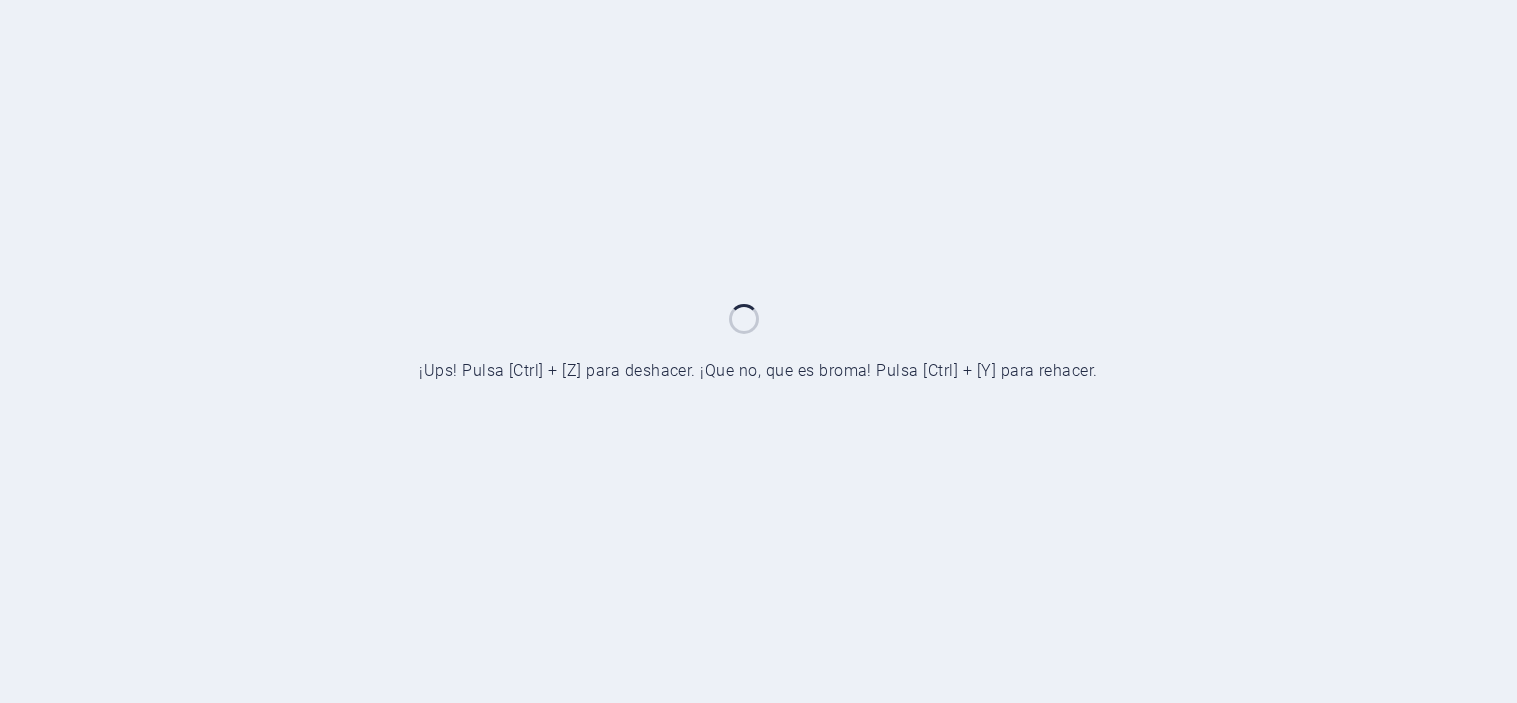 scroll, scrollTop: 0, scrollLeft: 0, axis: both 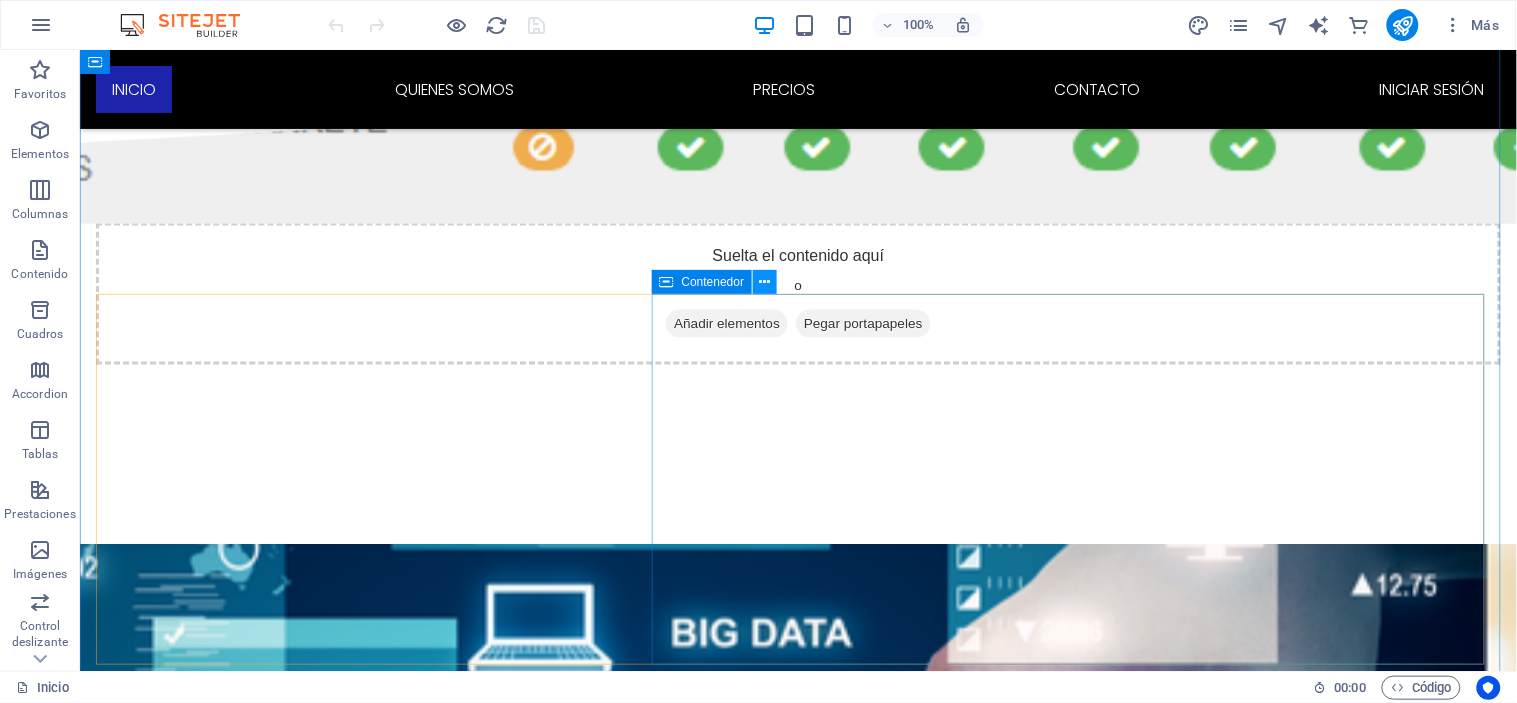 click at bounding box center [765, 282] 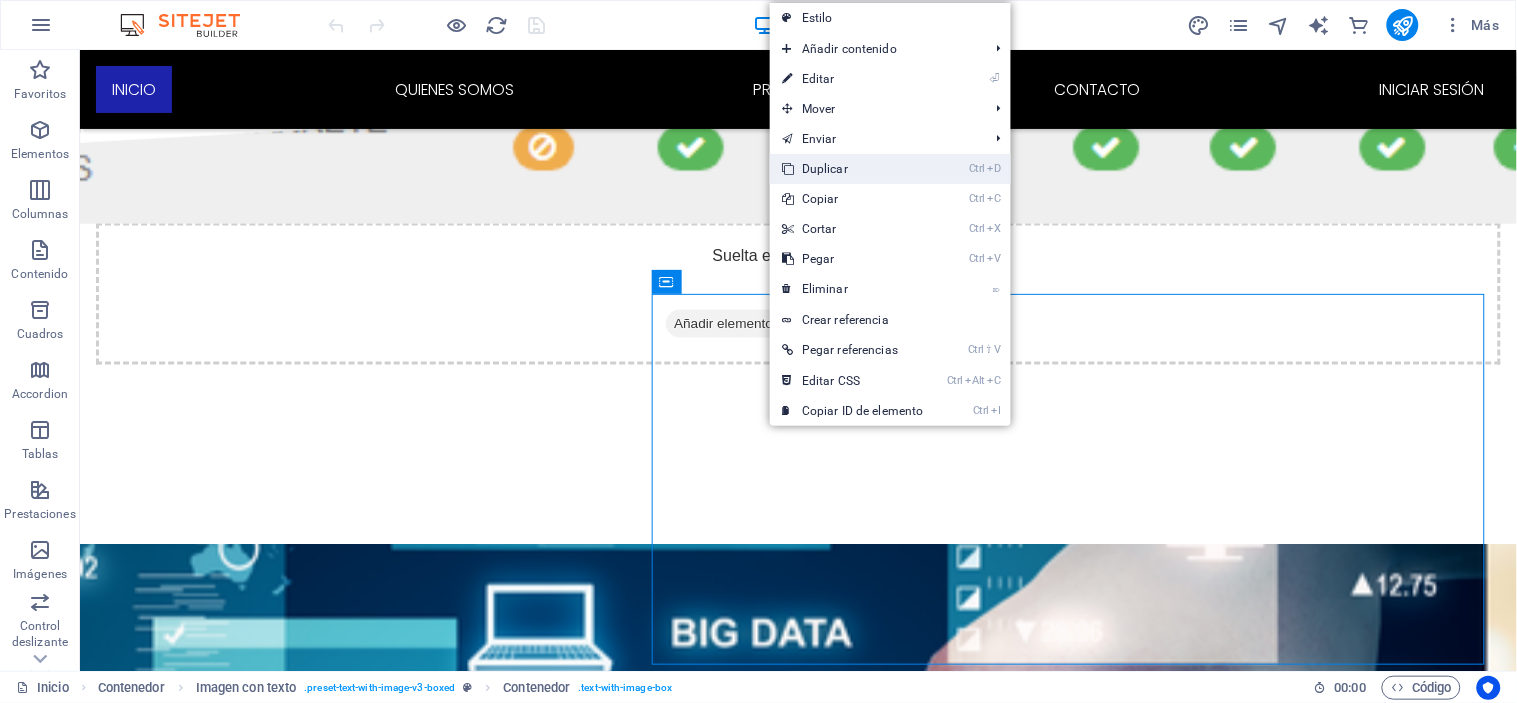 click on "Ctrl D  Duplicar" at bounding box center (853, 169) 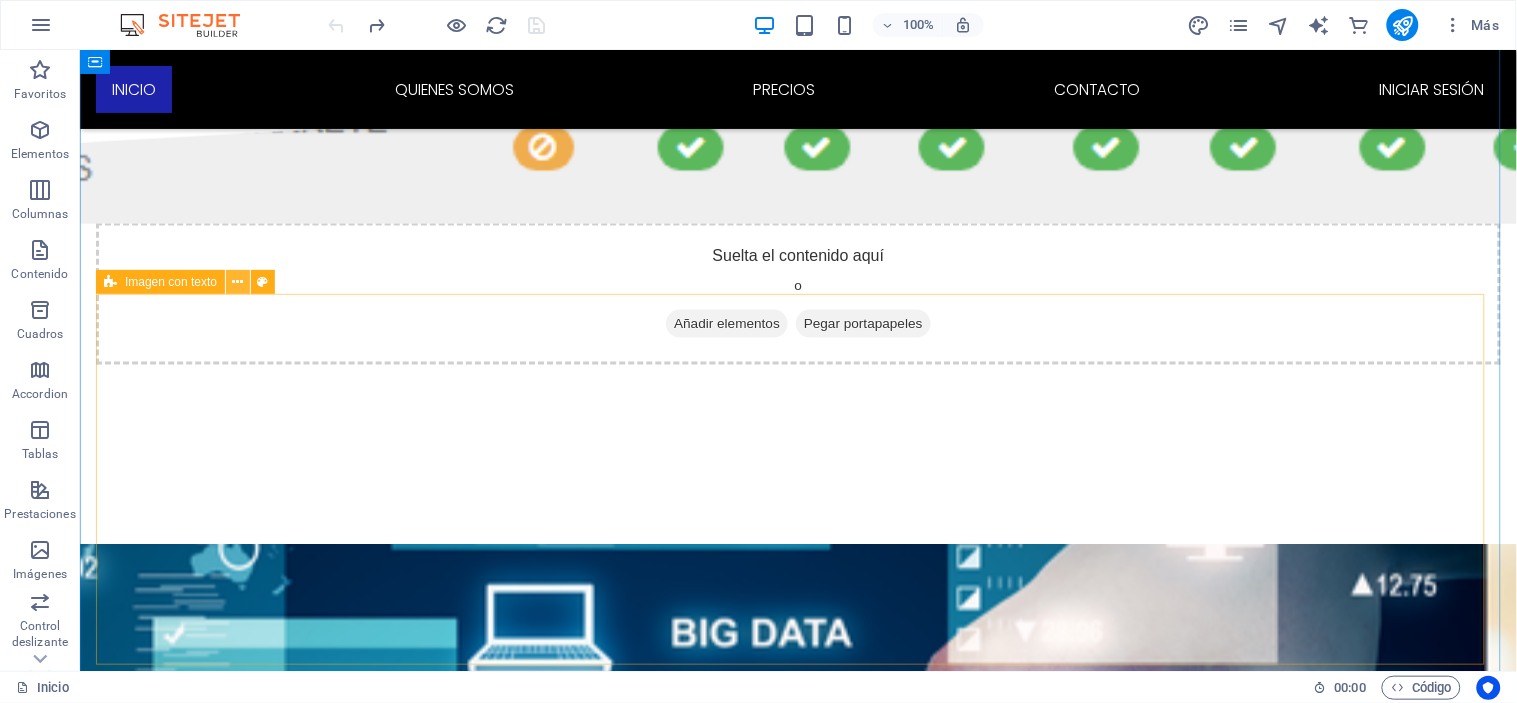 click at bounding box center [238, 282] 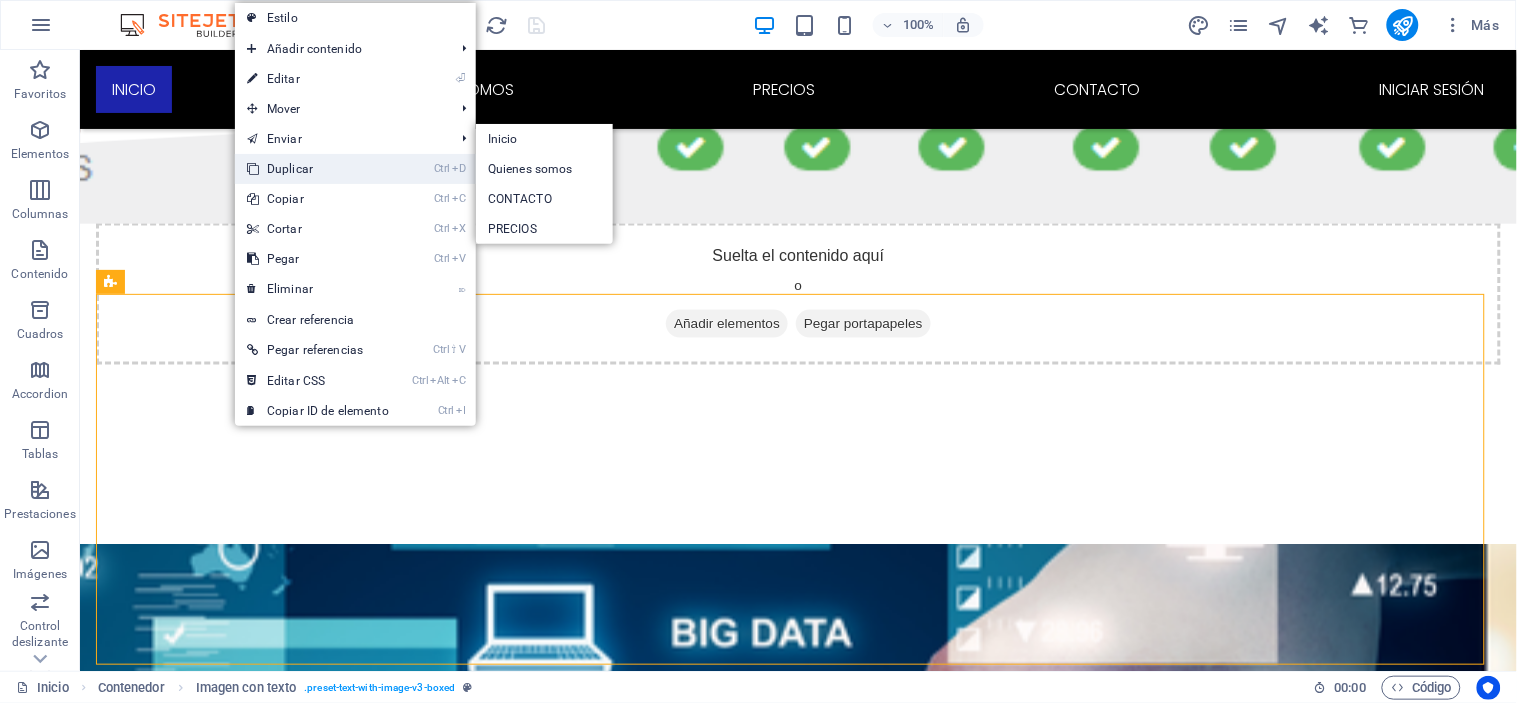 click on "Ctrl D  Duplicar" at bounding box center (318, 169) 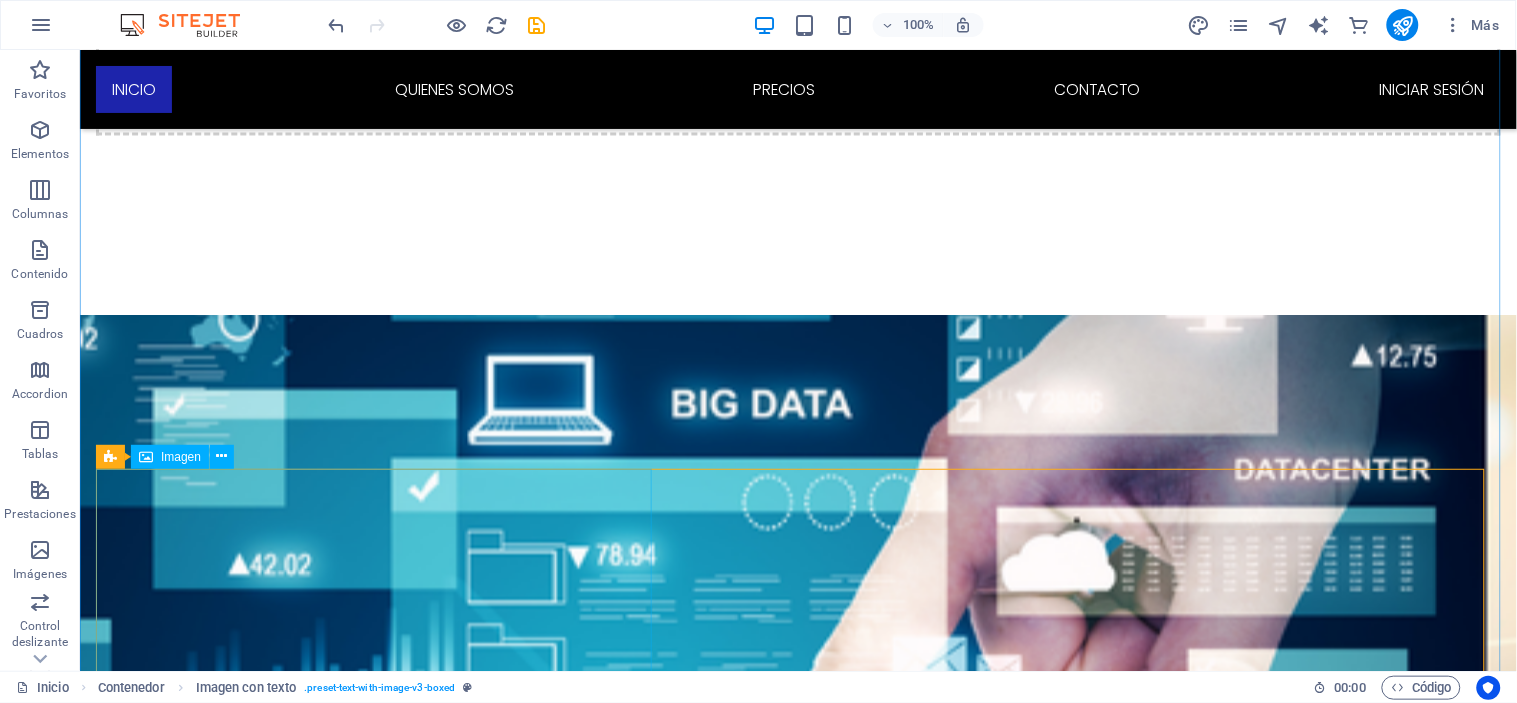 scroll, scrollTop: 2746, scrollLeft: 0, axis: vertical 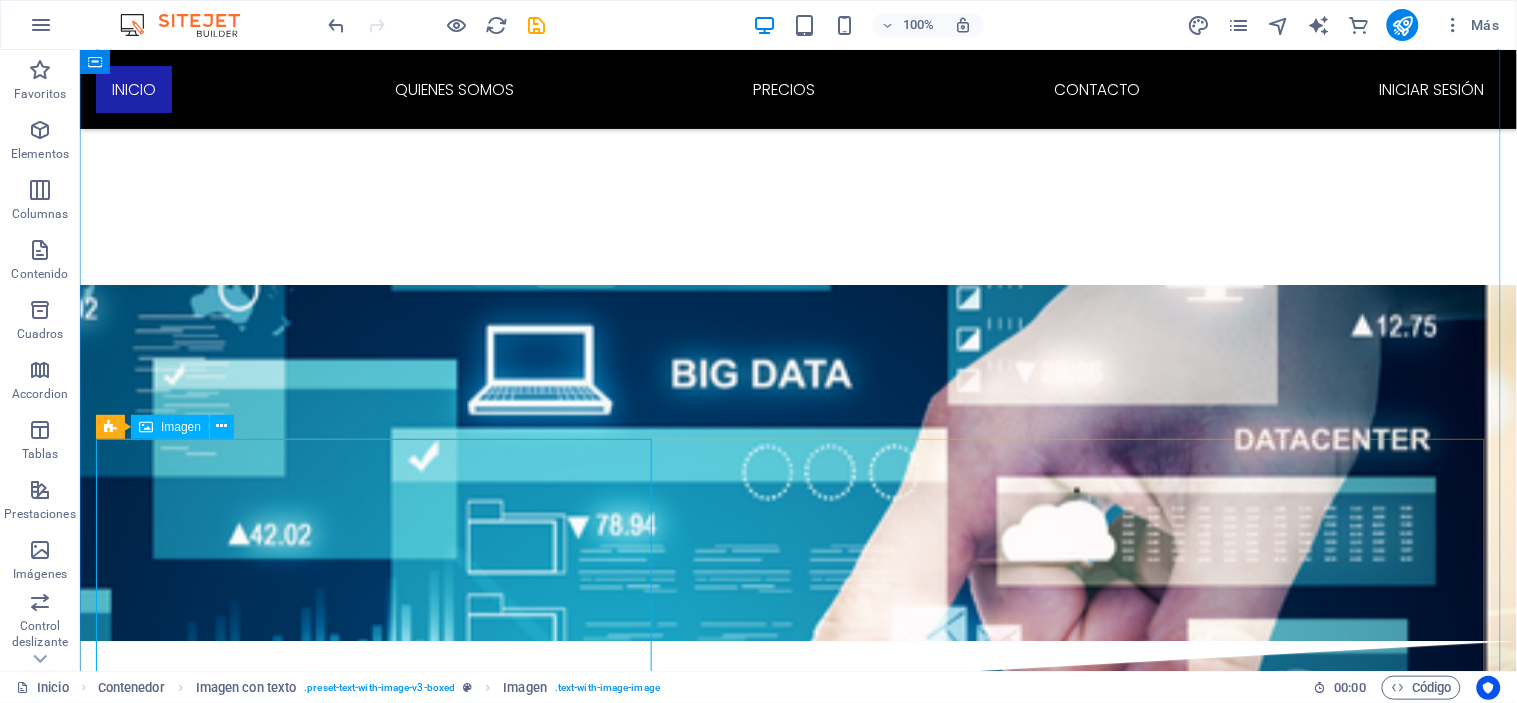 drag, startPoint x: 255, startPoint y: 553, endPoint x: 417, endPoint y: 567, distance: 162.6038 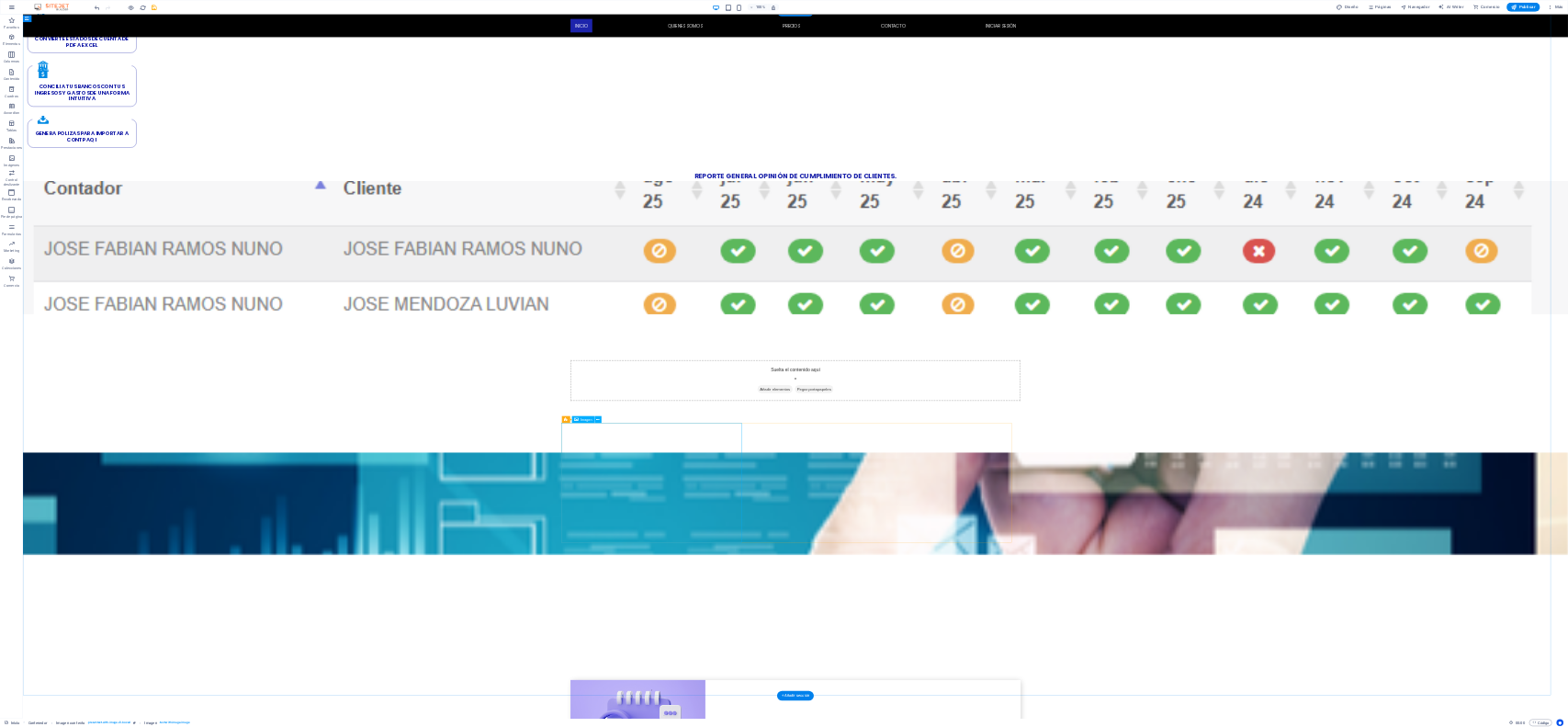 scroll, scrollTop: 3467, scrollLeft: 0, axis: vertical 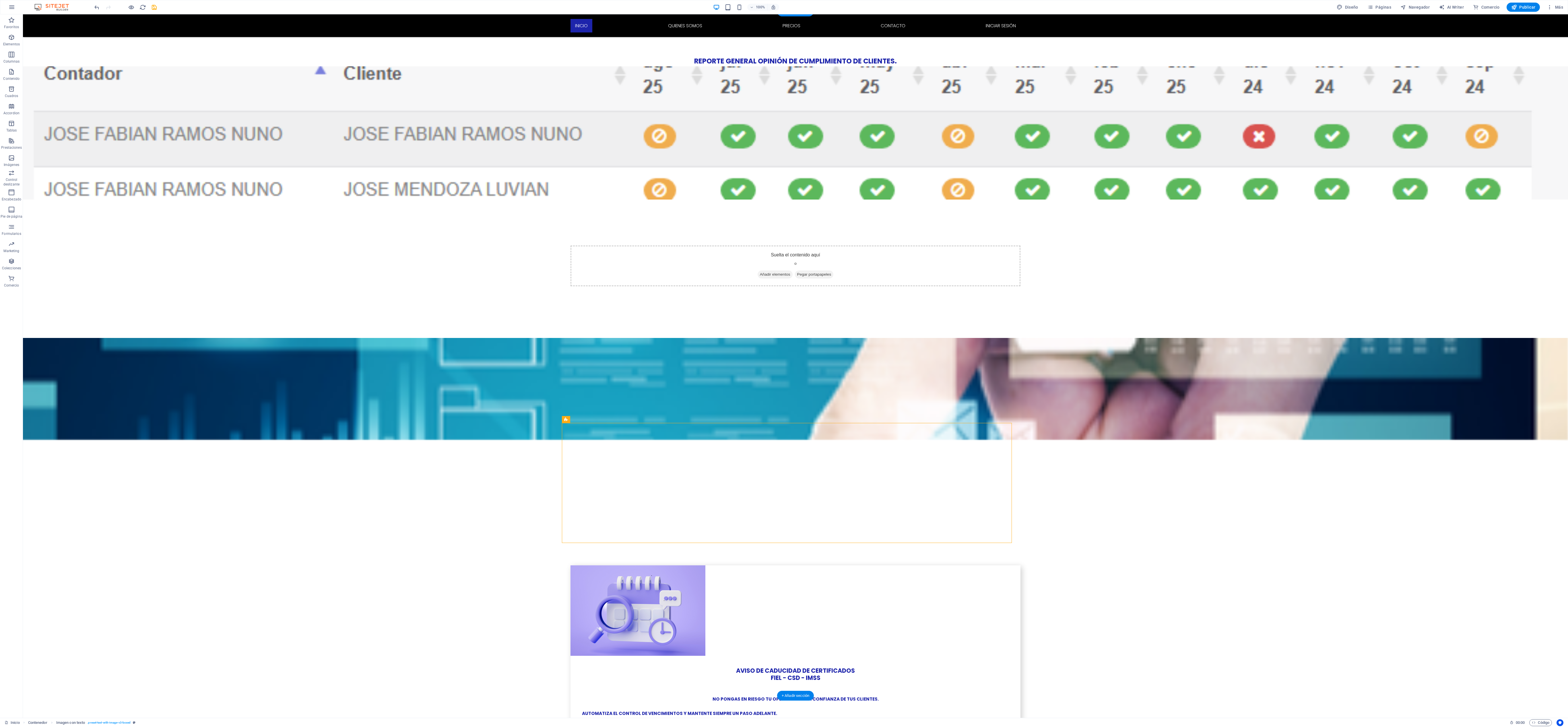 drag, startPoint x: 588, startPoint y: 434, endPoint x: 583, endPoint y: 687, distance: 253.0494 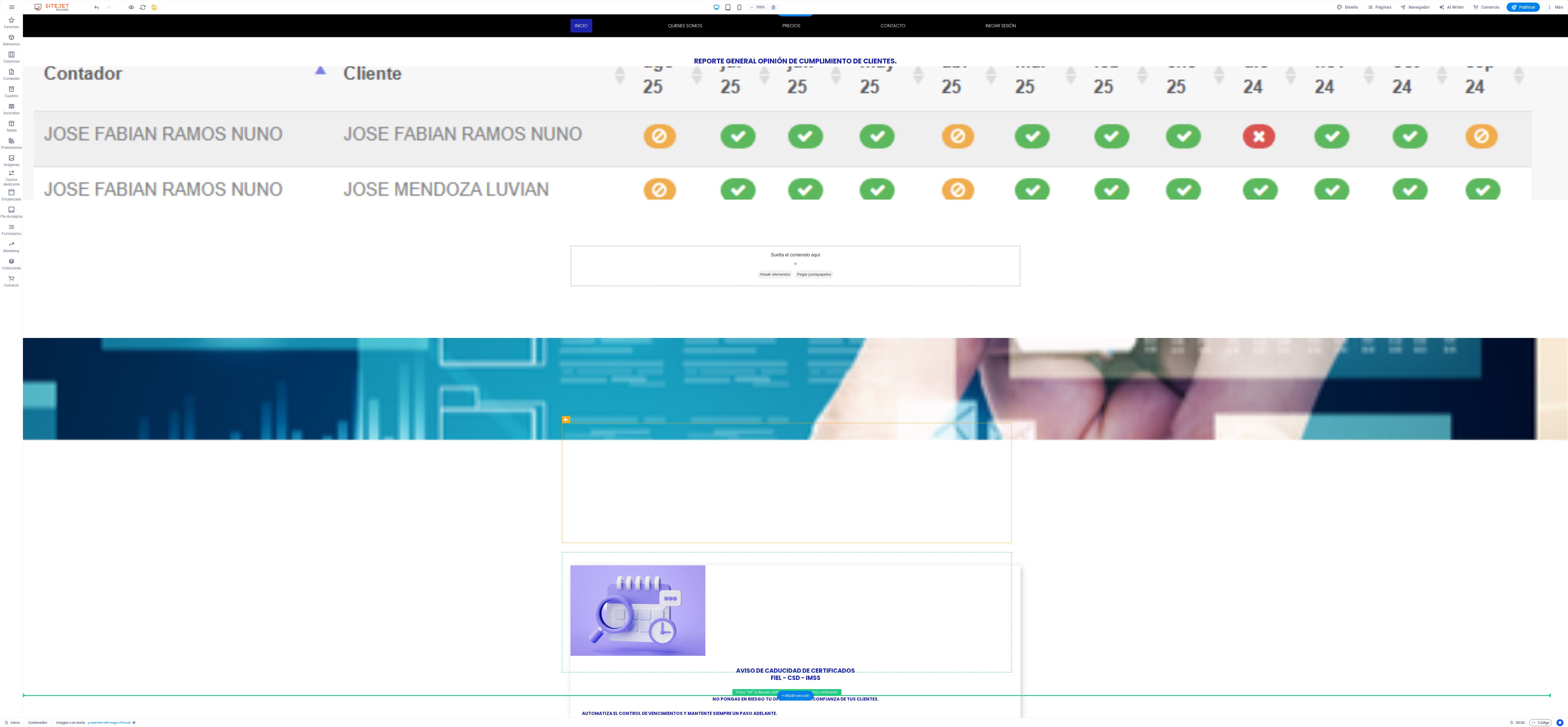 drag, startPoint x: 596, startPoint y: 432, endPoint x: 619, endPoint y: 668, distance: 237.1181 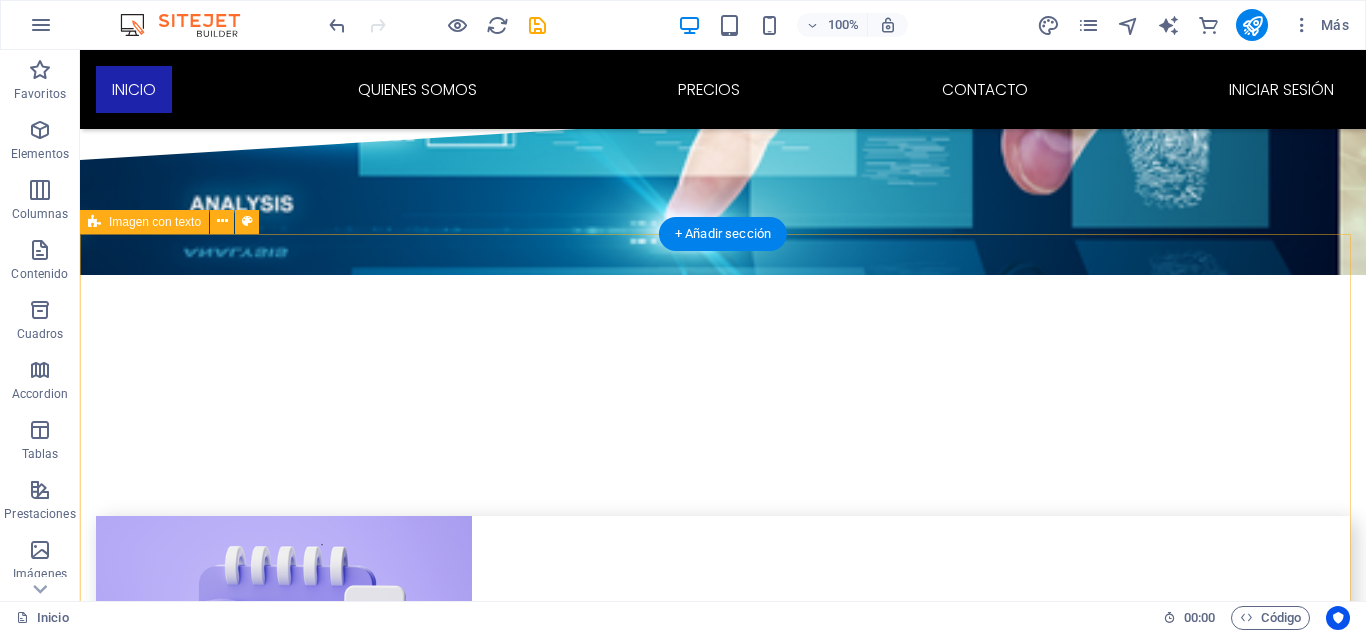 scroll, scrollTop: 3110, scrollLeft: 0, axis: vertical 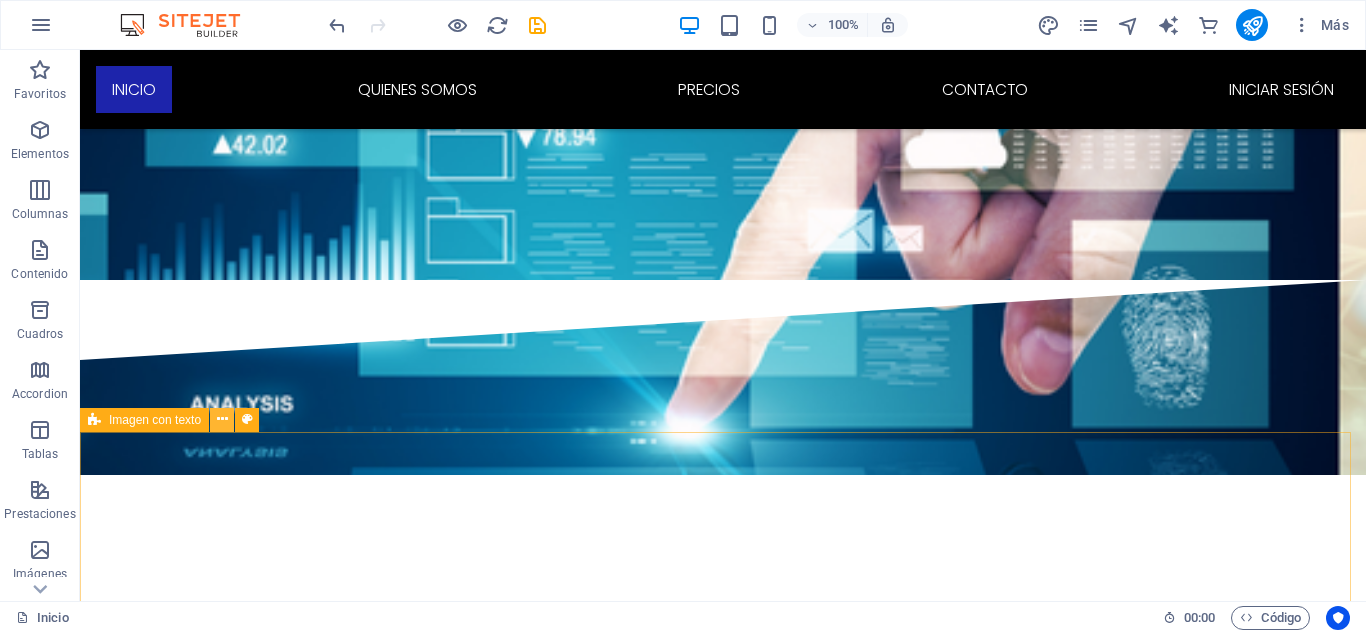 click at bounding box center [222, 419] 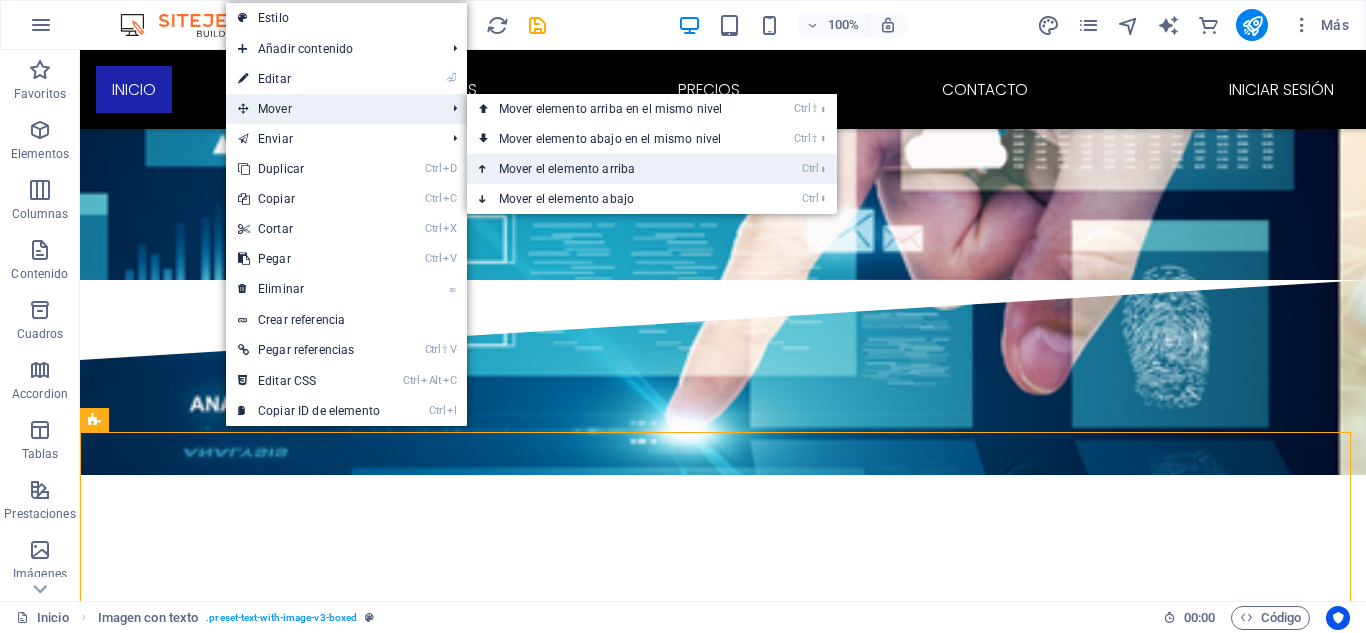 click on "Ctrl ⬆  Mover el elemento arriba" at bounding box center [614, 169] 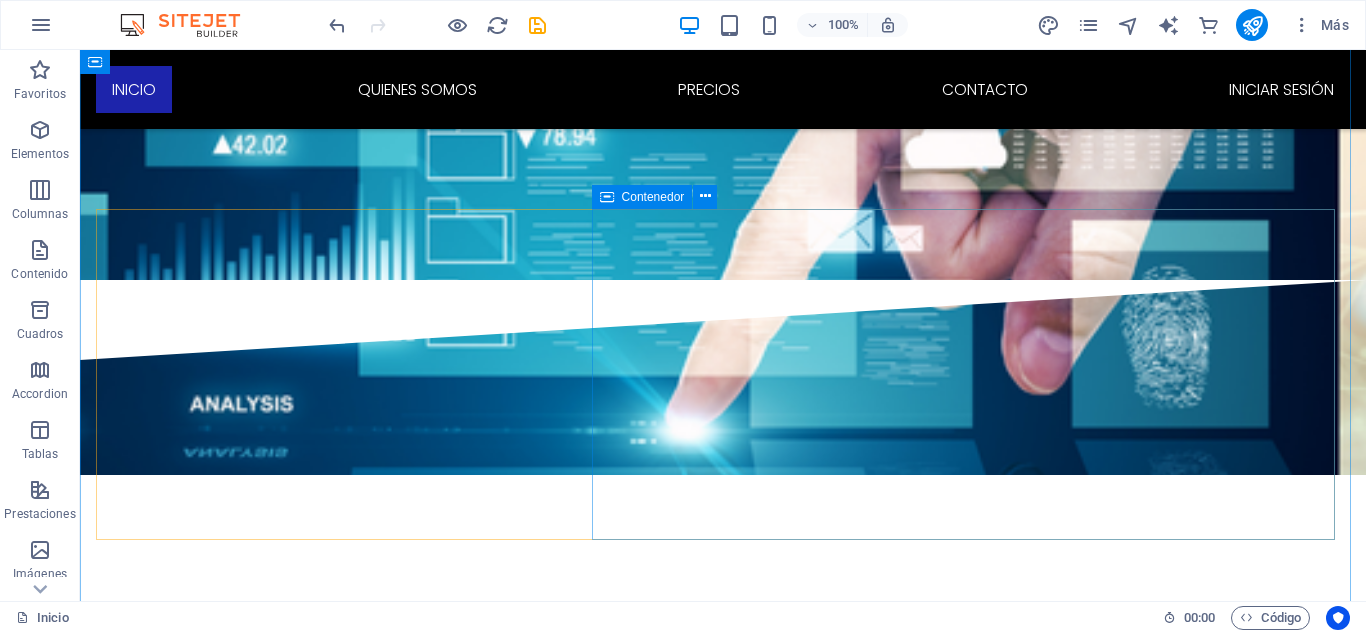scroll, scrollTop: 3310, scrollLeft: 0, axis: vertical 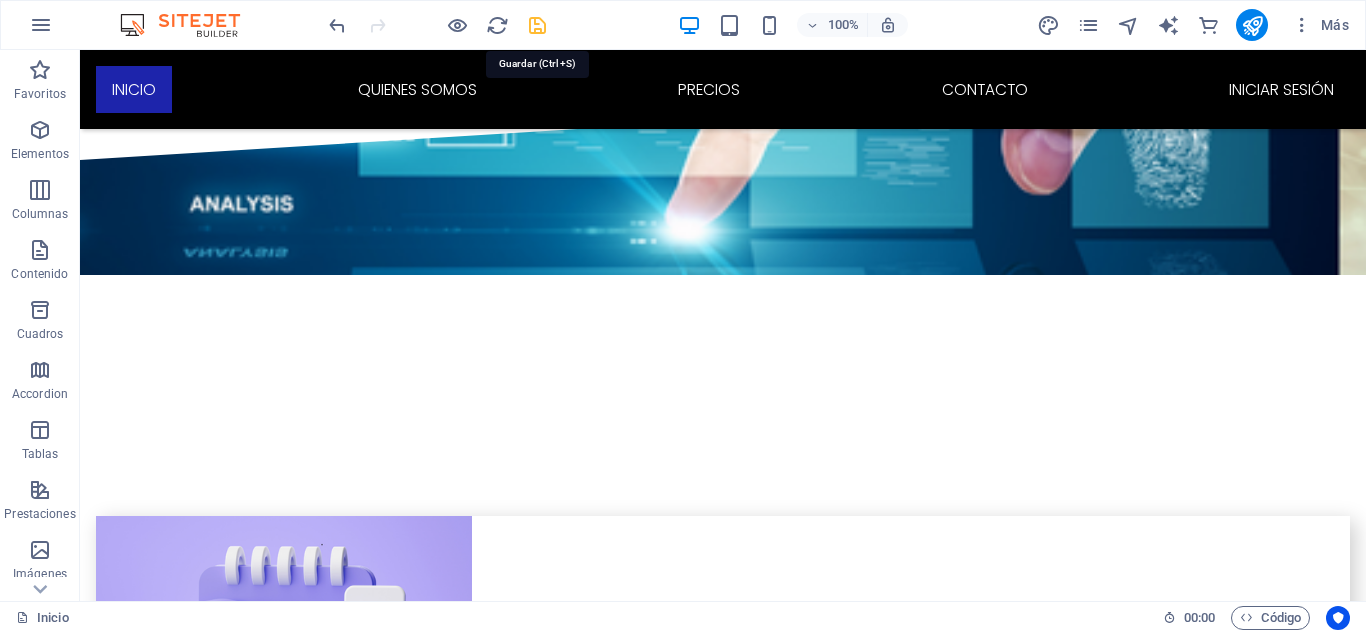 click at bounding box center [537, 25] 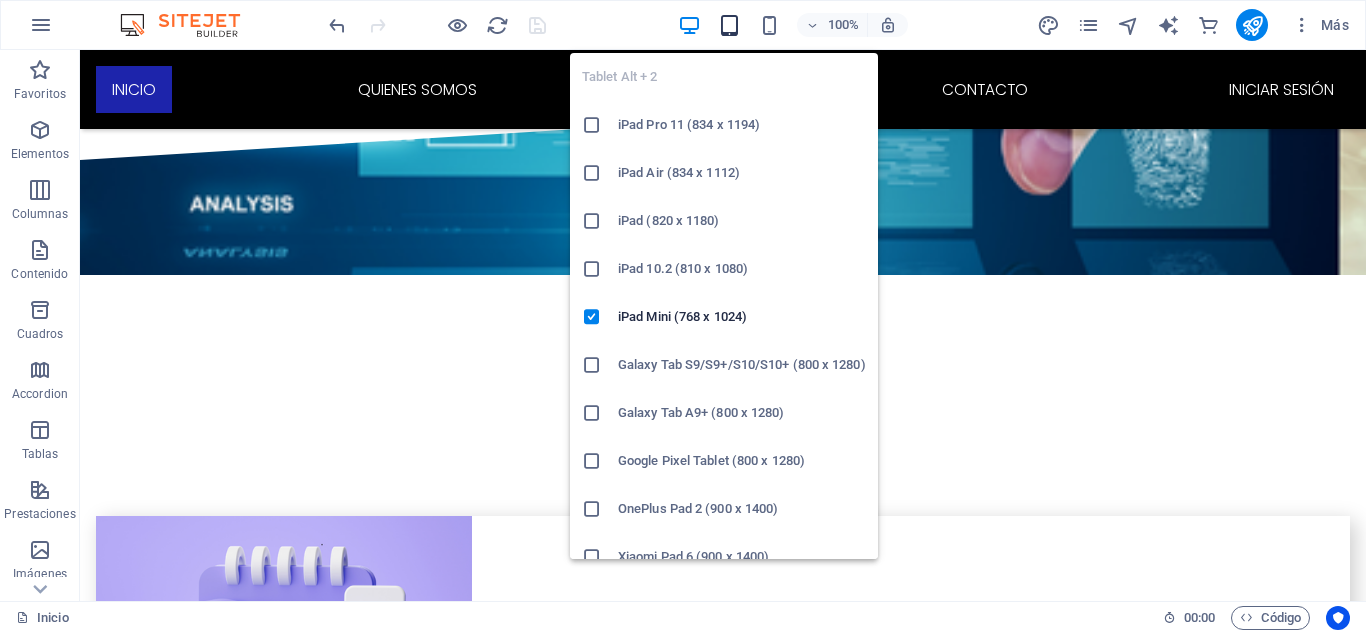 click at bounding box center (729, 25) 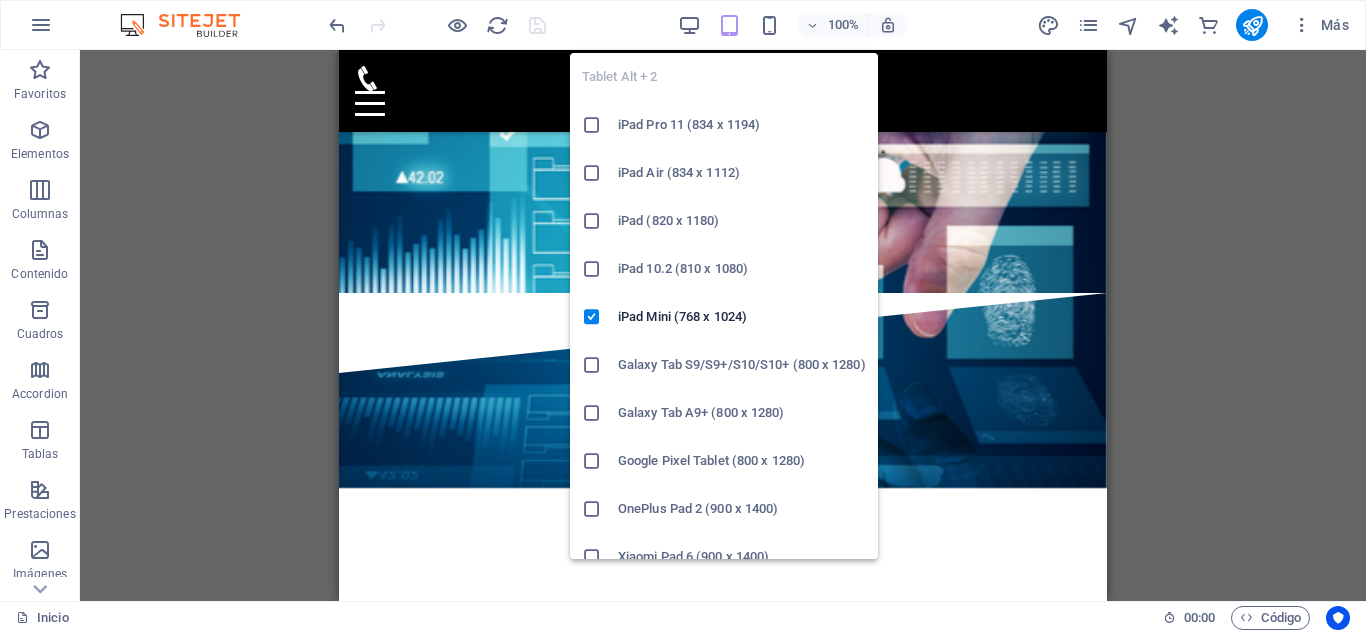 scroll, scrollTop: 3815, scrollLeft: 0, axis: vertical 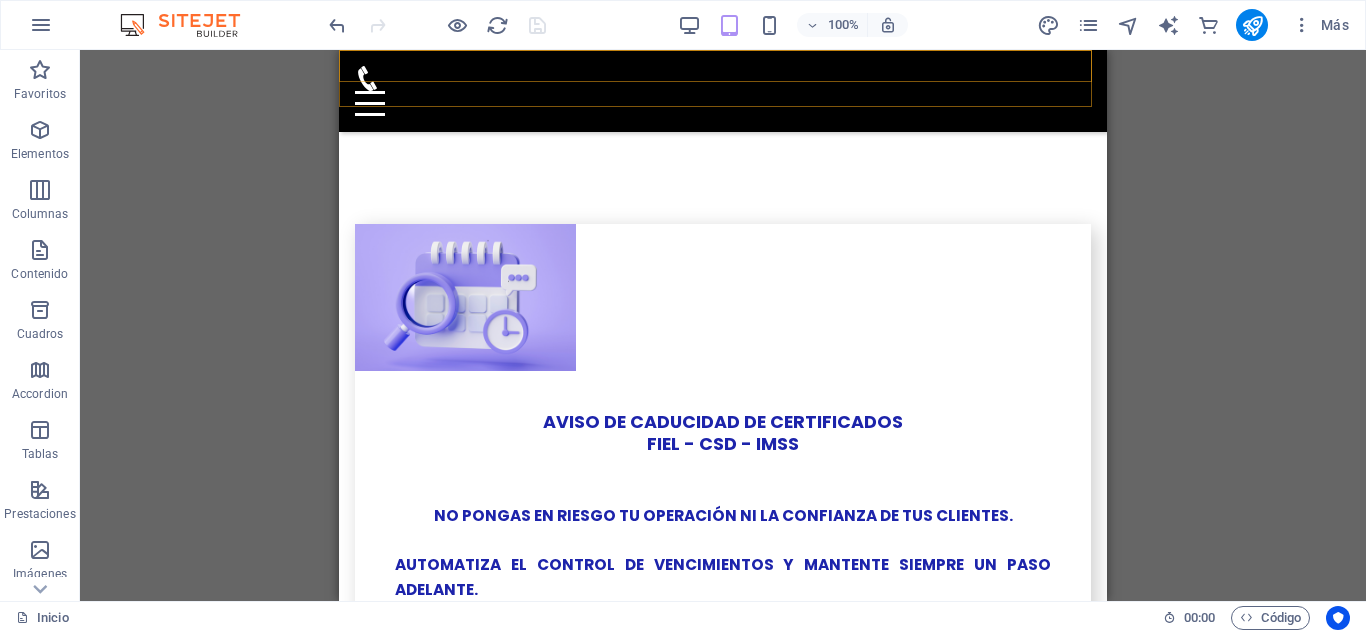 click at bounding box center [723, 103] 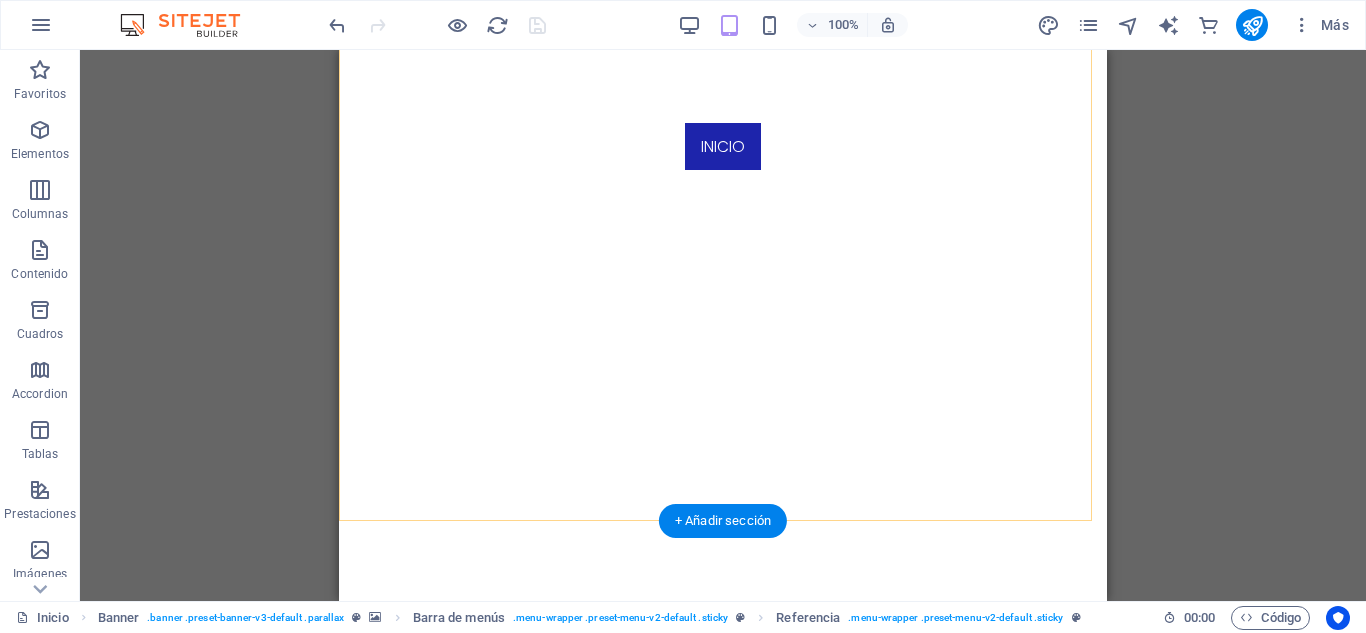 scroll, scrollTop: 0, scrollLeft: 0, axis: both 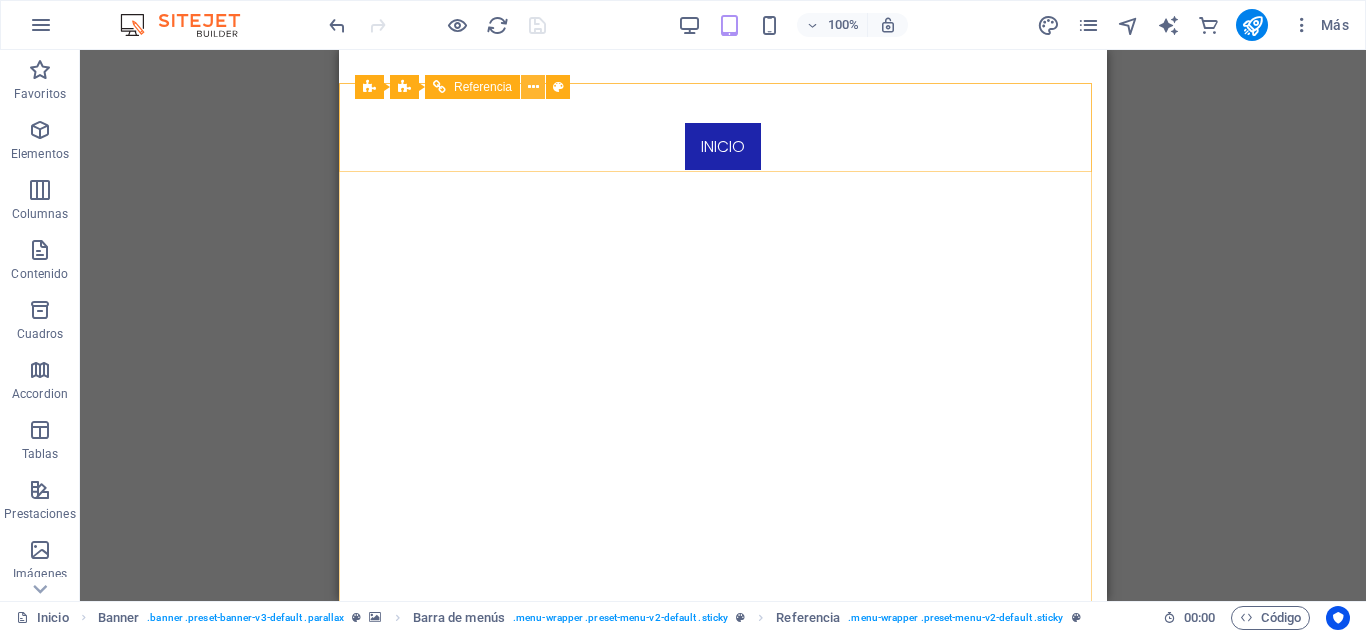 click at bounding box center (533, 87) 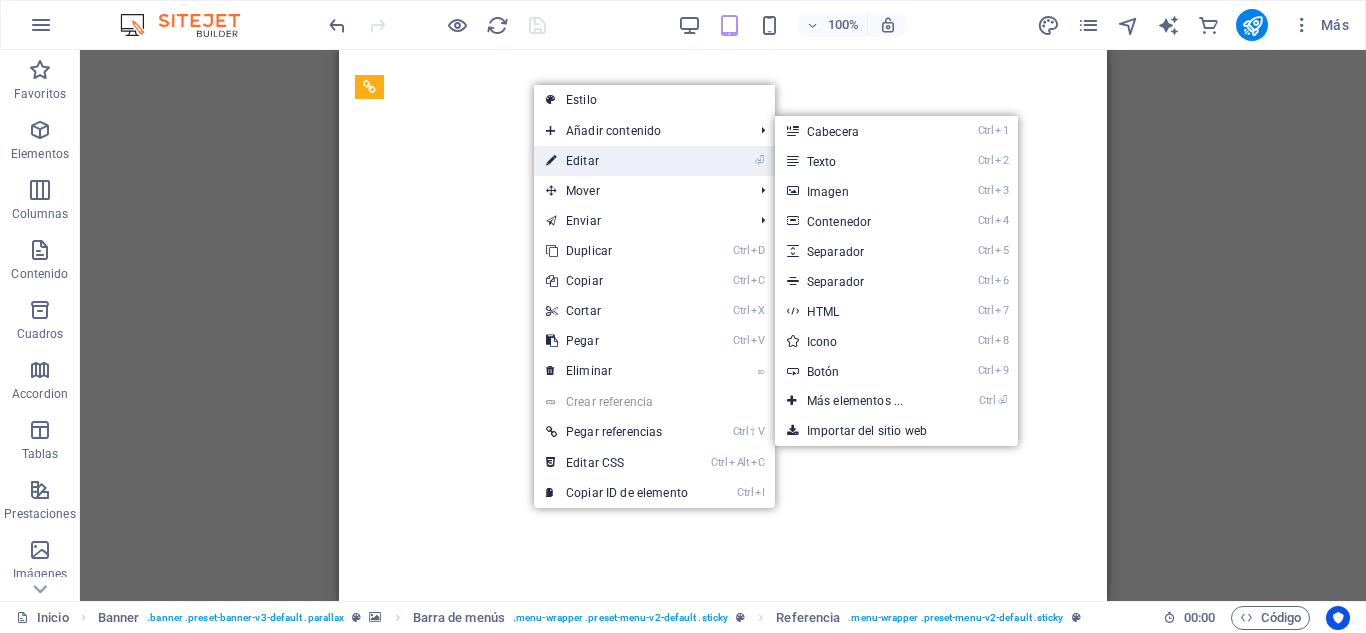 click on "⏎  Editar" at bounding box center (617, 161) 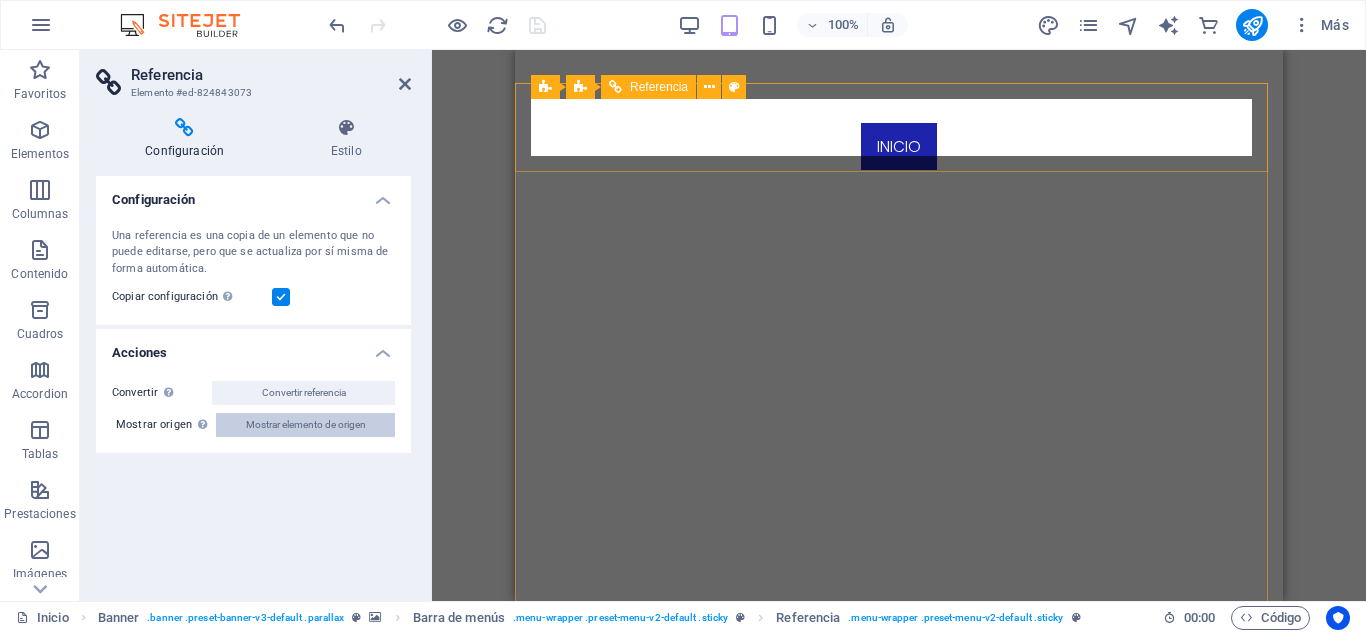 click on "Mostrar elemento de origen" at bounding box center [306, 425] 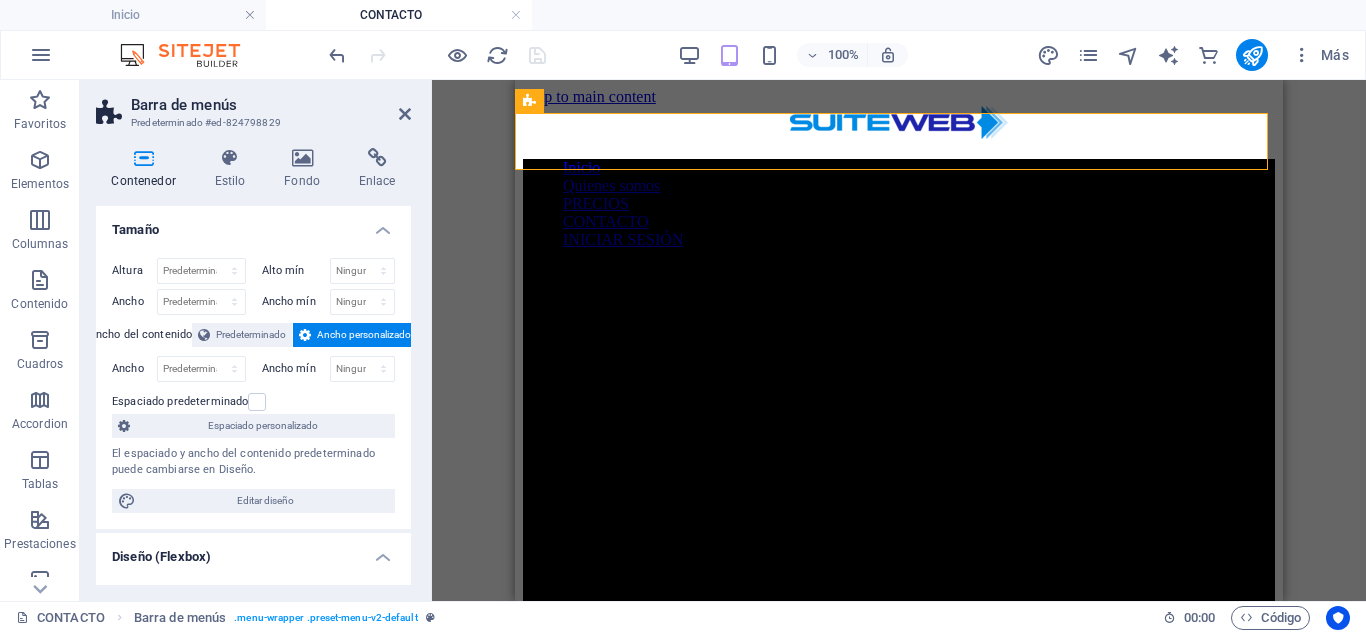 scroll, scrollTop: 0, scrollLeft: 0, axis: both 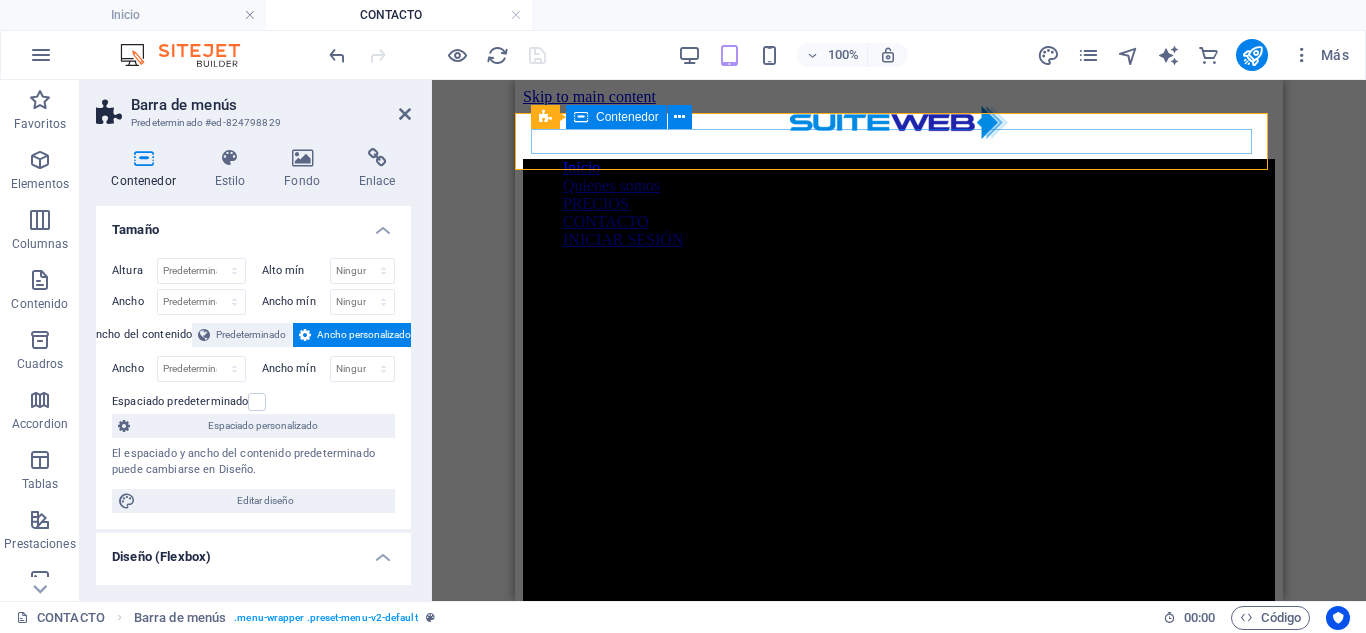 click at bounding box center (899, 764) 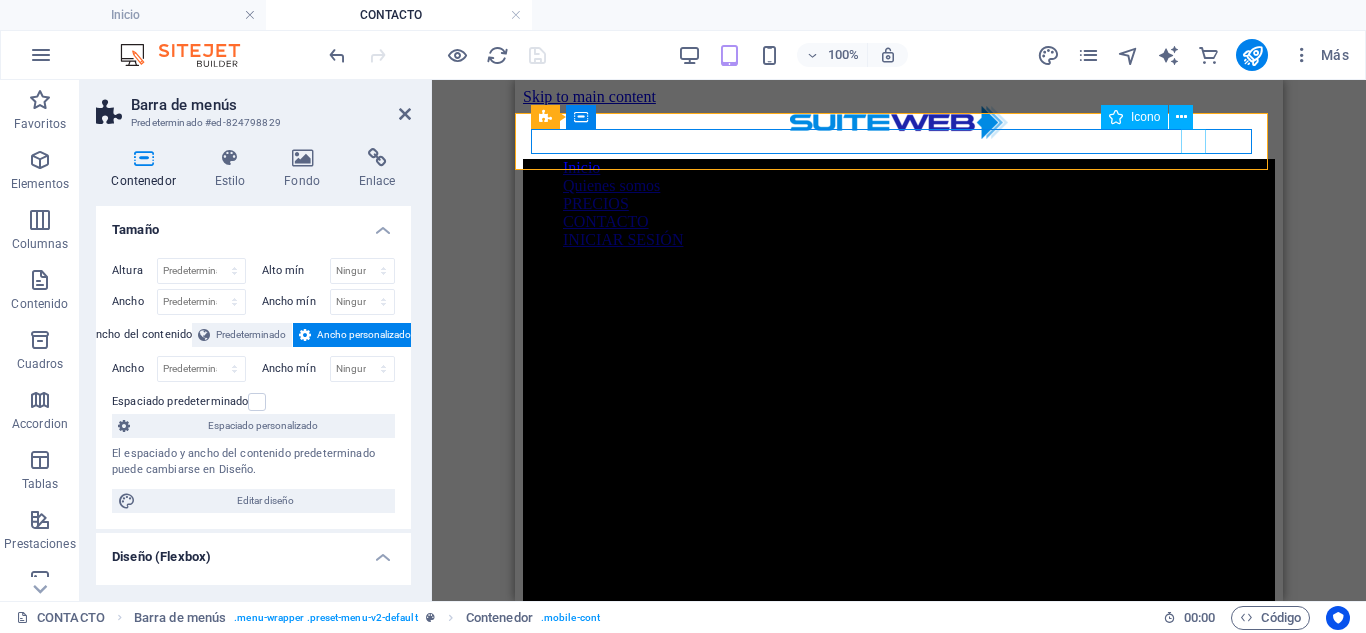 click at bounding box center (891, 755) 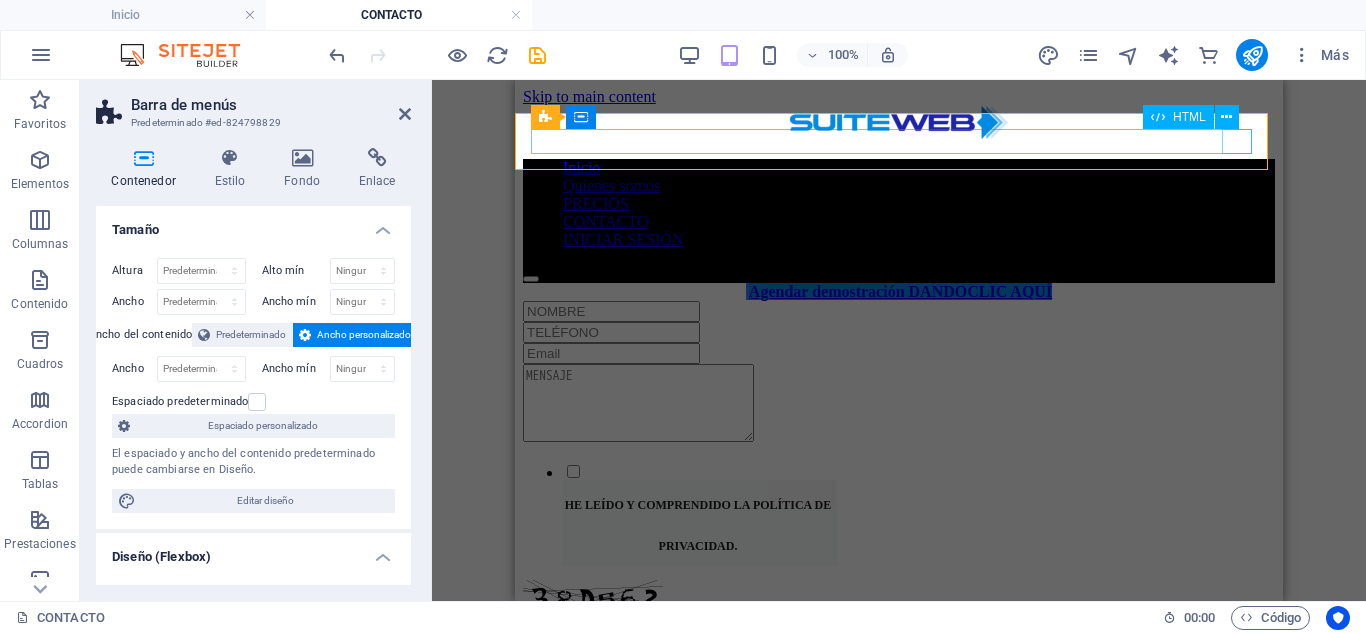click at bounding box center [899, 274] 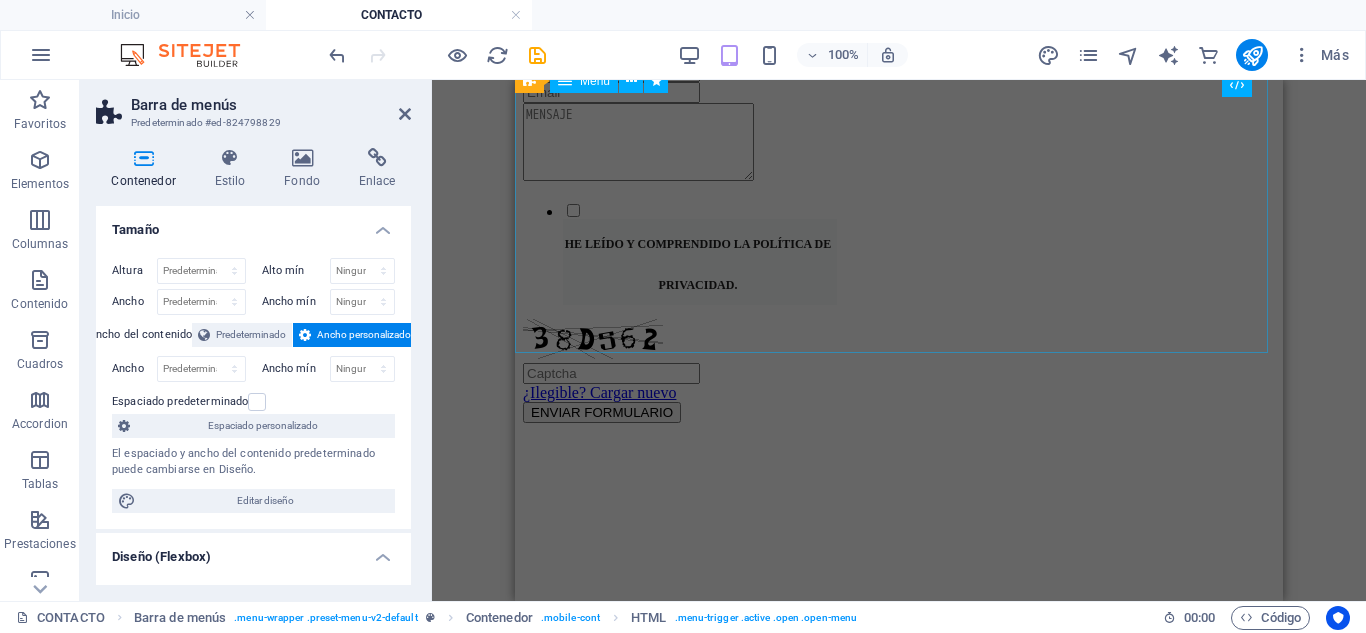 scroll, scrollTop: 0, scrollLeft: 0, axis: both 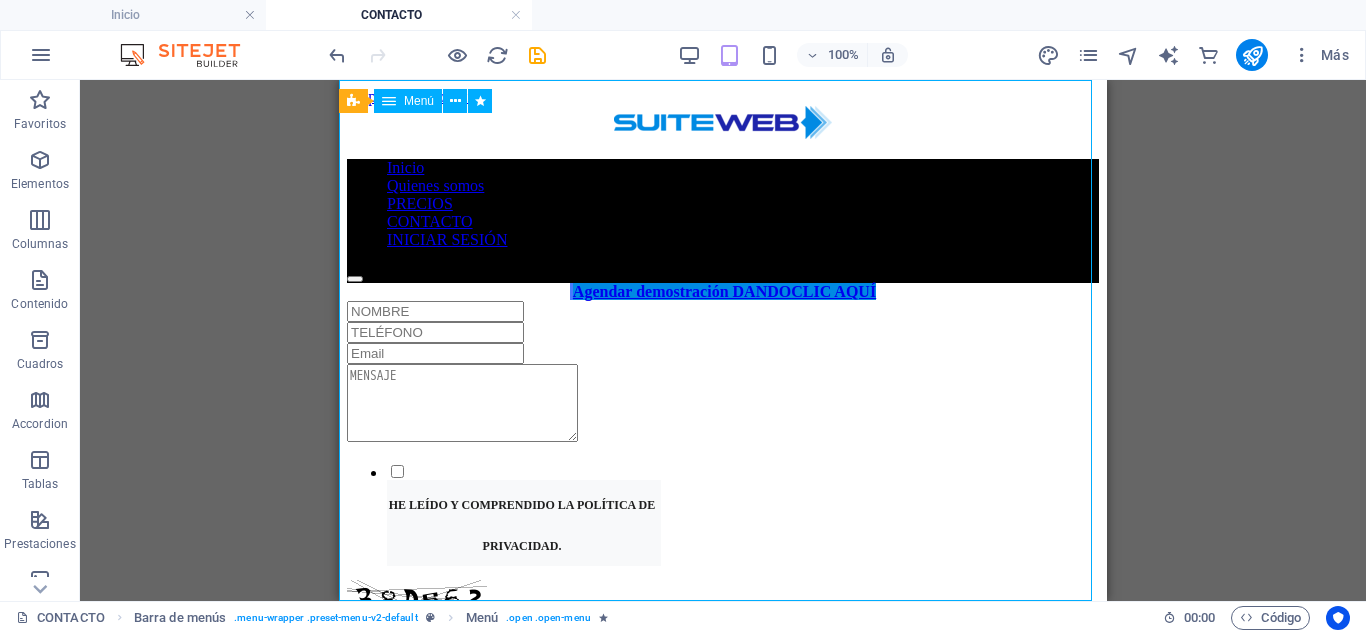 drag, startPoint x: 554, startPoint y: 199, endPoint x: 1045, endPoint y: 309, distance: 503.17096 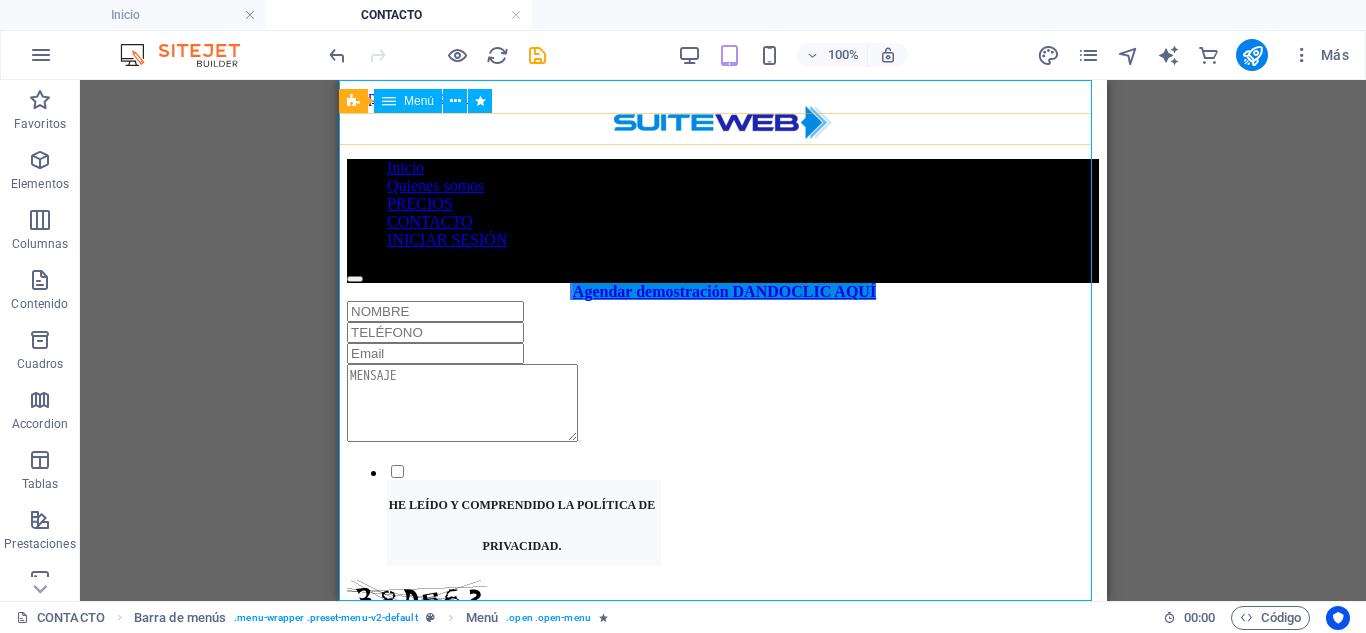 click on "Inicio Quienes somos PRECIOS CONTACTO INICIAR SESIÓN" at bounding box center (723, 204) 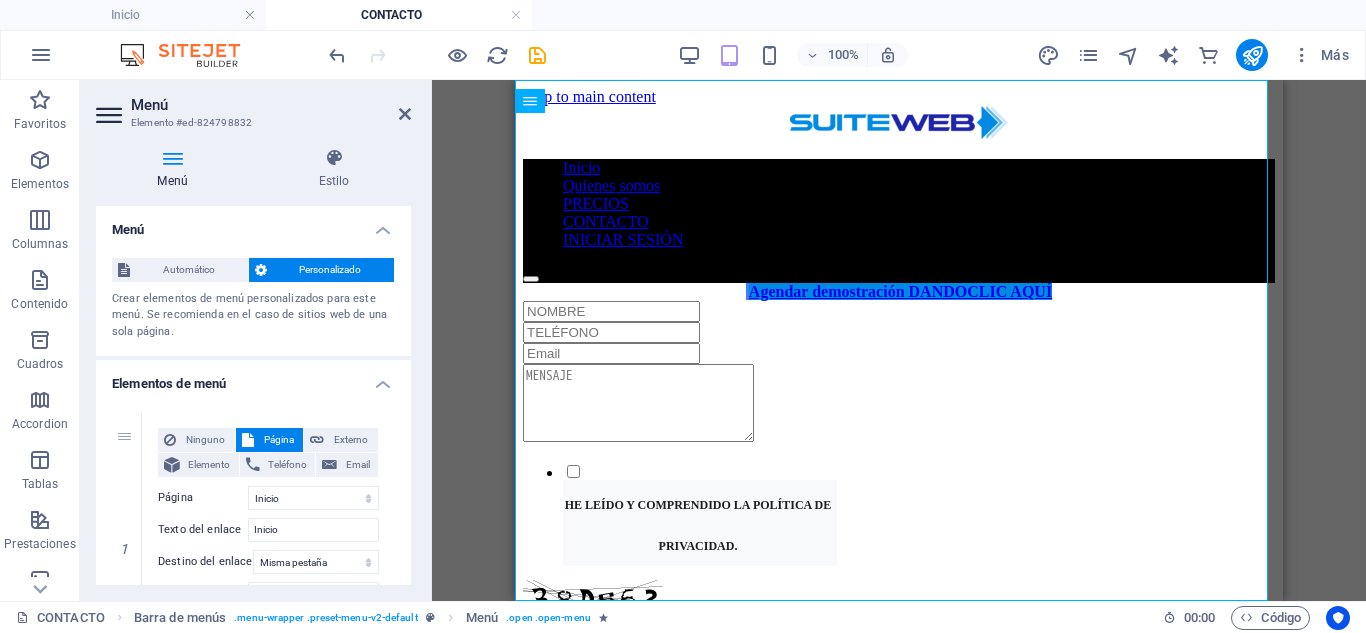 click on "Personalizado" at bounding box center [331, 270] 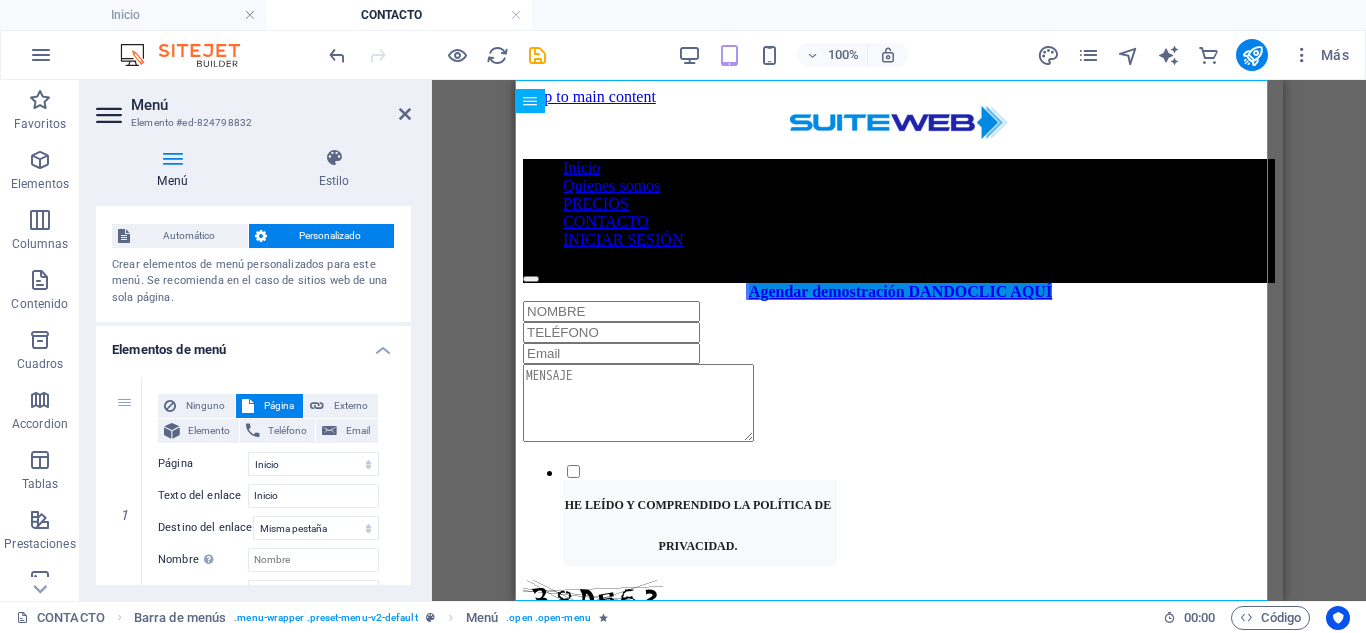scroll, scrollTop: 0, scrollLeft: 0, axis: both 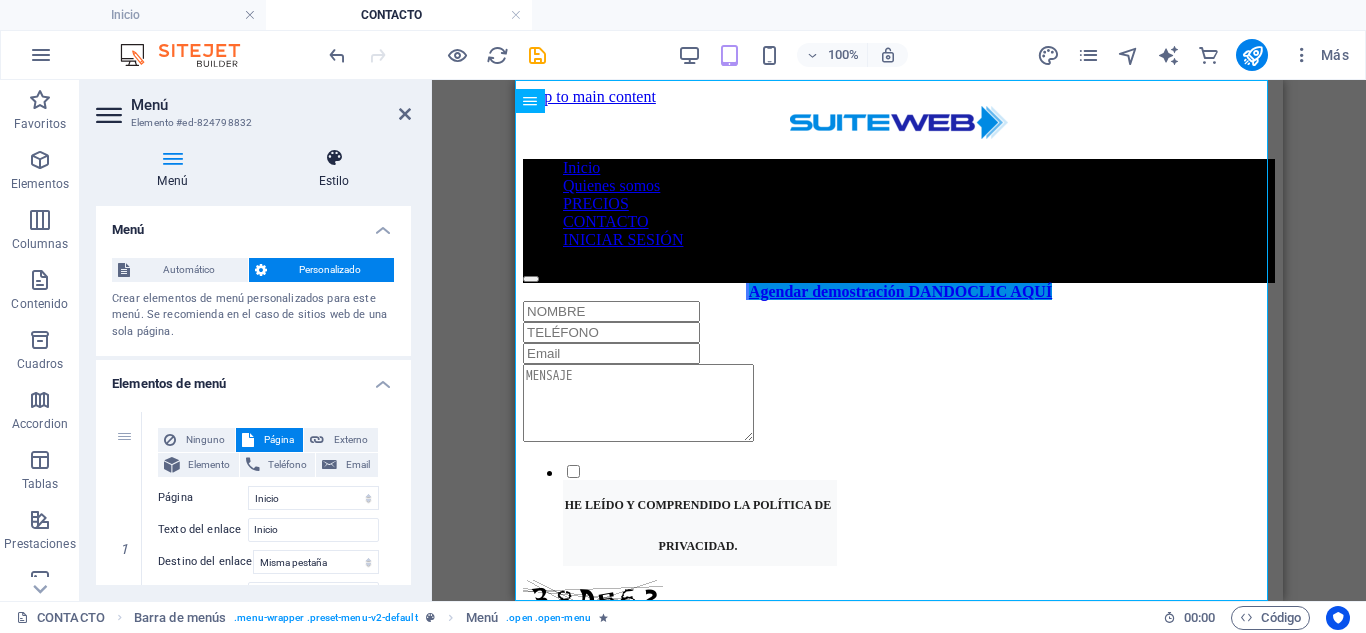 click on "Estilo" at bounding box center [334, 169] 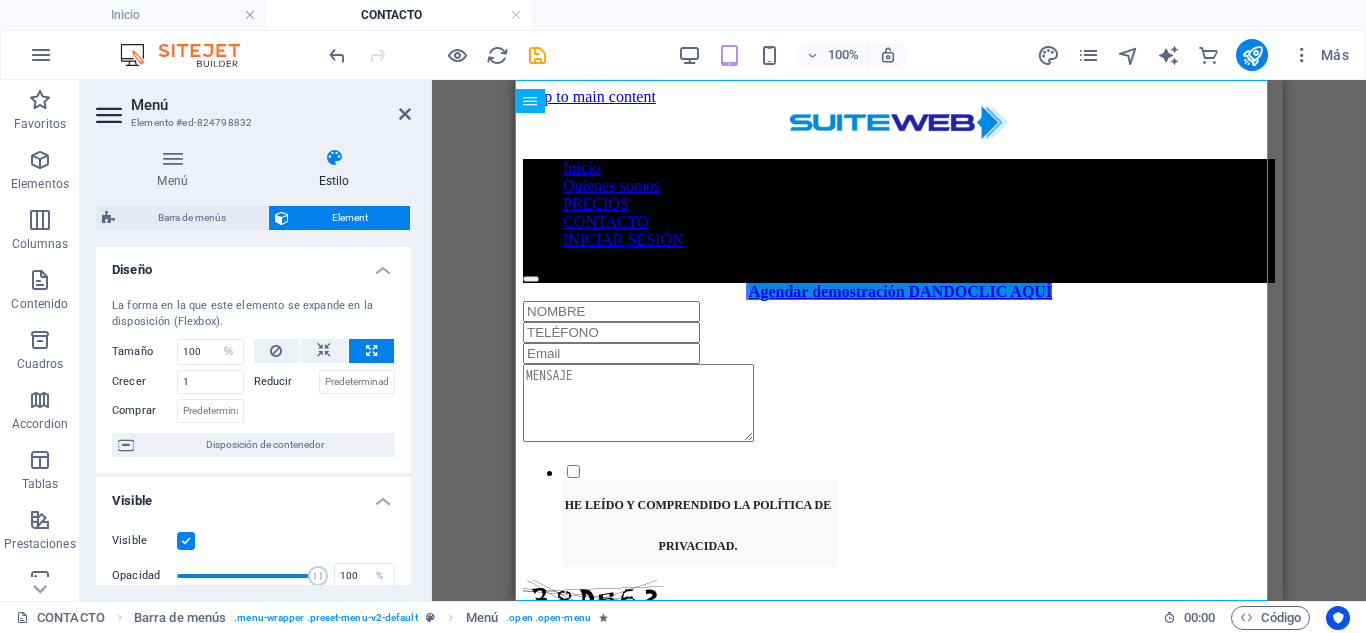 scroll, scrollTop: 0, scrollLeft: 0, axis: both 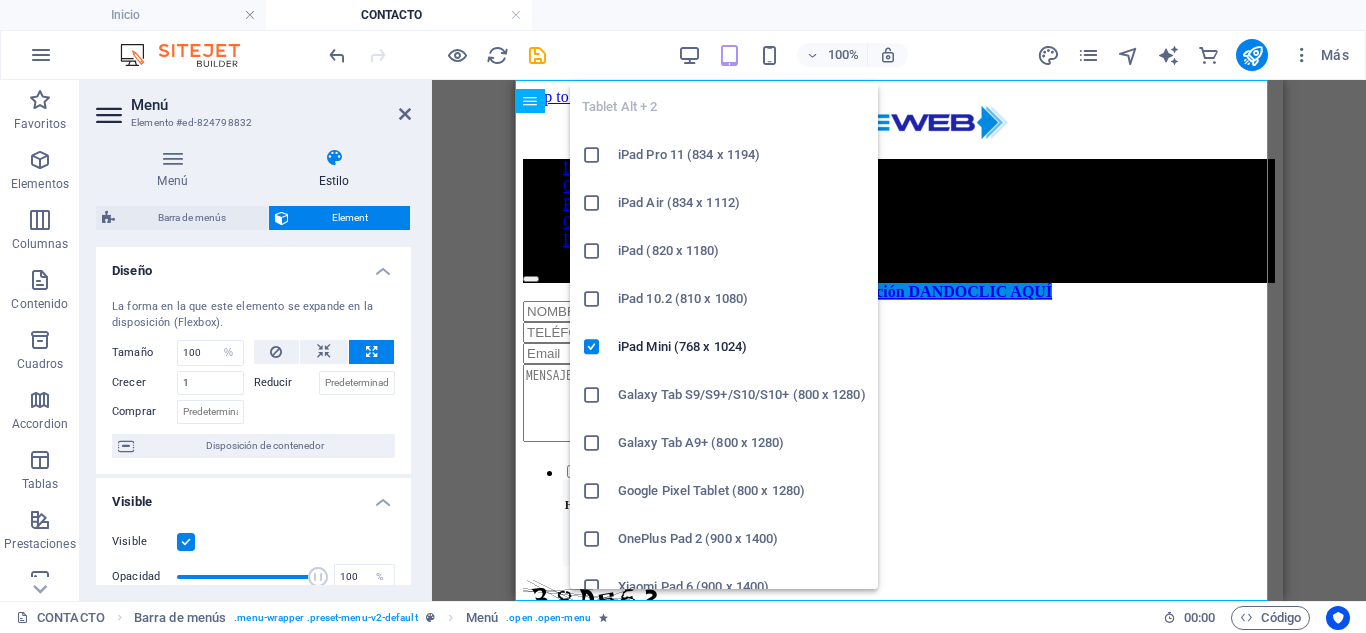 click at bounding box center [729, 55] 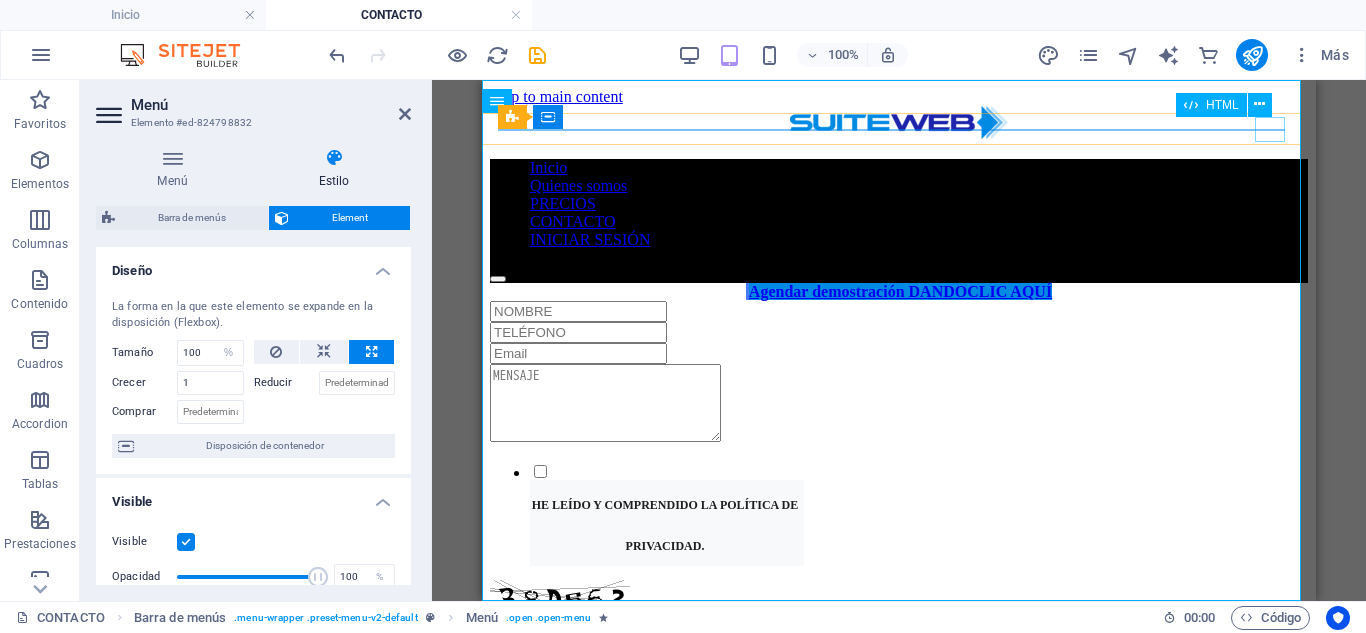click at bounding box center (899, 274) 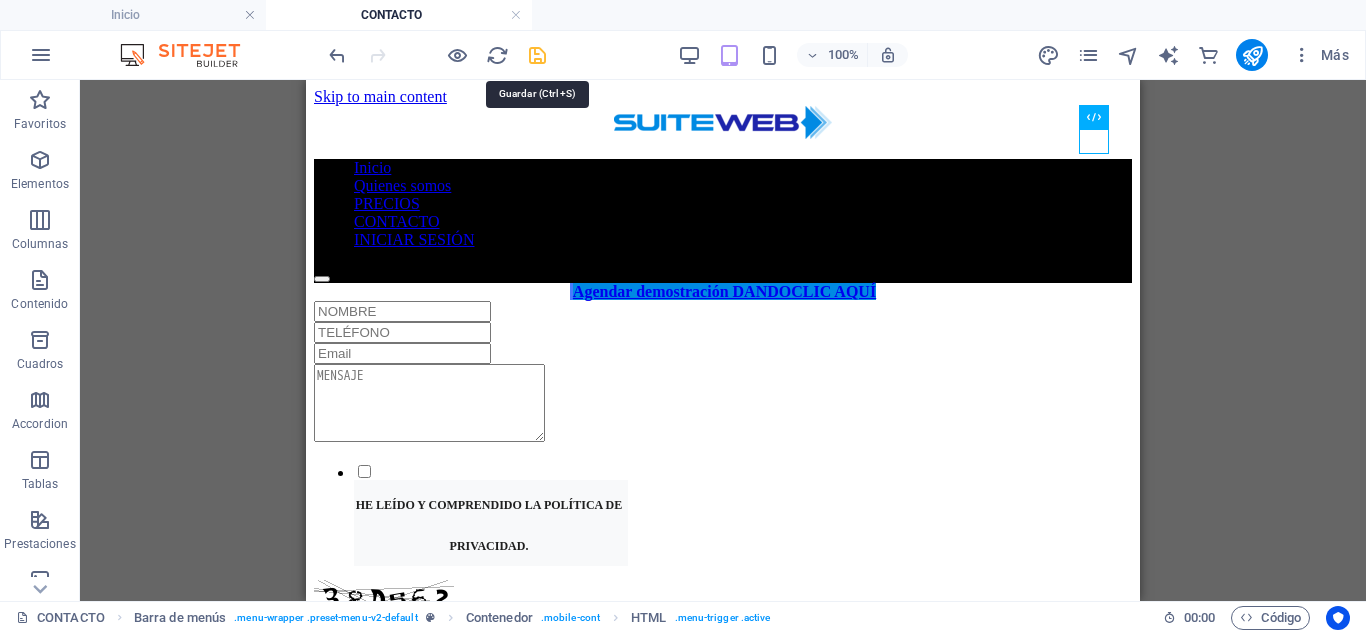 click at bounding box center [537, 55] 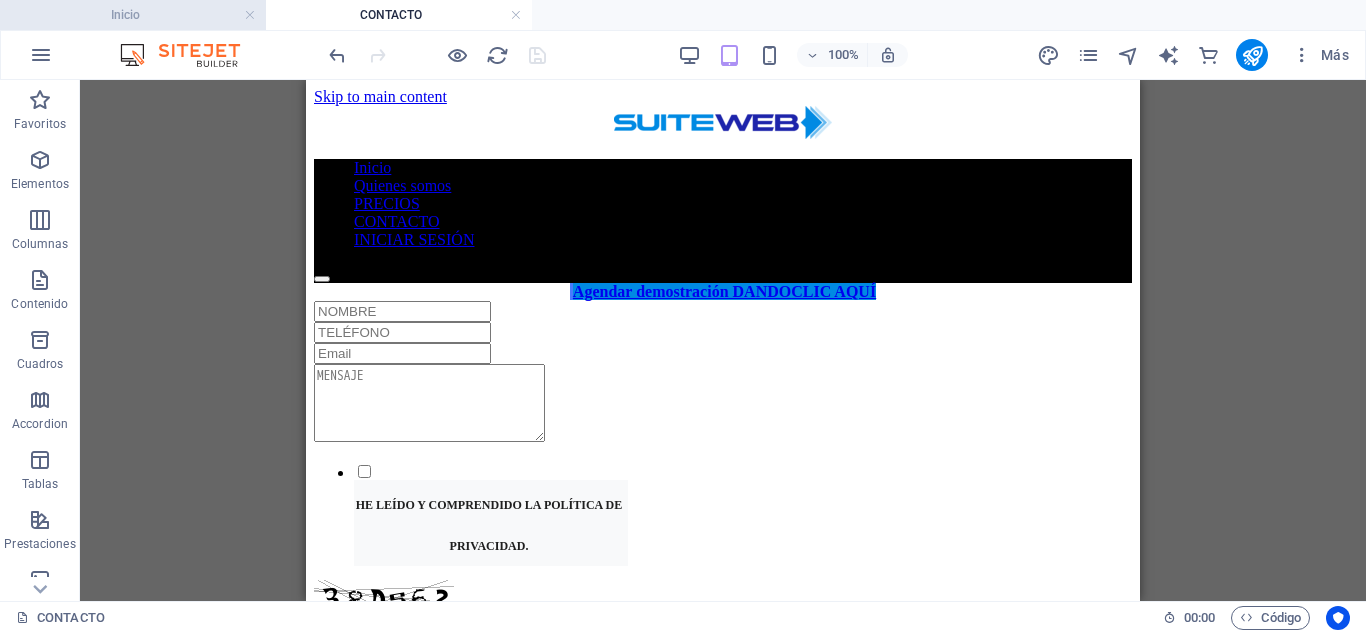 click on "Inicio" at bounding box center (133, 15) 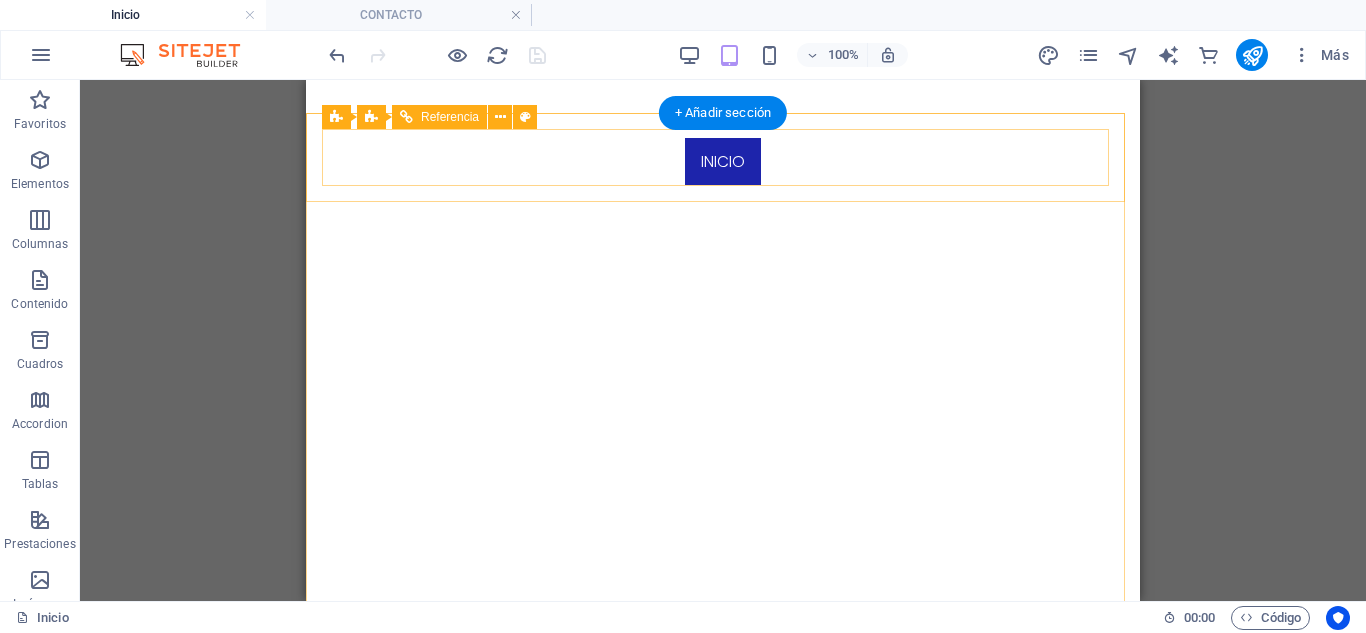 click at bounding box center (353, 703) 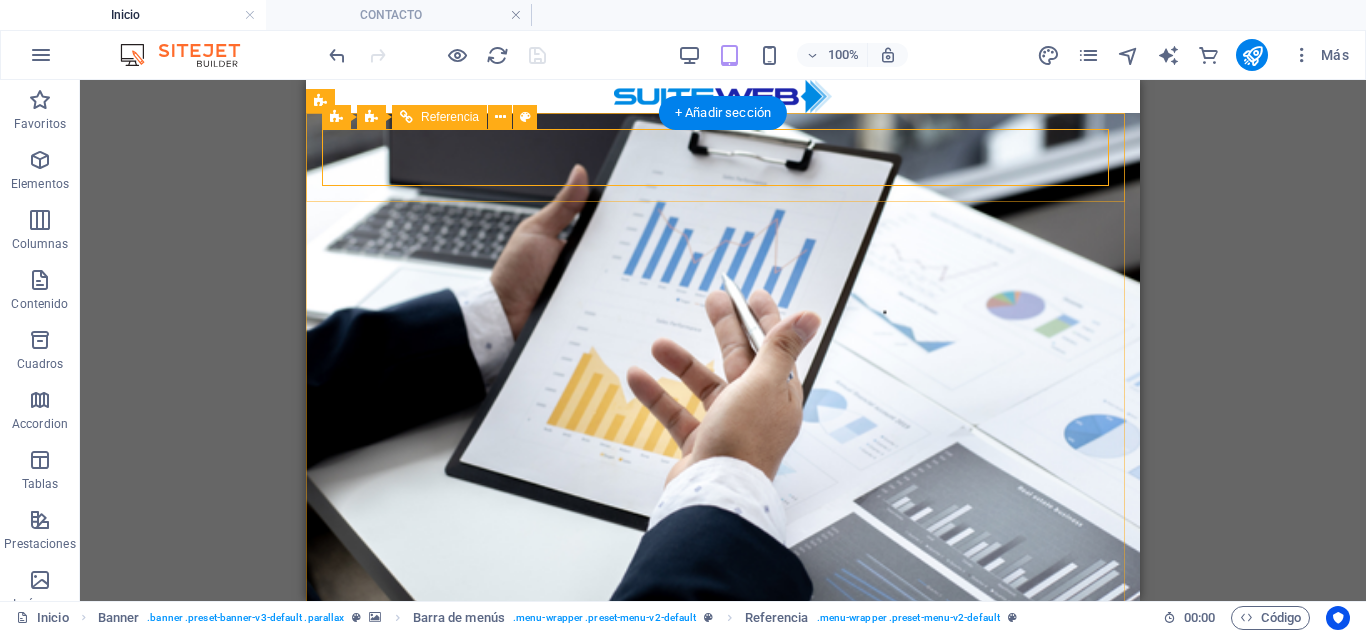 click at bounding box center [715, 678] 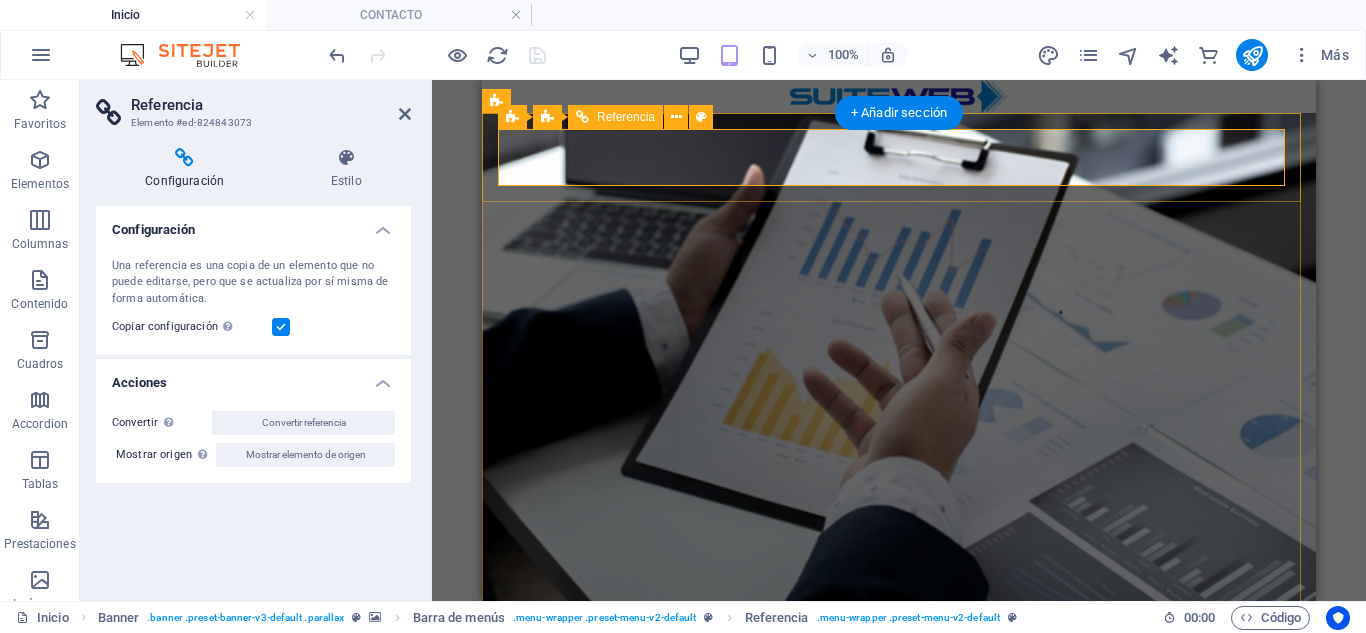 click at bounding box center (891, 678) 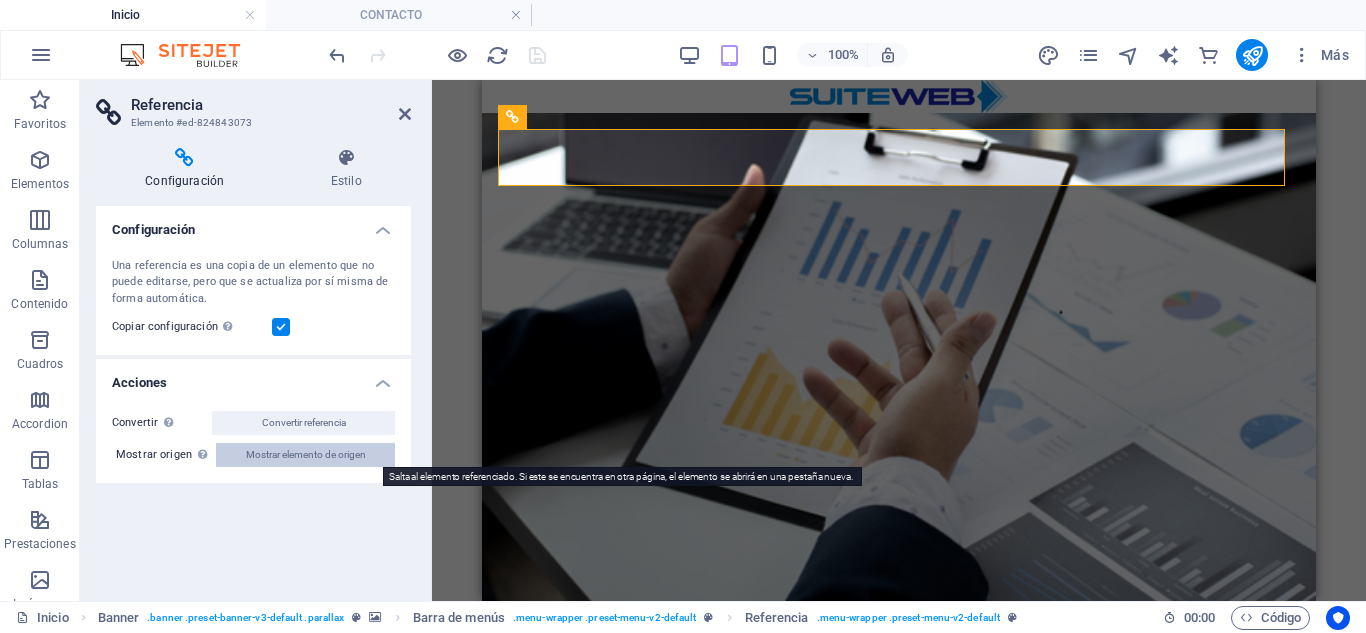 click on "Mostrar elemento de origen" at bounding box center [306, 455] 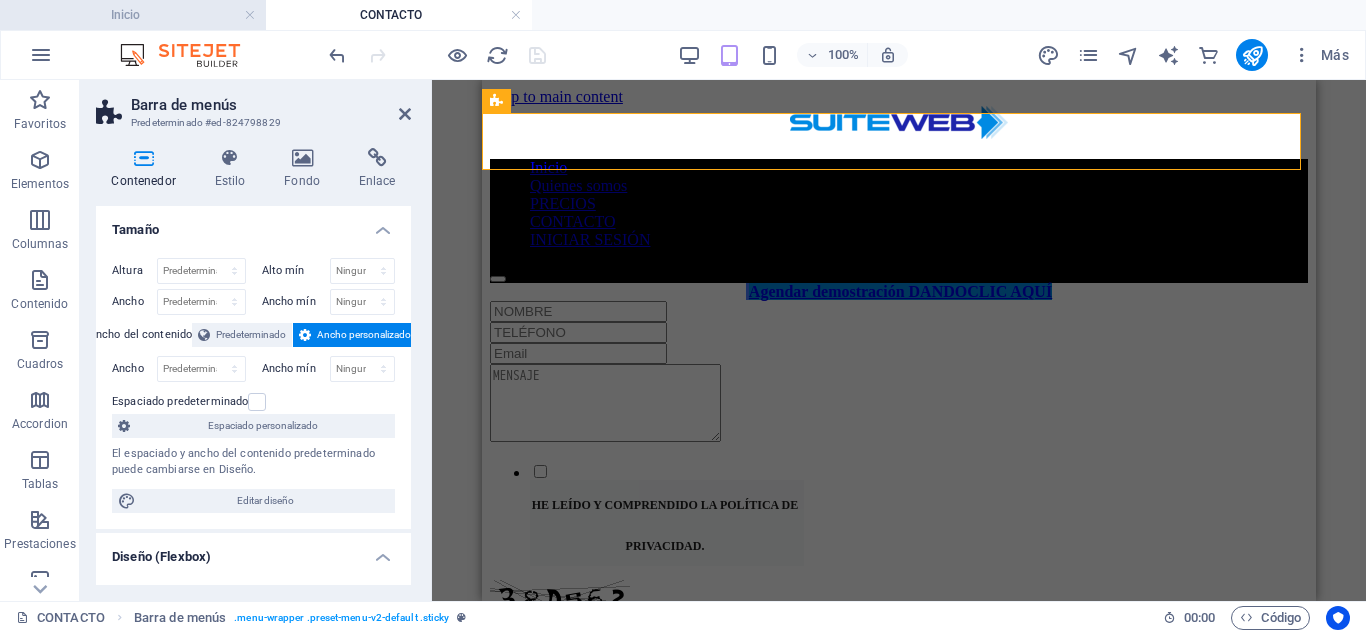 click on "Inicio" at bounding box center [133, 15] 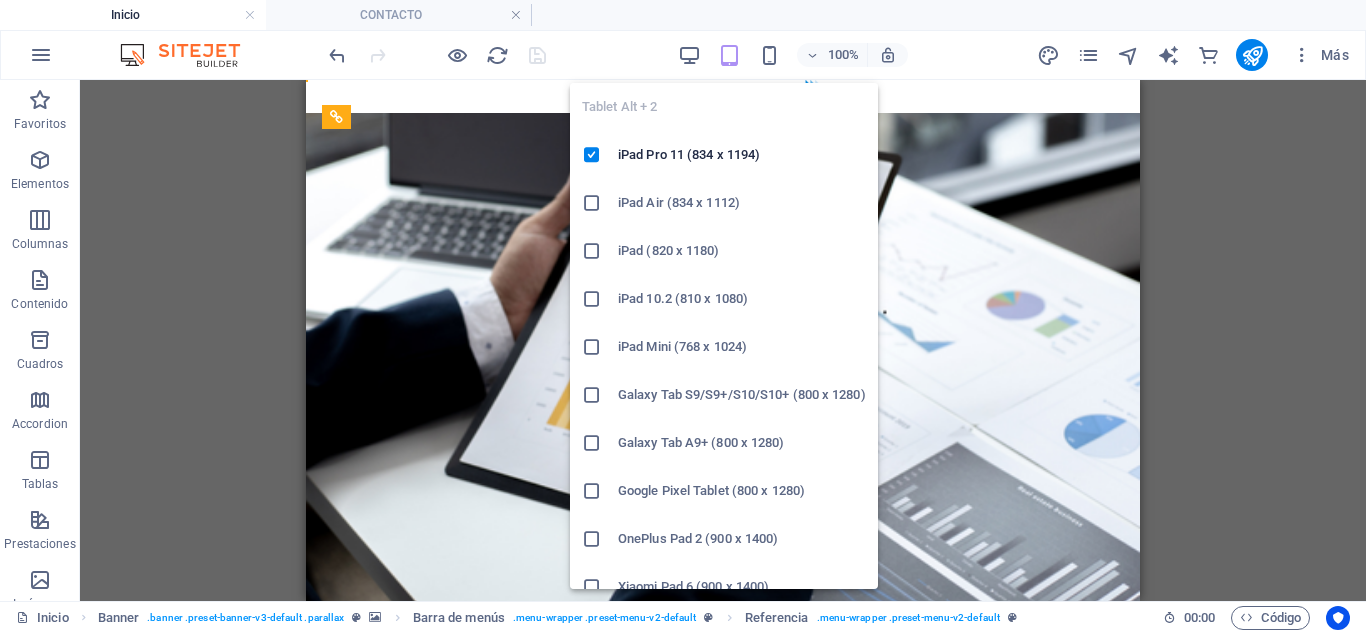 click at bounding box center [729, 55] 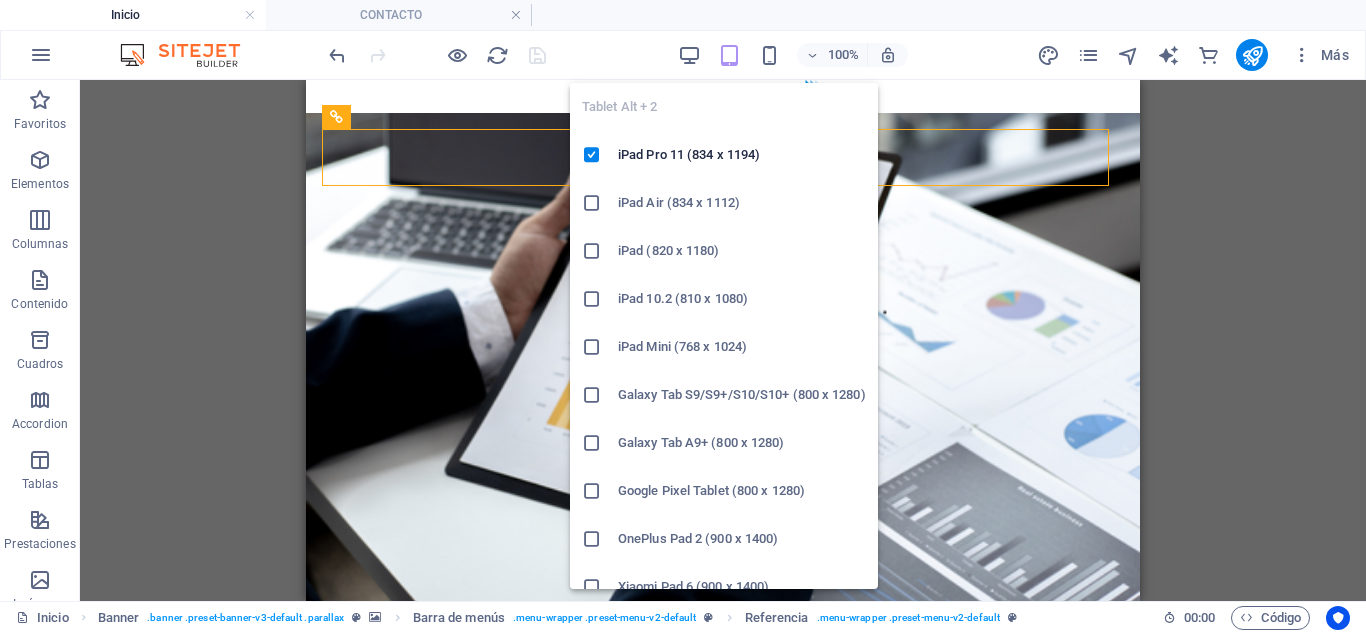 click at bounding box center [592, 203] 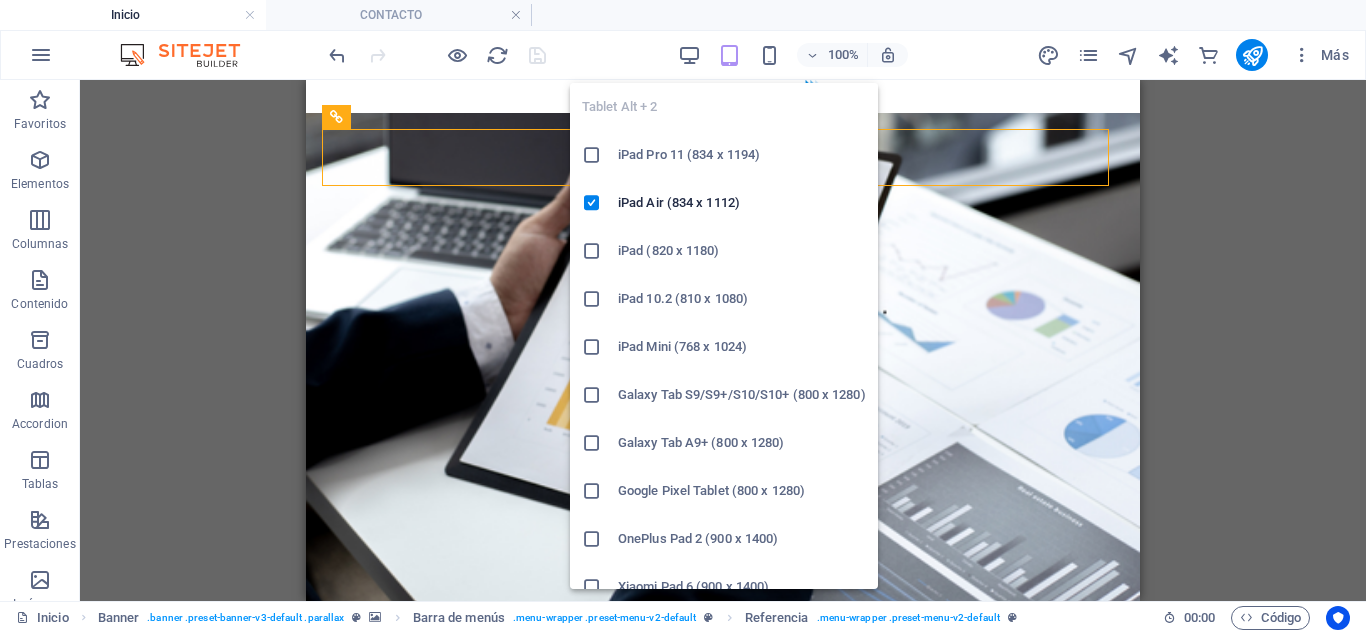 click at bounding box center [592, 251] 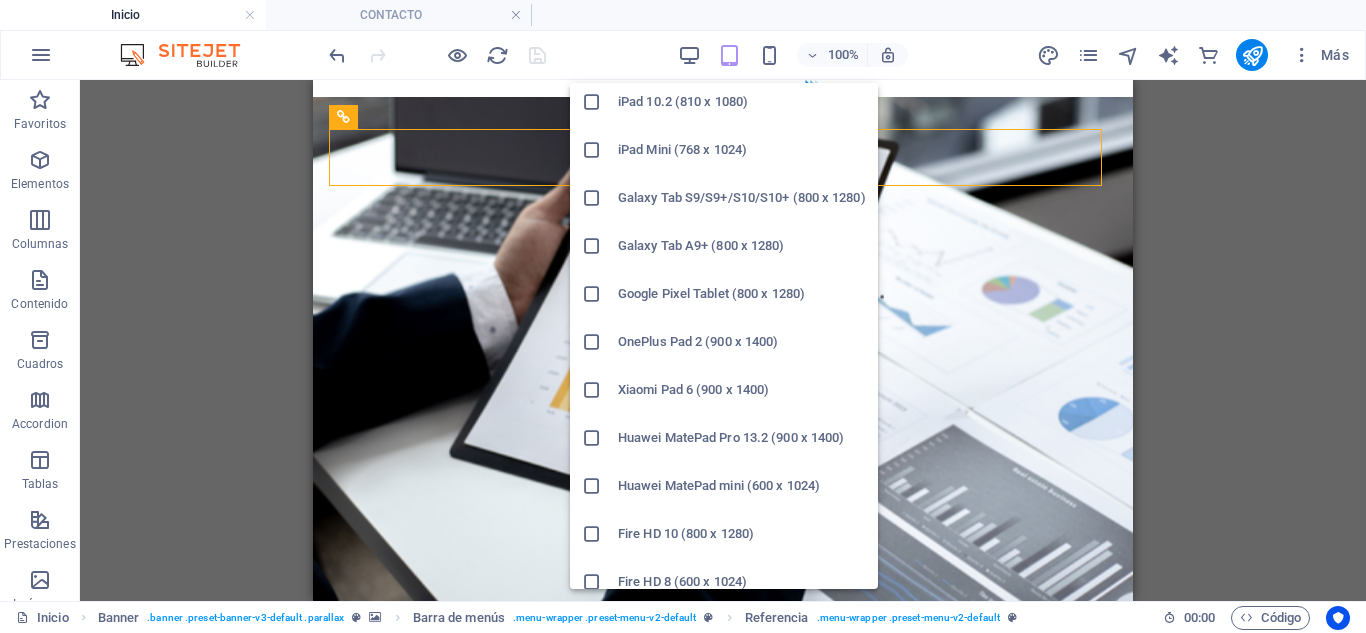 scroll, scrollTop: 214, scrollLeft: 0, axis: vertical 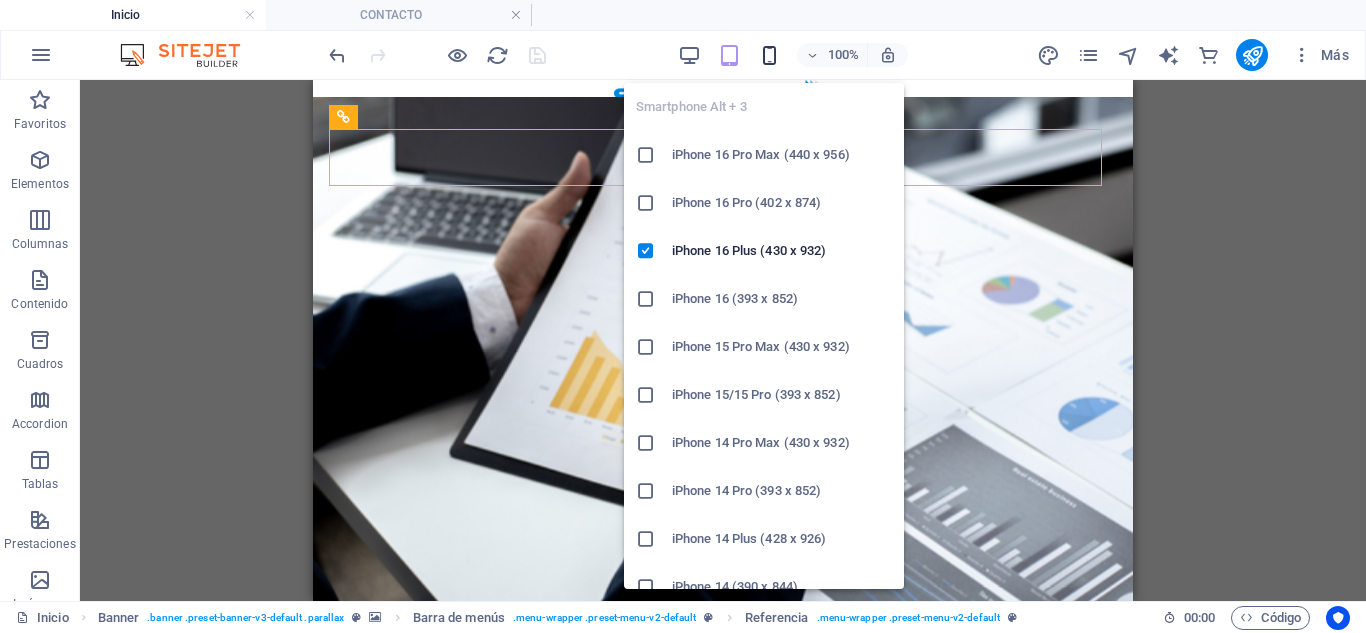 click at bounding box center [769, 55] 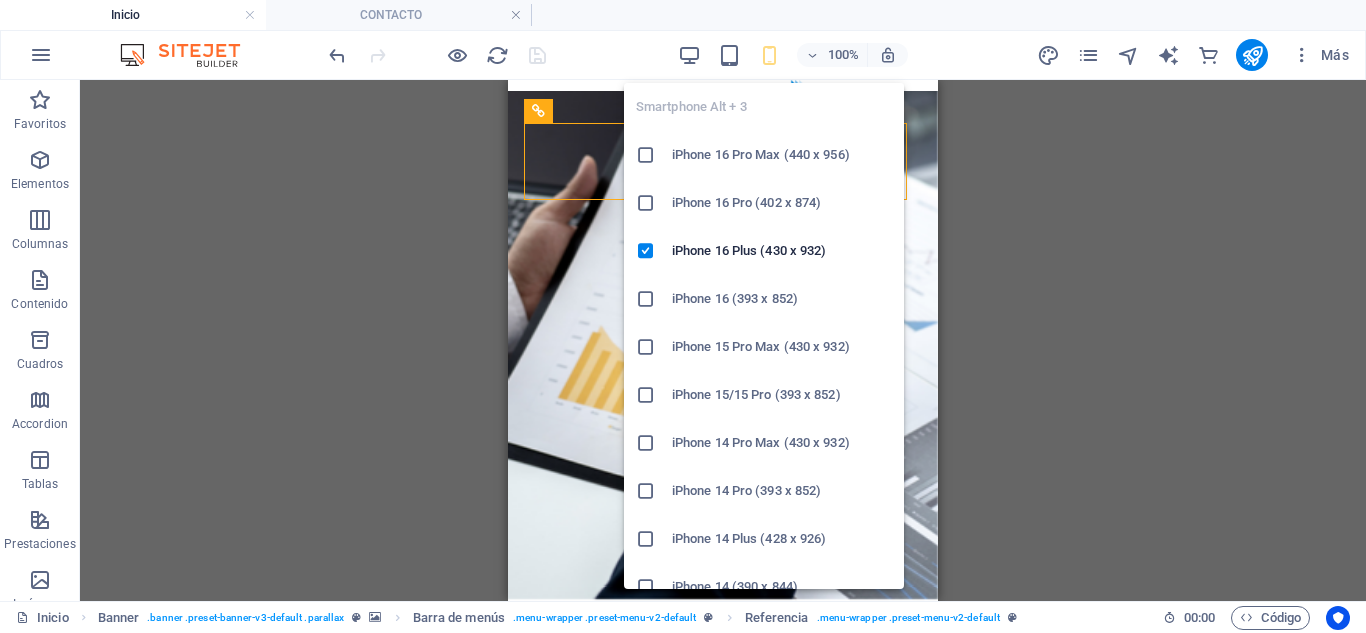 click at bounding box center [646, 155] 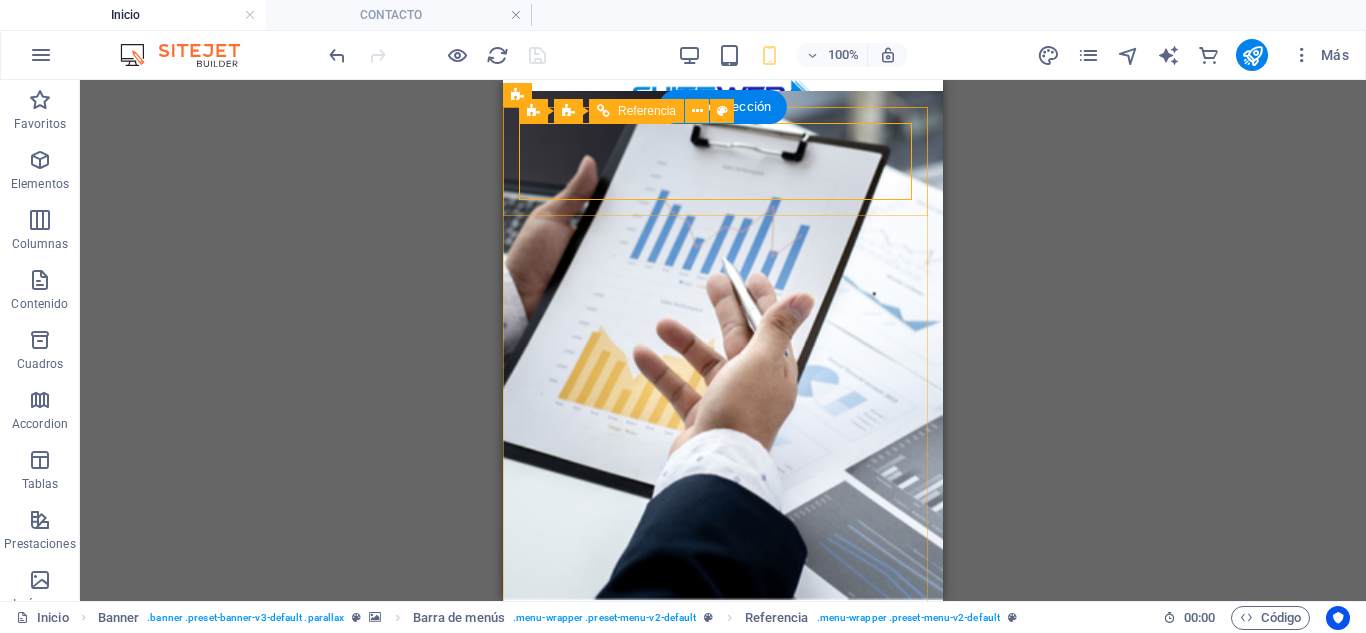 click at bounding box center (715, 672) 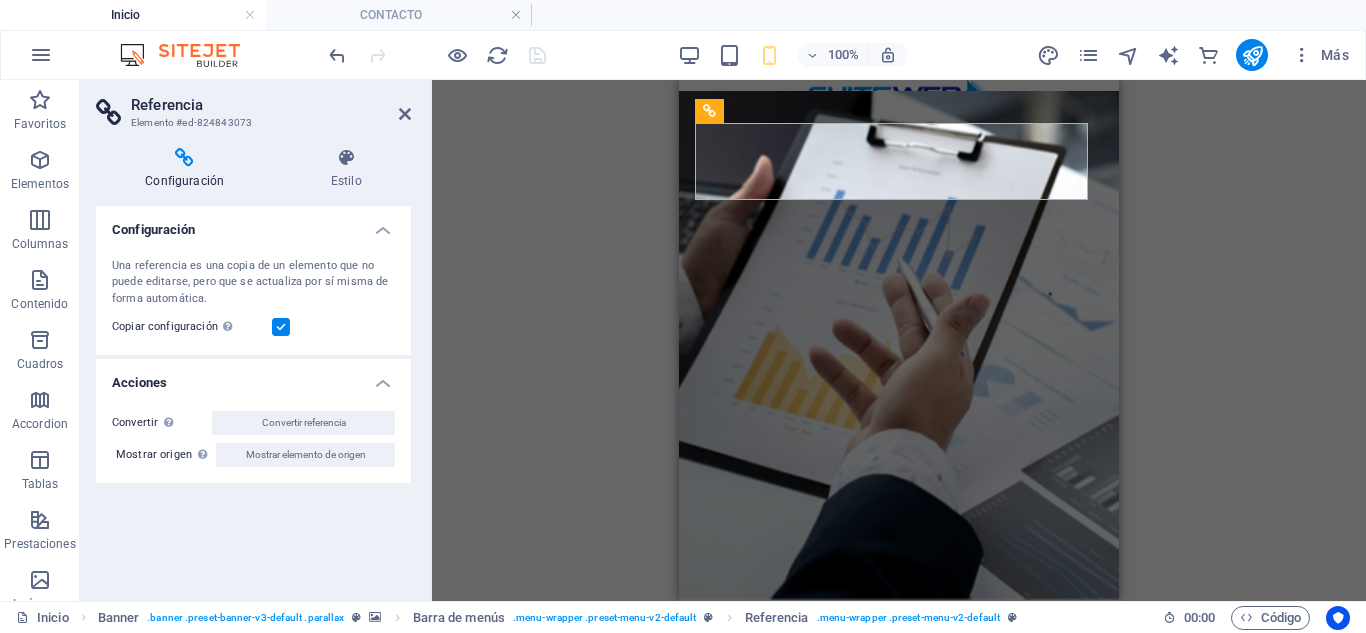 click at bounding box center (184, 158) 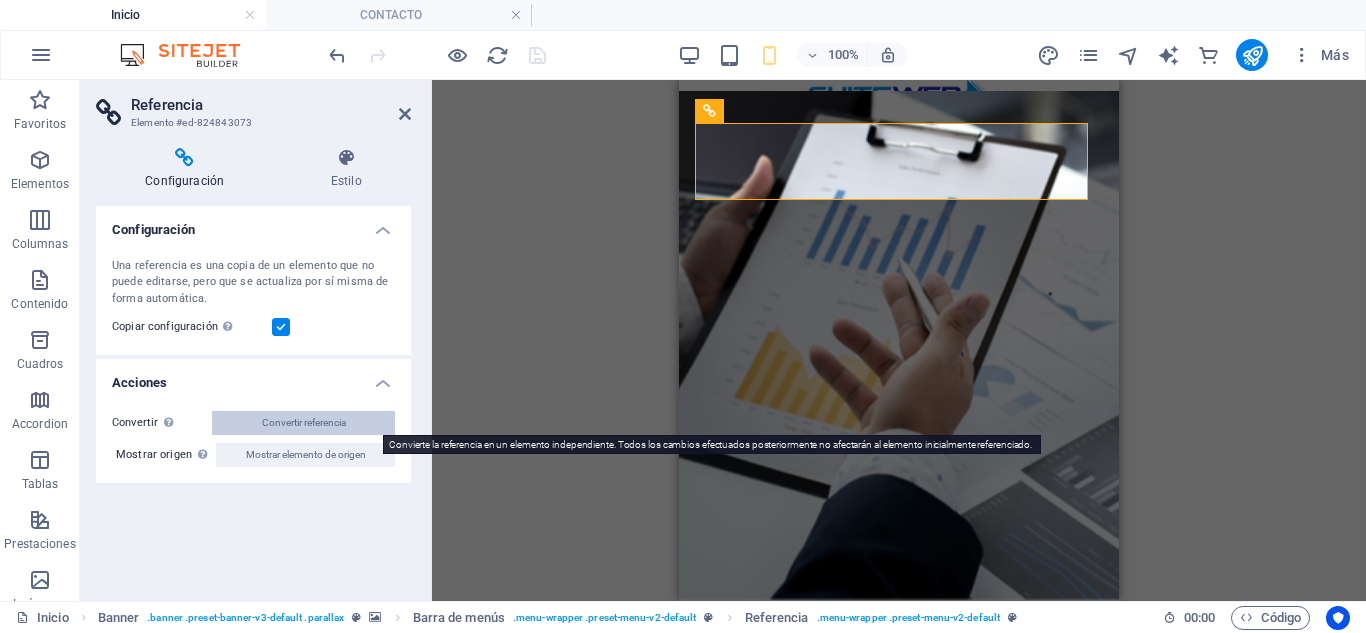 click on "Convertir referencia" at bounding box center (303, 423) 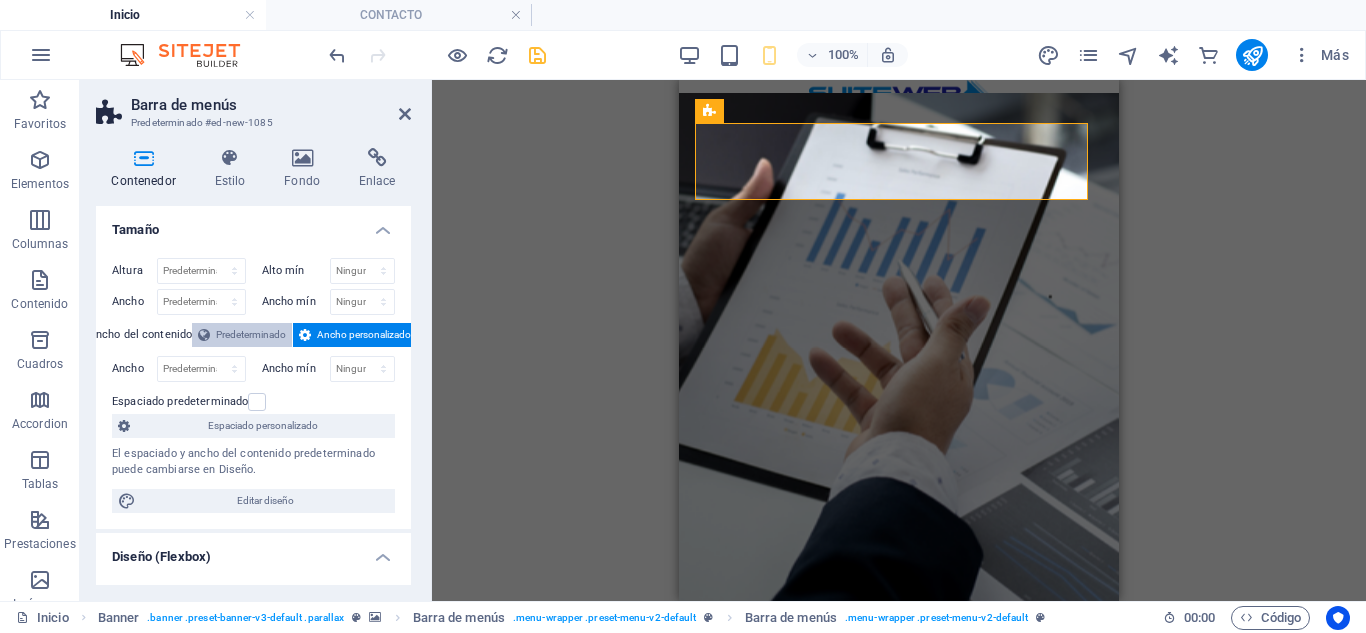 click on "Predeterminado" at bounding box center (251, 335) 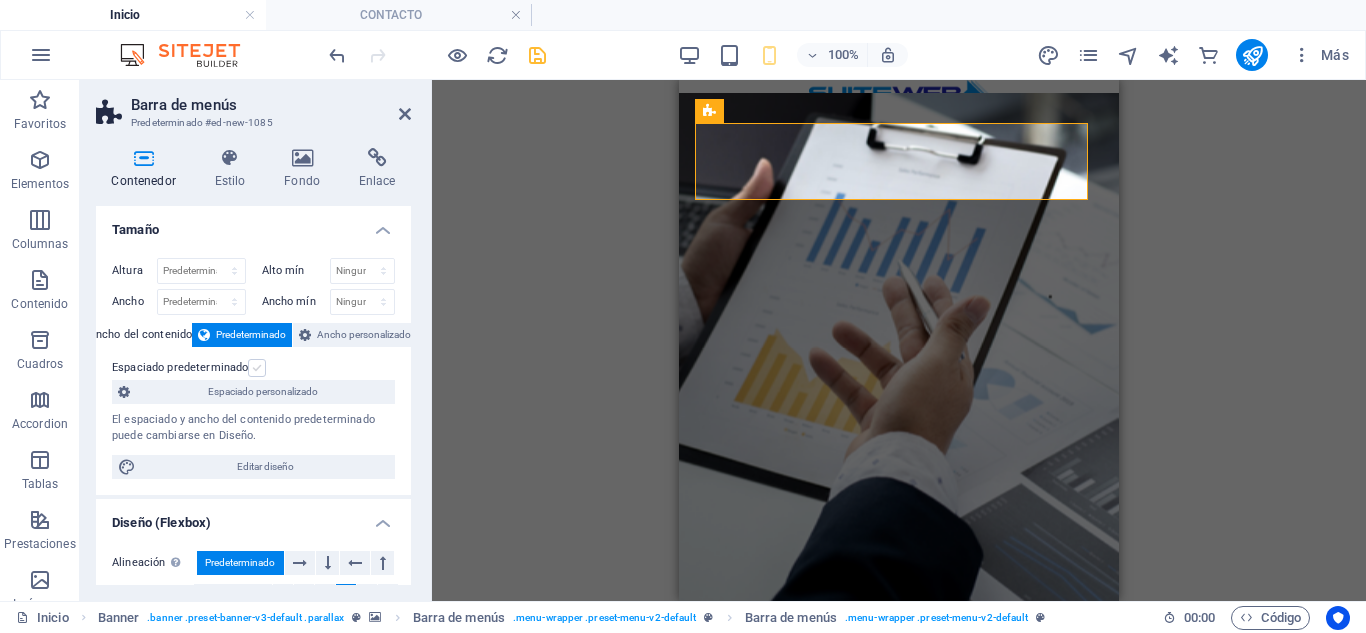 click at bounding box center (257, 368) 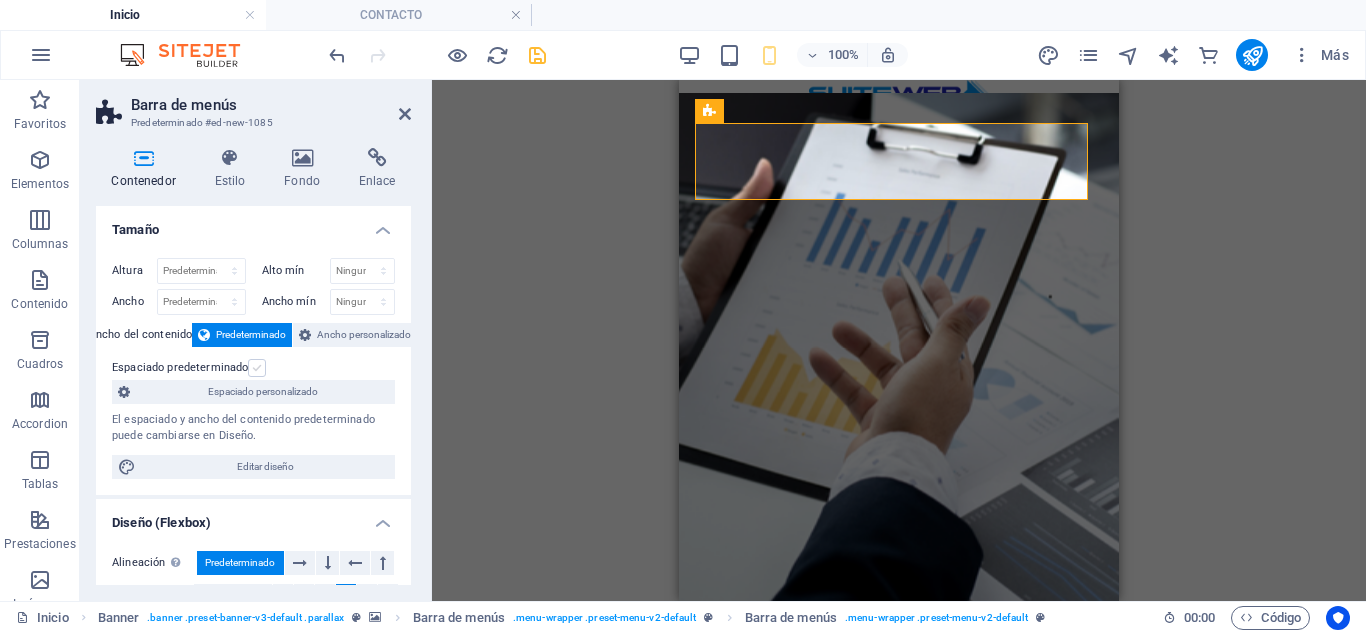 click on "Espaciado predeterminado" at bounding box center [0, 0] 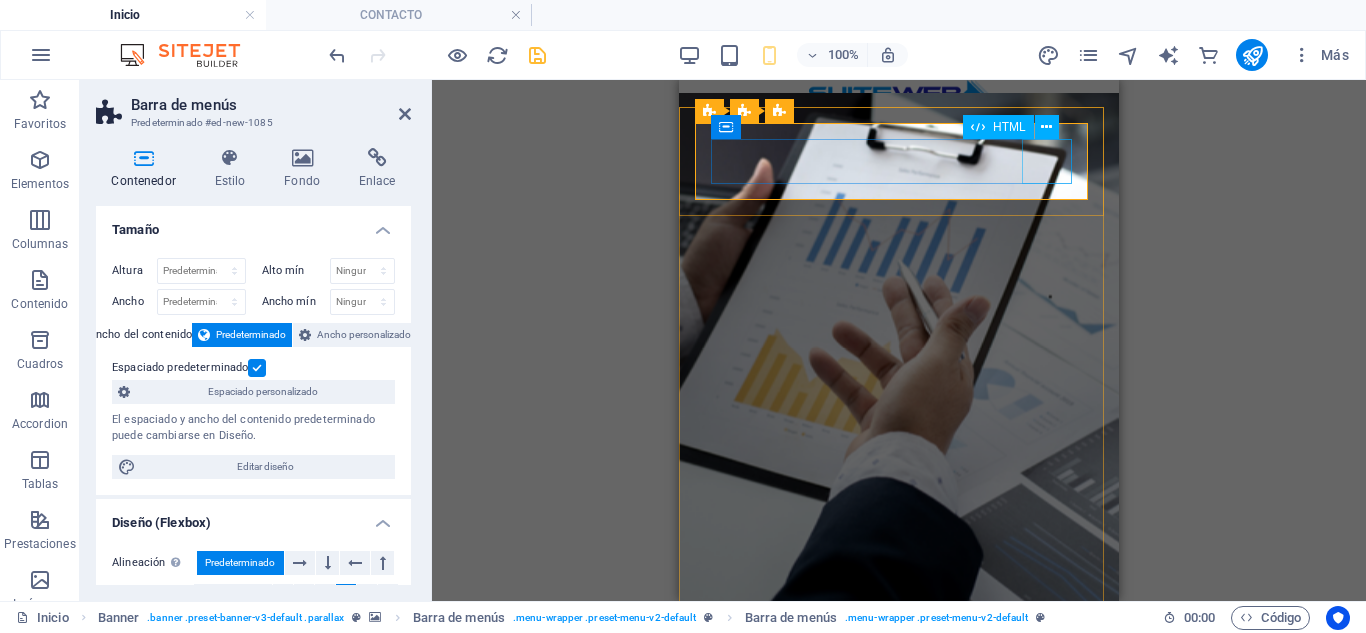 click at bounding box center (899, 707) 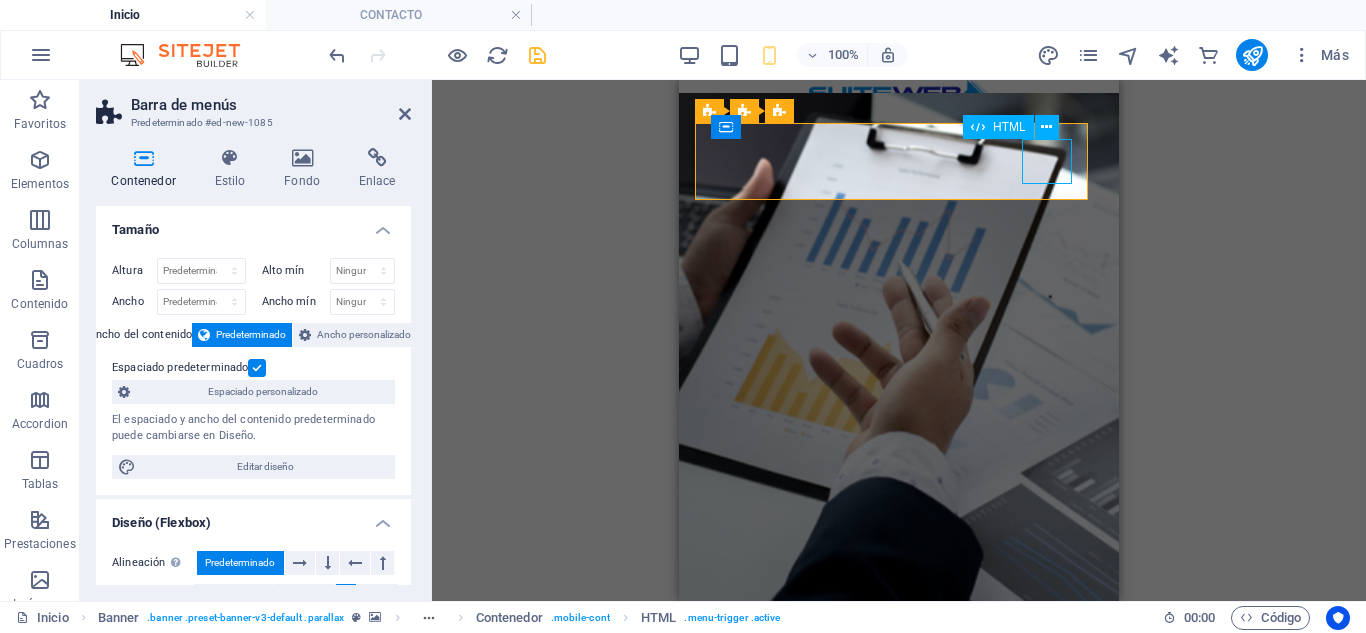 click at bounding box center [899, 707] 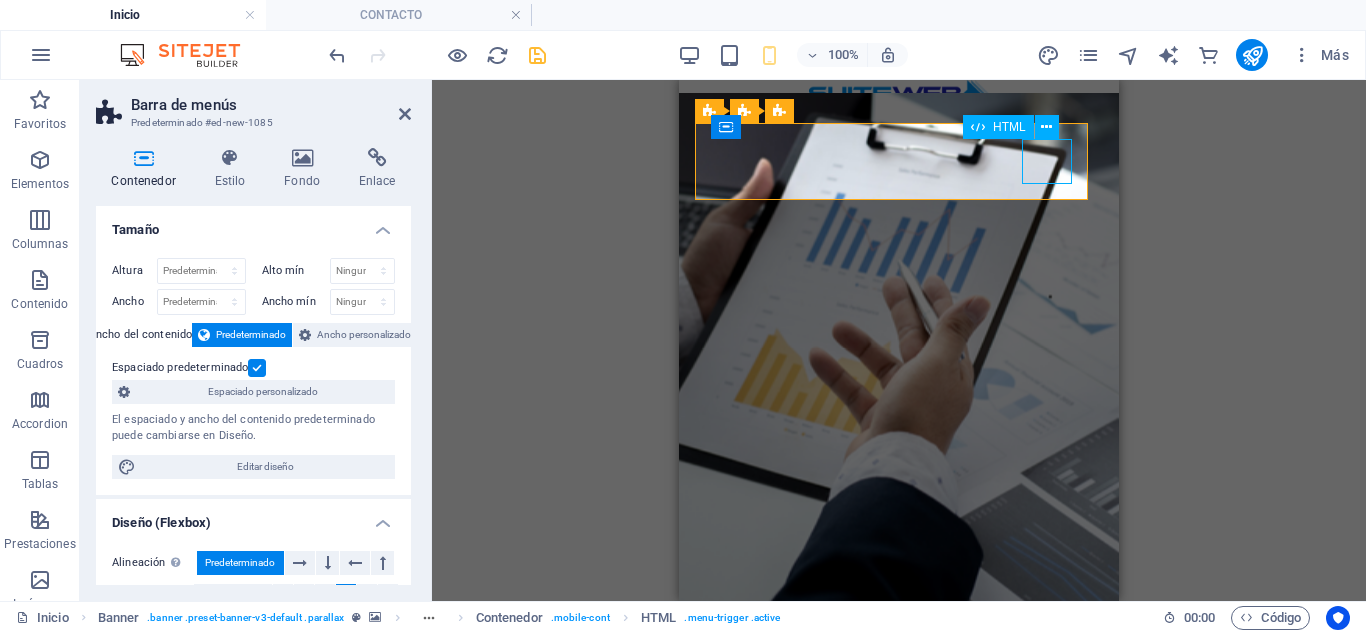 click at bounding box center (899, 707) 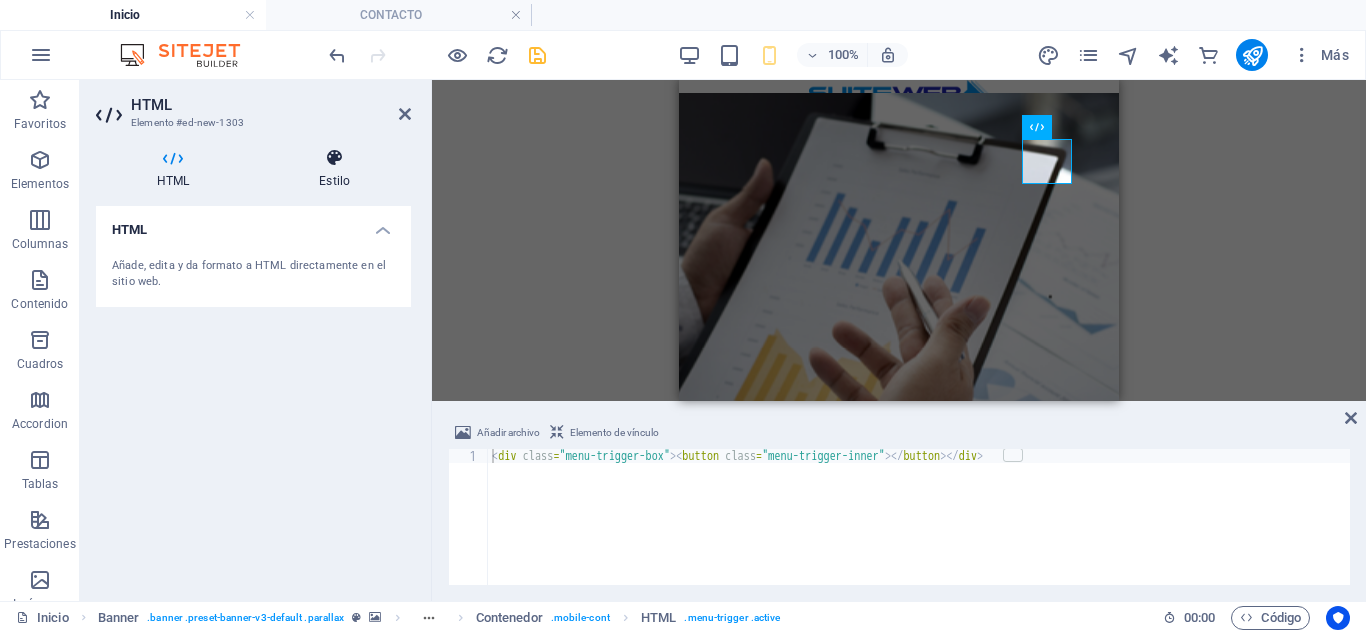 click at bounding box center (334, 158) 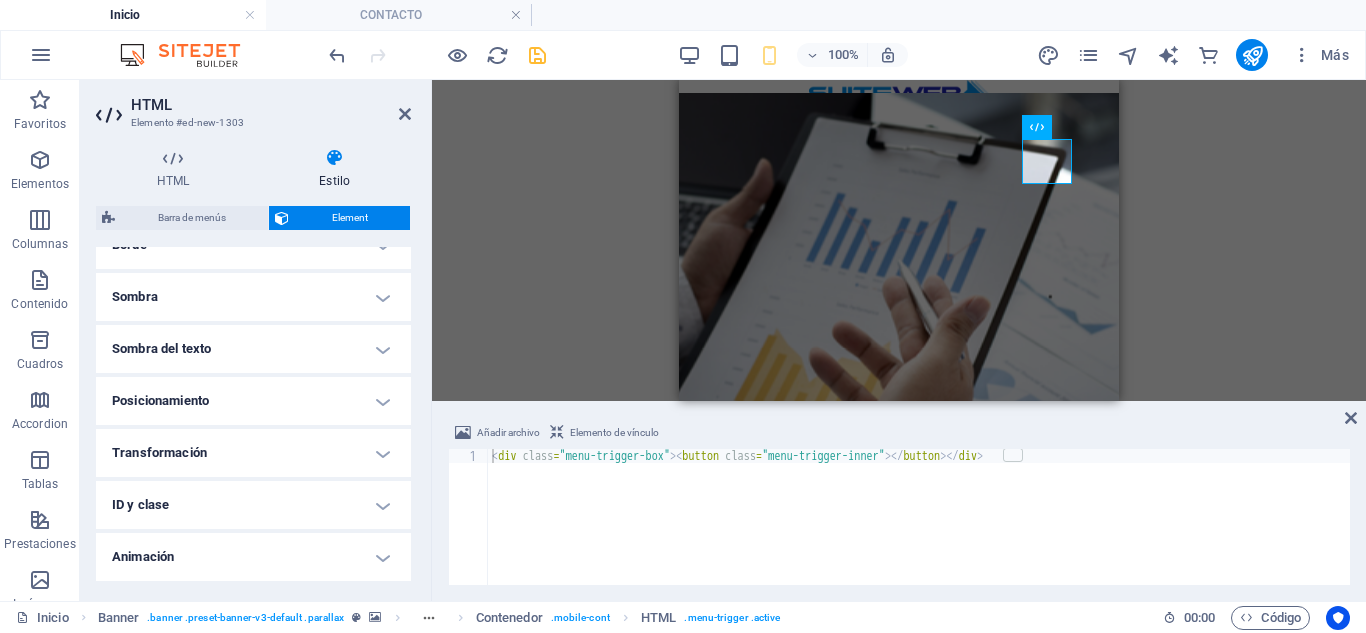 scroll, scrollTop: 524, scrollLeft: 0, axis: vertical 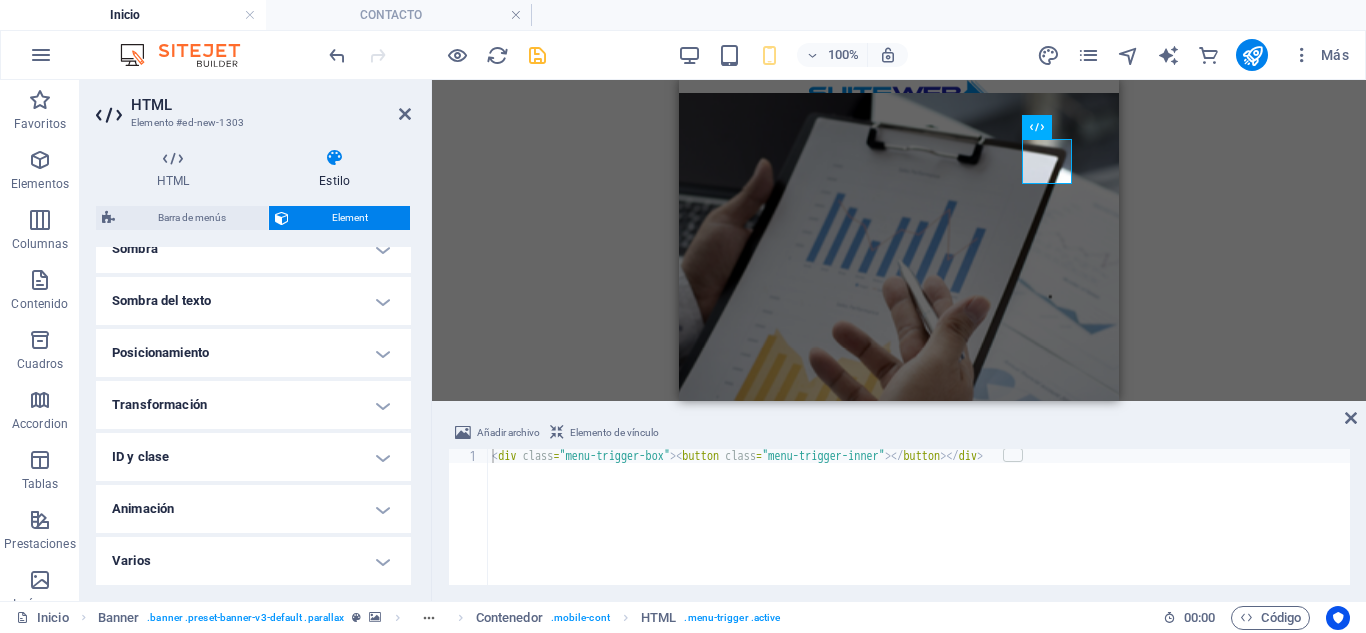 click on "Posicionamiento" at bounding box center [253, 353] 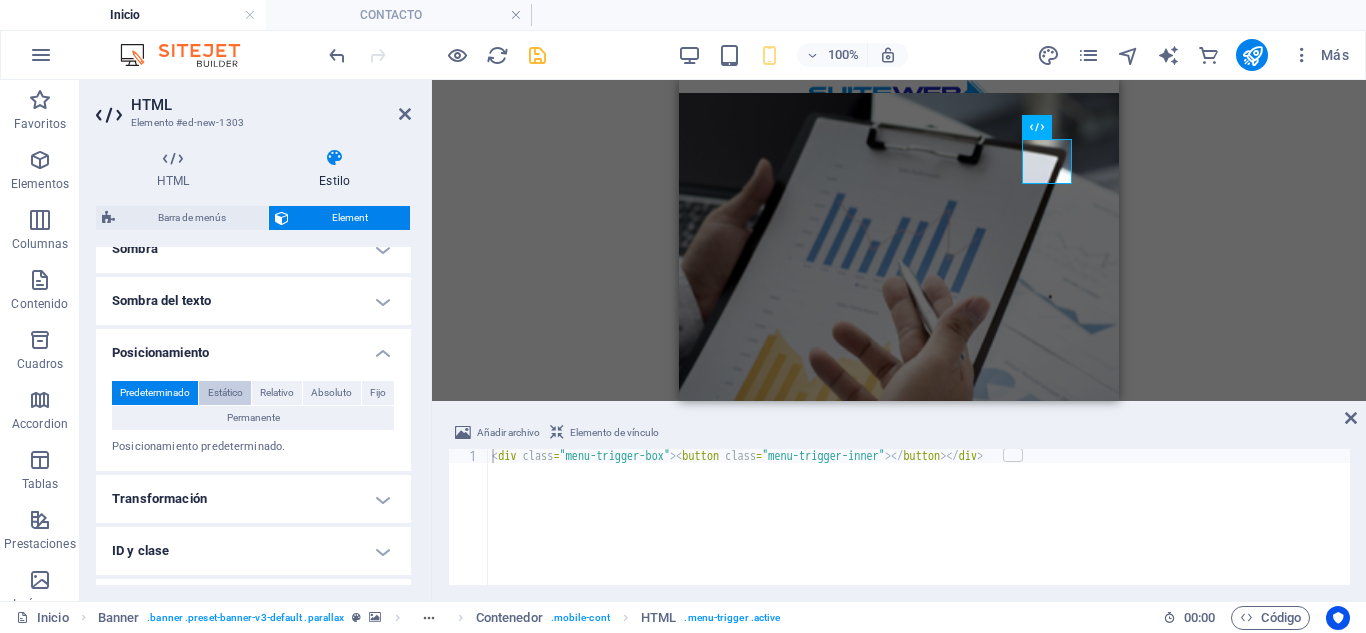click on "Estático" at bounding box center (225, 393) 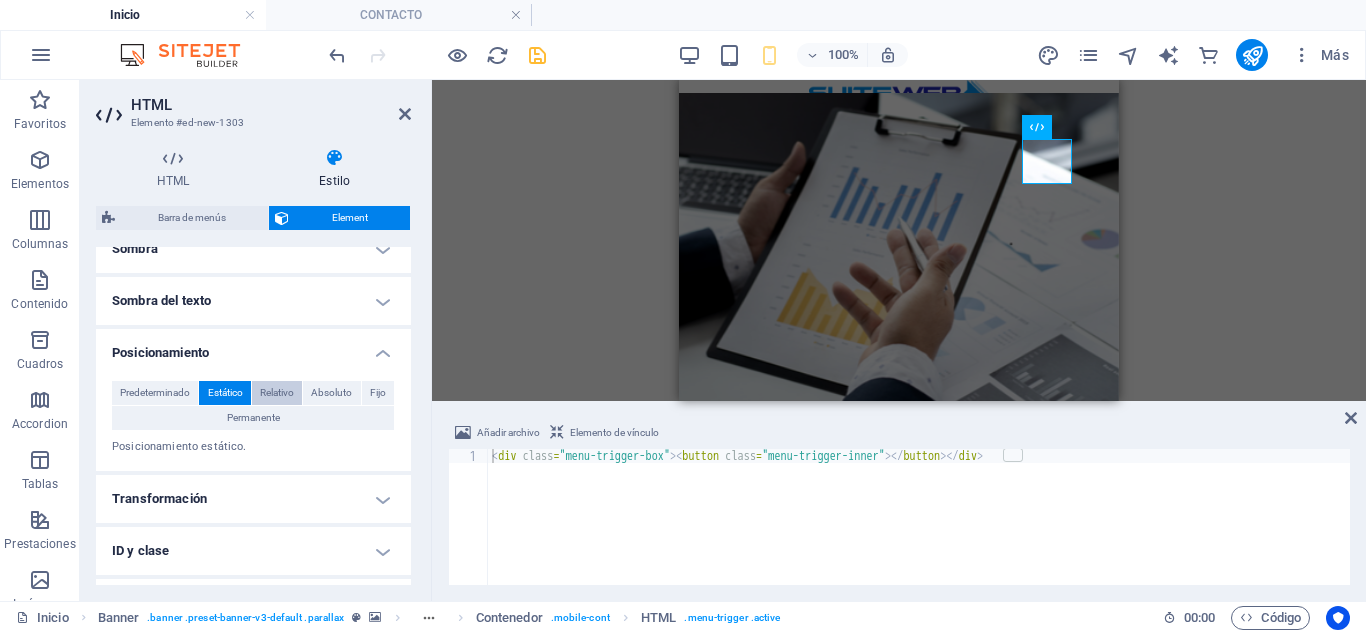 click on "Relativo" at bounding box center [277, 393] 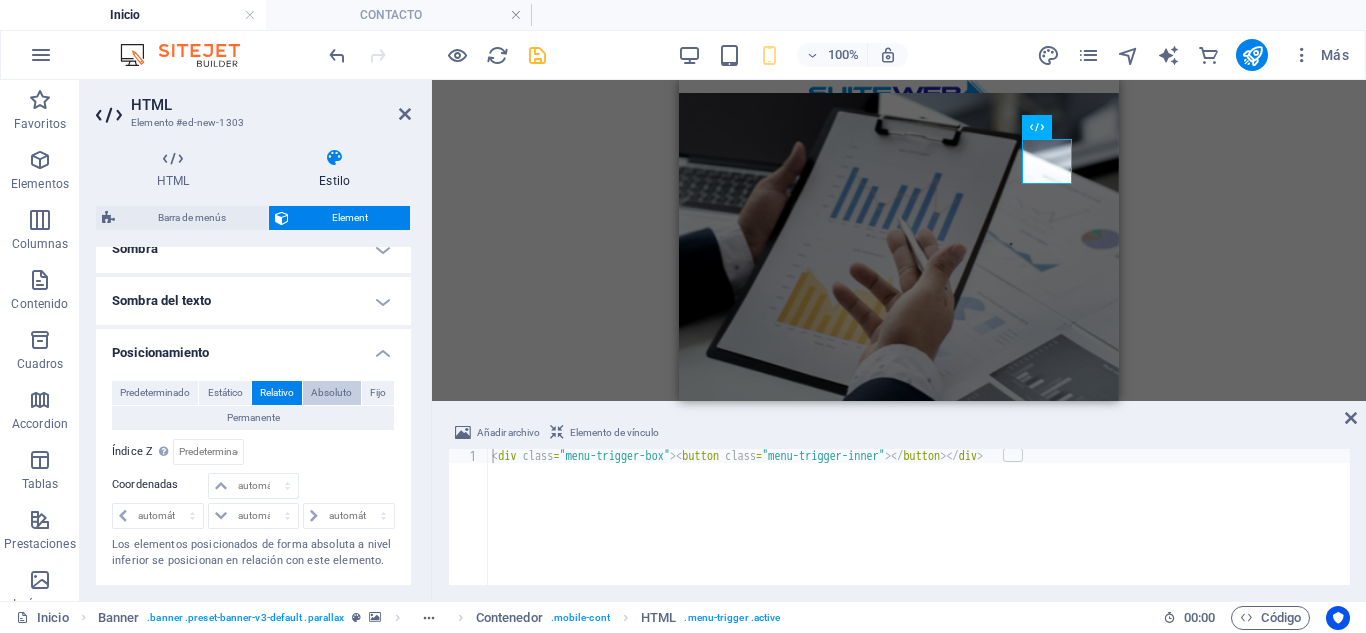 click on "Absoluto" at bounding box center [331, 393] 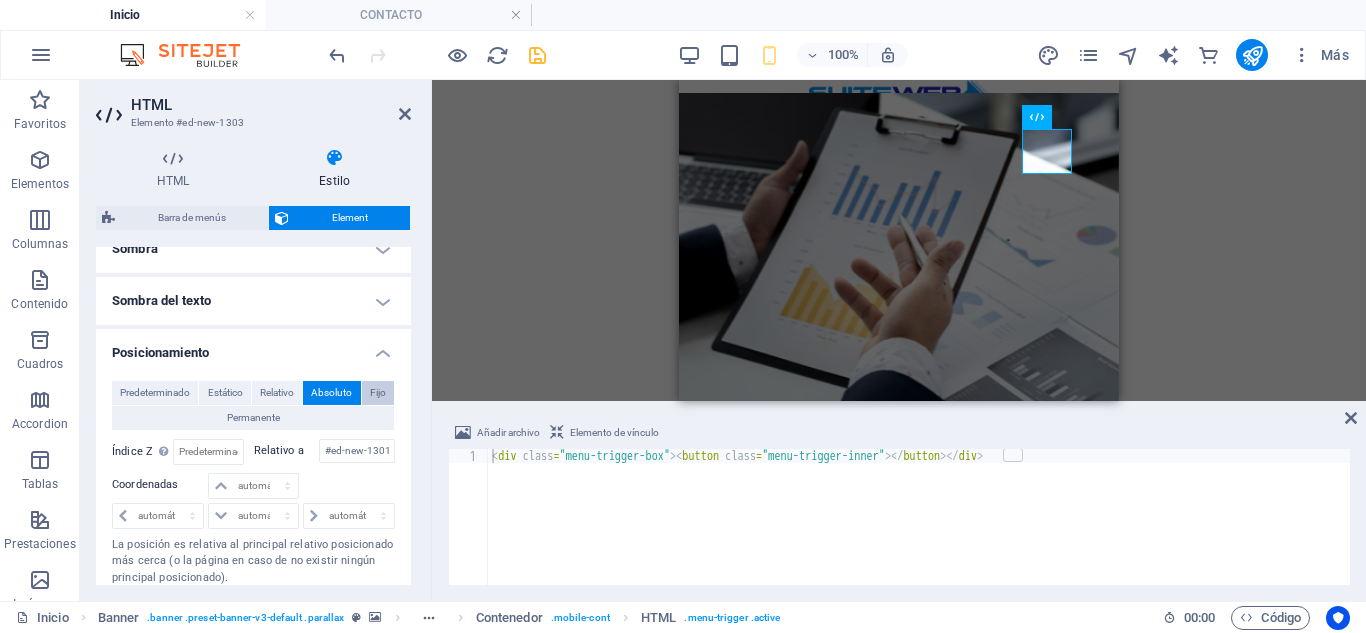 click on "Fijo" at bounding box center [378, 393] 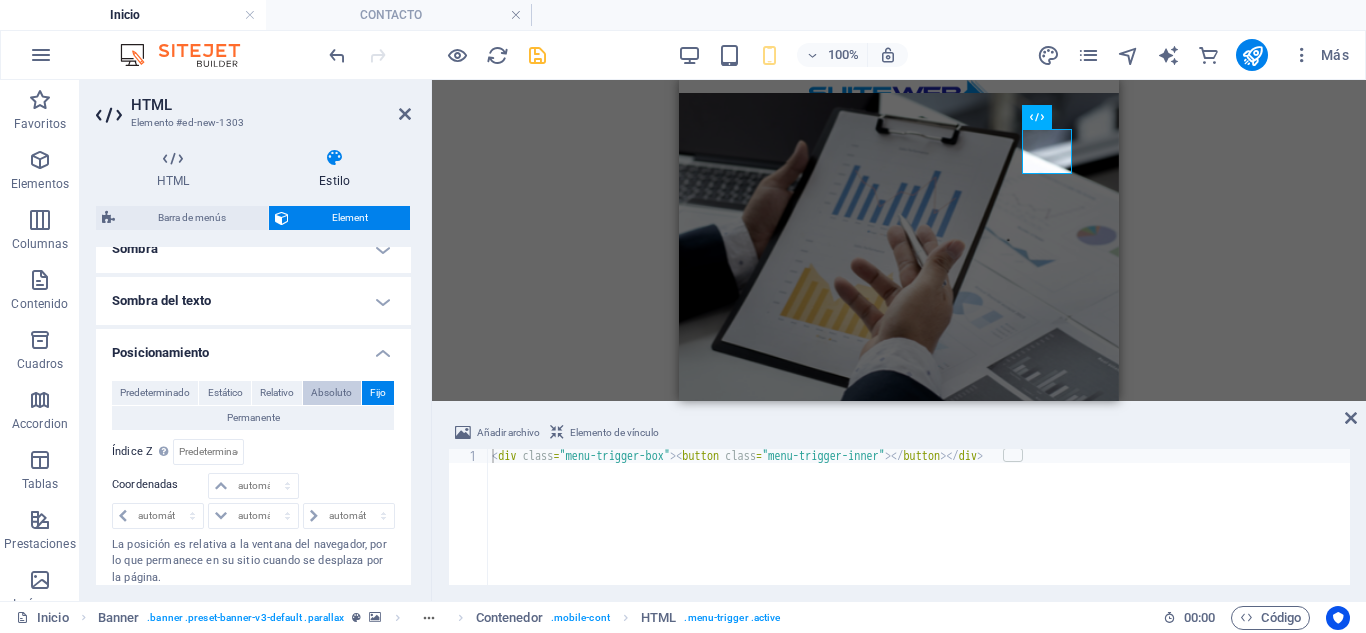 click on "Absoluto" at bounding box center [331, 393] 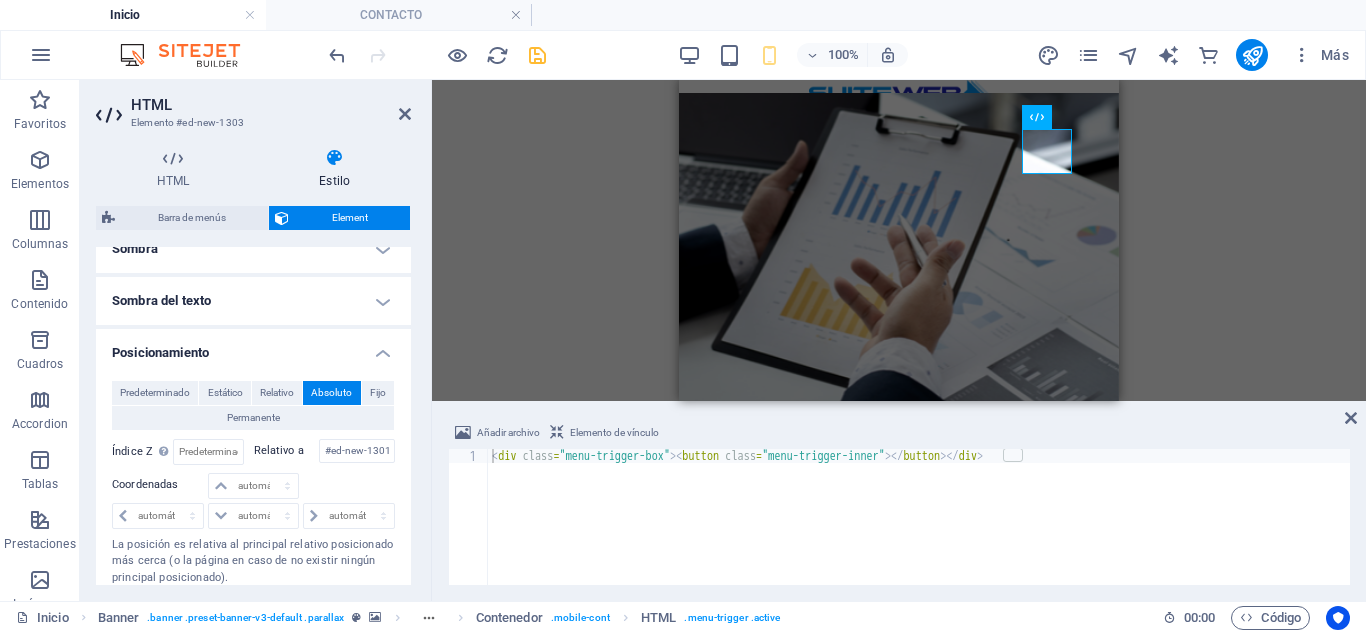click on "HTML" at bounding box center (271, 105) 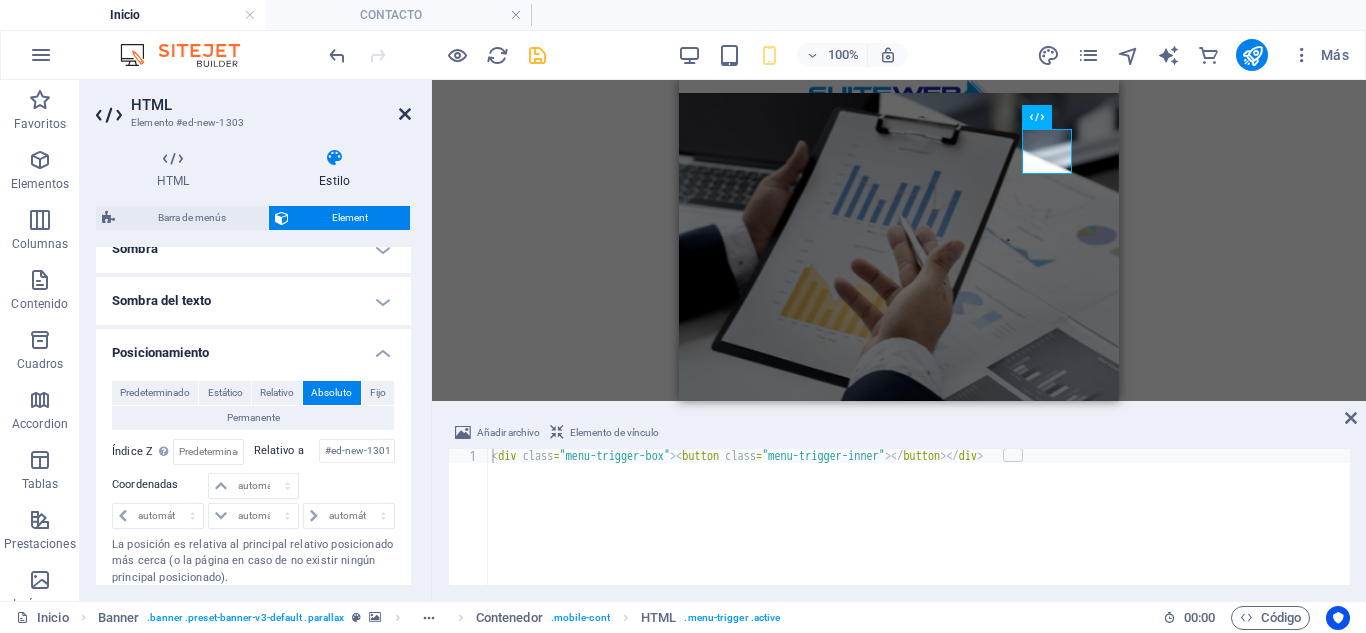 click at bounding box center (405, 114) 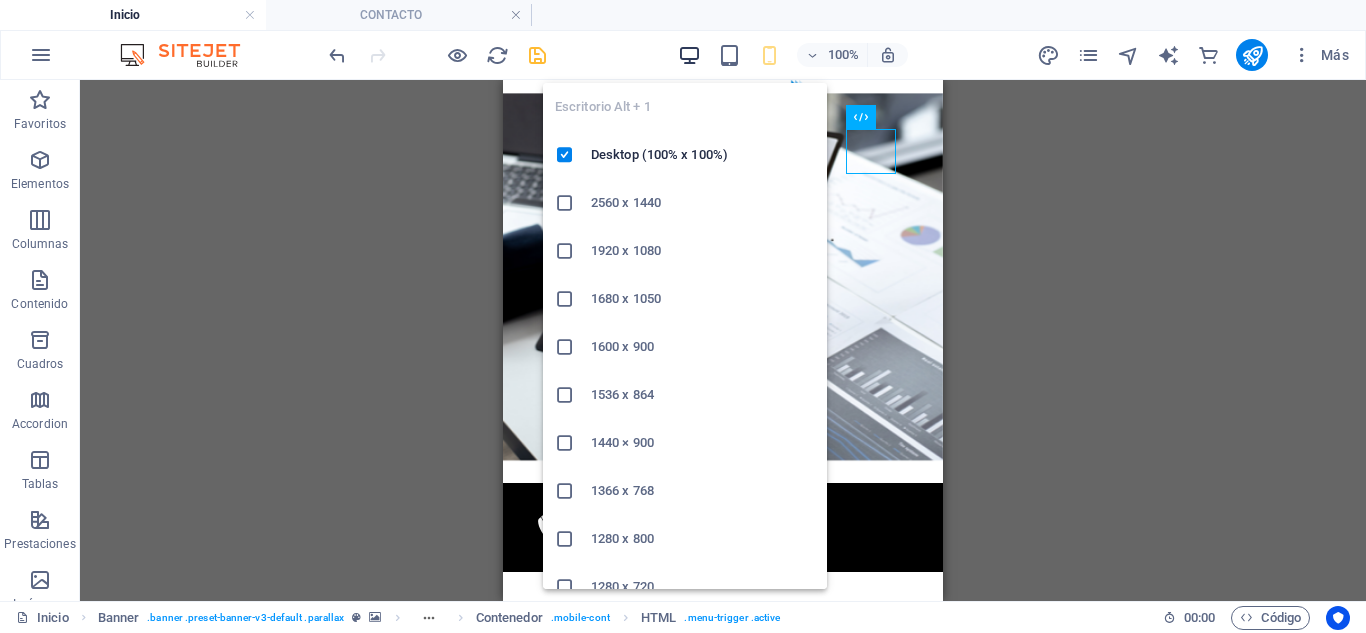 click at bounding box center [689, 55] 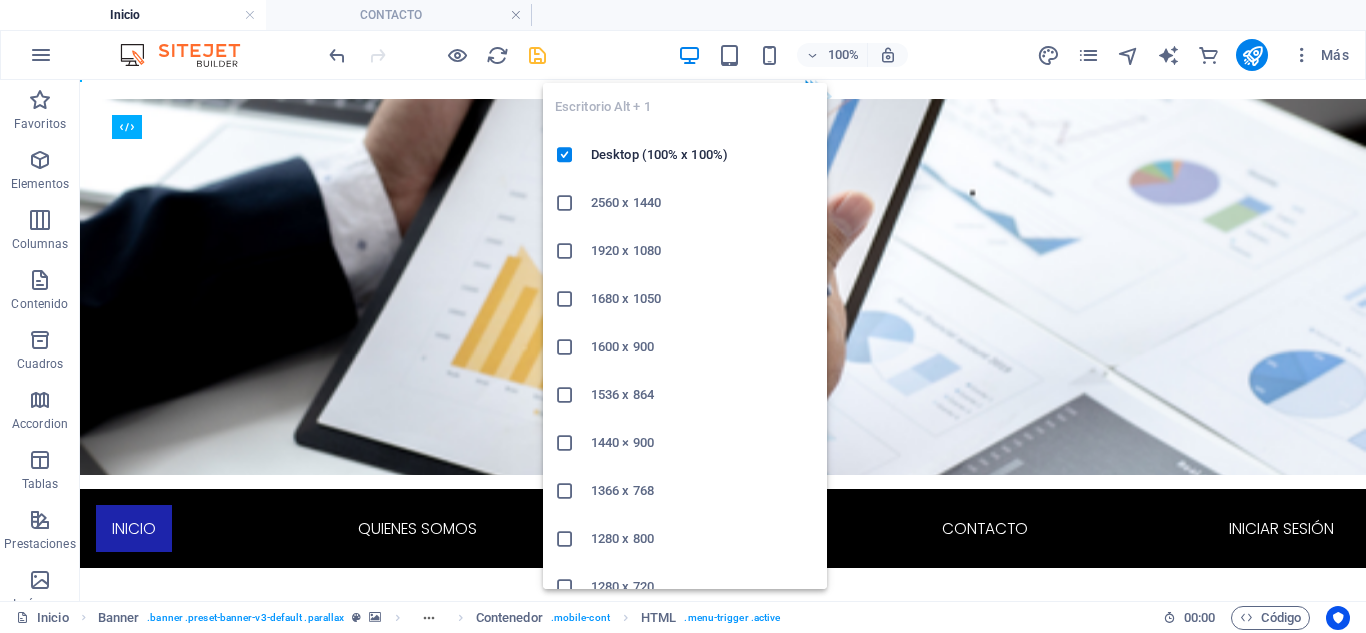 click at bounding box center [689, 55] 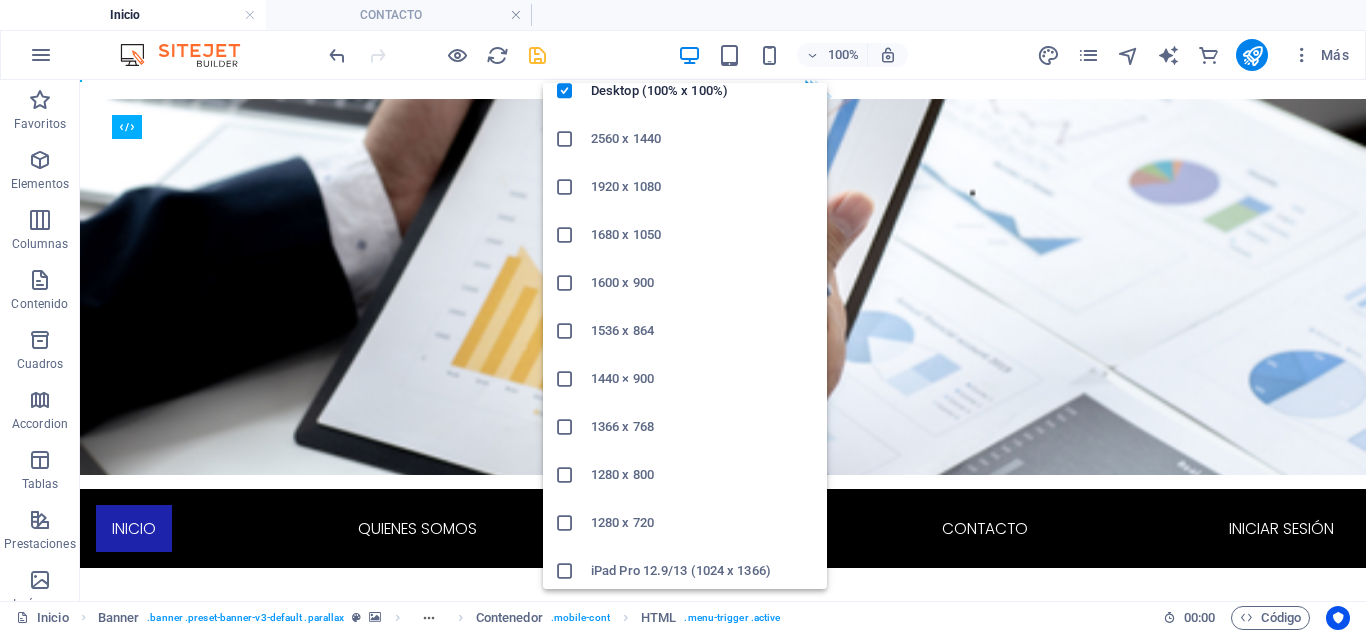 scroll, scrollTop: 118, scrollLeft: 0, axis: vertical 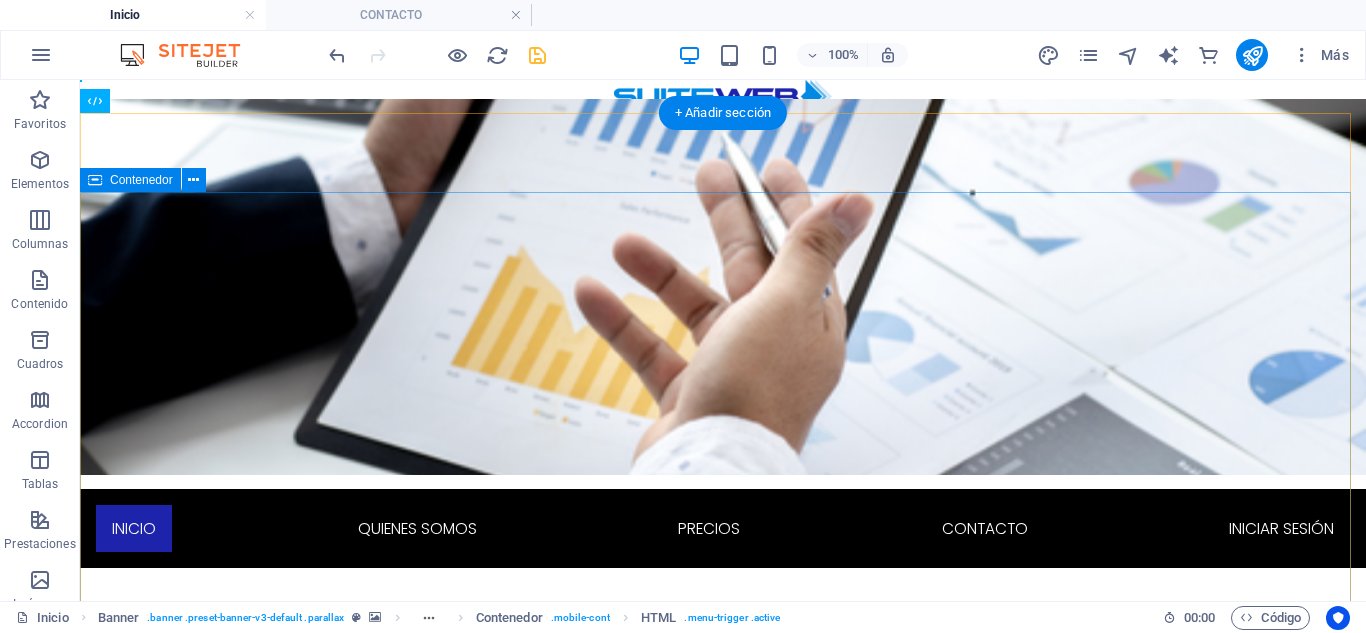 type 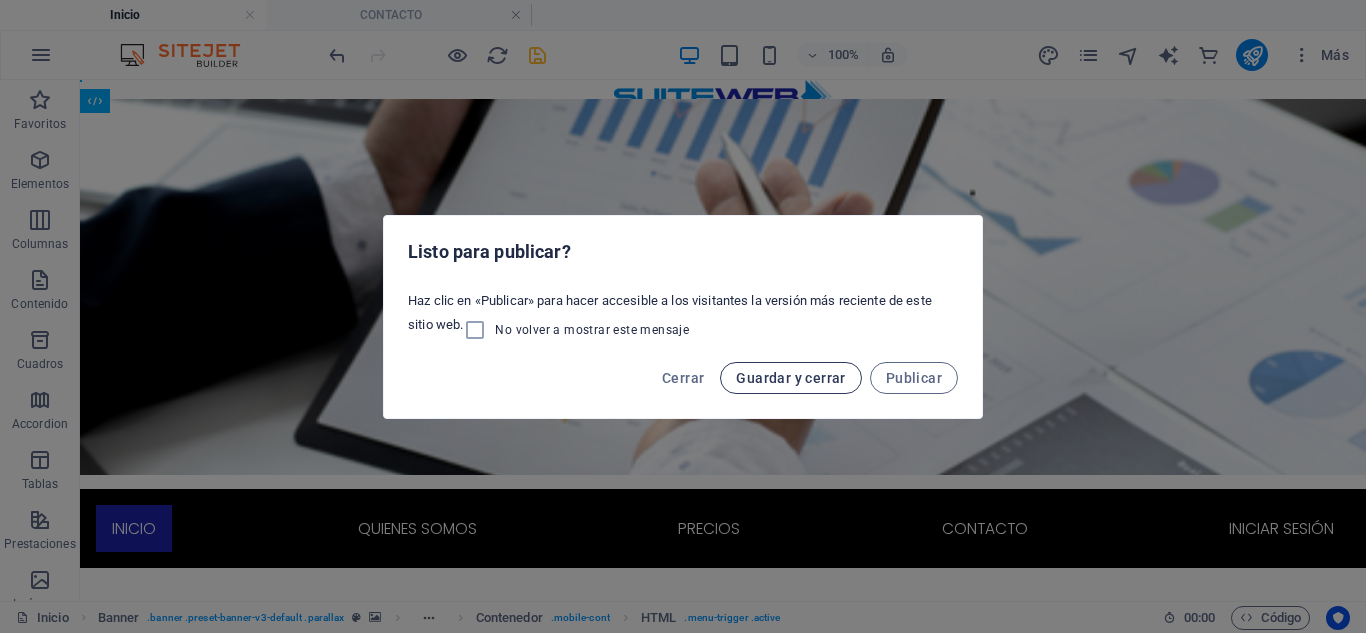 click on "Guardar y cerrar" at bounding box center [790, 378] 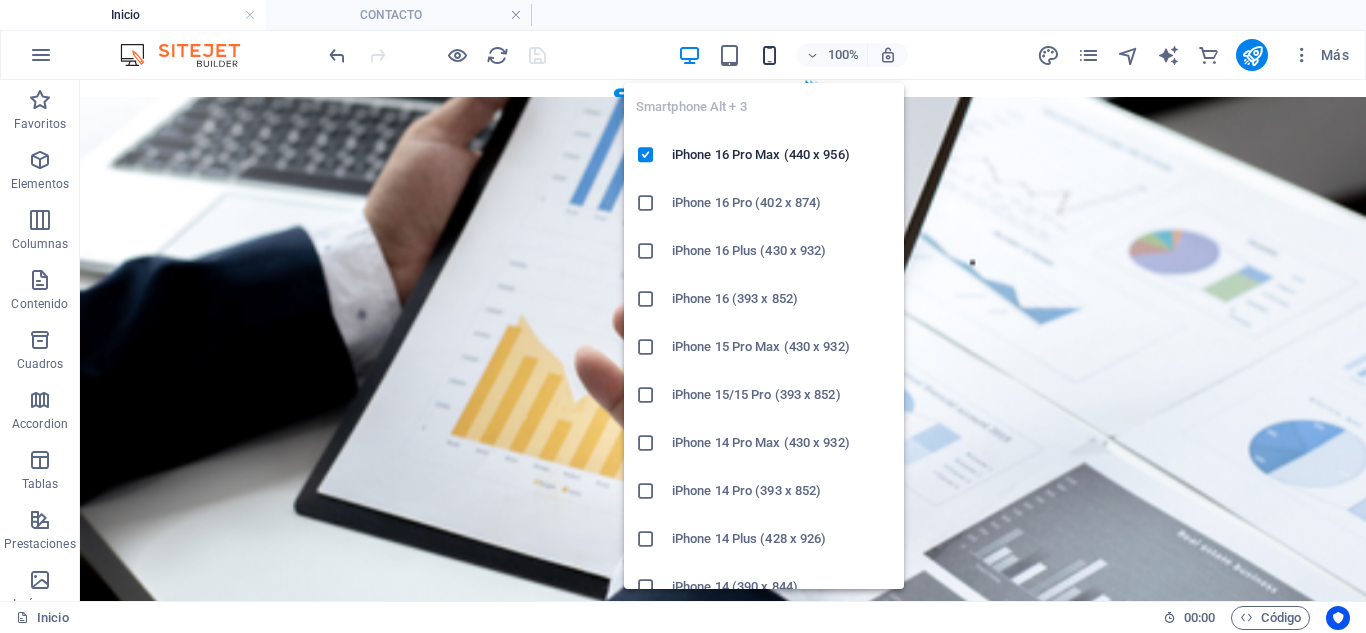 click at bounding box center (769, 55) 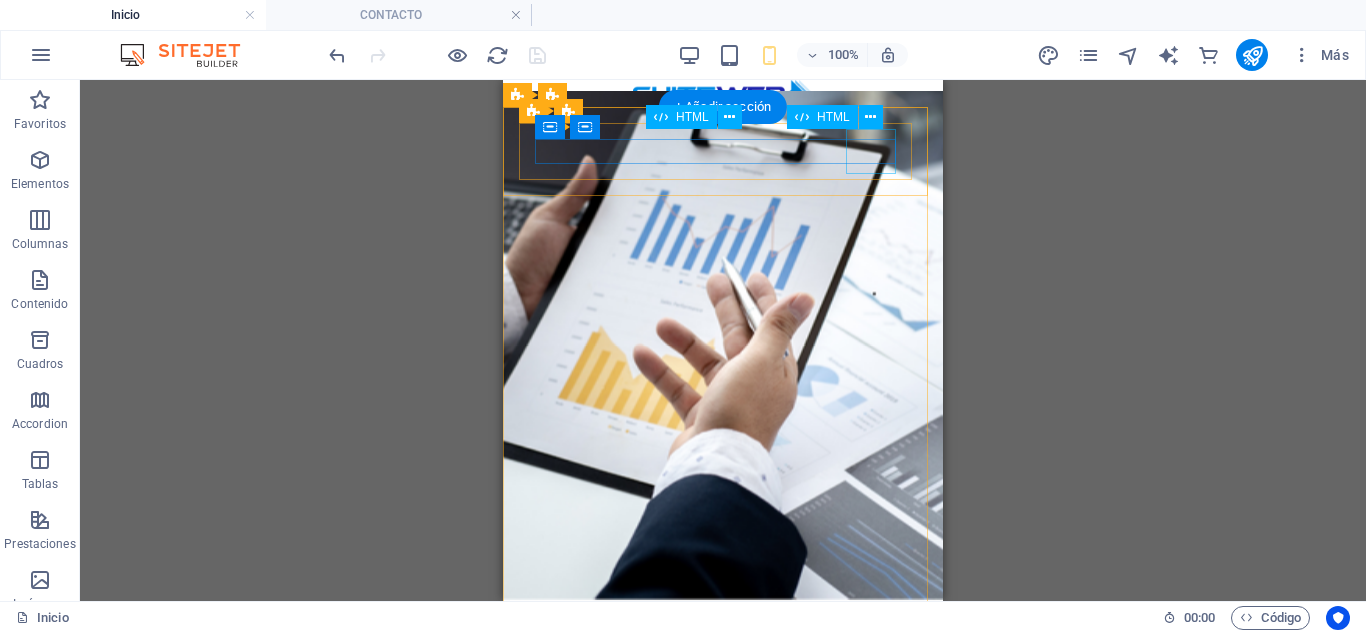 click at bounding box center [560, 707] 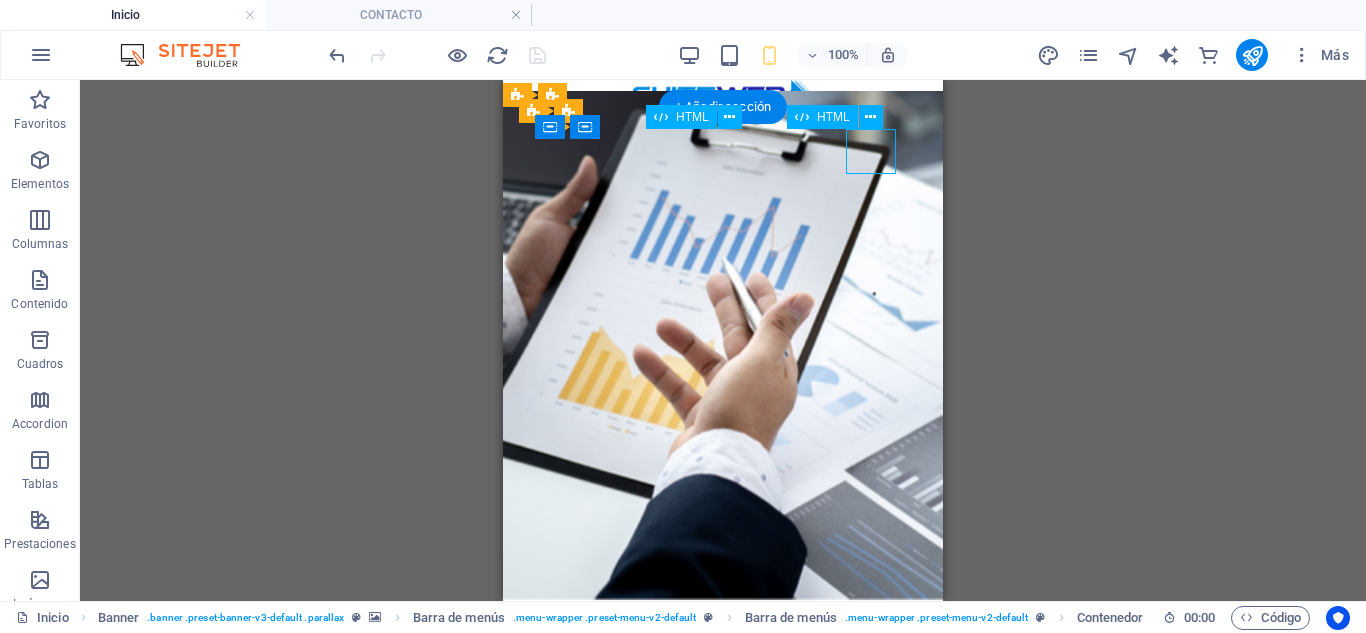 click at bounding box center [560, 707] 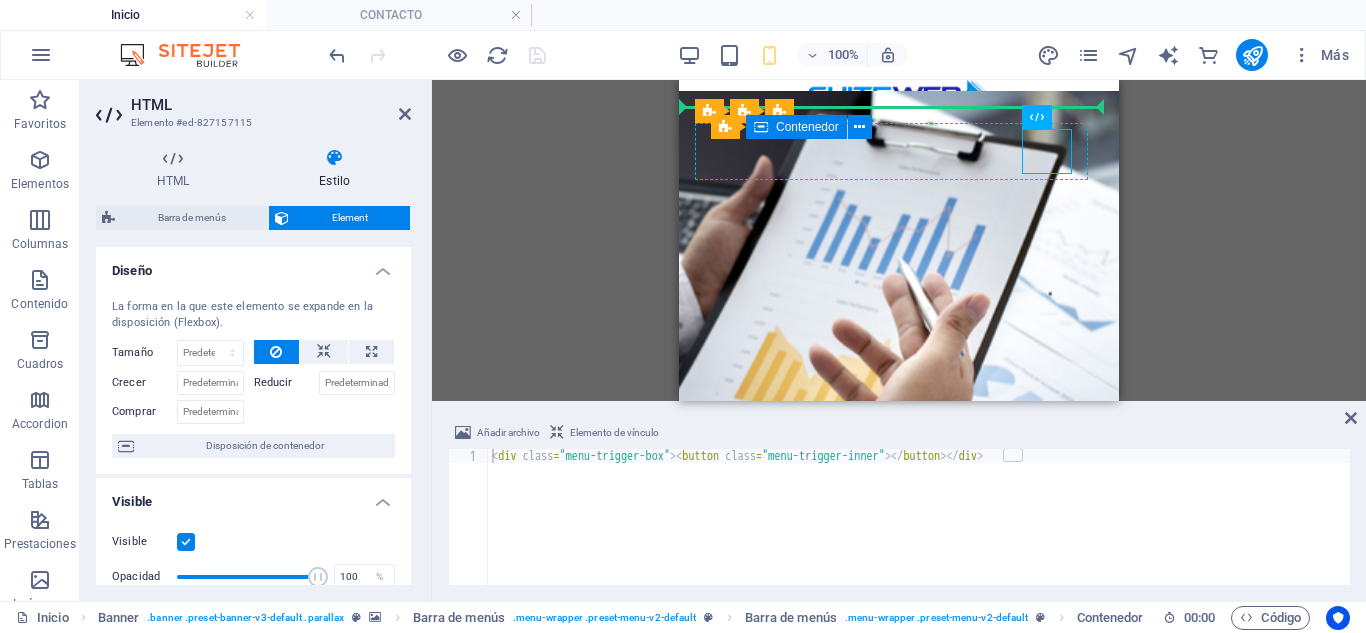 drag, startPoint x: 1049, startPoint y: 150, endPoint x: 957, endPoint y: 153, distance: 92.0489 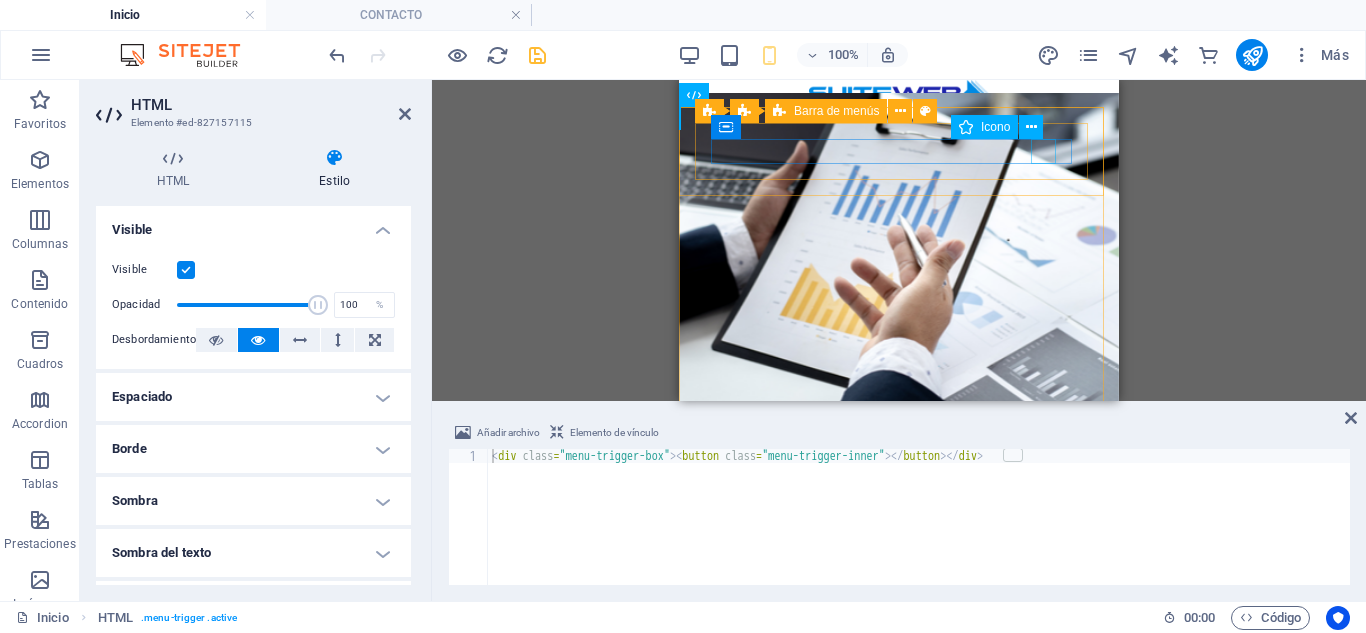 click at bounding box center [891, 527] 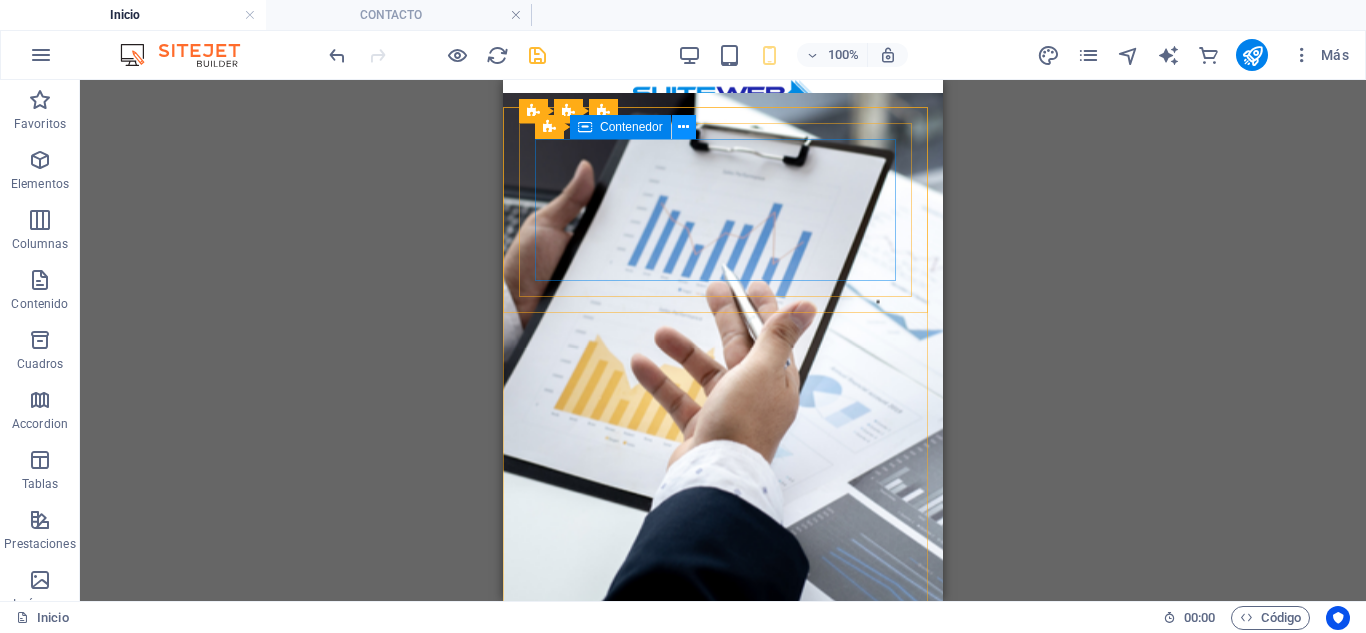 click at bounding box center (683, 127) 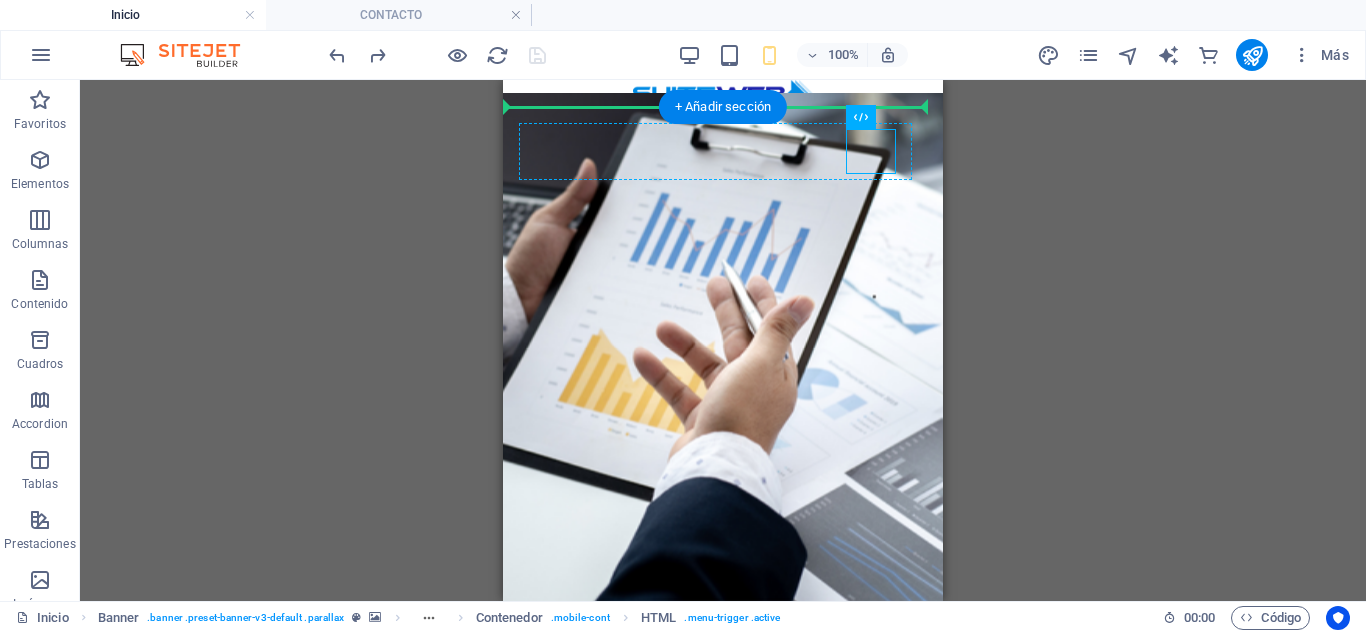 drag, startPoint x: 864, startPoint y: 155, endPoint x: 796, endPoint y: 155, distance: 68 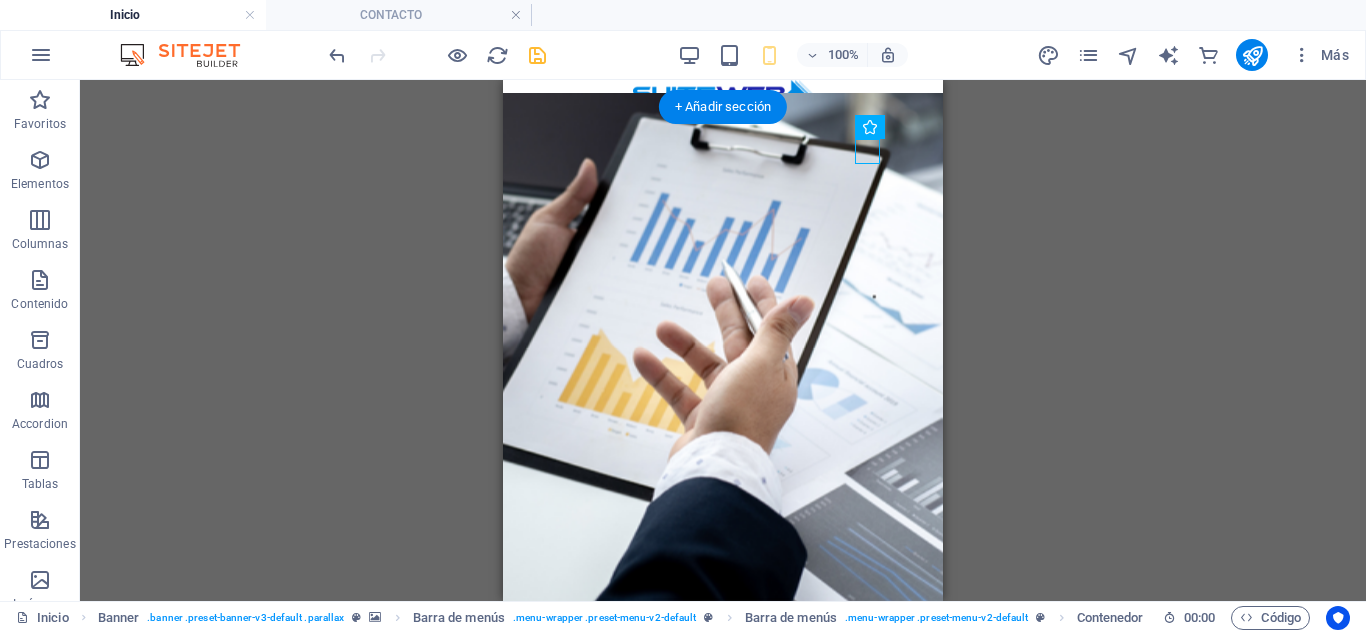 drag, startPoint x: 870, startPoint y: 152, endPoint x: 592, endPoint y: 153, distance: 278.0018 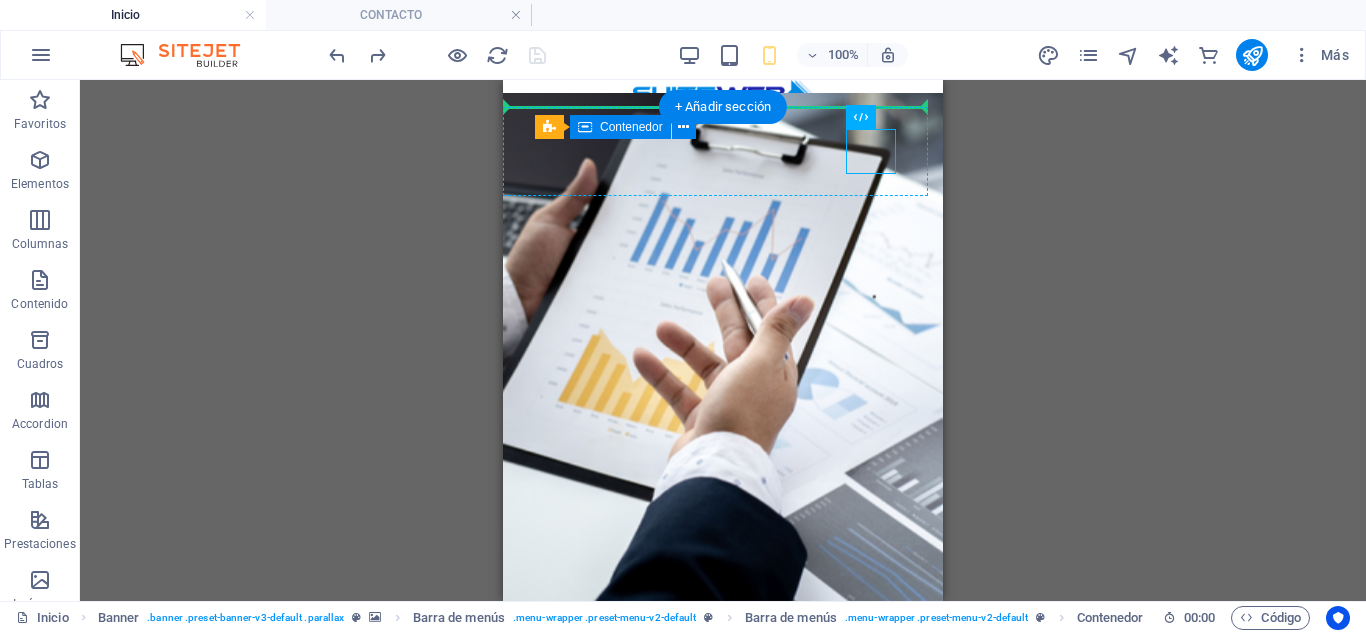 drag, startPoint x: 891, startPoint y: 151, endPoint x: 908, endPoint y: 164, distance: 21.400934 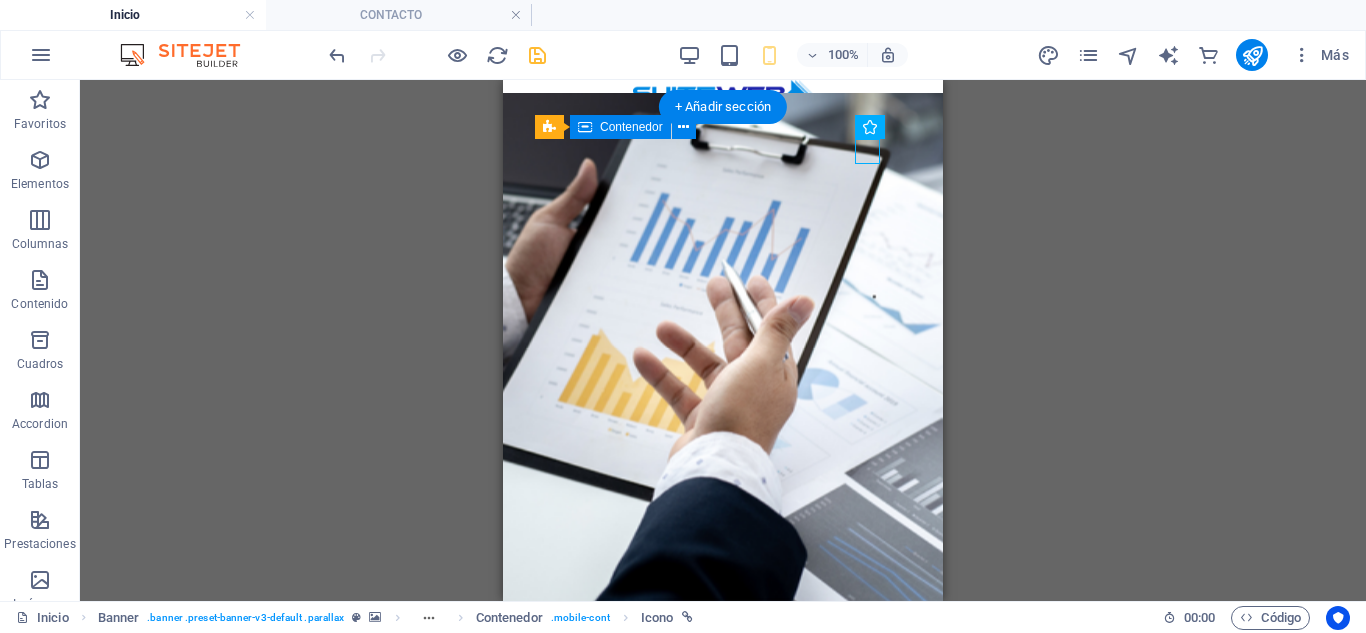 drag, startPoint x: 868, startPoint y: 156, endPoint x: 769, endPoint y: 154, distance: 99.0202 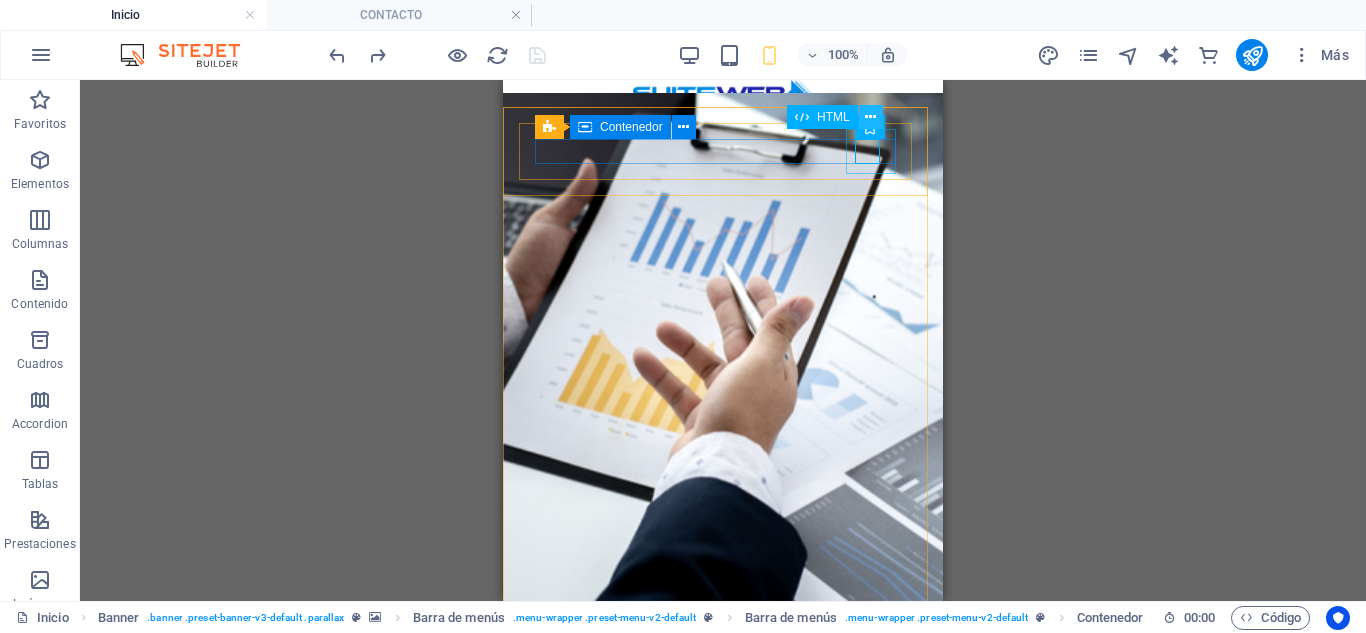click at bounding box center [870, 117] 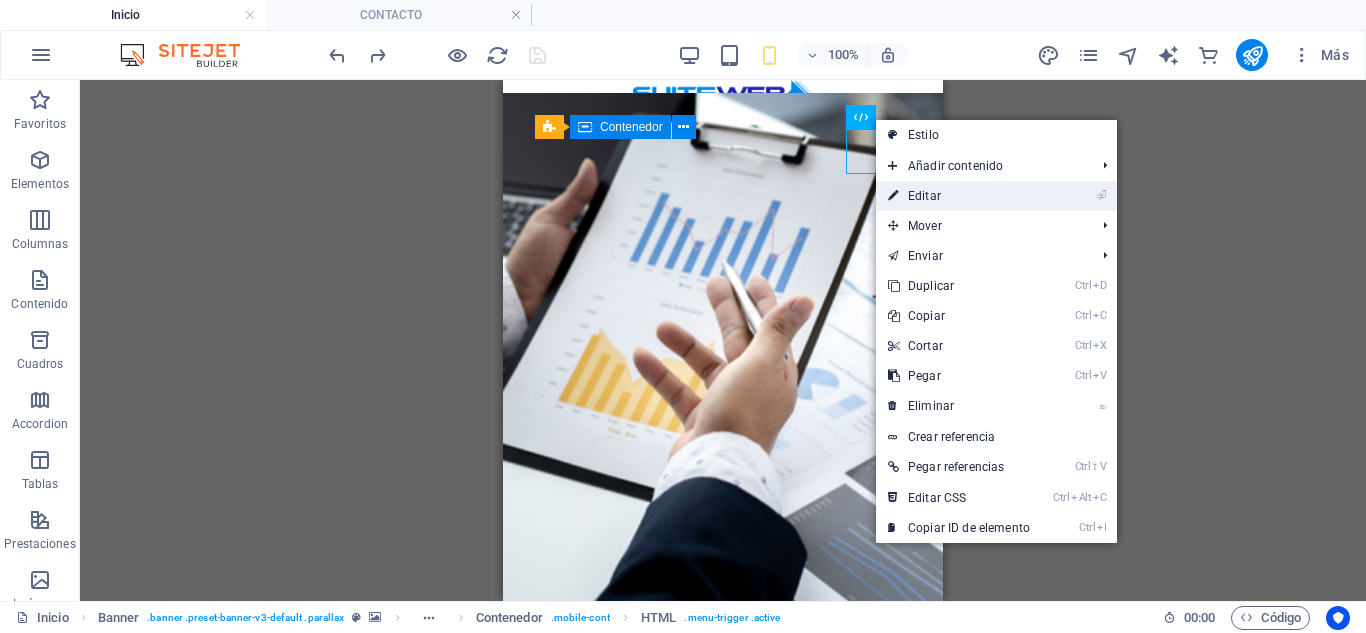 click on "⏎  Editar" at bounding box center (959, 196) 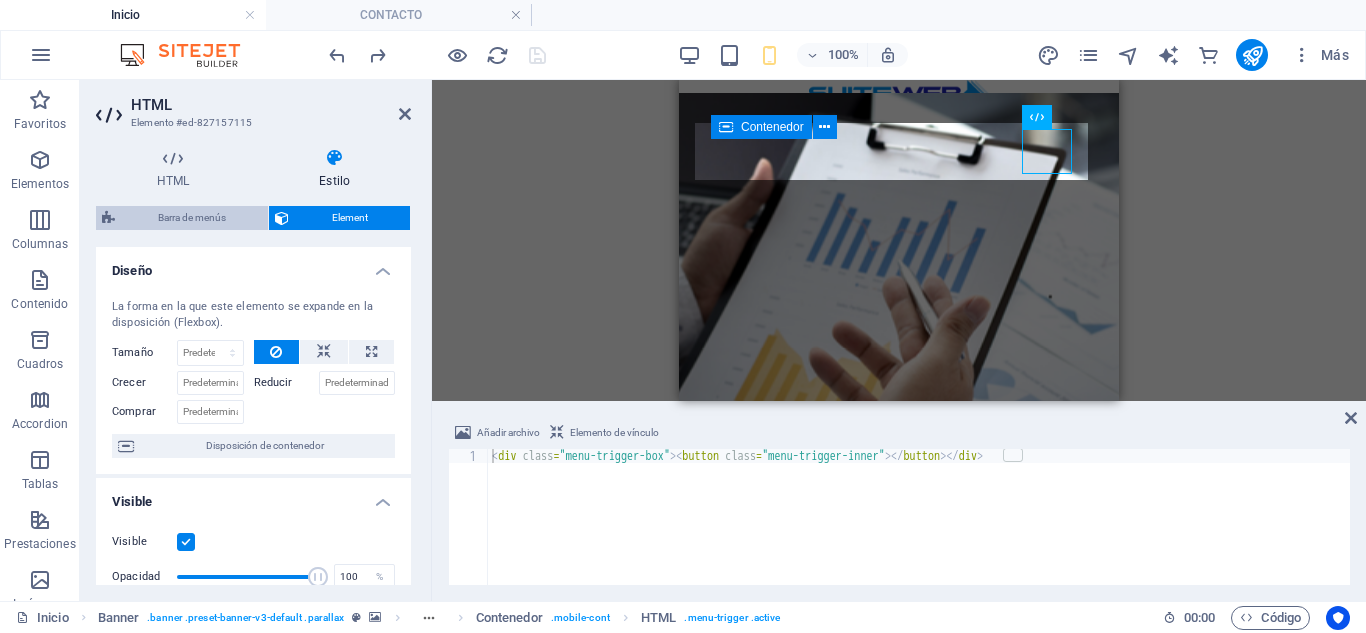 click on "Barra de menús" at bounding box center (191, 218) 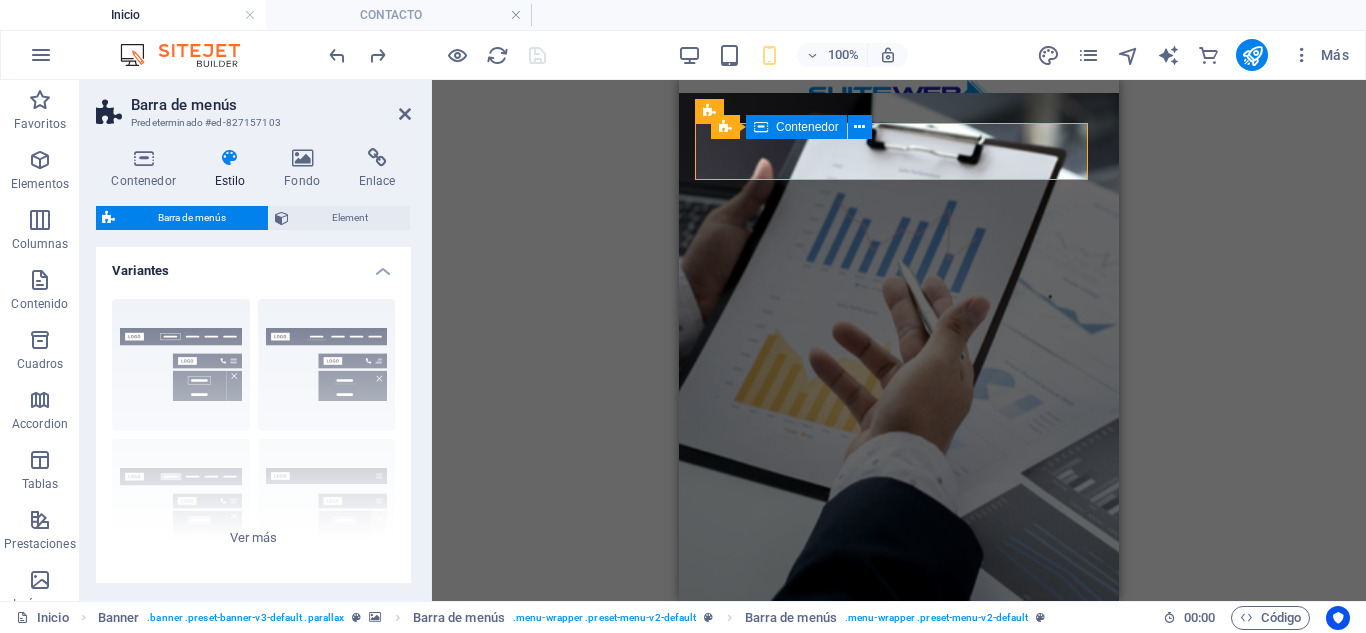 scroll, scrollTop: 100, scrollLeft: 0, axis: vertical 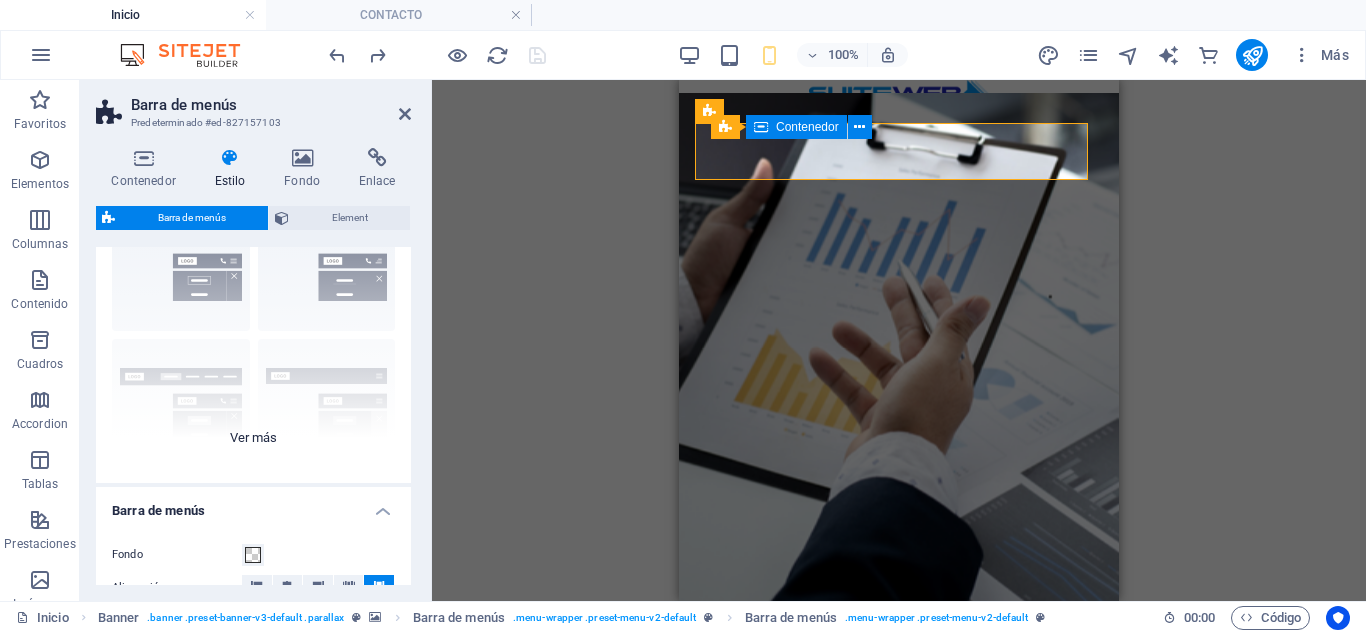 click on "Borde Centrado Predeterminado Fijo Loki Desencadenador Ancho XXL" at bounding box center [253, 333] 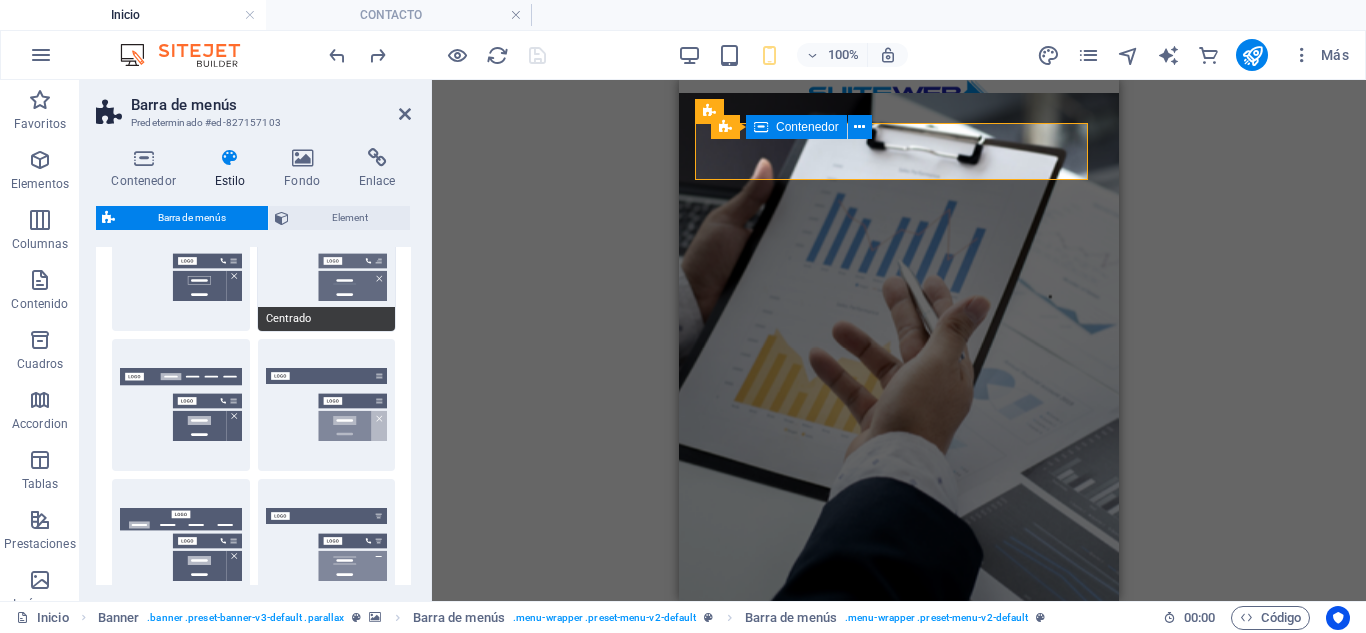click on "Centrado" at bounding box center [327, 265] 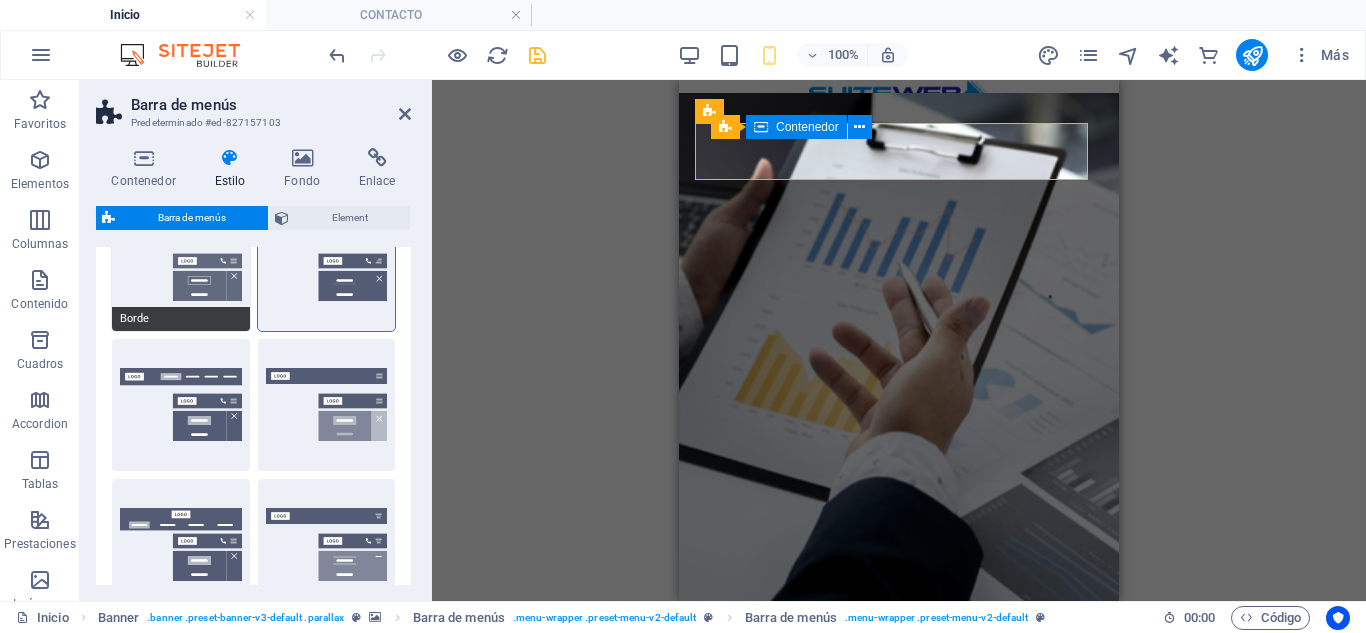 click on "Borde" at bounding box center [181, 265] 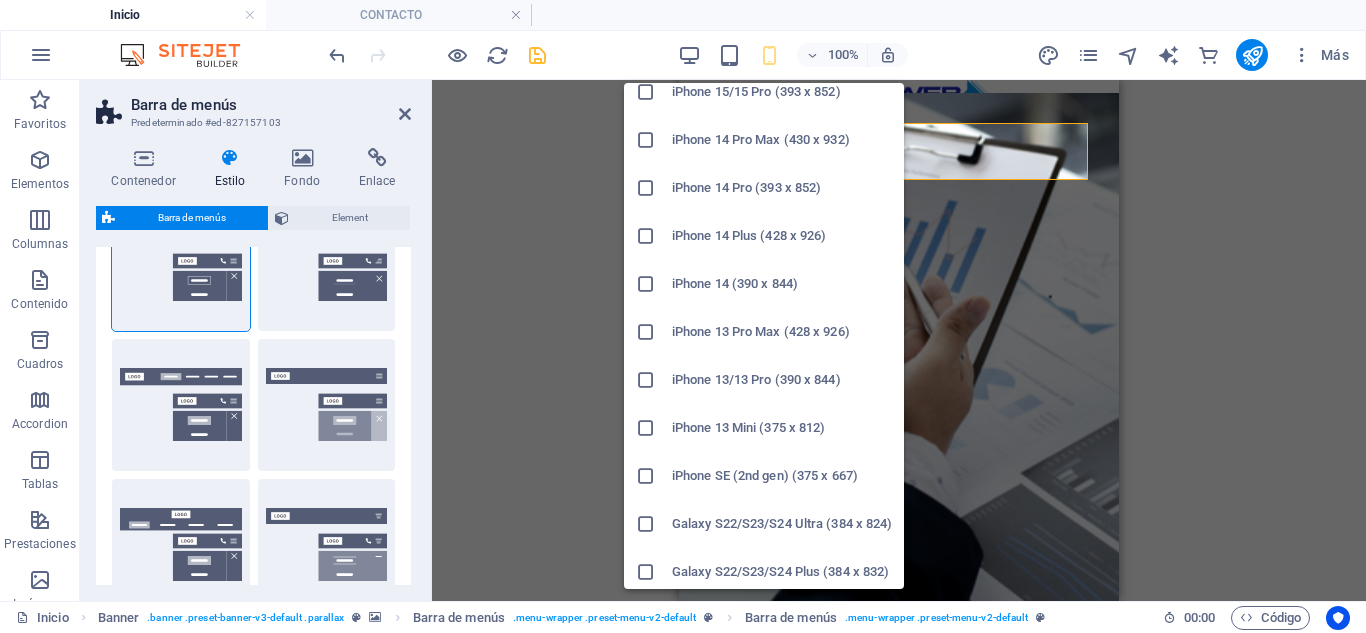 scroll, scrollTop: 0, scrollLeft: 0, axis: both 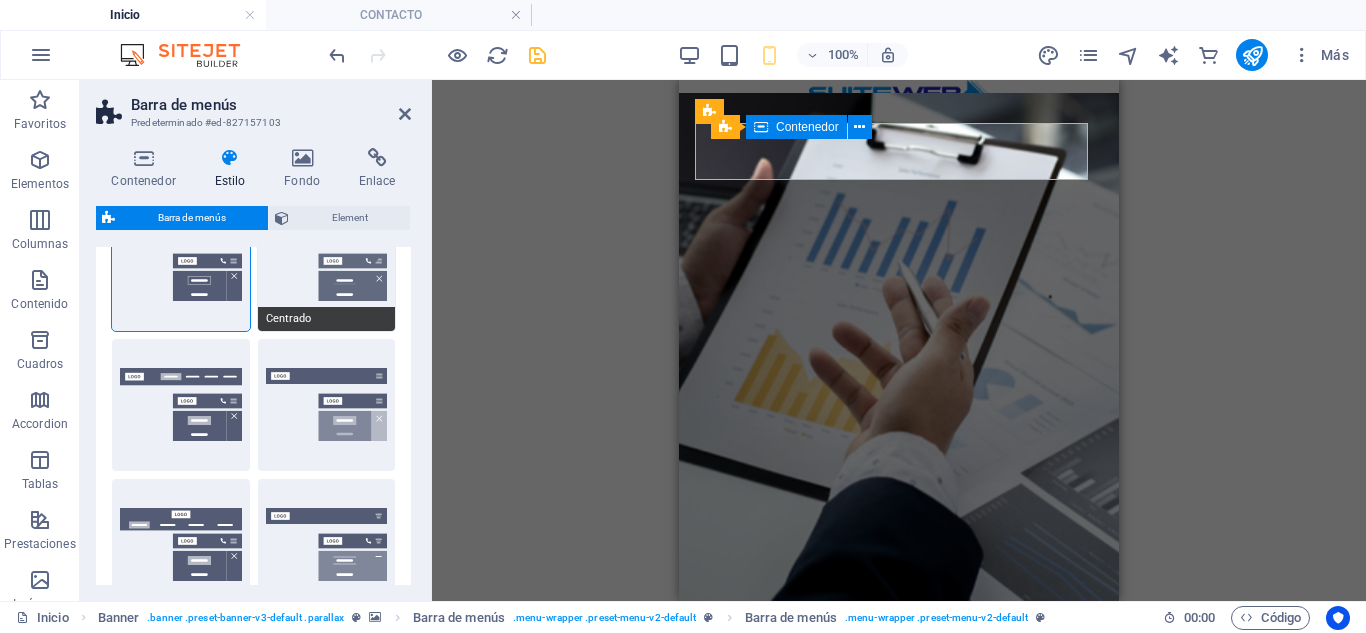 click on "Centrado" at bounding box center (327, 265) 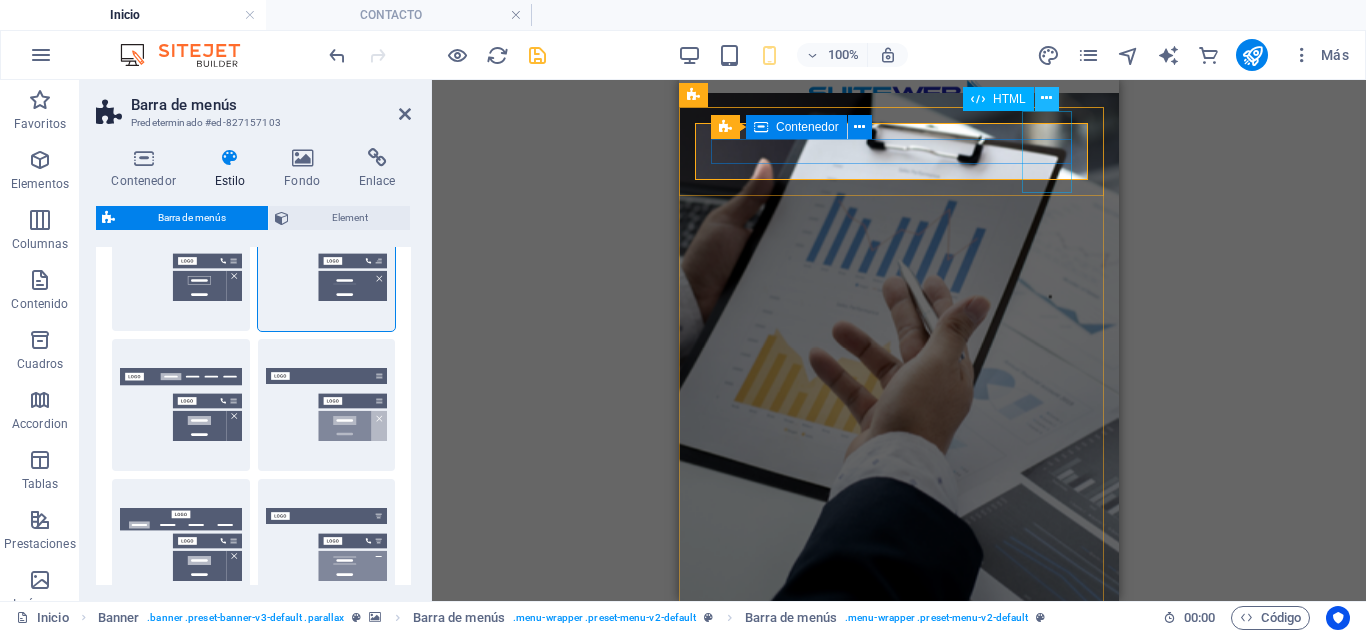 click at bounding box center [1046, 98] 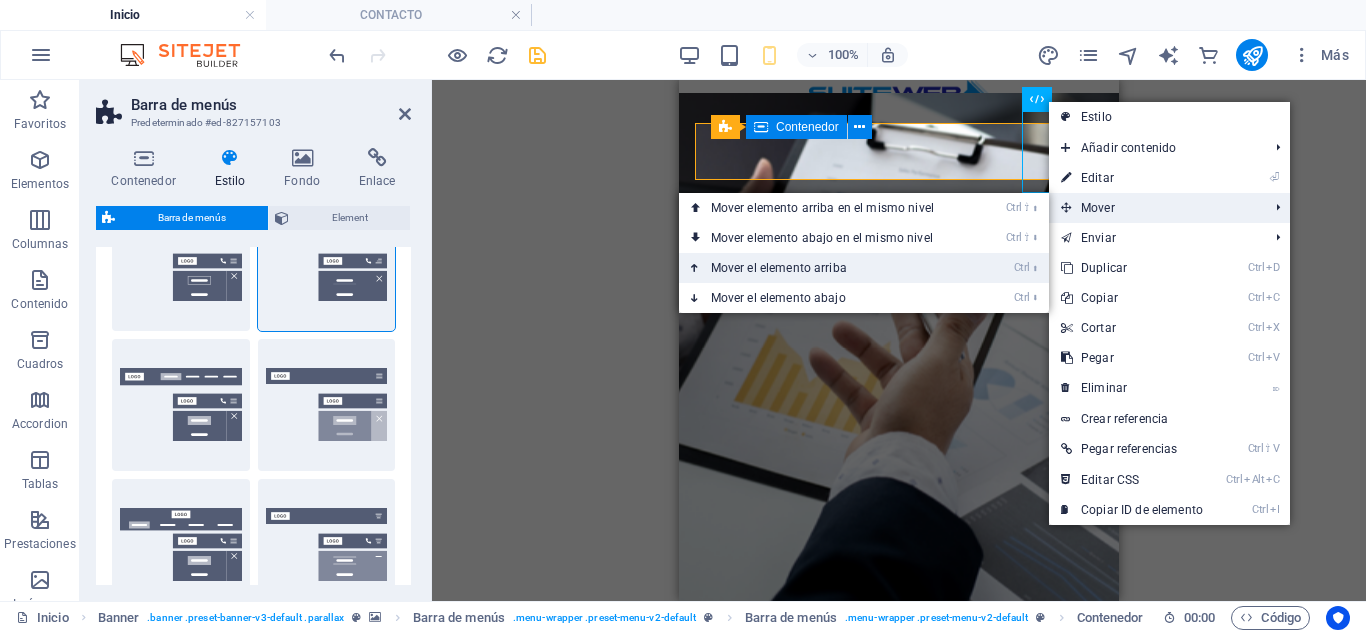 click on "Ctrl ⬆  Mover el elemento arriba" at bounding box center (826, 268) 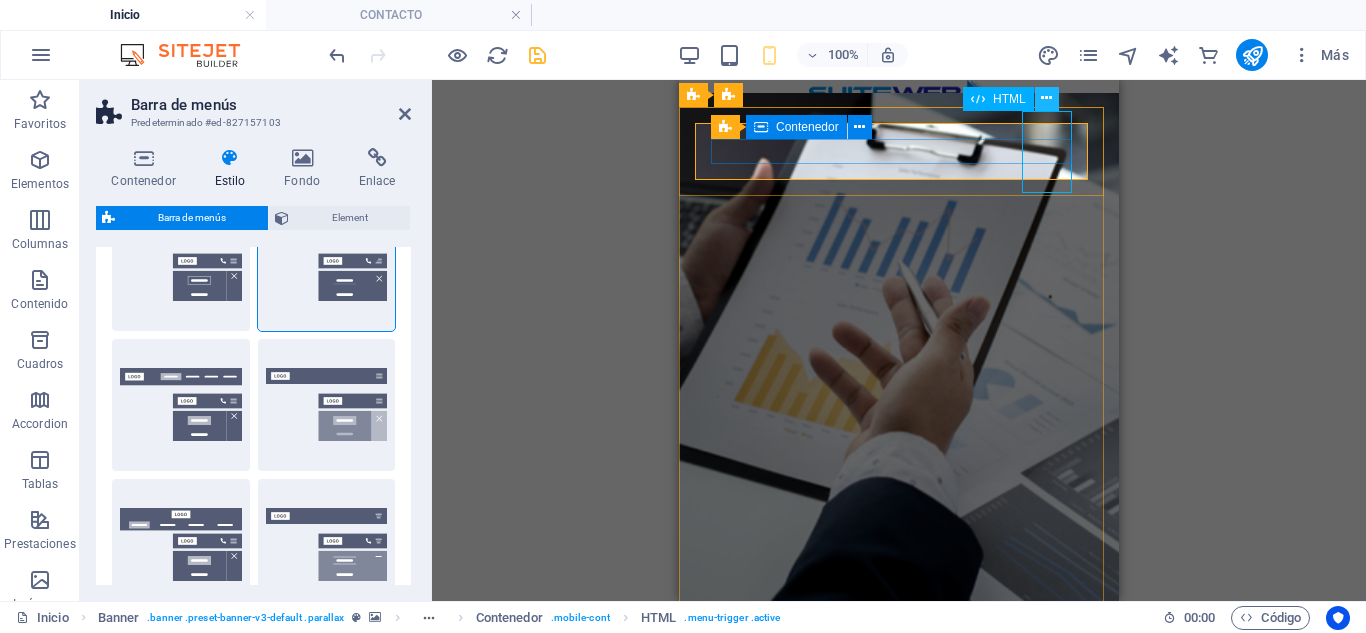 click at bounding box center [1046, 98] 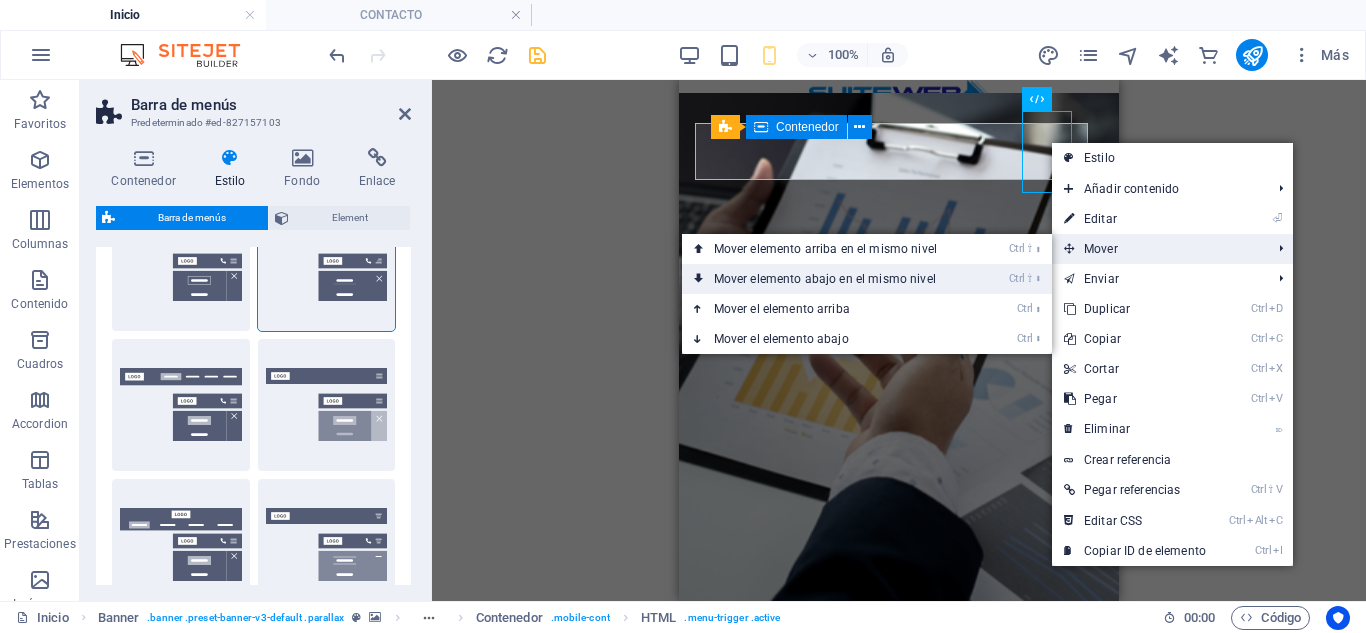 click on "Ctrl ⇧ ⬇  Mover elemento abajo en el mismo nivel" at bounding box center (829, 279) 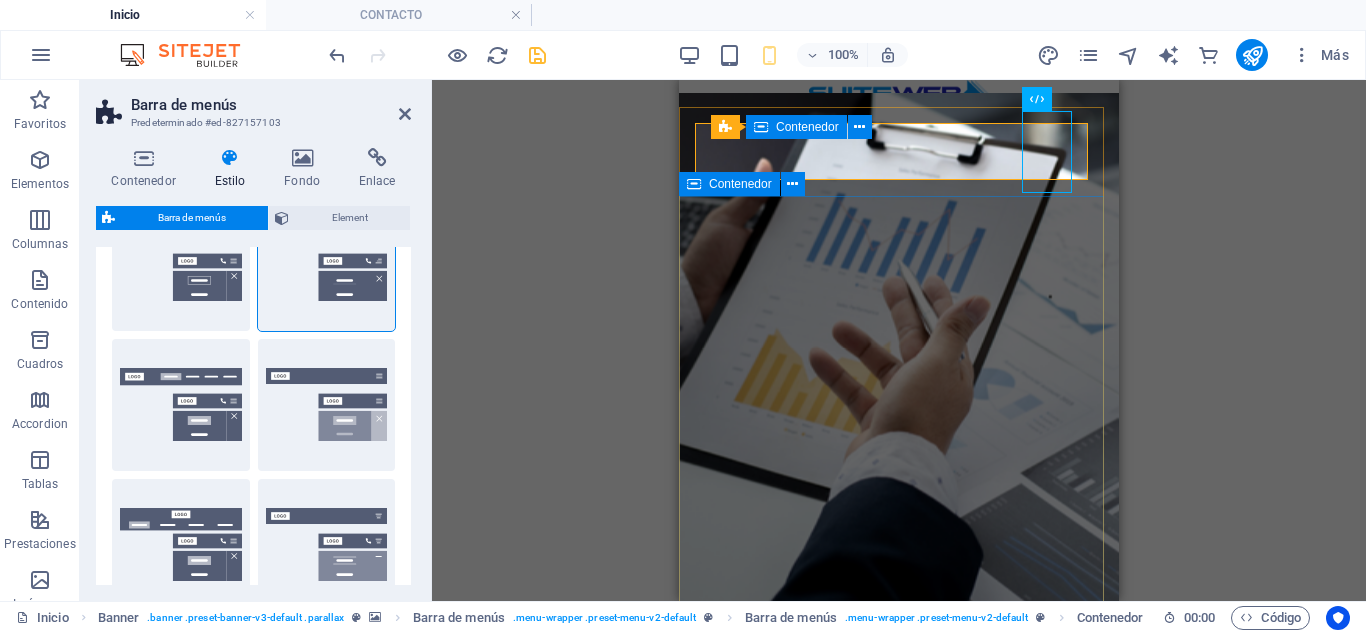 click on "tu despacho contable con tecnología que piensa como tú. Automatiza - Controla - Comparte Agendar demostración DANDO  CLIC AQUÍ" at bounding box center (899, 887) 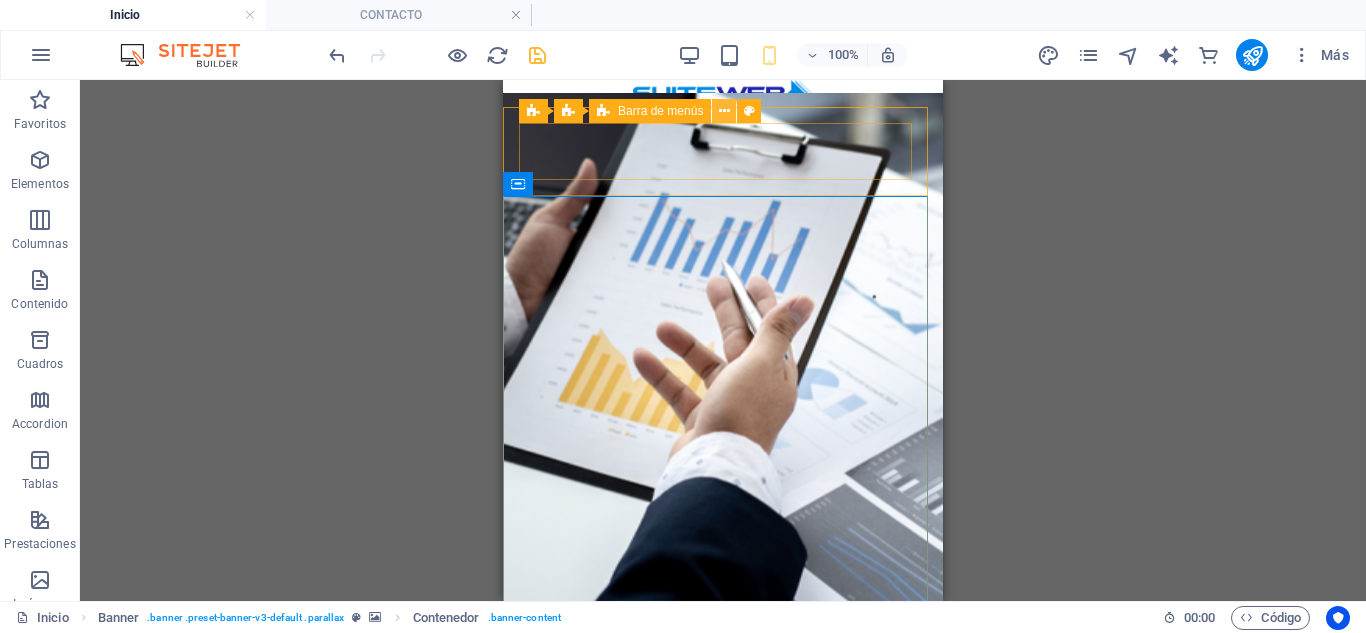 click at bounding box center (724, 111) 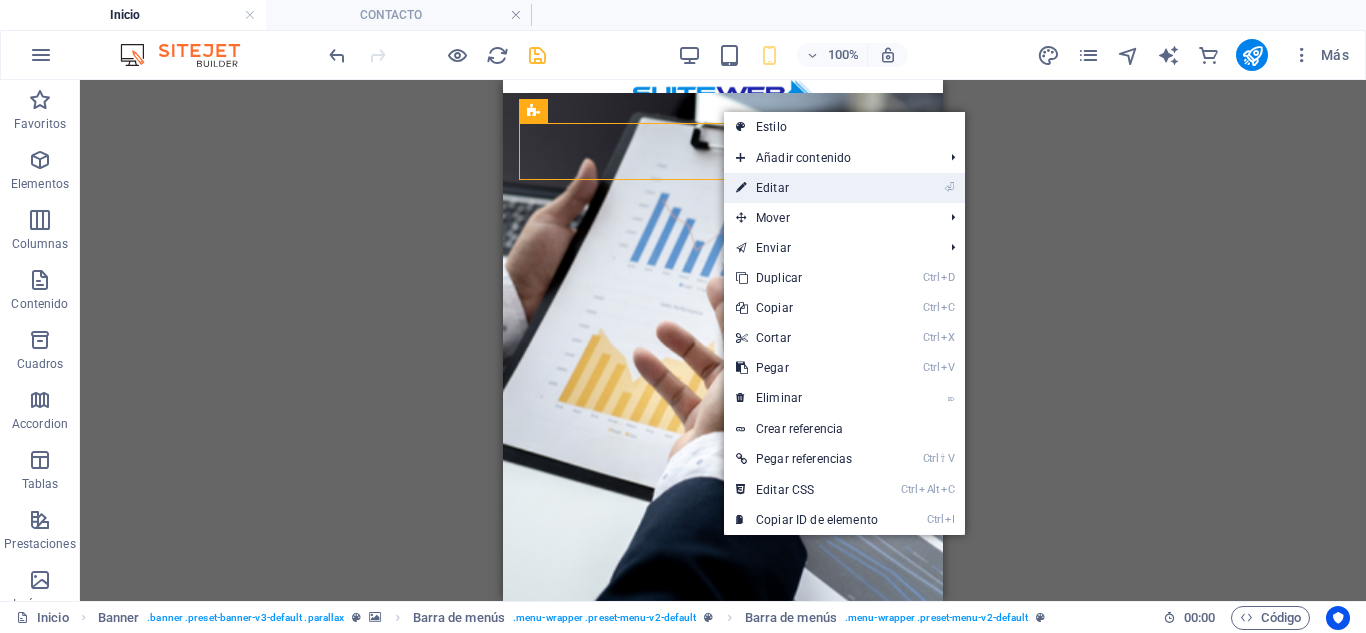 click on "⏎  Editar" at bounding box center (807, 188) 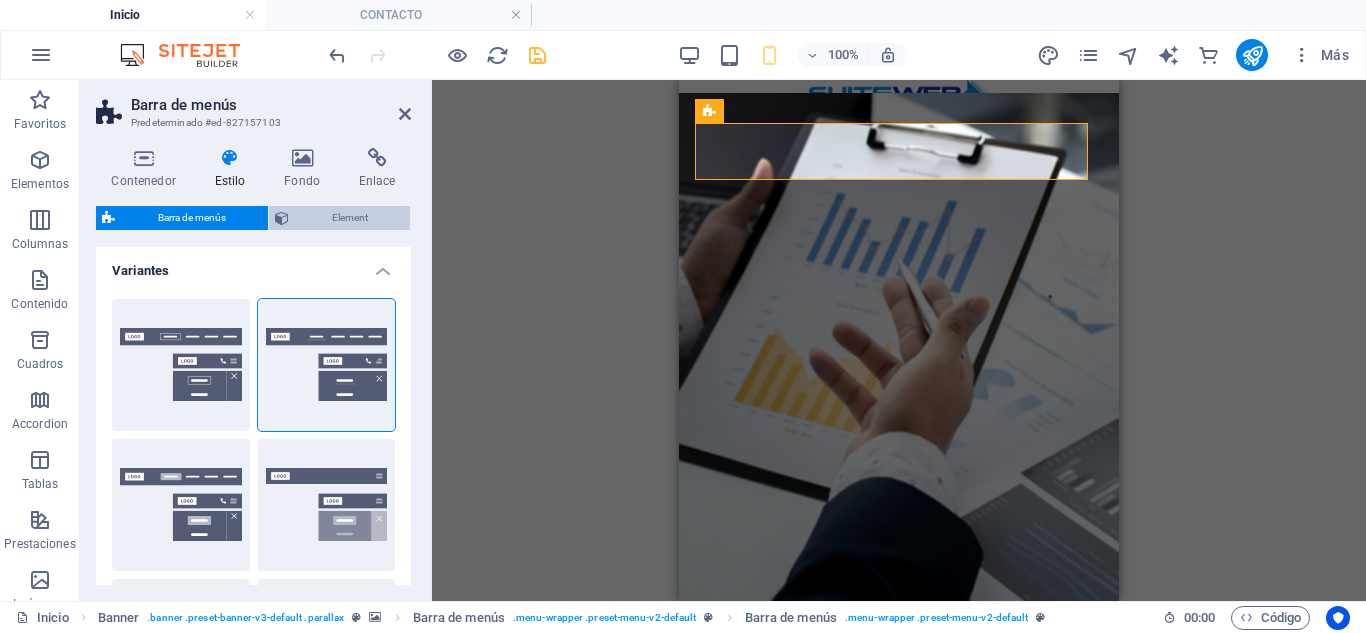click on "Element" at bounding box center (349, 218) 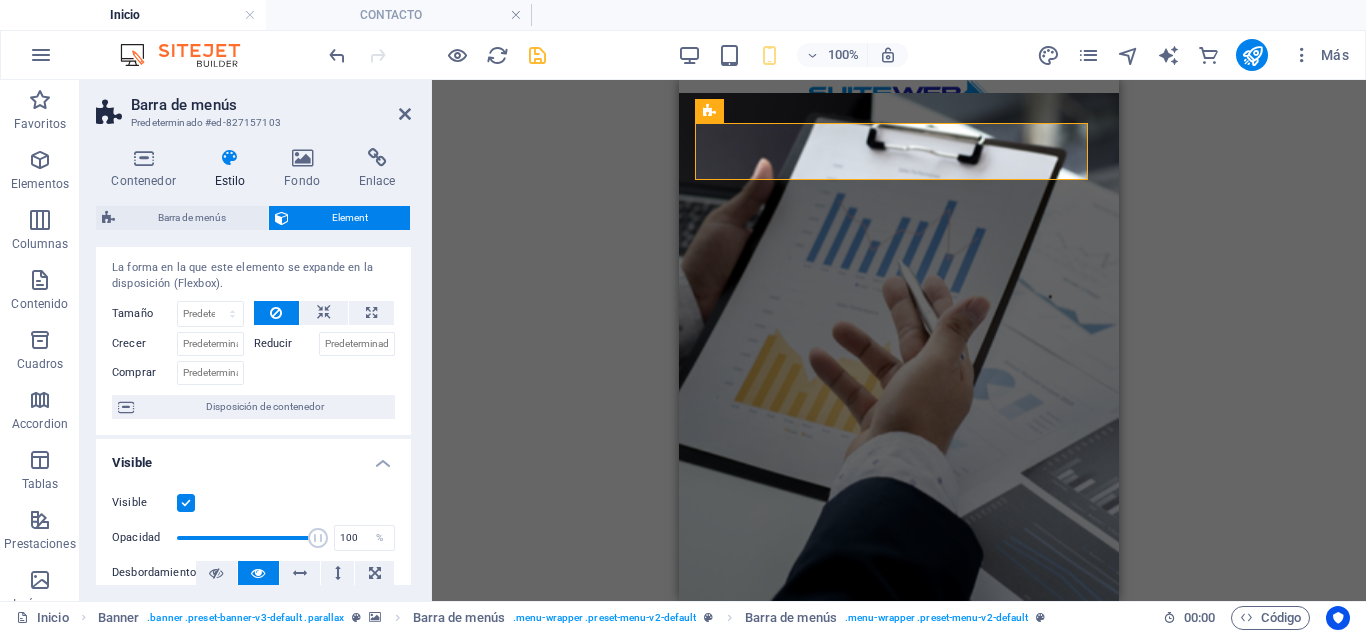 scroll, scrollTop: 0, scrollLeft: 0, axis: both 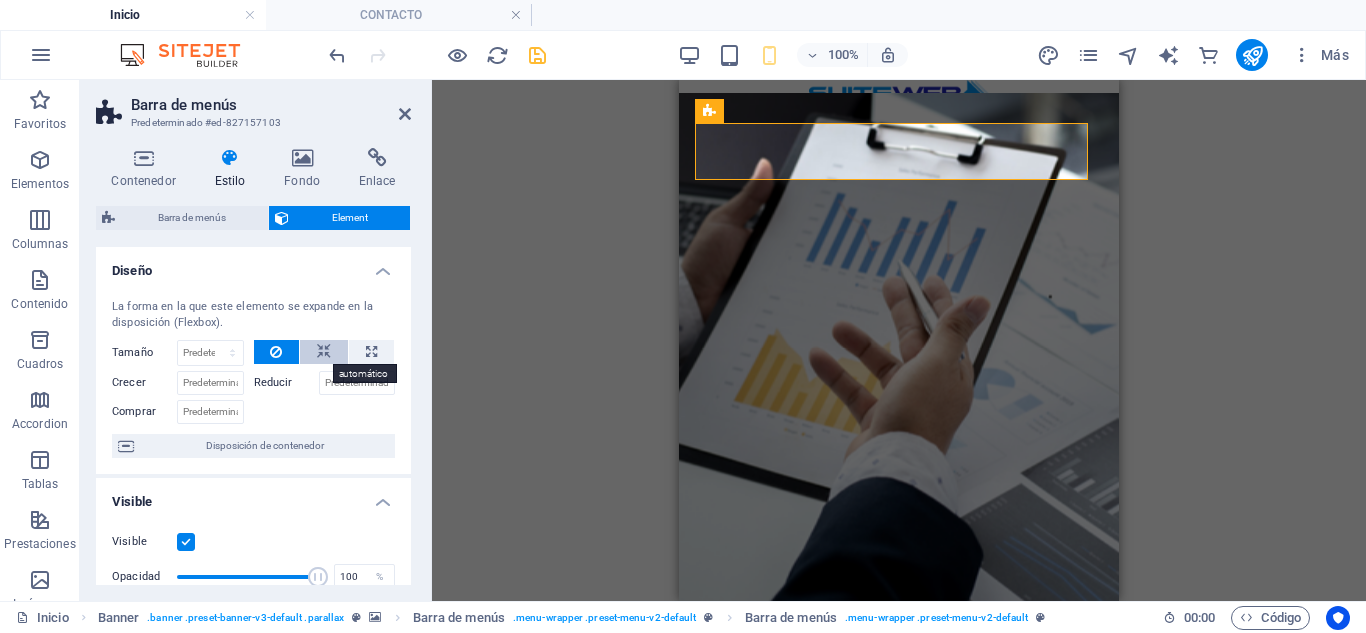 click at bounding box center [324, 352] 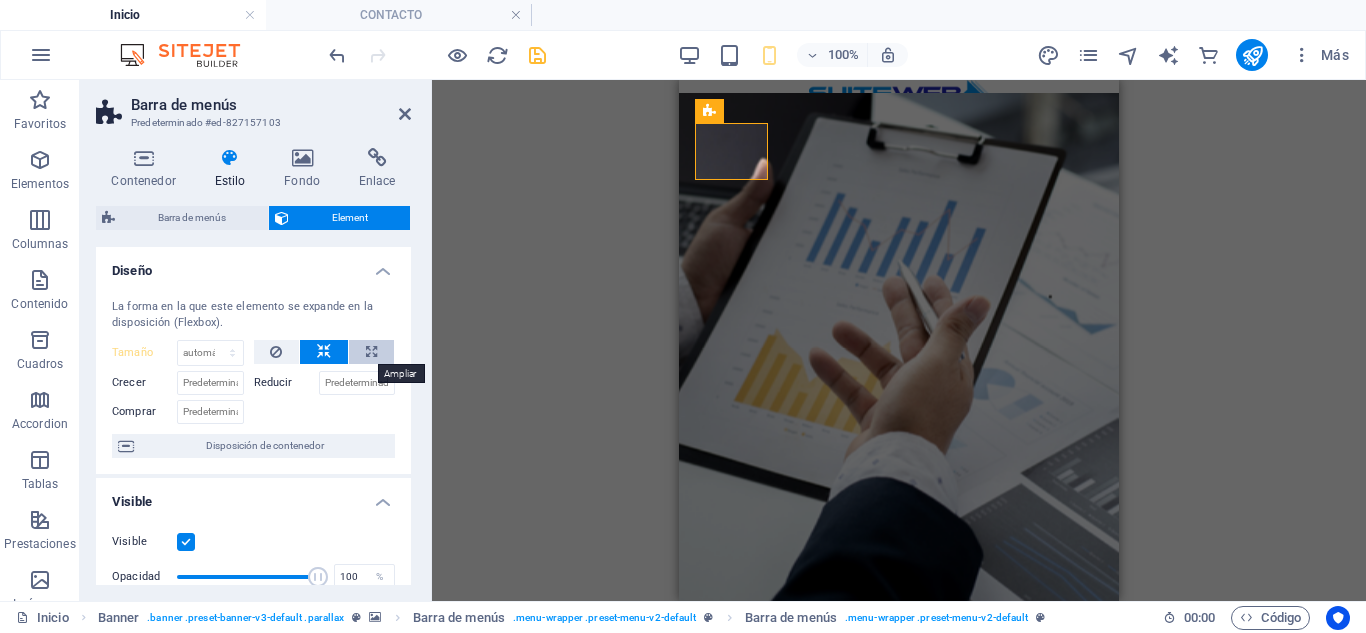 click at bounding box center (371, 352) 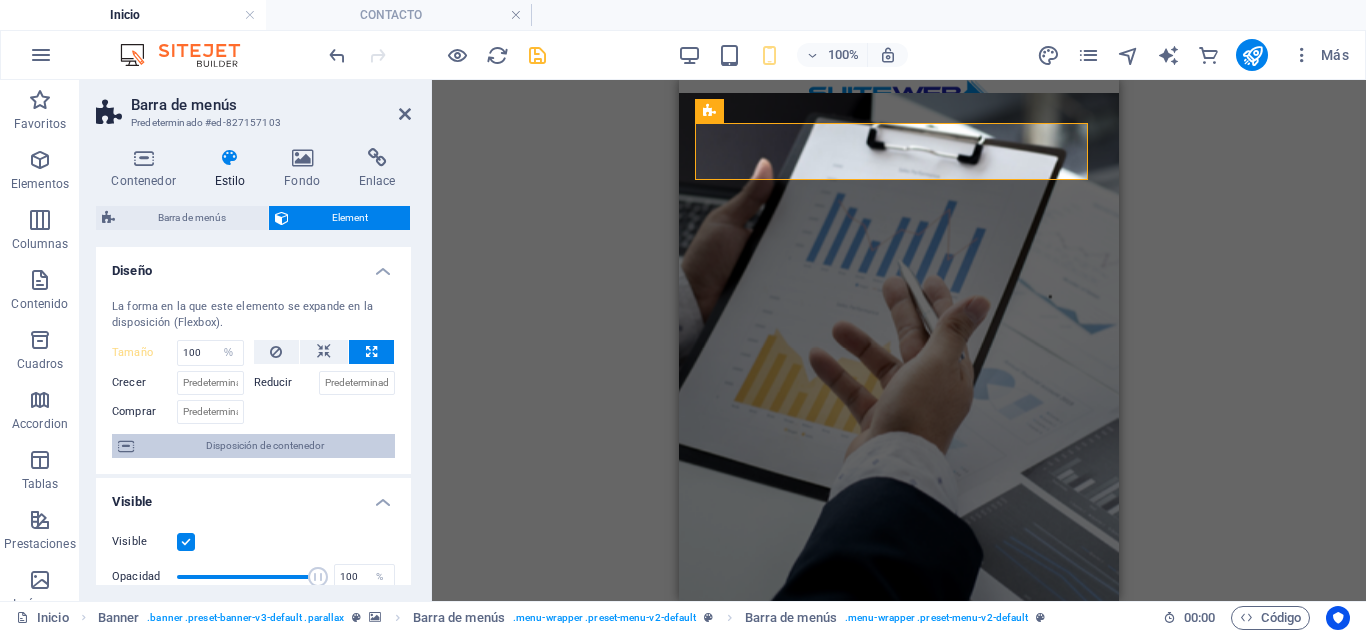 click on "Disposición de contenedor" at bounding box center [264, 446] 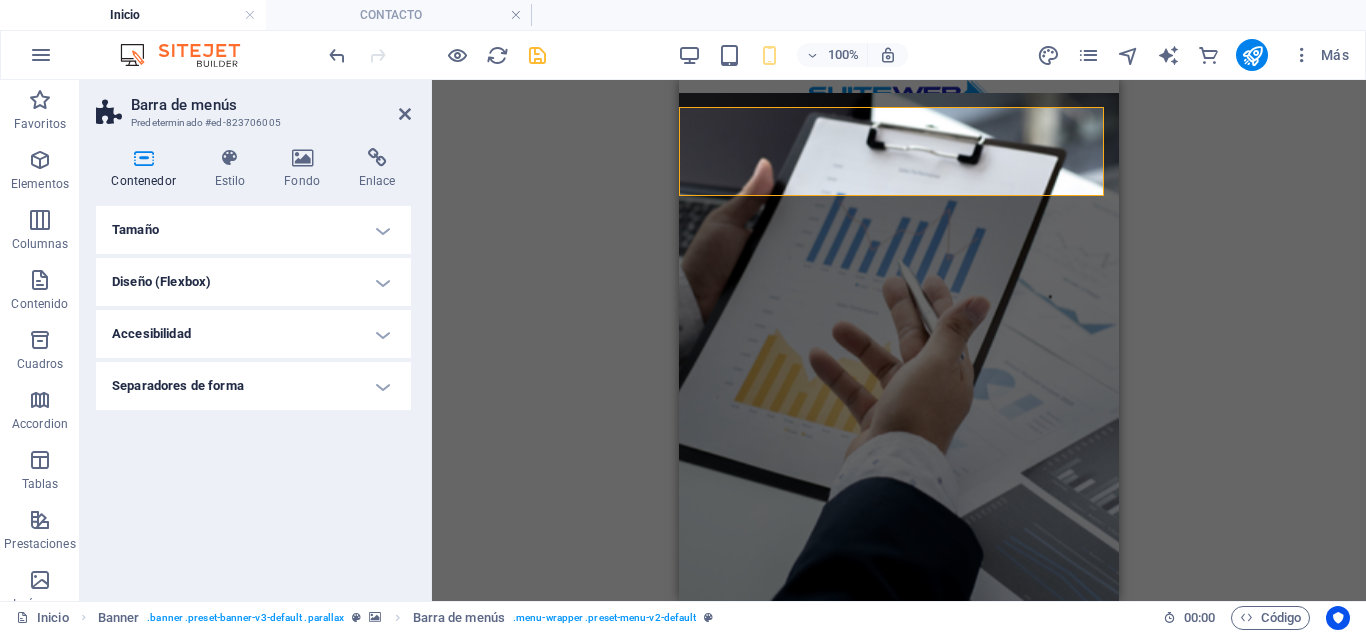 scroll, scrollTop: 0, scrollLeft: 0, axis: both 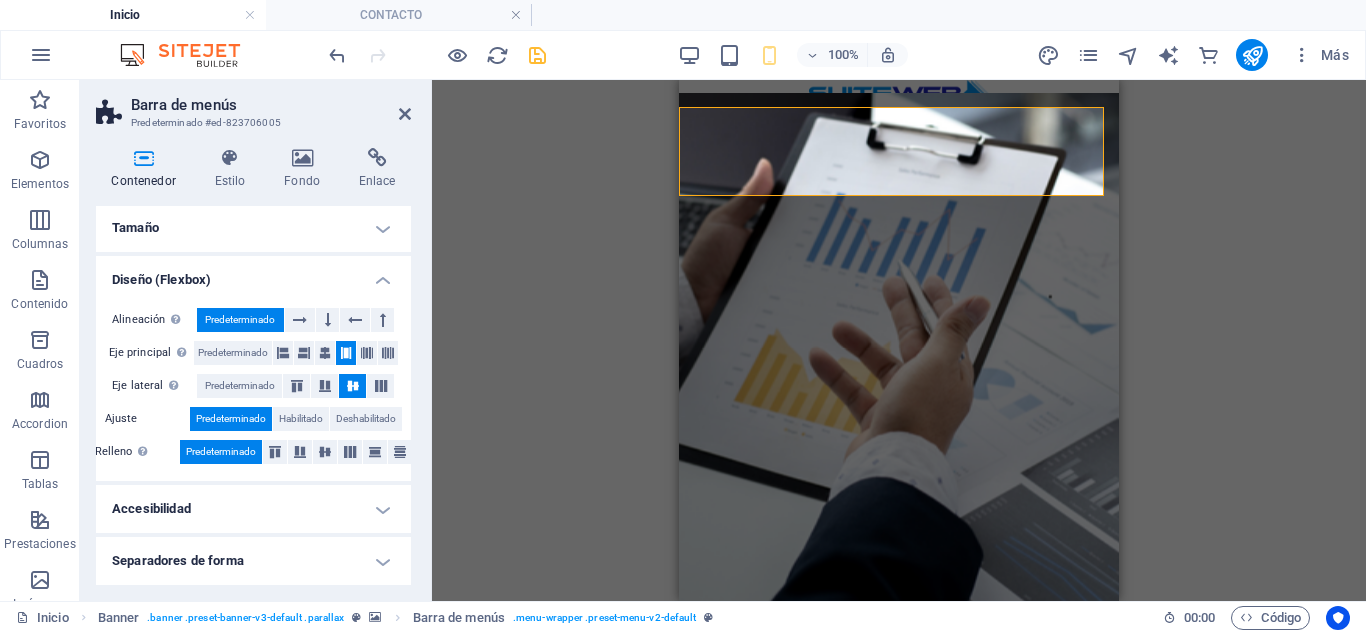 click on "Accesibilidad" at bounding box center [253, 509] 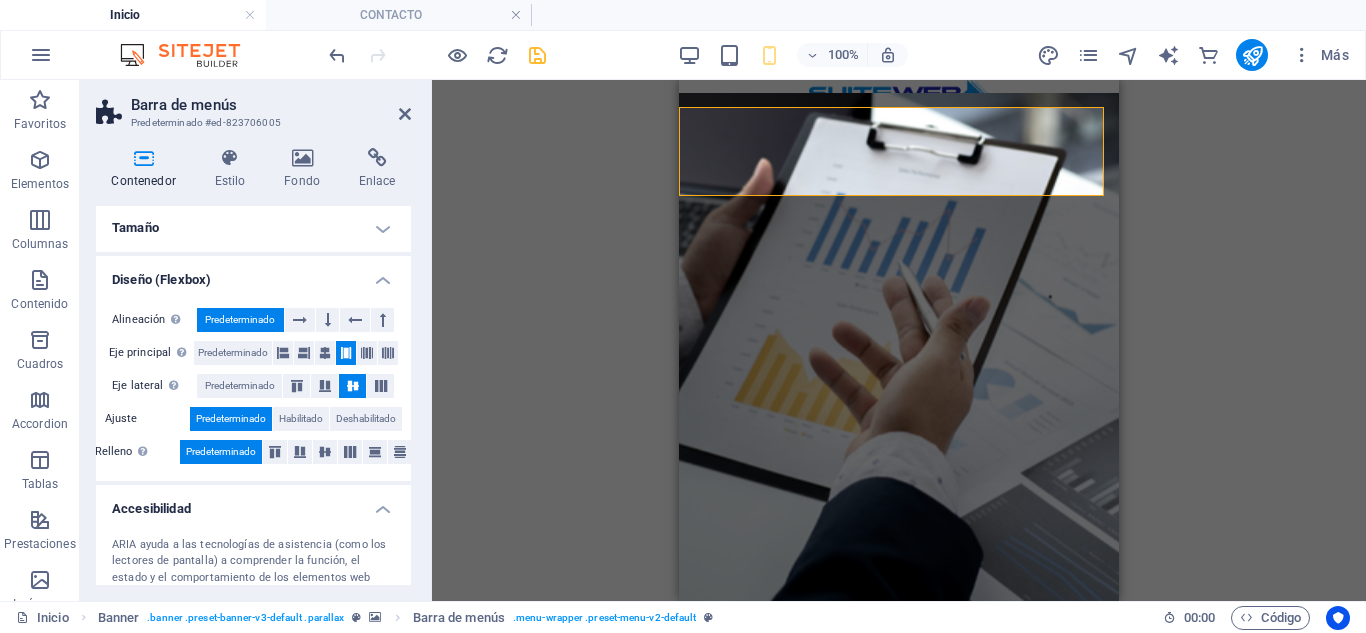 scroll, scrollTop: 135, scrollLeft: 0, axis: vertical 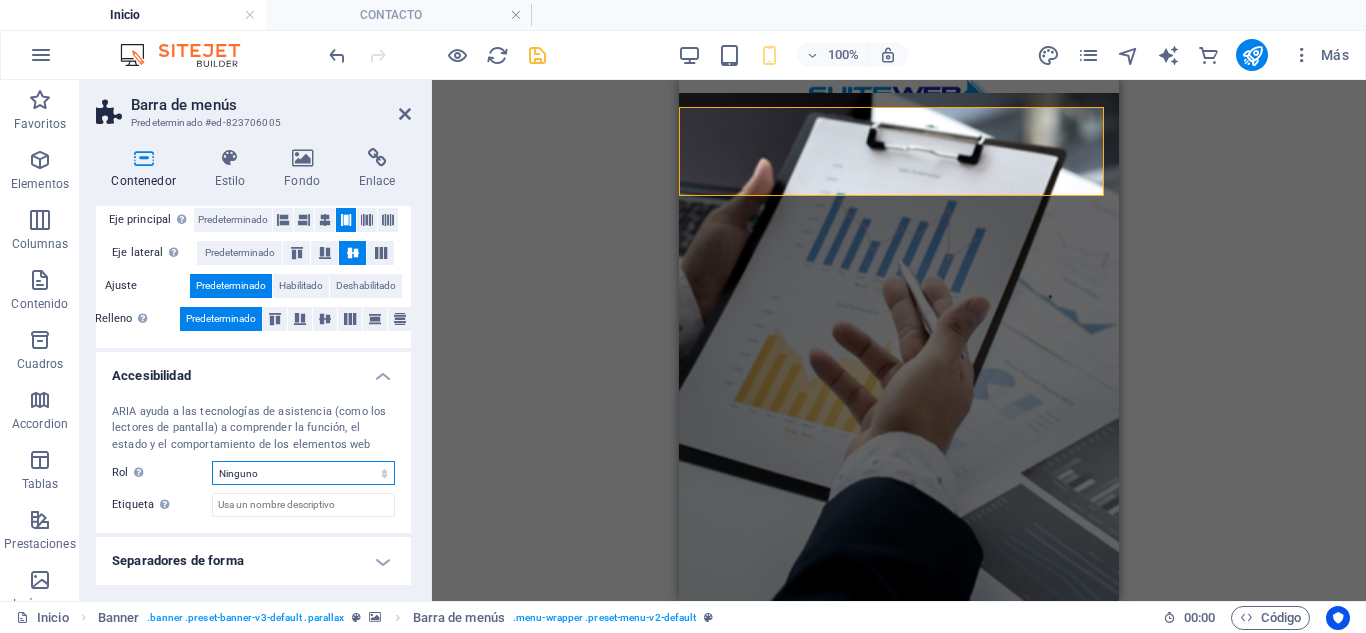 click on "Ninguno Alert Article Banner Comment Complementary Dialog Encabezado Marquee Pie de página Presentation Region Section Separator Status Timer" at bounding box center [303, 473] 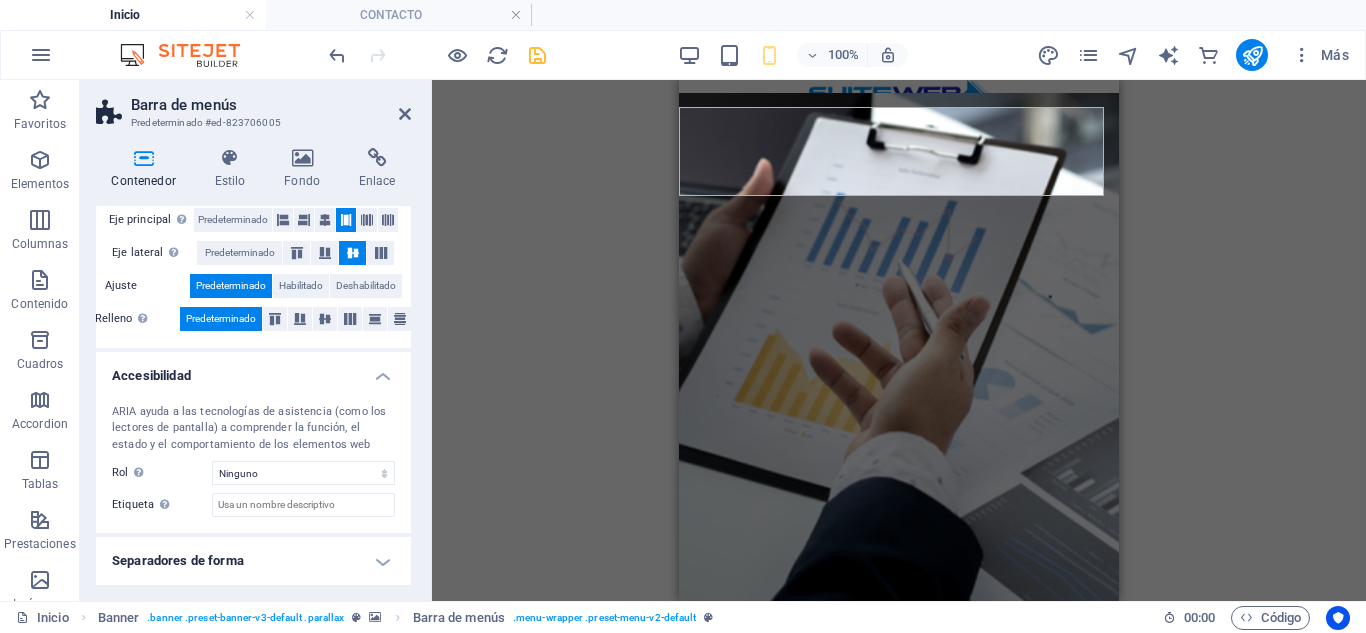 click on "Contenedor Estilo Fondo Enlace Tamaño Altura Predeterminado px rem % vh vw Alto mín Ninguno px rem % vh vw Ancho Predeterminado px rem % em vh vw Ancho mín Ninguno px rem % vh vw Ancho del contenido Predeterminado Ancho personalizado Ancho Predeterminado px rem % em vh vw Ancho mín Ninguno px rem % vh vw Espaciado predeterminado Espaciado personalizado El espaciado y ancho del contenido predeterminado puede cambiarse en Diseño. Editar diseño Diseño (Flexbox) Alineación Determina flex-direction. Predeterminado Eje principal Determina la forma en la que los elementos deberían comportarse por el eje principal en este contenedor (contenido justificado). Predeterminado Eje lateral Controla la dirección vertical del elemento en el contenedor (alinear elementos). Predeterminado Ajuste Predeterminado Habilitado Deshabilitado Relleno Controla las distancias y la dirección de los elementos en el eje Y en varias líneas (alinear contenido). Predeterminado Accesibilidad Rol Ninguno Alert Timer" at bounding box center [253, 366] 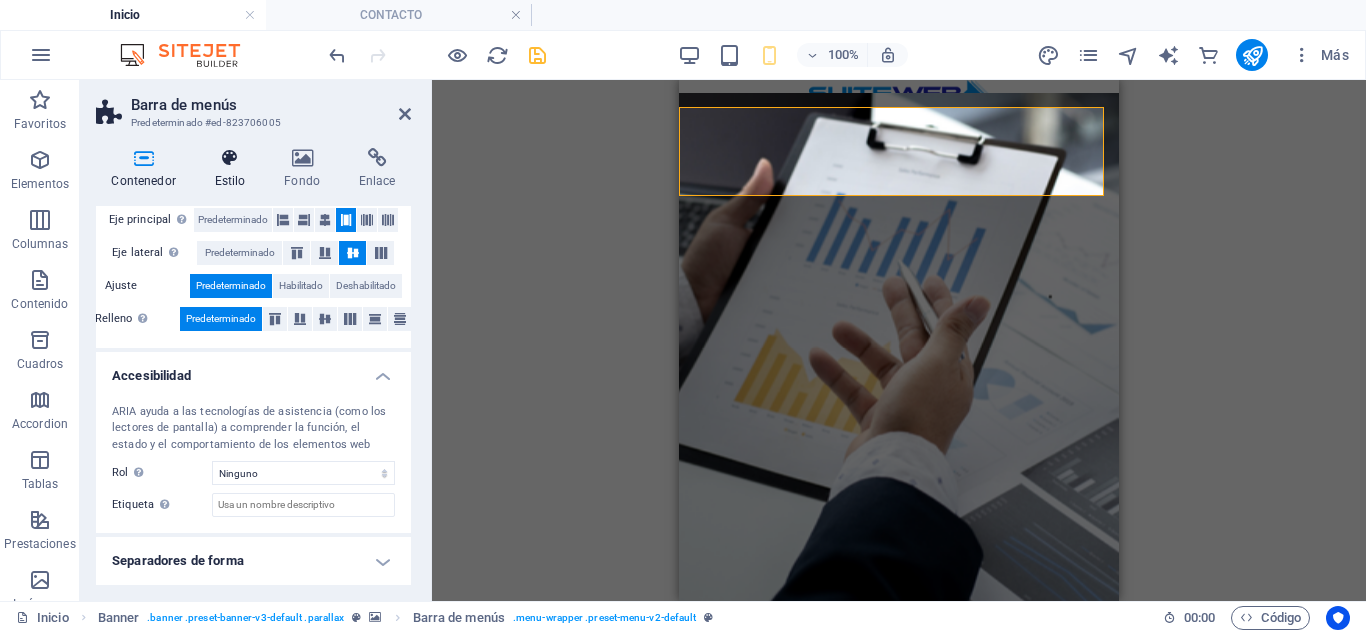click at bounding box center [230, 158] 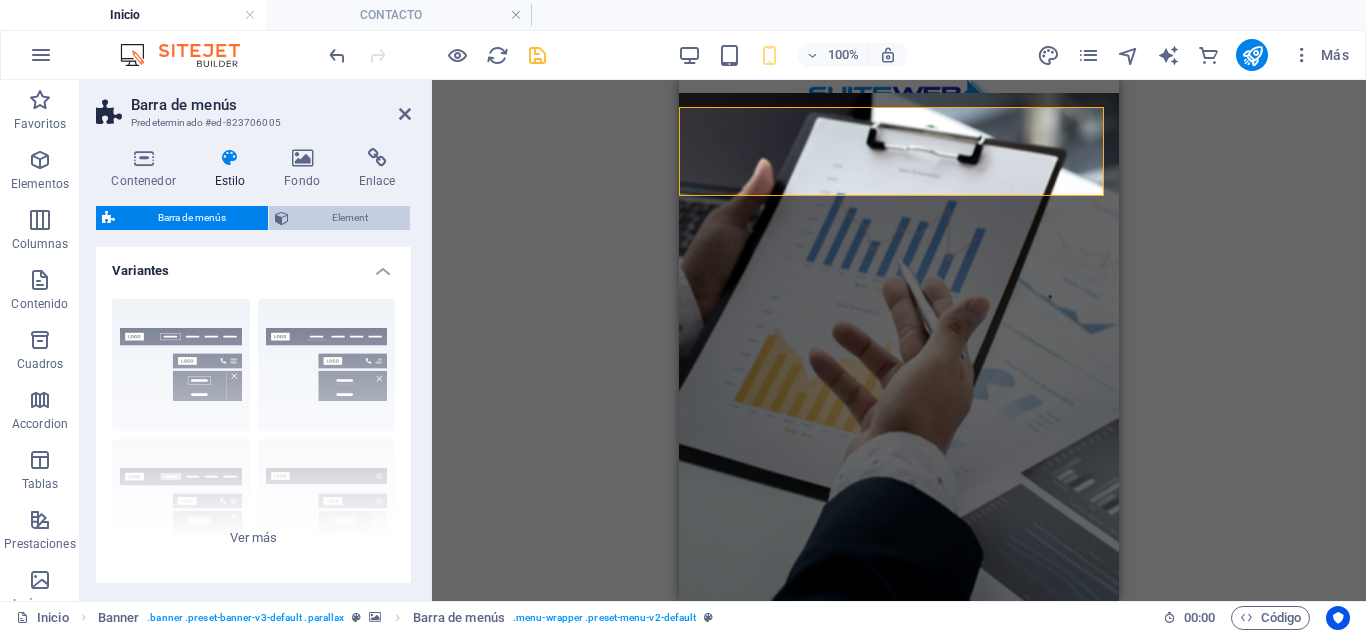 click on "Element" at bounding box center (349, 218) 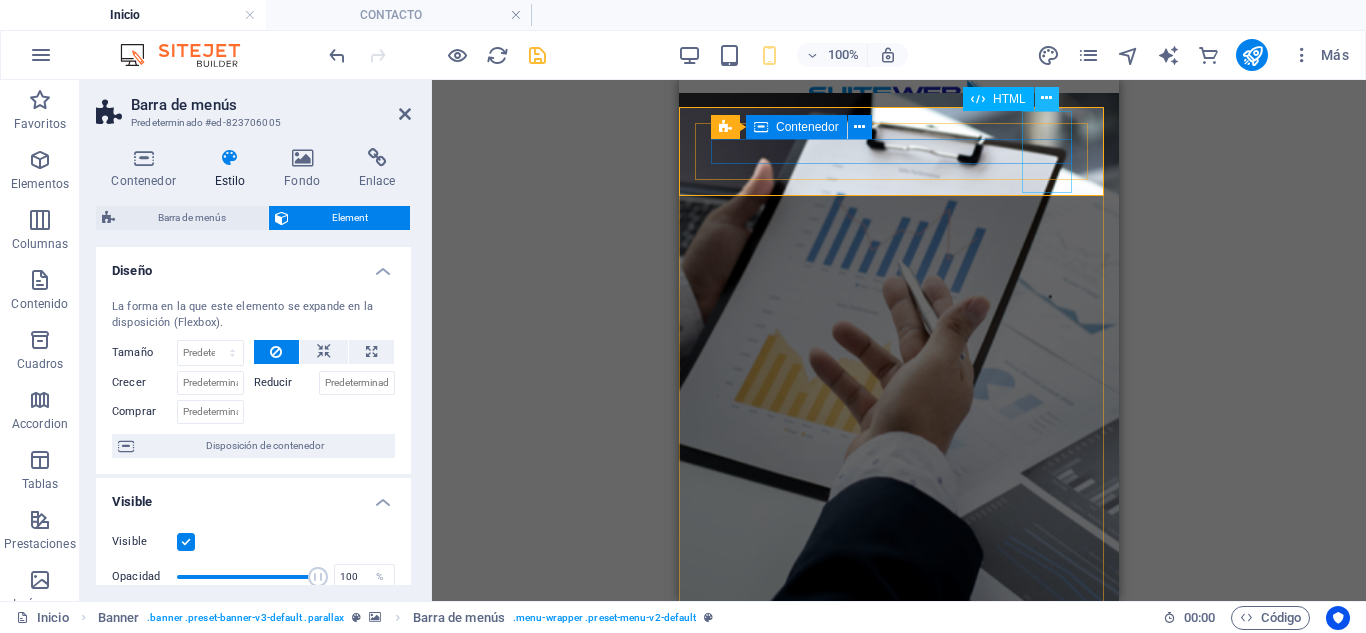 click at bounding box center [1046, 98] 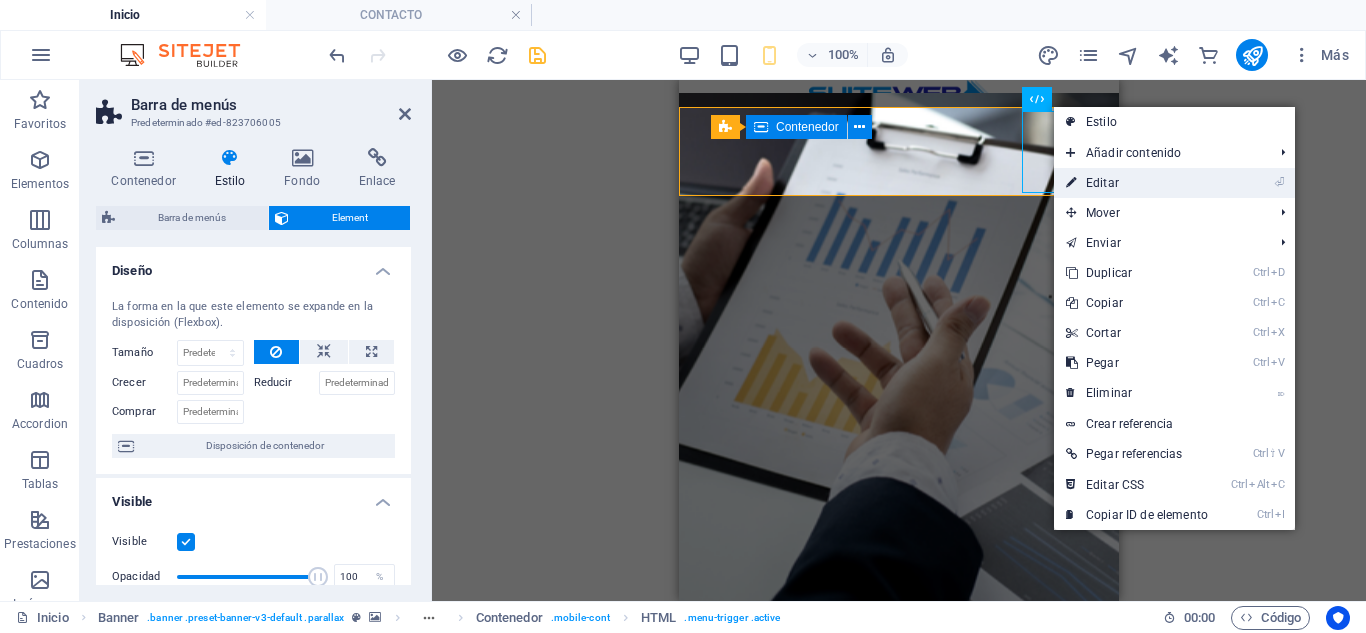 click on "⏎  Editar" at bounding box center (1137, 183) 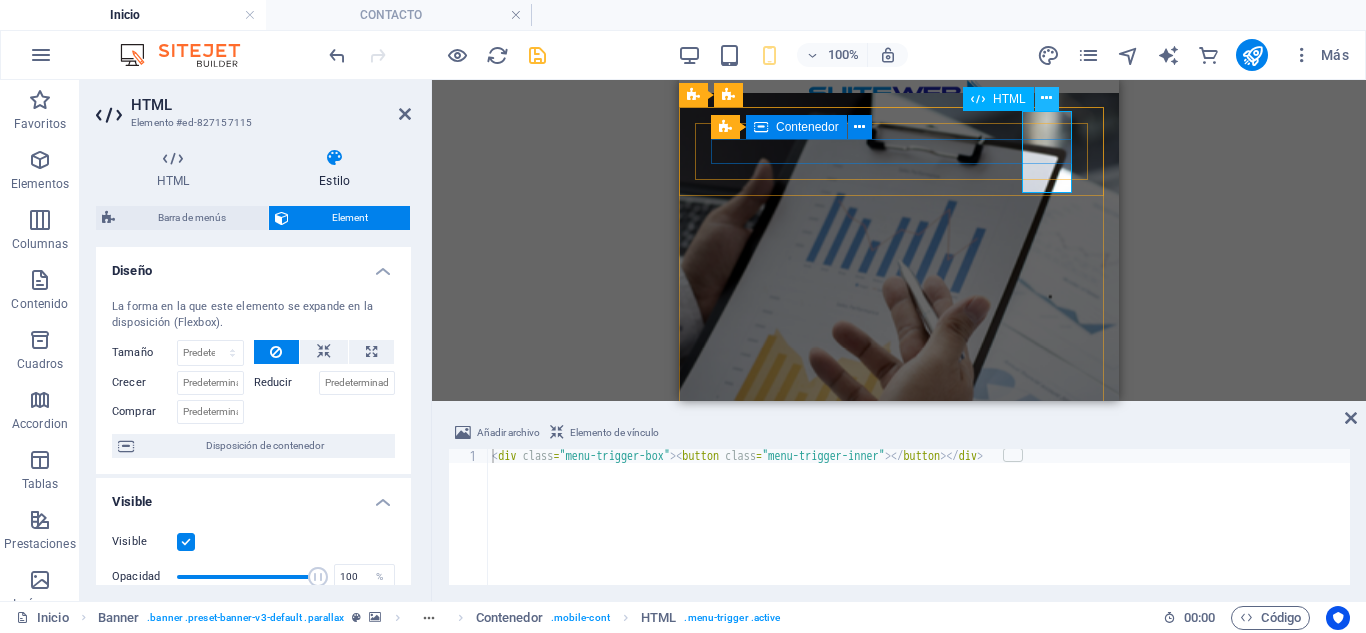 click at bounding box center (1046, 98) 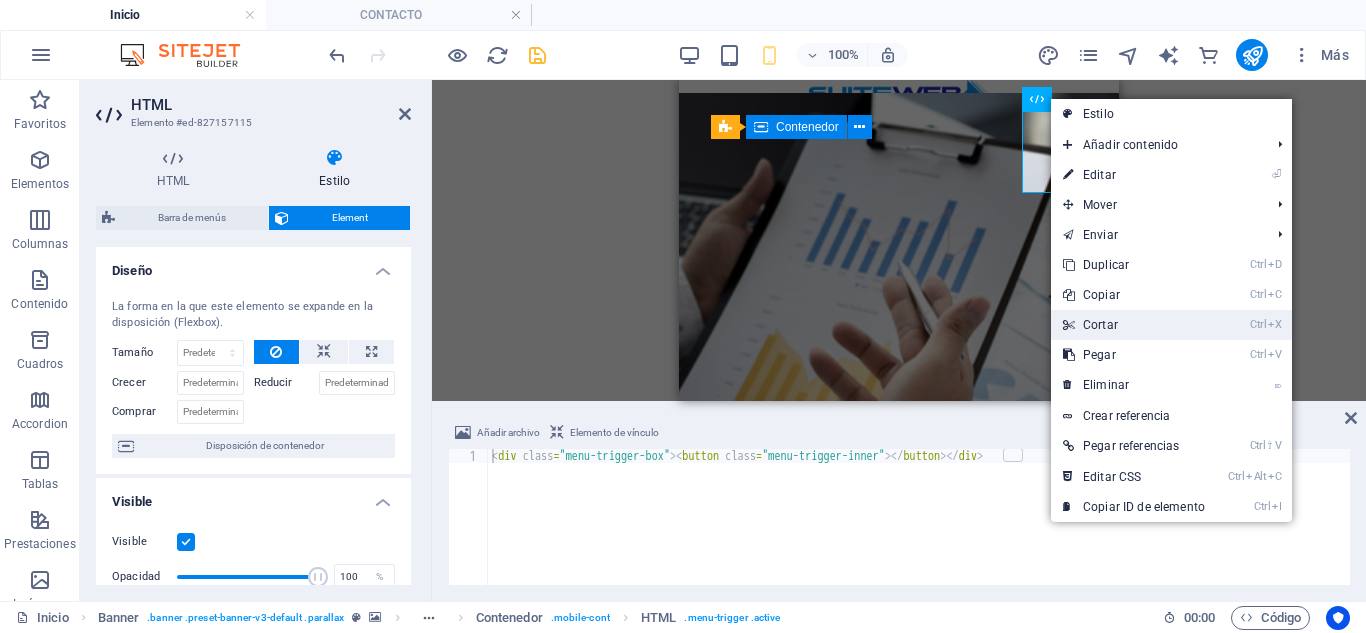 click on "Ctrl X  Cortar" at bounding box center [1134, 325] 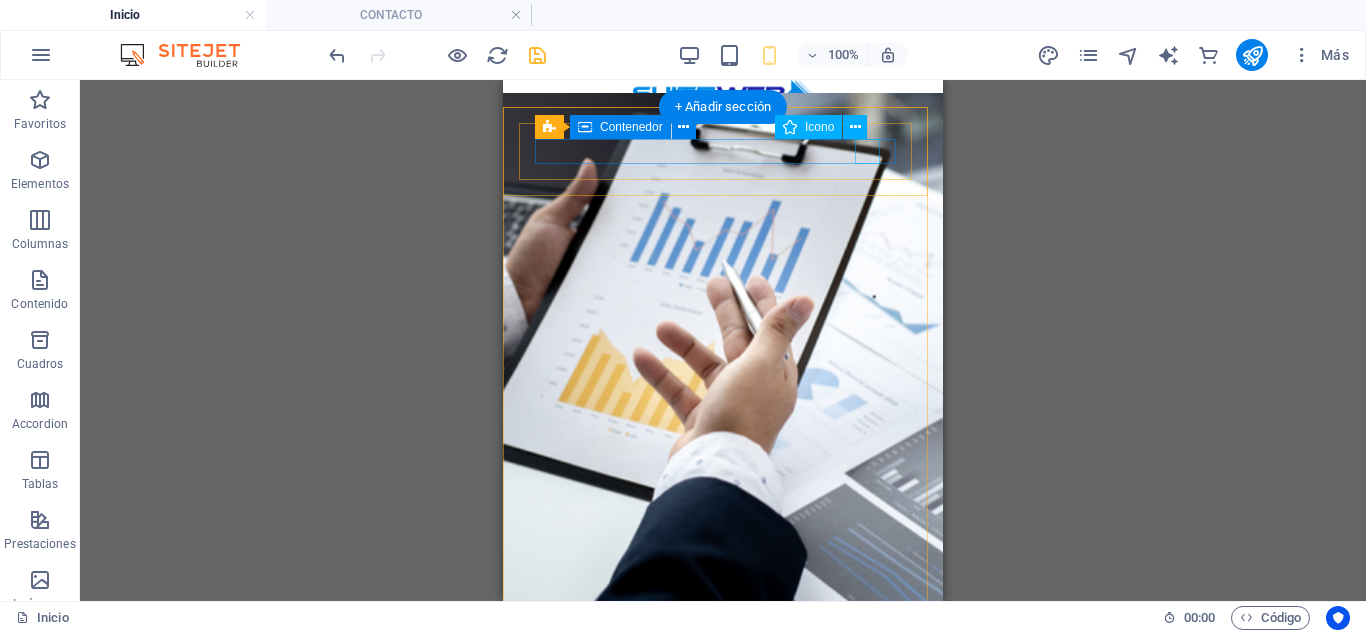 click at bounding box center (715, 672) 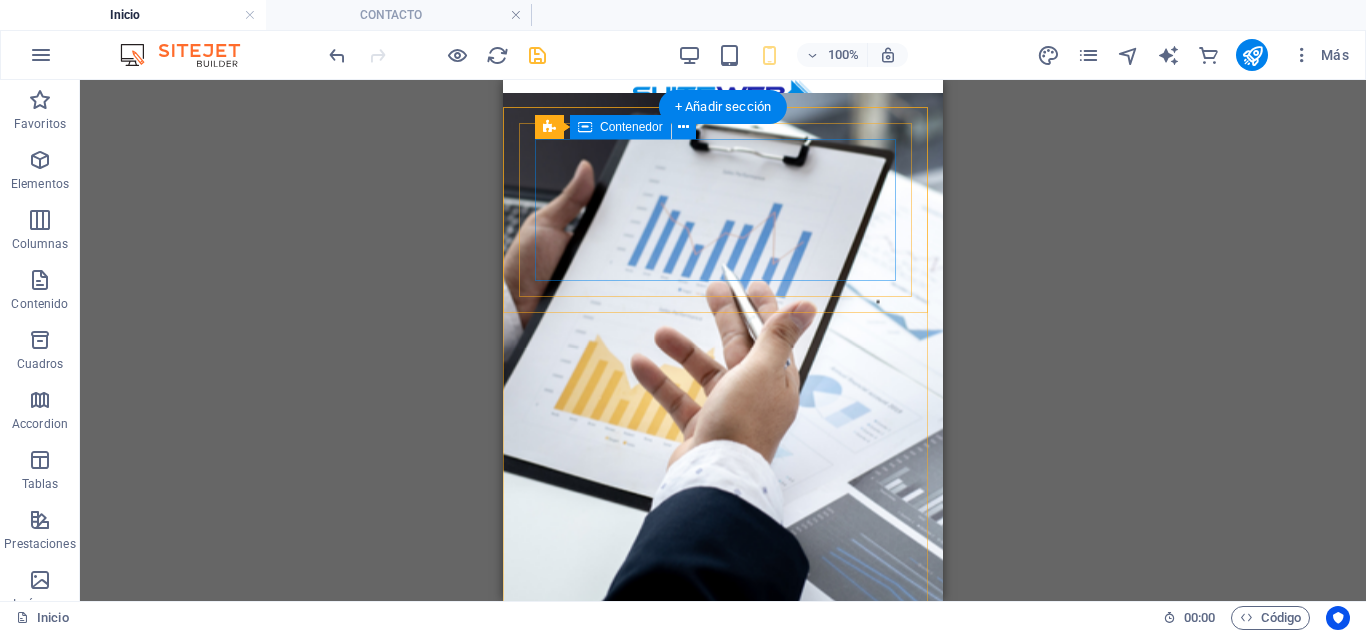 click on "Suelta el contenido aquí o  Añadir elementos  Pegar portapapeles" at bounding box center (723, 744) 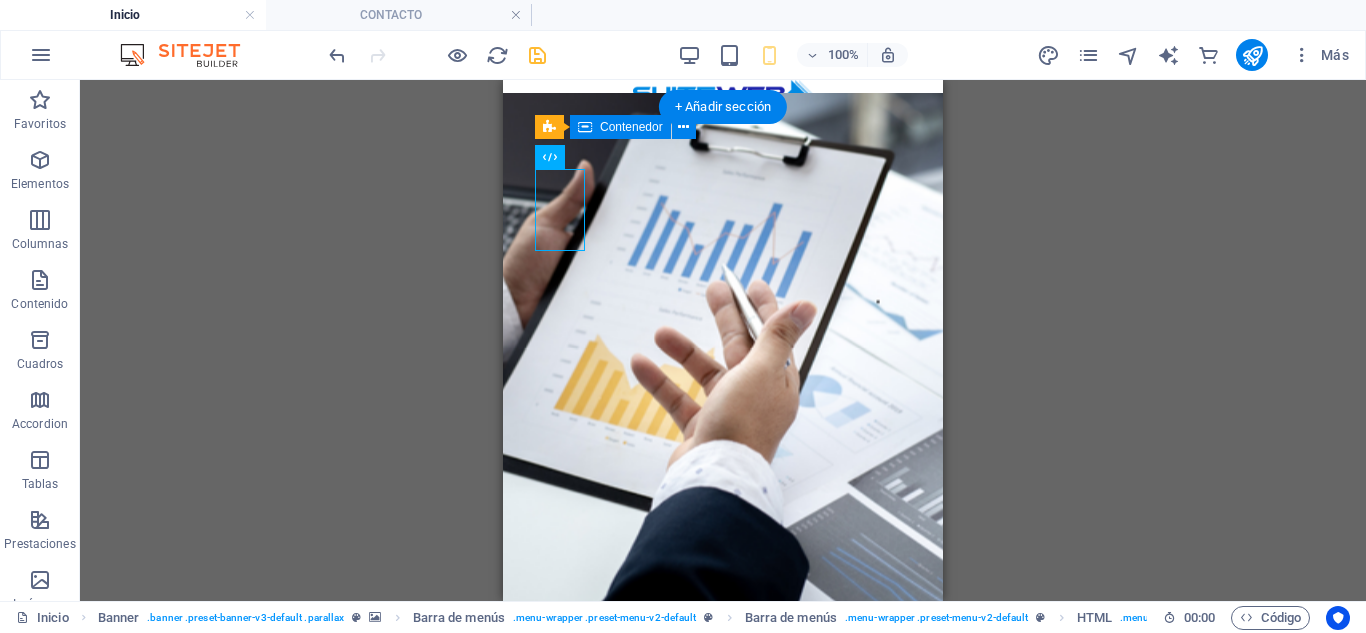 drag, startPoint x: 553, startPoint y: 205, endPoint x: 720, endPoint y: 209, distance: 167.0479 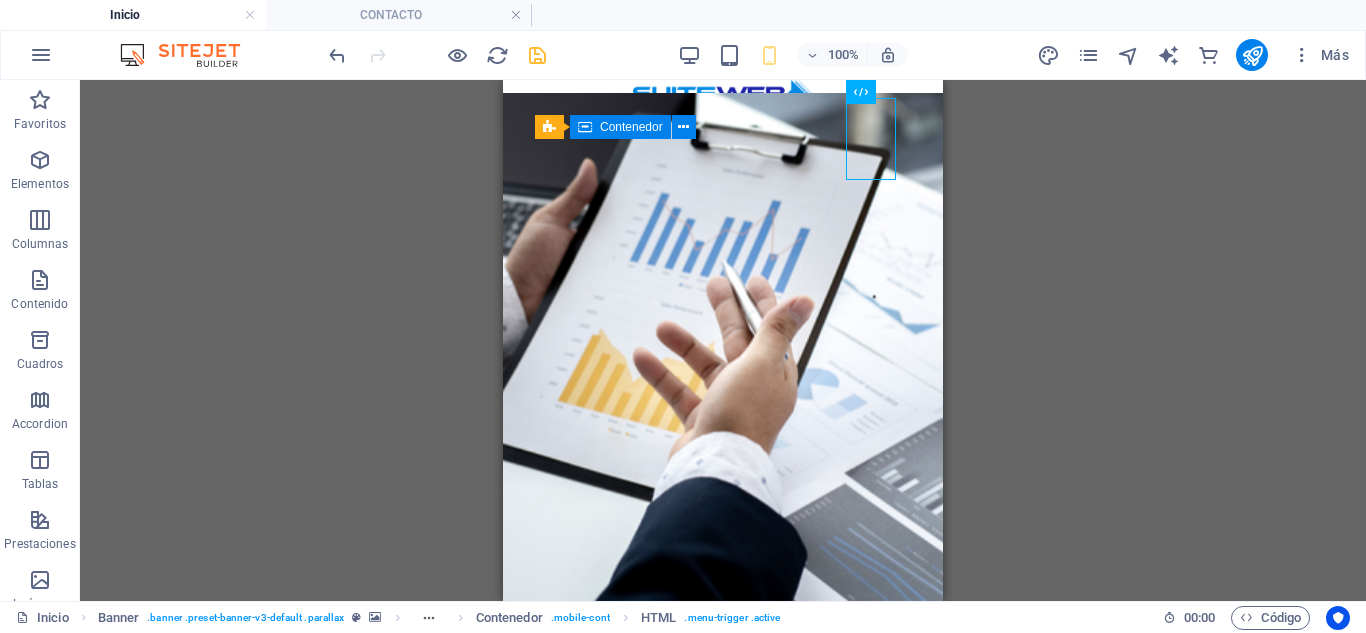 click on "H3   Banner   Contenedor   Separador   Botón   Separador   Cuadros   Contenedor   H3   Separador   Contenedor   HTML   Contenedor   Contenedor   Separador   Contenedor   Contenedor   Marcador   Separador   Contenedor   HTML   Contenedor   Contenedor   Separador   Contenedor   H3   Contenedor   Imagen con texto   Imagen   Imagen con texto   Contenedor   Imagen con texto   Contenedor   Imagen con texto   Imagen con texto   Texto   Imagen con texto   Imagen   Imagen con texto   Imagen con texto   Contenedor   Imagen con texto   Texto   Texto   Contenedor   H3   H3   Contenedor   Imagen con texto   Imagen con texto   Imagen   Contenedor   Texto   Imagen   H3   Banner   Referencia   Banner   Barra de menús   Contenedor   Imagen con texto   H3   Logo   Separador   Banner   Barra de menús   Barra de menús   Barra de menús   Contenedor   HTML   Barra de menús   Barra de menús   Banner   Menú   H4   Barra de menús   Banner   Menú   Banner   Barra de menús   HTML   Barra de menús" at bounding box center [723, 340] 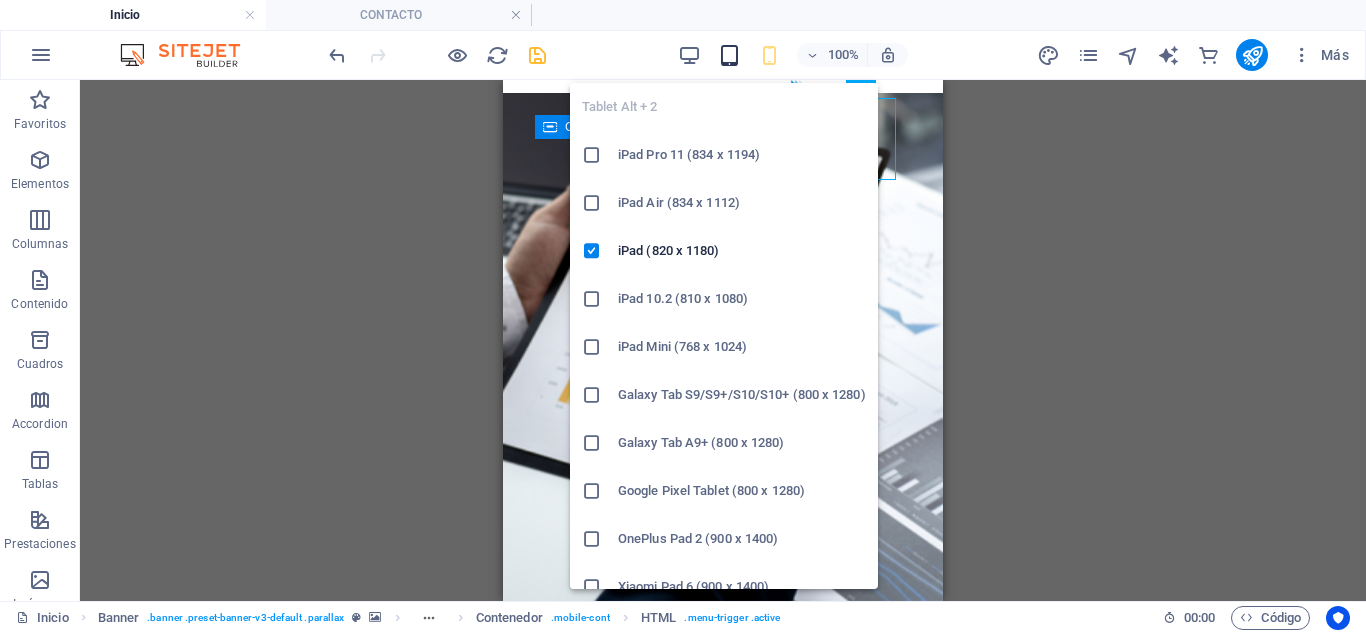click at bounding box center [729, 55] 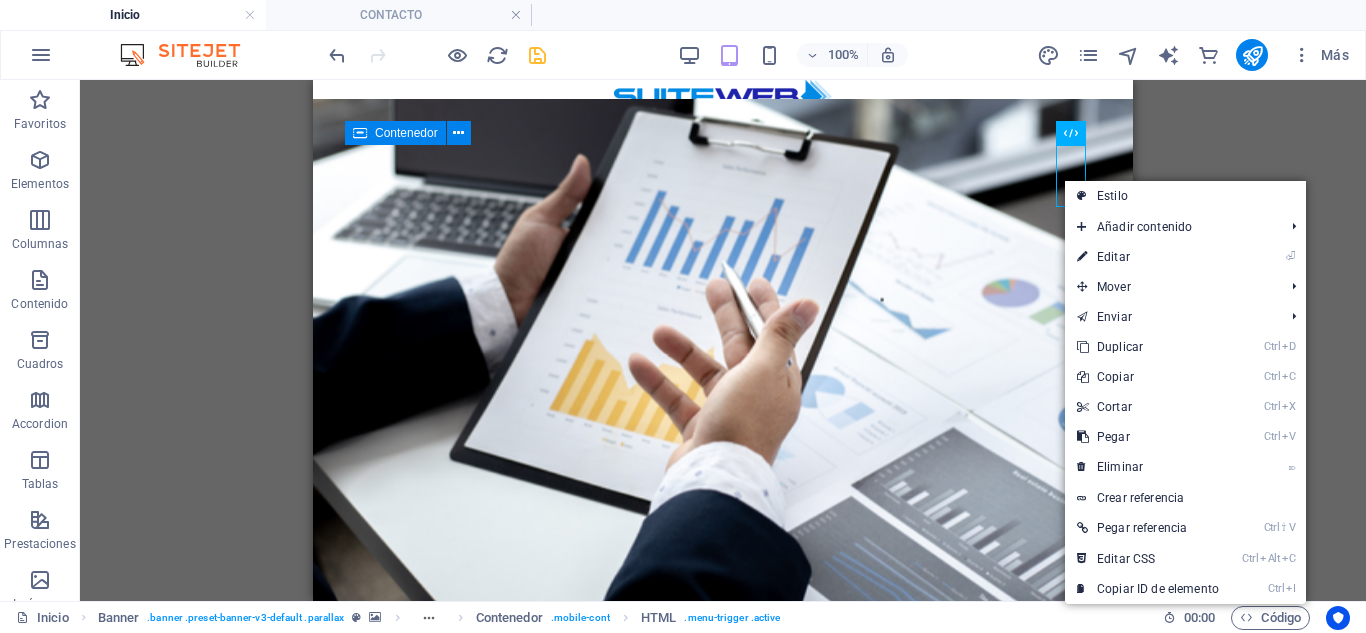 click on "H3   Banner   Contenedor   Separador   Botón   Separador   Cuadros   Contenedor   H3   Separador   Contenedor   HTML   Contenedor   Contenedor   Separador   Contenedor   Contenedor   Marcador   Separador   Contenedor   HTML   Contenedor   Contenedor   Separador   Contenedor   H3   Contenedor   Imagen con texto   Imagen   Imagen con texto   Contenedor   Imagen con texto   Contenedor   Imagen con texto   Imagen con texto   Texto   Imagen con texto   Imagen   Imagen con texto   Imagen con texto   Contenedor   Imagen con texto   Texto   Texto   Contenedor   H3   H3   Contenedor   Imagen con texto   Imagen con texto   Imagen   Contenedor   Texto   Imagen   H3   Banner   Referencia   Banner   Barra de menús   Contenedor   Imagen con texto   H3   Logo   Separador   Banner   Barra de menús   Barra de menús   Contenedor   HTML   Barra de menús   Barra de menús   Banner   Menú   H4   Barra de menús   Banner   Menú   Barra de menús   Banner   Barra de menús   HTML   Contenedor   Icono" at bounding box center (723, 340) 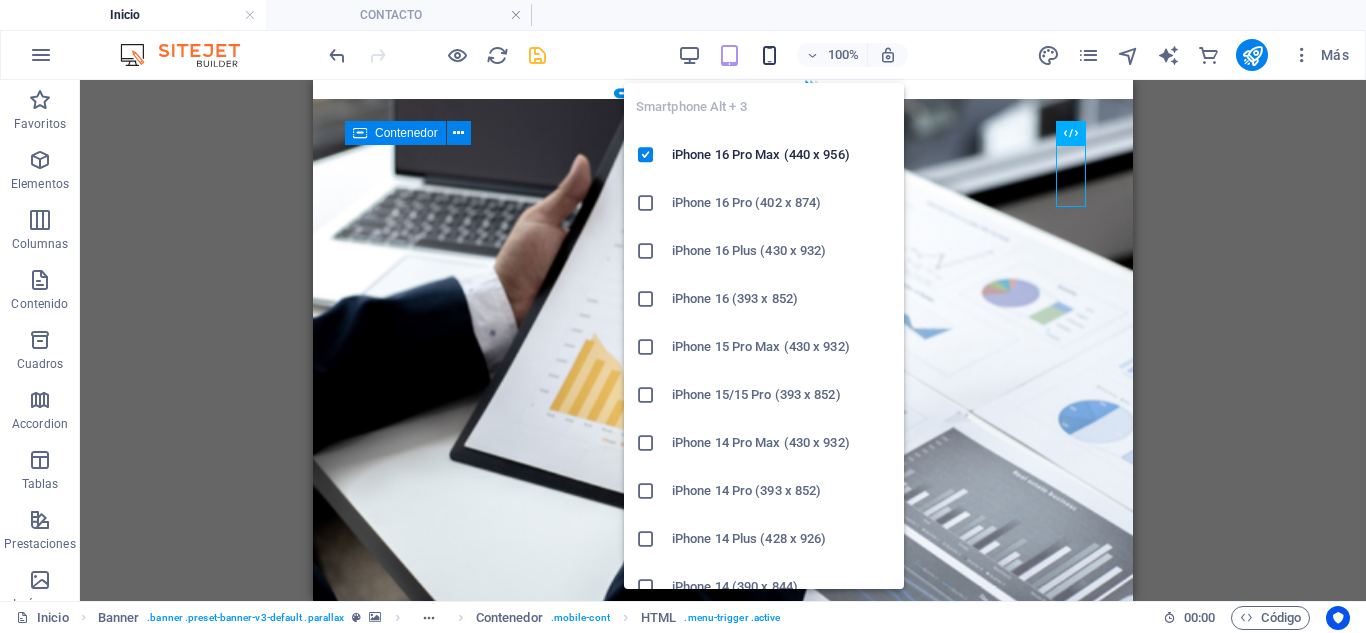 click at bounding box center [769, 55] 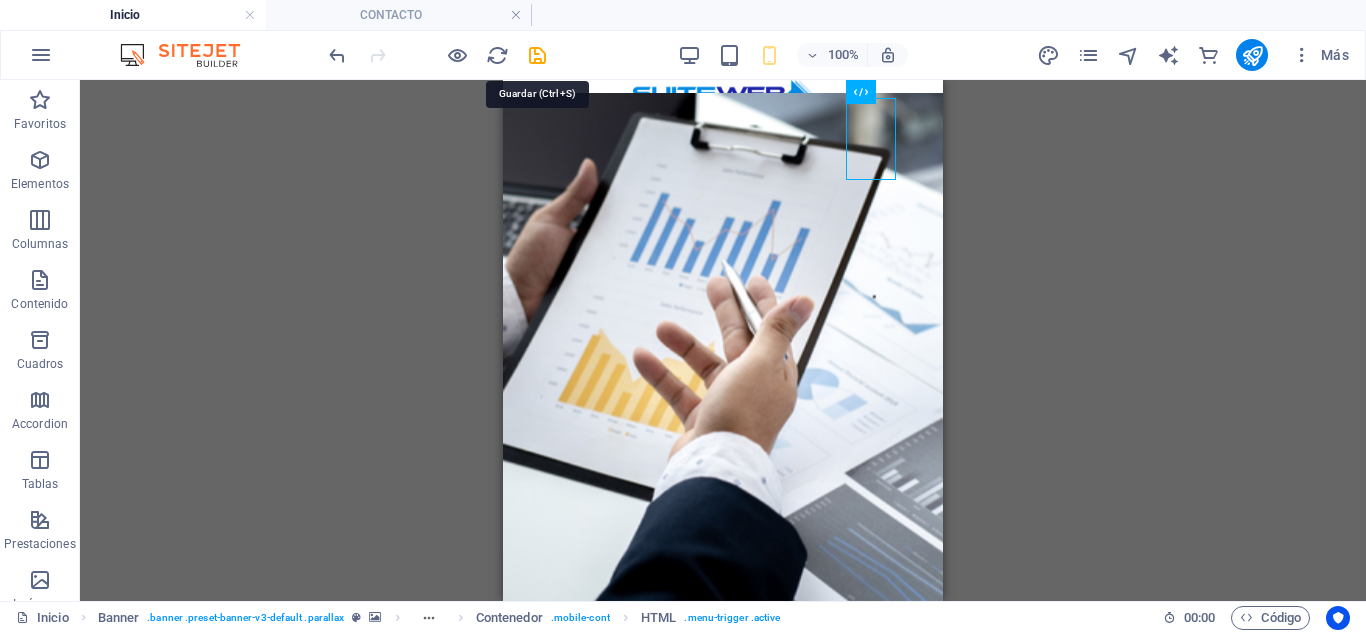 click at bounding box center [537, 55] 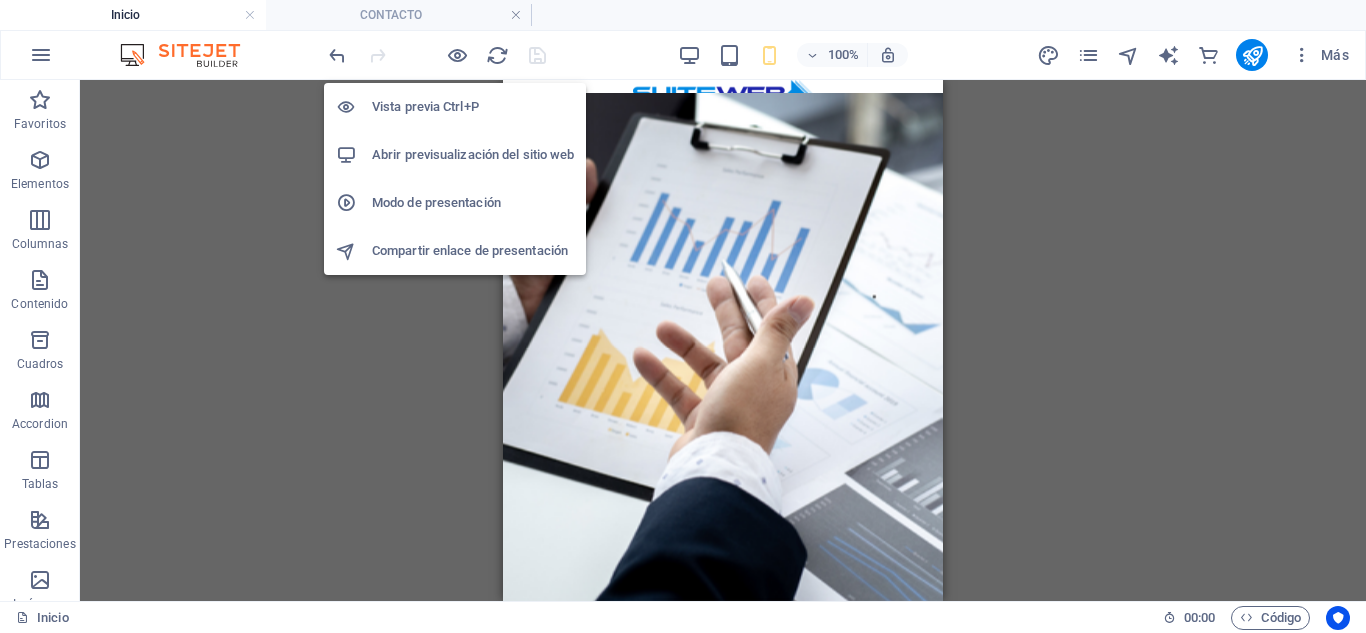 click on "Abrir previsualización del sitio web" at bounding box center (473, 155) 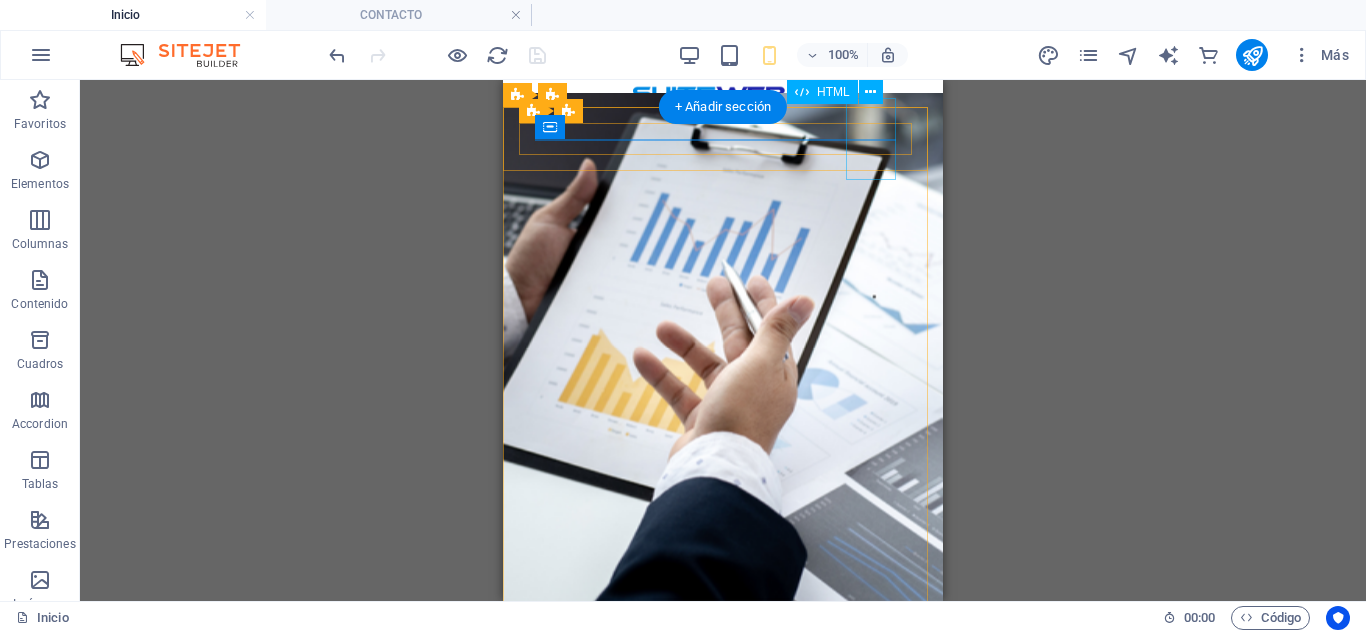 click at bounding box center [560, 701] 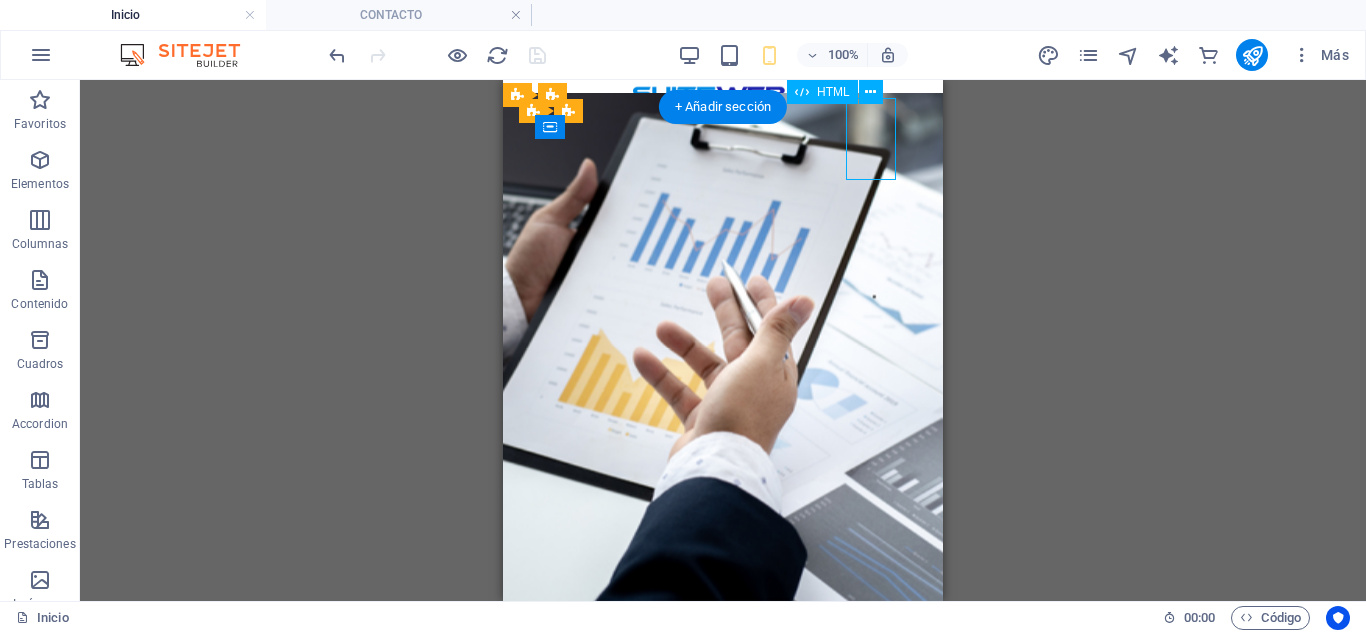 drag, startPoint x: 870, startPoint y: 138, endPoint x: 696, endPoint y: 138, distance: 174 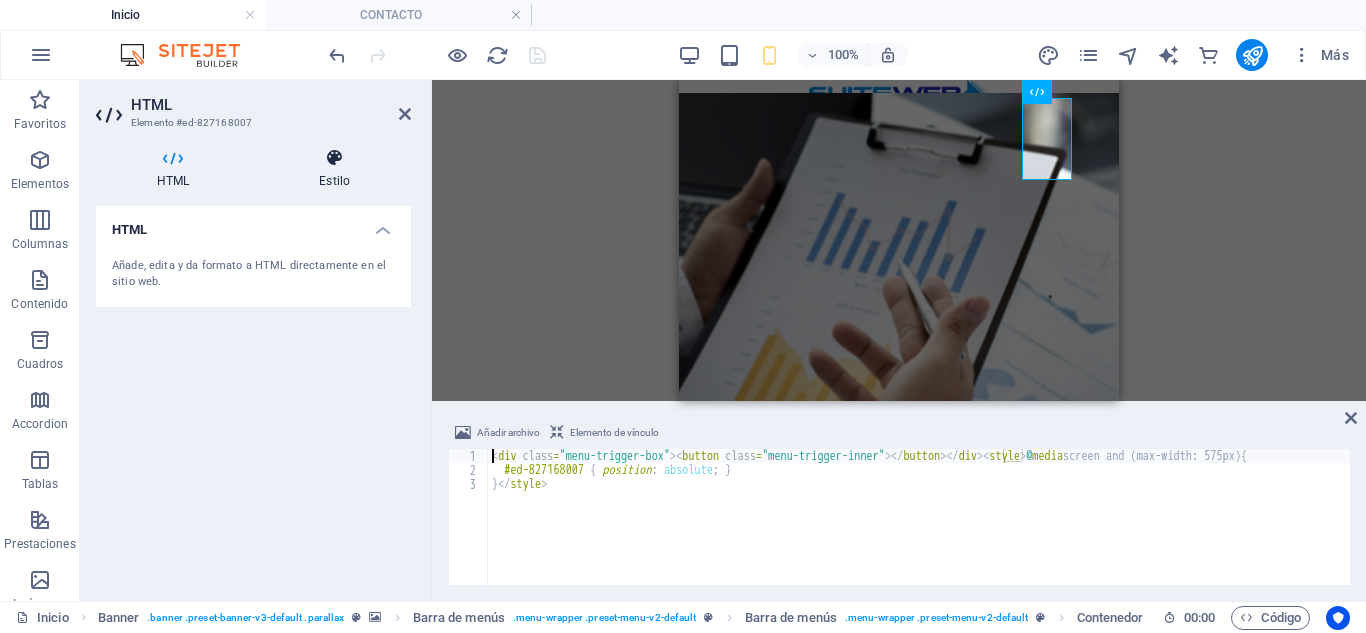 click on "Estilo" at bounding box center [334, 169] 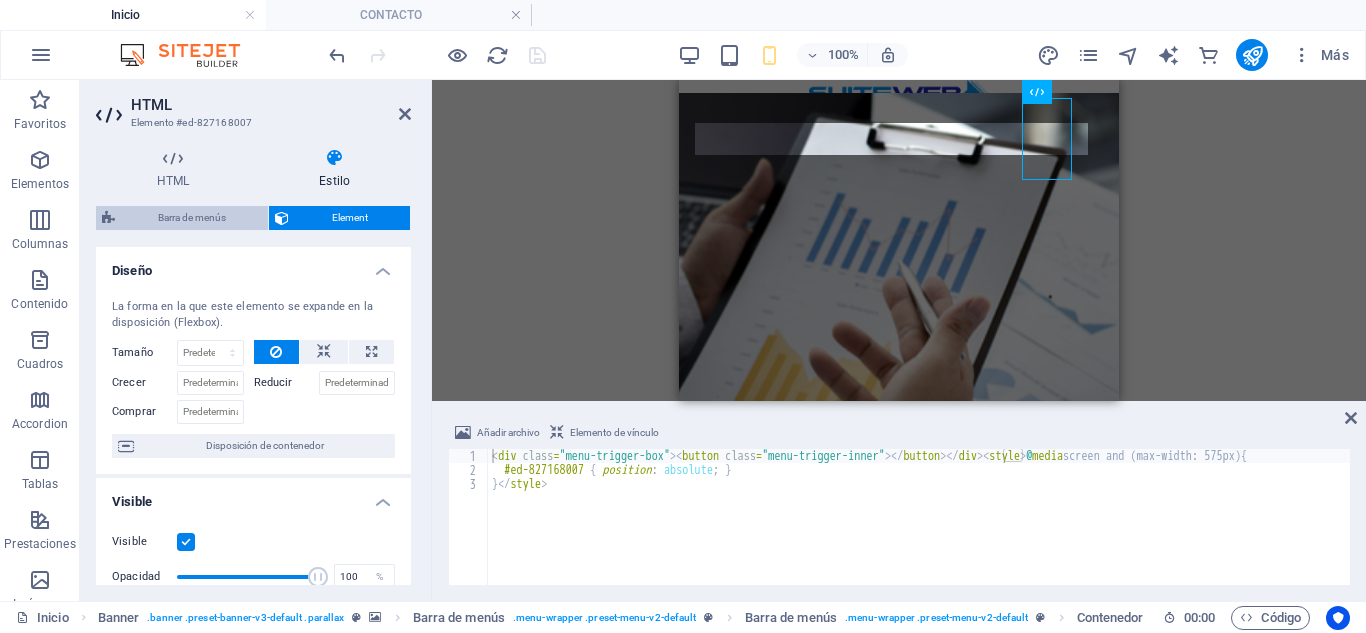 click on "Barra de menús" at bounding box center [191, 218] 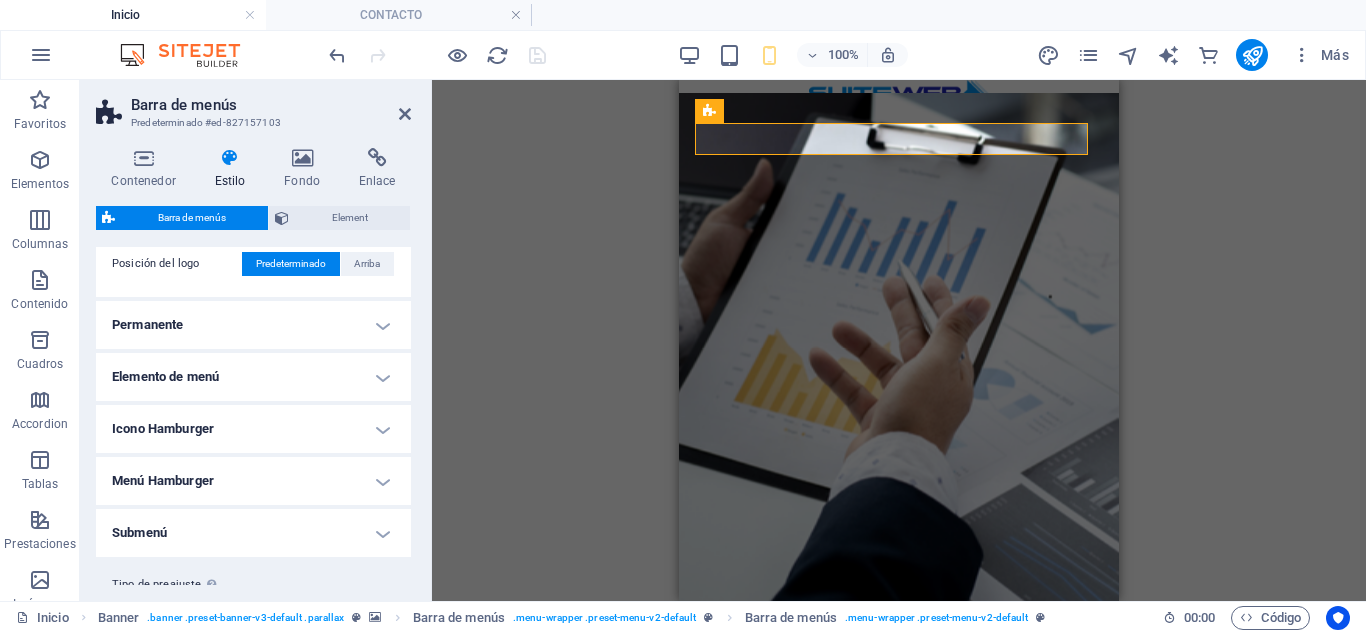 scroll, scrollTop: 700, scrollLeft: 0, axis: vertical 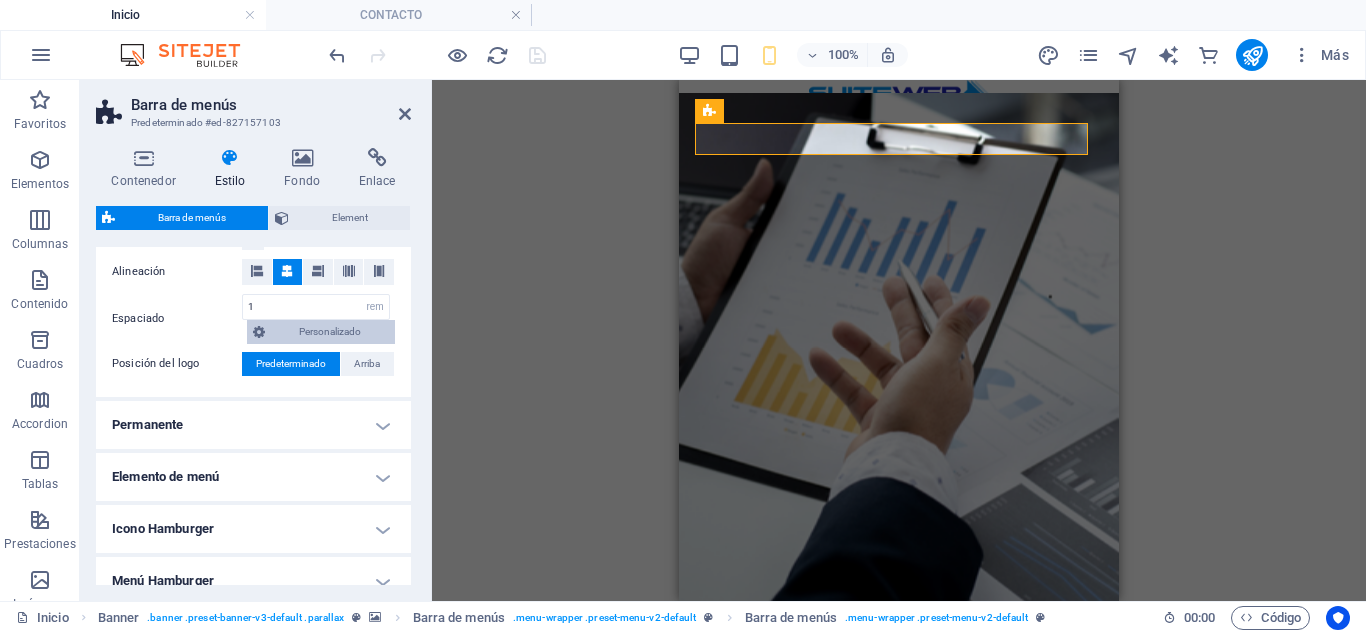 click on "Personalizado" at bounding box center (330, 332) 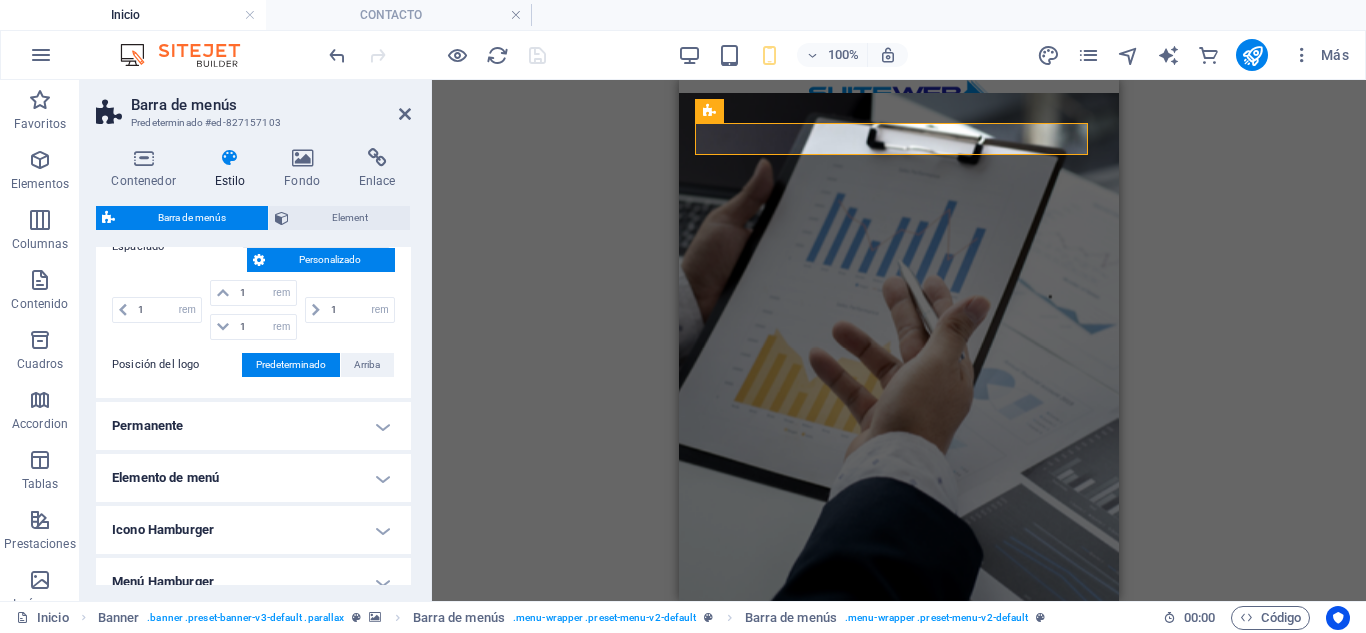 scroll, scrollTop: 800, scrollLeft: 0, axis: vertical 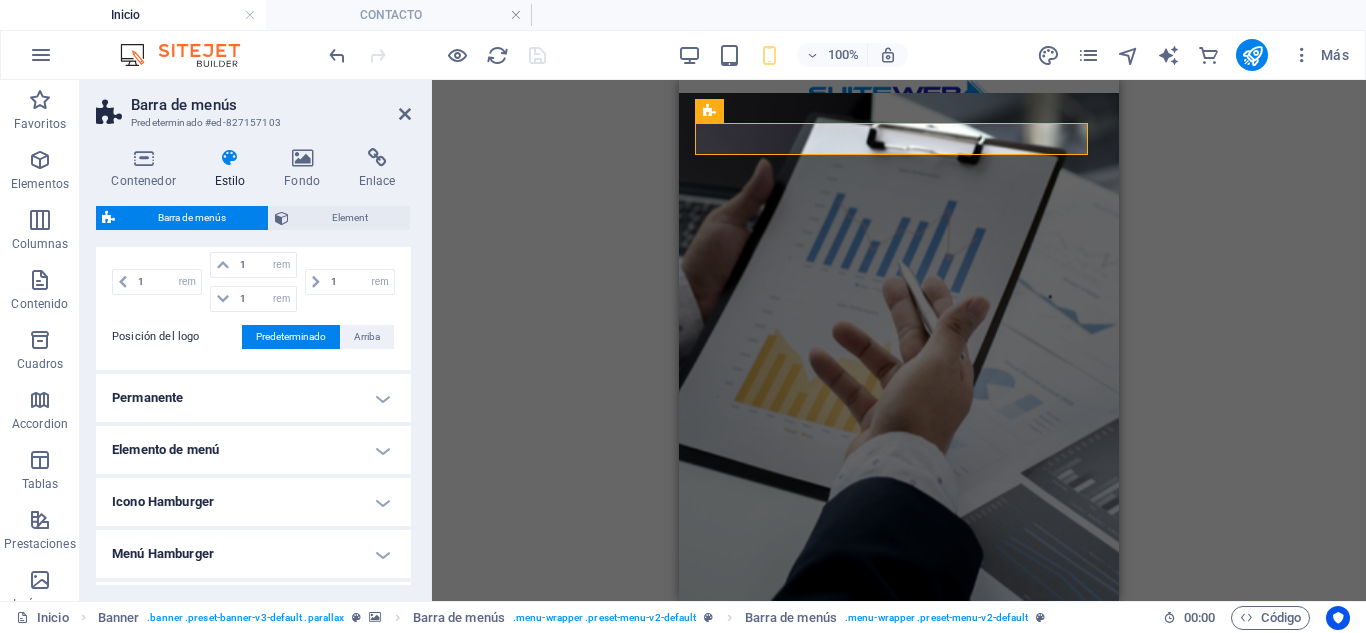 click on "Permanente" at bounding box center [253, 398] 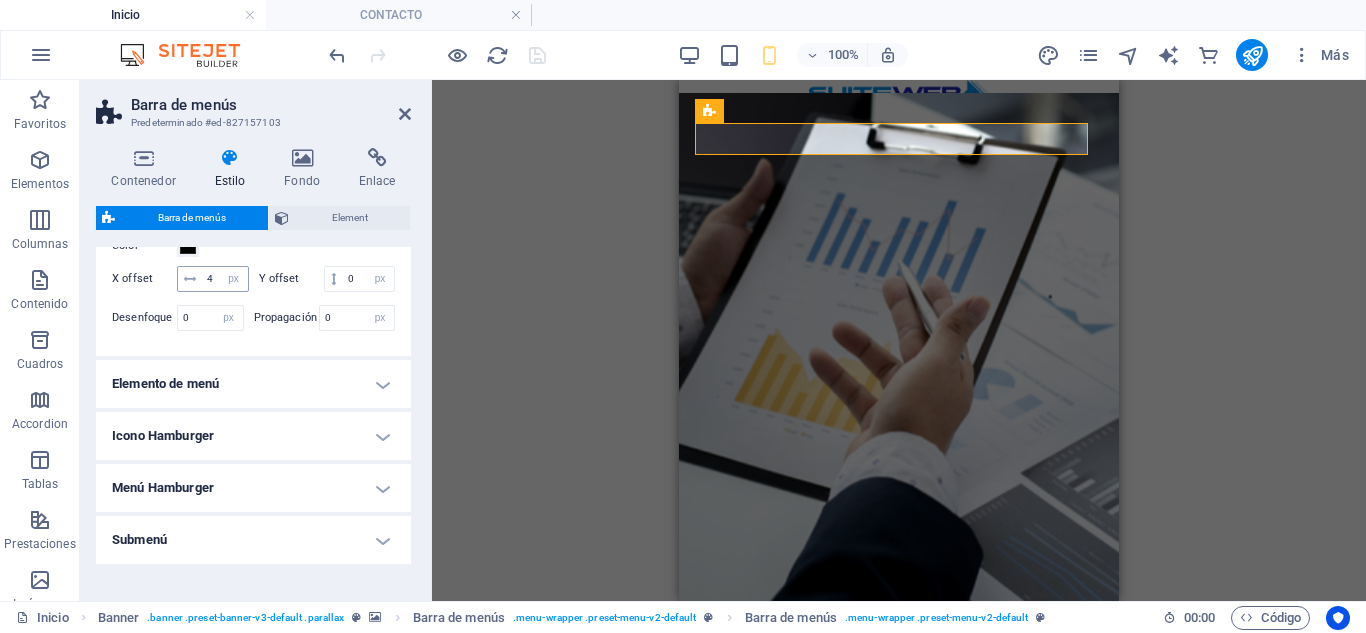 scroll, scrollTop: 1285, scrollLeft: 0, axis: vertical 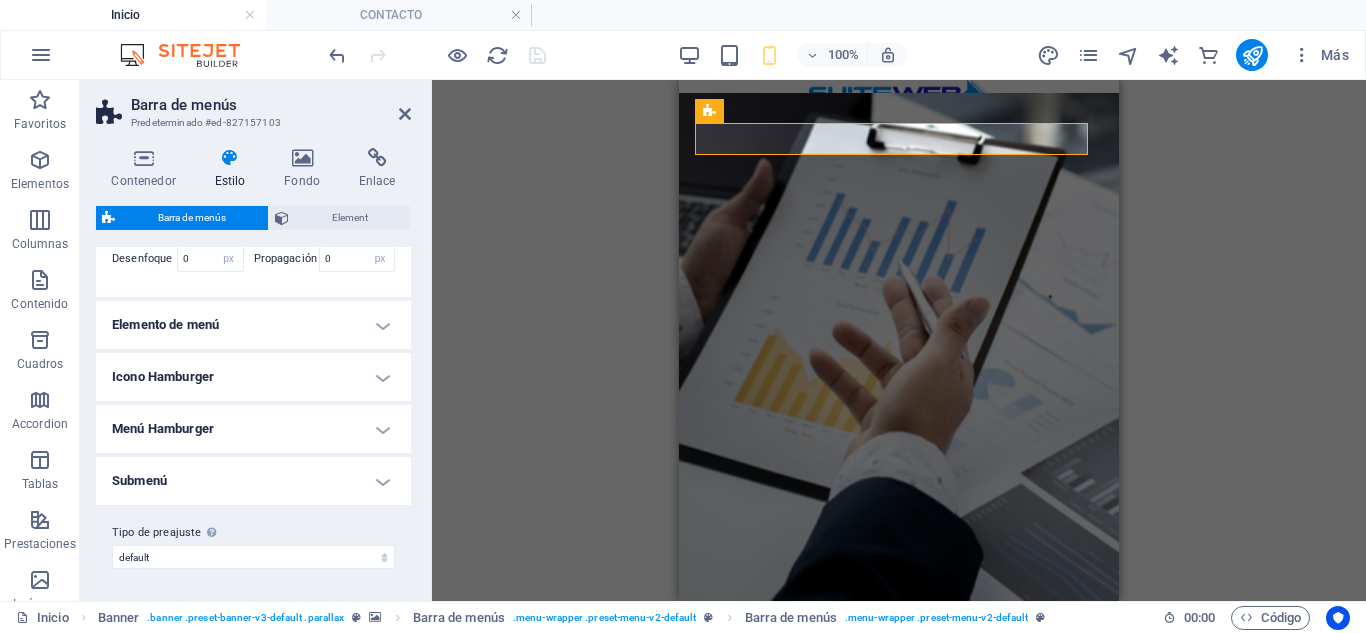 click on "Elemento de menú" at bounding box center (253, 325) 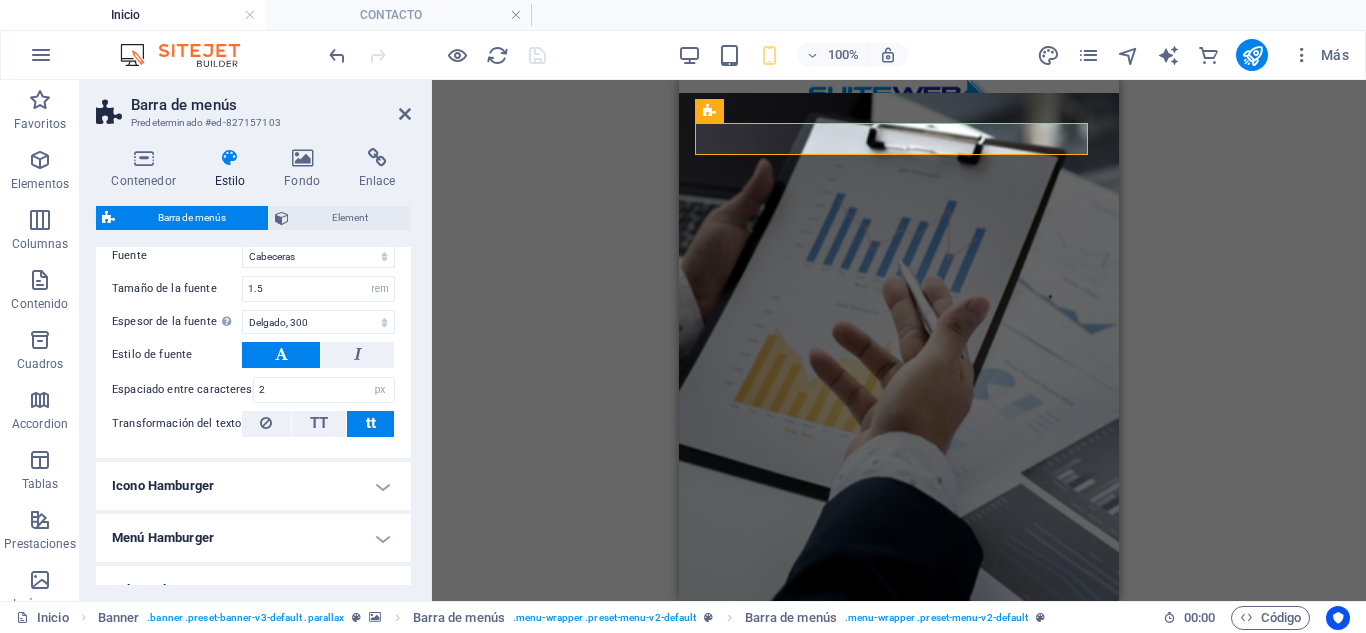 scroll, scrollTop: 1985, scrollLeft: 0, axis: vertical 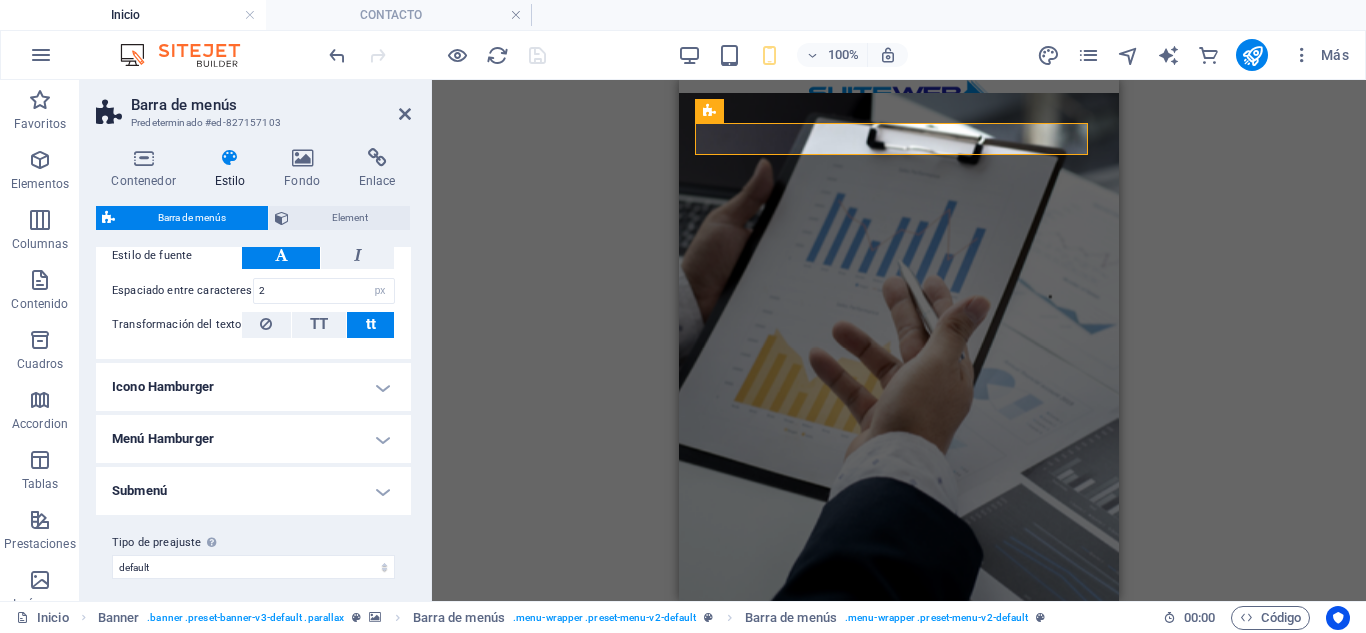 click on "Icono Hamburger" at bounding box center (253, 387) 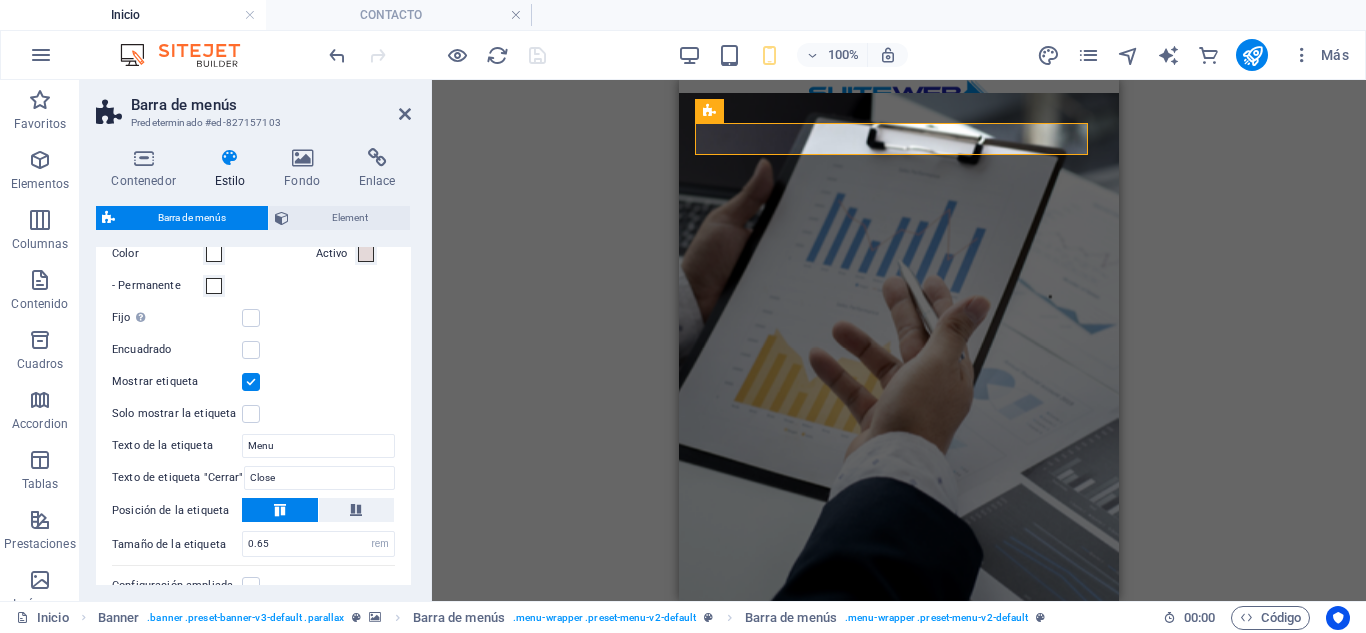 scroll, scrollTop: 2512, scrollLeft: 0, axis: vertical 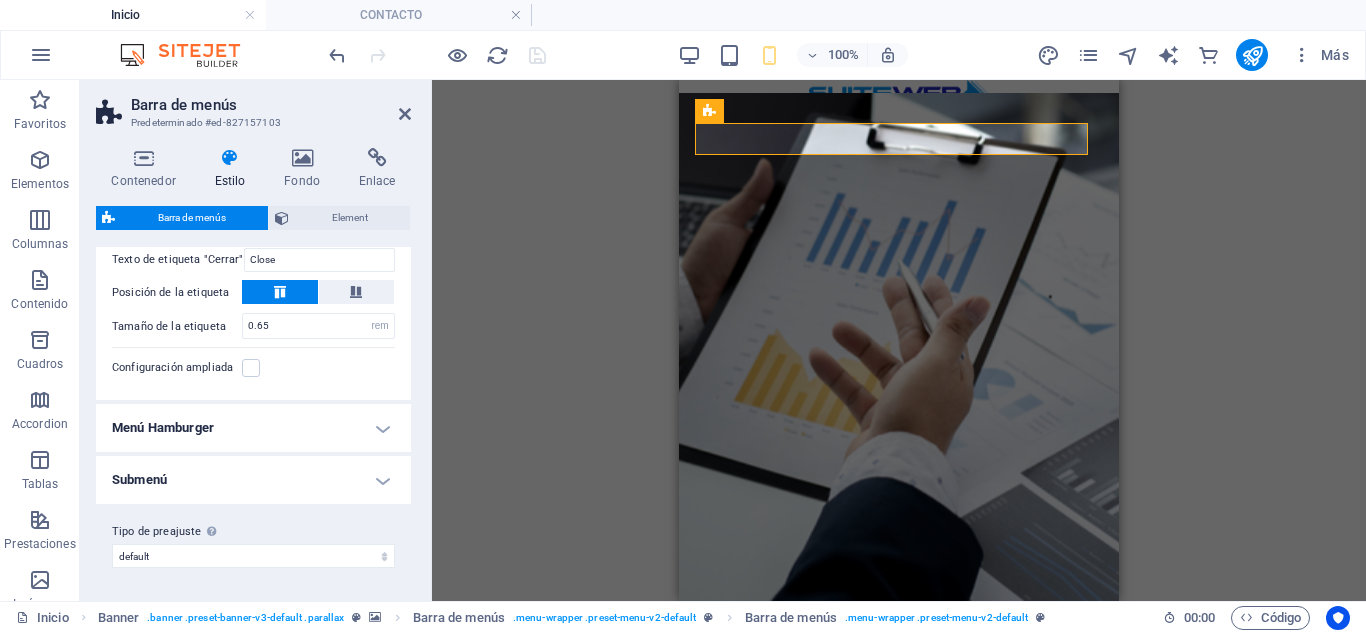 click on "Menú Hamburger" at bounding box center [253, 428] 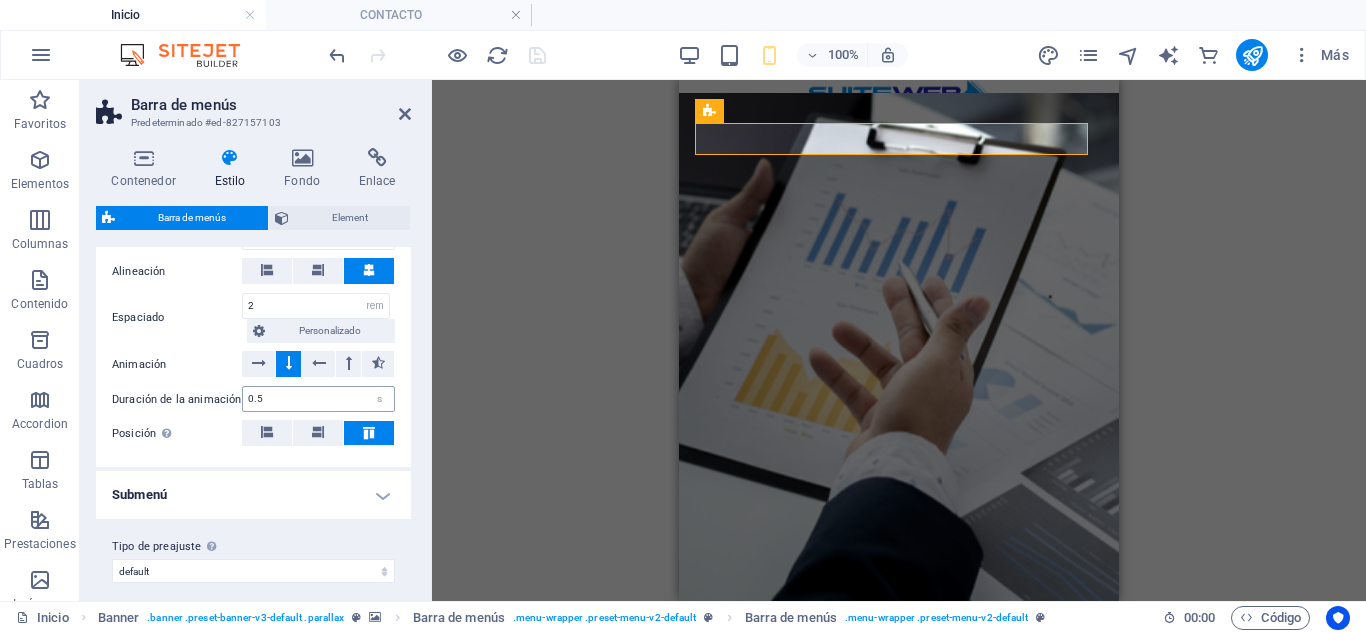 scroll, scrollTop: 2836, scrollLeft: 0, axis: vertical 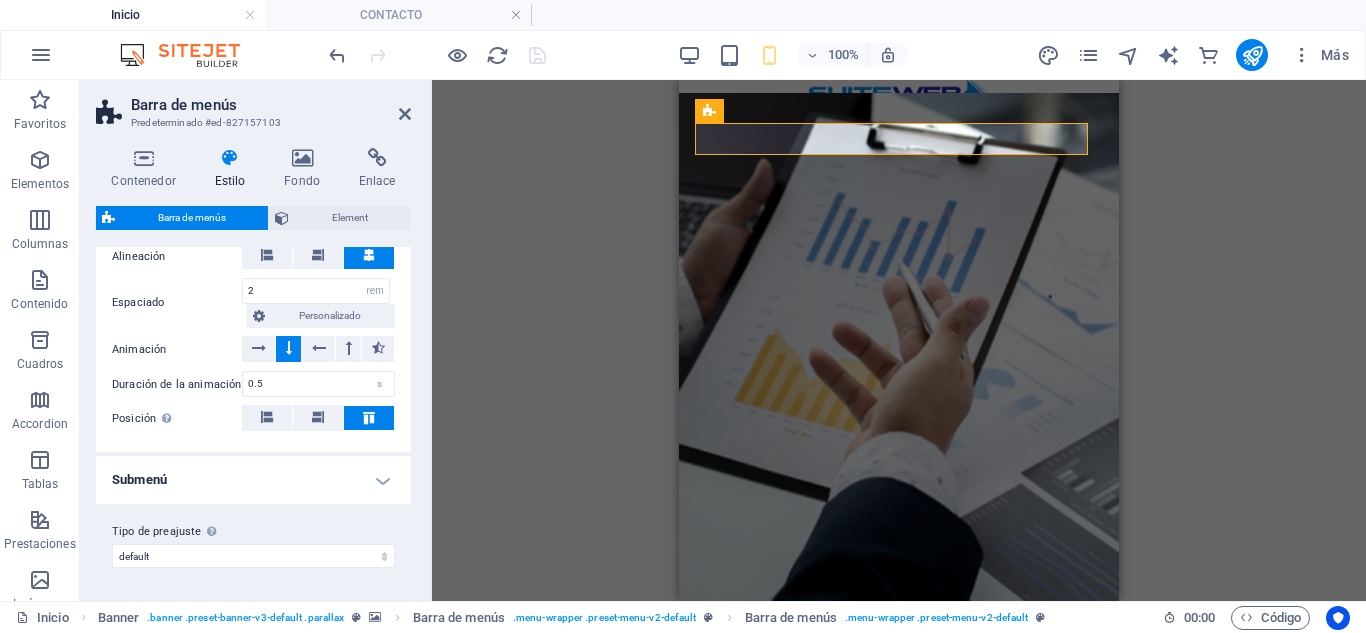 click on "Submenú" at bounding box center (253, 480) 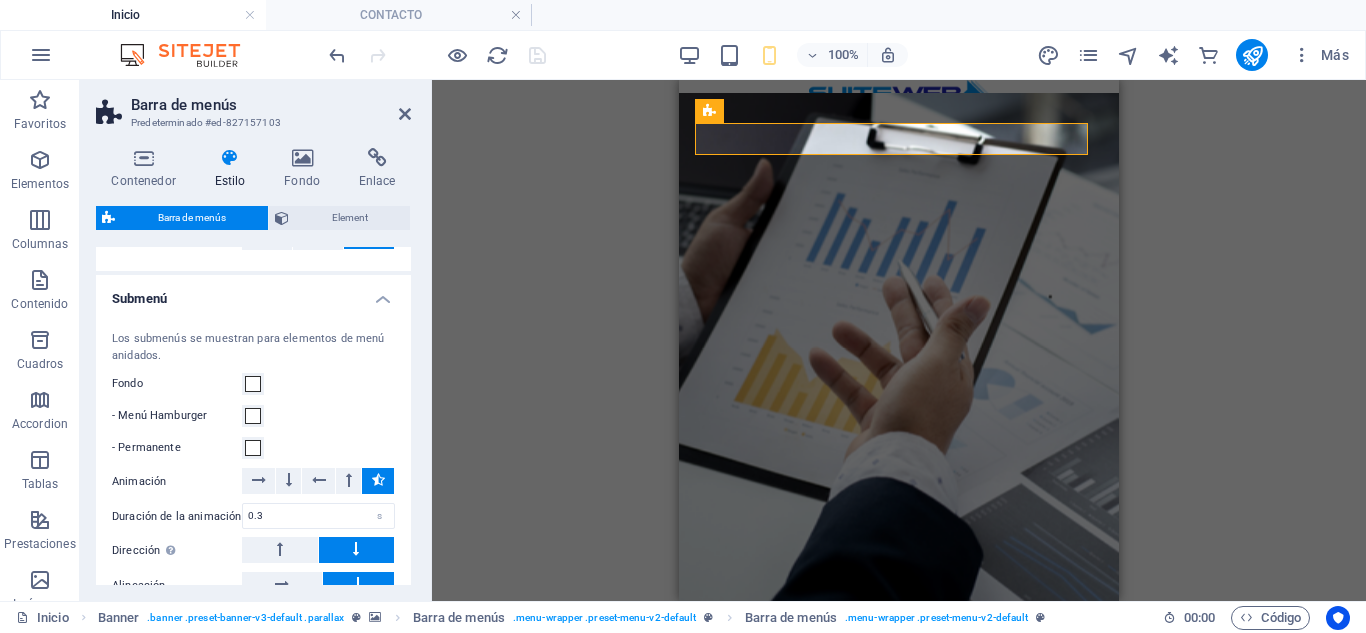scroll, scrollTop: 3136, scrollLeft: 0, axis: vertical 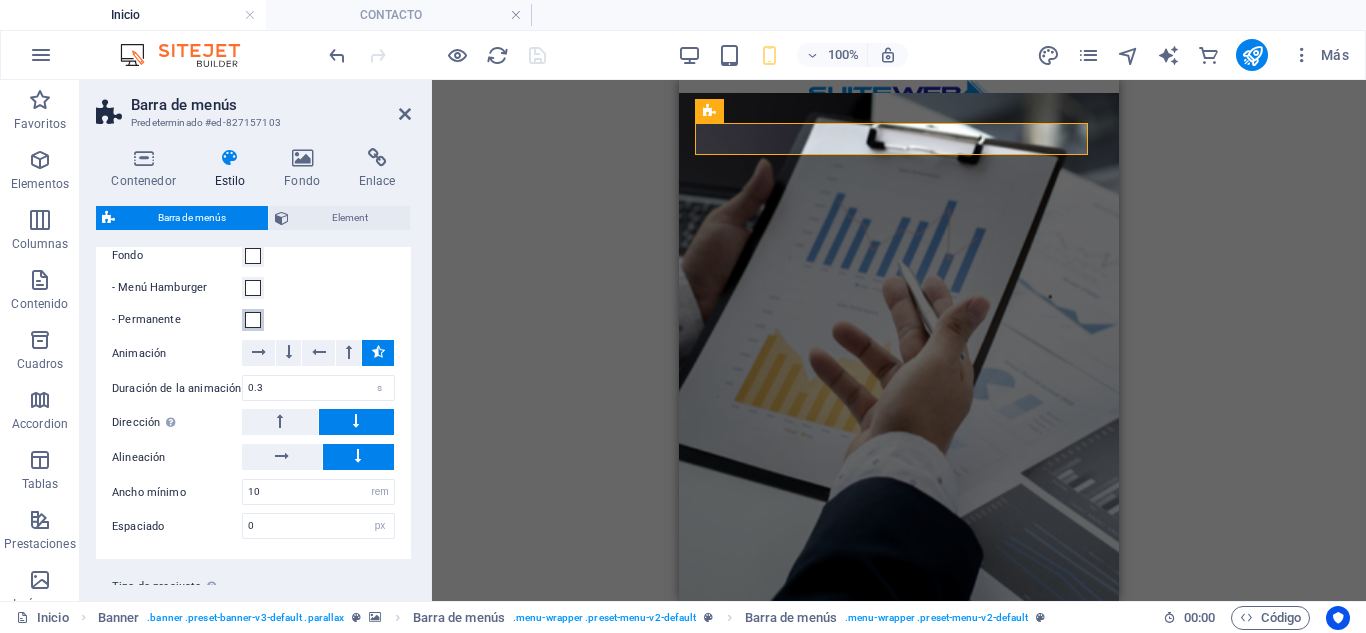 click at bounding box center (253, 320) 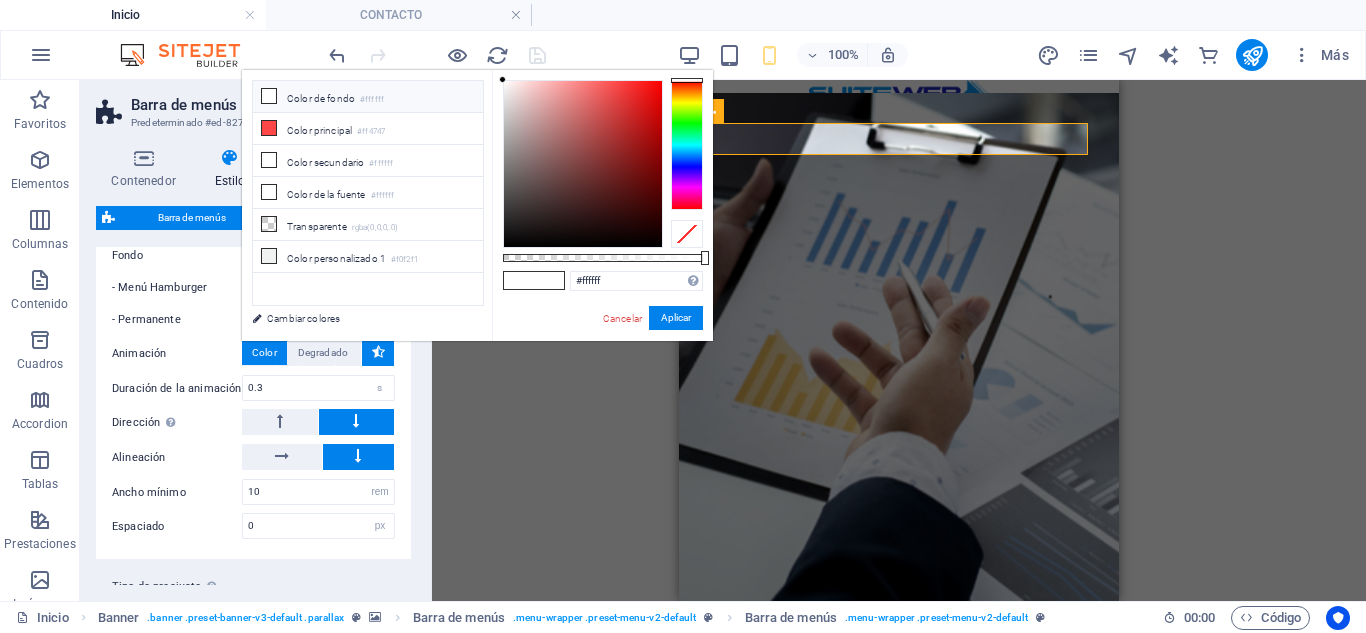 click on "Los submenús se muestran para elementos de menú anidados.  Fondo  - Menú Hamburger  - Permanente Animación Duración de la animación 0.3 s Dirección Selecciona arriba si tu menú está posicionado en la parte inferior de la pantalla. Alineación Eje principal Ancho mínimo 10 px rem % vh vw Espaciado 0 px rem % vh vw" at bounding box center (253, 371) 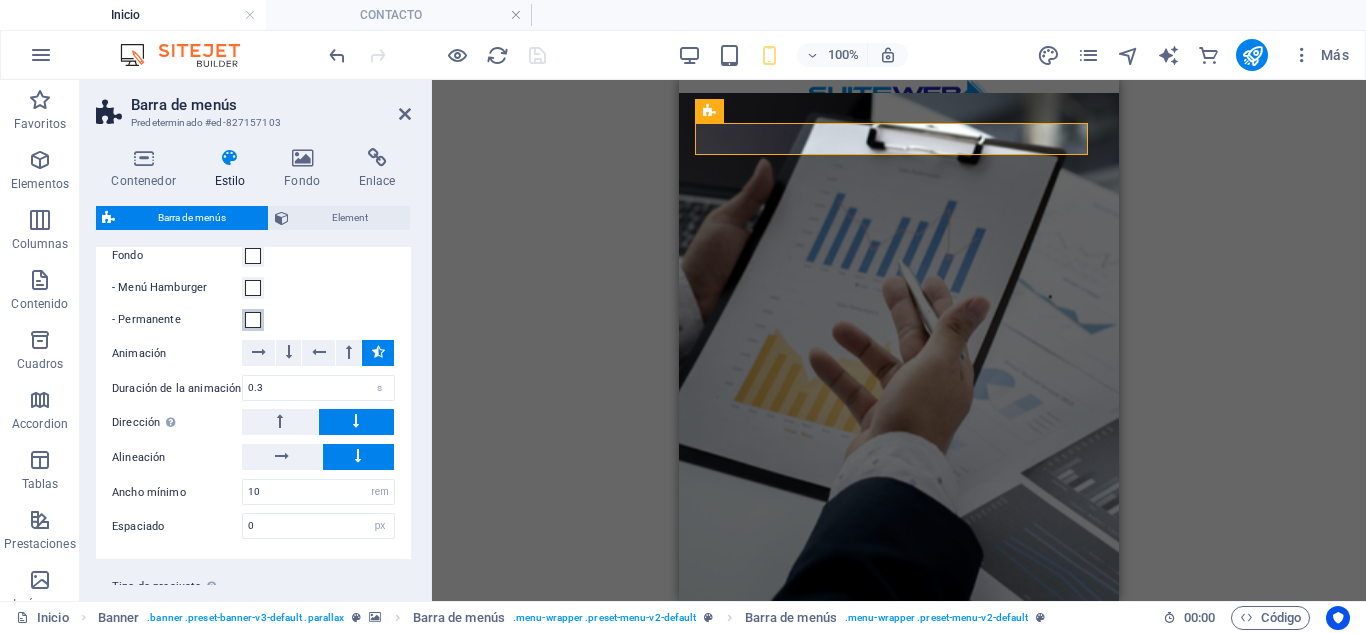 click at bounding box center (253, 320) 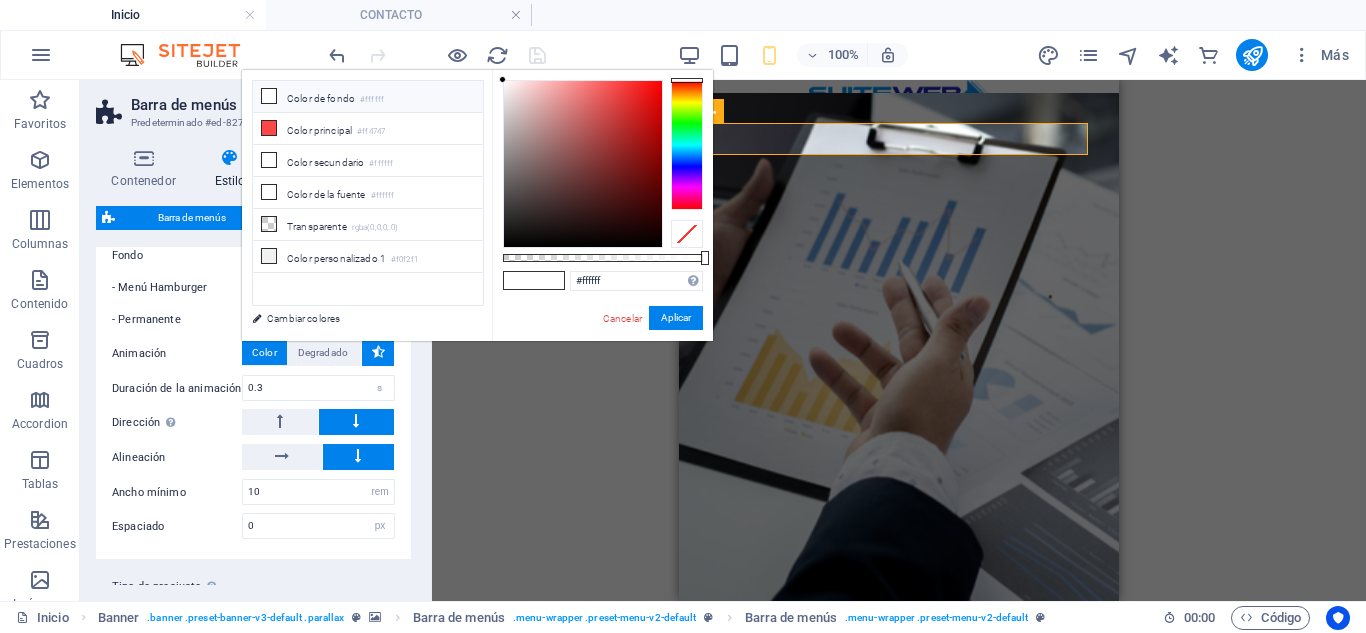 click on "Los submenús se muestran para elementos de menú anidados.  Fondo  - Menú Hamburger  - Permanente Animación Duración de la animación 0.3 s Dirección Selecciona arriba si tu menú está posicionado en la parte inferior de la pantalla. Alineación Eje principal Ancho mínimo 10 px rem % vh vw Espaciado 0 px rem % vh vw" at bounding box center [253, 371] 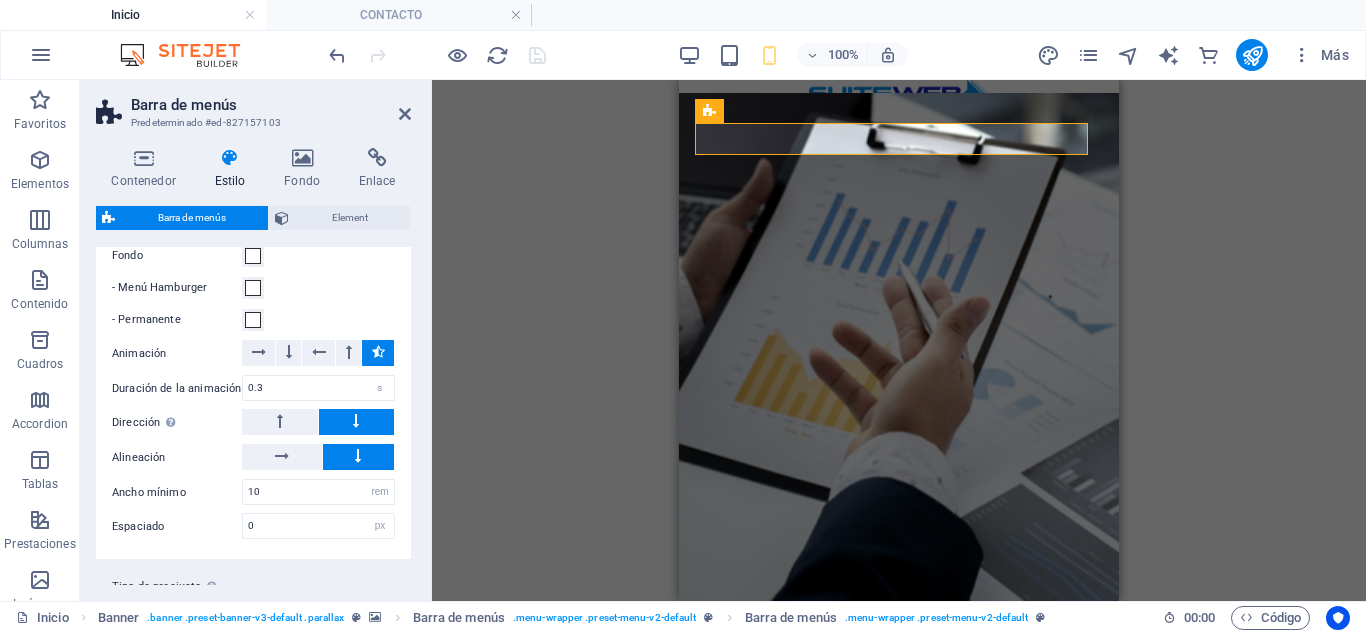 scroll, scrollTop: 3200, scrollLeft: 0, axis: vertical 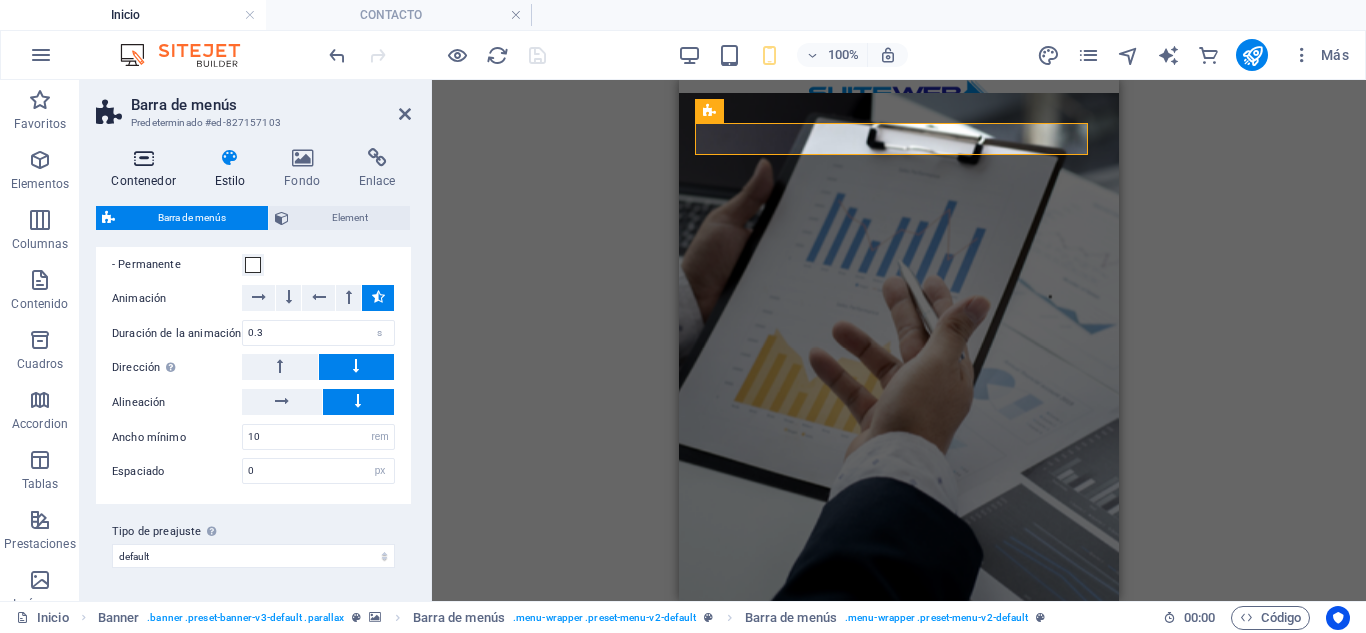 click at bounding box center [143, 158] 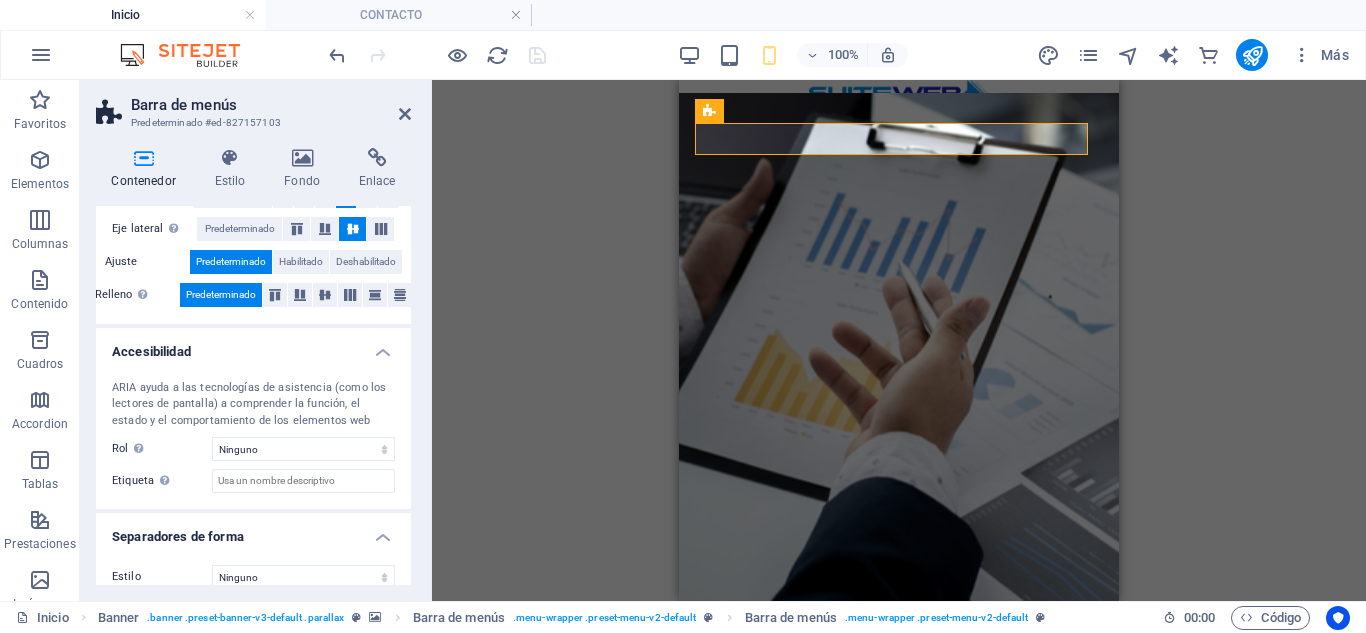 scroll, scrollTop: 420, scrollLeft: 0, axis: vertical 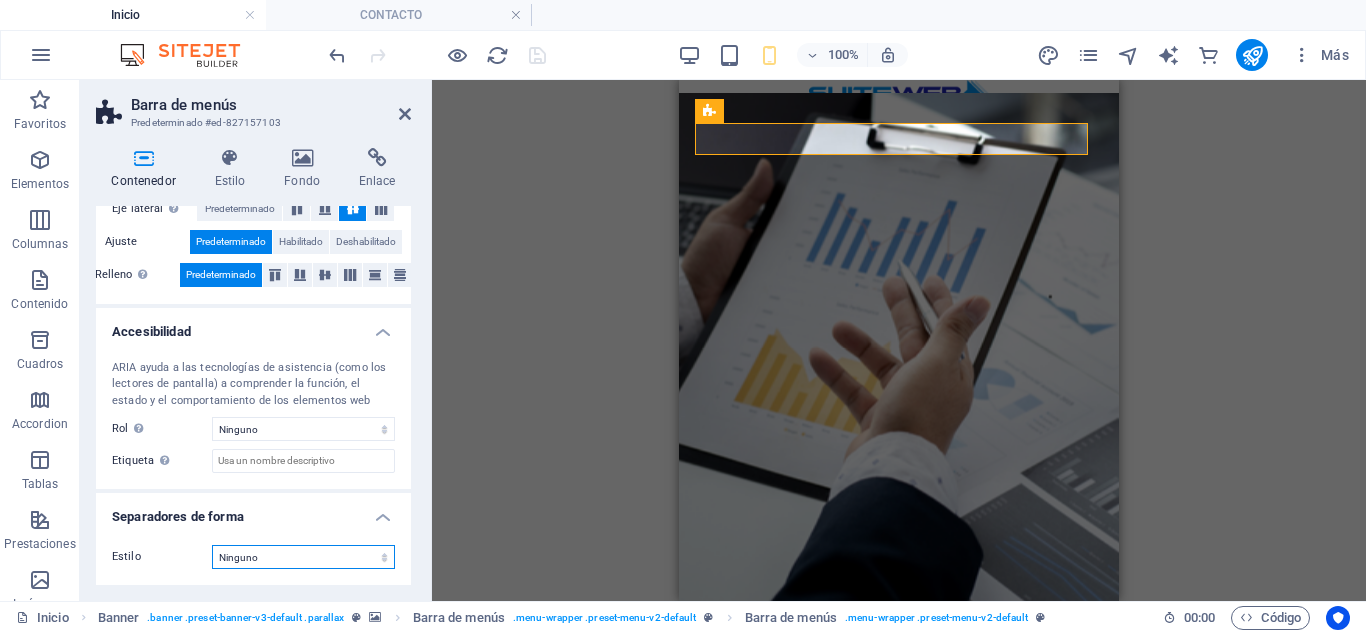 click on "Ninguno Triángulo Cuadrado Diagonal Polígono 1 Polígono 2 Zigzag Múltiples zigzags Olas Múltiples olas Medio círculo Círculo Sombra de círculo Bloques Hexágonos Nubes Múltiples nubes Ventilador Pirámides Libro Gota de pintura Fuego Papel desmenuzado Flecha" at bounding box center [303, 557] 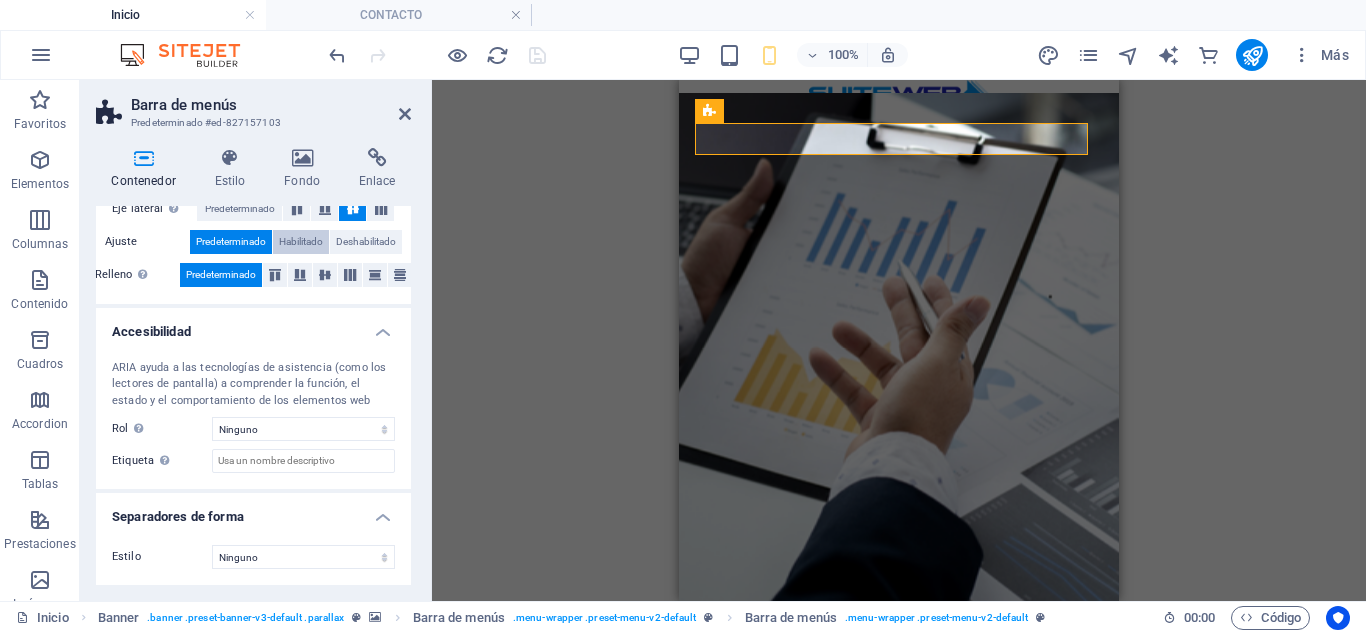 click on "Habilitado" at bounding box center [301, 242] 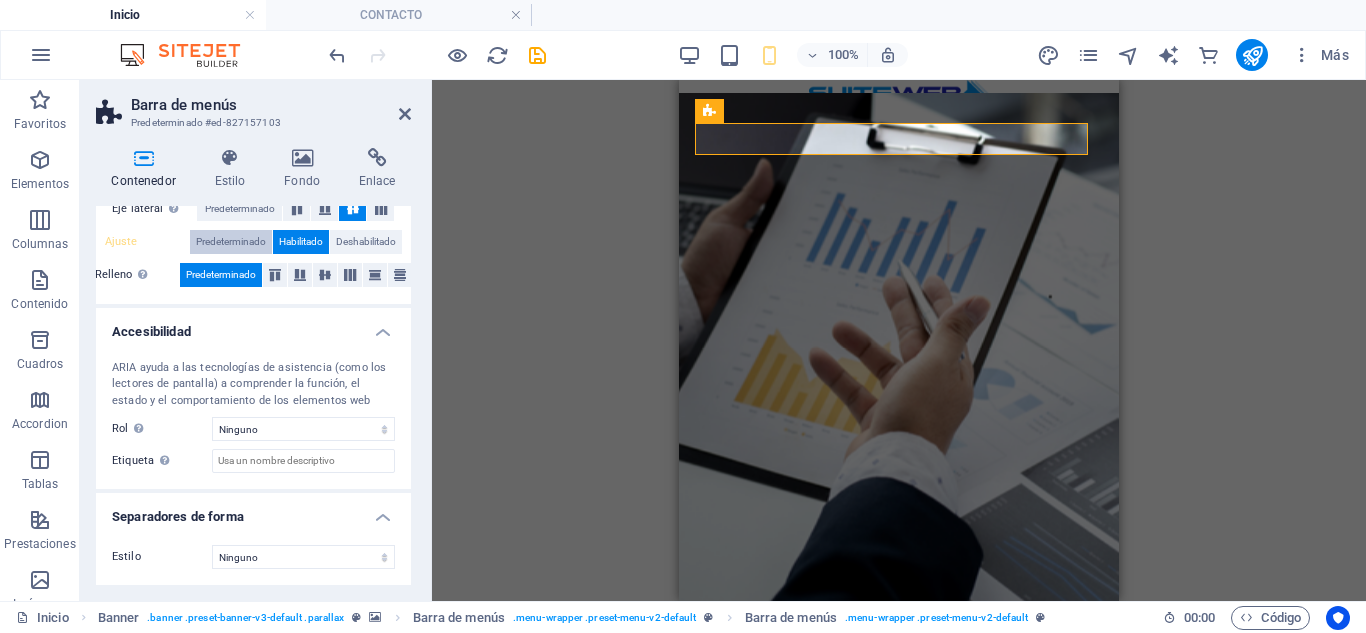 click on "Predeterminado" at bounding box center (231, 242) 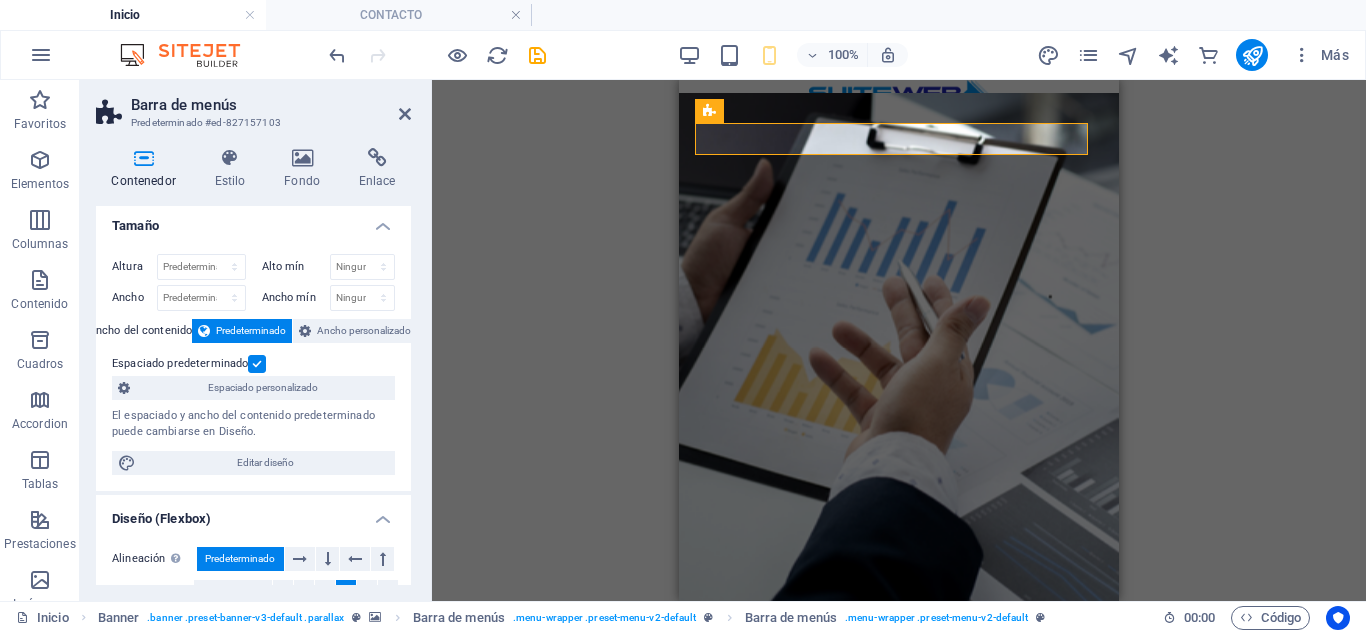 scroll, scrollTop: 0, scrollLeft: 0, axis: both 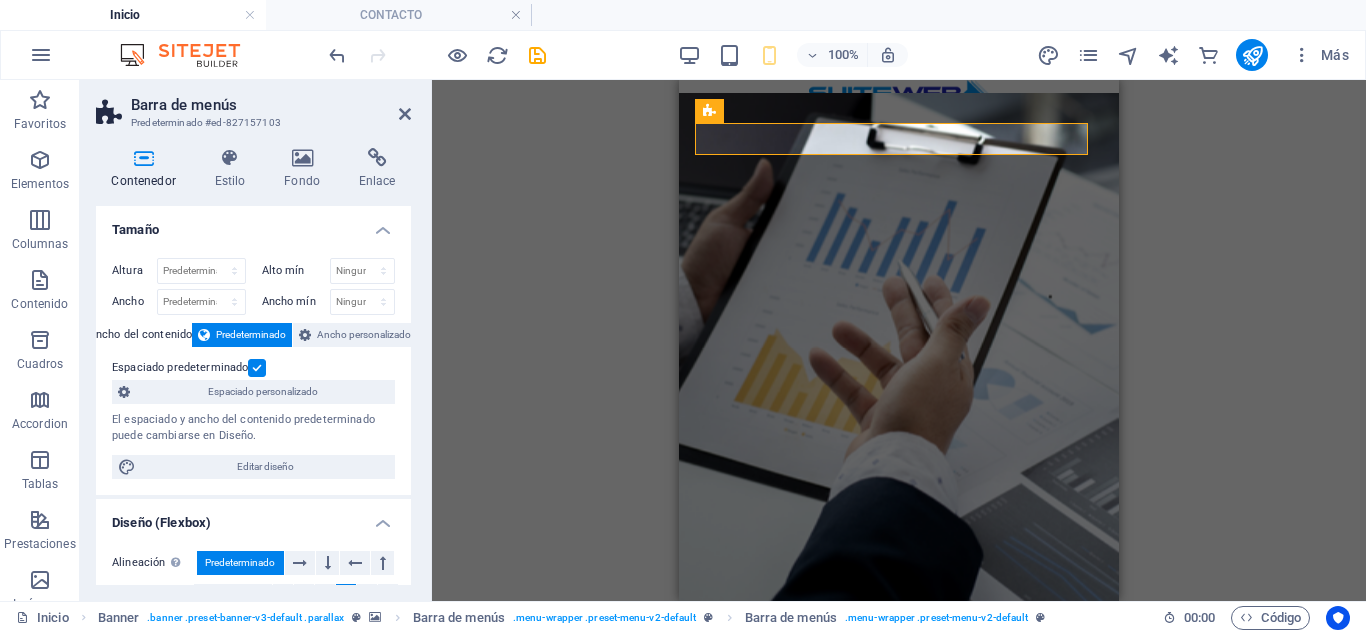 click on "H3   Banner   Contenedor   Separador   Botón   Separador   Cuadros   Contenedor   H3   Separador   Contenedor   HTML   Contenedor   Contenedor   Separador   Contenedor   Contenedor   Marcador   Separador   Contenedor   HTML   Contenedor   Contenedor   Separador   Contenedor   H3   Contenedor   Imagen con texto   Imagen   Imagen con texto   Contenedor   Imagen con texto   Contenedor   Imagen con texto   Imagen con texto   Texto   Imagen con texto   Imagen   Imagen con texto   Imagen con texto   Contenedor   Imagen con texto   Texto   Texto   Contenedor   H3   H3   Contenedor   Imagen con texto   Imagen con texto   Imagen   Contenedor   Texto   Imagen   H3   Banner   Referencia   Banner   Barra de menús   Contenedor   Imagen con texto   H3   Logo   Separador   Banner   Barra de menús   Barra de menús   Contenedor   HTML   Barra de menús   Barra de menús   Banner   Menú   H4   Barra de menús   Banner   Menú   Barra de menús   Banner   Barra de menús   HTML   Contenedor   Icono" at bounding box center (899, 340) 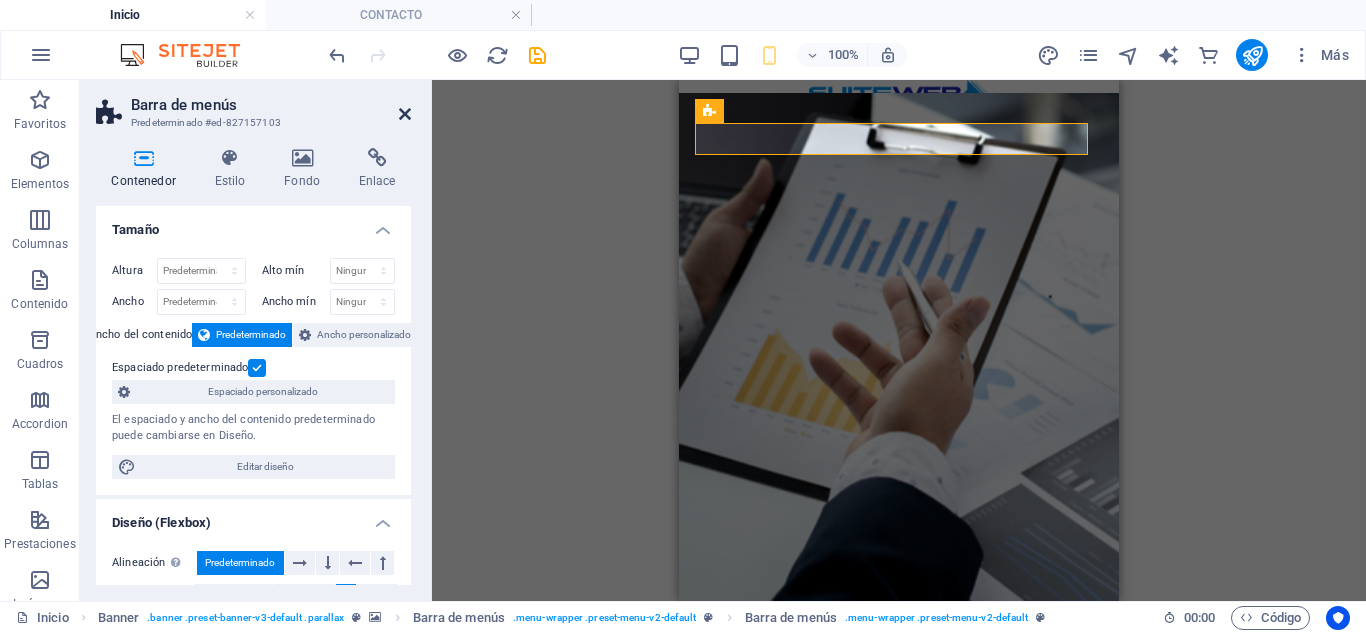 click at bounding box center (405, 114) 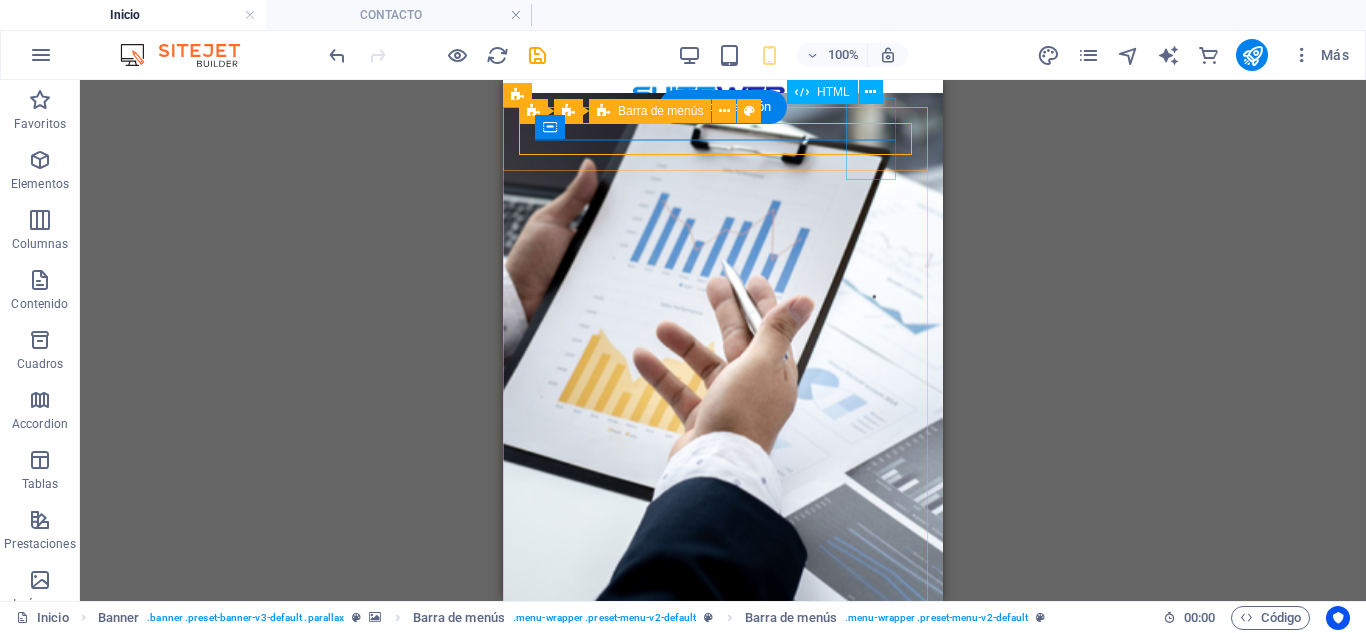 click at bounding box center (560, 701) 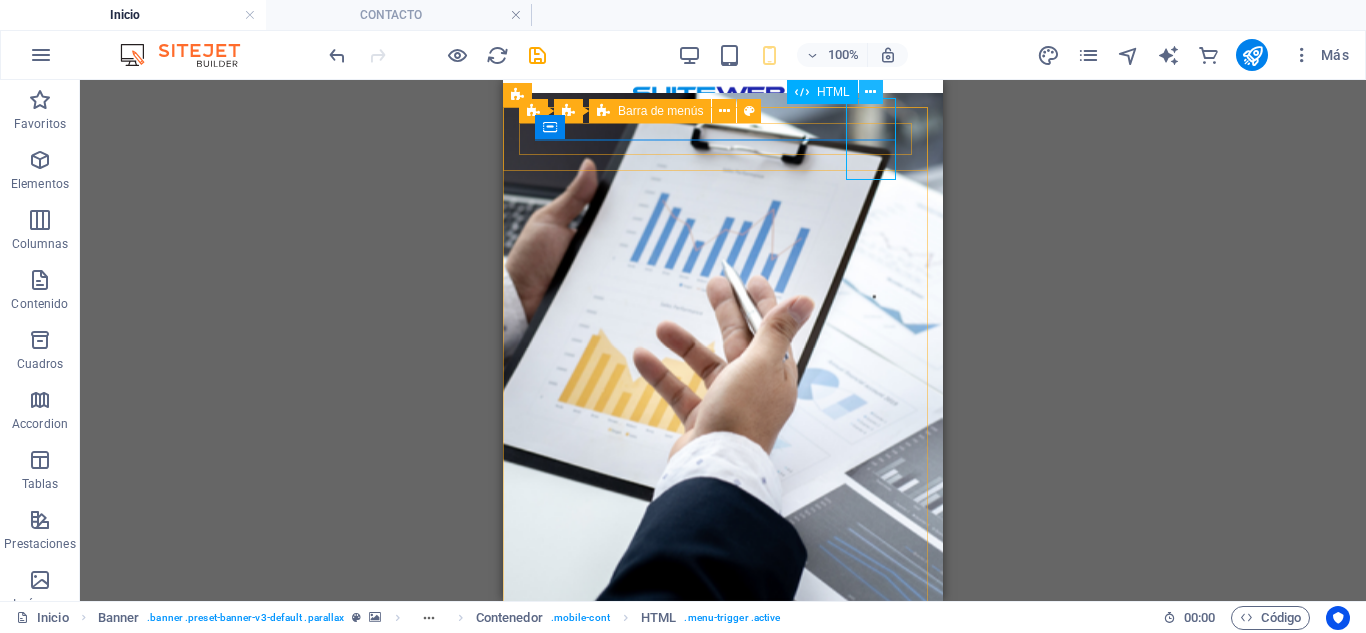 click at bounding box center [870, 92] 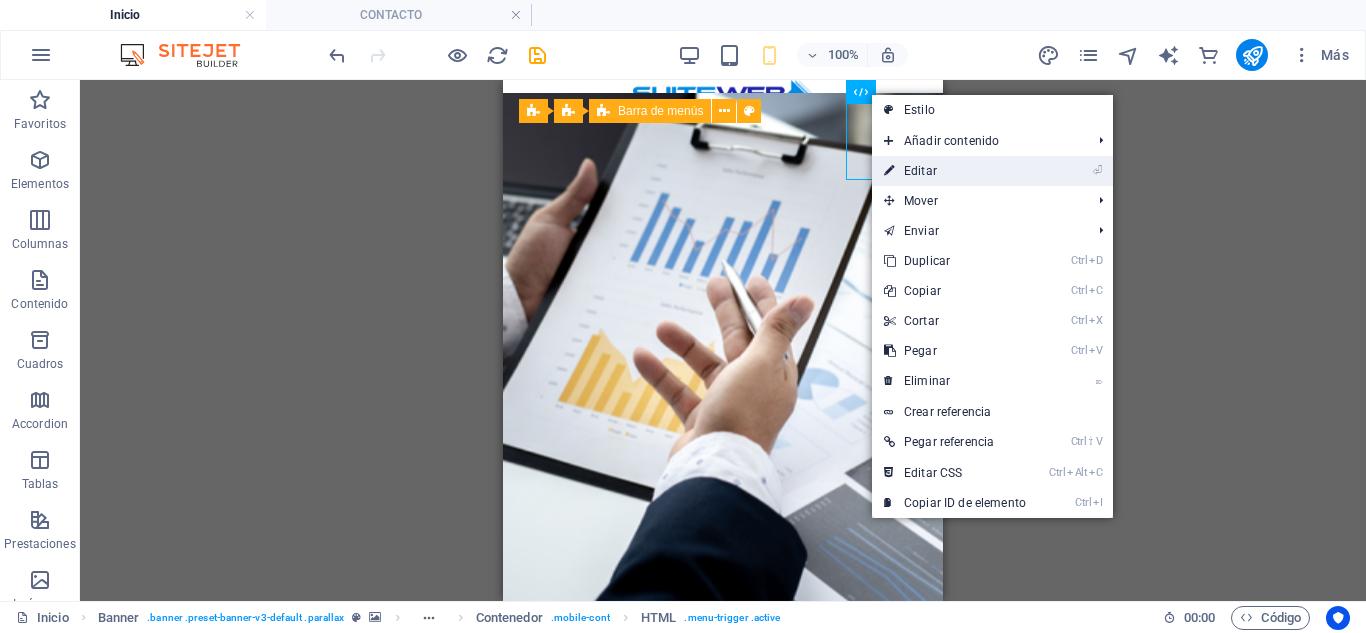 click on "⏎  Editar" at bounding box center [955, 171] 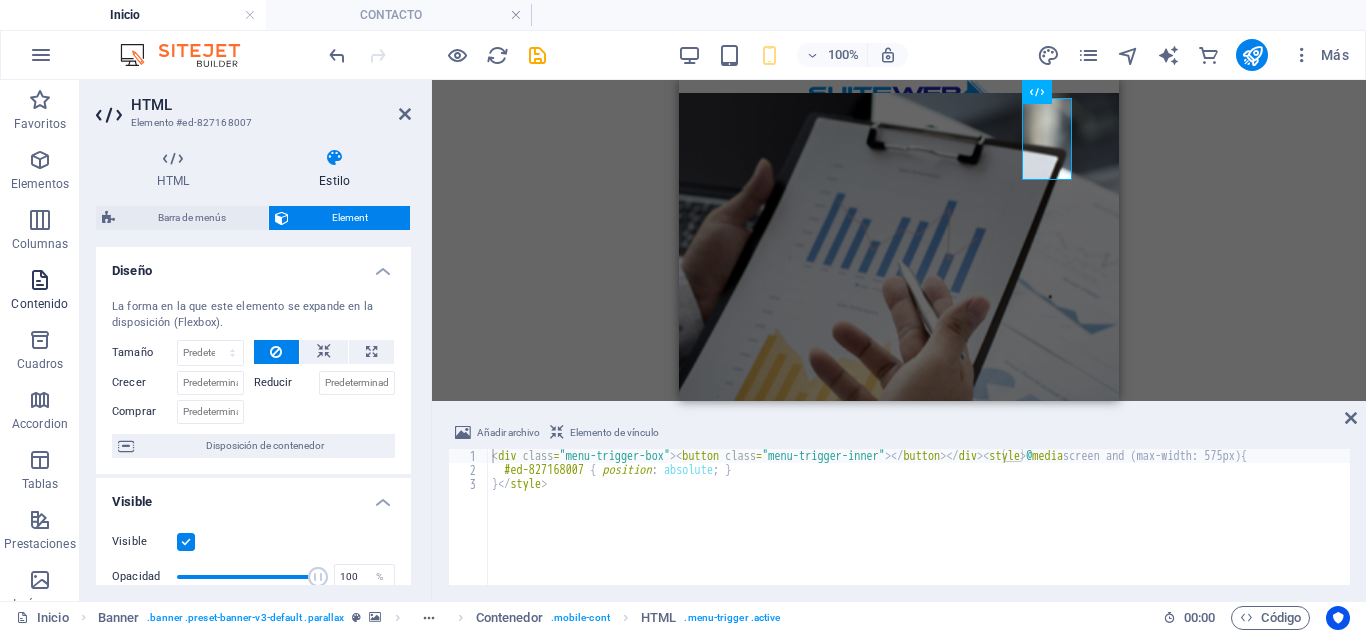 click on "Contenido" at bounding box center [40, 292] 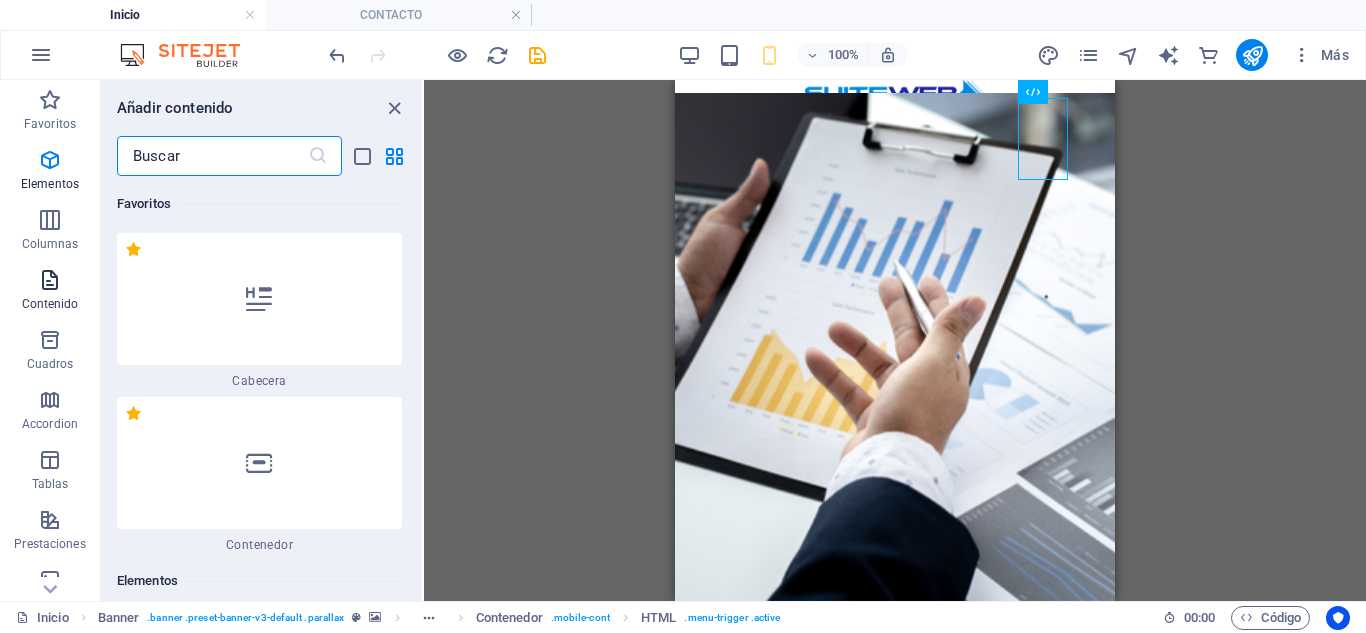 scroll, scrollTop: 6808, scrollLeft: 0, axis: vertical 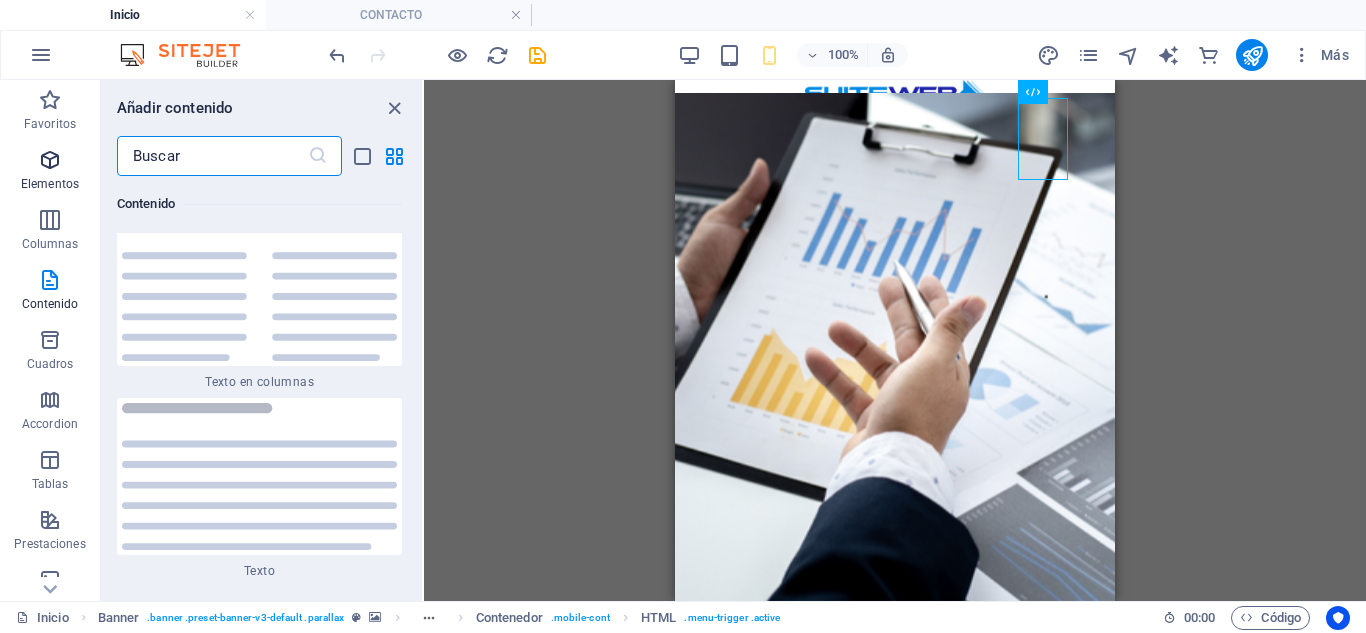 click at bounding box center (50, 160) 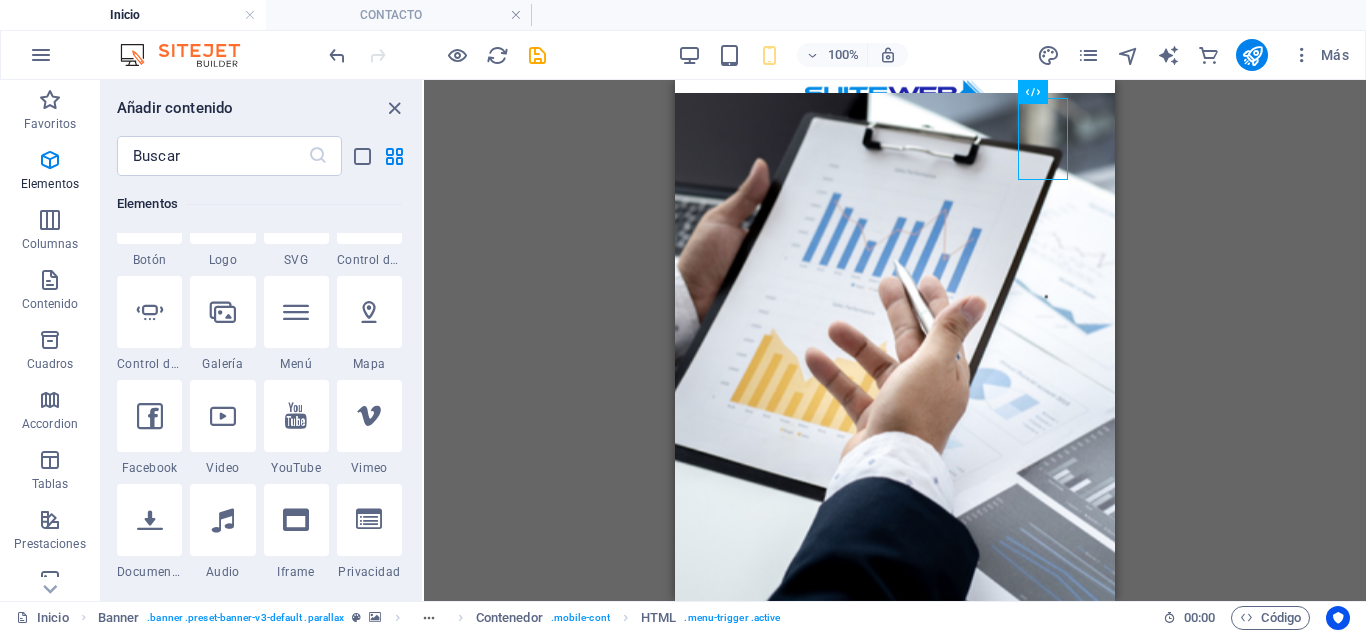 scroll, scrollTop: 677, scrollLeft: 0, axis: vertical 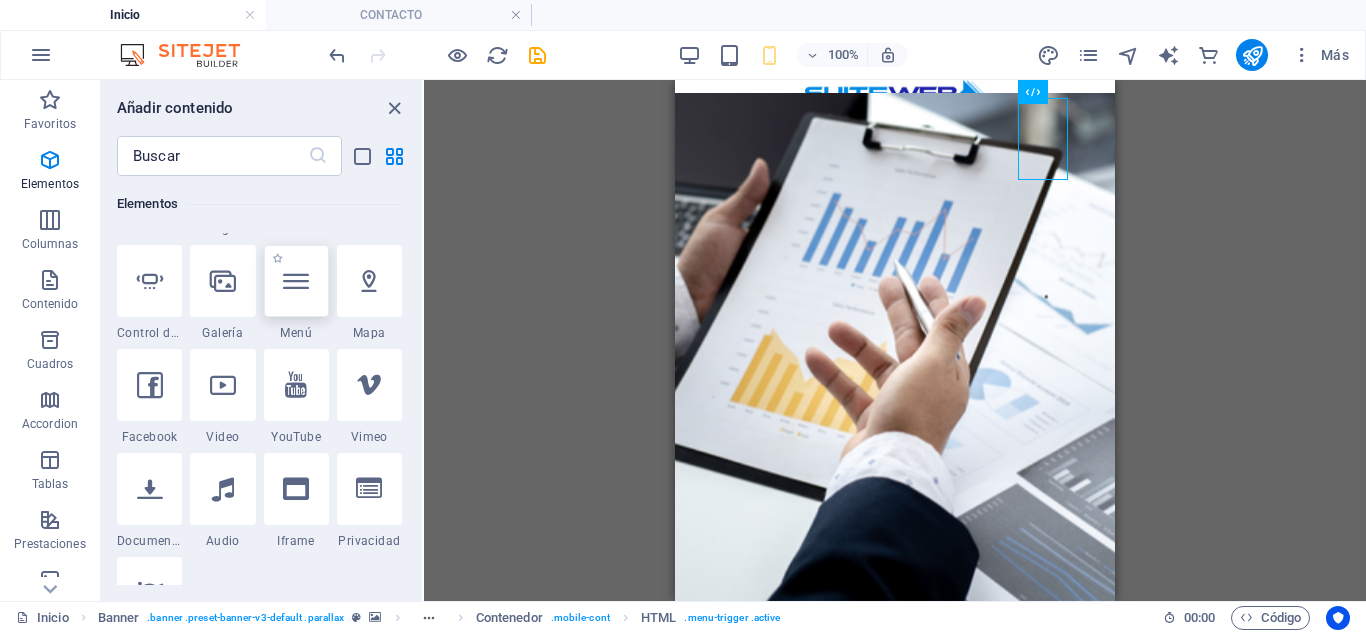 click at bounding box center (296, 281) 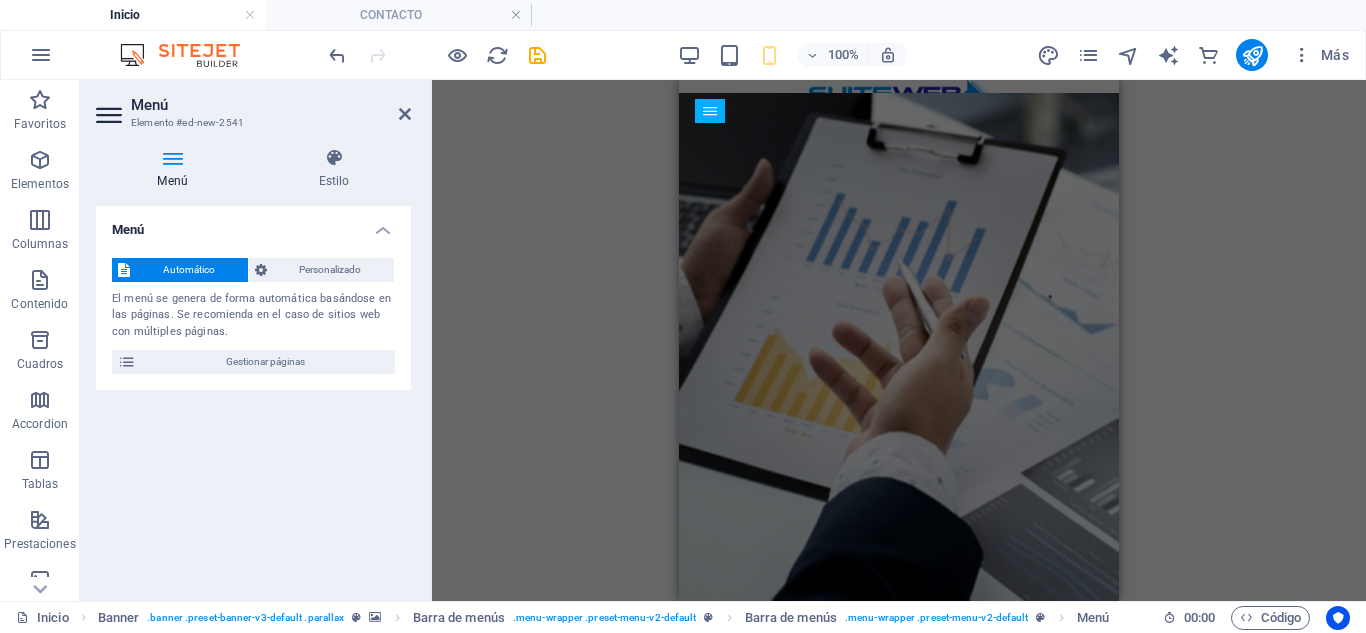 click on "Automático" at bounding box center [189, 270] 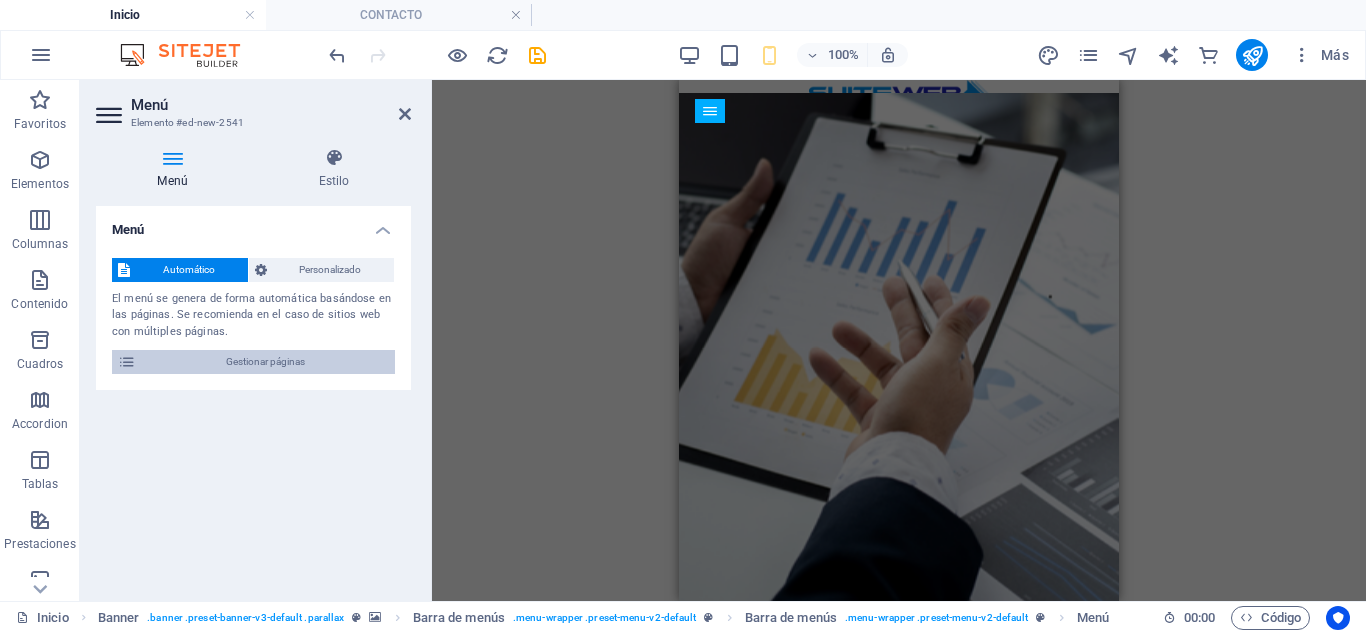 click on "Gestionar páginas" at bounding box center [265, 362] 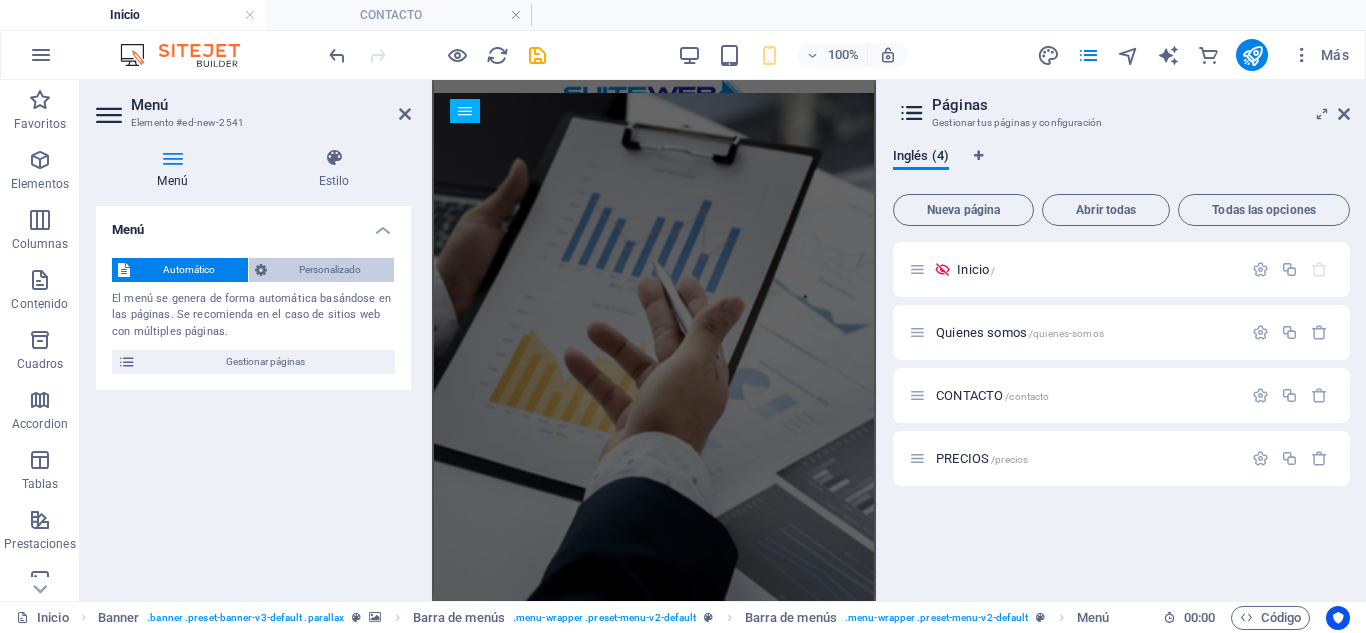 click on "Personalizado" at bounding box center (331, 270) 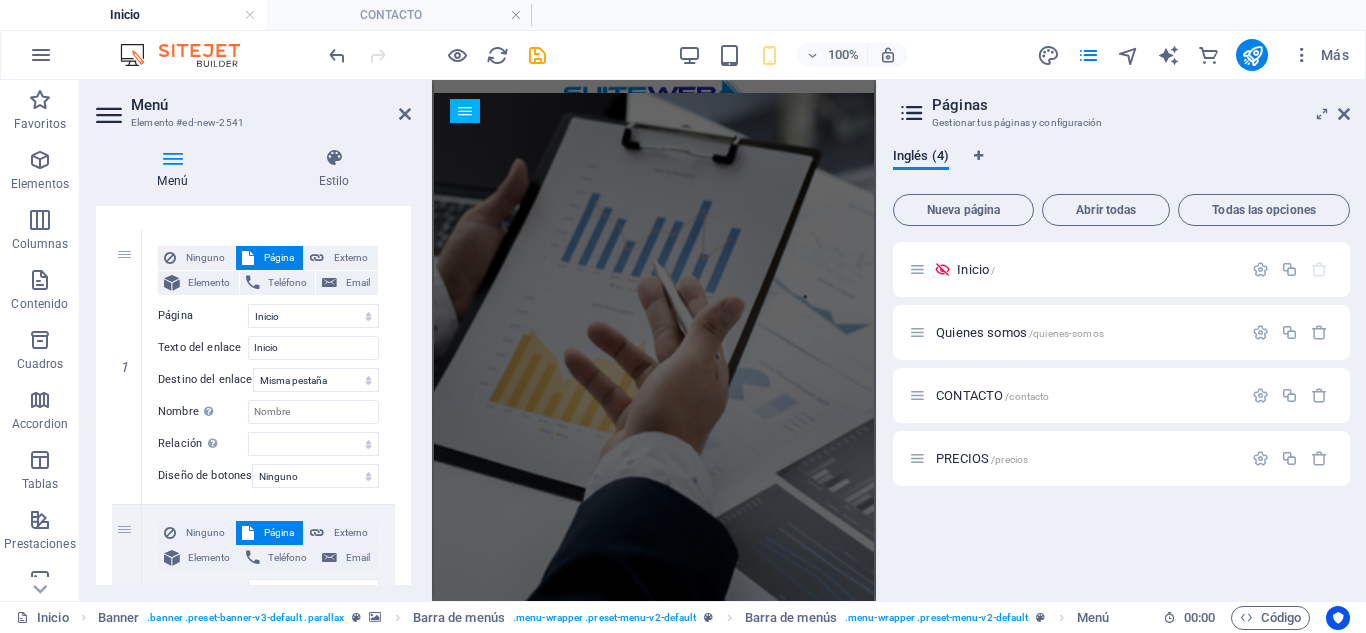 scroll, scrollTop: 200, scrollLeft: 0, axis: vertical 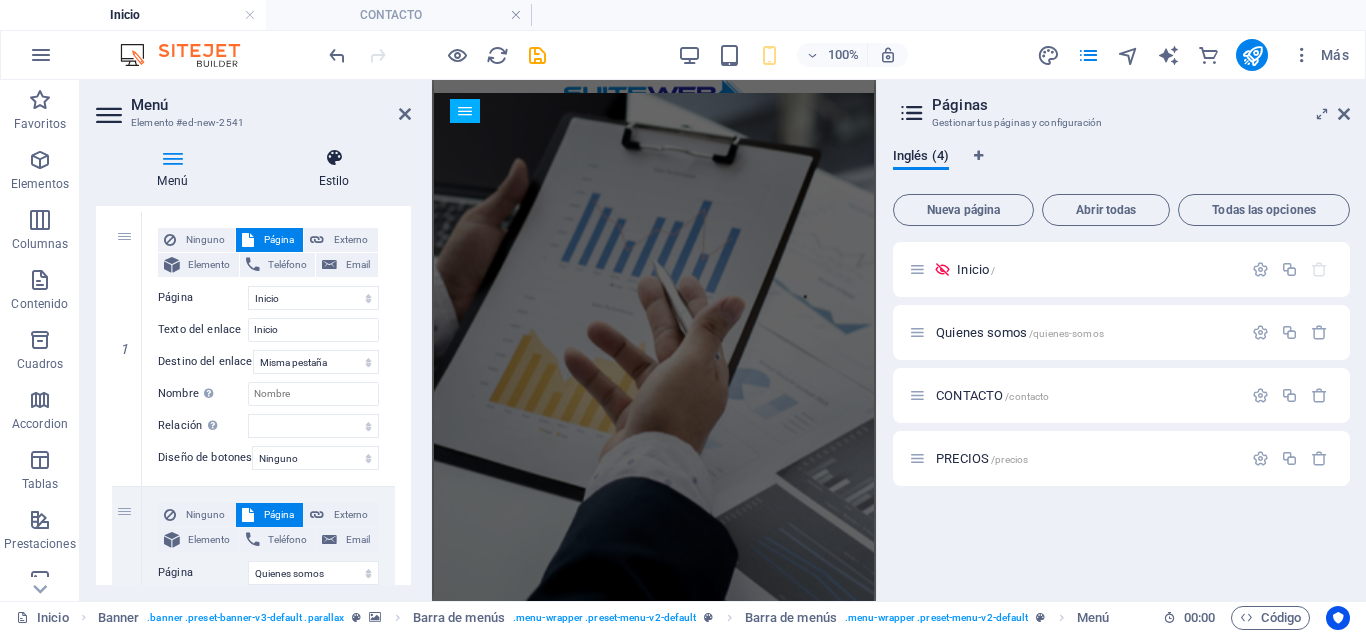 click on "Estilo" at bounding box center [334, 169] 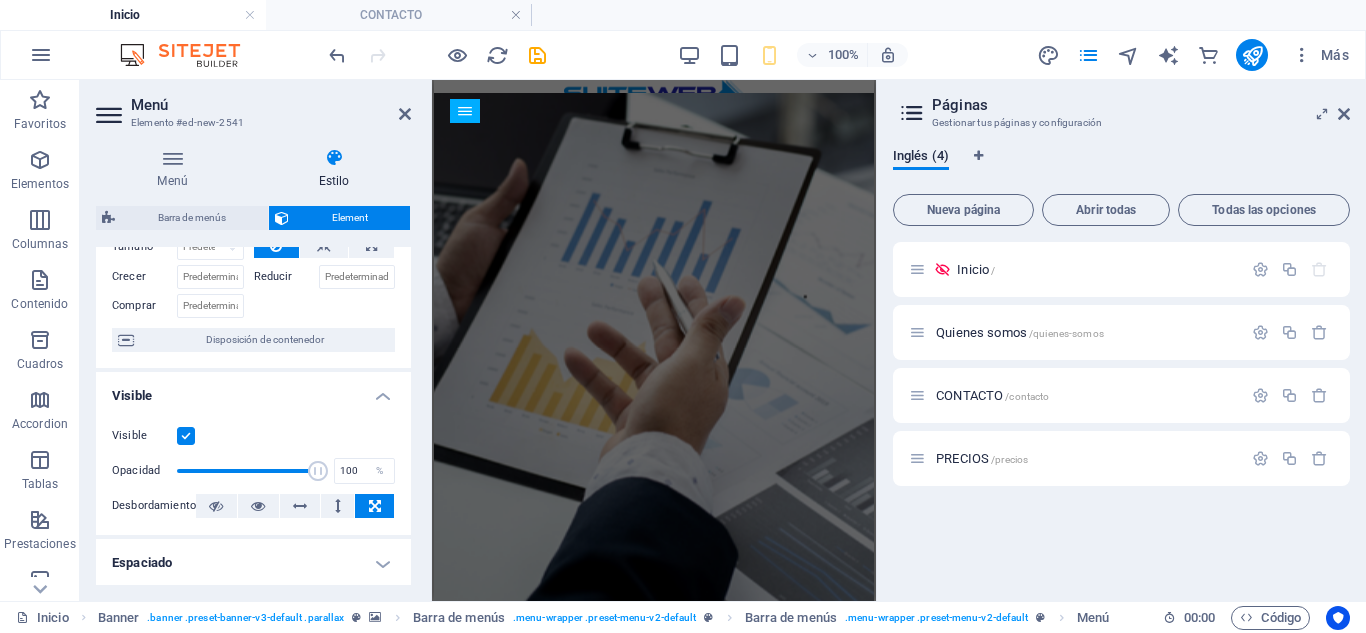 scroll, scrollTop: 200, scrollLeft: 0, axis: vertical 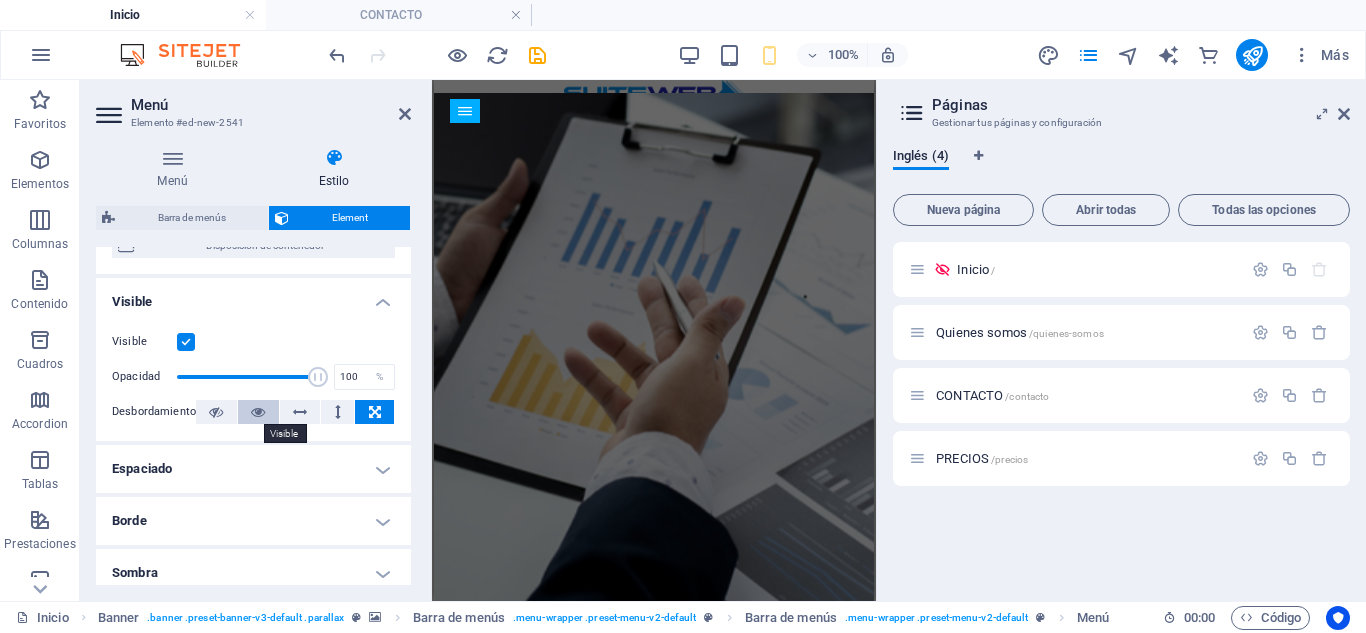 click at bounding box center [258, 412] 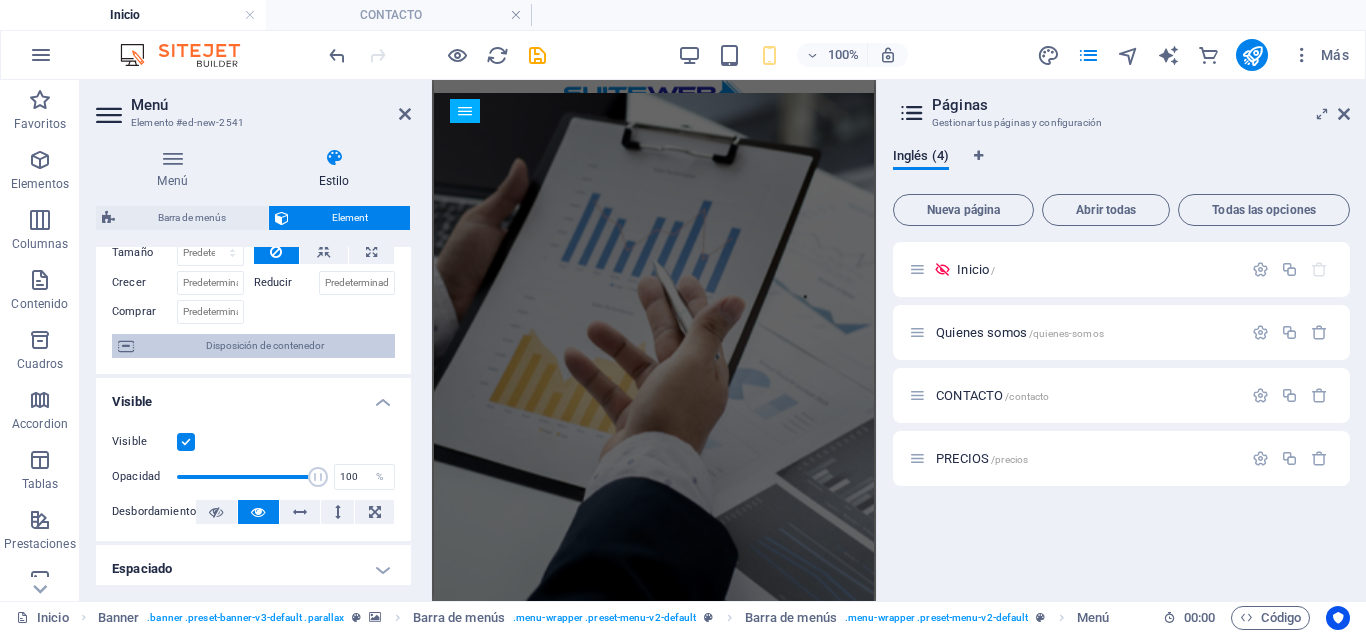 scroll, scrollTop: 0, scrollLeft: 0, axis: both 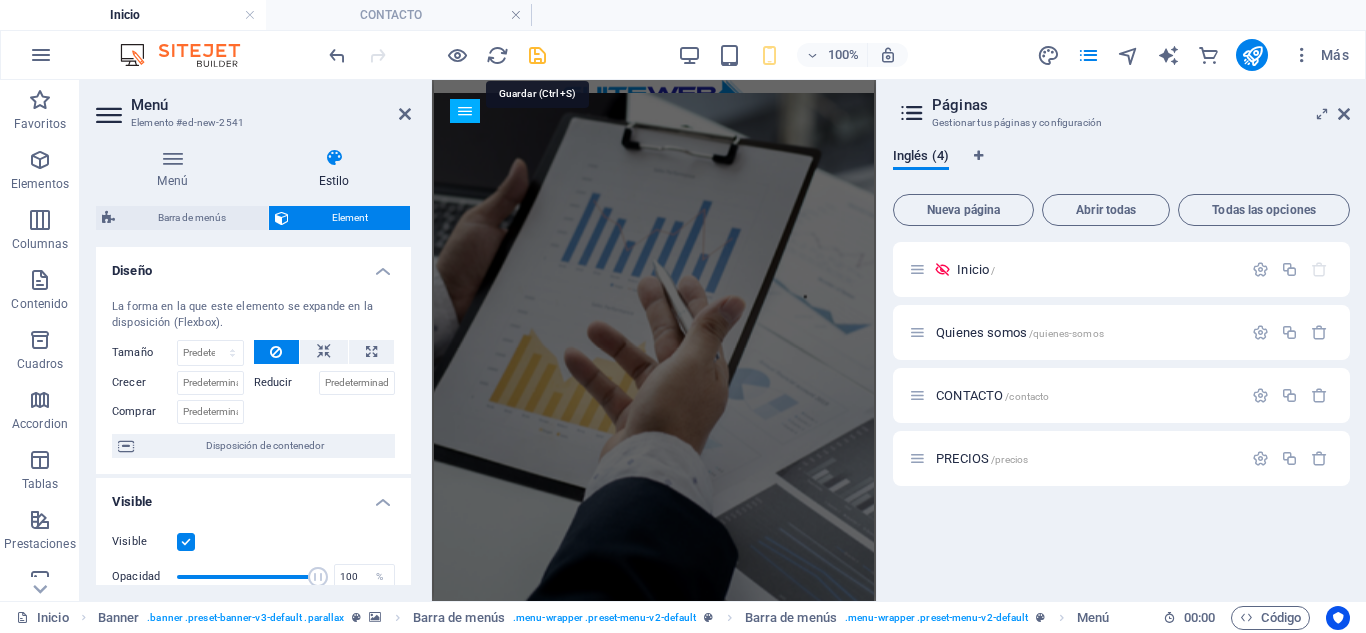 click at bounding box center [537, 55] 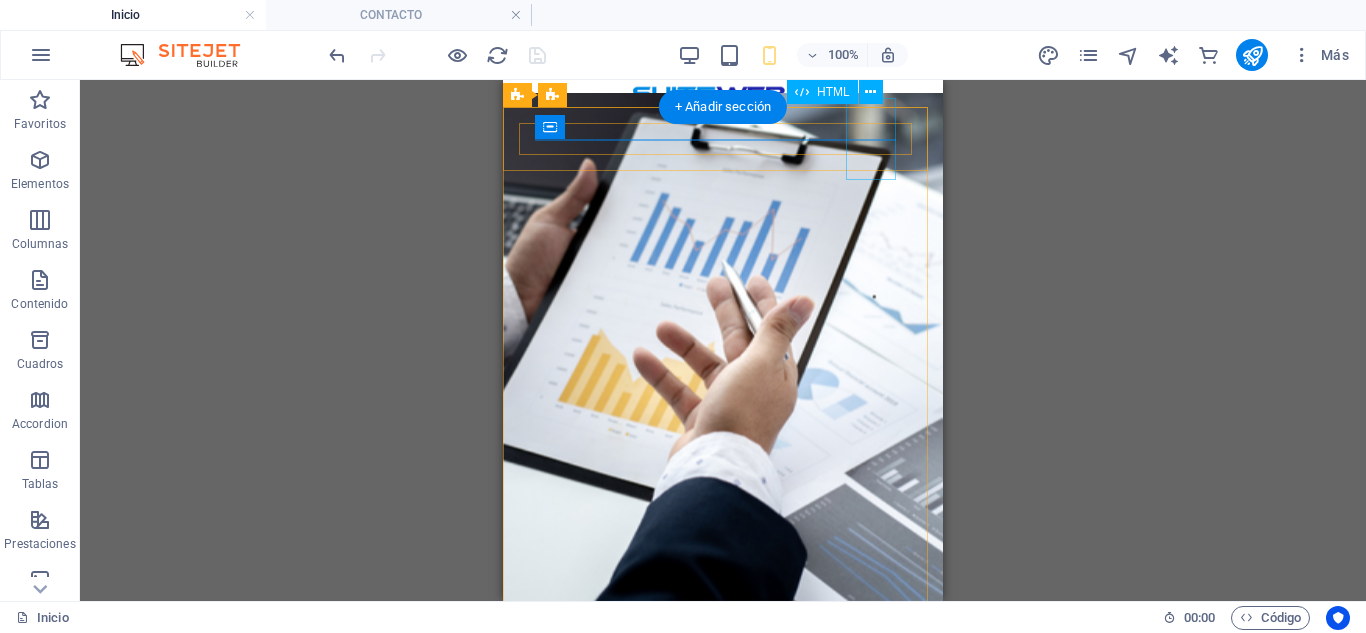 click at bounding box center (560, 701) 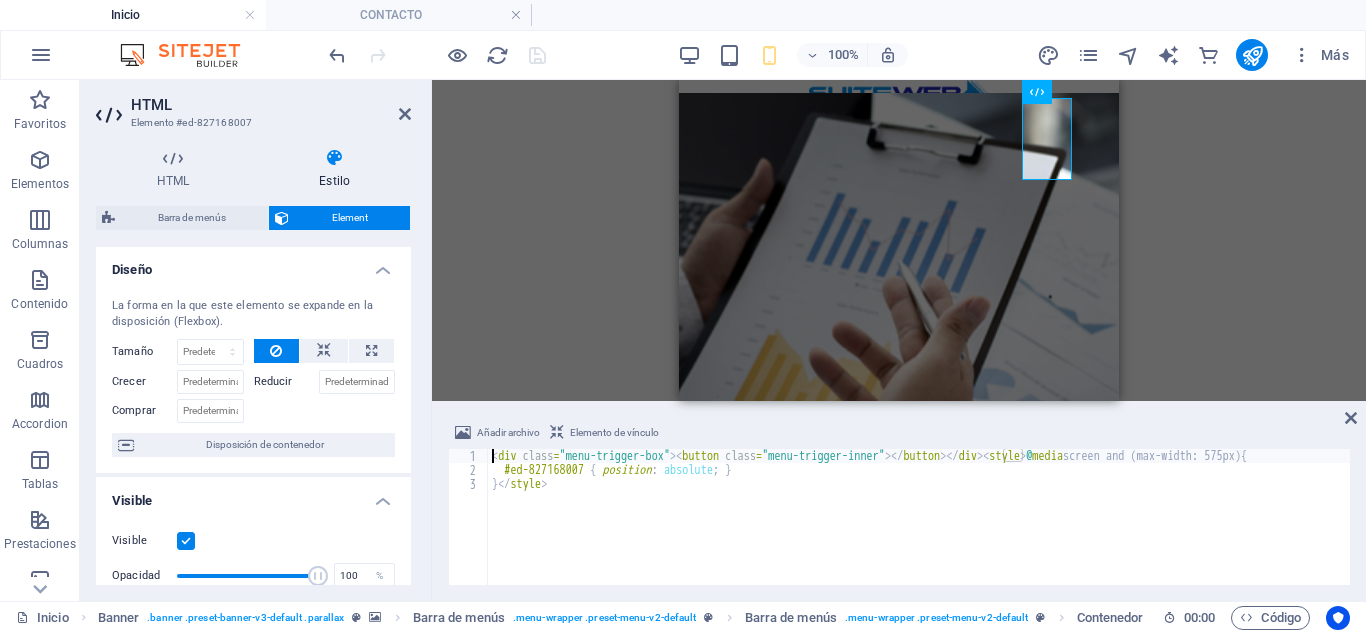 scroll, scrollTop: 0, scrollLeft: 0, axis: both 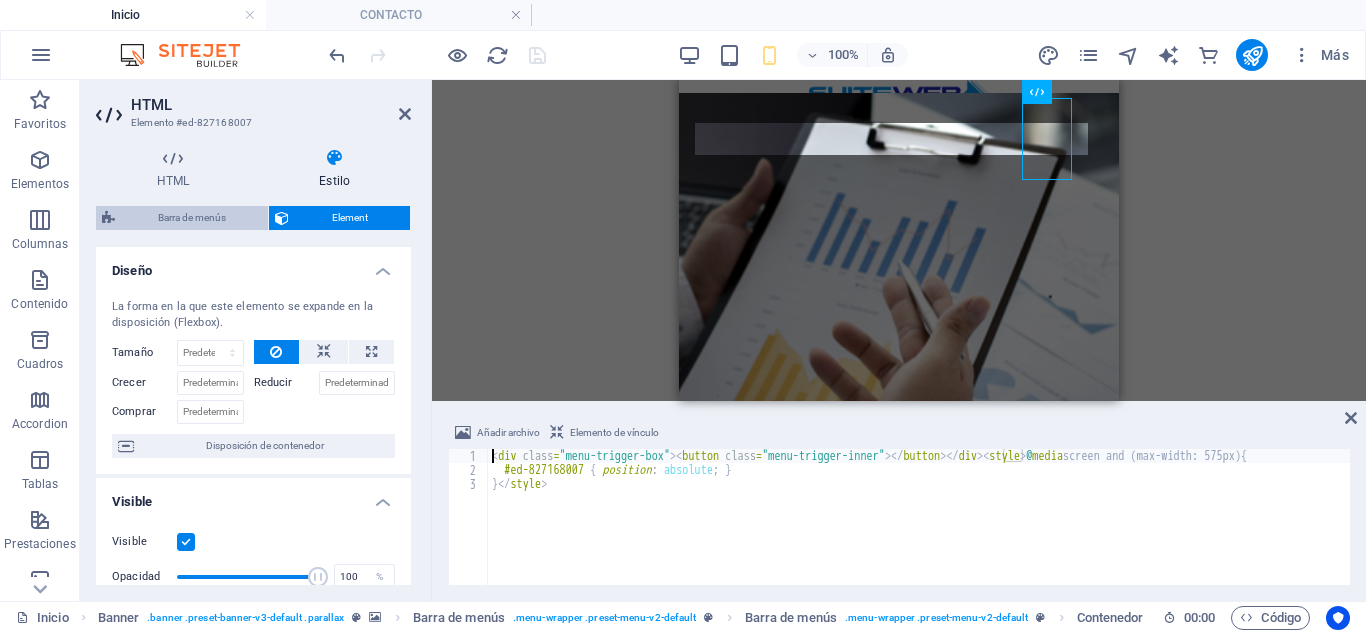 click on "Barra de menús" at bounding box center (191, 218) 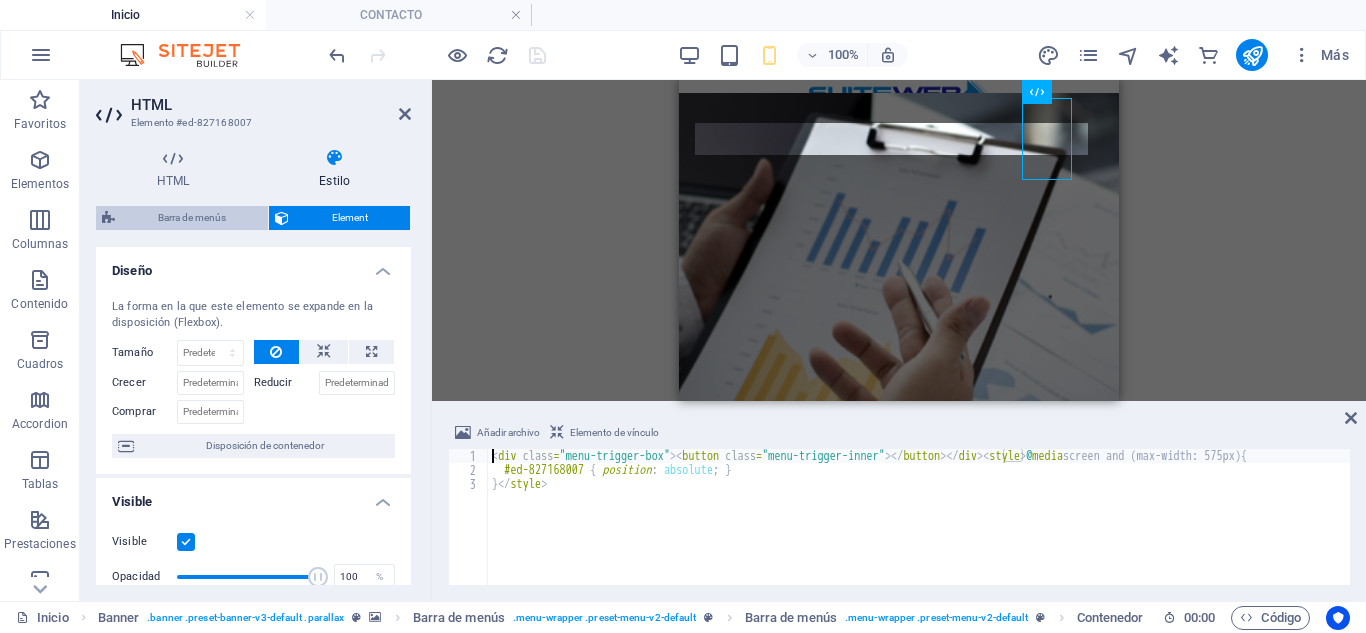 select on "rem" 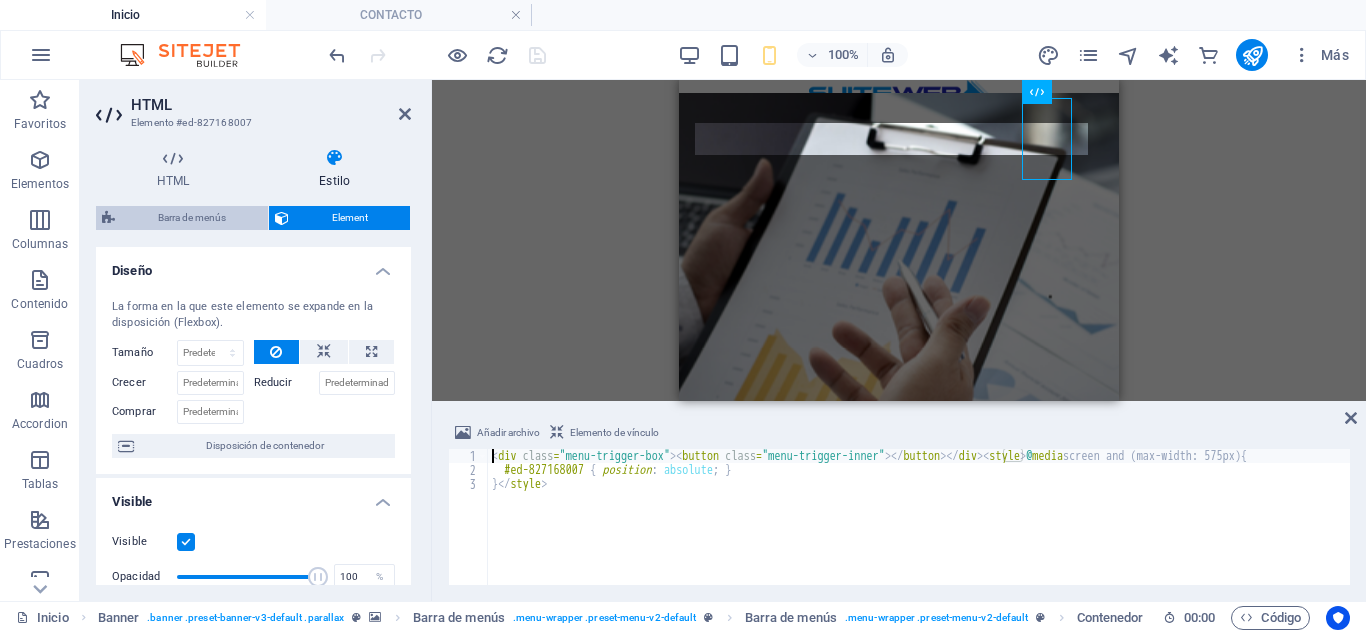 select on "link-special-font" 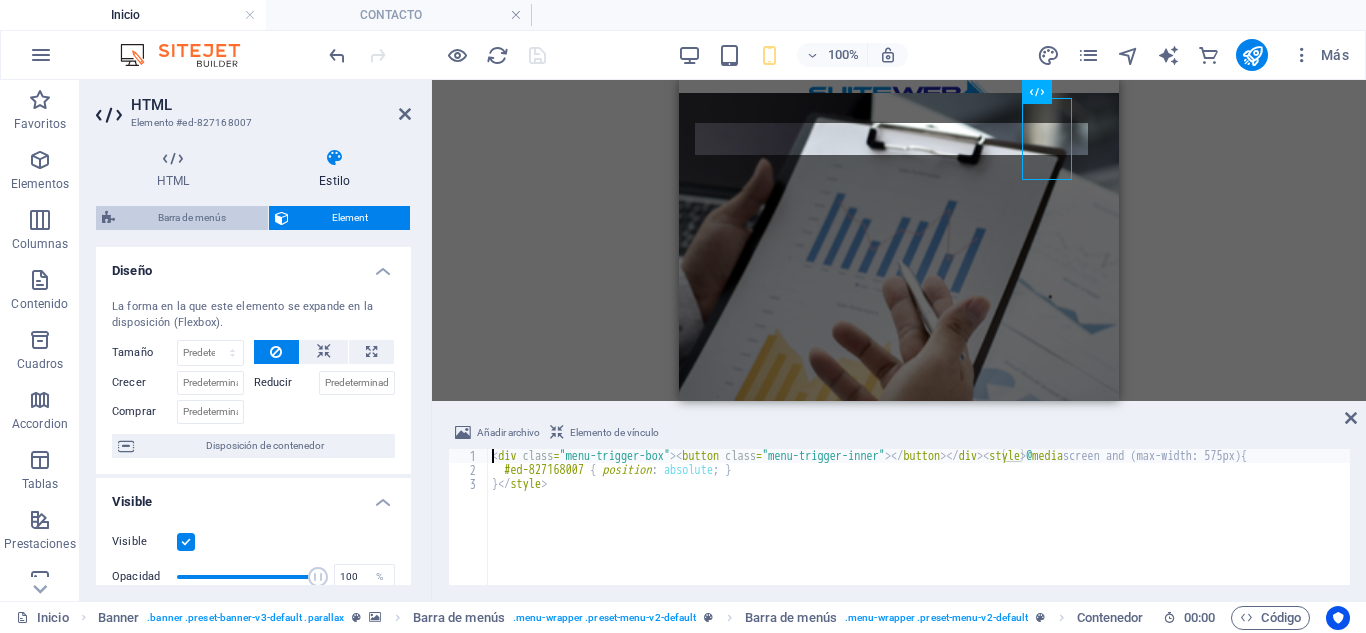 select on "%" 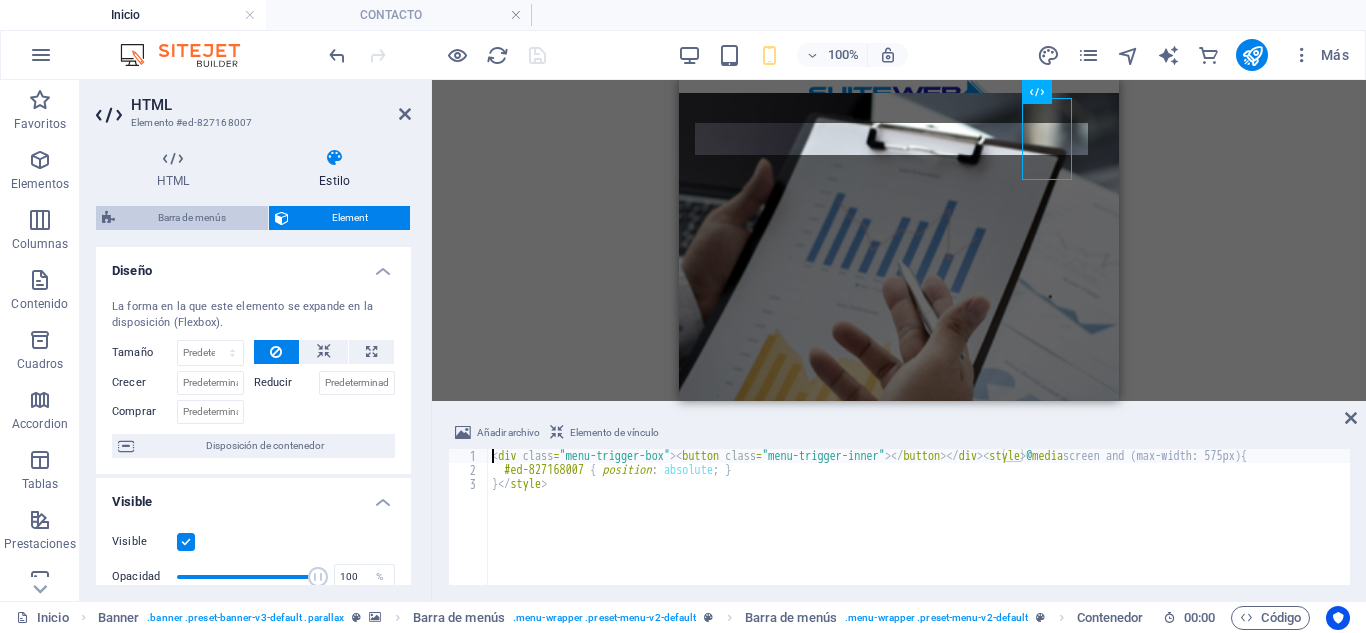 select on "rem" 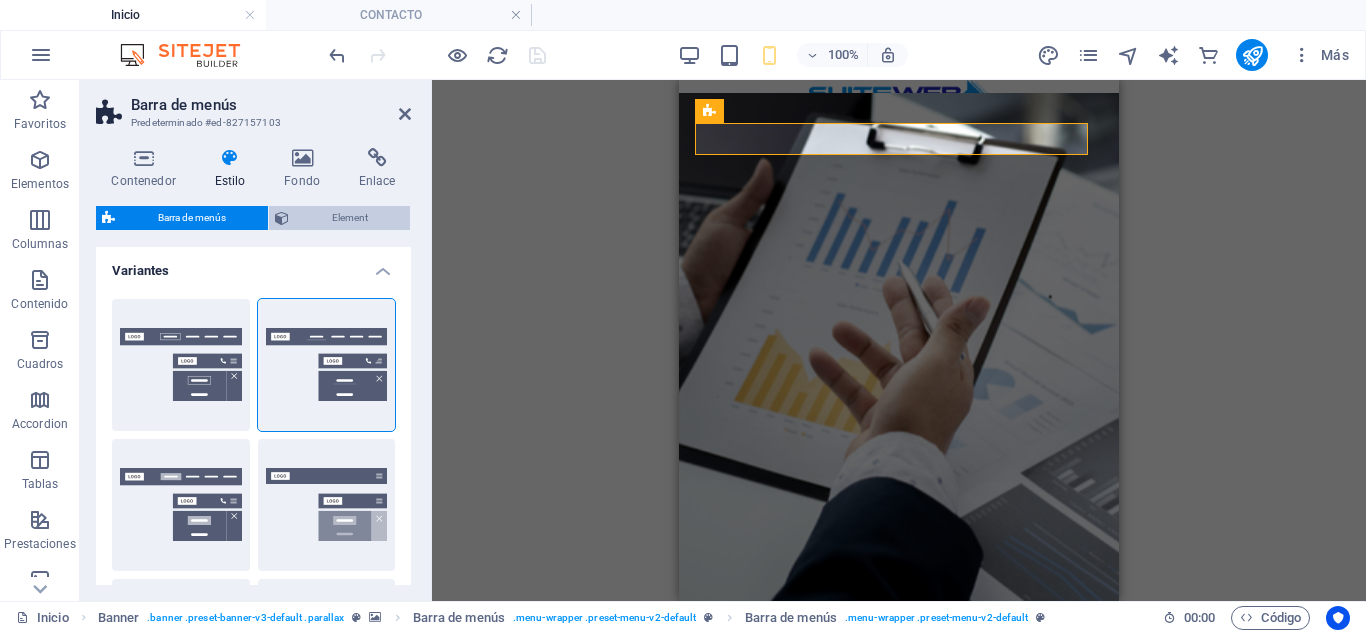 click on "Element" at bounding box center (349, 218) 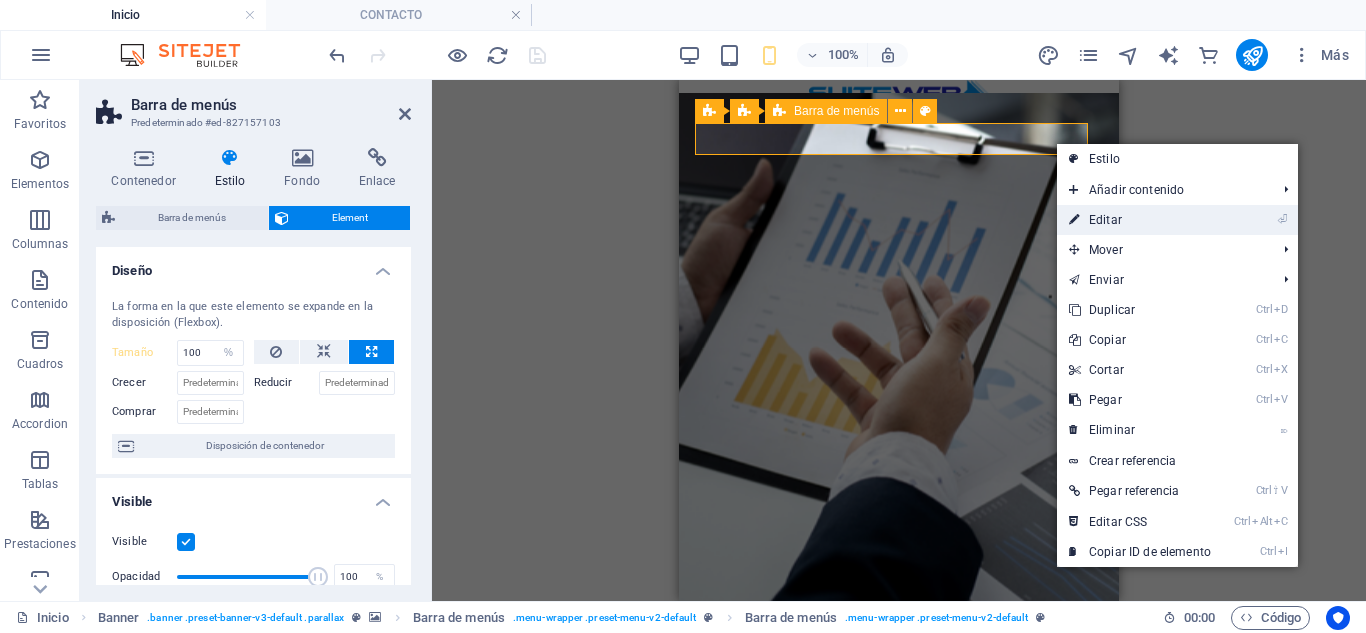 click on "⏎  Editar" at bounding box center [1140, 220] 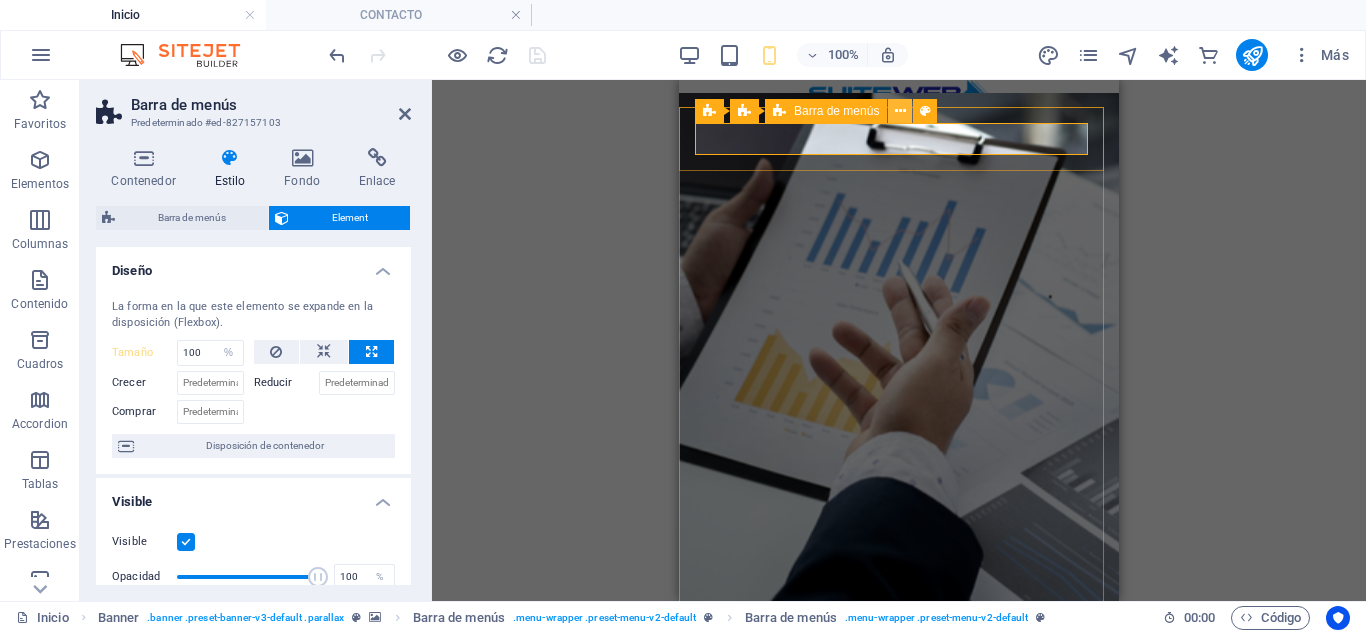 click at bounding box center [900, 111] 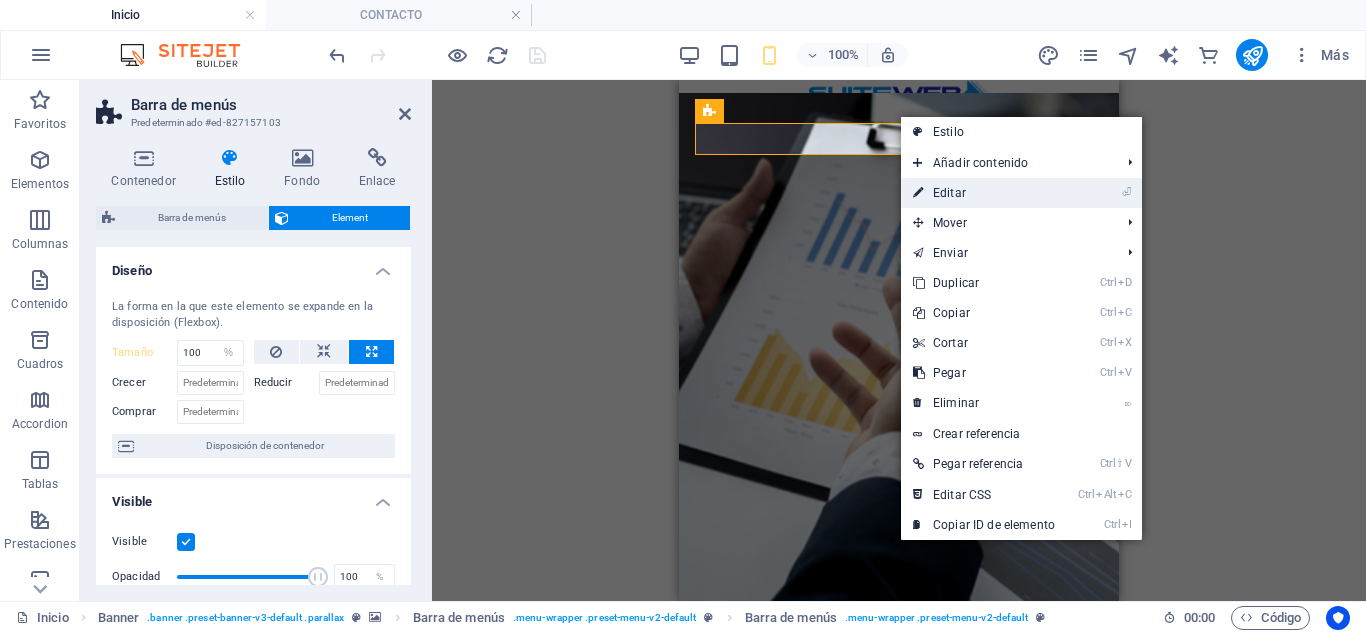 click on "⏎  Editar" at bounding box center [984, 193] 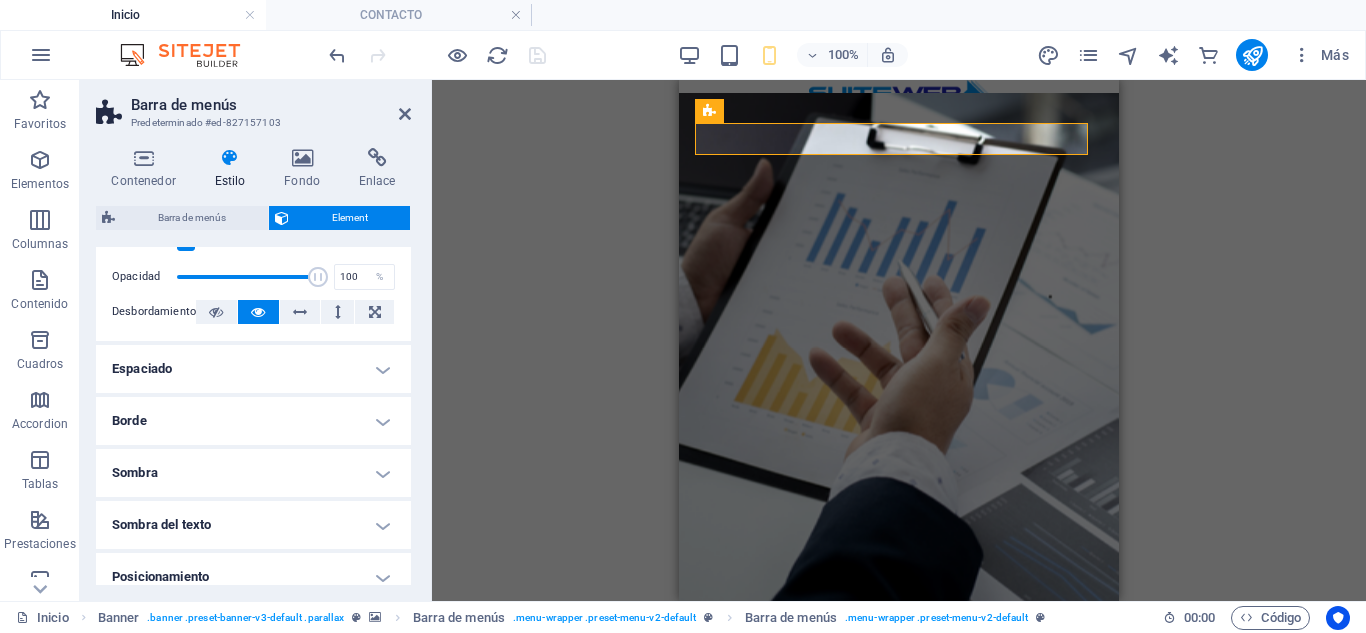 scroll, scrollTop: 400, scrollLeft: 0, axis: vertical 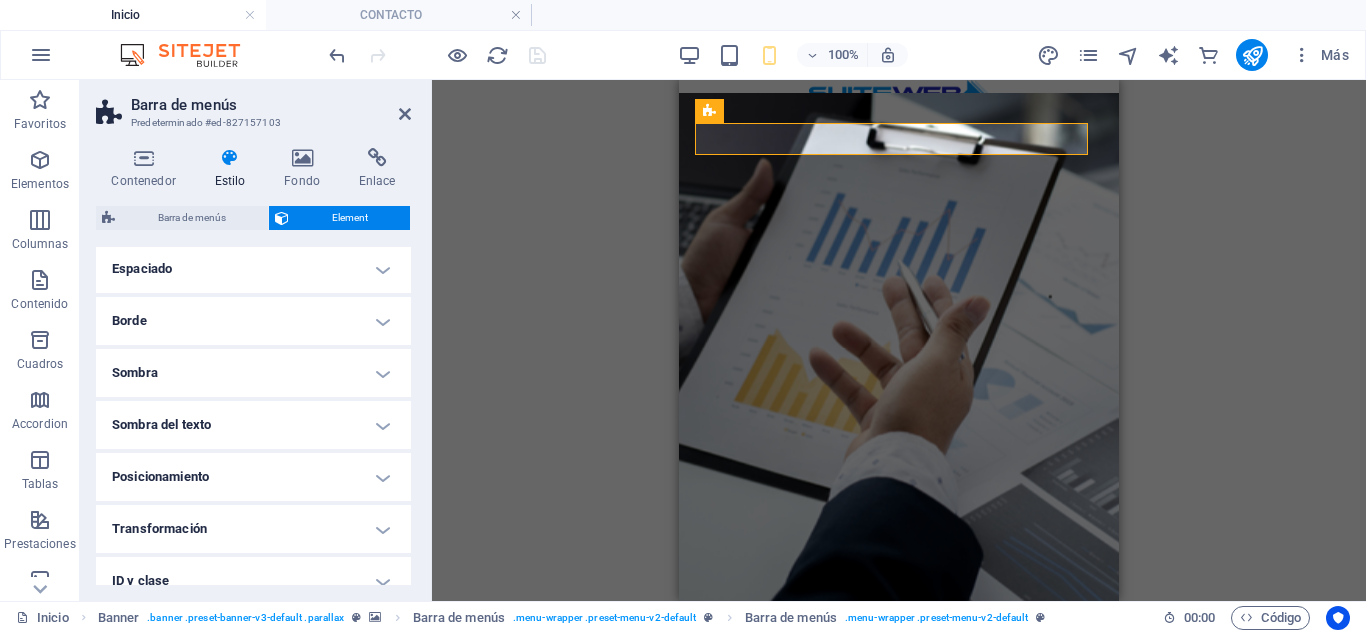 click on "Espaciado" at bounding box center (253, 269) 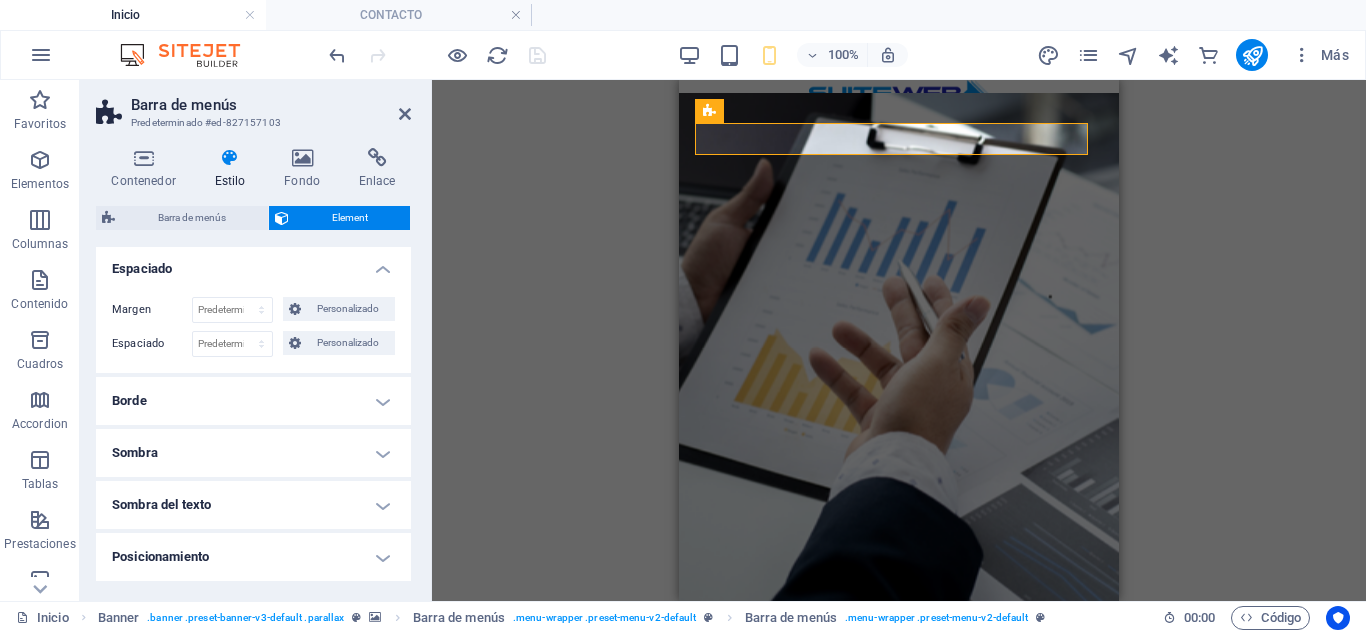 scroll, scrollTop: 500, scrollLeft: 0, axis: vertical 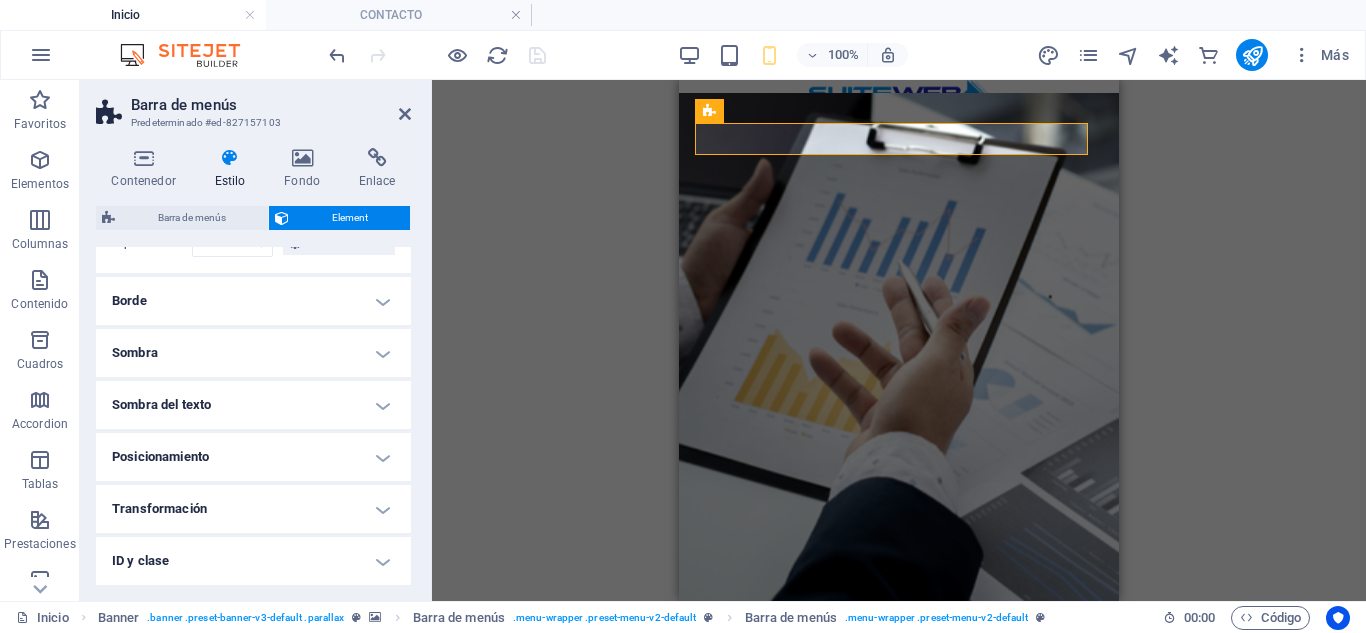 click on "Borde" at bounding box center [253, 301] 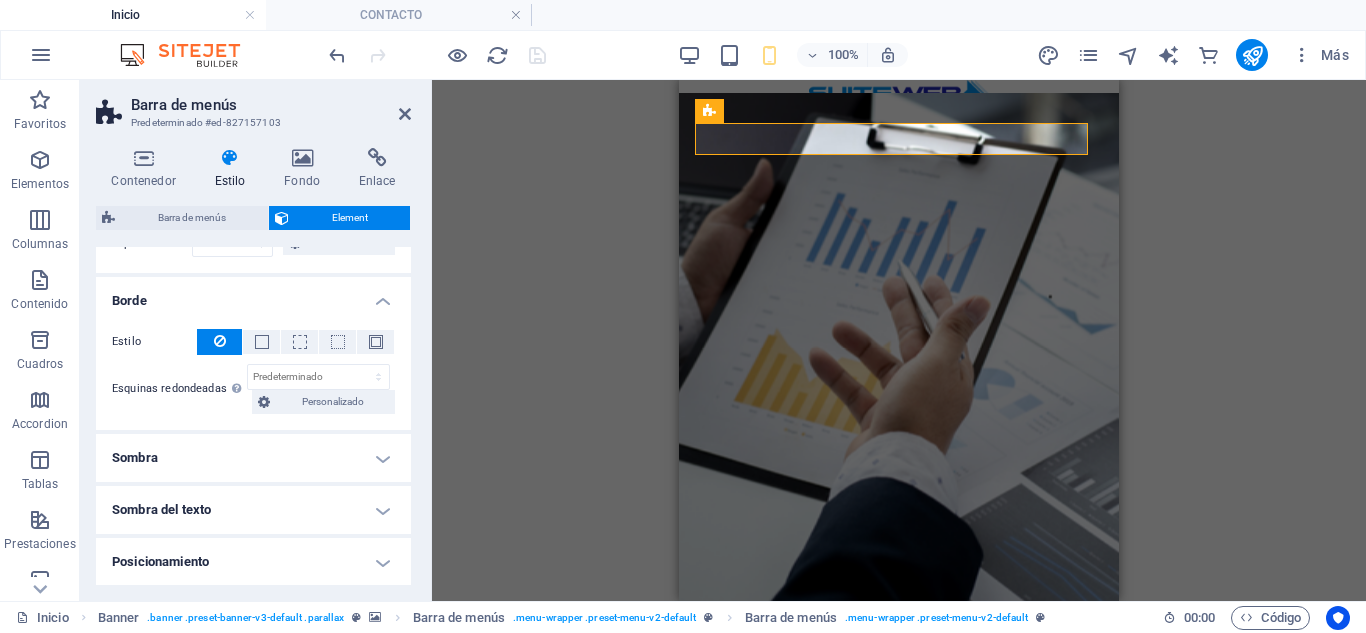 scroll, scrollTop: 600, scrollLeft: 0, axis: vertical 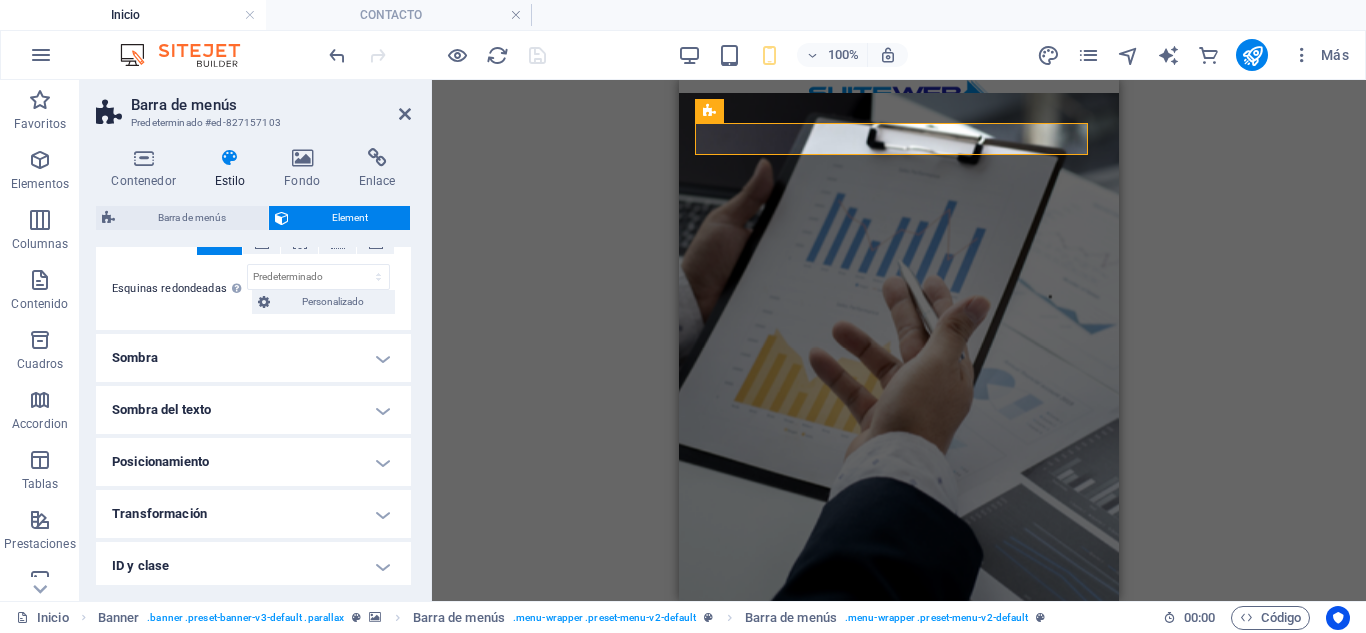 click on "Sombra" at bounding box center [253, 358] 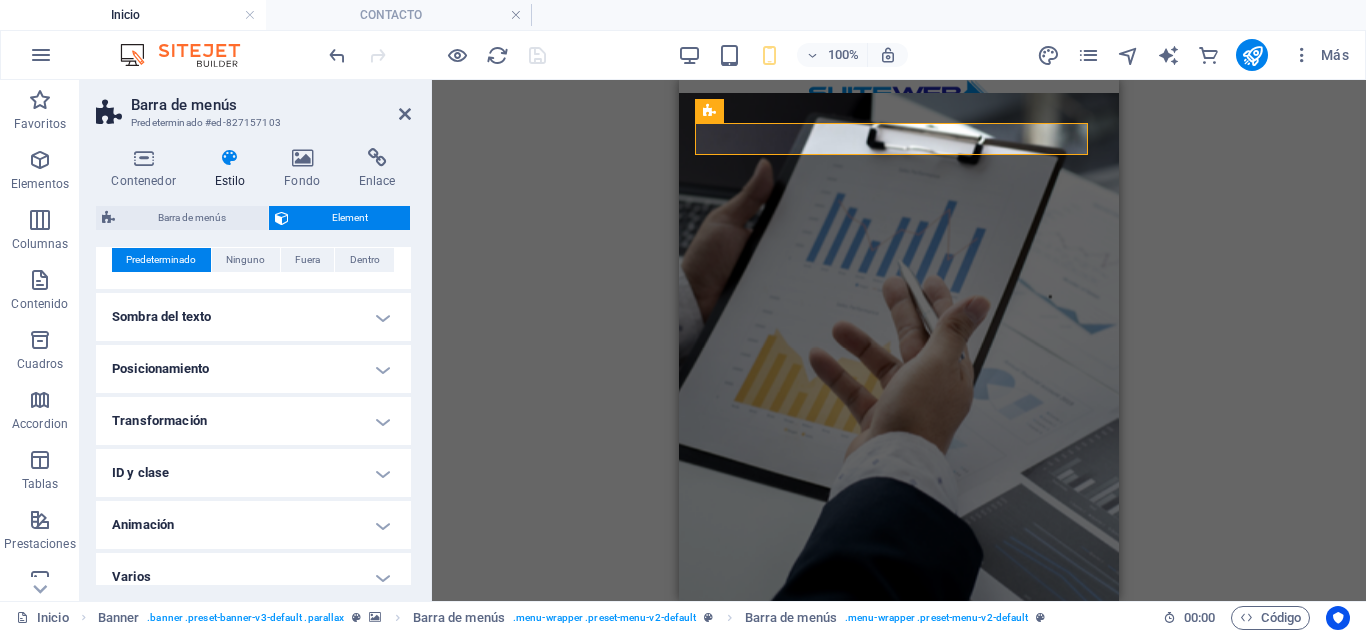 scroll, scrollTop: 754, scrollLeft: 0, axis: vertical 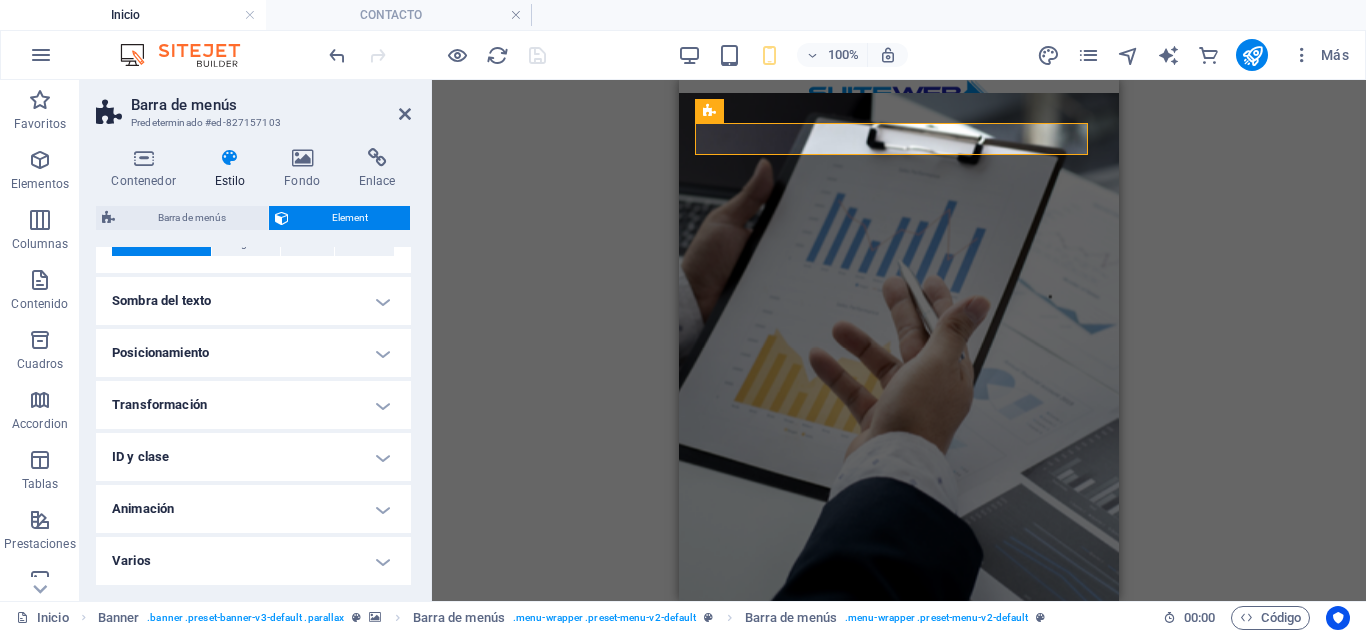 click on "Sombra del texto" at bounding box center [253, 301] 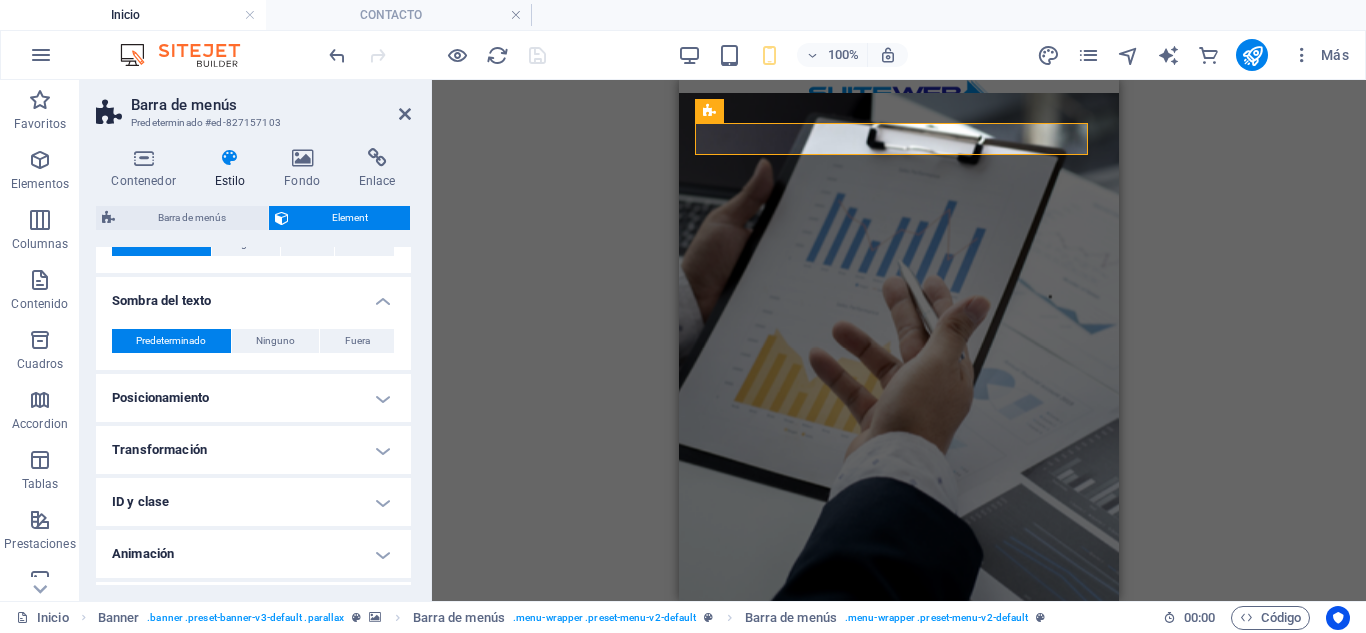 click on "Posicionamiento" at bounding box center (253, 398) 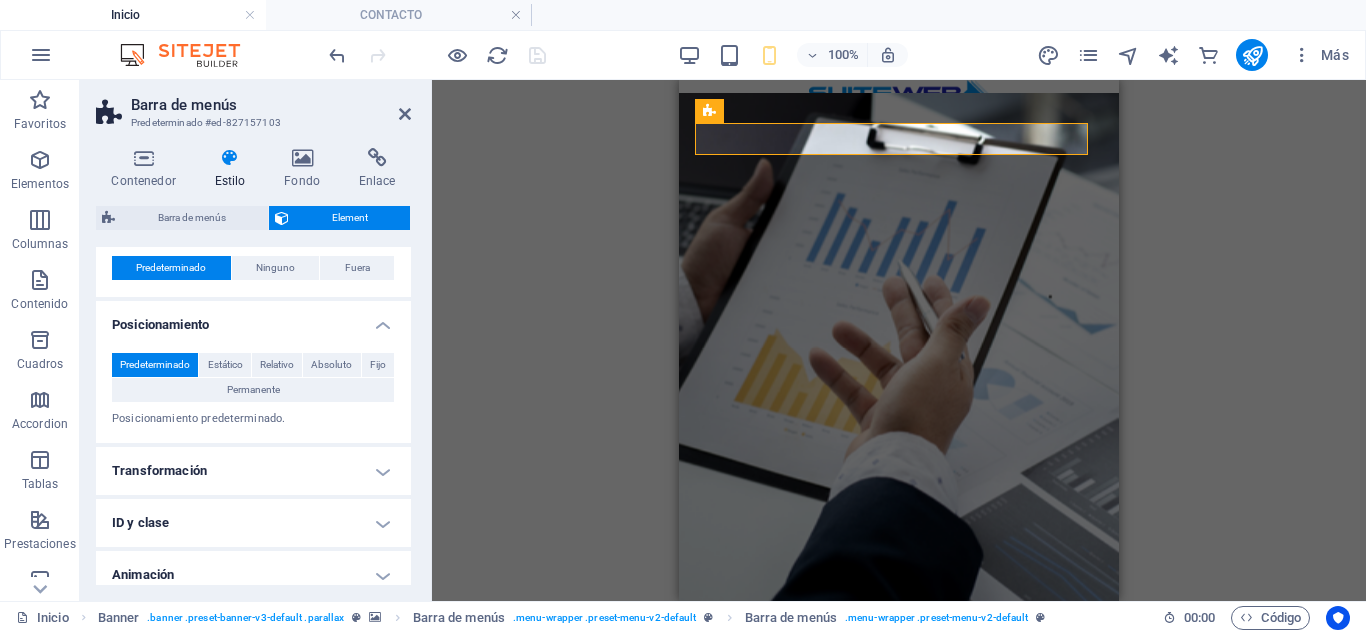 scroll, scrollTop: 793, scrollLeft: 0, axis: vertical 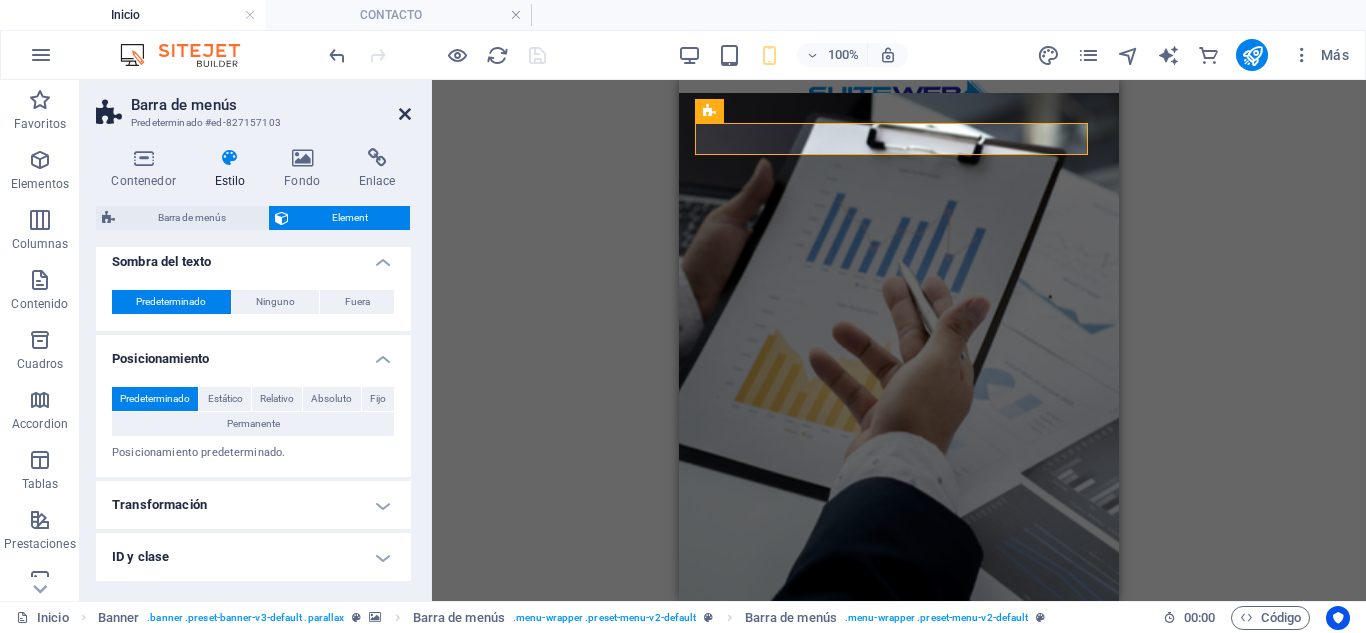 click at bounding box center (405, 114) 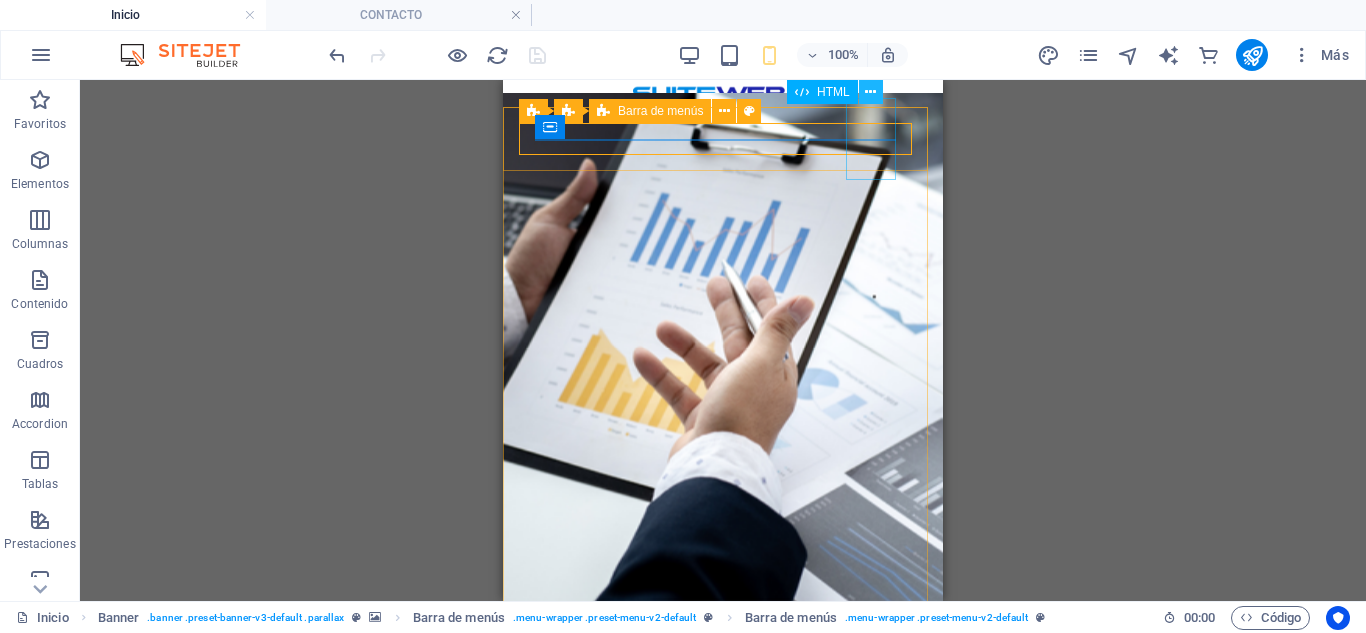 click at bounding box center [870, 92] 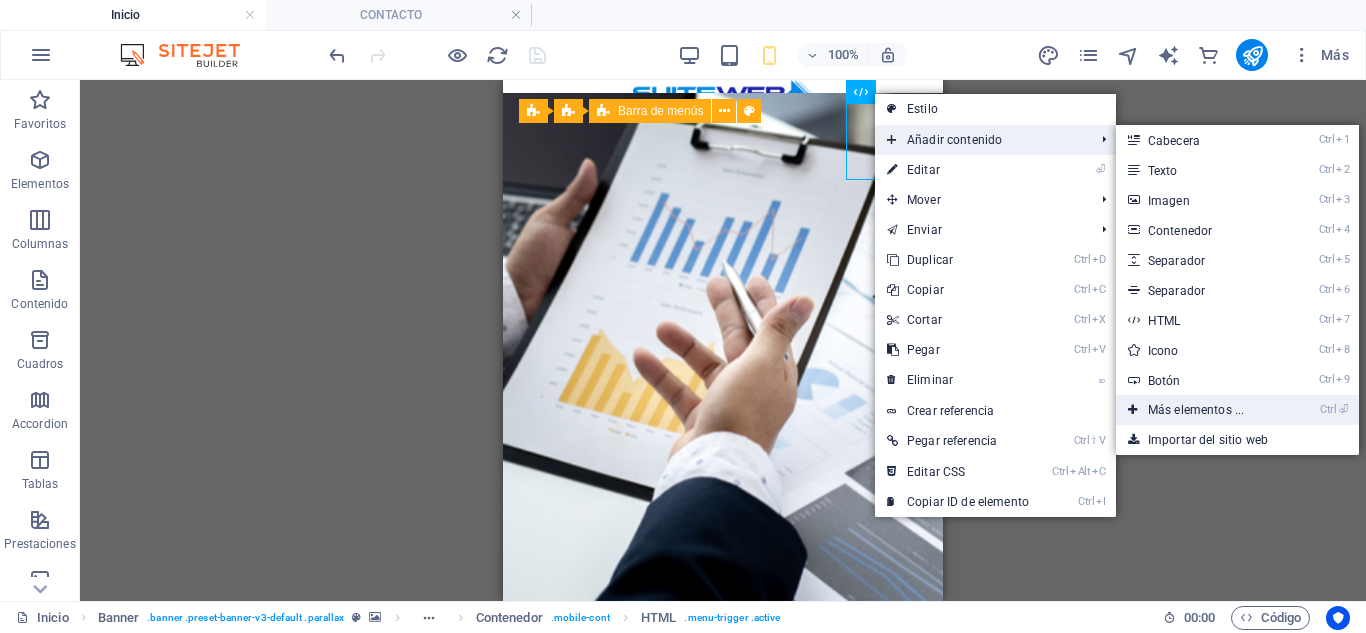 click on "Ctrl ⏎  Más elementos ..." at bounding box center (1200, 410) 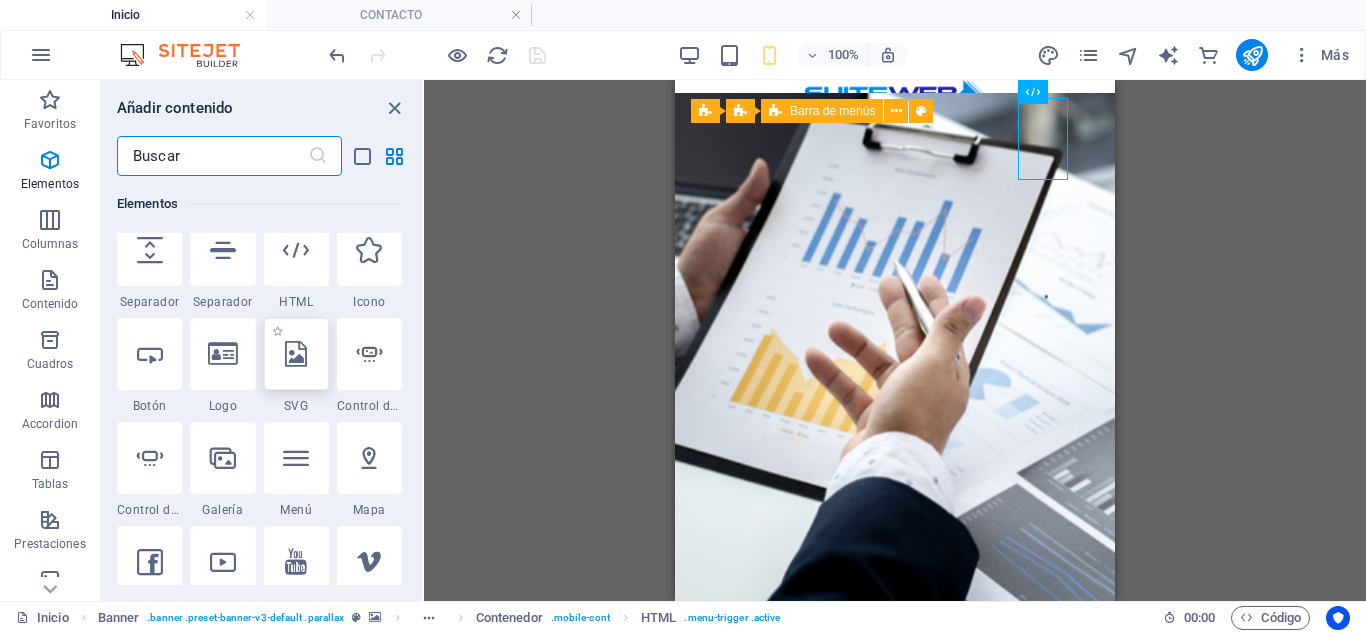 scroll, scrollTop: 600, scrollLeft: 0, axis: vertical 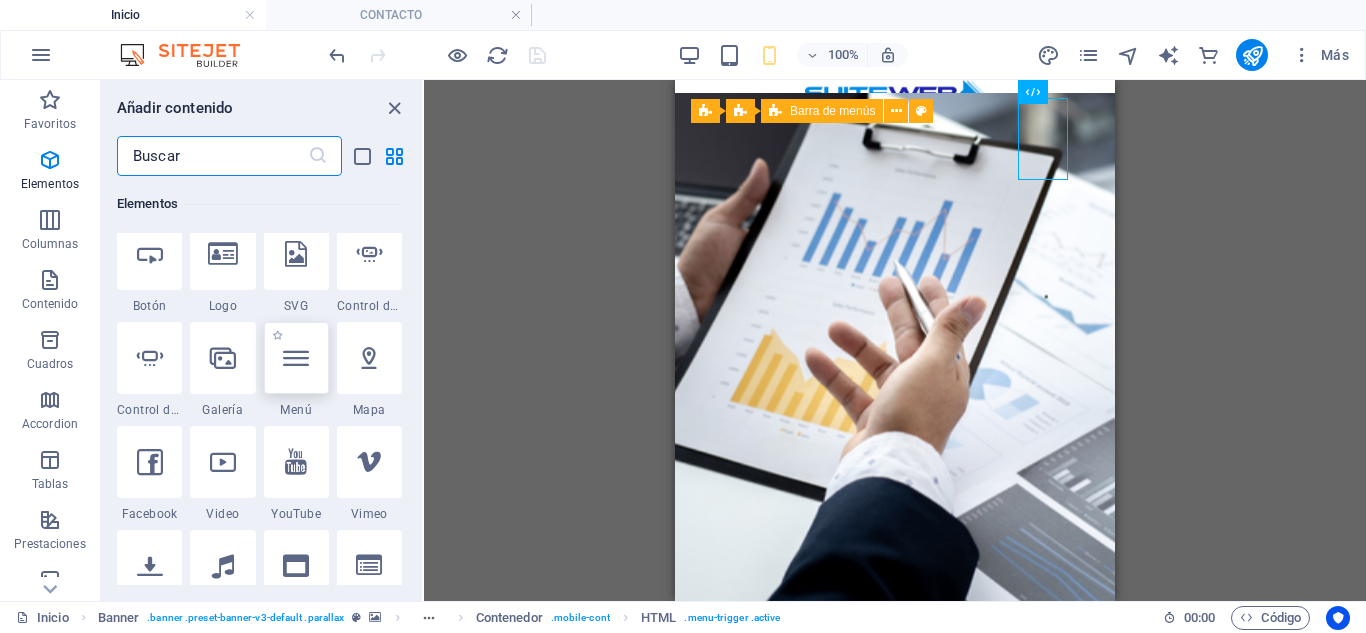 click at bounding box center [296, 358] 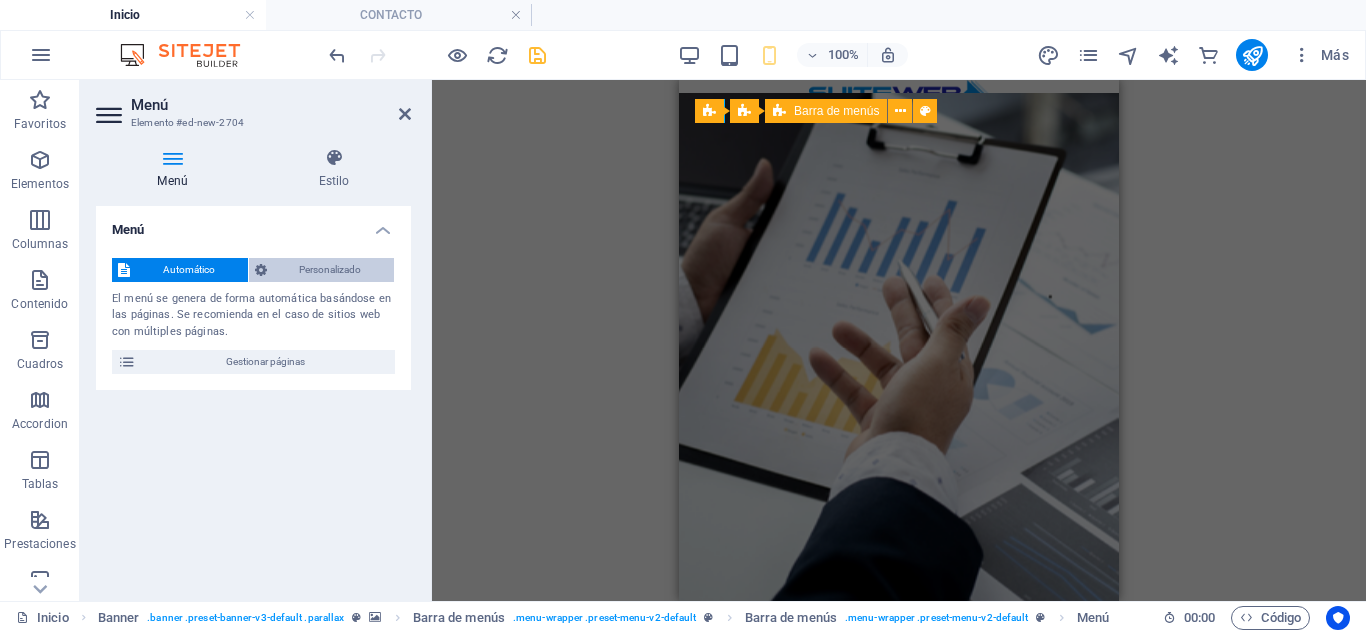 click on "Personalizado" at bounding box center [331, 270] 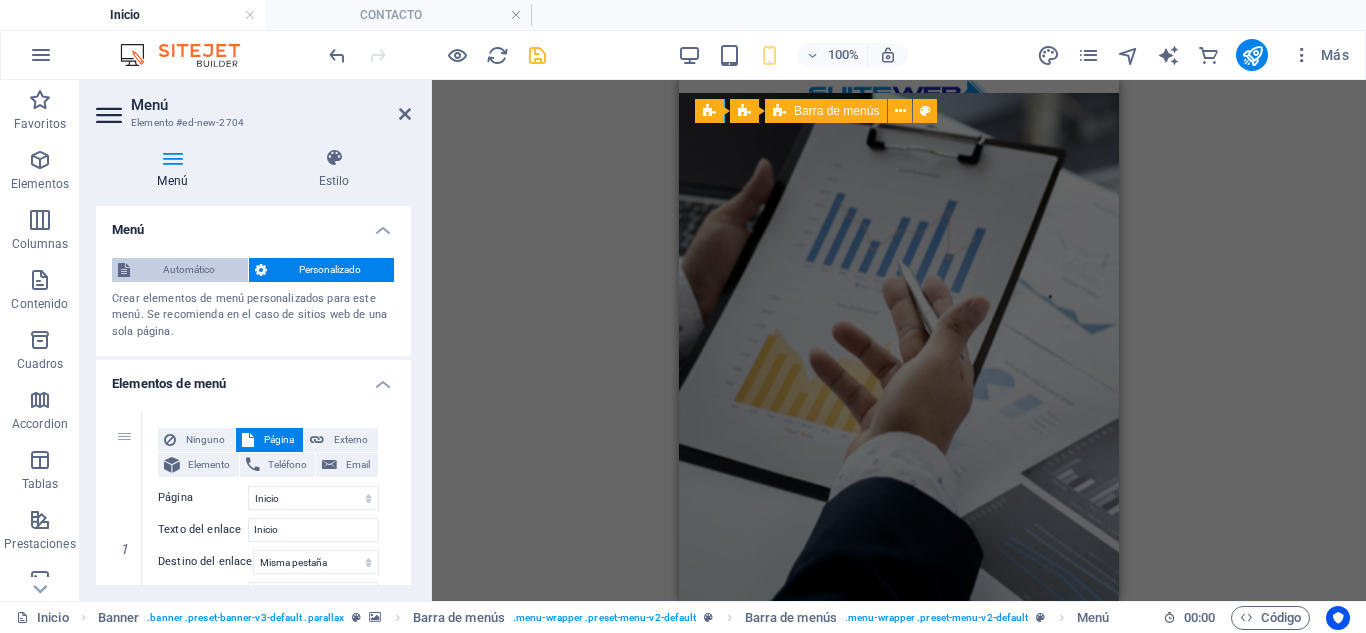 click on "Automático" at bounding box center [189, 270] 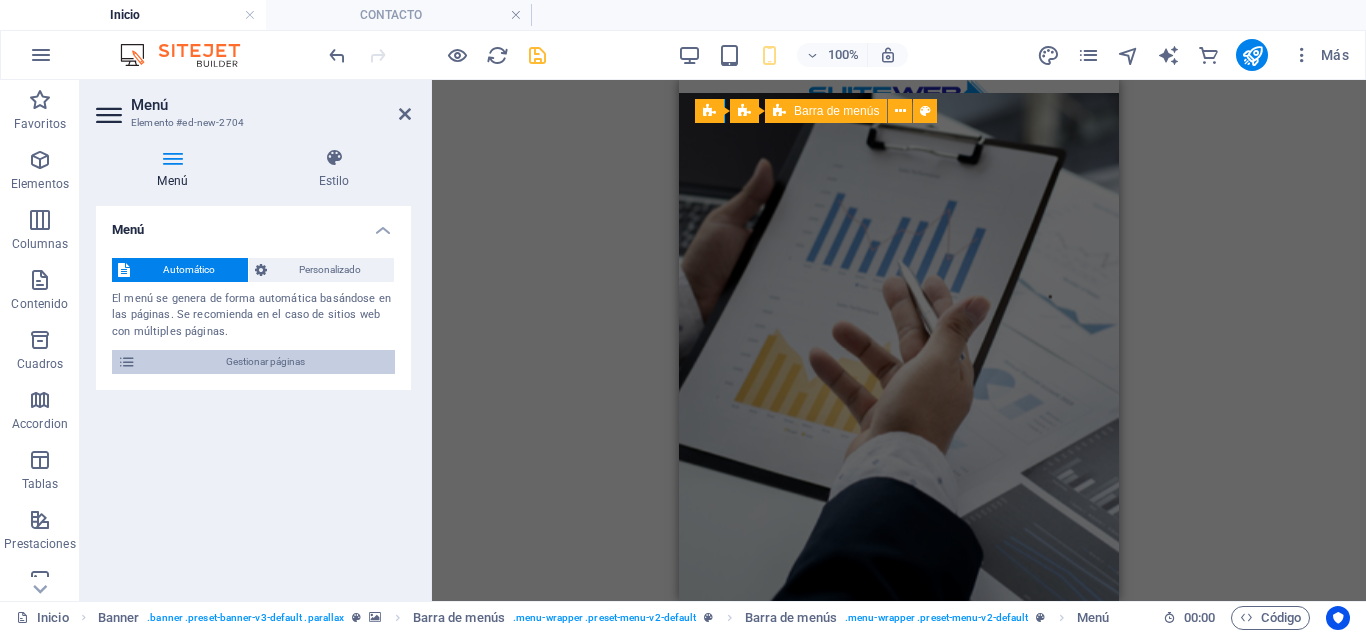 click on "Gestionar páginas" at bounding box center (265, 362) 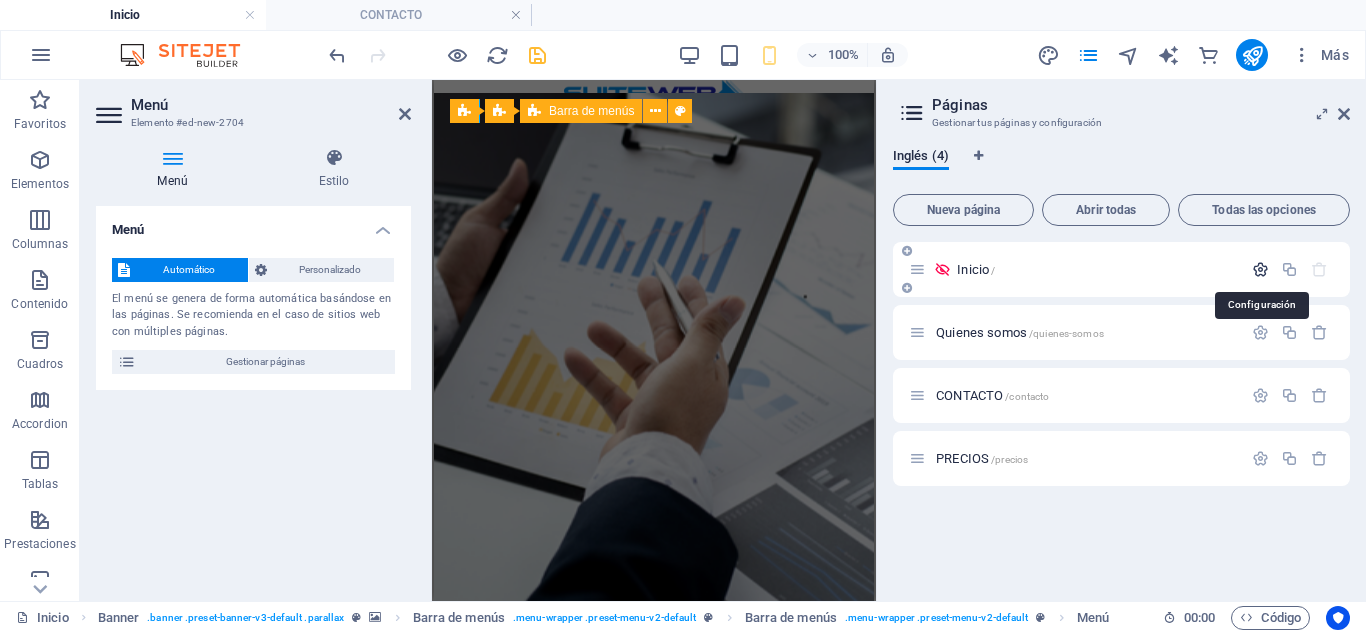 click at bounding box center (1260, 269) 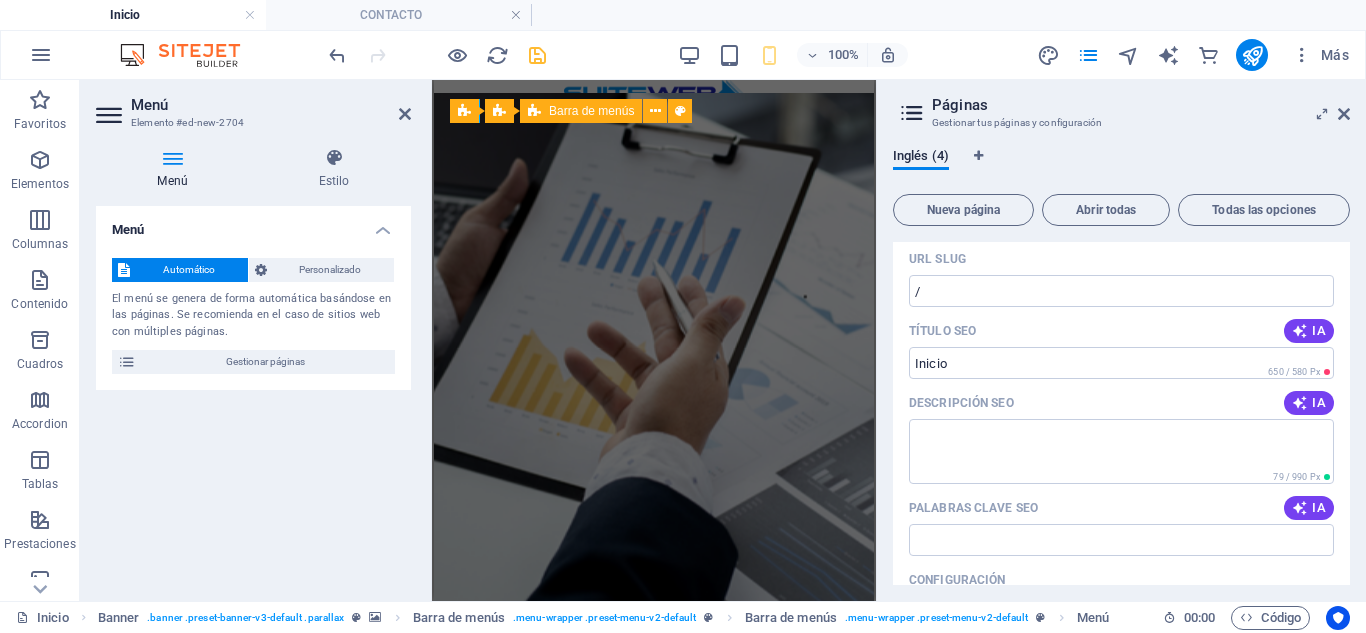 scroll, scrollTop: 0, scrollLeft: 0, axis: both 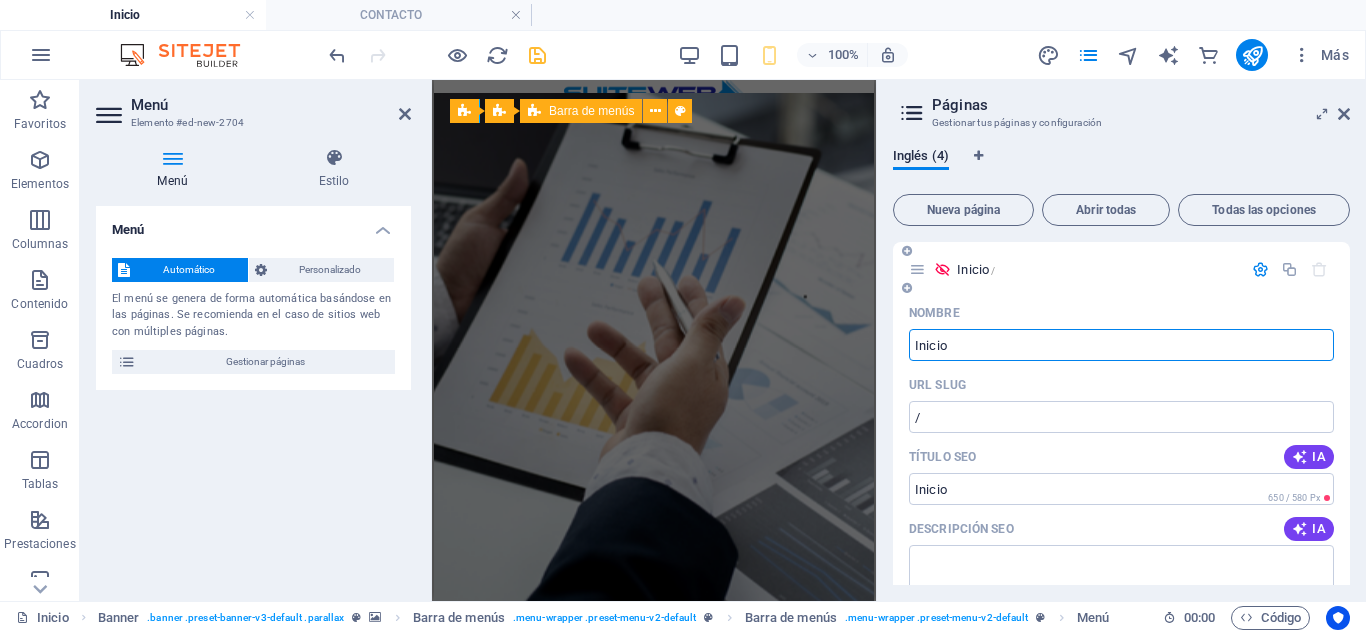 click at bounding box center [1260, 269] 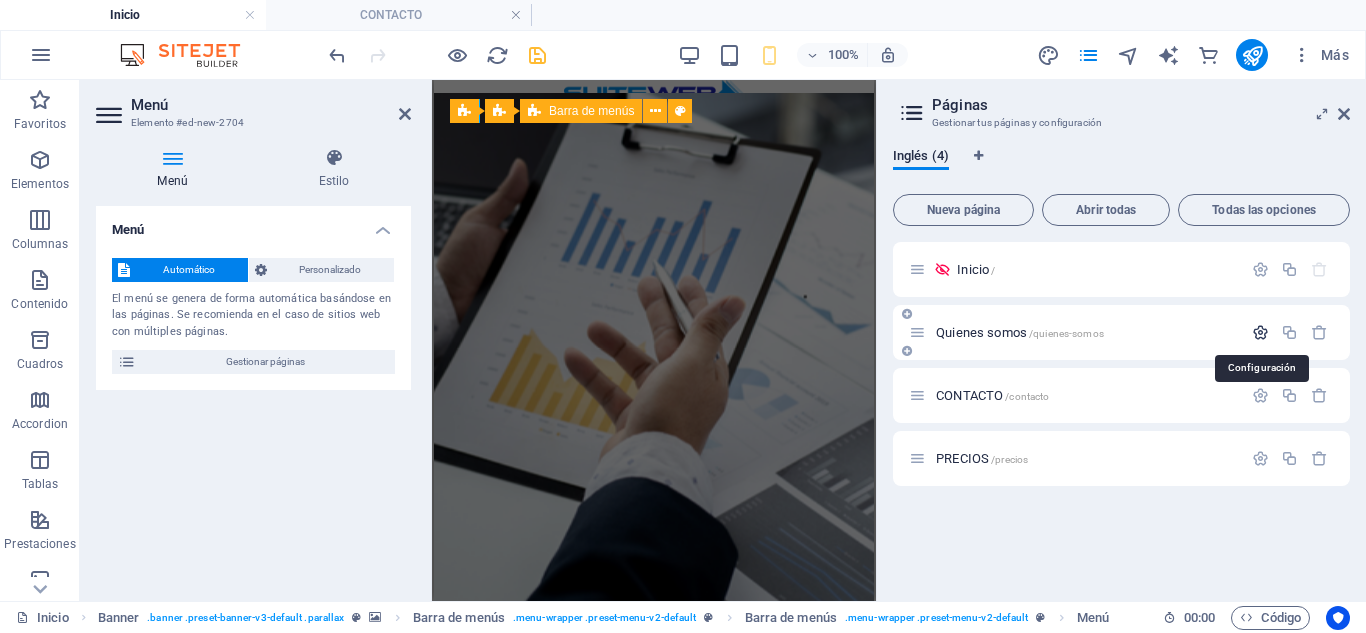 click at bounding box center [1260, 332] 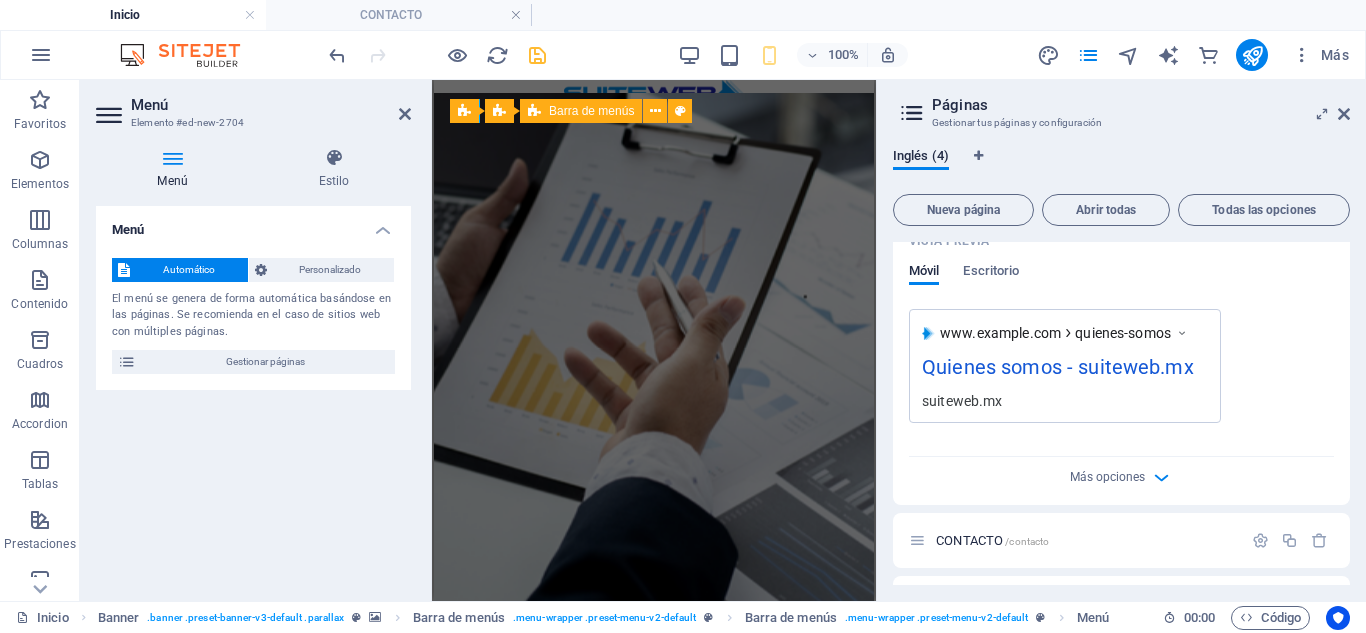 scroll, scrollTop: 654, scrollLeft: 0, axis: vertical 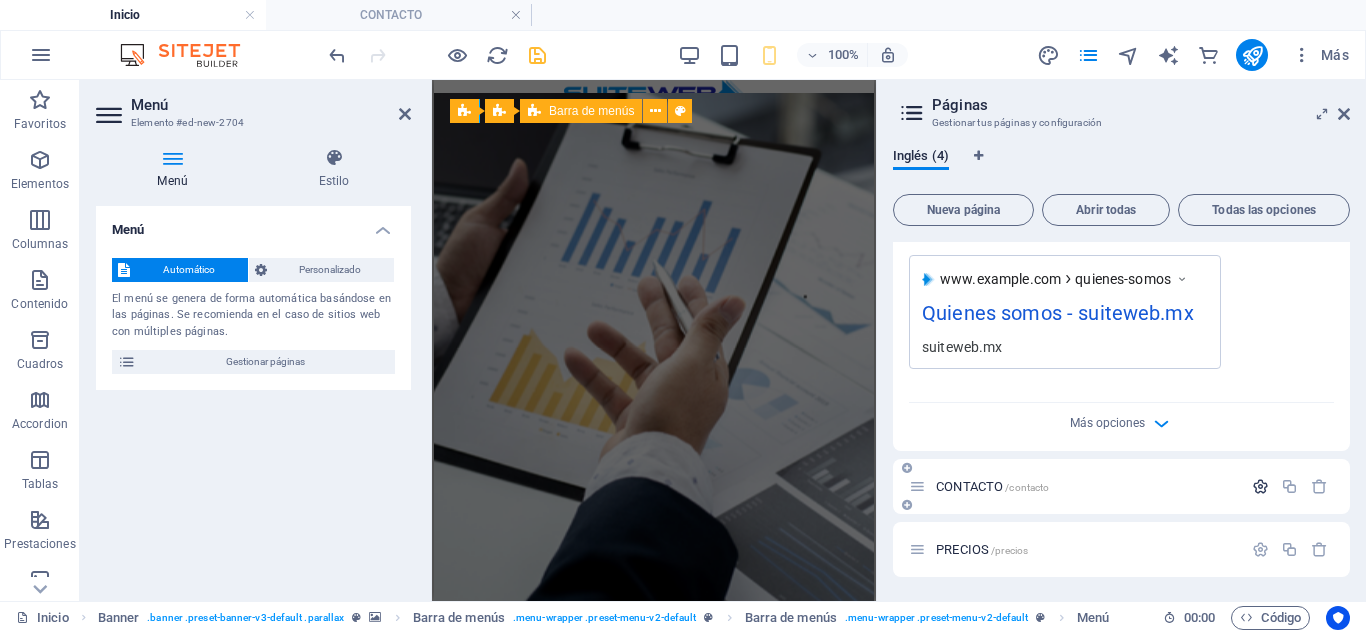 click at bounding box center (1260, 486) 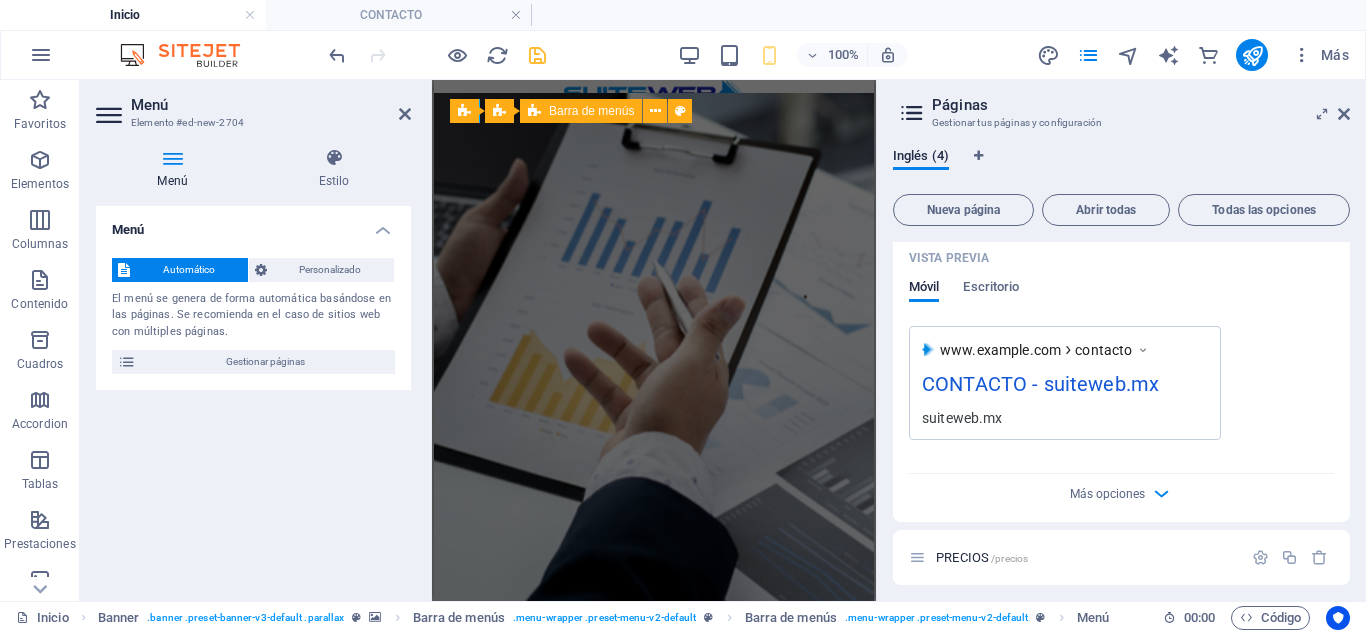 scroll, scrollTop: 1400, scrollLeft: 0, axis: vertical 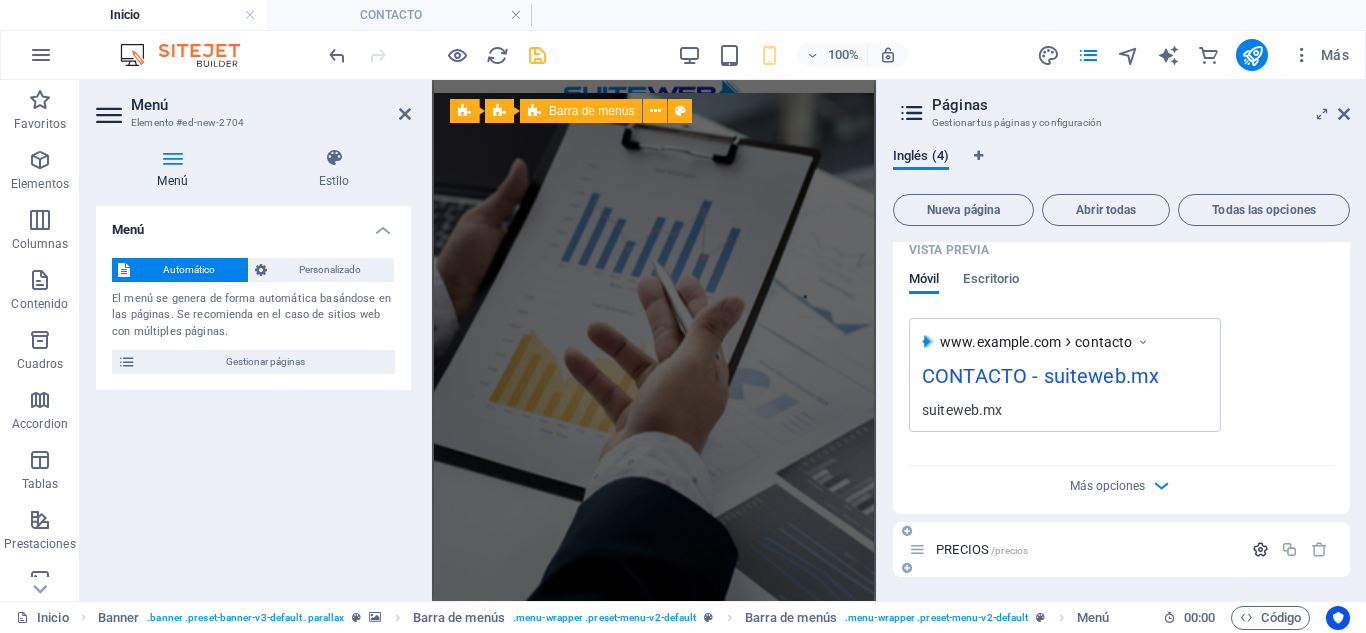 click at bounding box center [1260, 549] 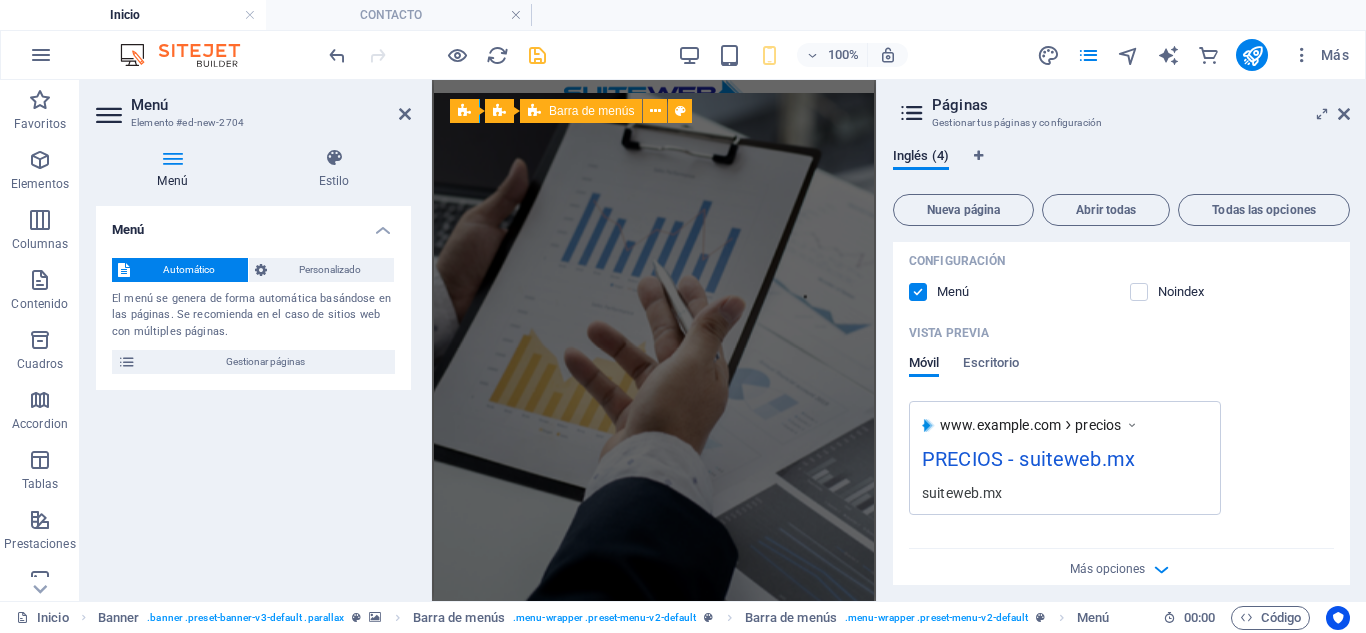 scroll, scrollTop: 2145, scrollLeft: 0, axis: vertical 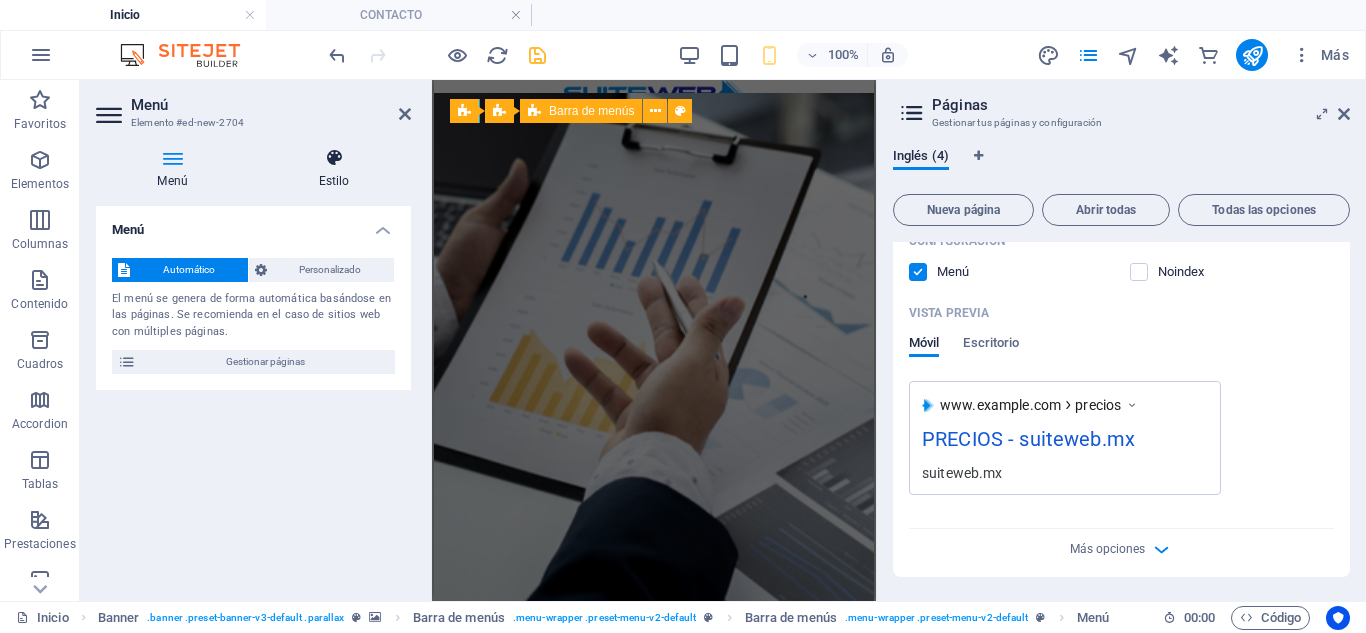 click on "Estilo" at bounding box center (334, 169) 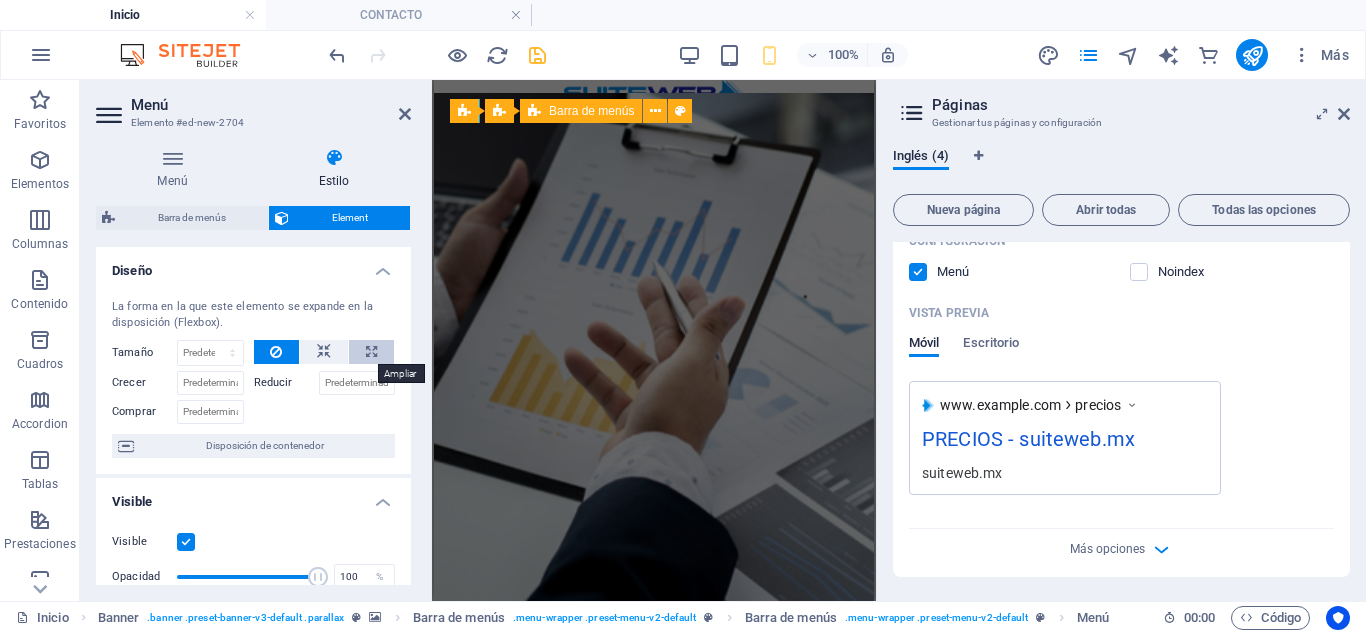 click at bounding box center [371, 352] 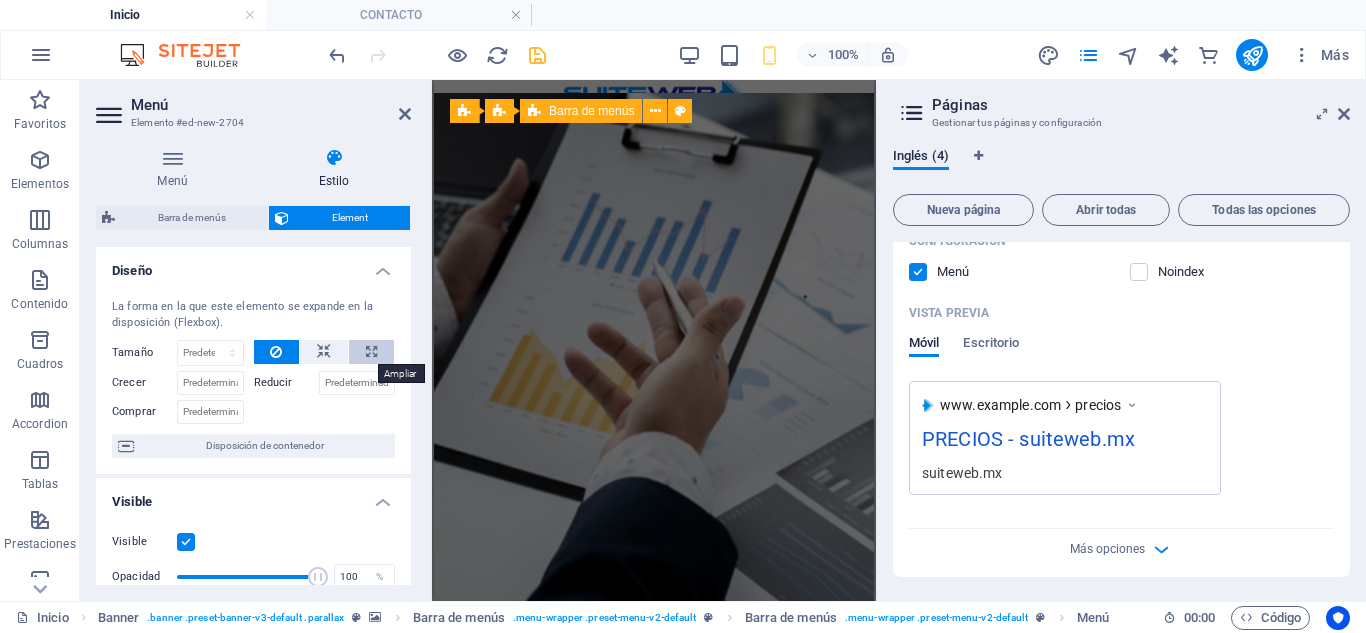 select on "%" 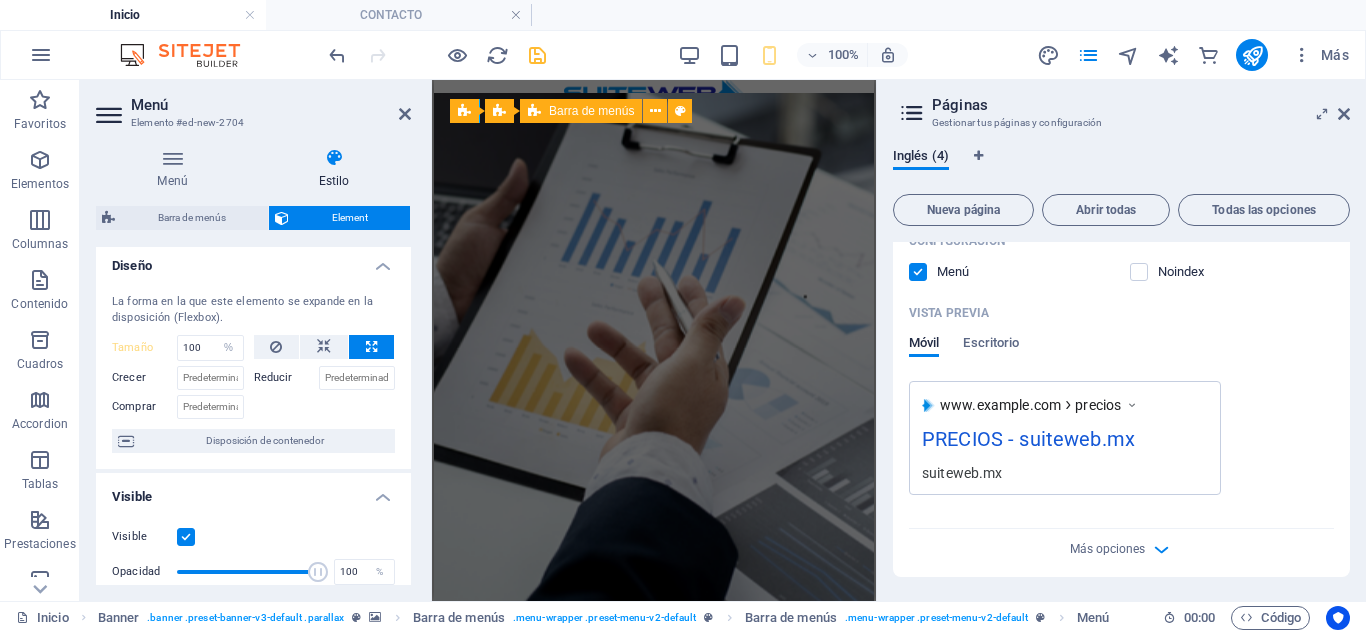 scroll, scrollTop: 0, scrollLeft: 0, axis: both 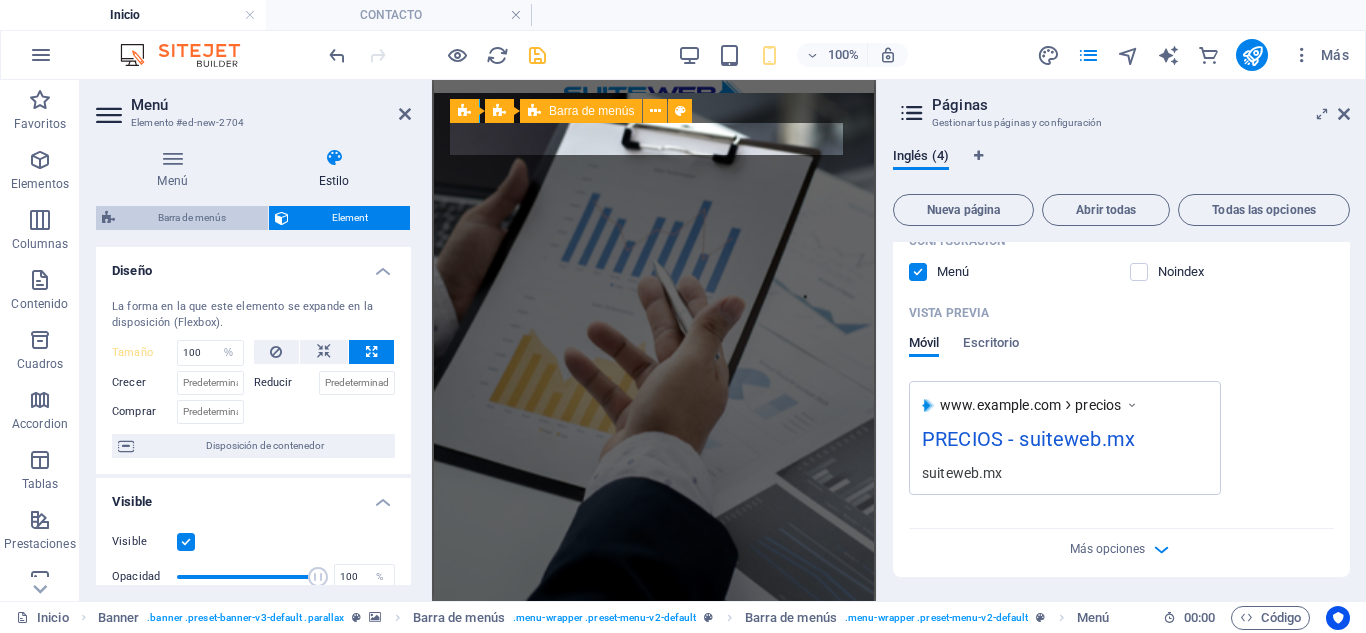 click on "Barra de menús" at bounding box center (191, 218) 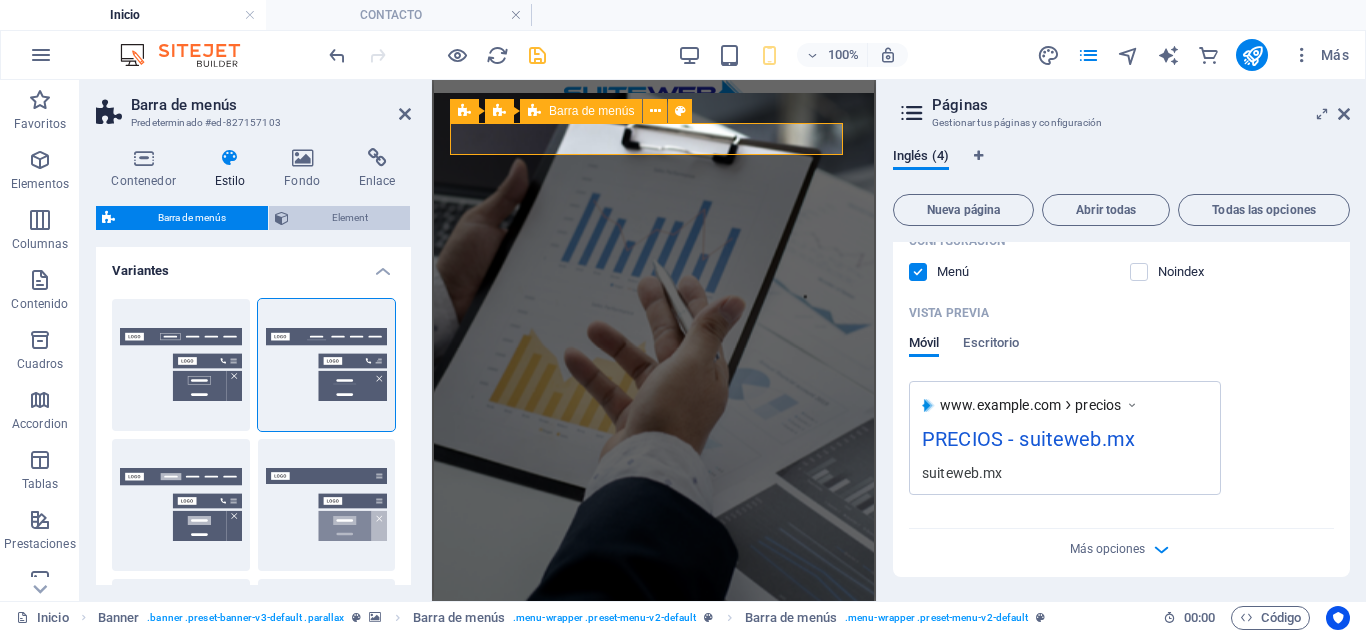 click on "Element" at bounding box center (349, 218) 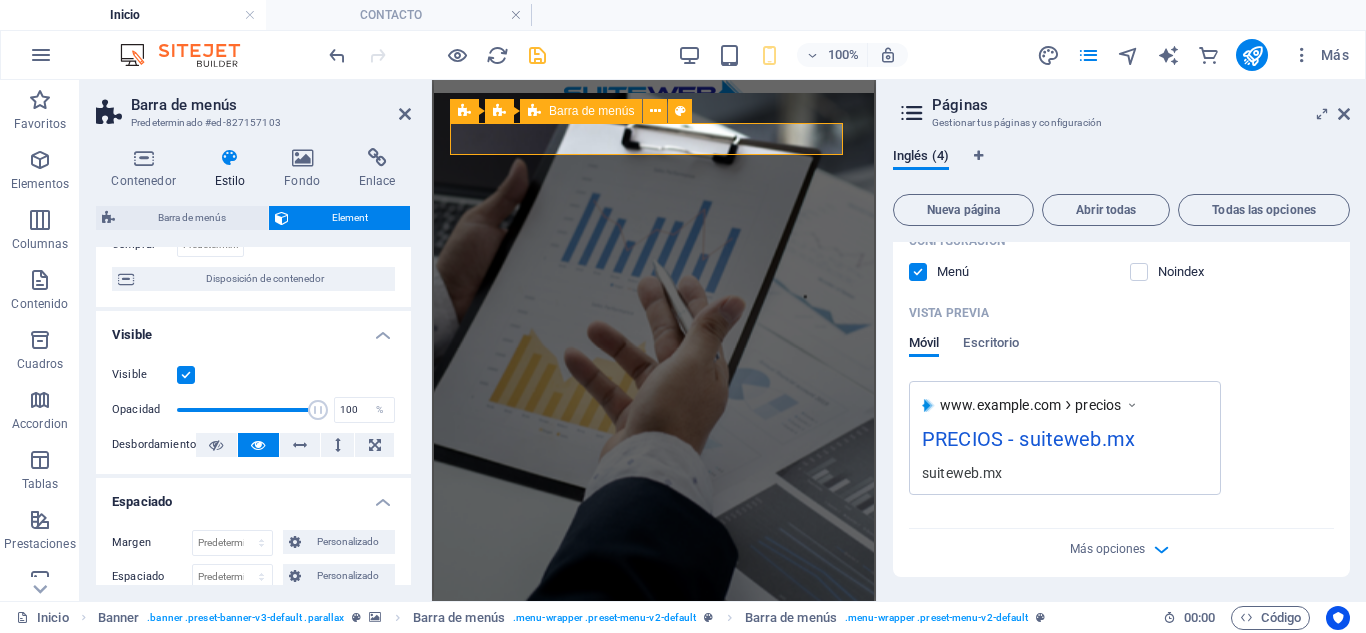 scroll, scrollTop: 200, scrollLeft: 0, axis: vertical 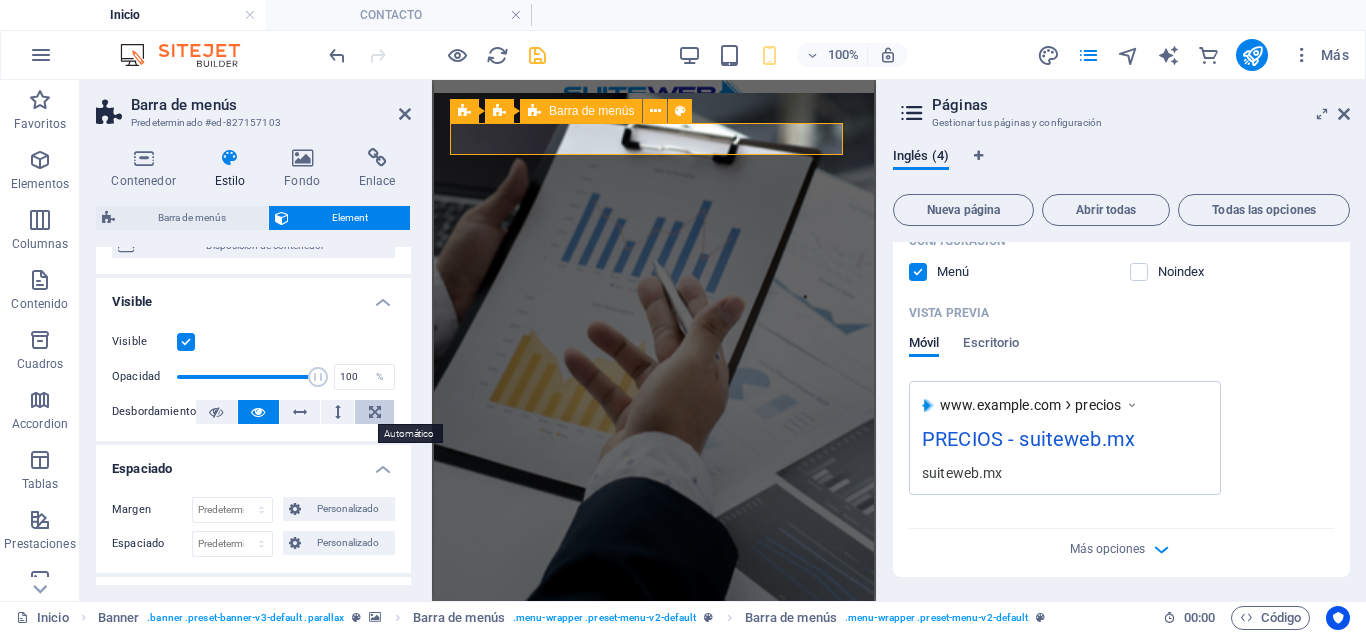 click at bounding box center (375, 412) 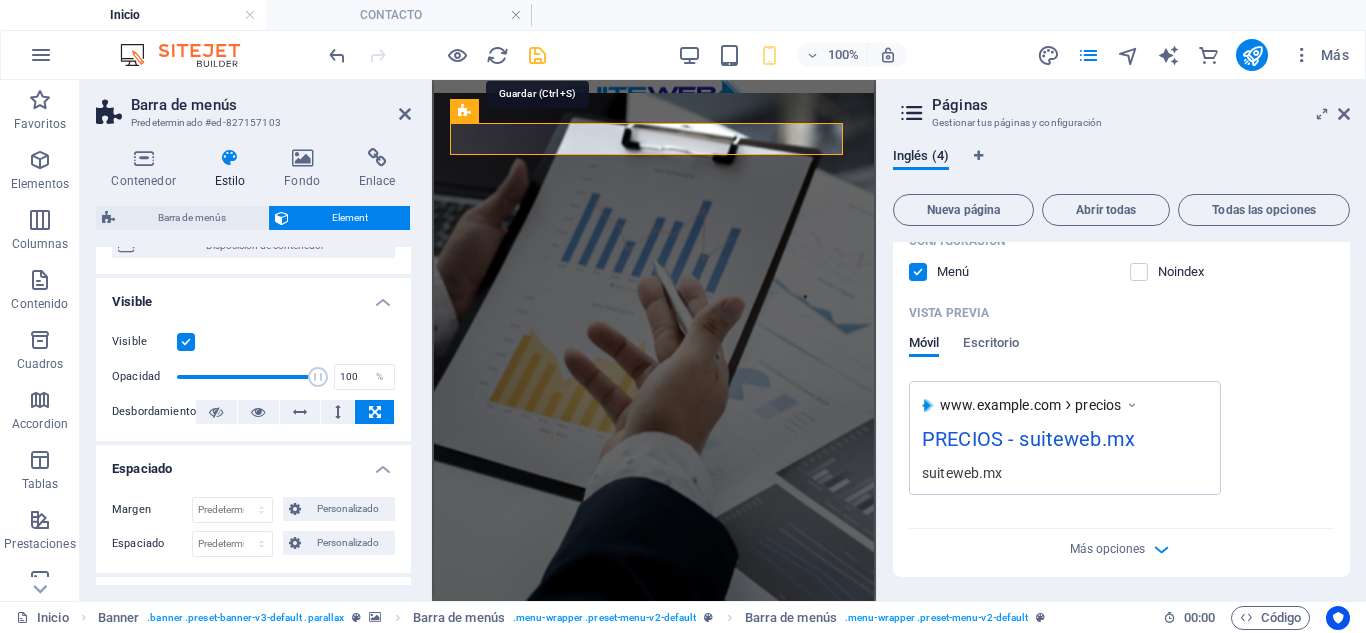 click at bounding box center (537, 55) 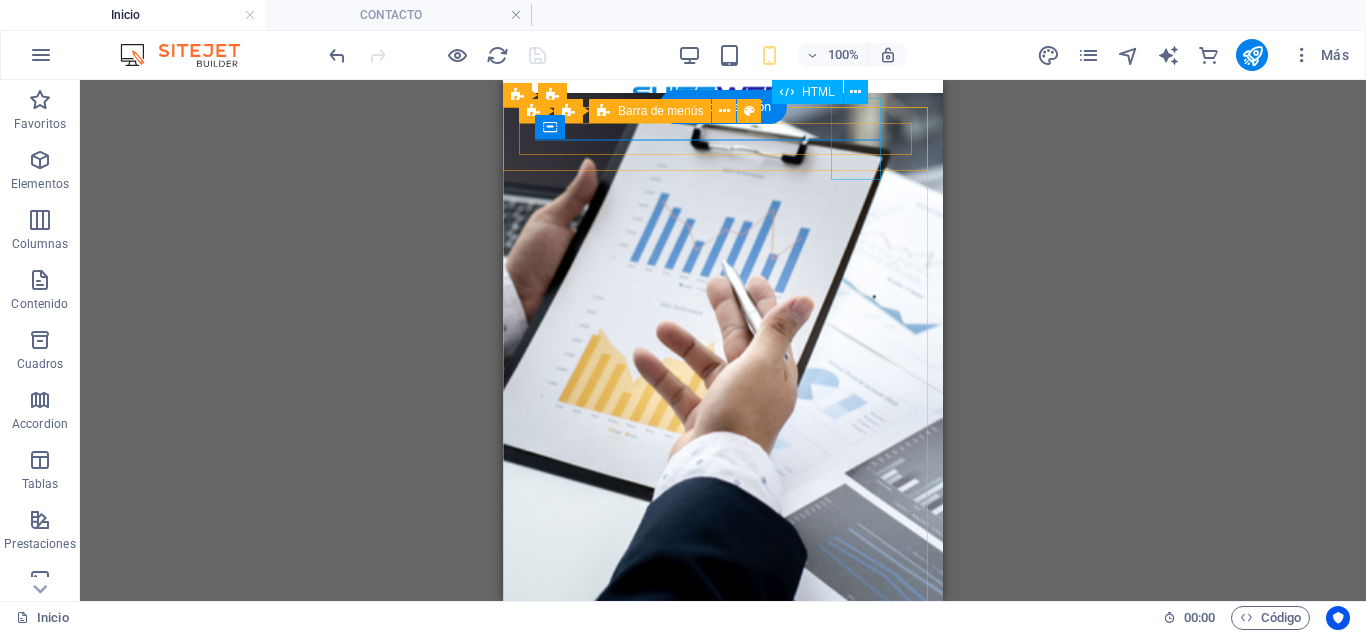 click at bounding box center (560, 701) 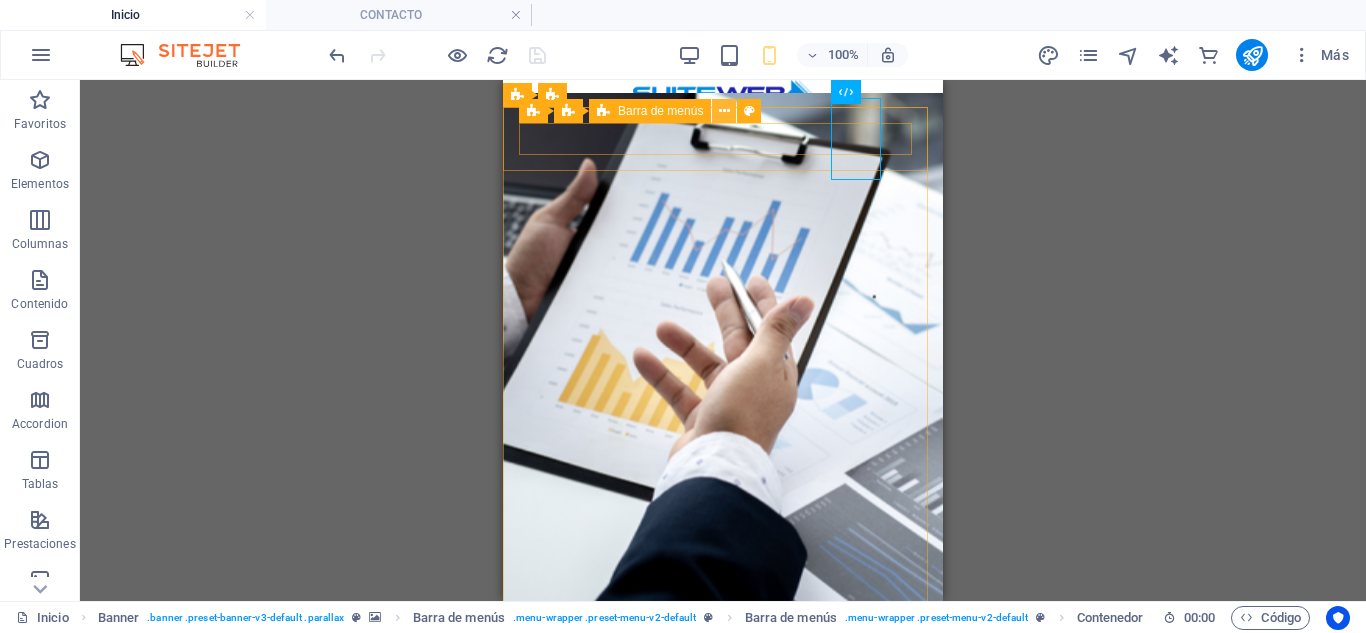 click at bounding box center [724, 111] 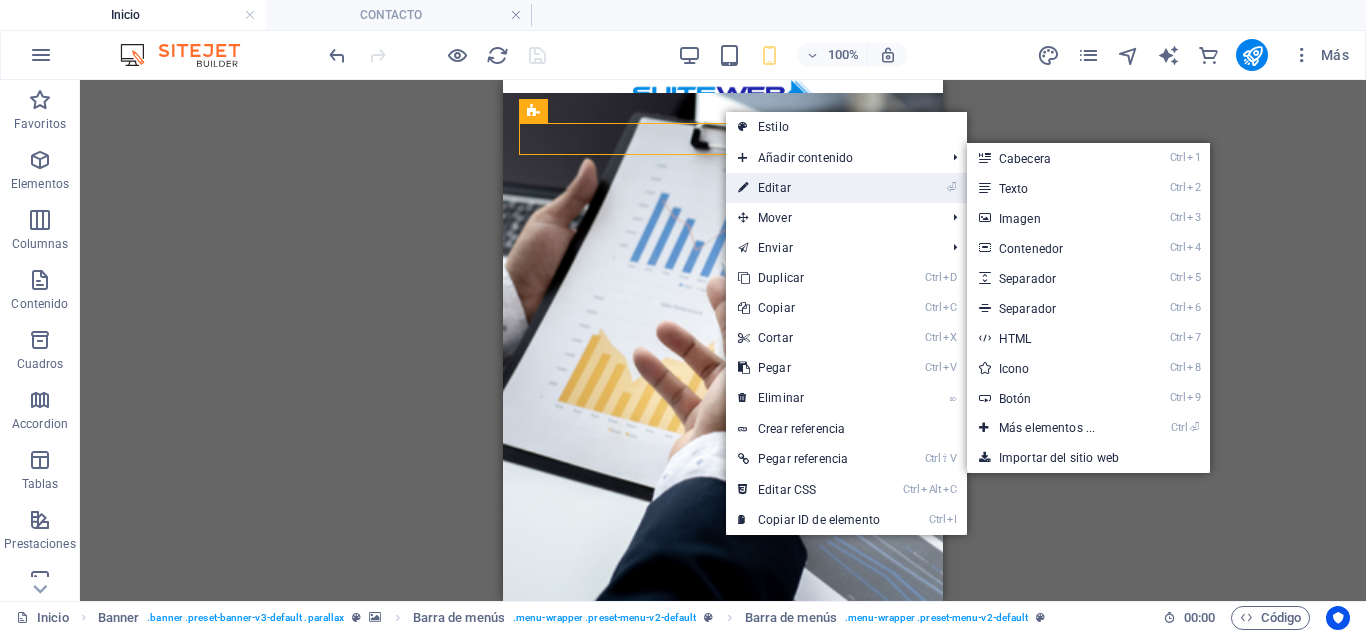 click on "⏎  Editar" at bounding box center (809, 188) 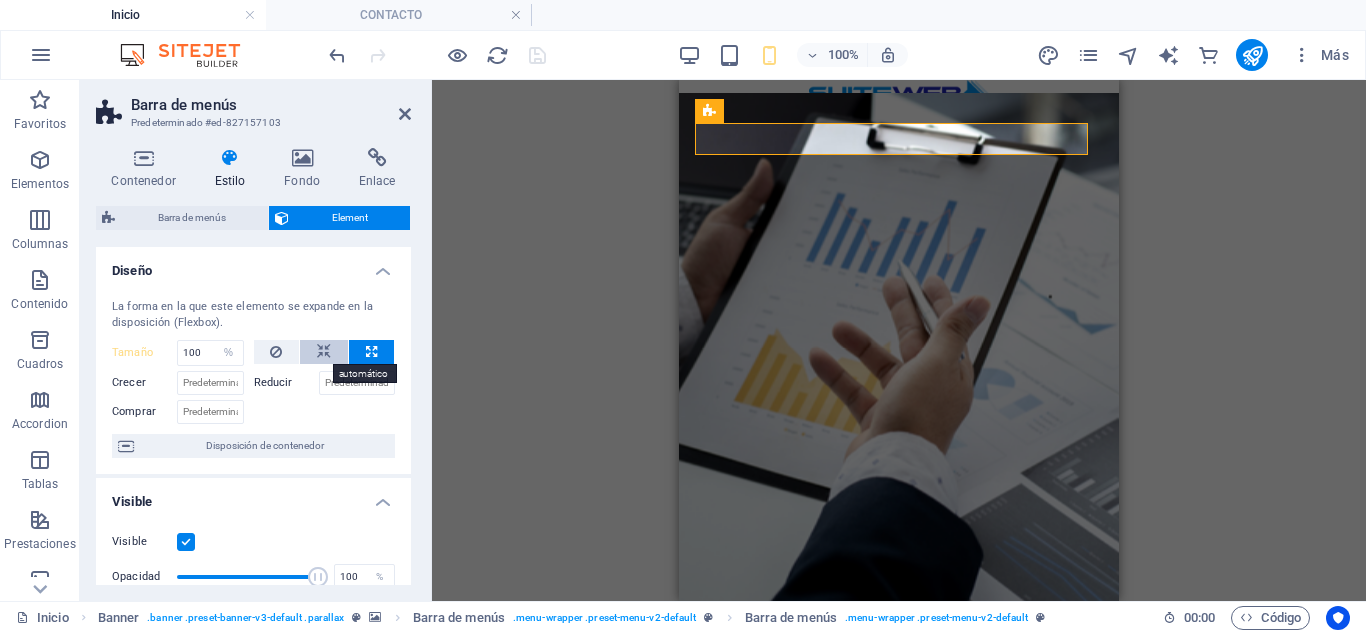 click at bounding box center (324, 352) 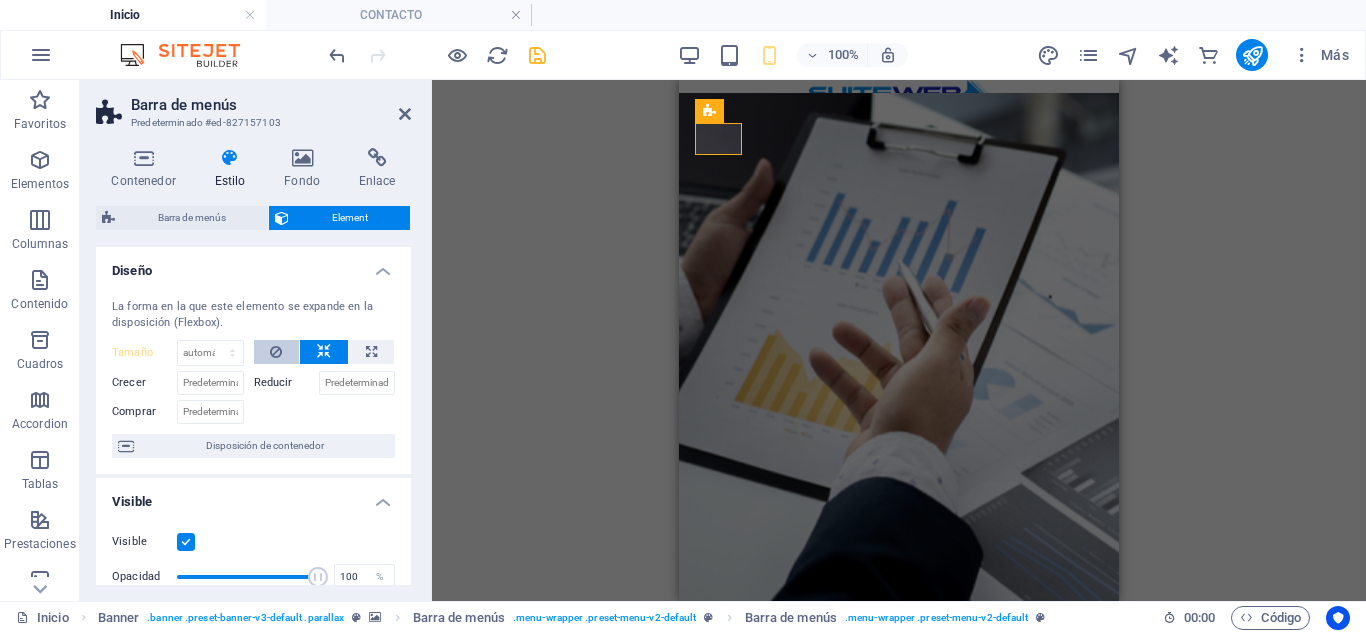 click at bounding box center [277, 352] 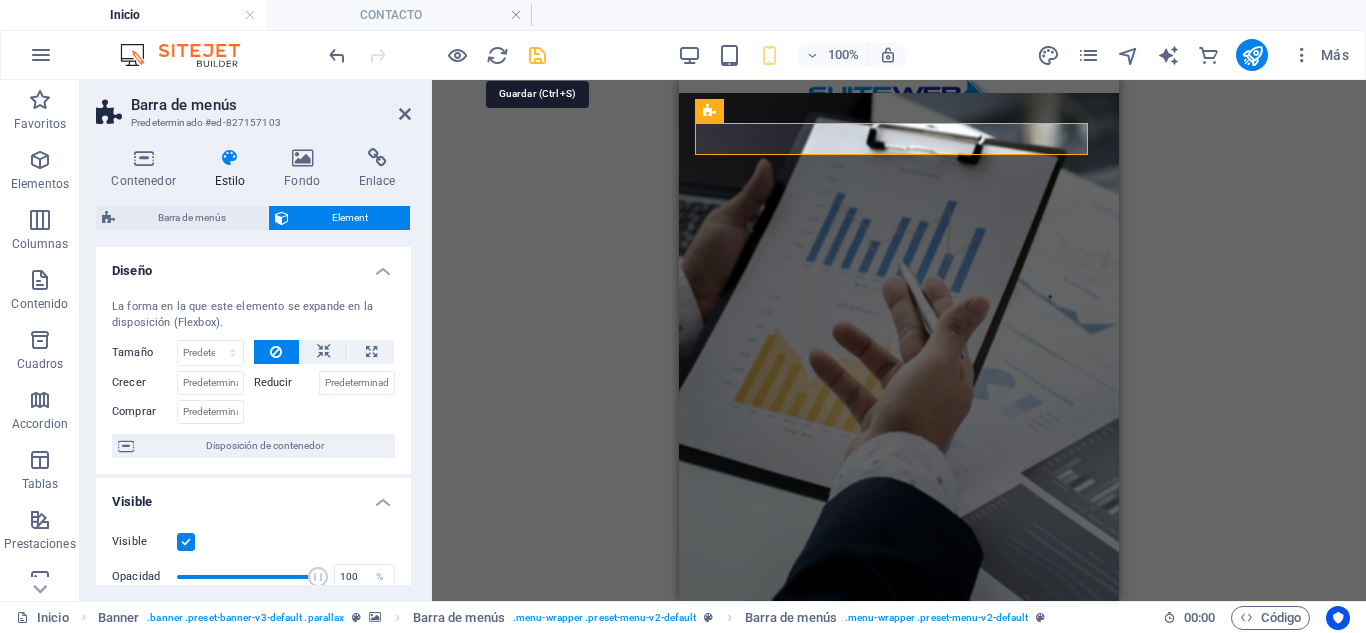 click at bounding box center [537, 55] 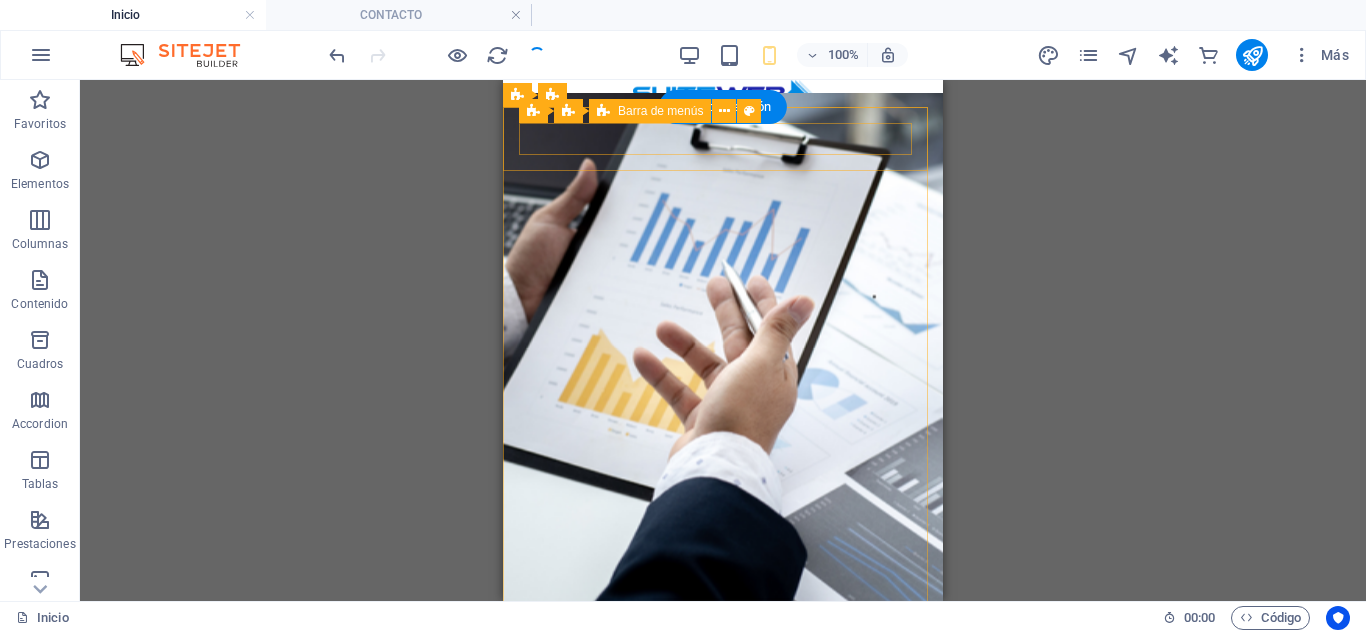 click on "Inicio Quienes somos CONTACTO PRECIOS Inicio Quienes somos CONTACTO PRECIOS Inicio Quienes somos PRECIOS CONTACTO INICIAR SESIÓN" at bounding box center (723, 660) 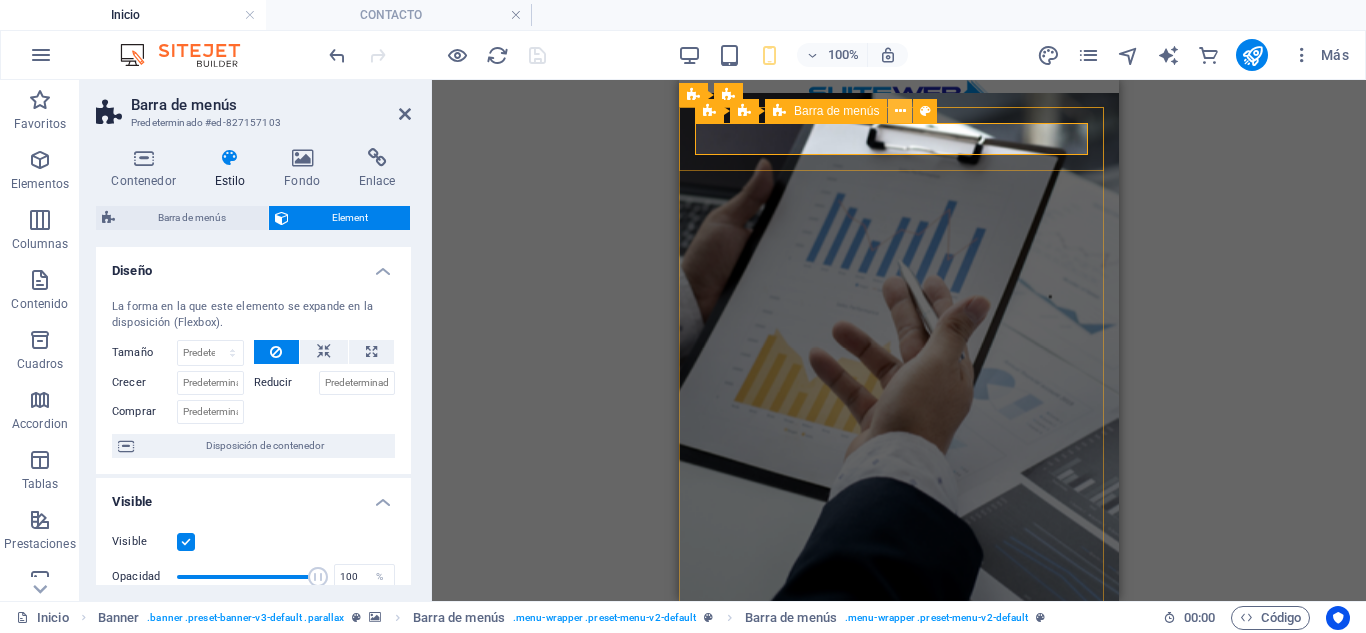 click at bounding box center (900, 111) 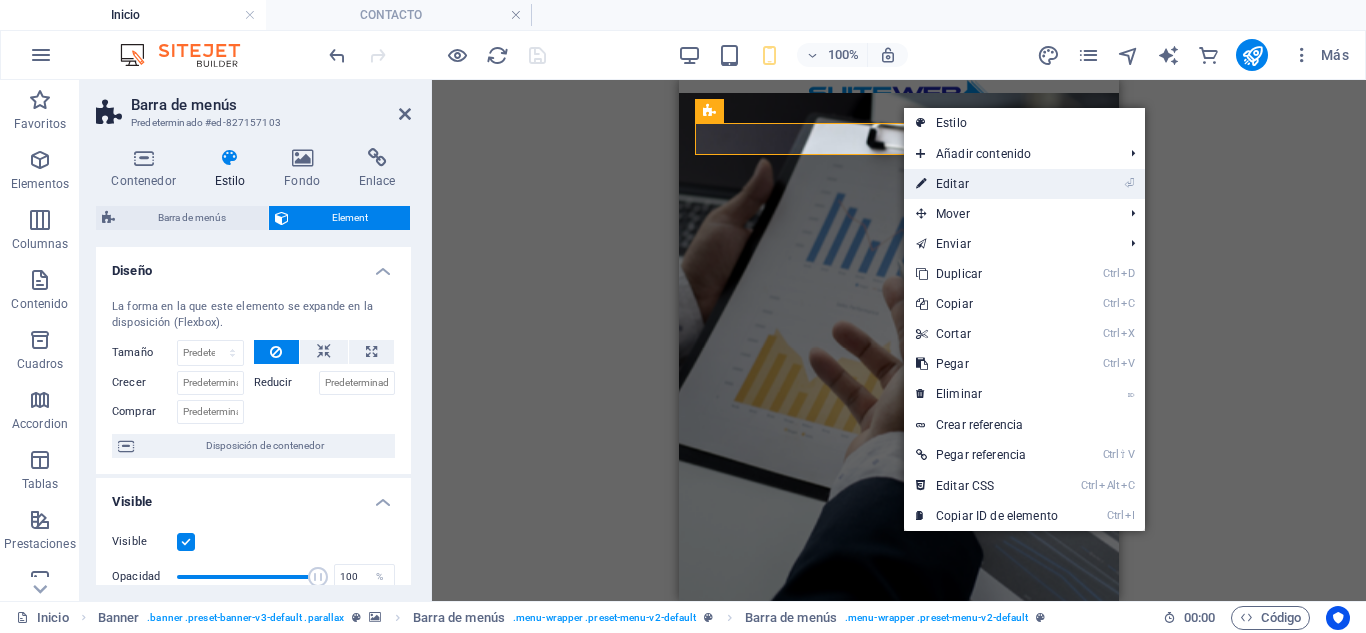 click on "⏎  Editar" at bounding box center (987, 184) 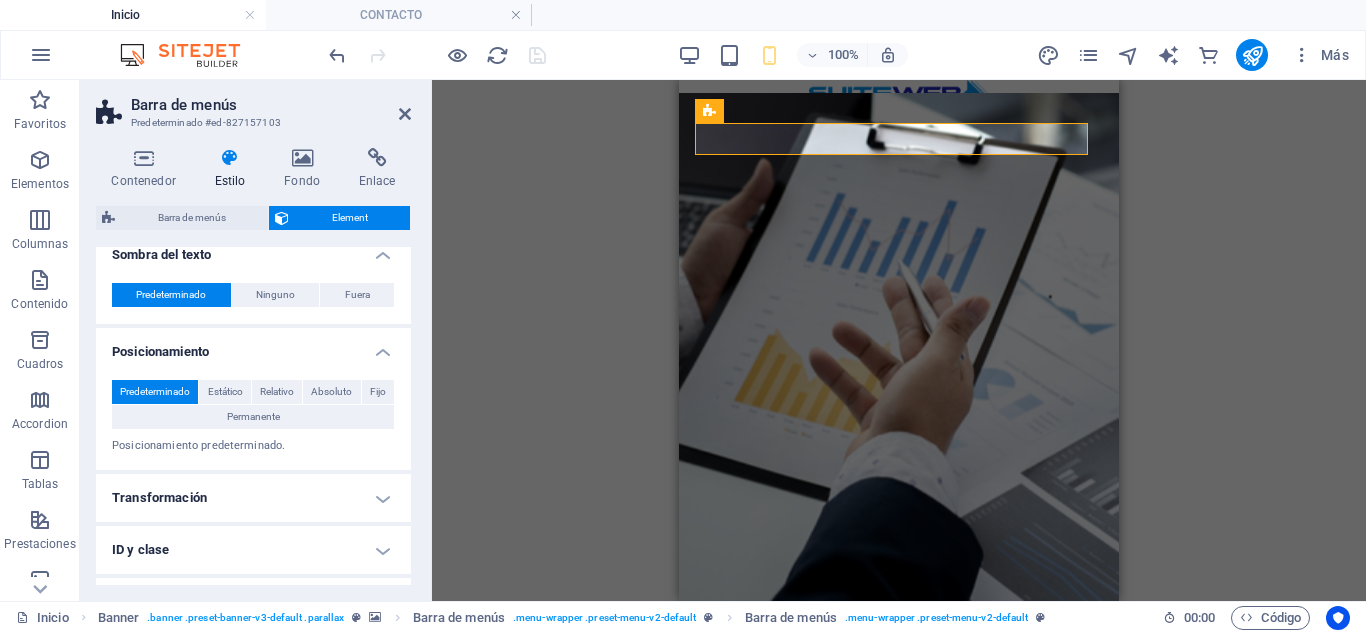 scroll, scrollTop: 893, scrollLeft: 0, axis: vertical 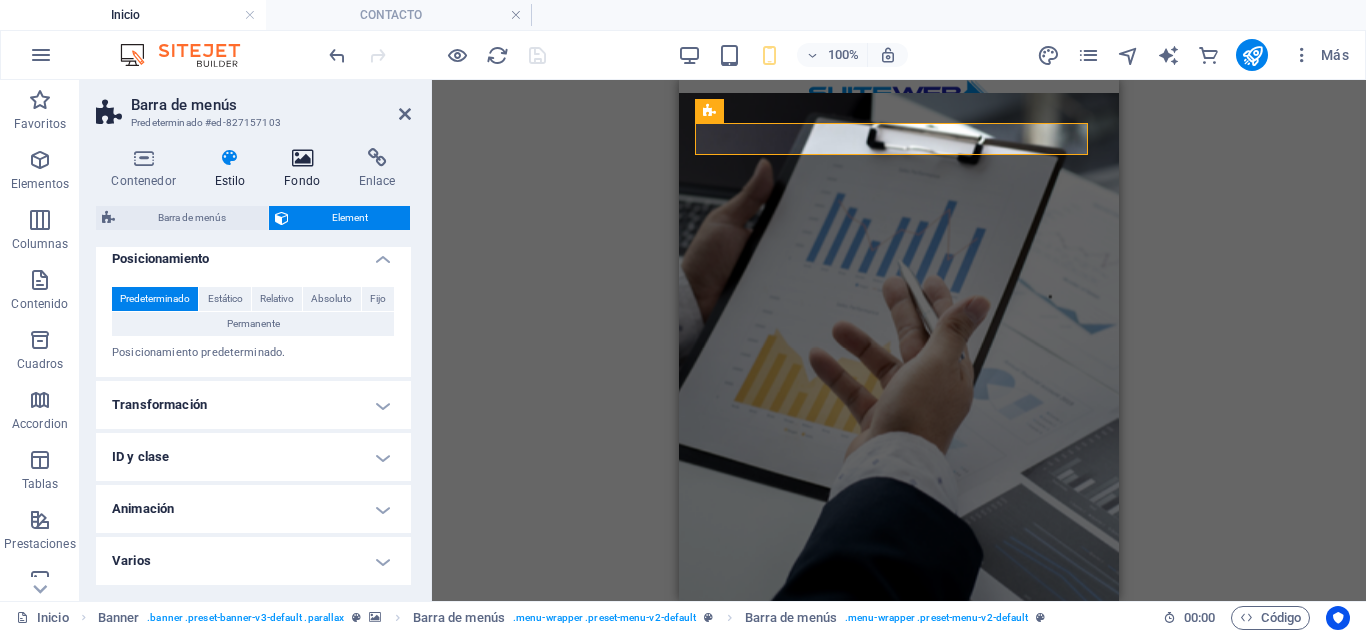 click at bounding box center [302, 158] 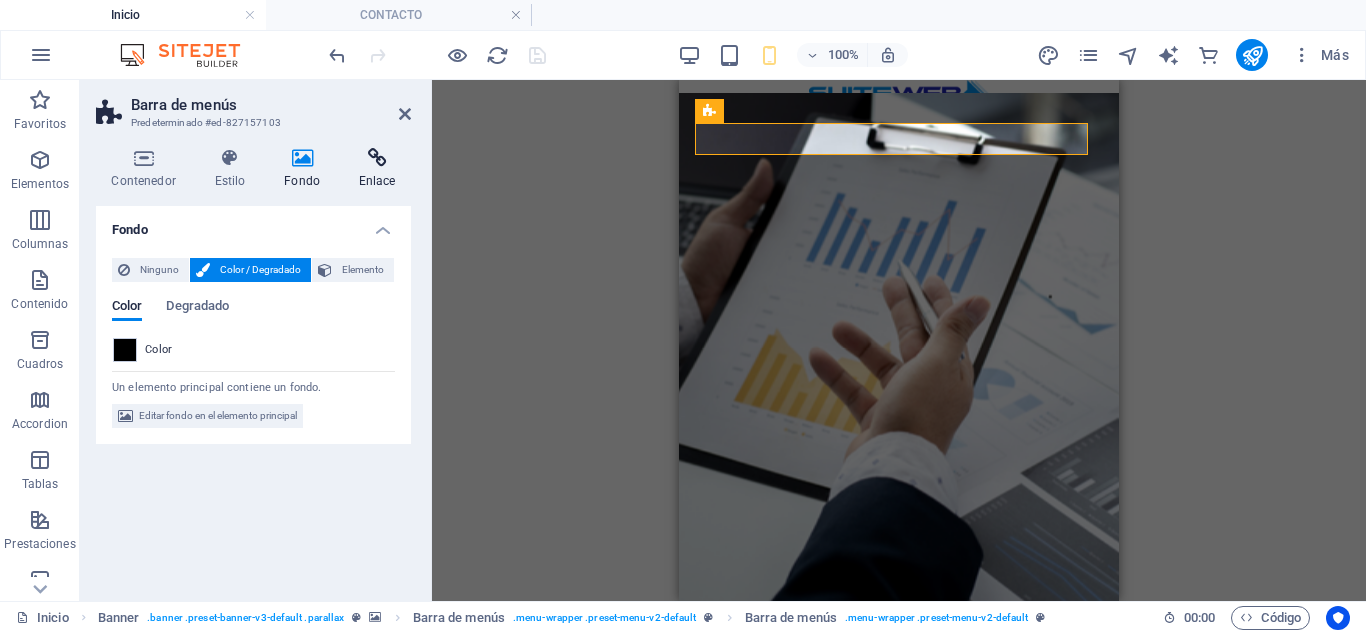 click on "Enlace" at bounding box center (377, 169) 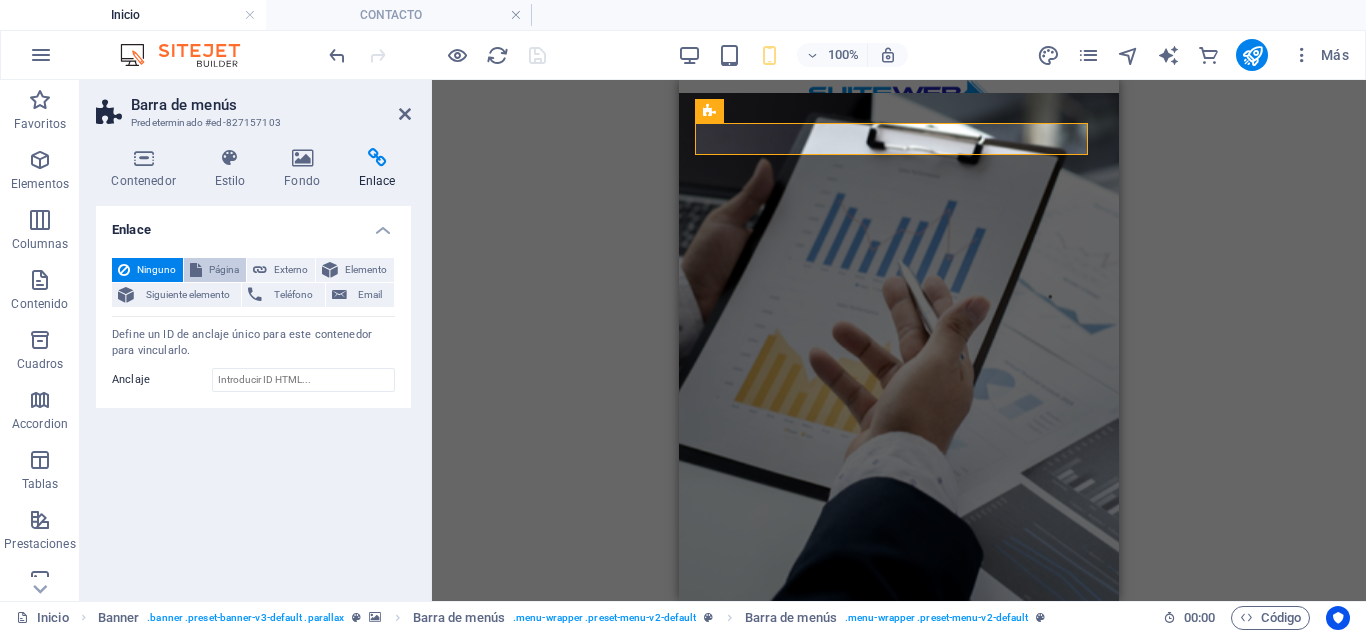 click on "Página" at bounding box center [224, 270] 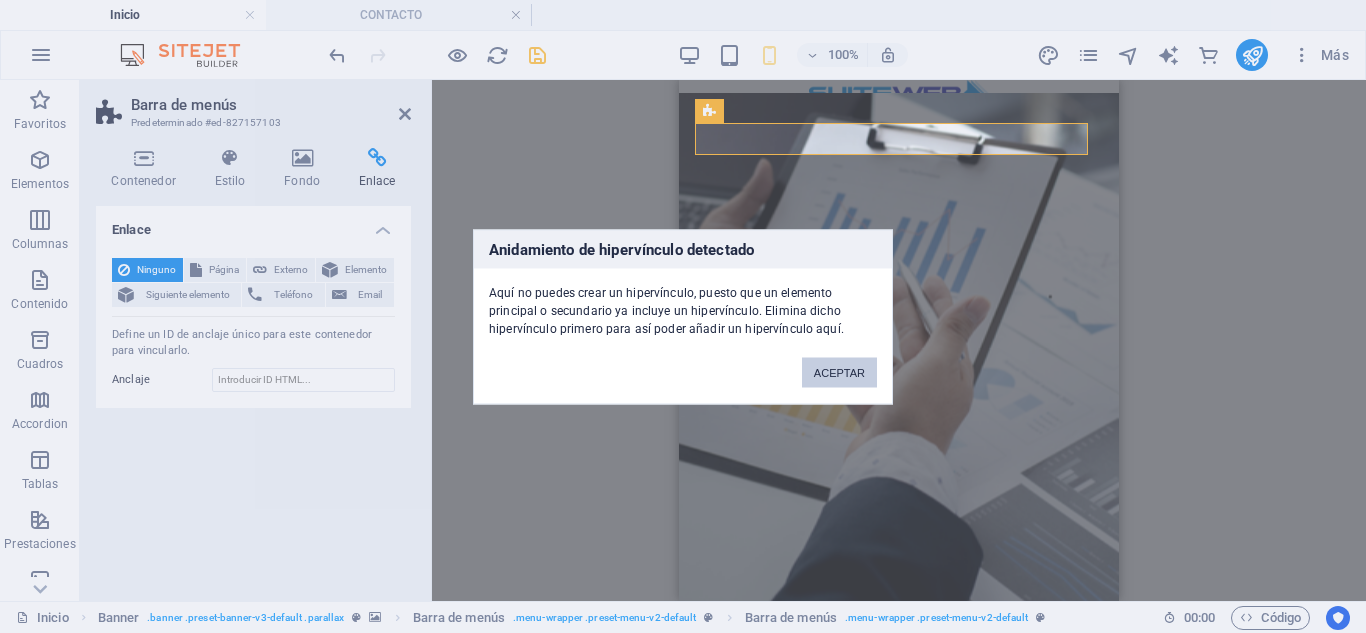 click on "ACEPTAR" at bounding box center [839, 372] 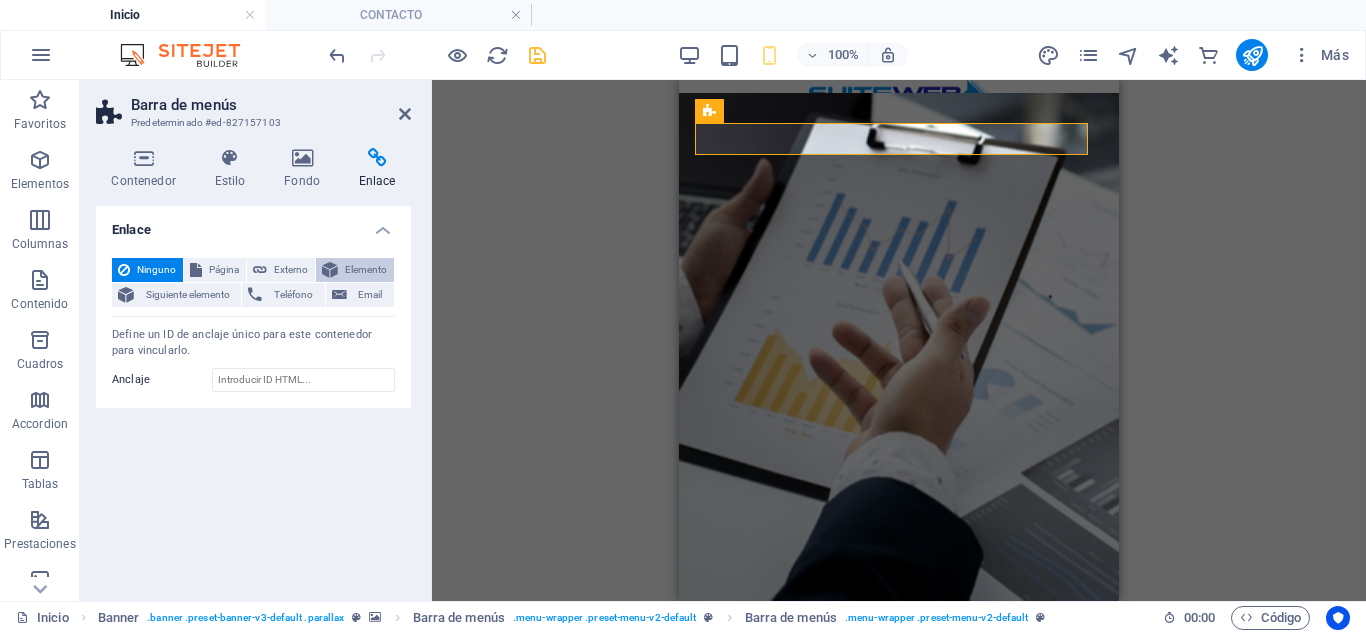 click on "Elemento" at bounding box center [366, 270] 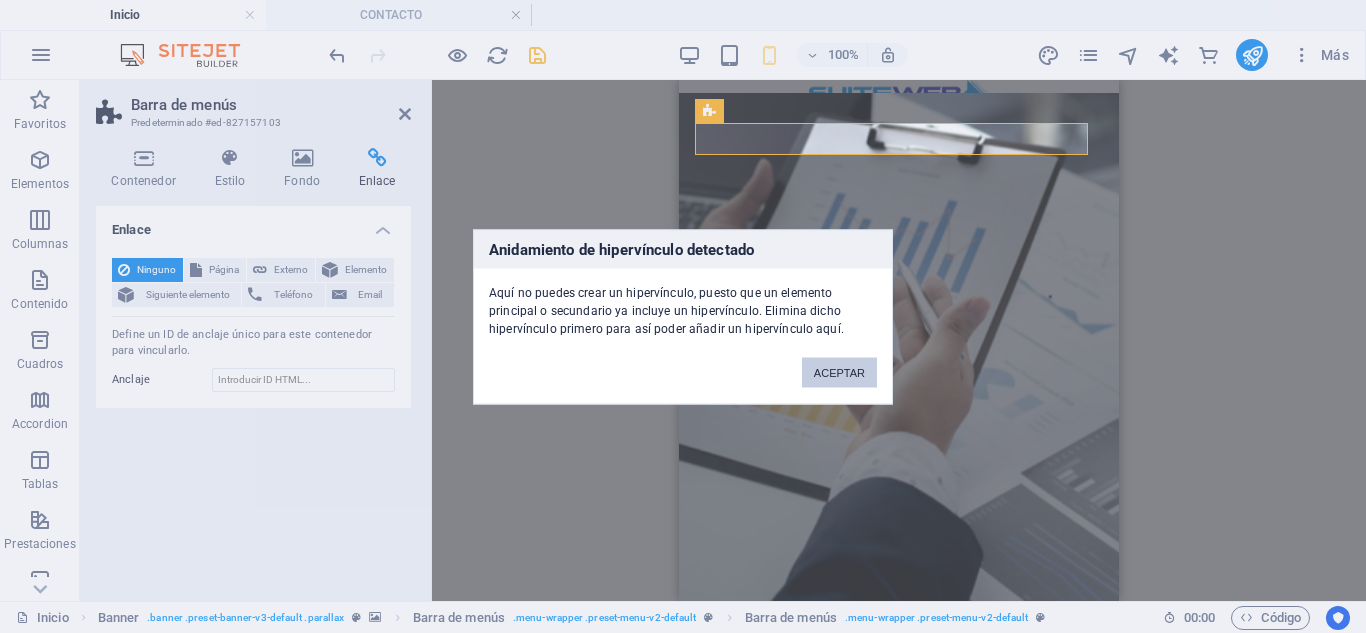 click on "ACEPTAR" at bounding box center [839, 372] 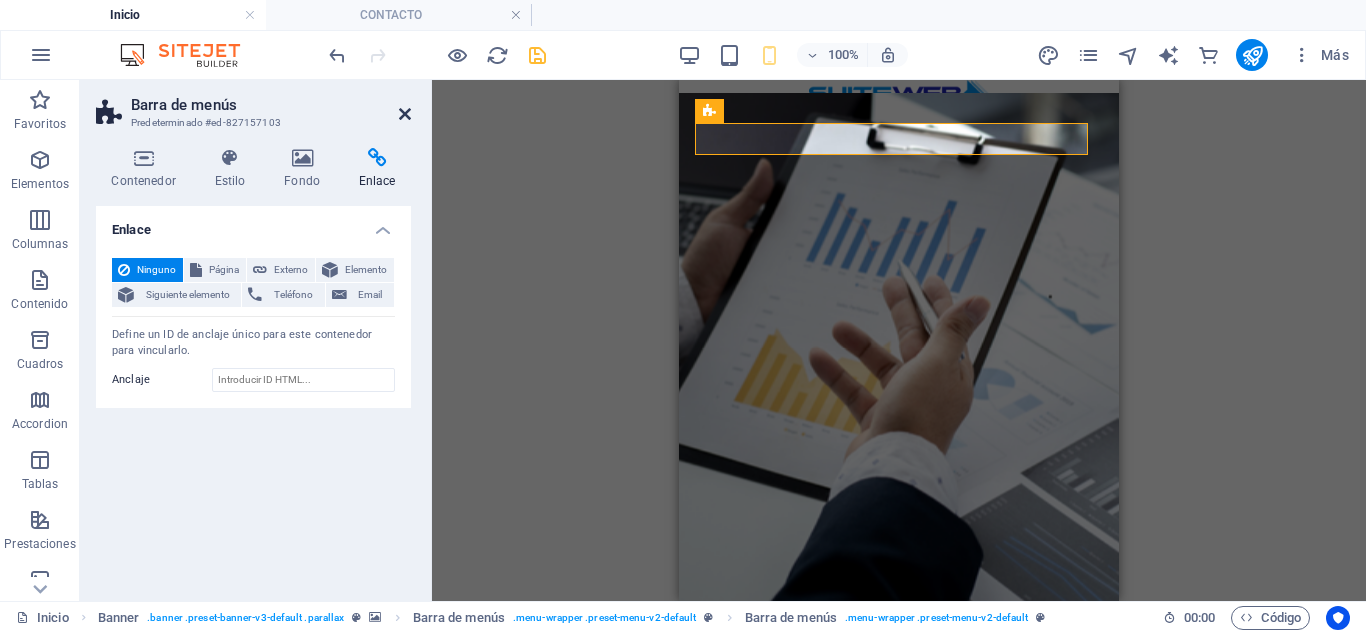click at bounding box center [405, 114] 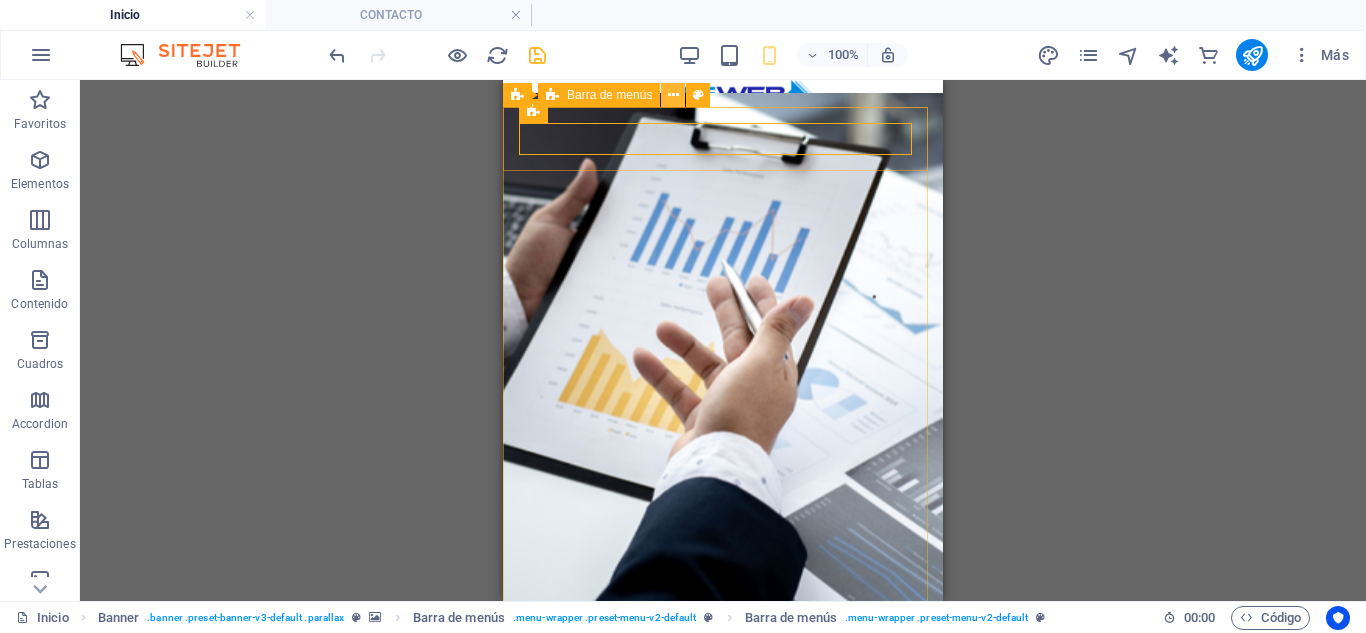 click at bounding box center [673, 95] 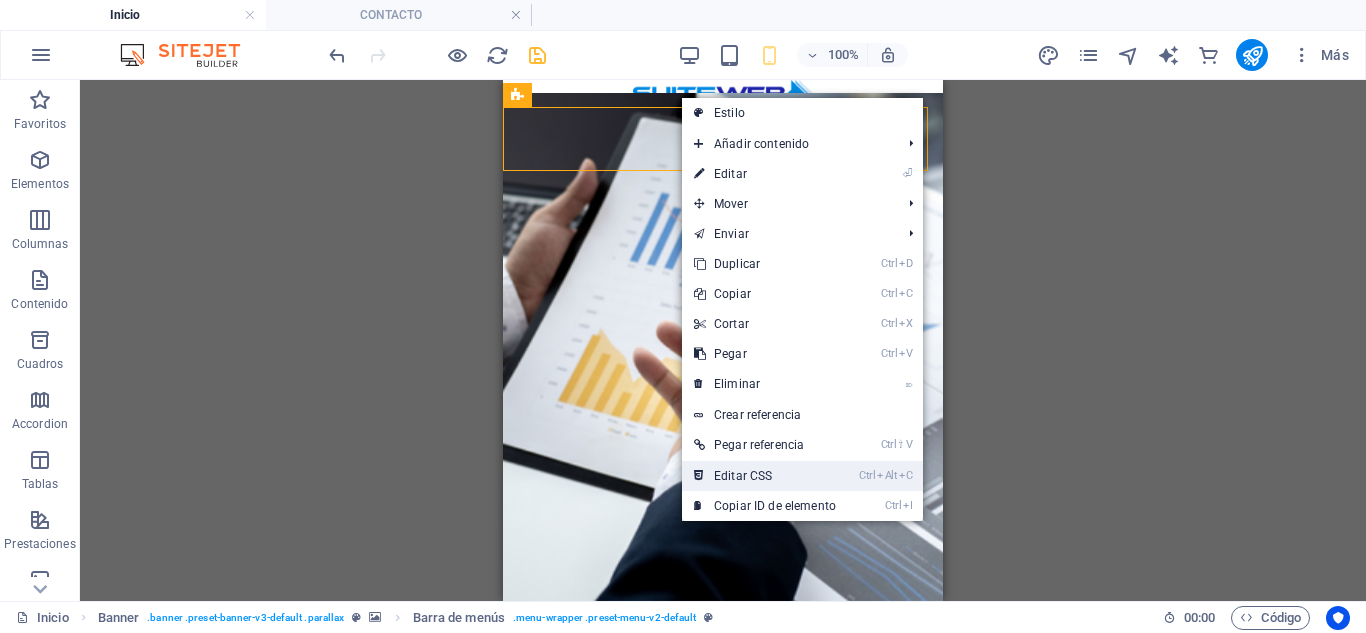 click on "Ctrl Alt C  Editar CSS" at bounding box center (765, 476) 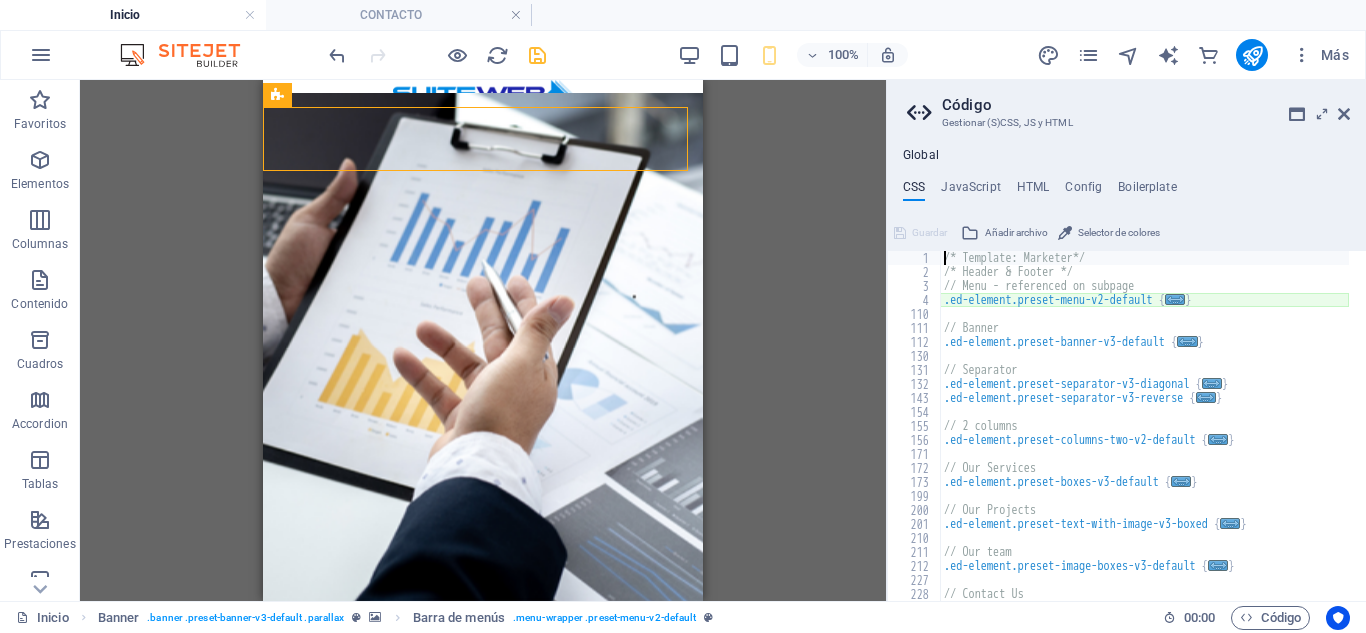 type on "@include menu-v2(" 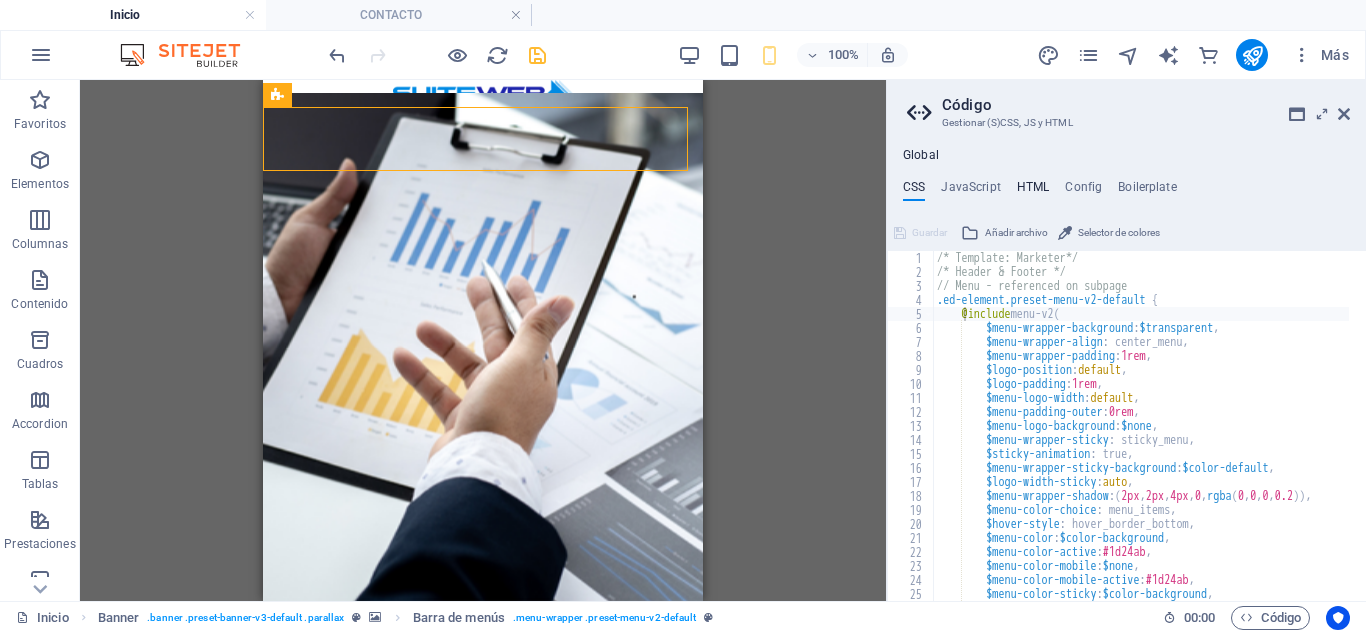 click on "HTML" at bounding box center (1033, 191) 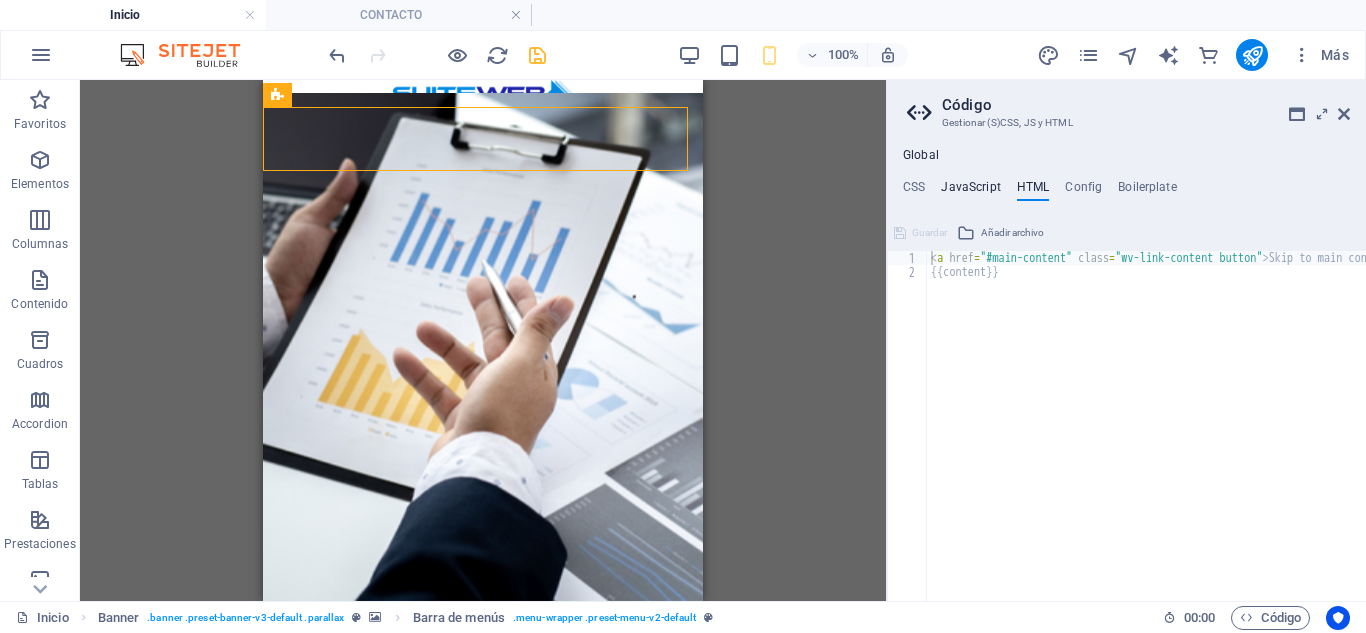 click on "JavaScript" at bounding box center (970, 191) 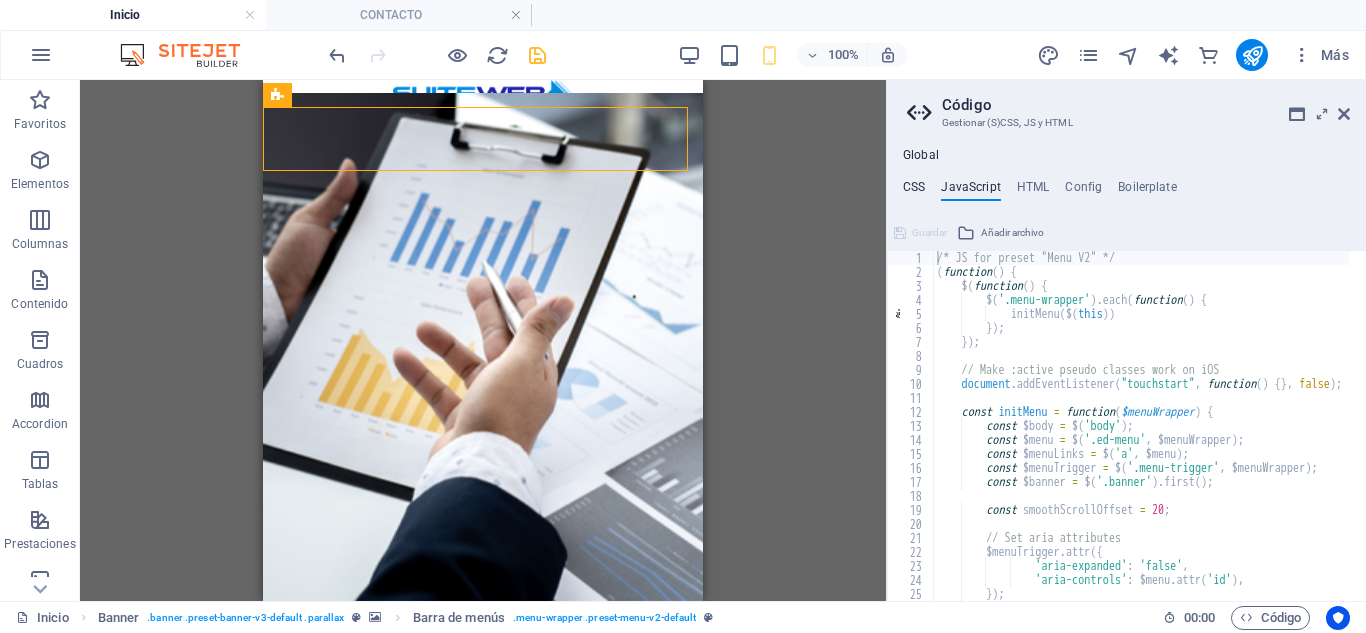 click on "CSS" at bounding box center (914, 191) 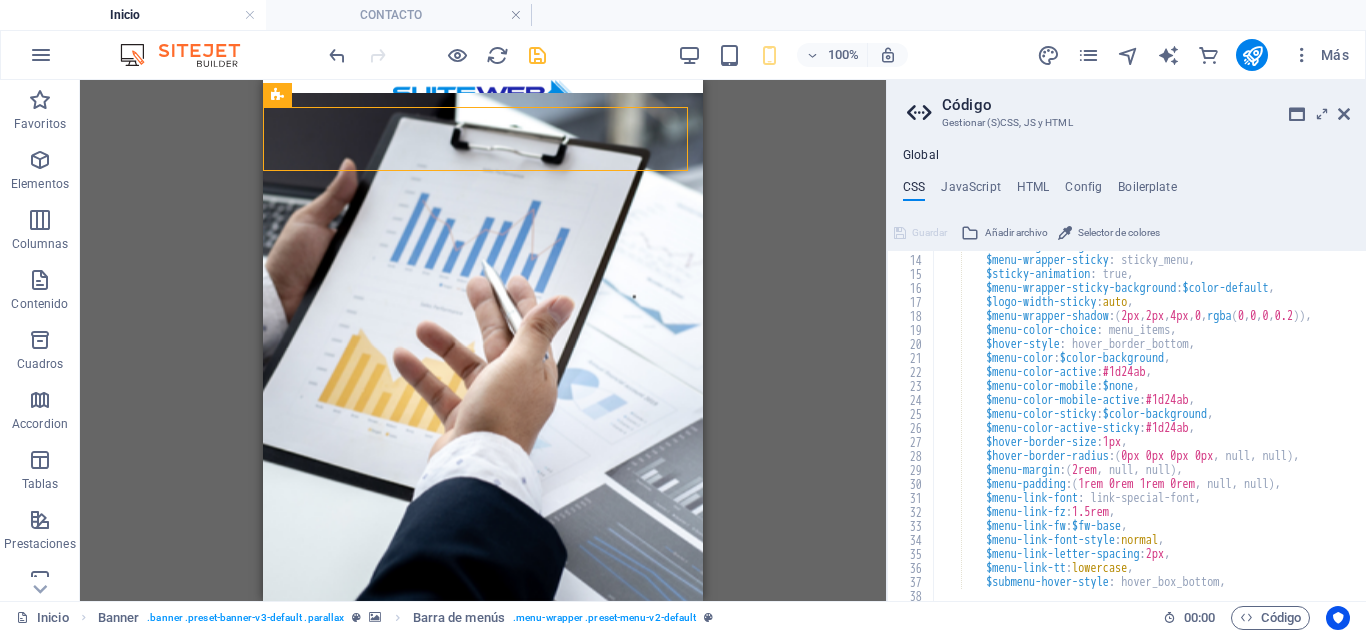 scroll, scrollTop: 0, scrollLeft: 0, axis: both 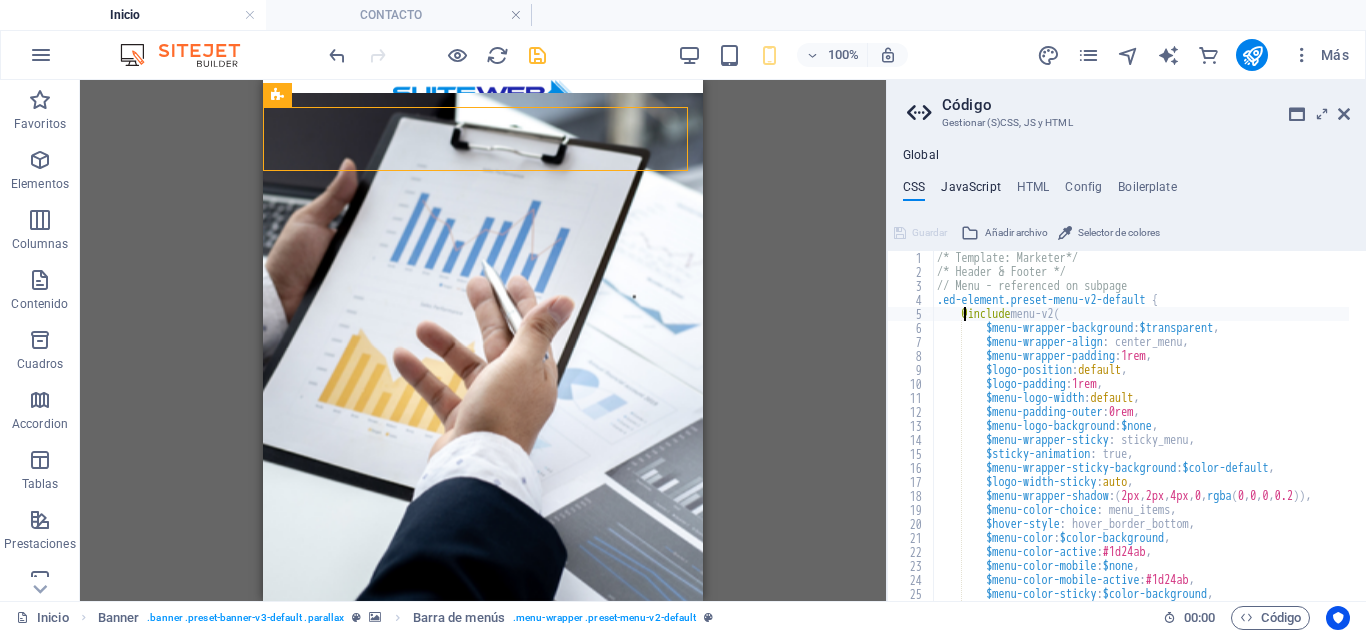 click on "JavaScript" at bounding box center (970, 191) 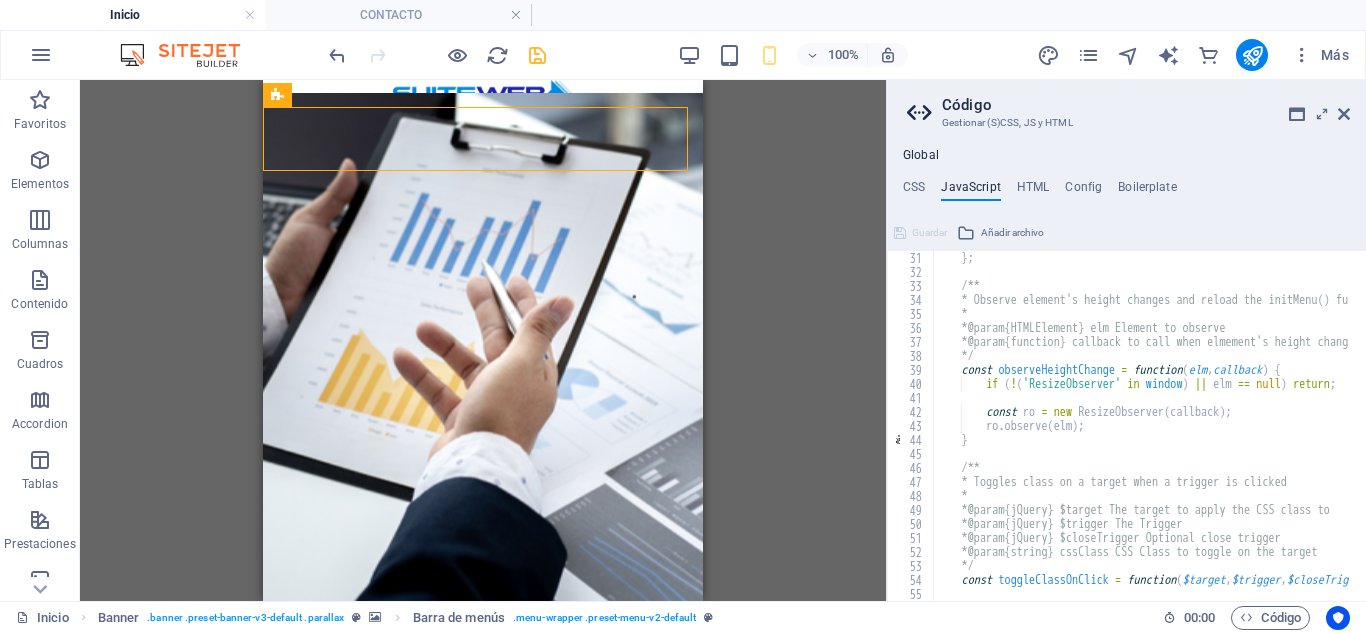 scroll, scrollTop: 480, scrollLeft: 0, axis: vertical 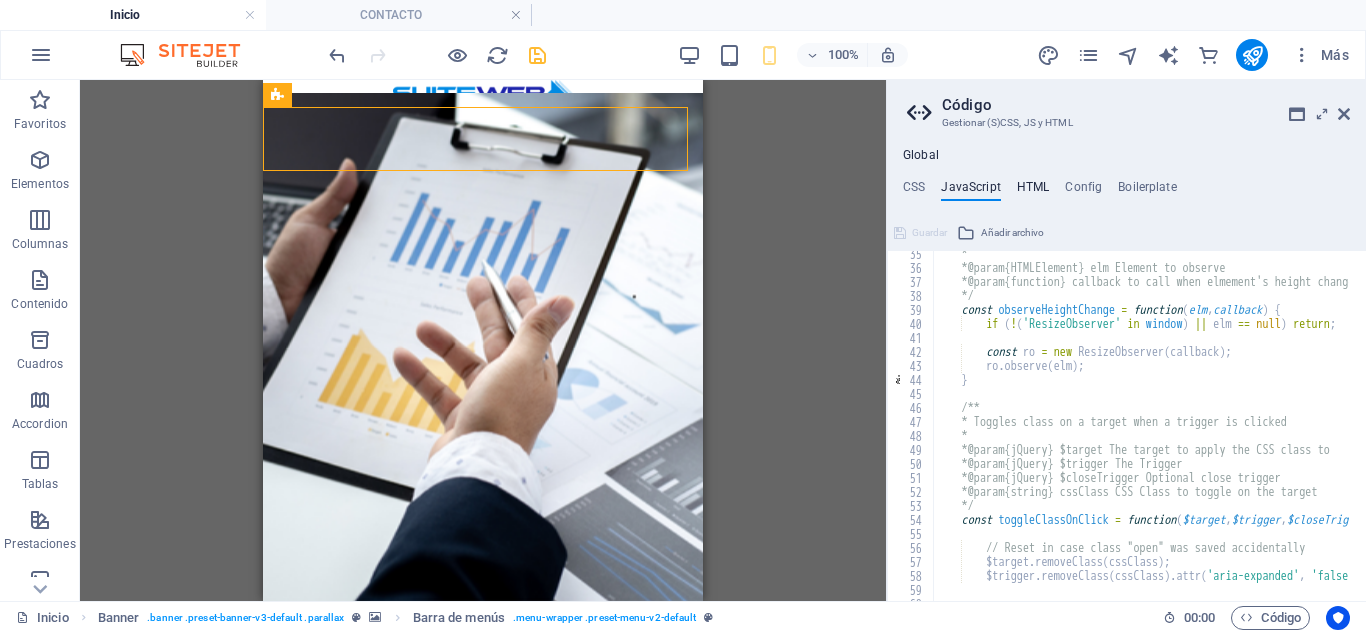 click on "HTML" at bounding box center (1033, 191) 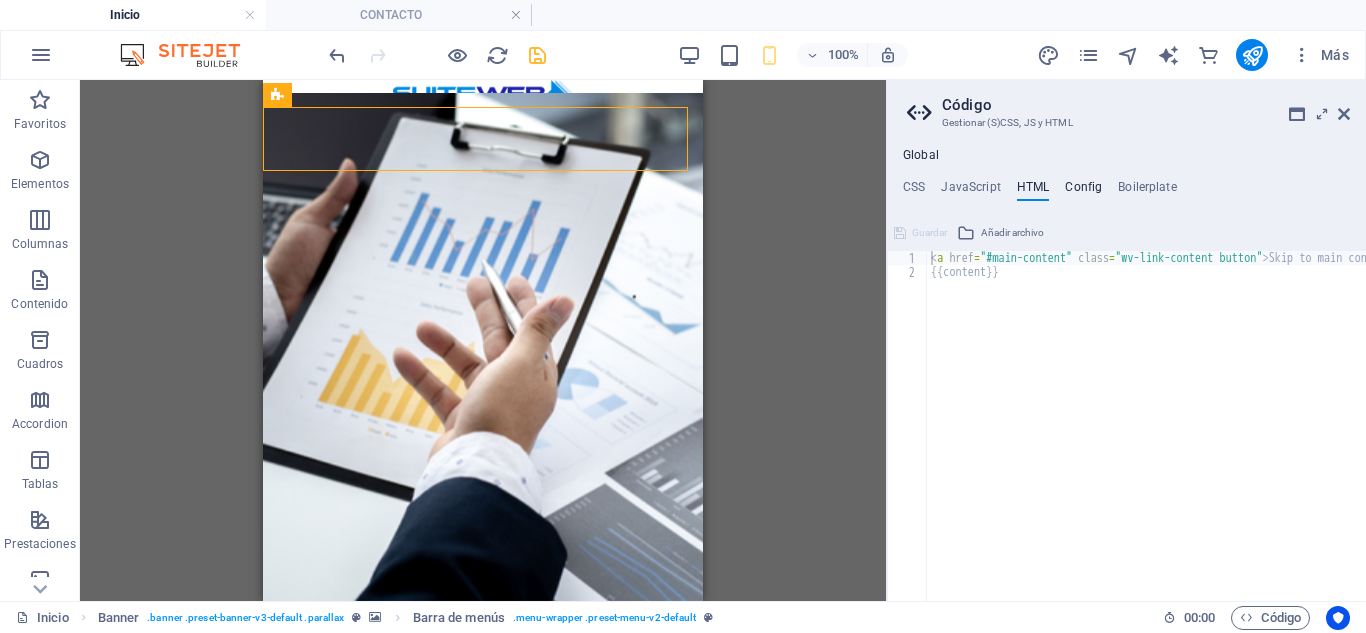click on "Config" at bounding box center [1083, 191] 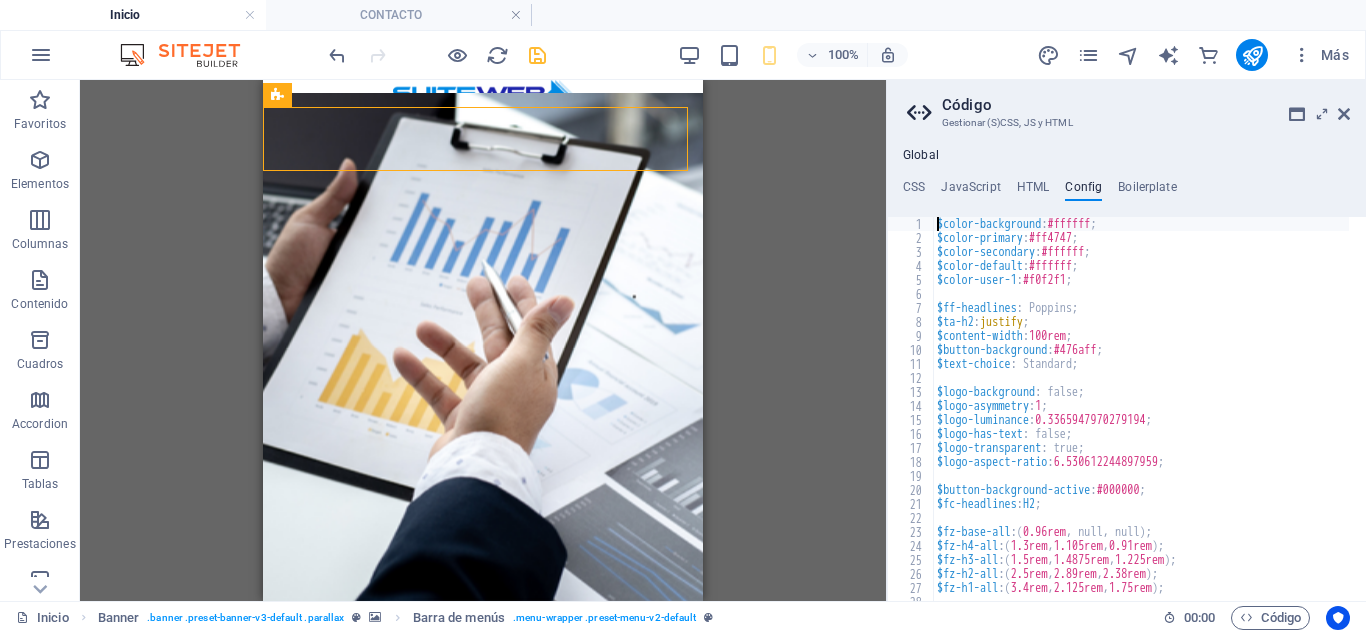 scroll, scrollTop: 0, scrollLeft: 0, axis: both 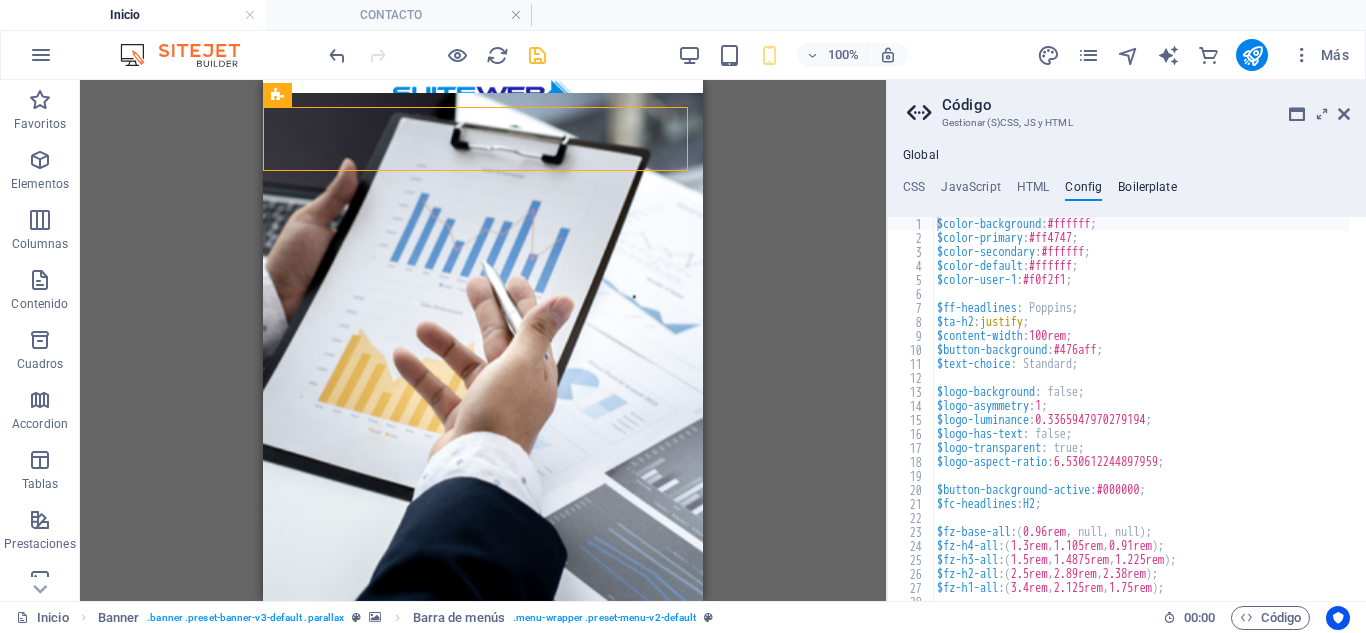 click on "Boilerplate" at bounding box center (1147, 191) 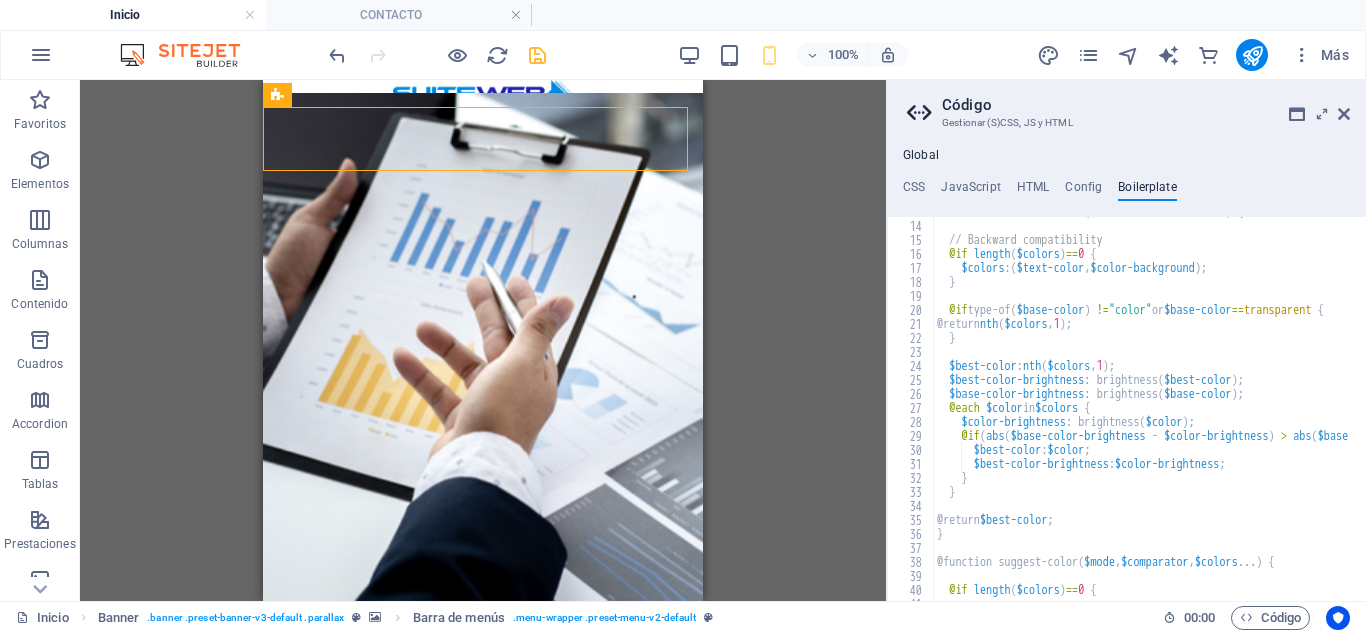 scroll, scrollTop: 136, scrollLeft: 0, axis: vertical 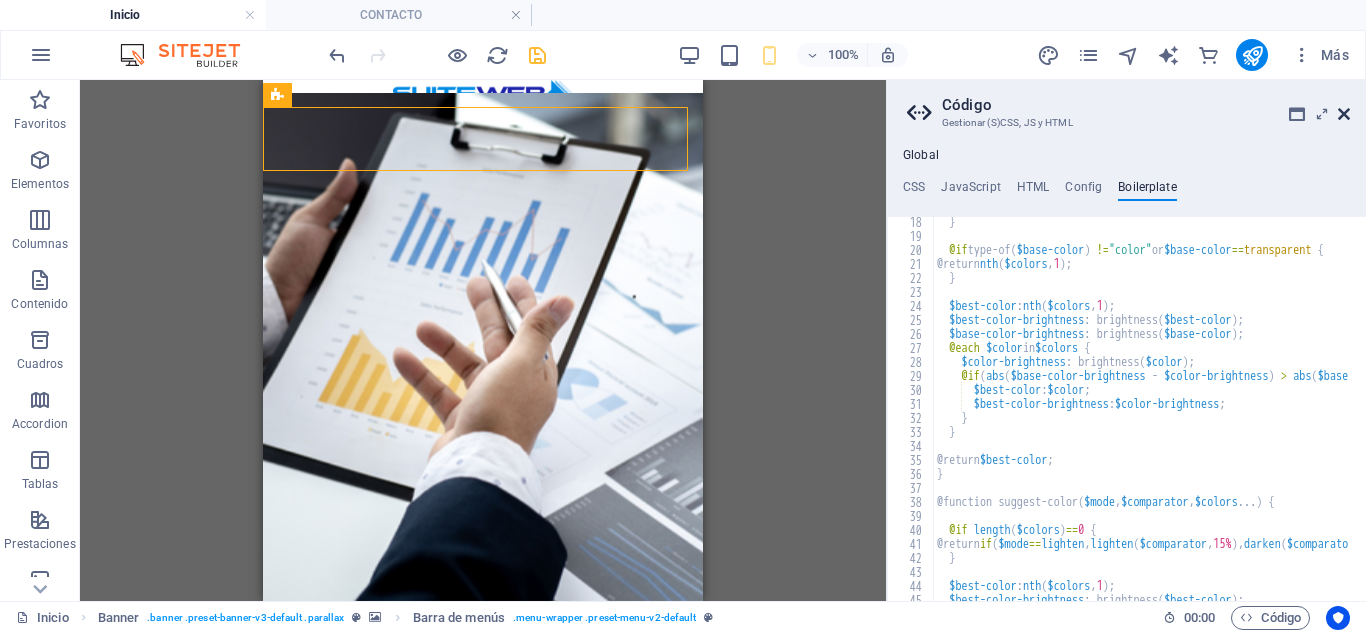 click at bounding box center (1344, 114) 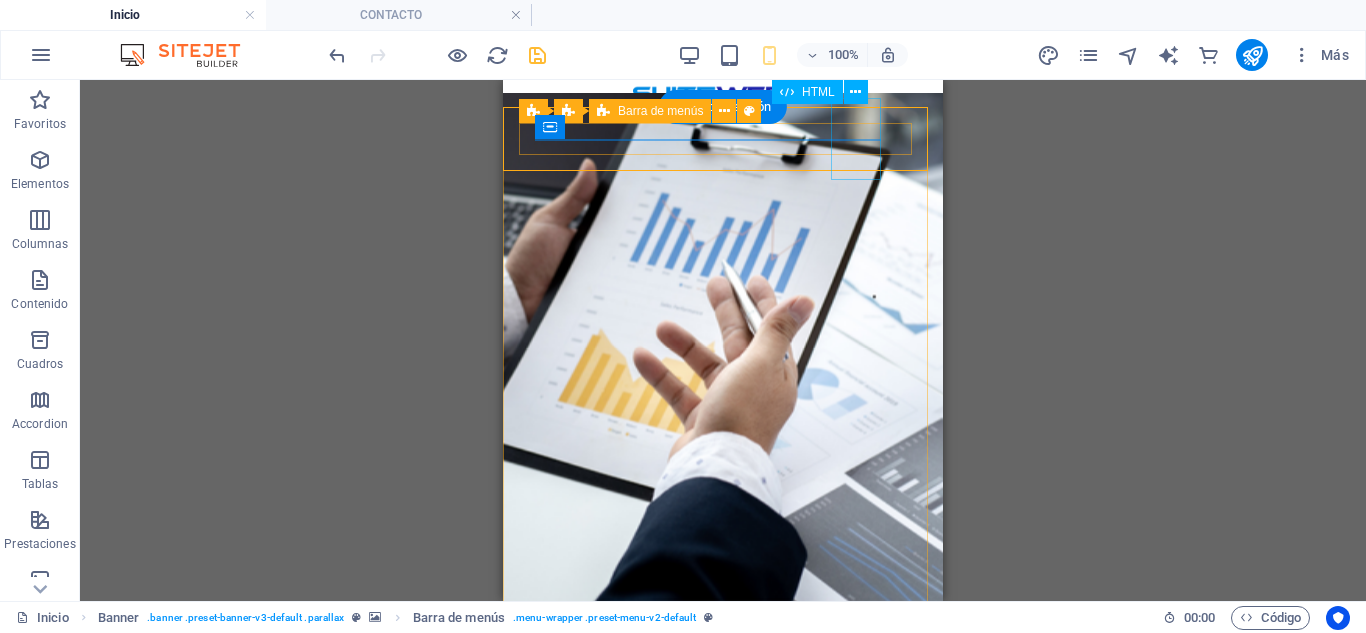 click at bounding box center (560, 701) 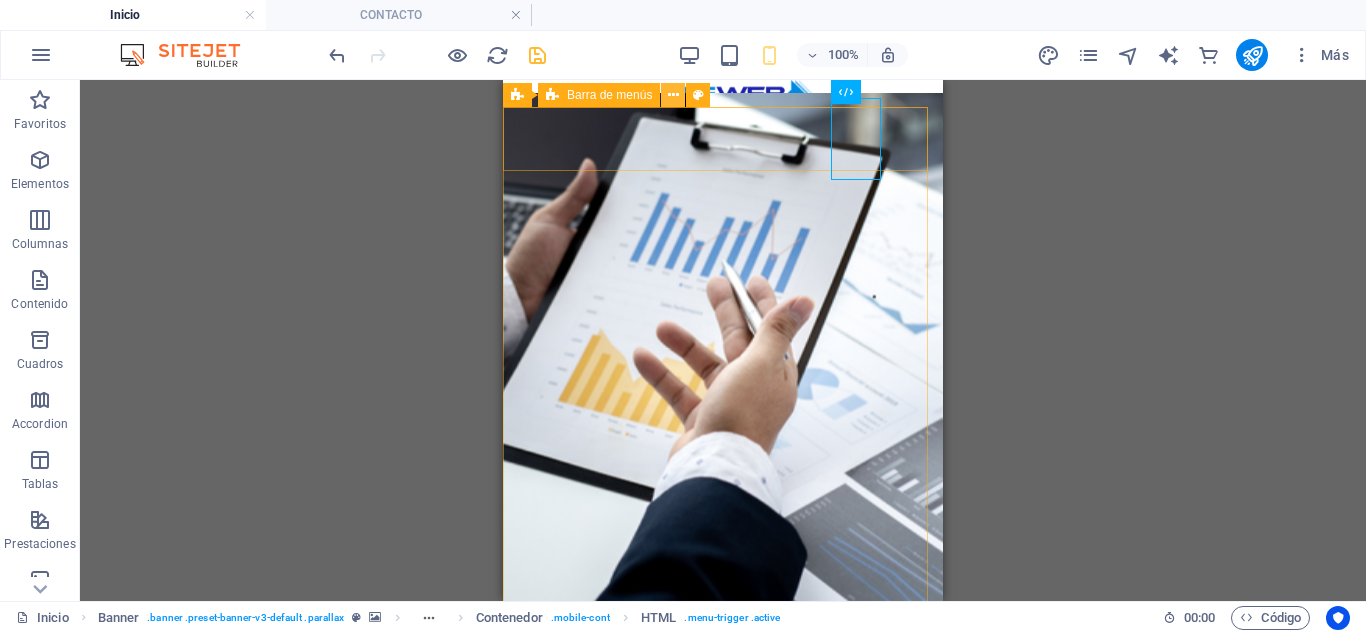 click at bounding box center (673, 95) 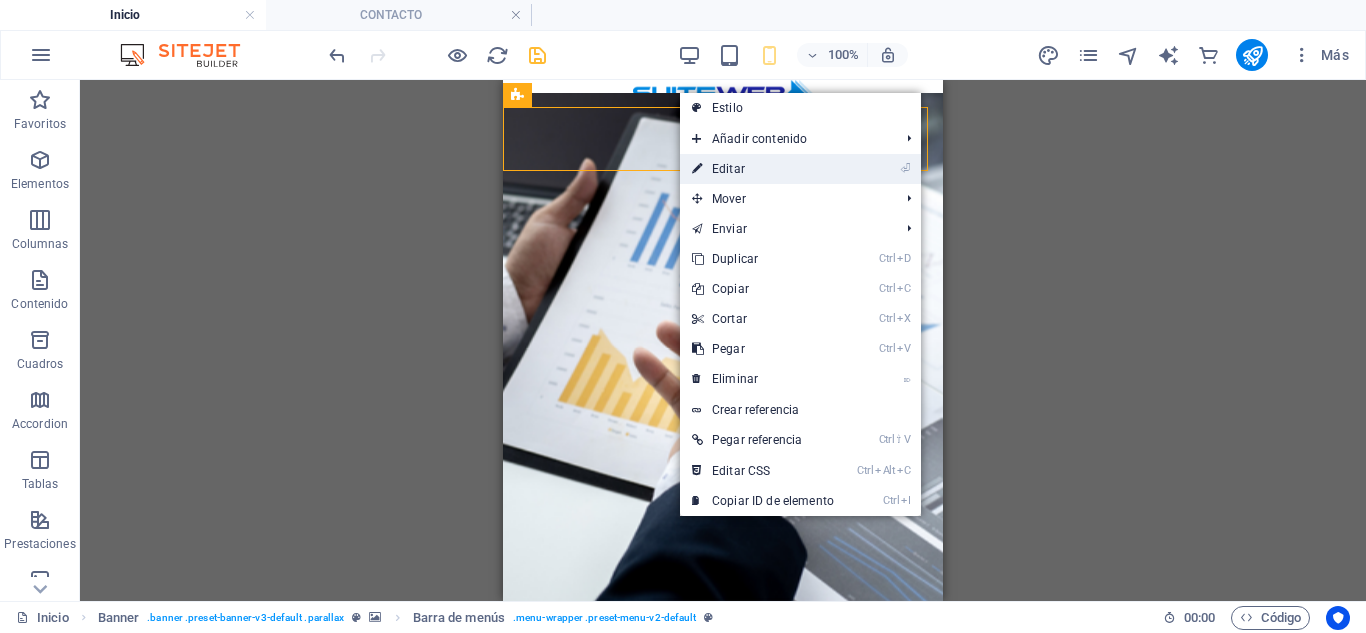 click on "⏎  Editar" at bounding box center [763, 169] 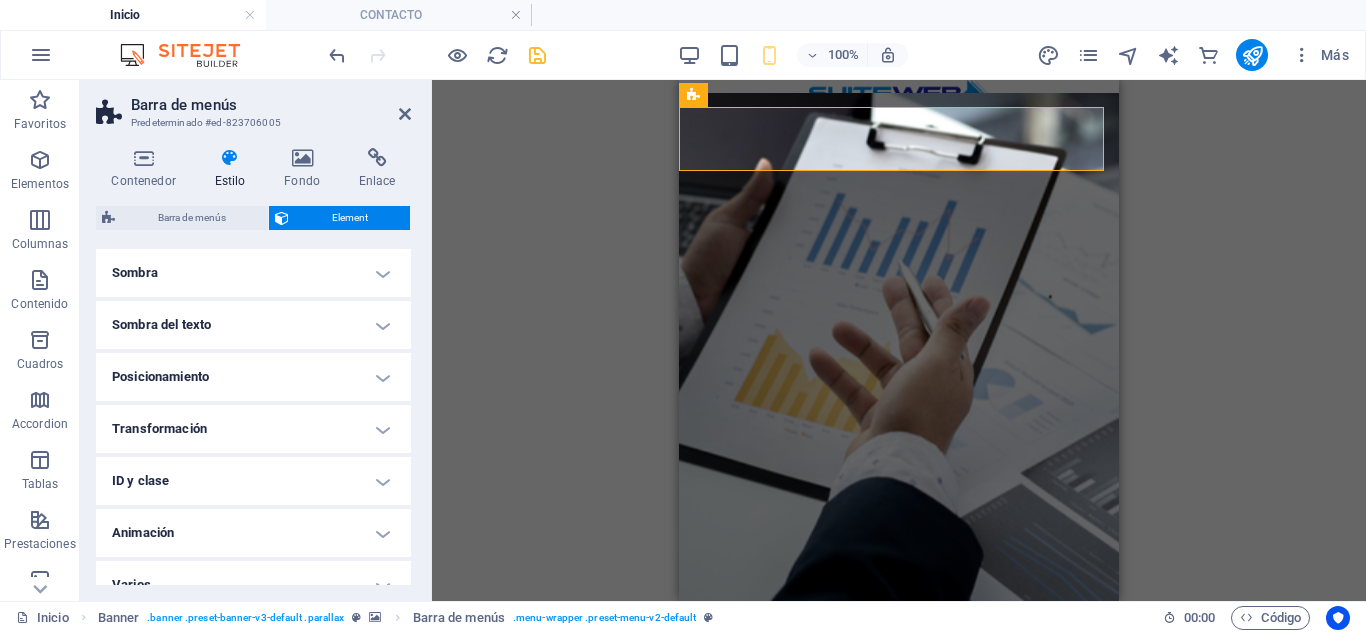 scroll, scrollTop: 524, scrollLeft: 0, axis: vertical 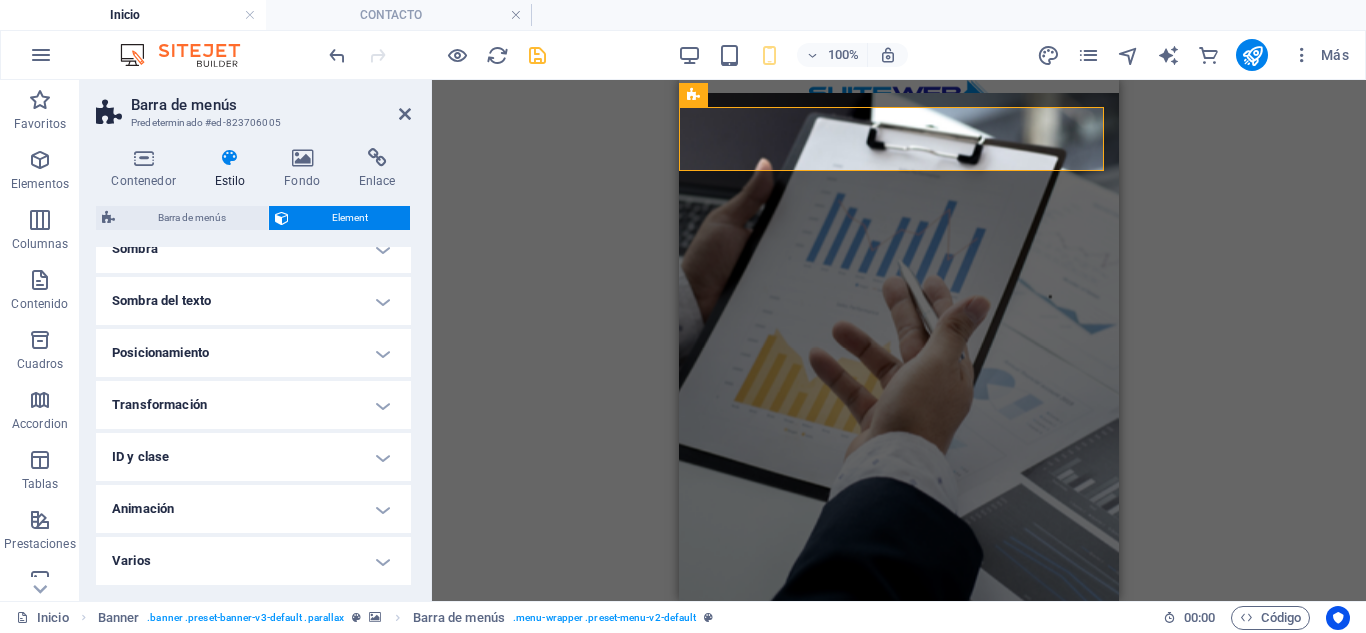 click on "Posicionamiento" at bounding box center [253, 353] 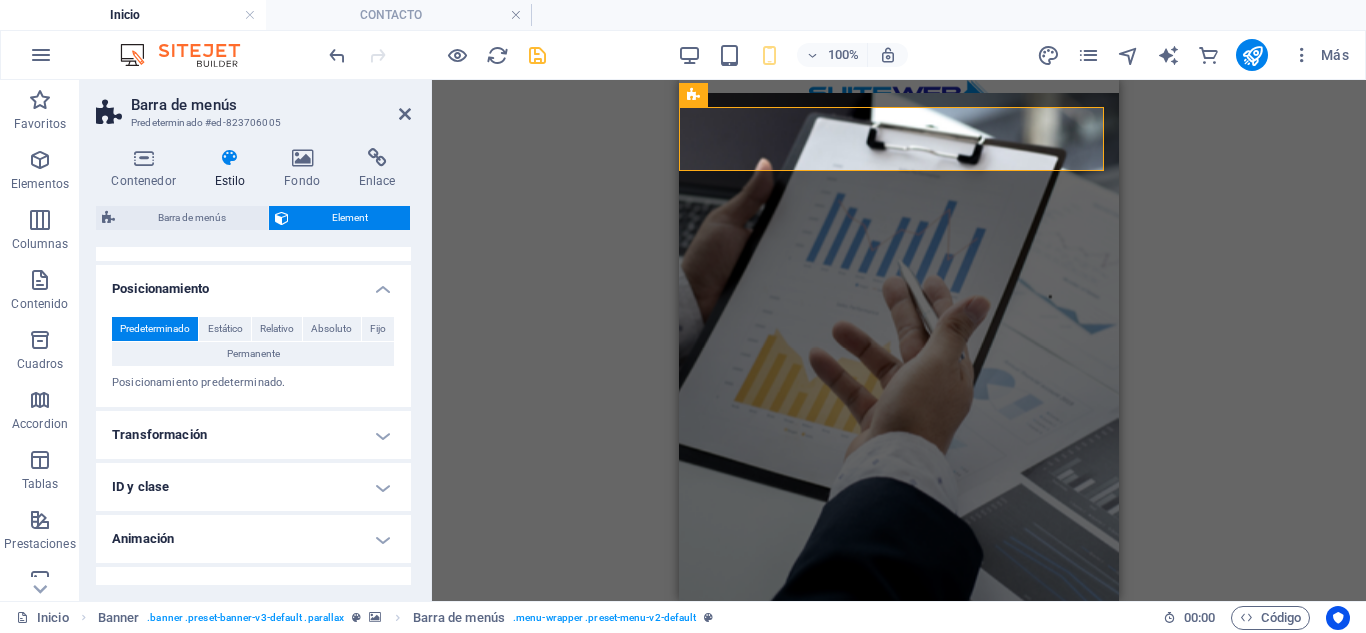scroll, scrollTop: 618, scrollLeft: 0, axis: vertical 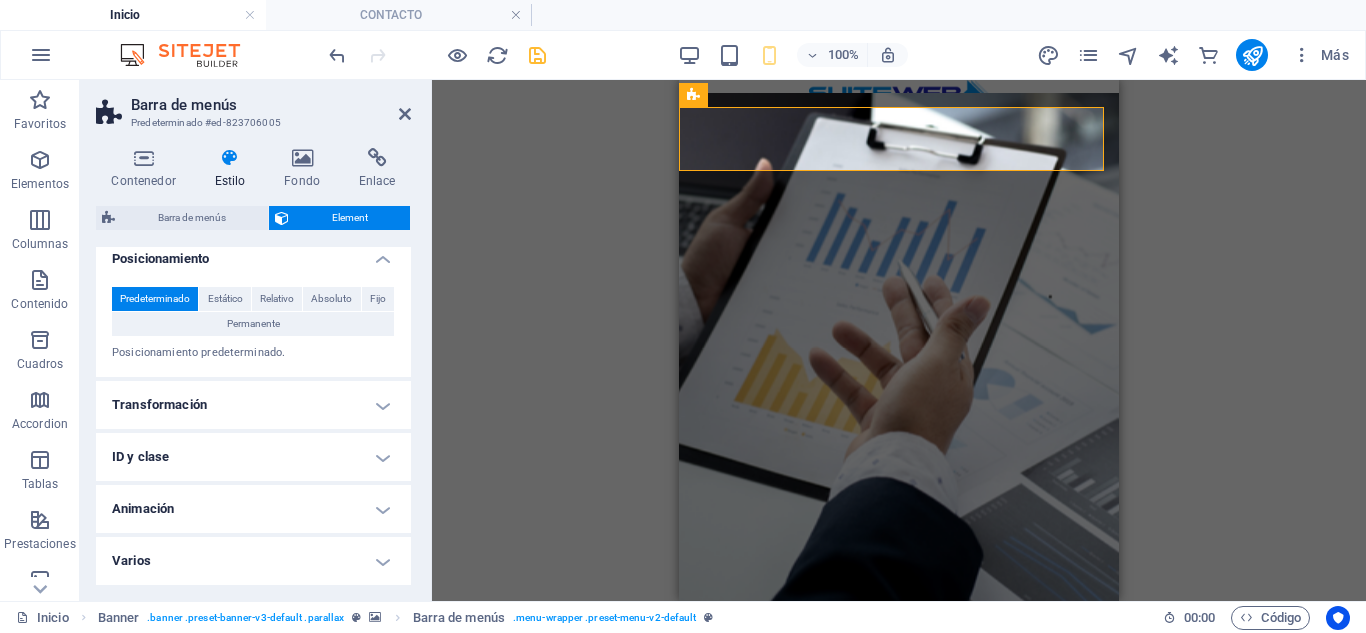 click on "Transformación" at bounding box center (253, 405) 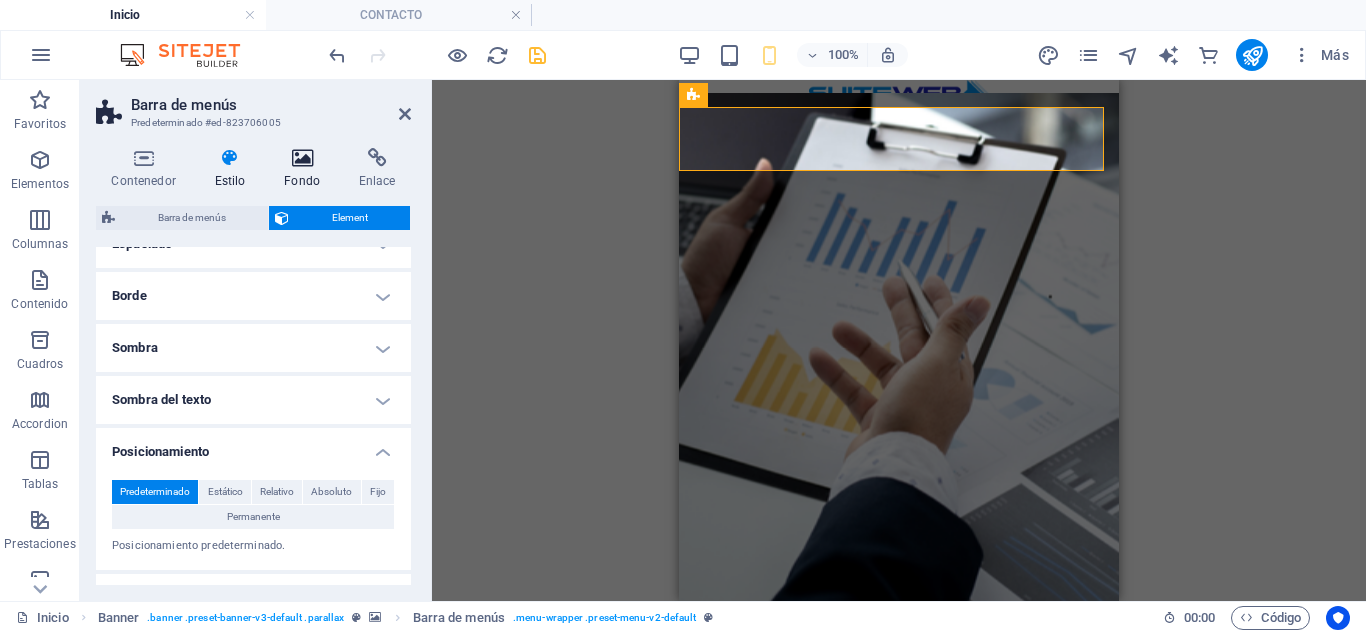 scroll, scrollTop: 418, scrollLeft: 0, axis: vertical 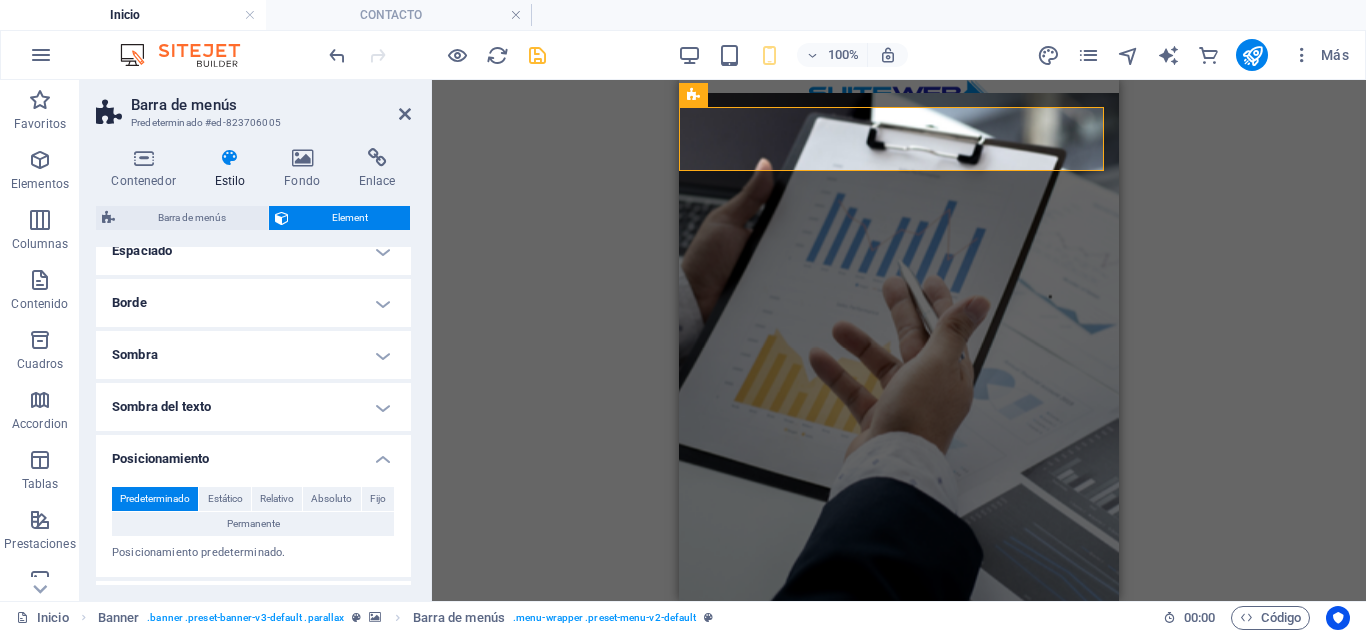 click at bounding box center [230, 158] 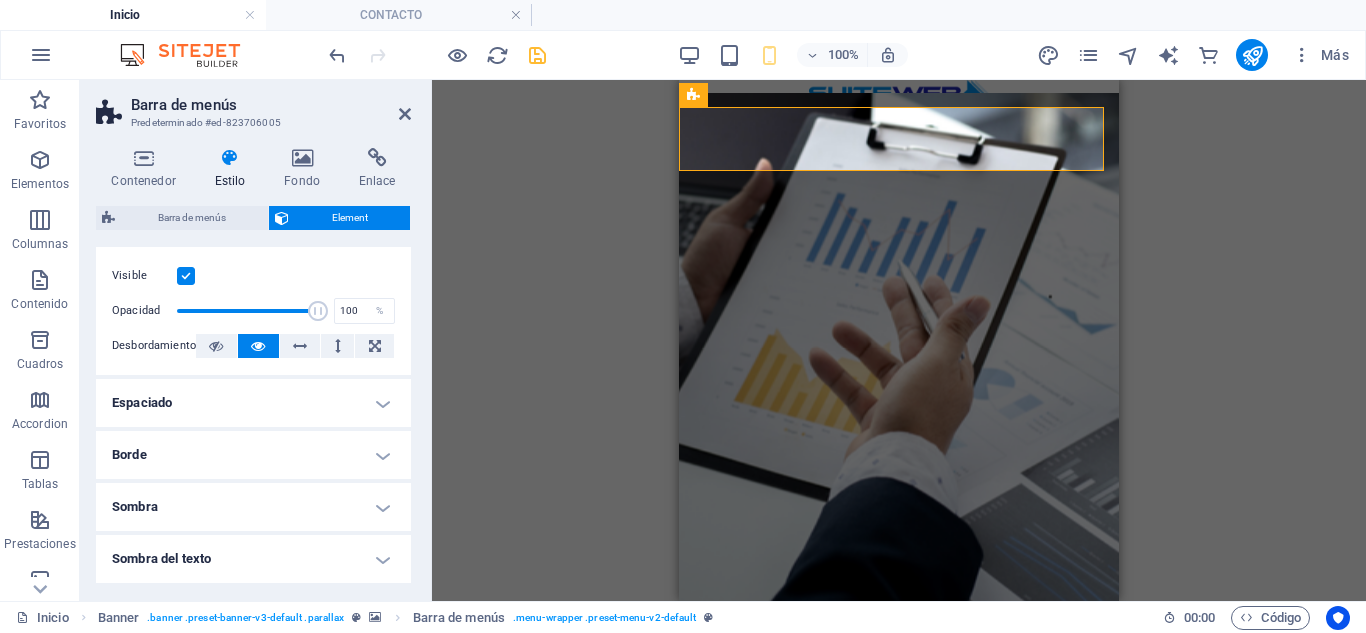 scroll, scrollTop: 300, scrollLeft: 0, axis: vertical 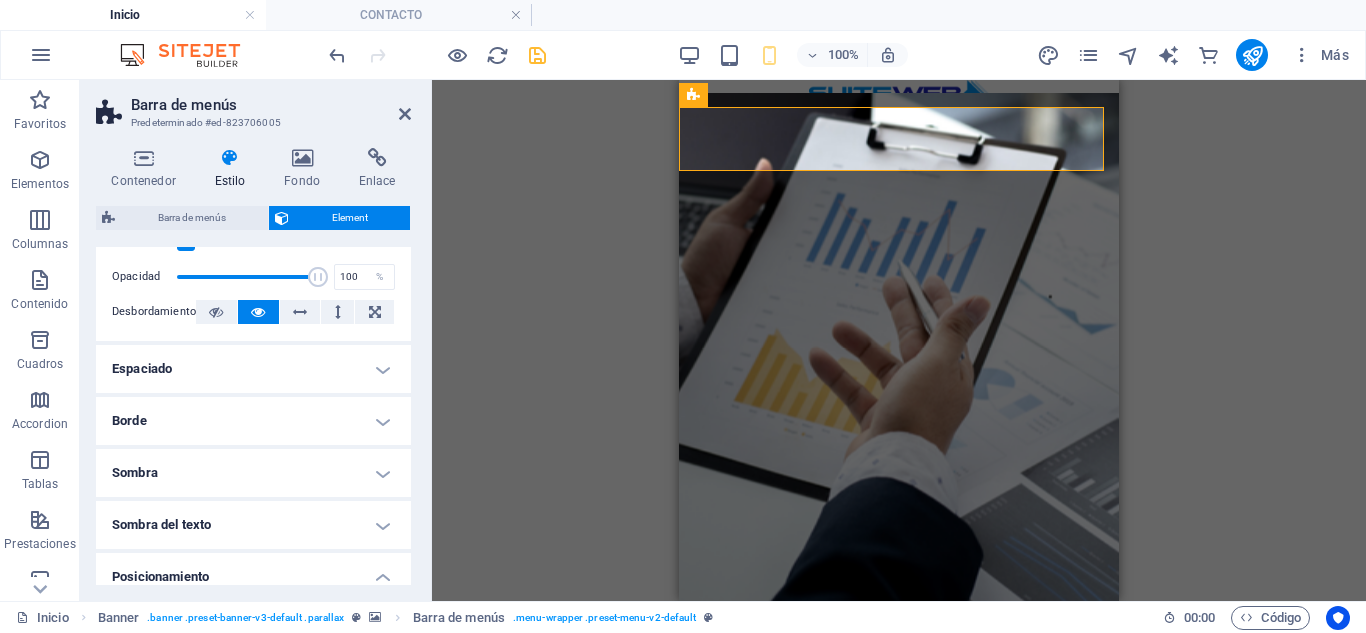 click on "Espaciado" at bounding box center [253, 369] 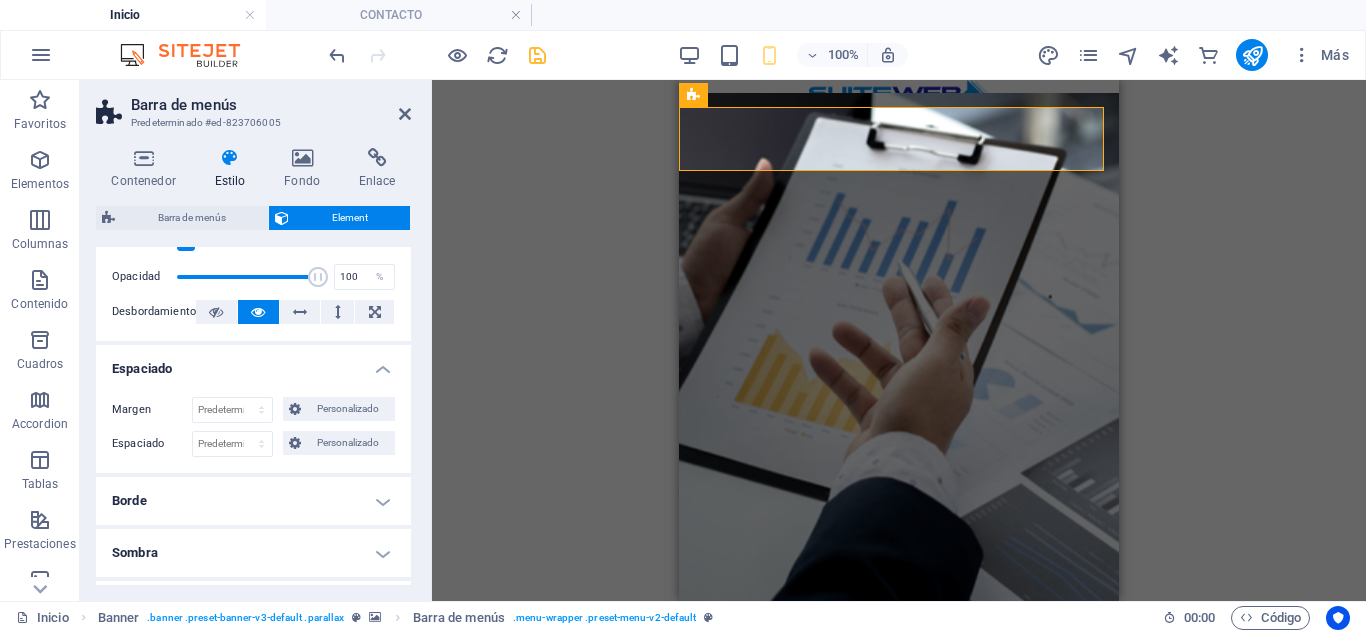 click on "Espaciado" at bounding box center [253, 363] 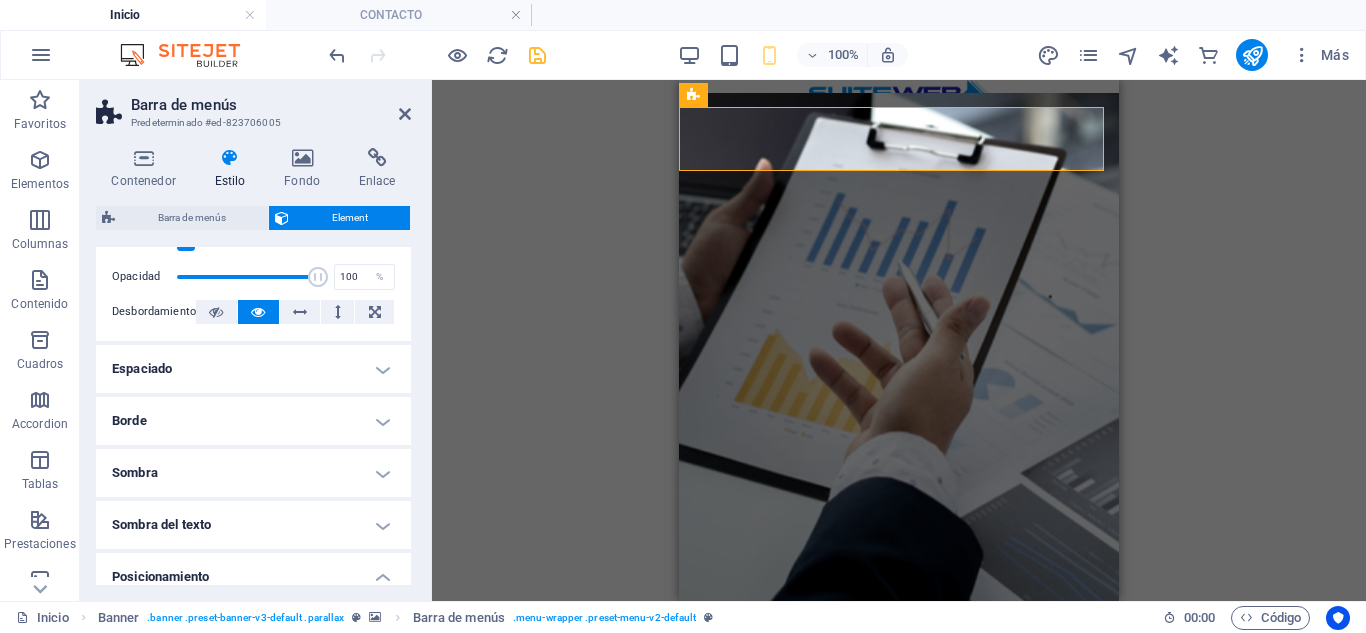 click on "Borde" at bounding box center [253, 421] 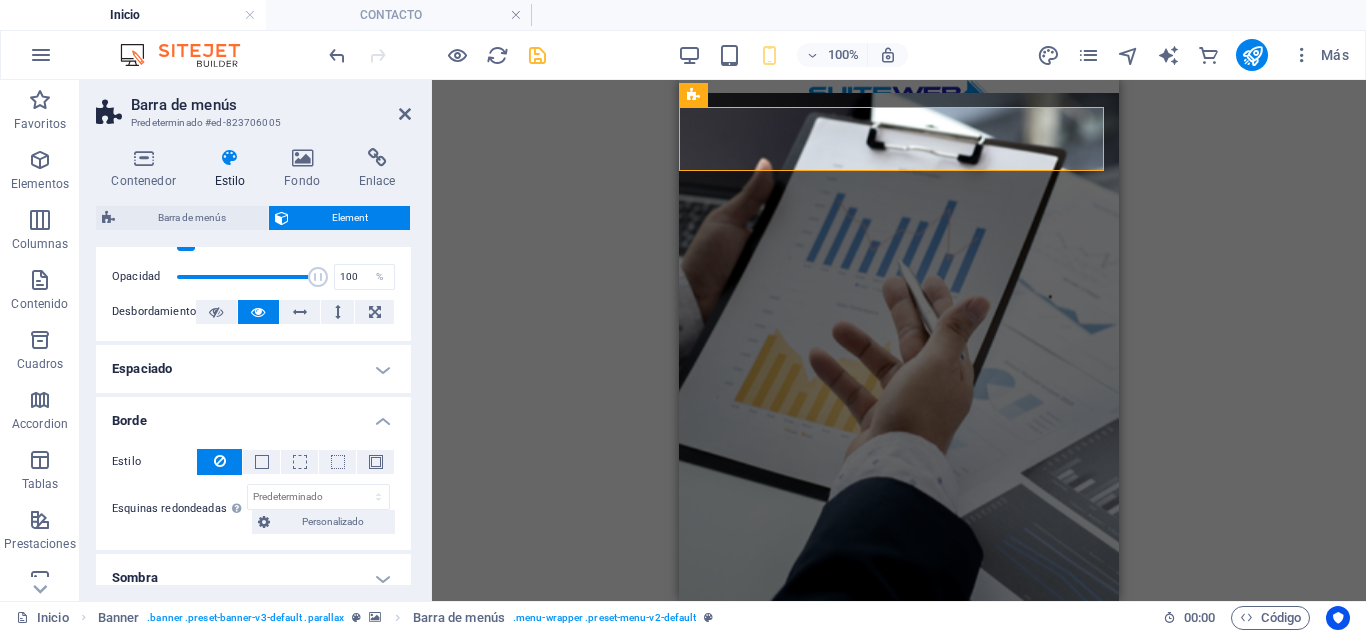 click on "Borde" at bounding box center (253, 415) 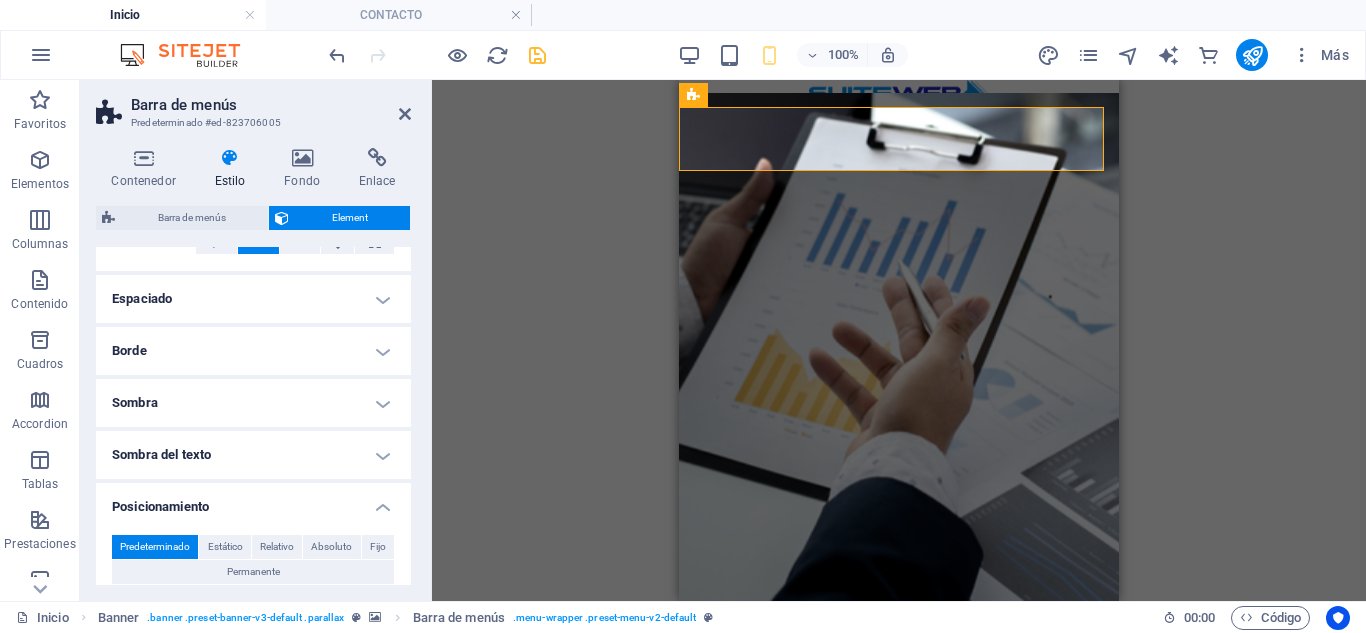 scroll, scrollTop: 400, scrollLeft: 0, axis: vertical 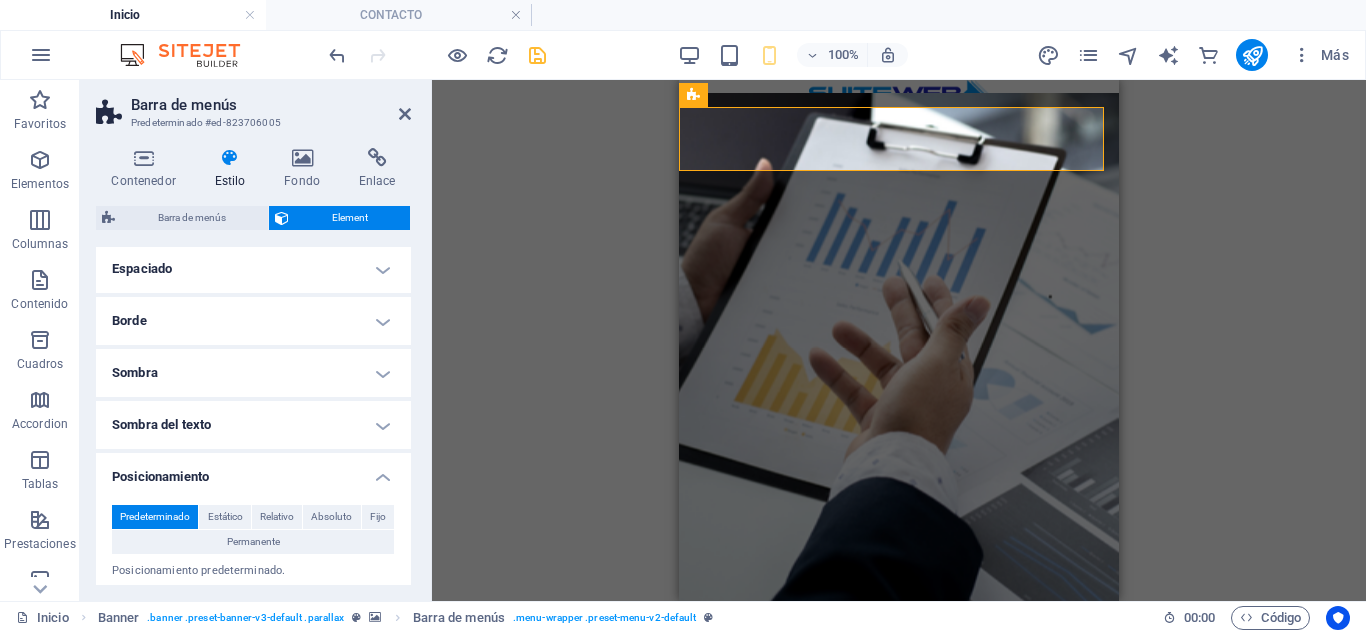 click on "Sombra" at bounding box center (253, 373) 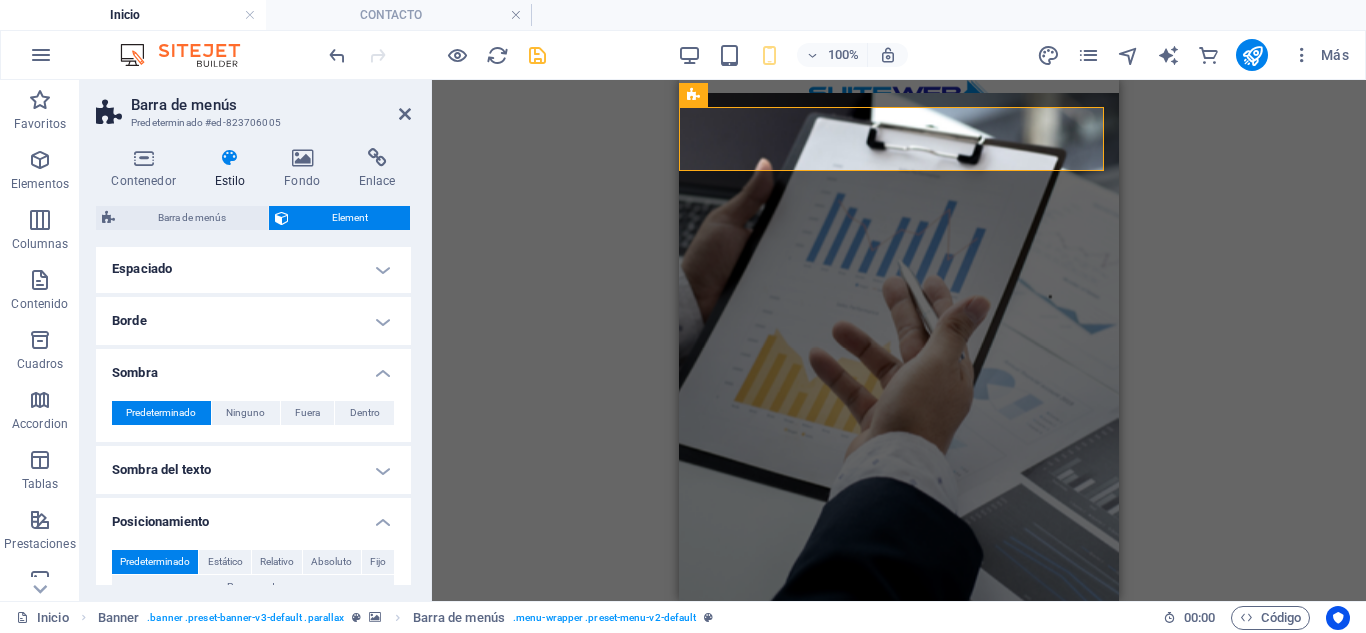 click on "Sombra" at bounding box center (253, 367) 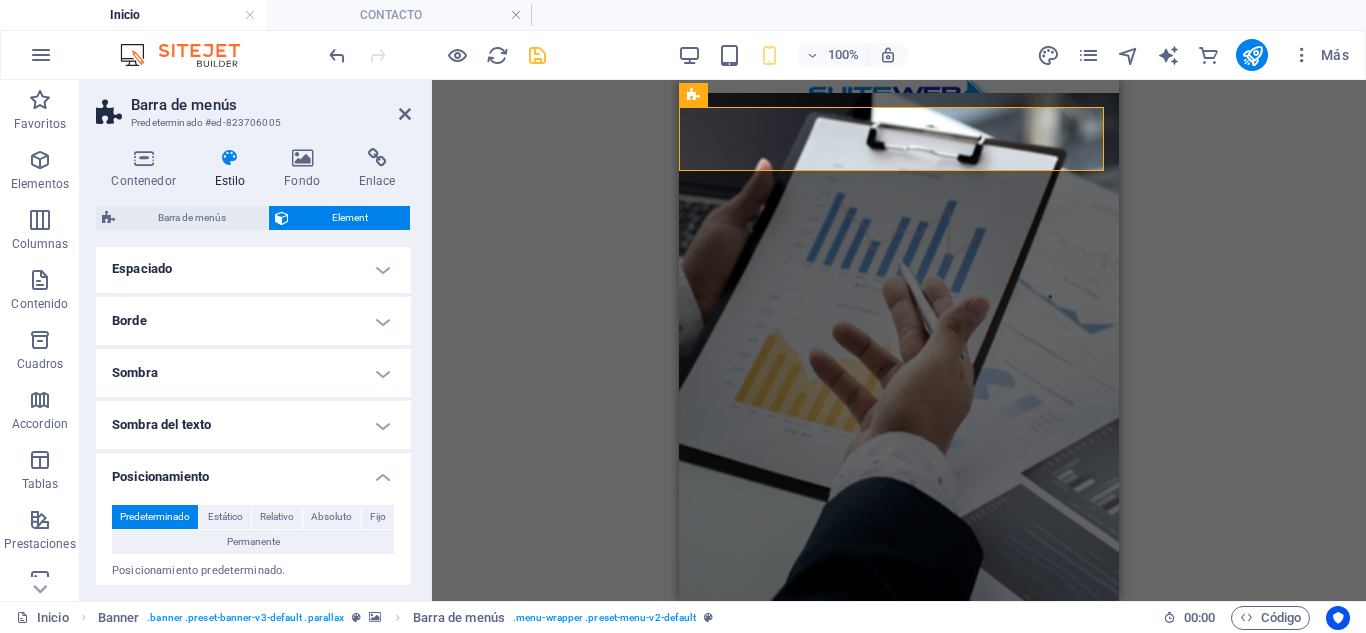 scroll, scrollTop: 500, scrollLeft: 0, axis: vertical 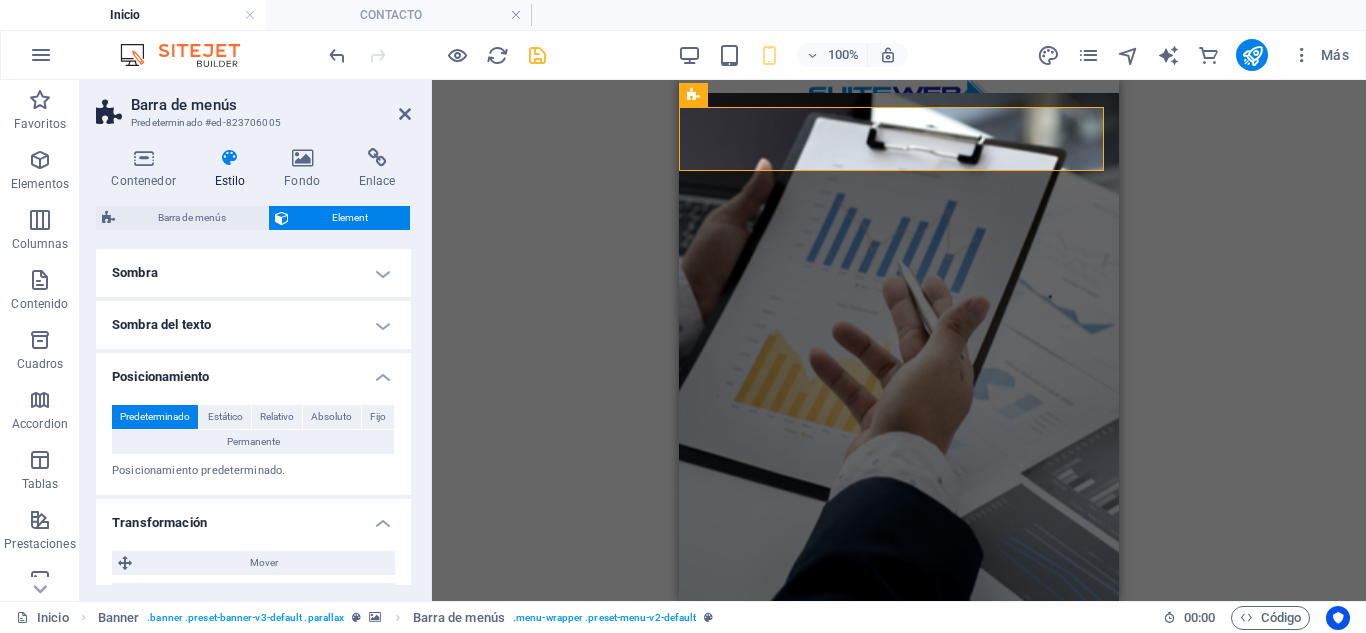 click on "Sombra del texto" at bounding box center (253, 325) 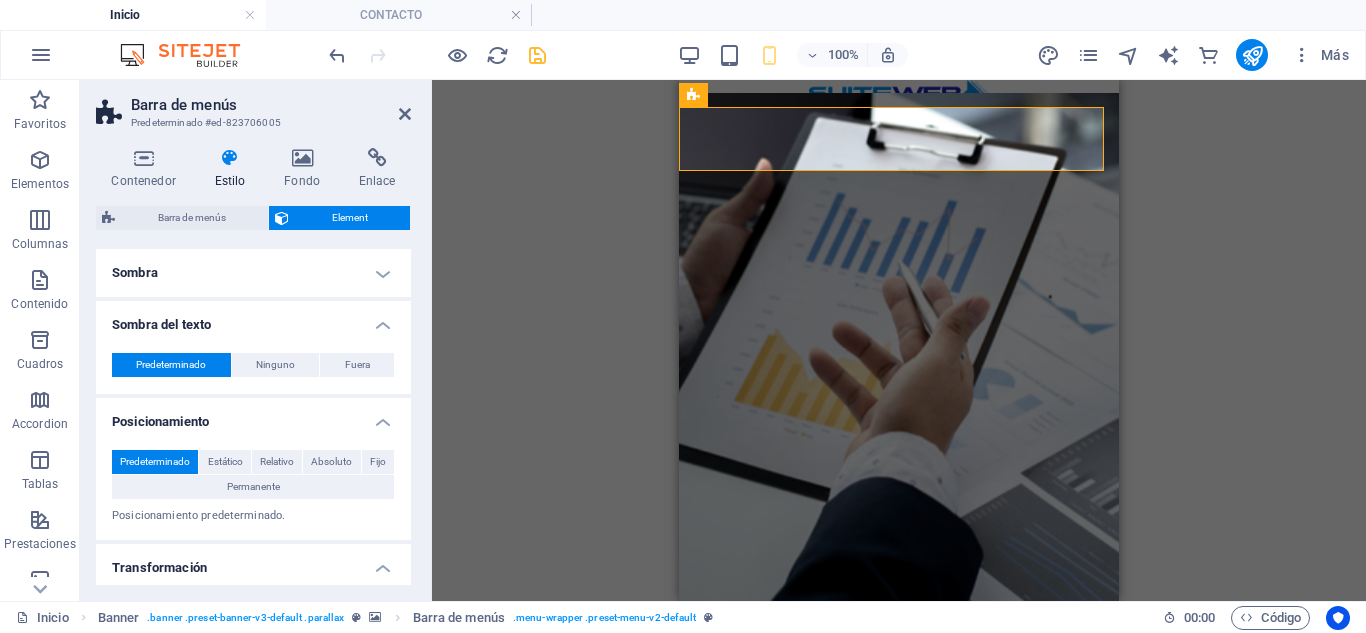 click on "Sombra del texto" at bounding box center (253, 319) 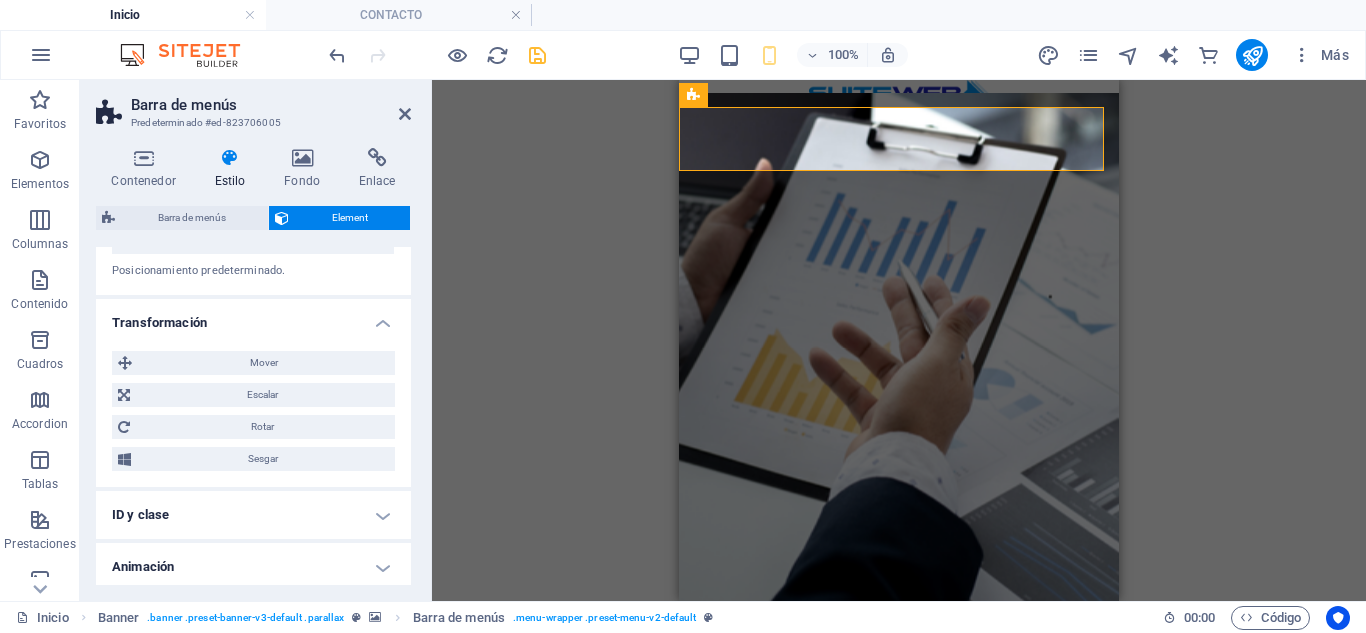 scroll, scrollTop: 758, scrollLeft: 0, axis: vertical 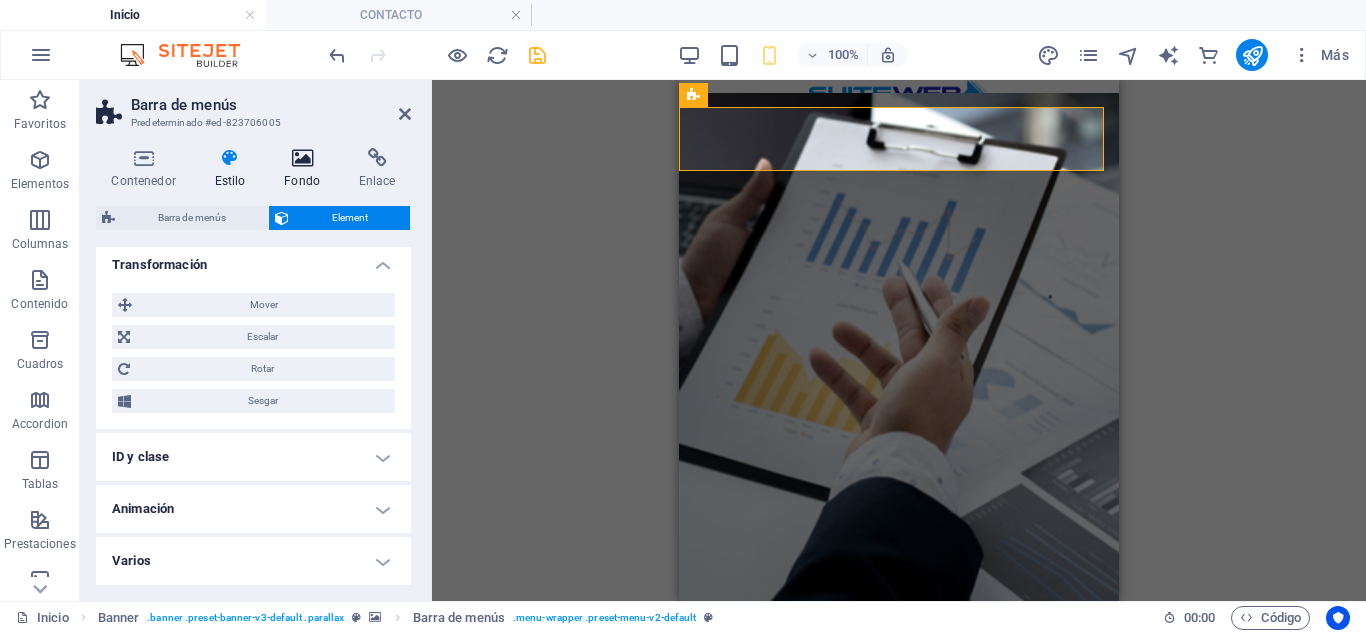click on "Fondo" at bounding box center (306, 169) 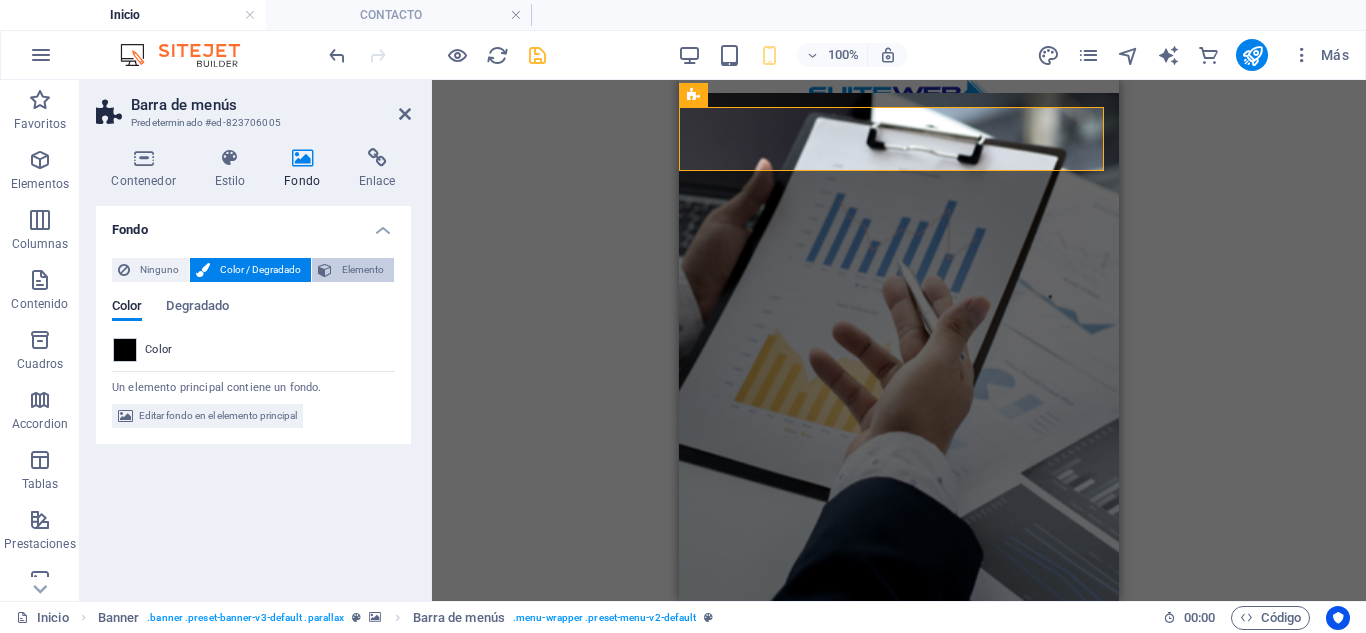 click on "Elemento" at bounding box center (363, 270) 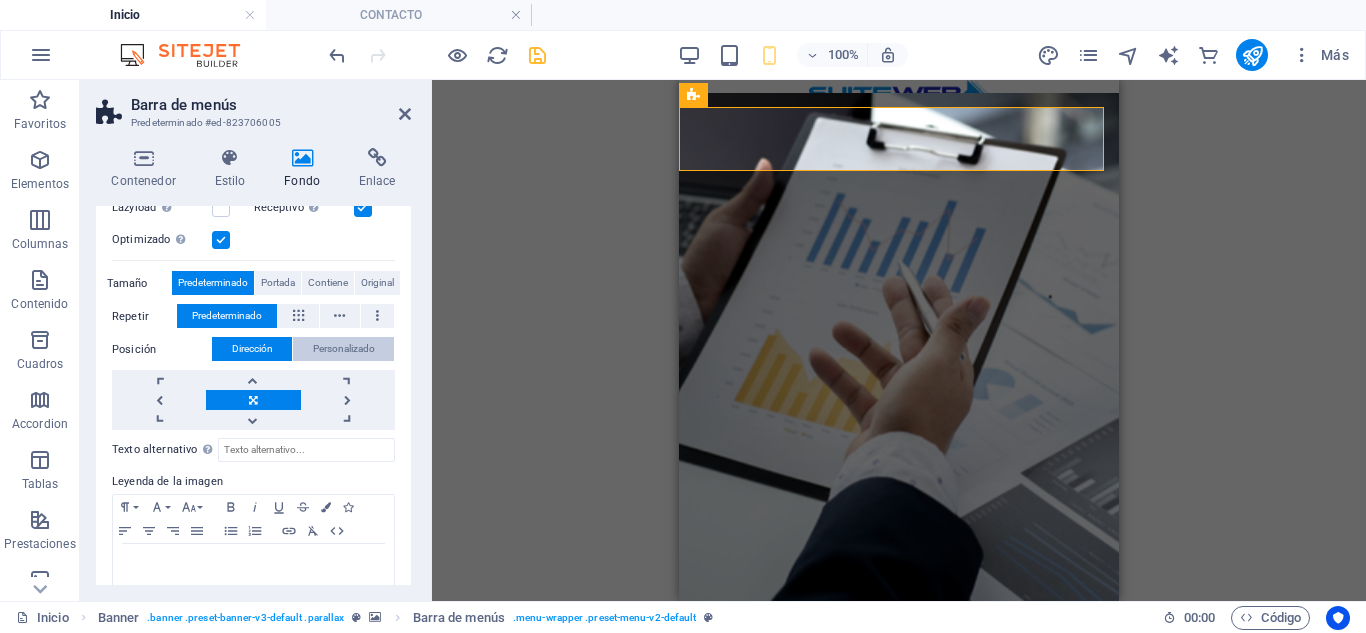 scroll, scrollTop: 283, scrollLeft: 0, axis: vertical 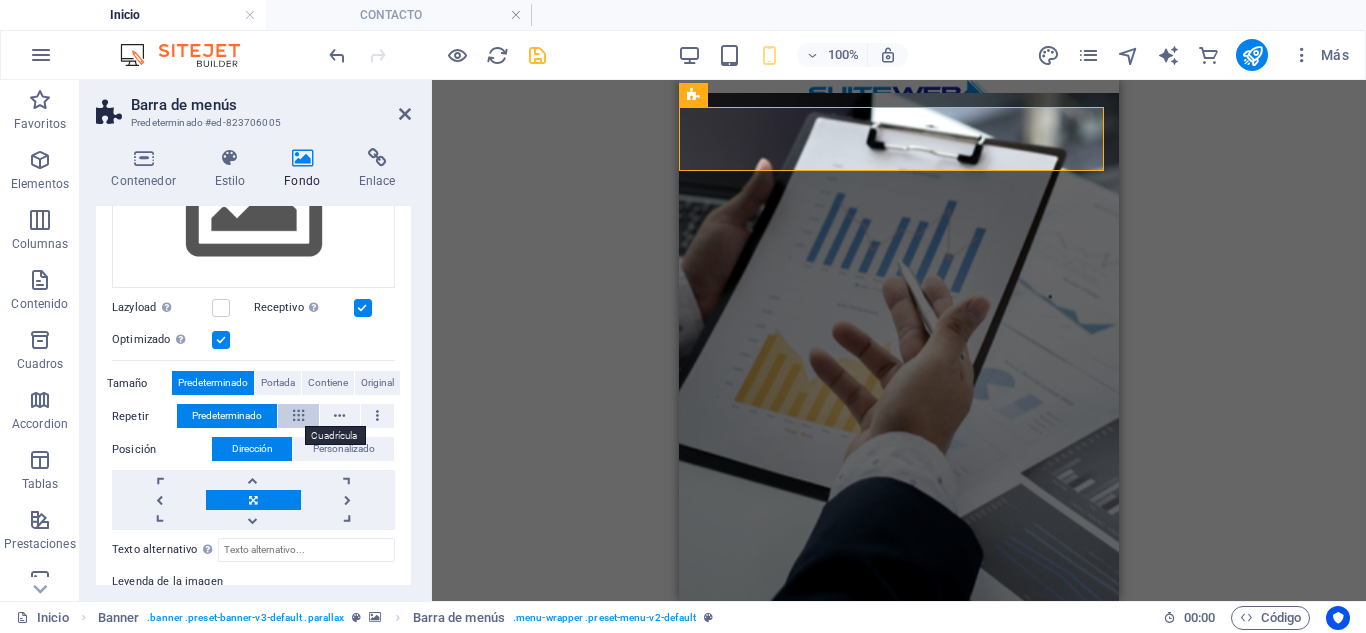 click at bounding box center (298, 416) 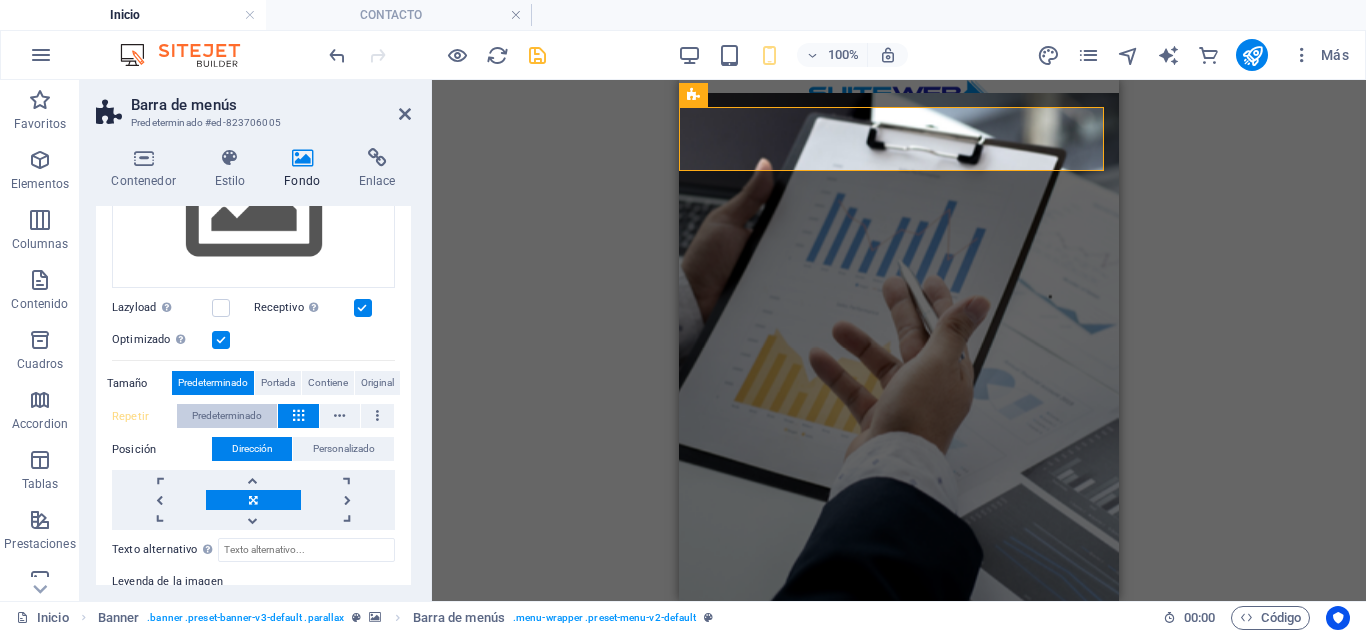 click on "Predeterminado" at bounding box center [227, 416] 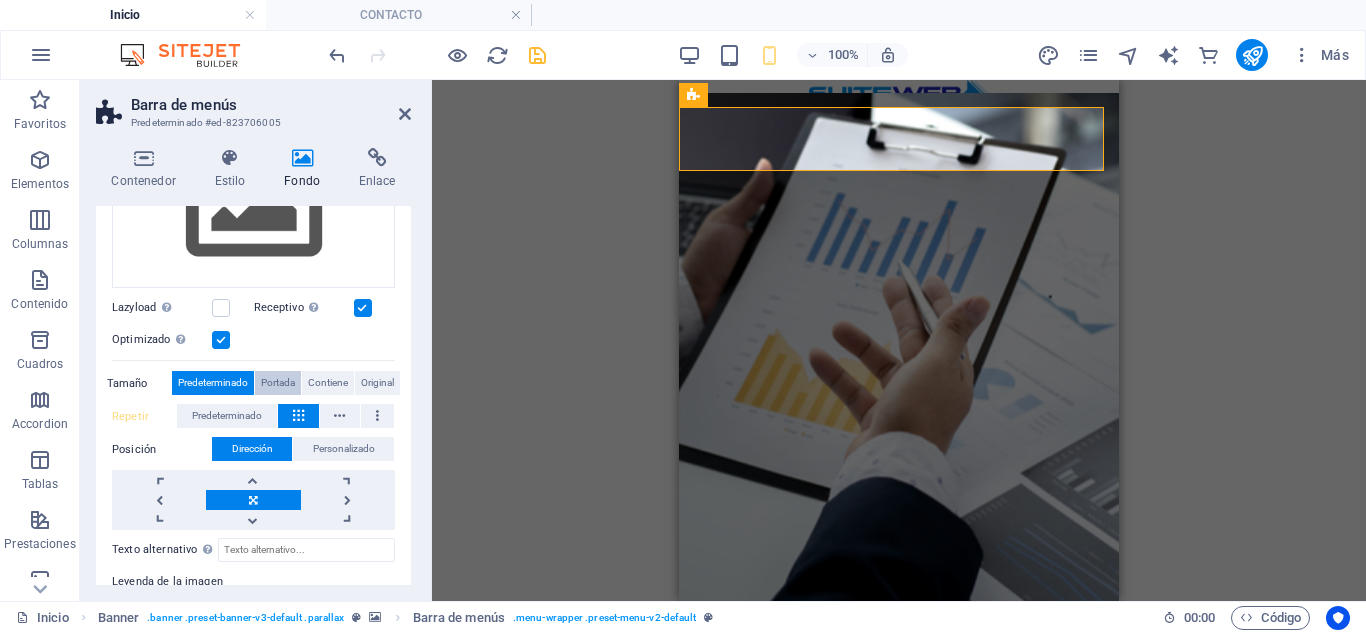 click on "Portada" at bounding box center [278, 383] 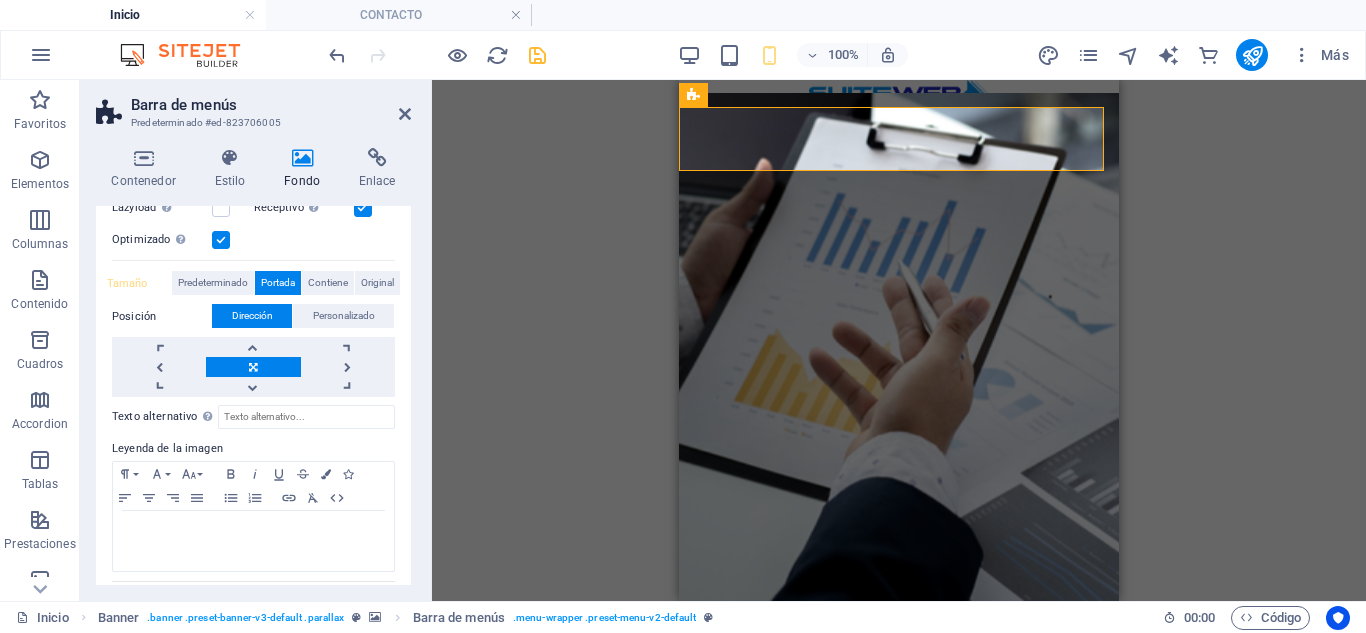 scroll, scrollTop: 450, scrollLeft: 0, axis: vertical 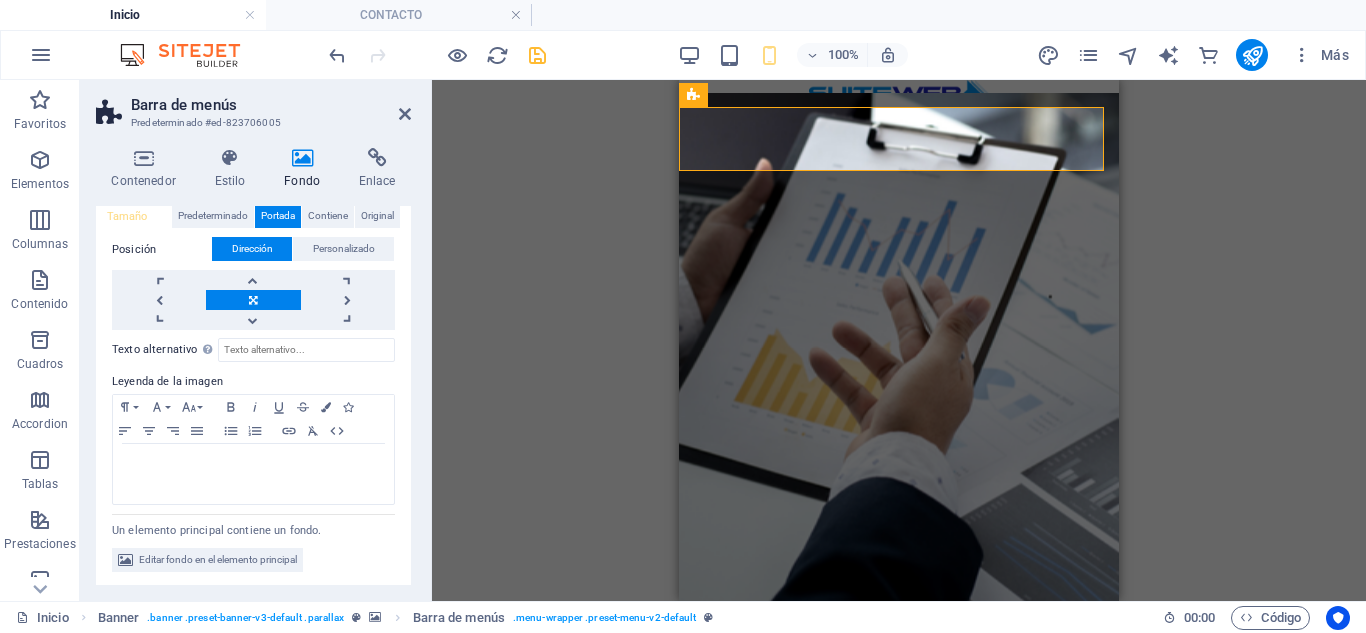 click at bounding box center [253, 300] 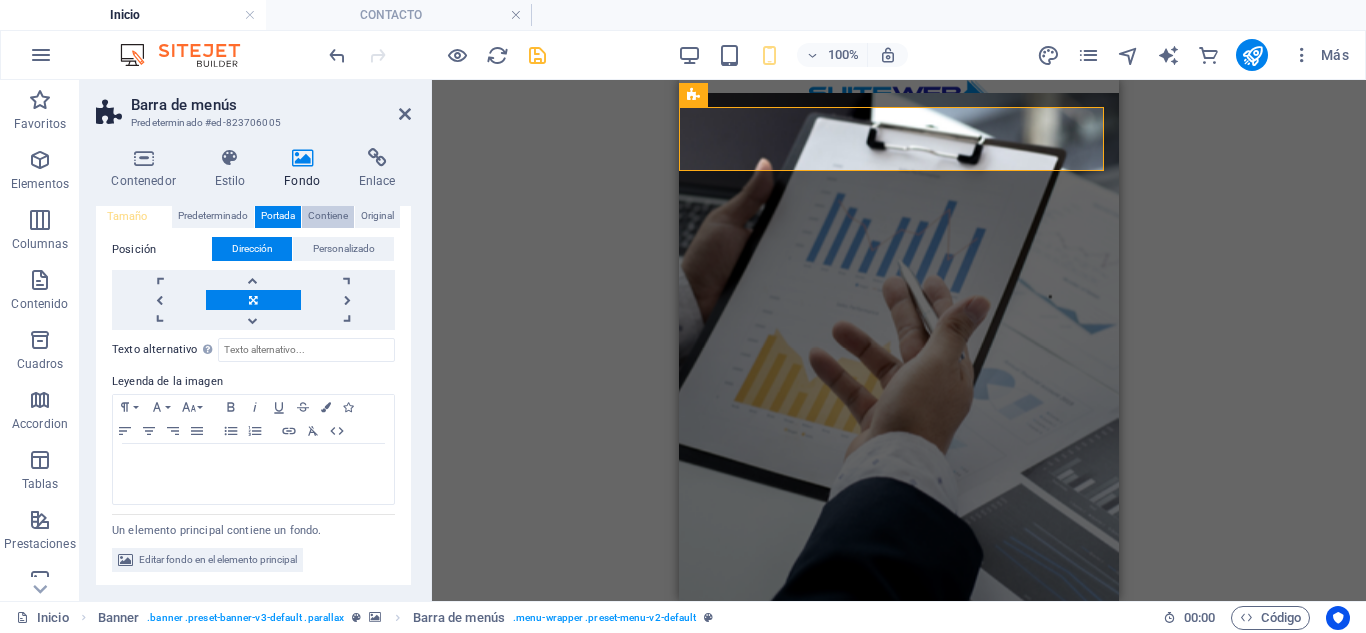 click on "Contiene" at bounding box center [328, 216] 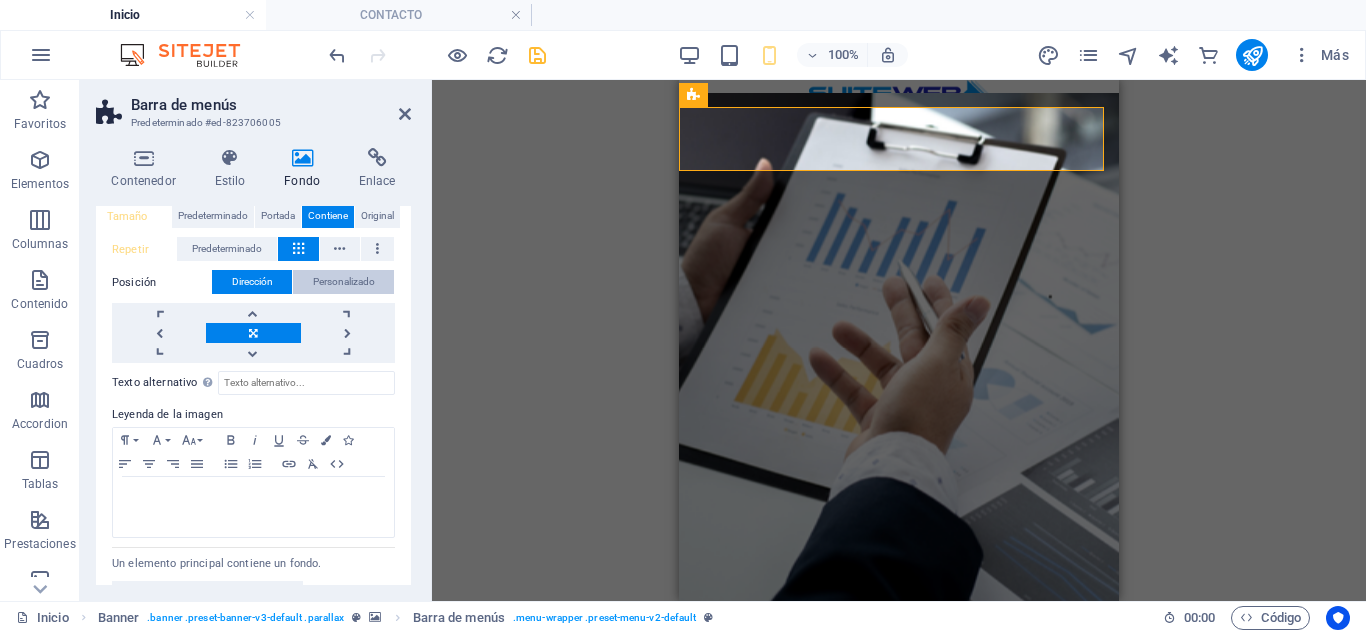 click on "Personalizado" at bounding box center (344, 282) 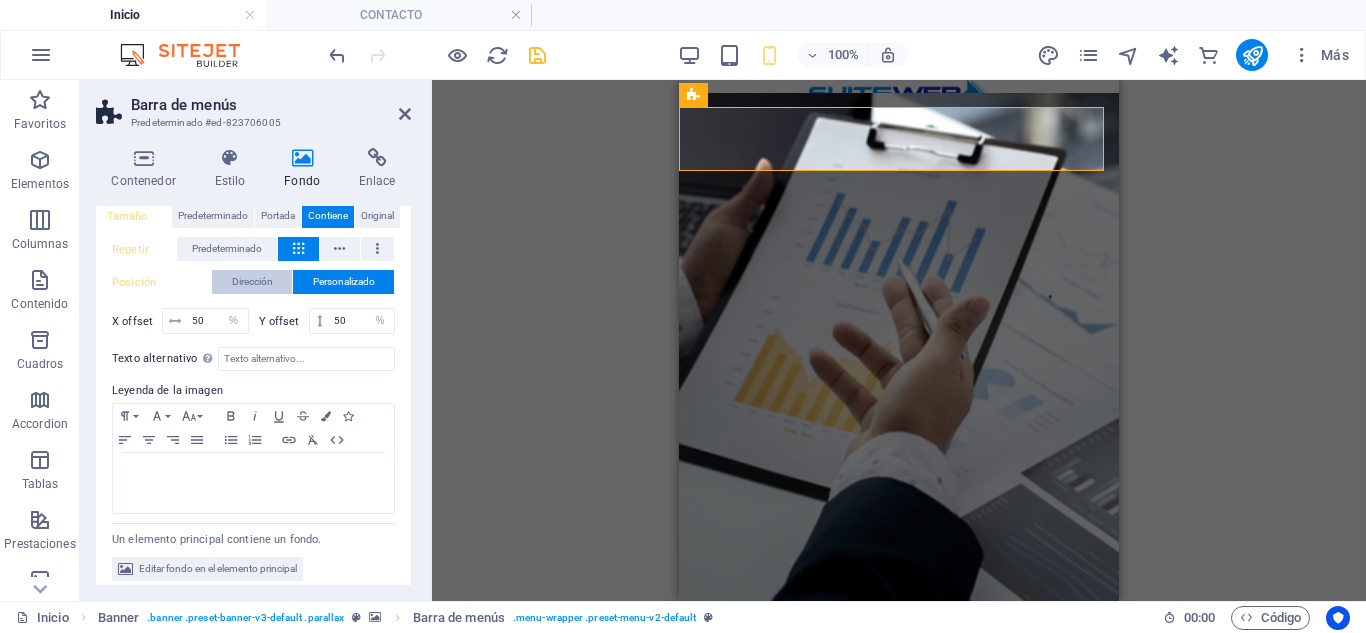 click on "Dirección" at bounding box center [252, 282] 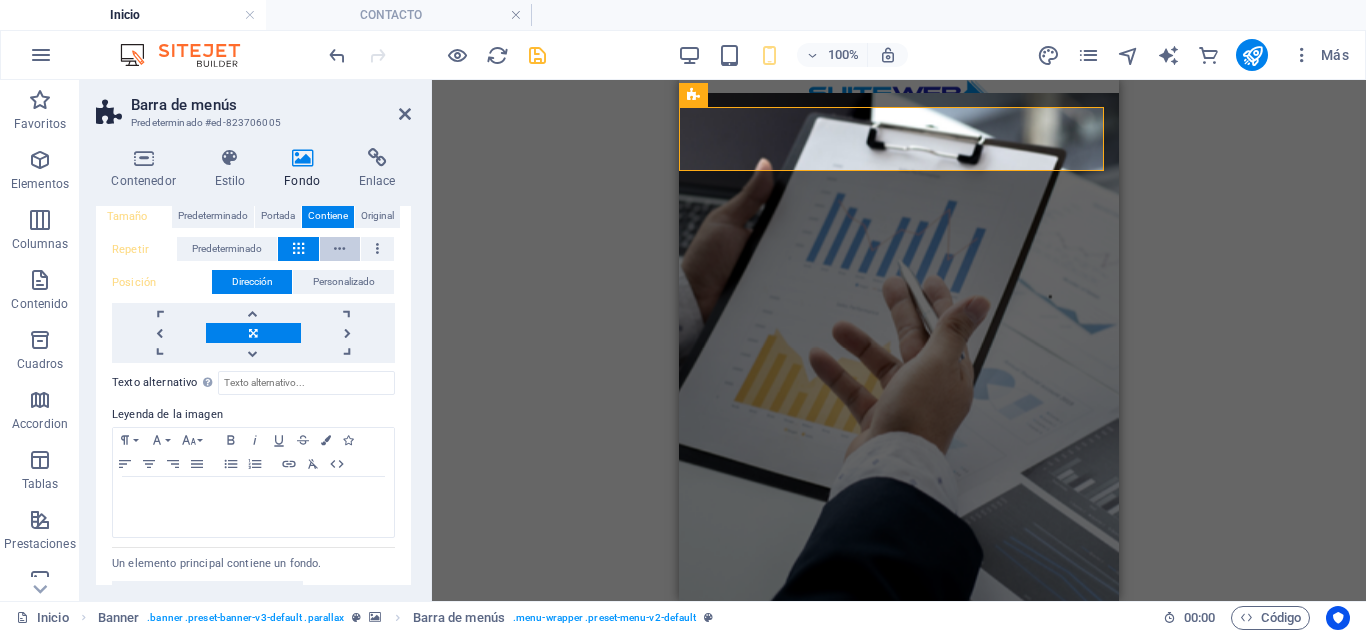 click at bounding box center (339, 249) 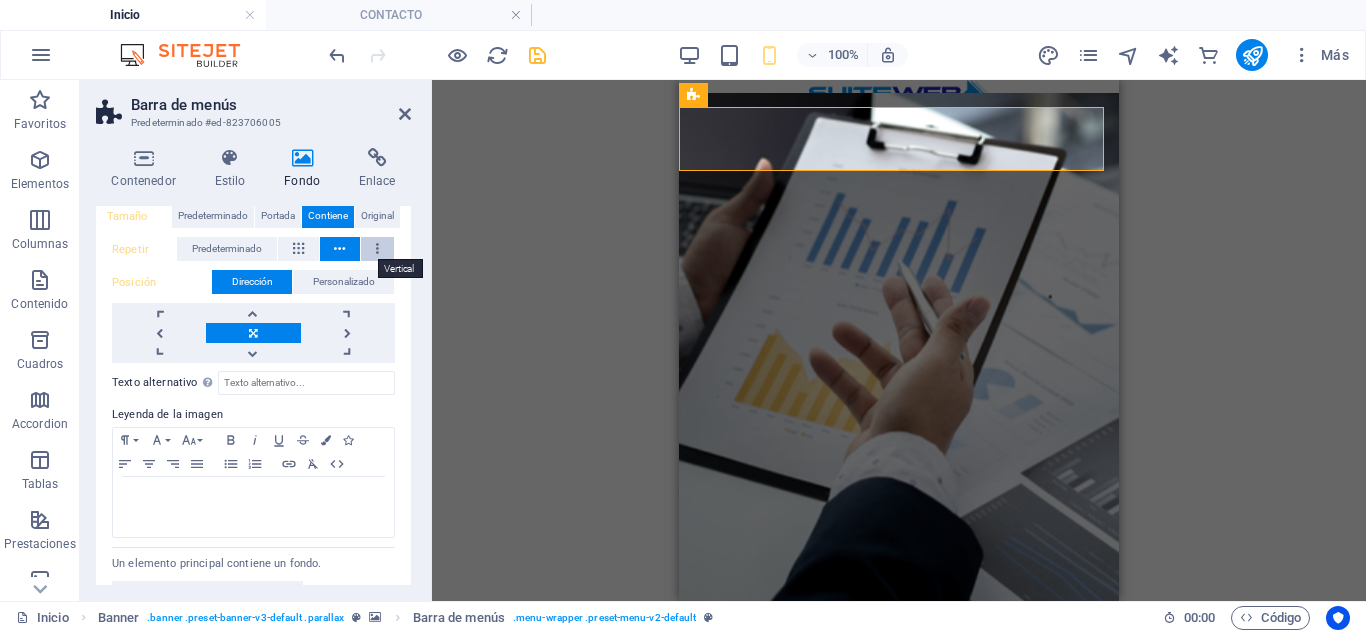click at bounding box center (377, 249) 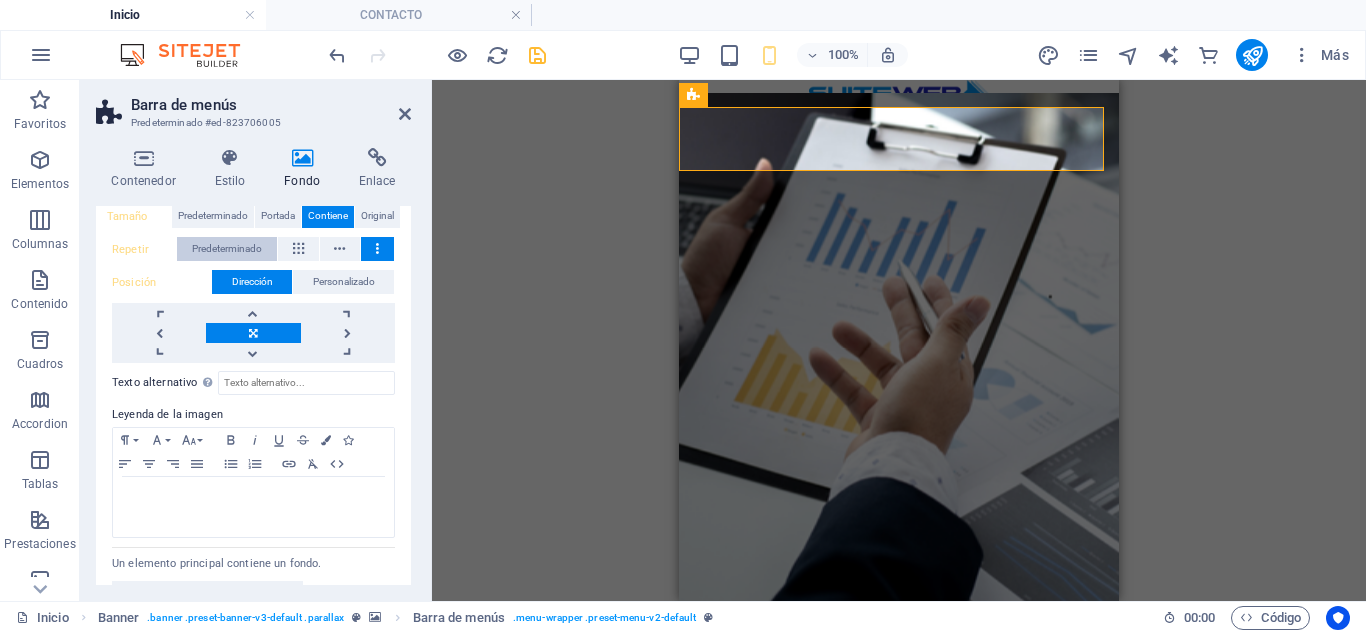 click on "Predeterminado" at bounding box center (227, 249) 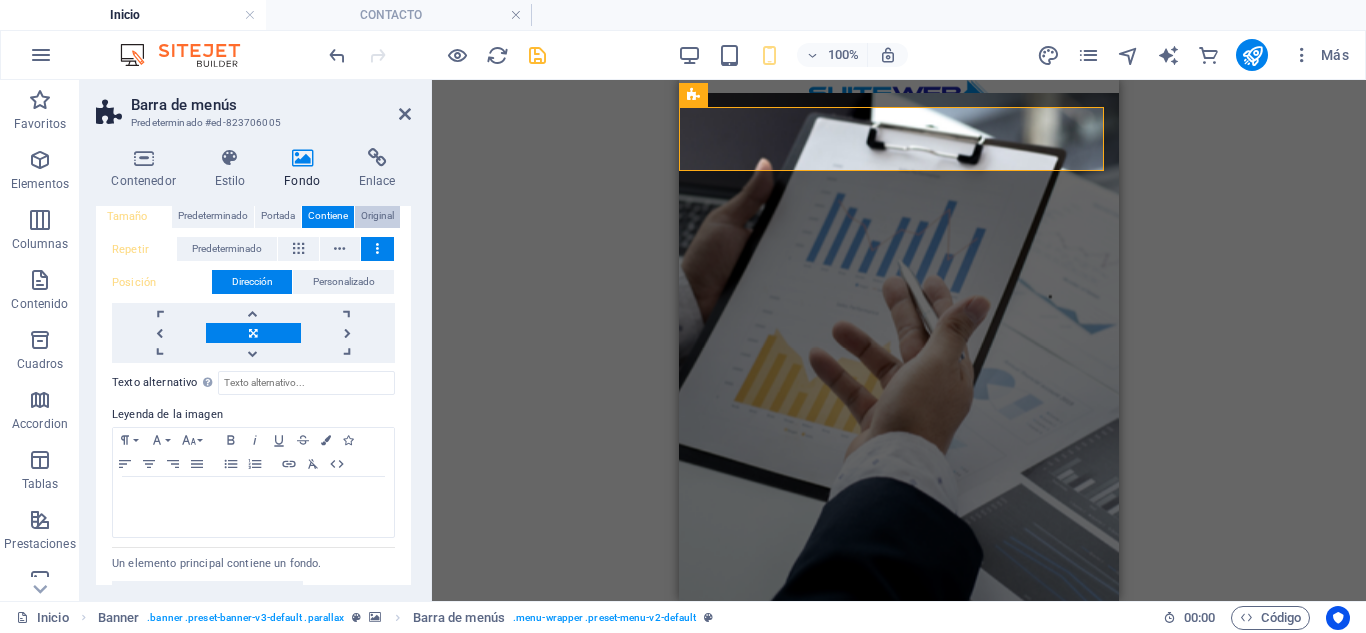 click on "Original" at bounding box center (377, 216) 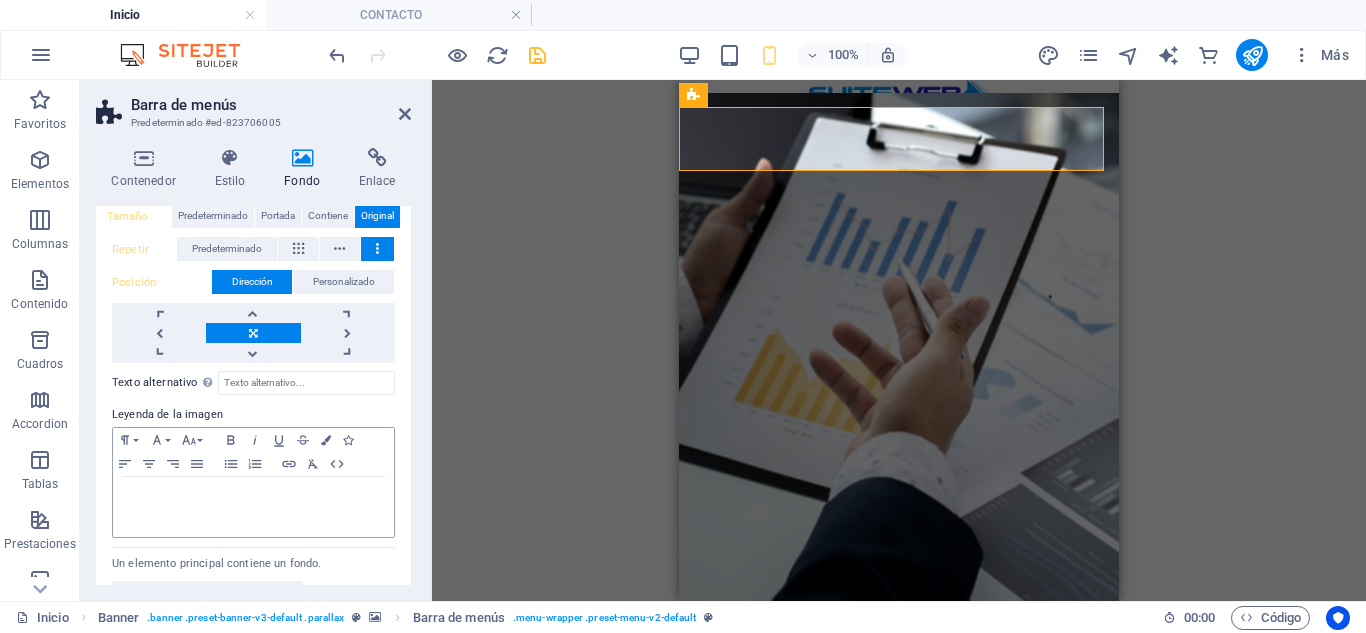 scroll, scrollTop: 483, scrollLeft: 0, axis: vertical 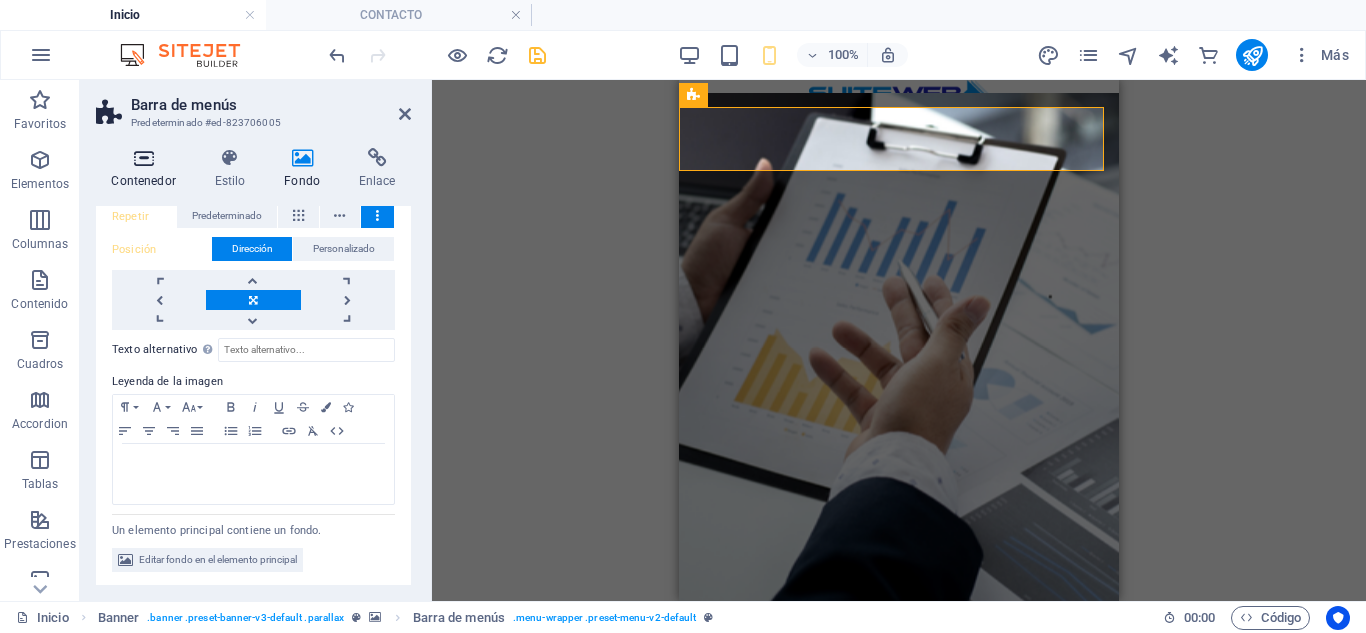 click at bounding box center [143, 158] 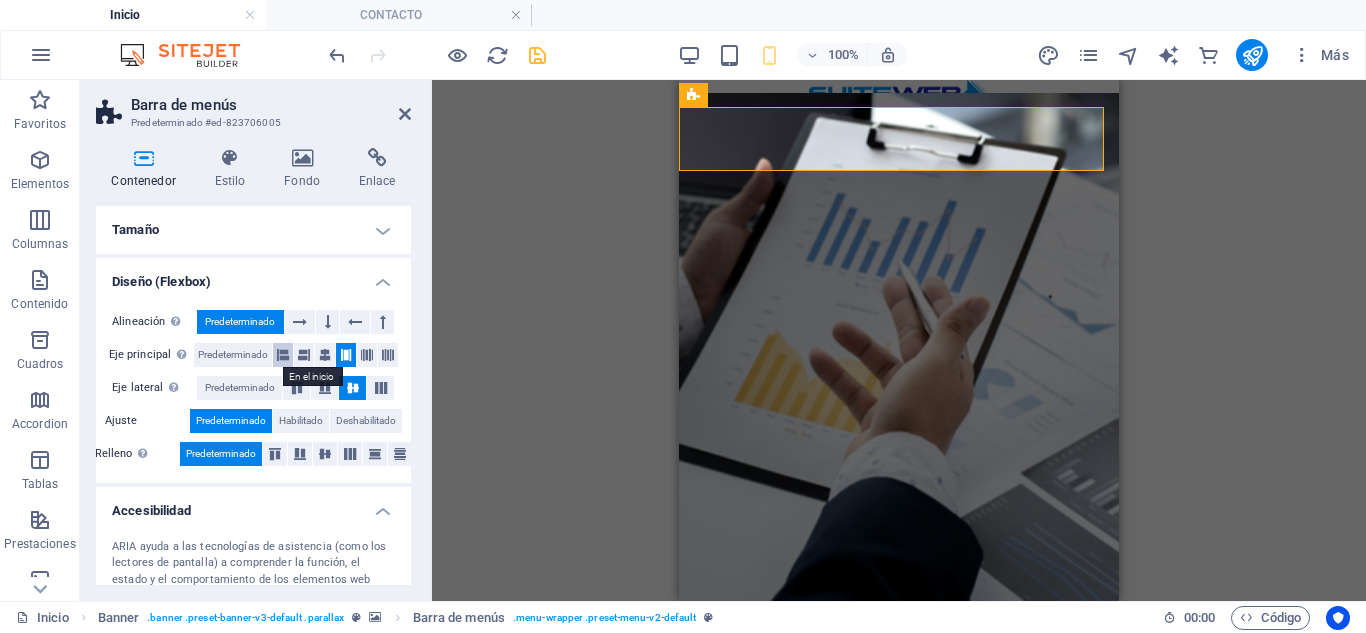 click at bounding box center [283, 355] 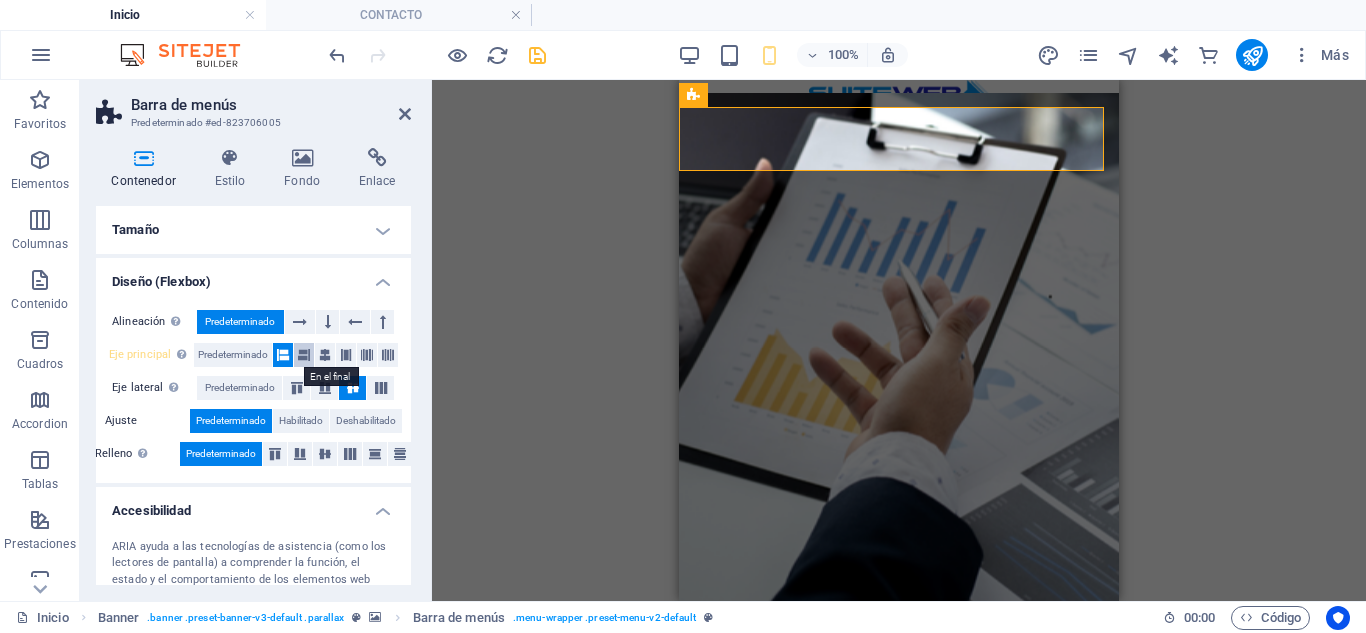 click at bounding box center [304, 355] 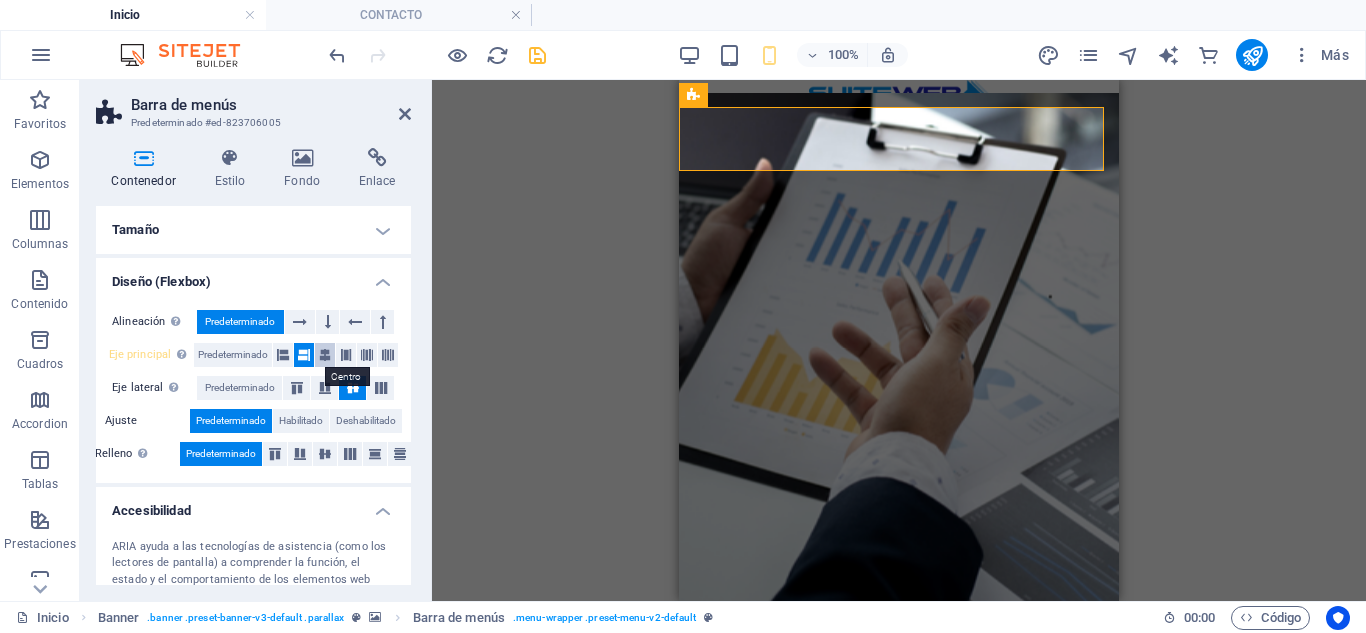 click at bounding box center (325, 355) 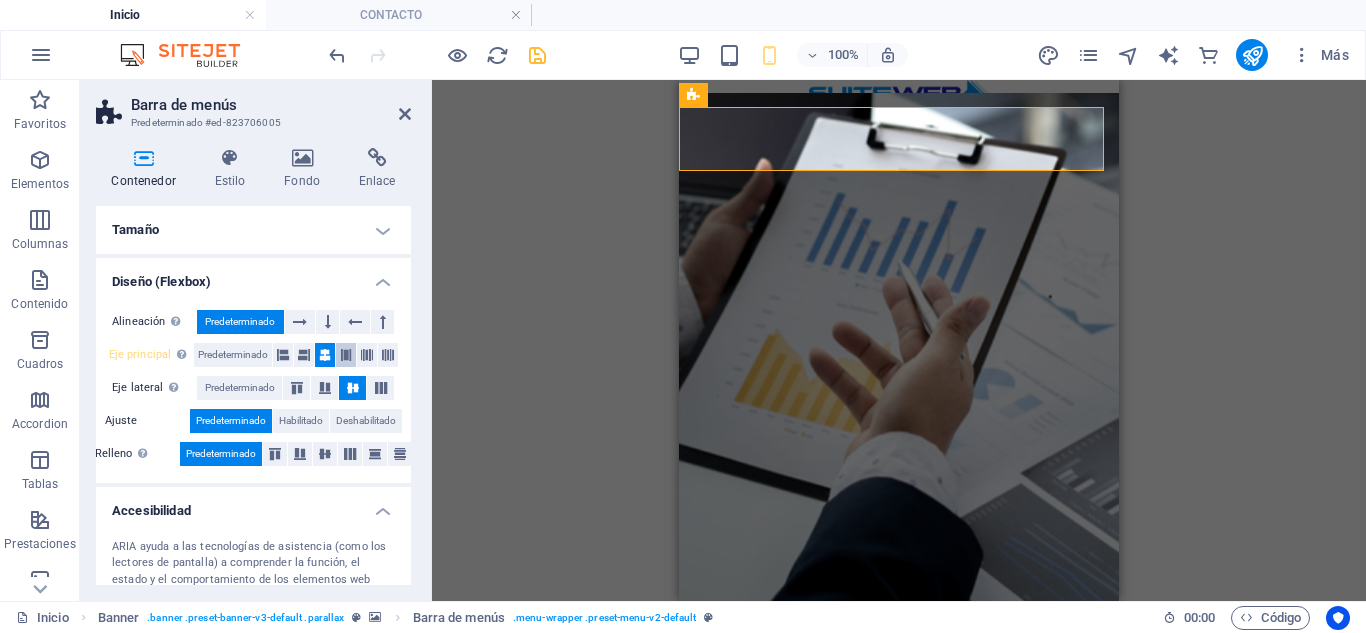 click at bounding box center [346, 355] 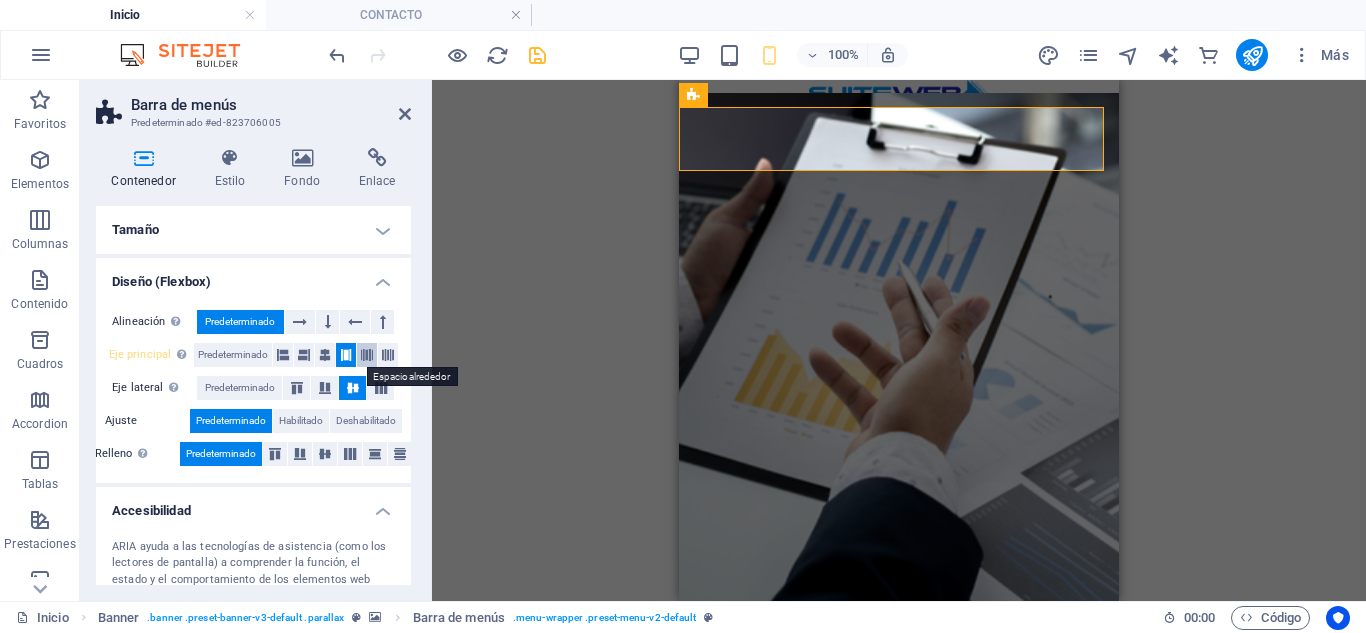 click at bounding box center [367, 355] 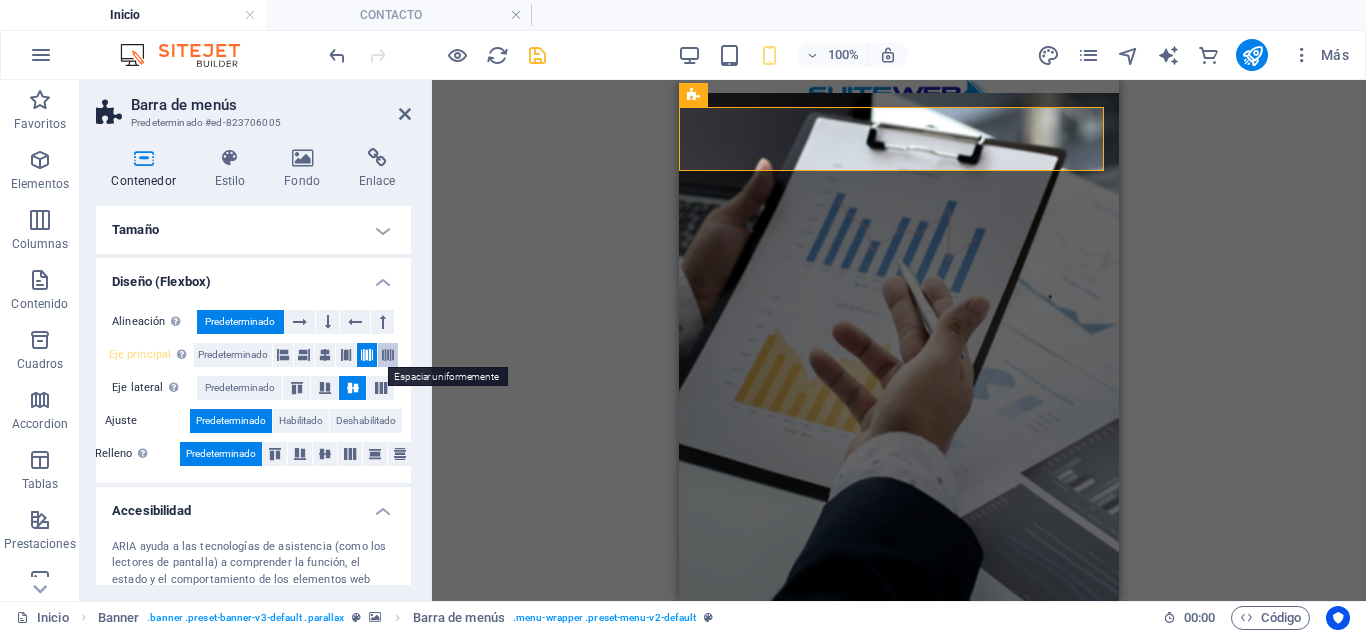click at bounding box center (388, 355) 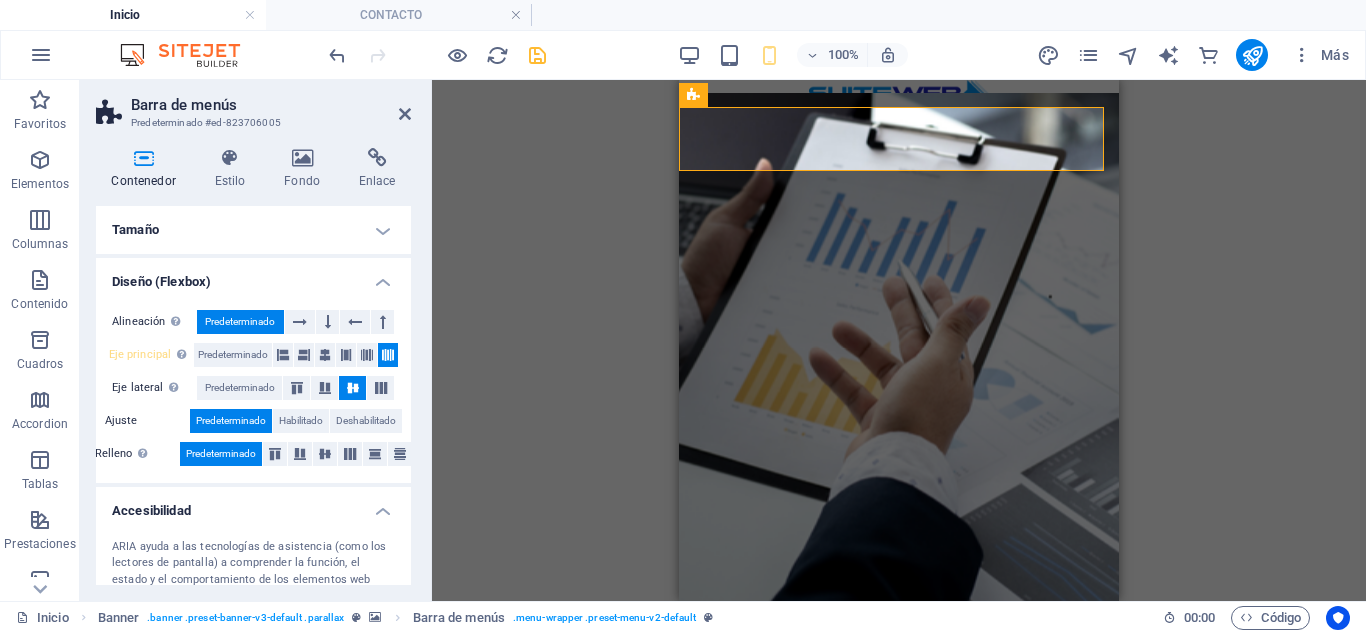 click on "Predeterminado" at bounding box center (240, 322) 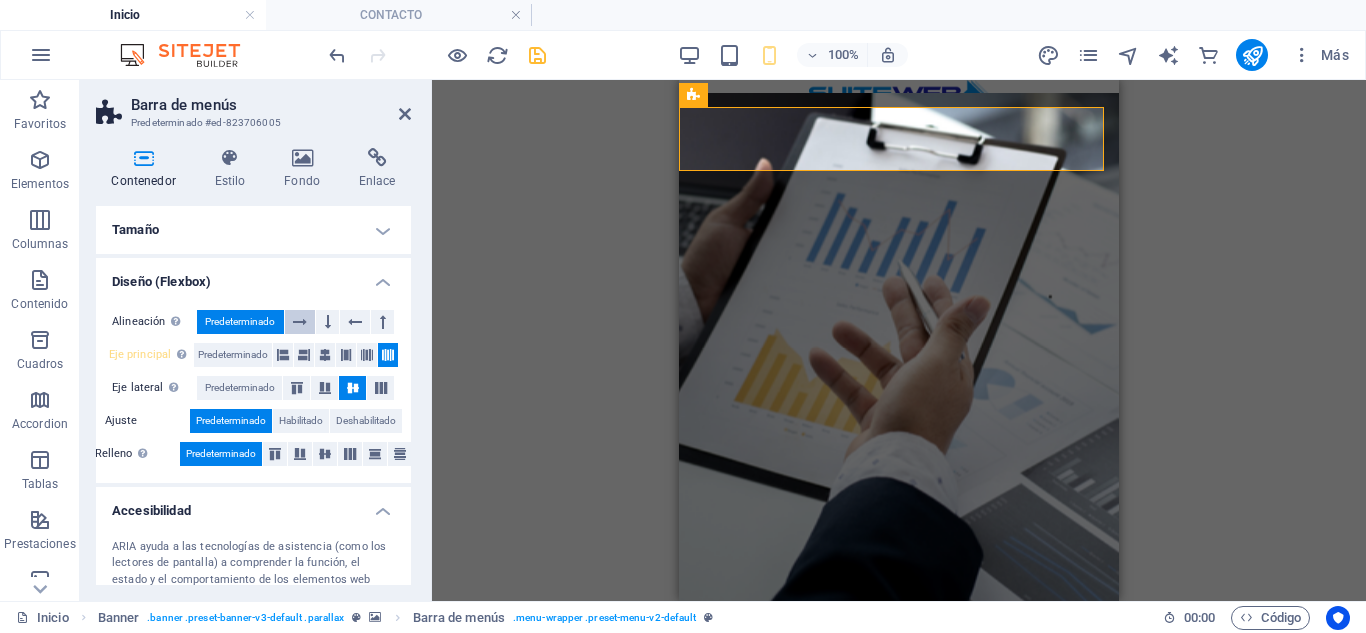 click at bounding box center (300, 322) 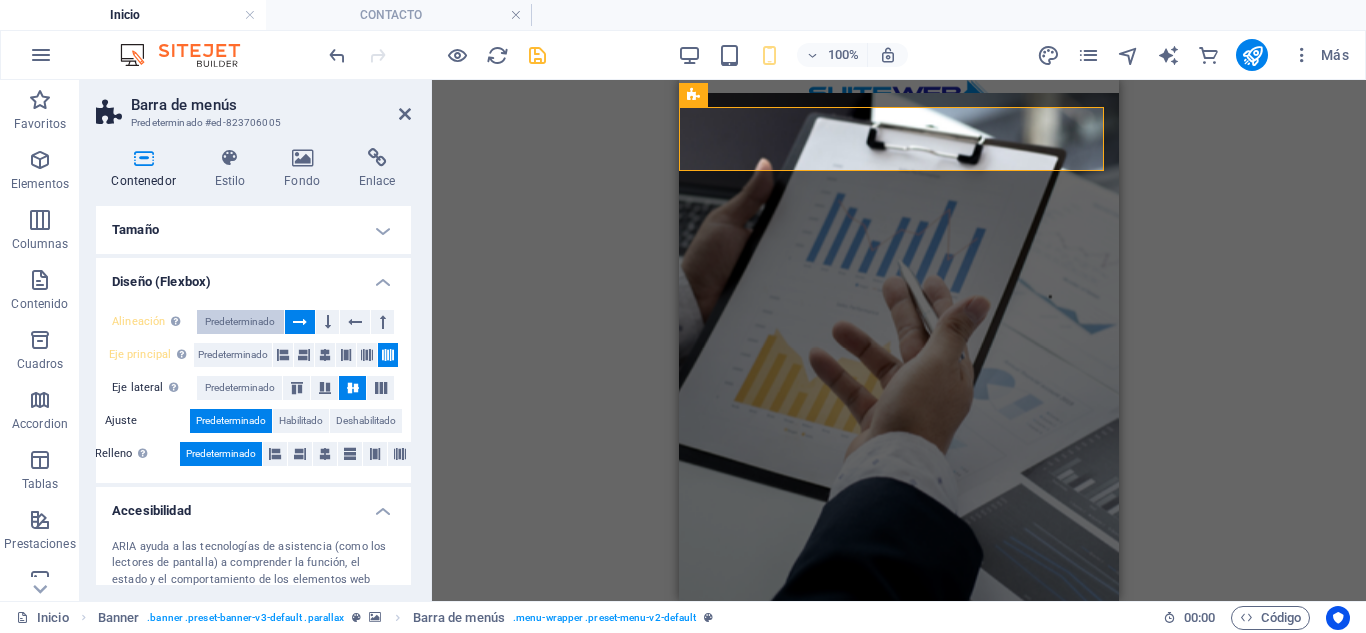 click on "Predeterminado" at bounding box center [240, 322] 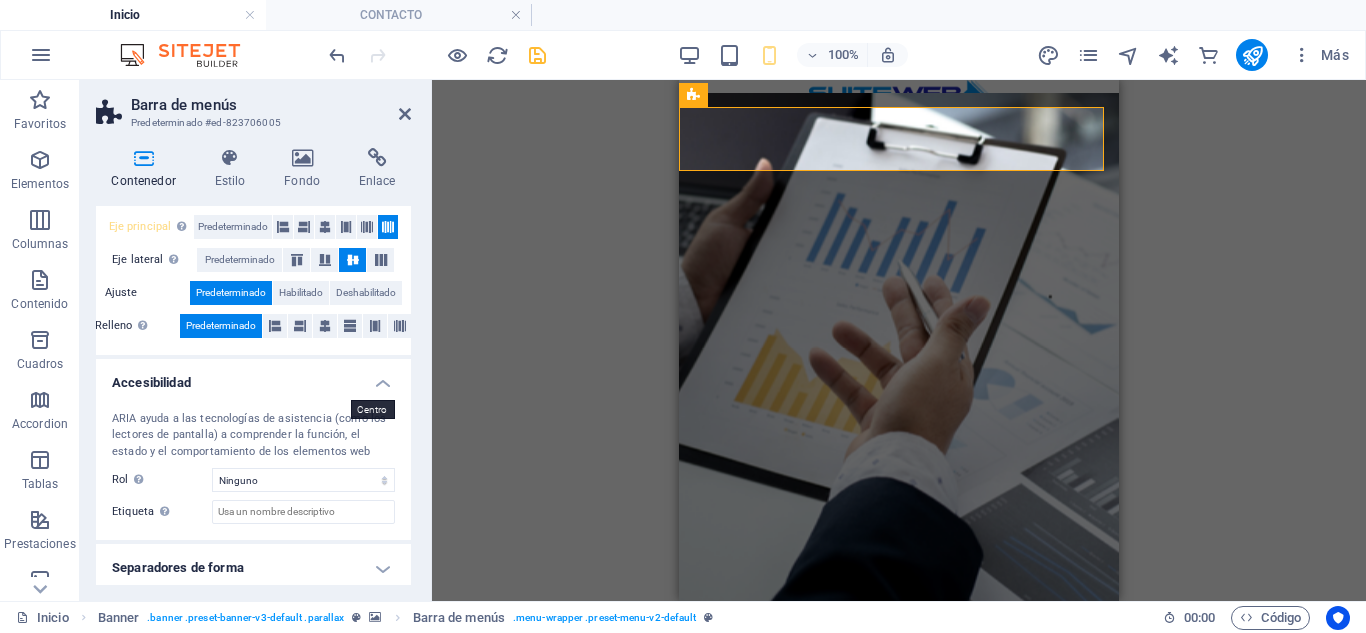 scroll, scrollTop: 135, scrollLeft: 0, axis: vertical 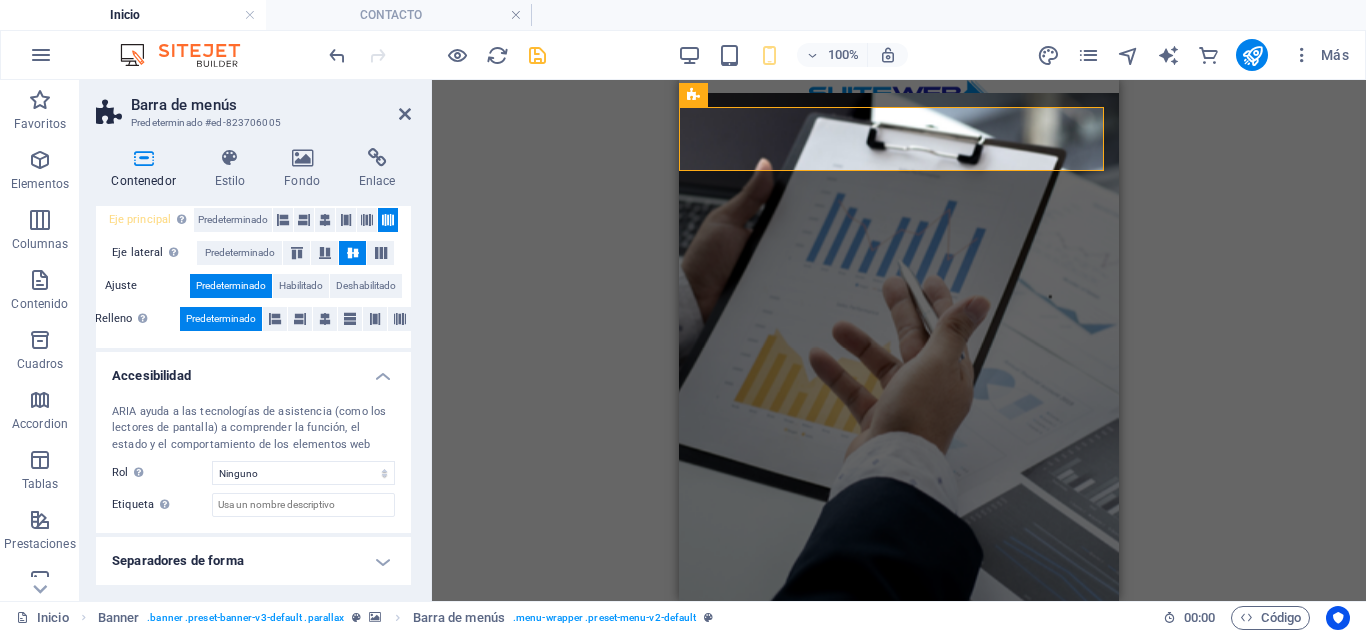 click on "H3   Banner   Contenedor   Separador   Botón   Separador   Cuadros   Contenedor   H3   Separador   Contenedor   HTML   Contenedor   Contenedor   Separador   Contenedor   Contenedor   Marcador   Separador   Contenedor   HTML   Contenedor   Contenedor   Separador   Contenedor   H3   Contenedor   Imagen con texto   Imagen   Imagen con texto   Contenedor   Imagen con texto   Contenedor   Imagen con texto   Imagen con texto   Texto   Imagen con texto   Imagen   Imagen con texto   Imagen con texto   Contenedor   Imagen con texto   Texto   Texto   Contenedor   H3   H3   Contenedor   Imagen con texto   Imagen con texto   Imagen   Contenedor   Texto   Imagen   H3   Banner   Referencia   Banner   Barra de menús   Contenedor   Imagen con texto   H3   Logo   Separador   Banner   Barra de menús   Barra de menús   Contenedor   HTML   Barra de menús   Barra de menús   Banner   Menú   H4   Barra de menús   Banner   Menú   Banner   Barra de menús   HTML   Contenedor   Icono   Marcador   HTML" at bounding box center [899, 340] 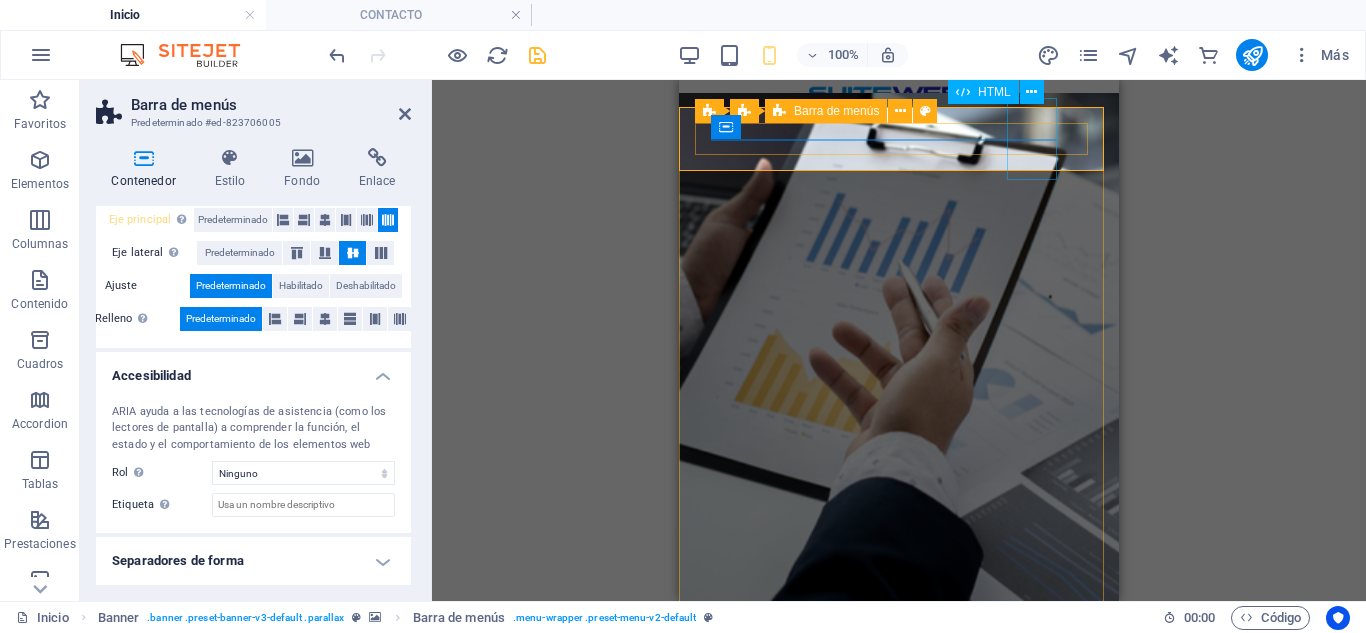 click at bounding box center [736, 765] 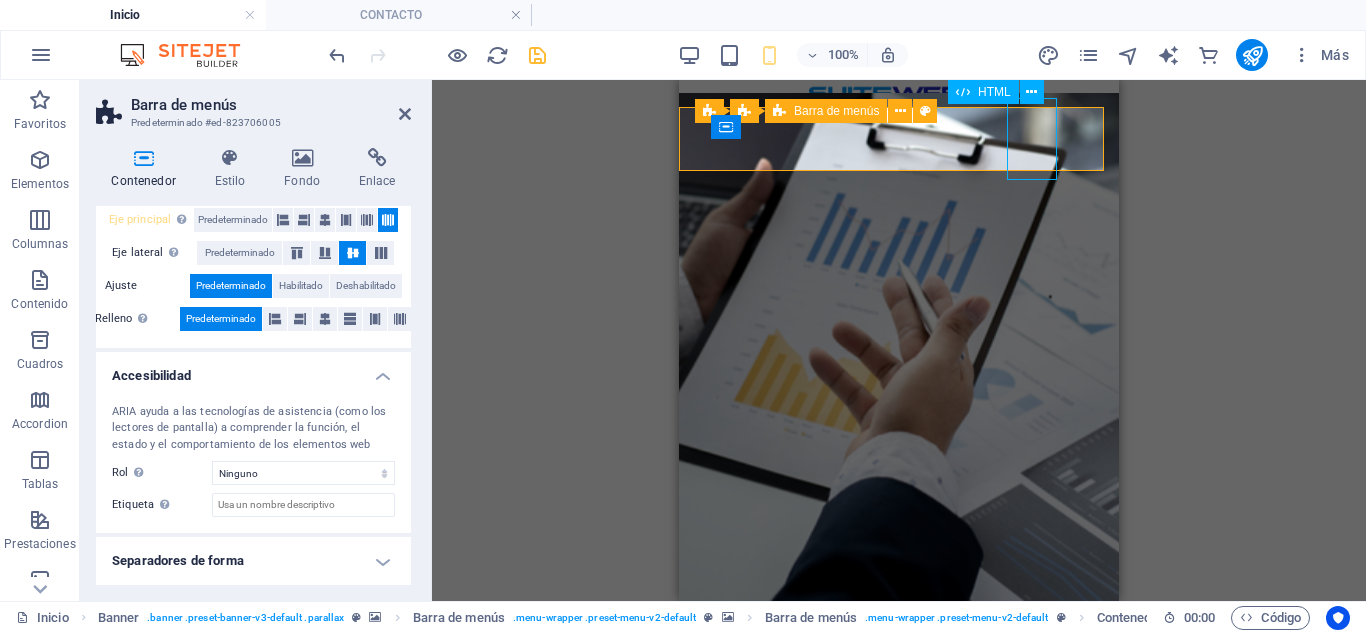 click at bounding box center (736, 765) 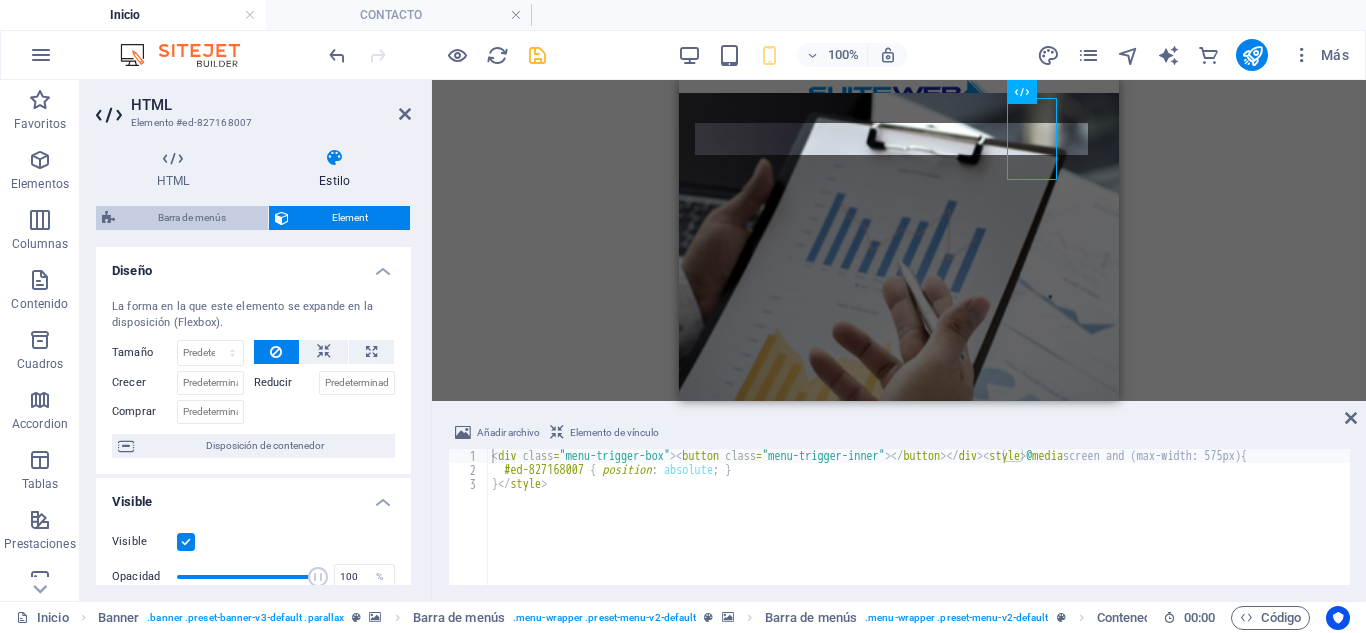 click on "Barra de menús" at bounding box center [191, 218] 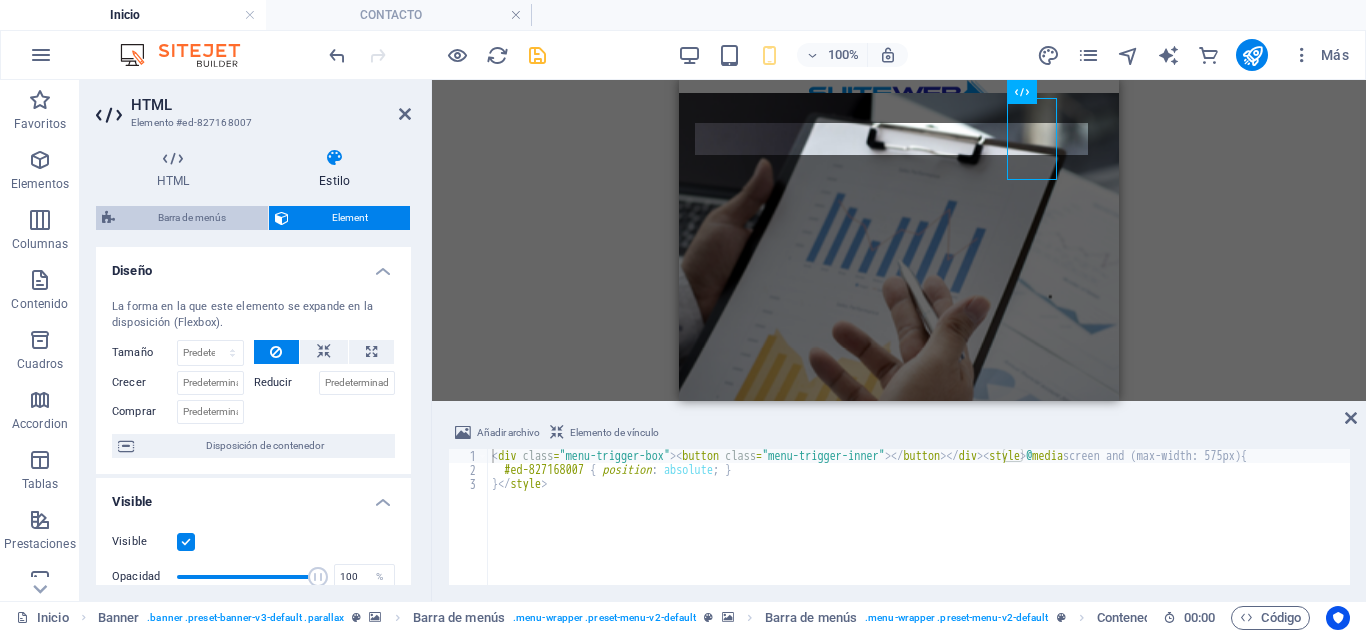 select on "rem" 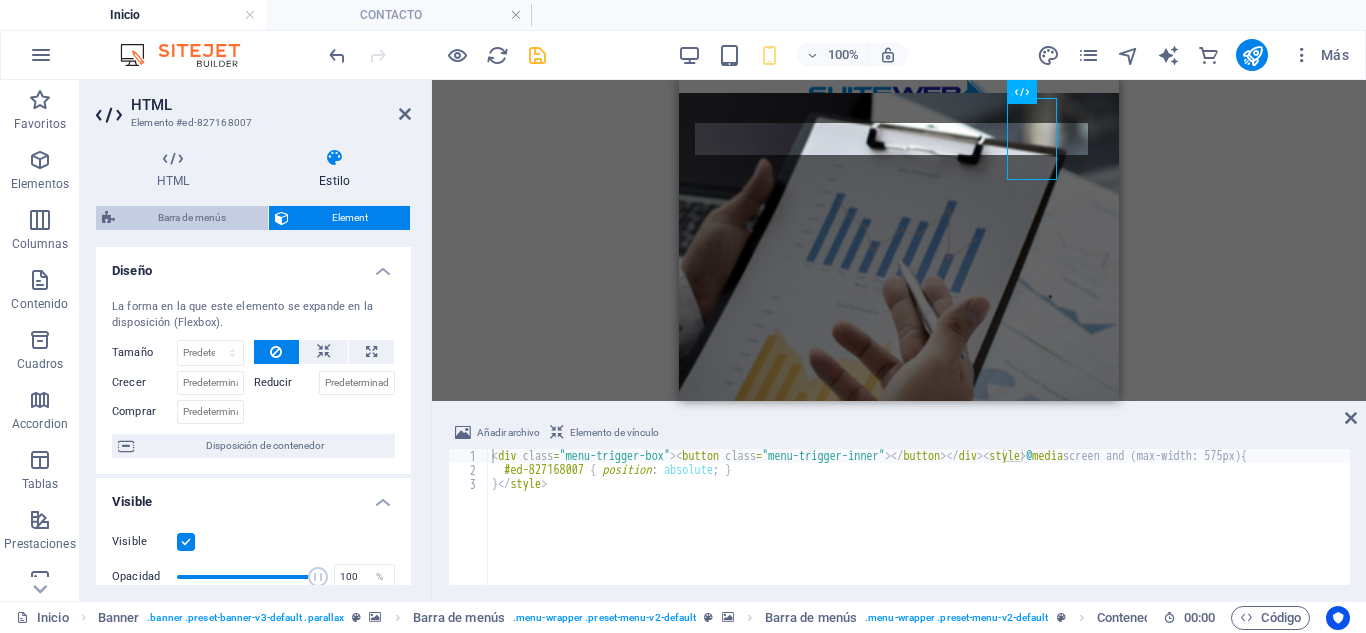 select on "px" 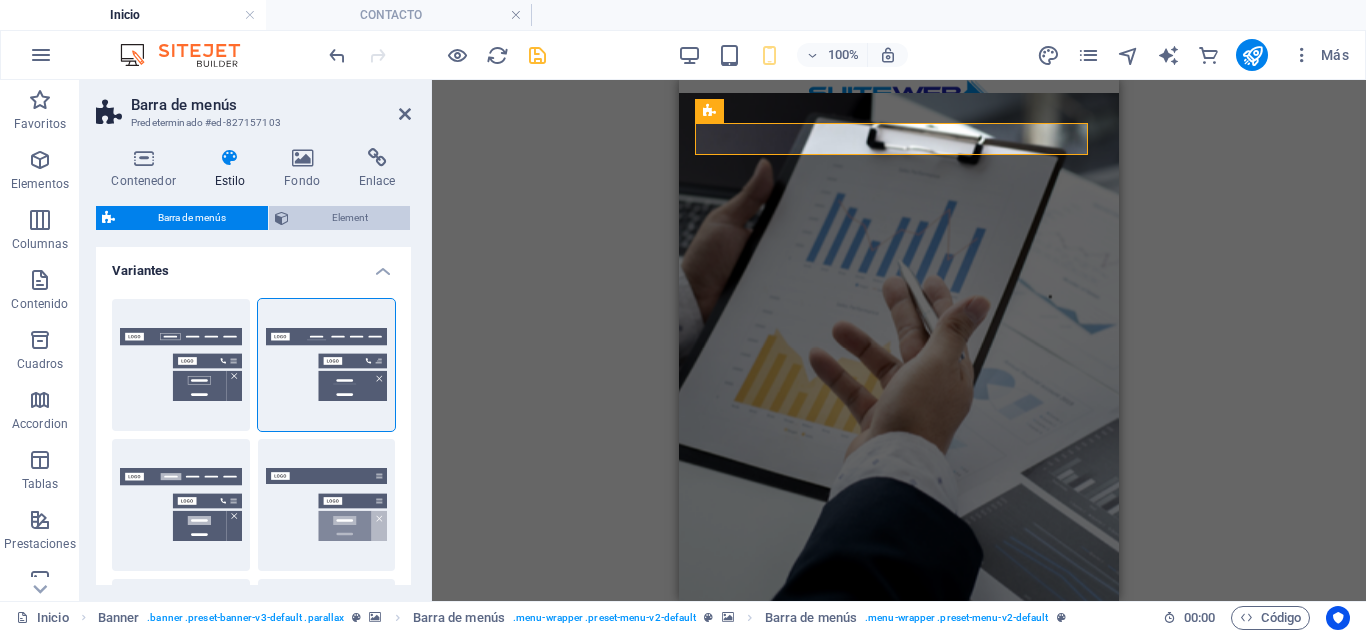 click on "Element" at bounding box center (349, 218) 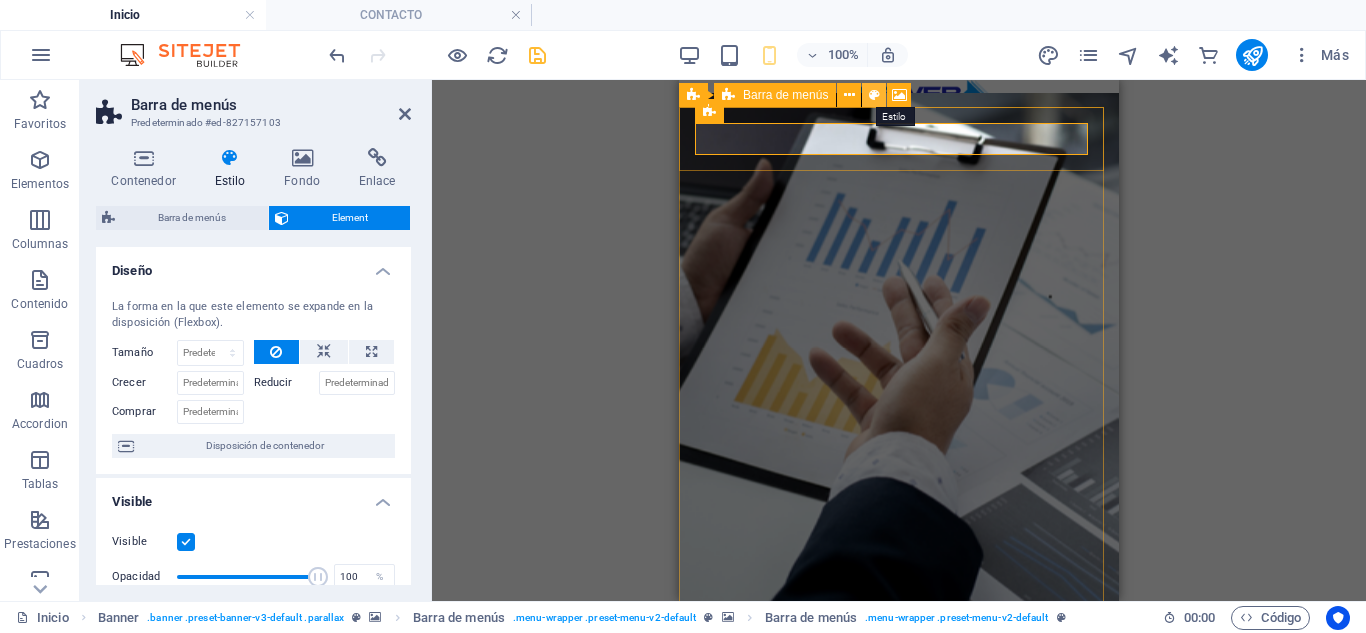 click at bounding box center (874, 95) 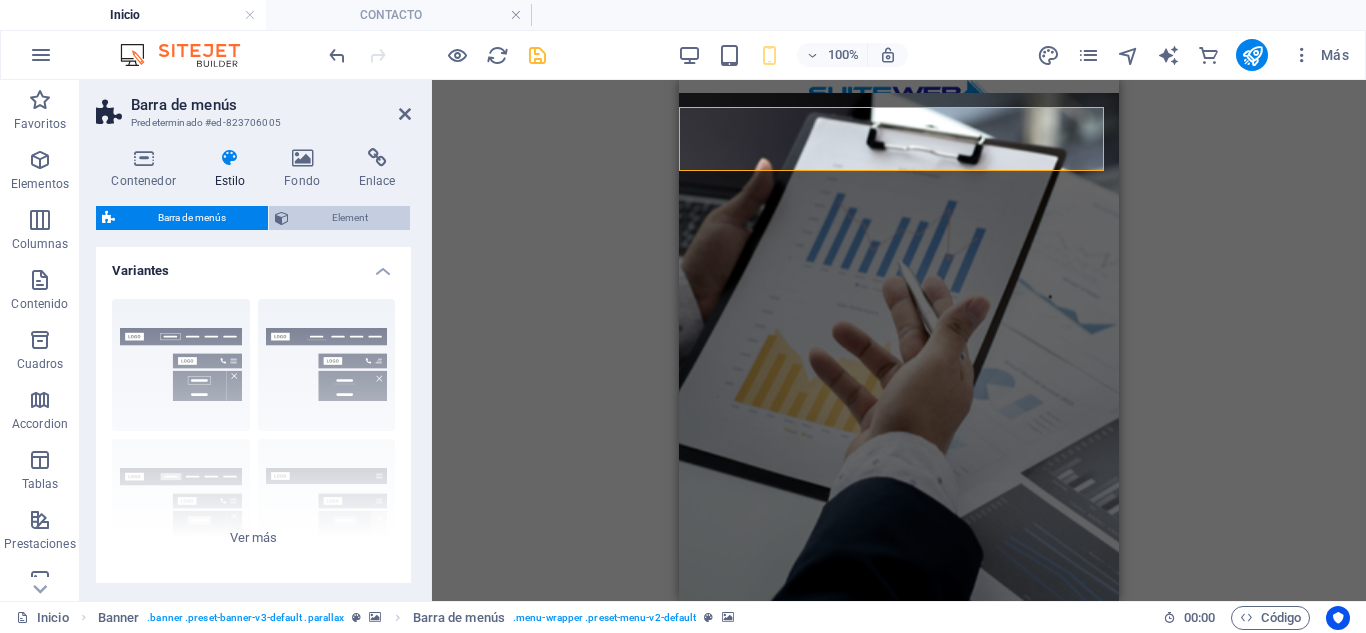 click on "Element" at bounding box center [349, 218] 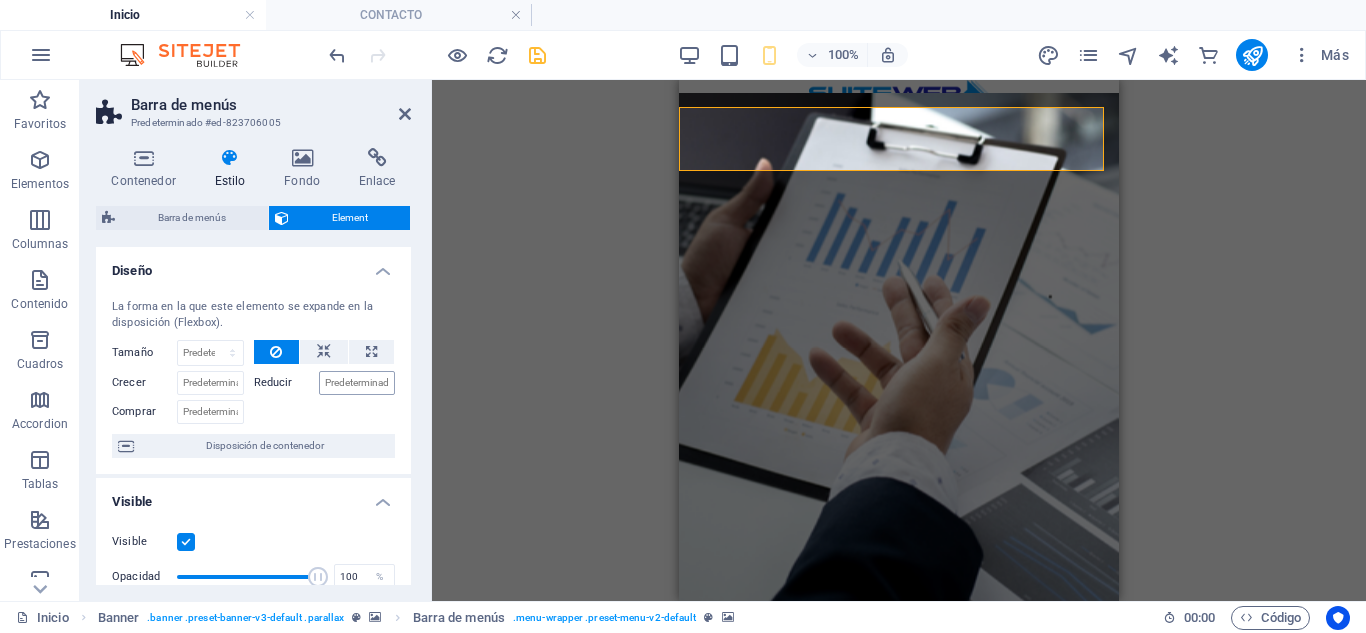 scroll, scrollTop: 100, scrollLeft: 0, axis: vertical 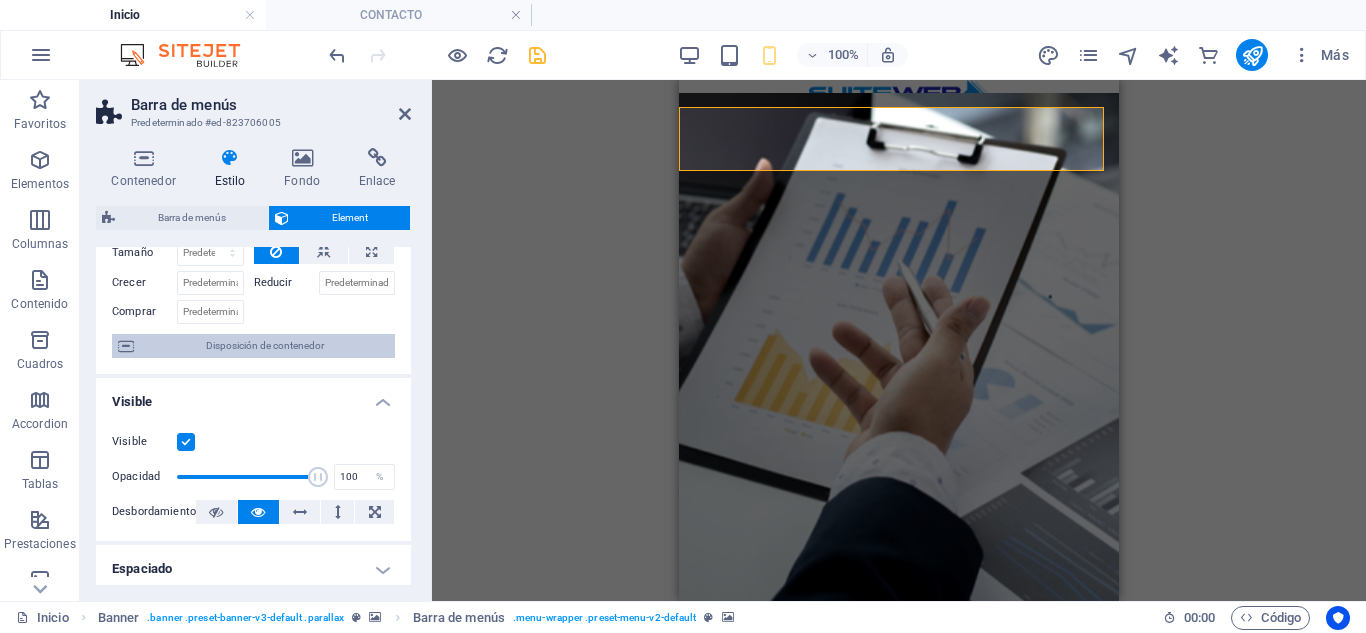 click on "Disposición de contenedor" at bounding box center (264, 346) 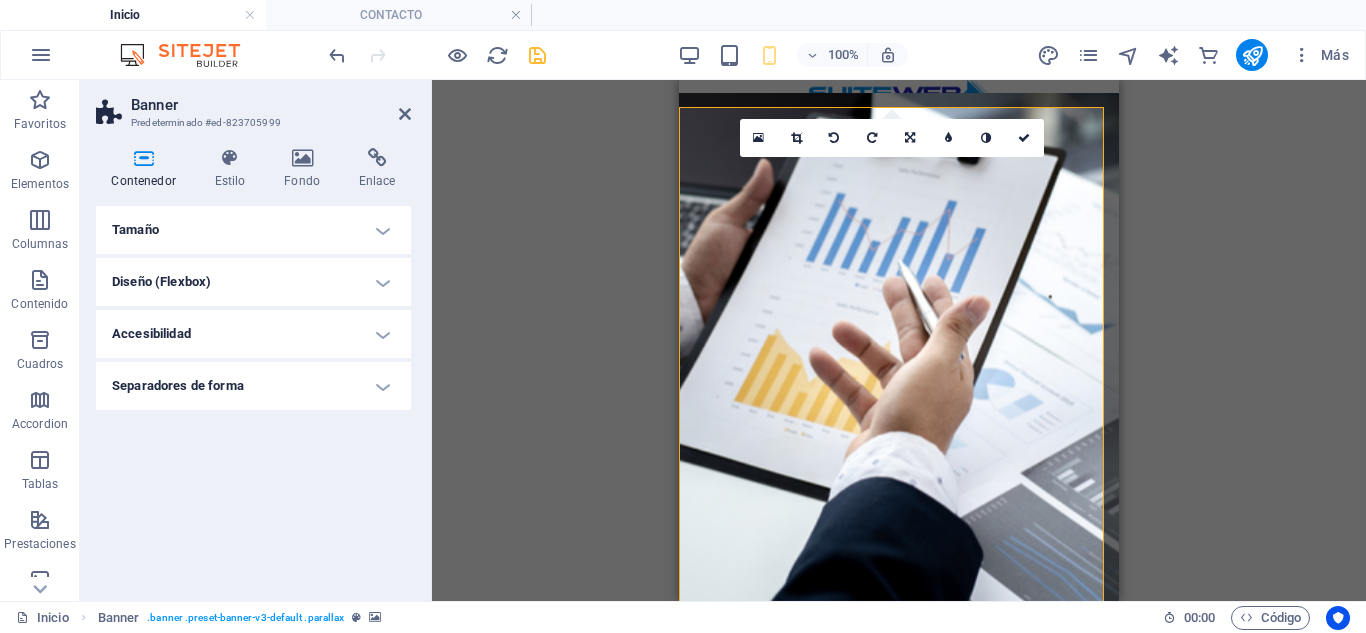 click on "Diseño (Flexbox)" at bounding box center (253, 282) 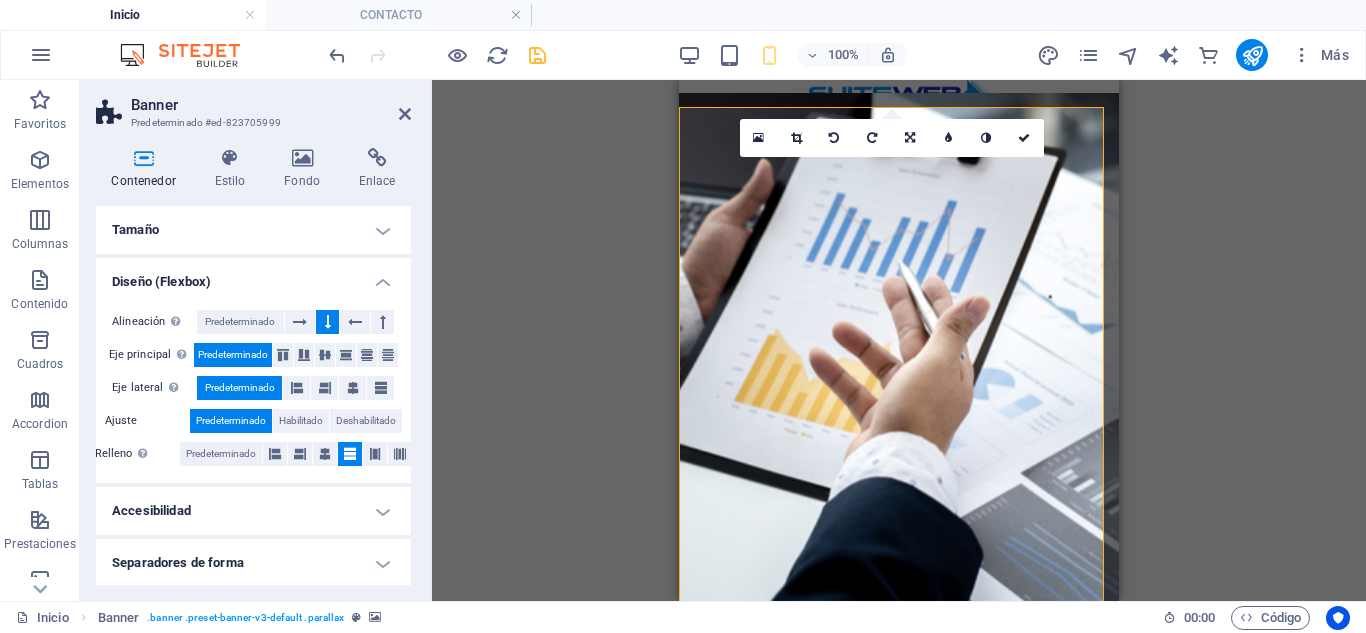 click on "Diseño (Flexbox)" at bounding box center [253, 276] 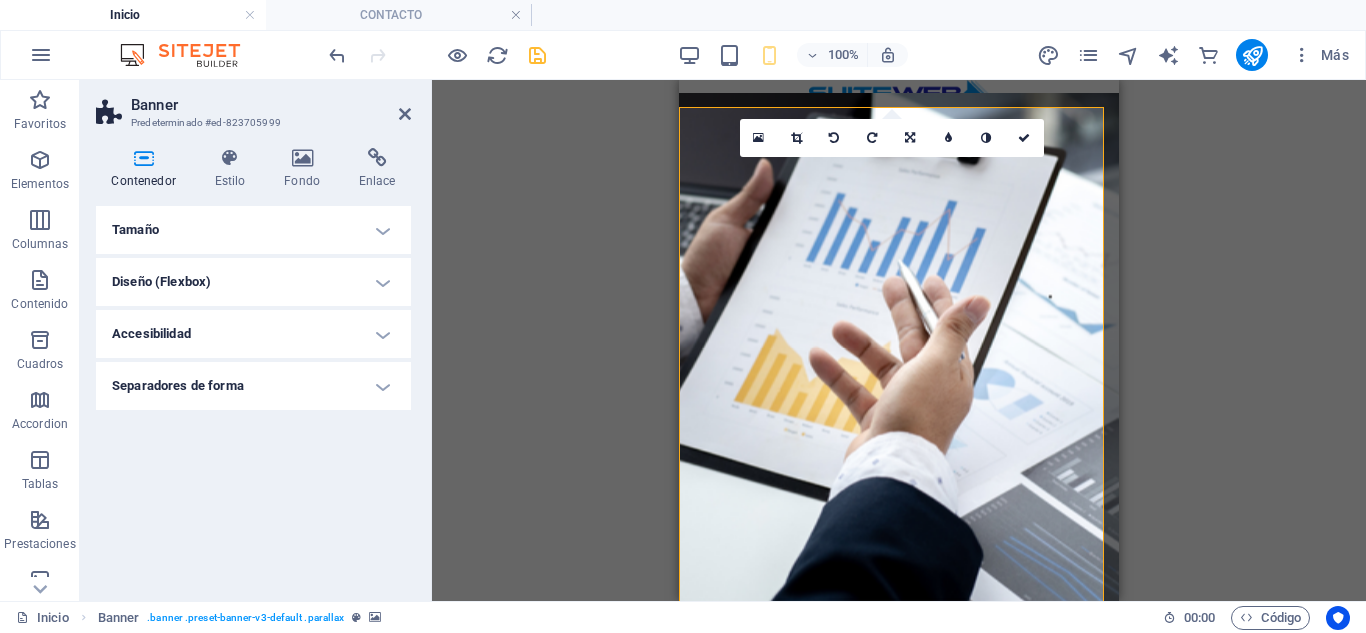click on "Accesibilidad" at bounding box center [253, 334] 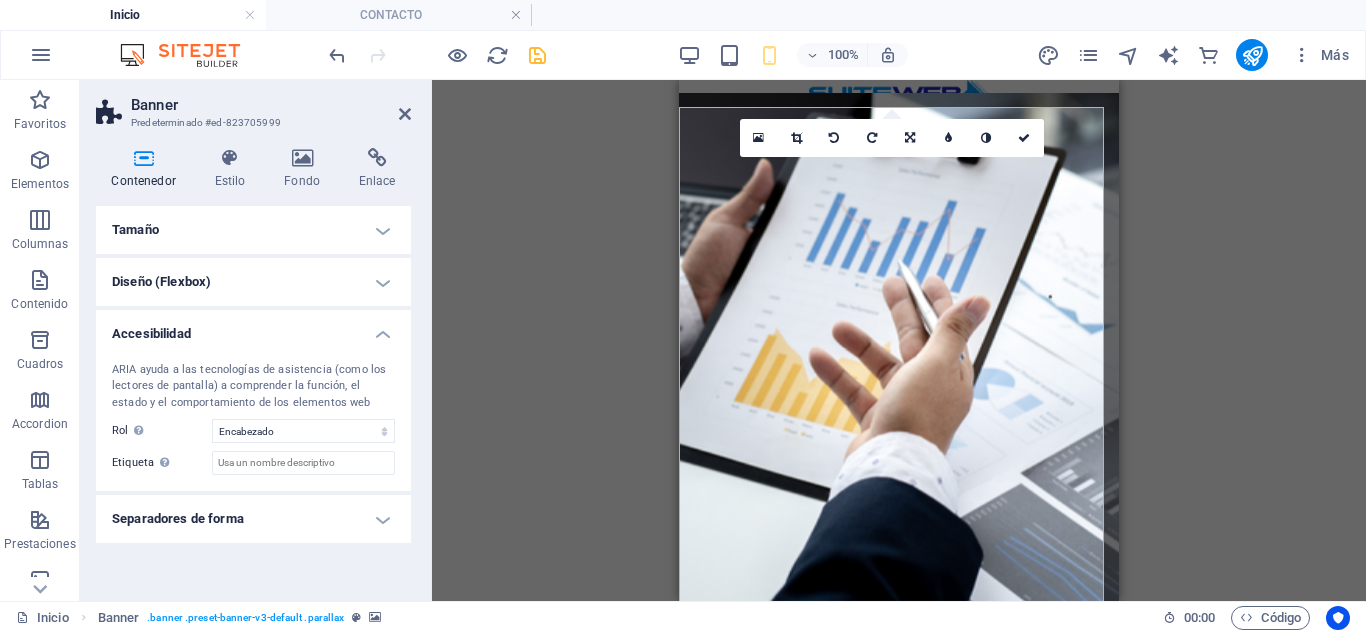 click on "Accesibilidad" at bounding box center (253, 328) 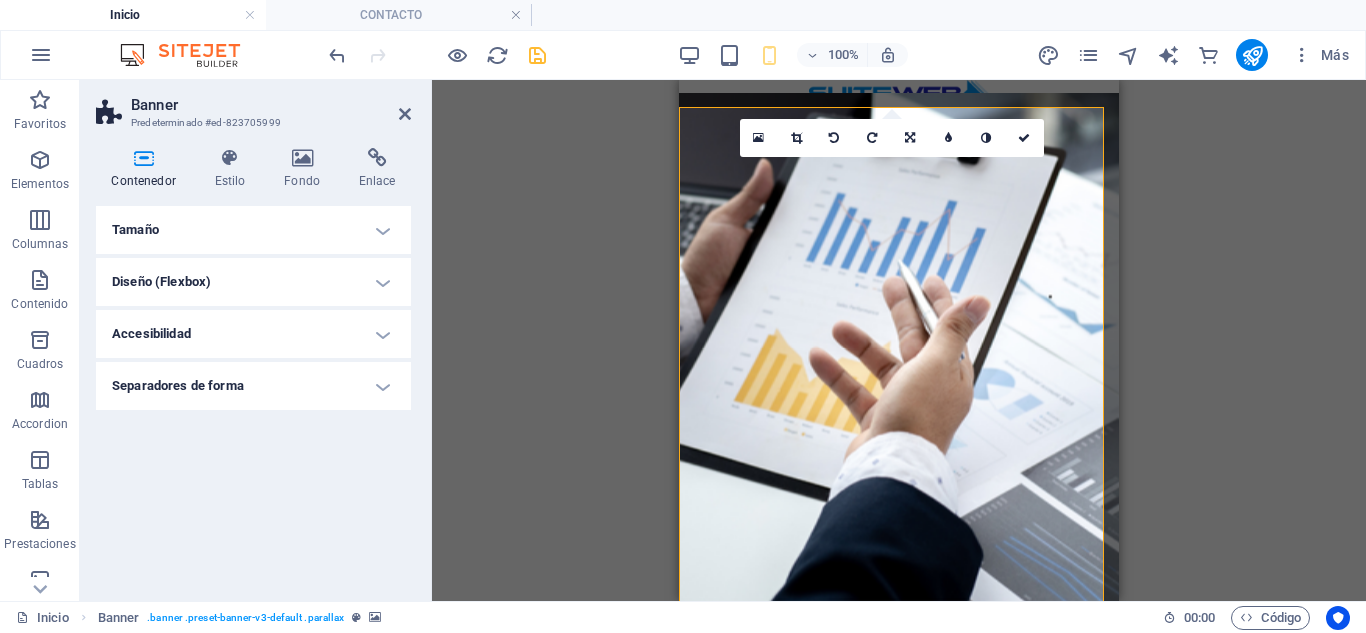 click on "Separadores de forma" at bounding box center (253, 386) 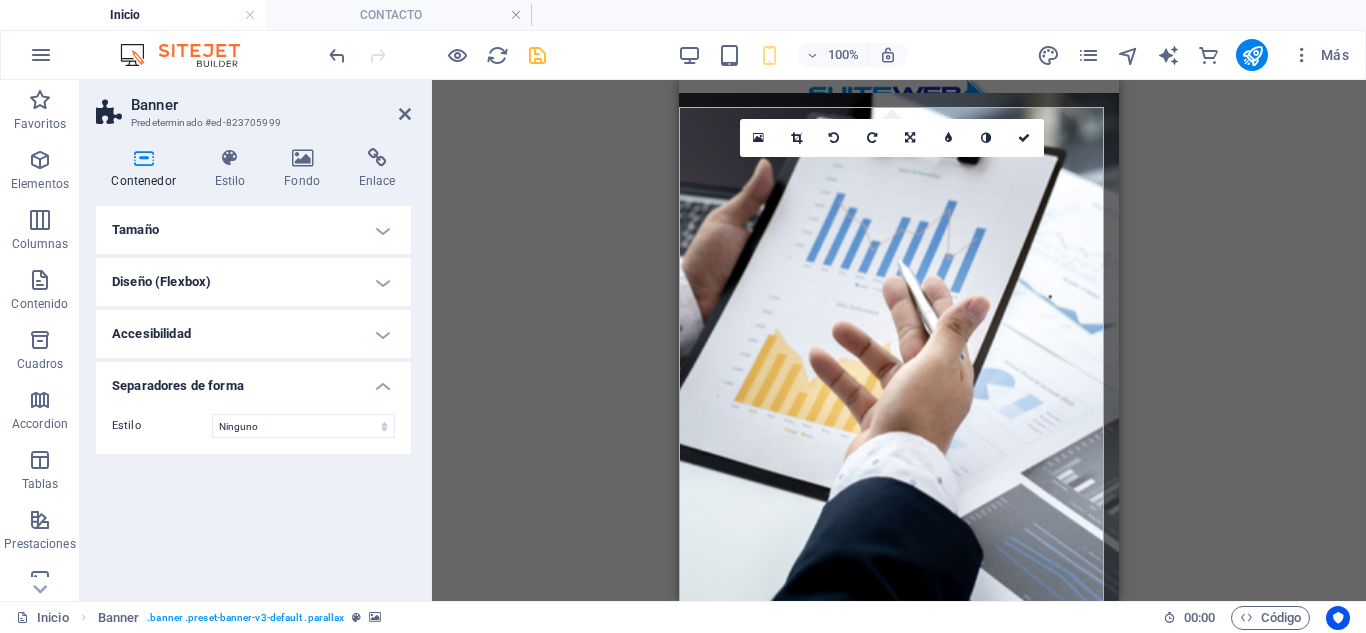 click on "Estilo Ninguno Triángulo Cuadrado Diagonal Polígono 1 Polígono 2 Zigzag Múltiples zigzags Olas Múltiples olas Medio círculo Círculo Sombra de círculo Bloques Hexágonos Nubes Múltiples nubes Ventilador Pirámides Libro Gota de pintura Fuego Papel desmenuzado Flecha Fondo Cambiar fondo Color Segundo color Tercer color Ancho 100 % Altura automático px rem em vh vw Posición horiz. 0 % Posición Voltear Invertir Animación  - Dirección  - Duración 60 s" at bounding box center [253, 426] 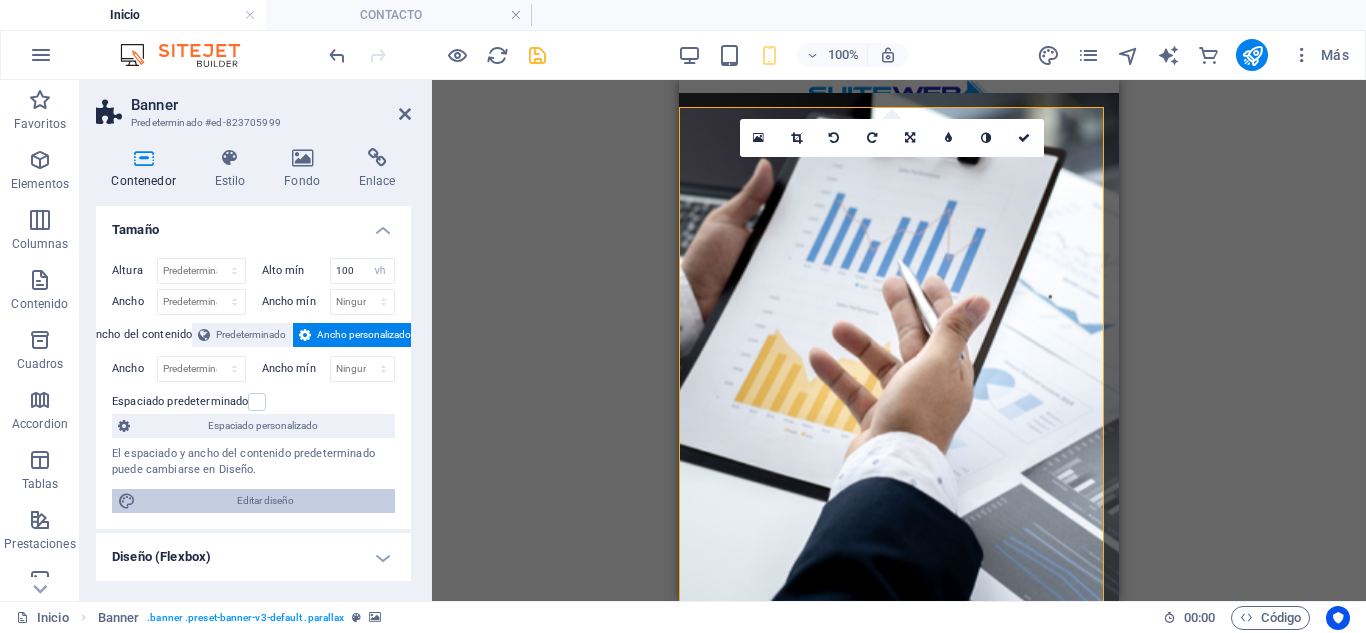 click on "Editar diseño" at bounding box center [265, 501] 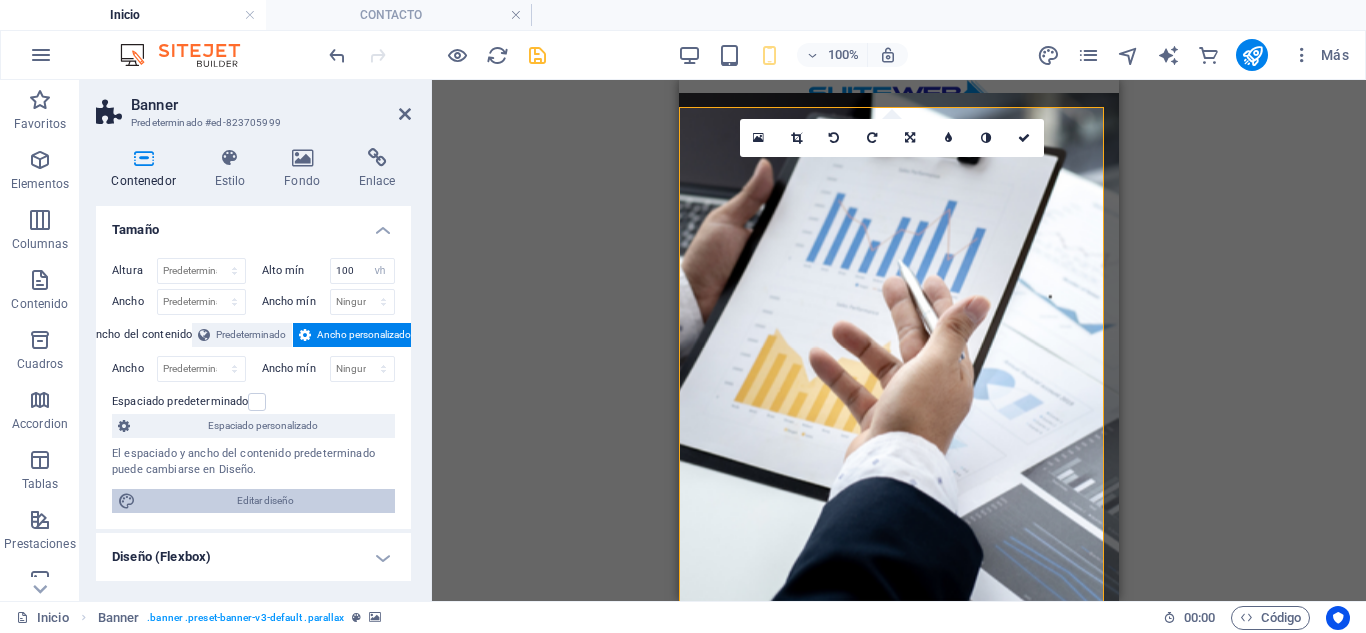 select on "rem" 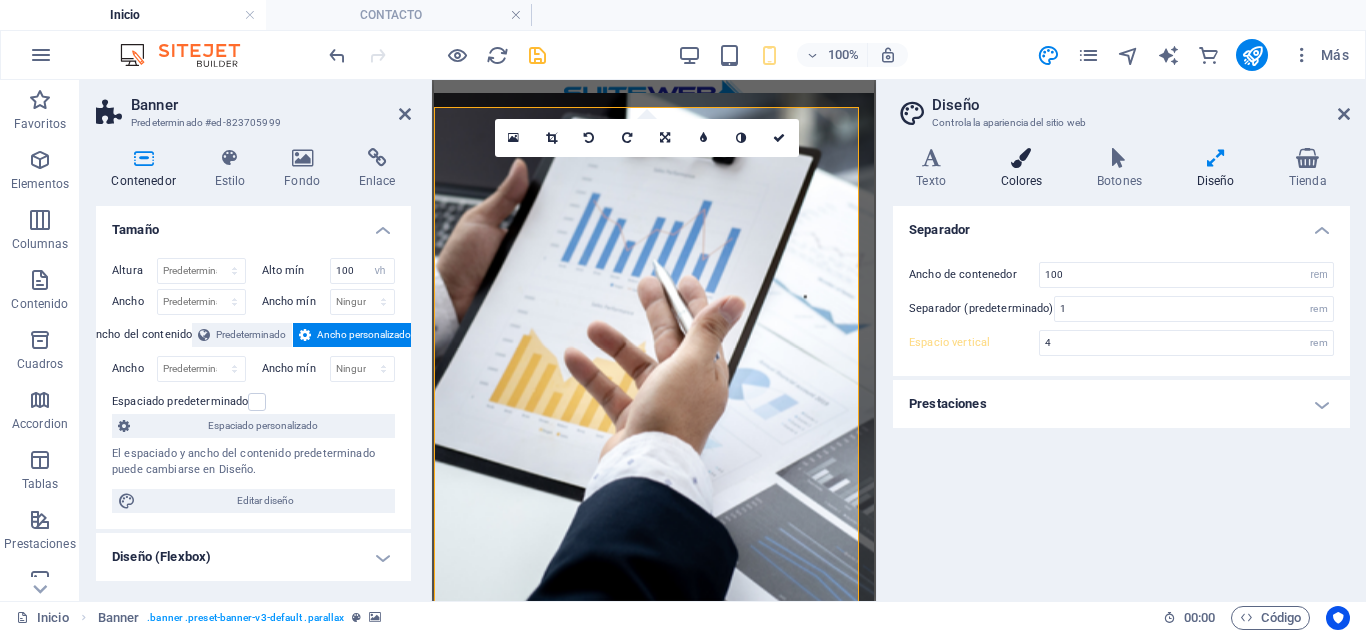 scroll, scrollTop: 0, scrollLeft: 0, axis: both 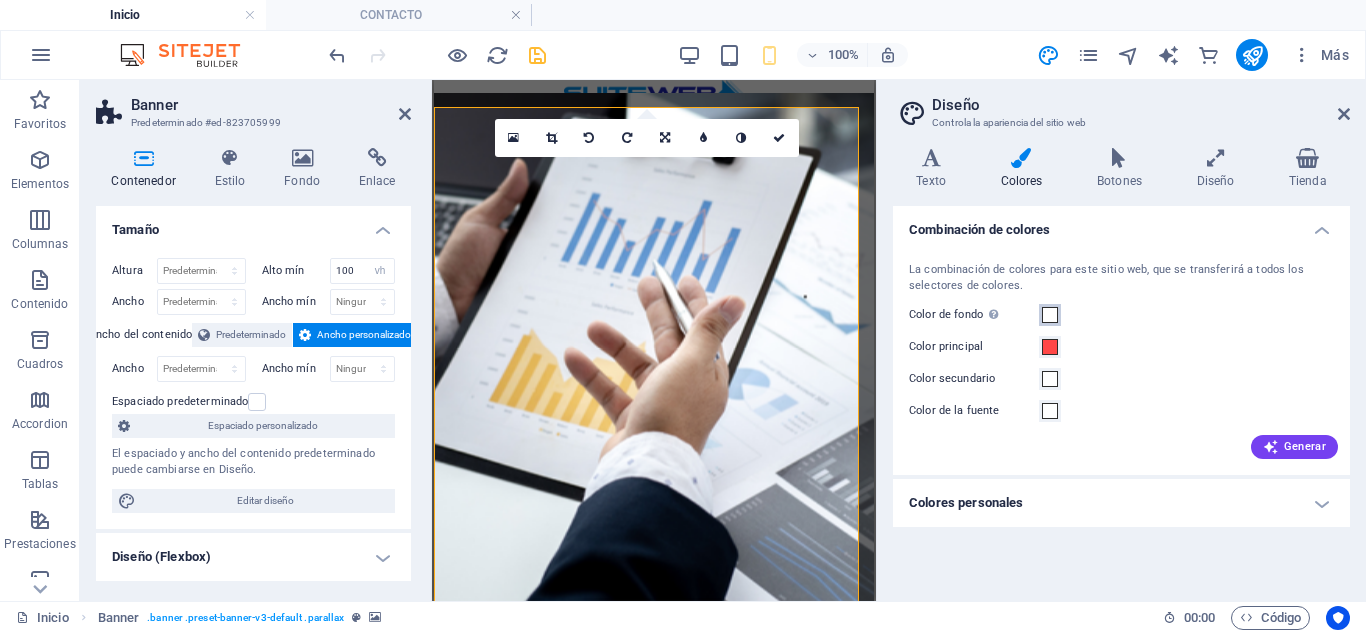 click at bounding box center [1050, 315] 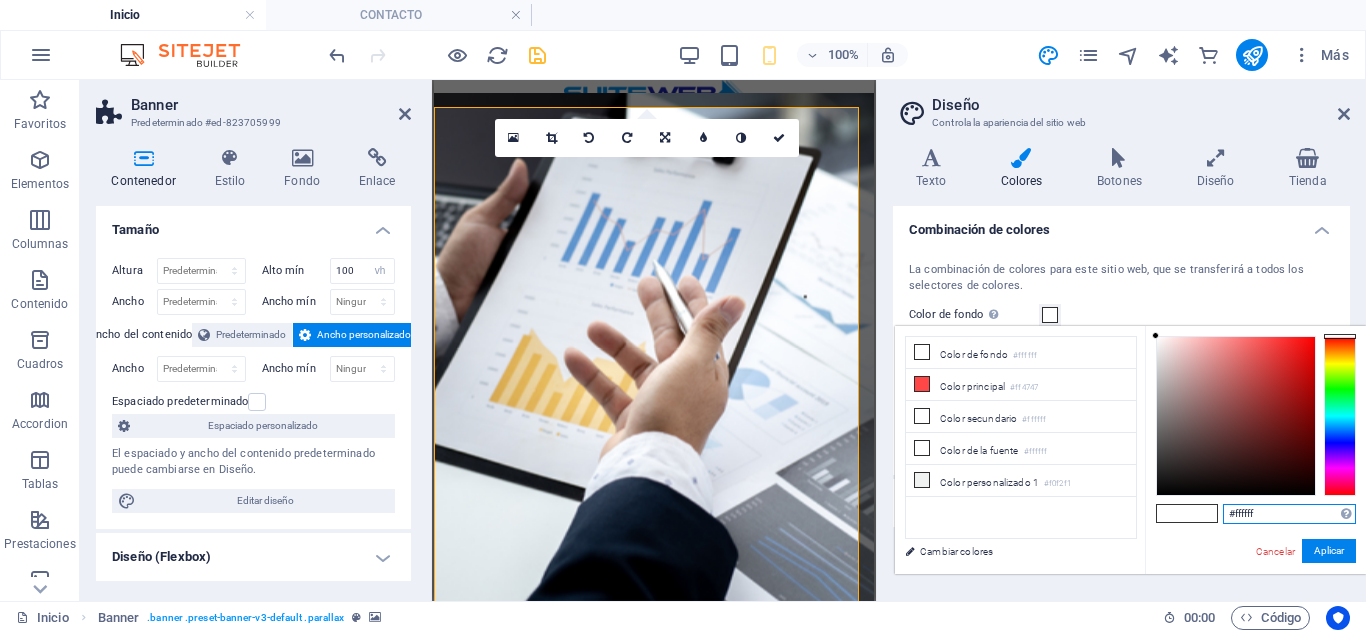 drag, startPoint x: 1289, startPoint y: 512, endPoint x: 1139, endPoint y: 517, distance: 150.08331 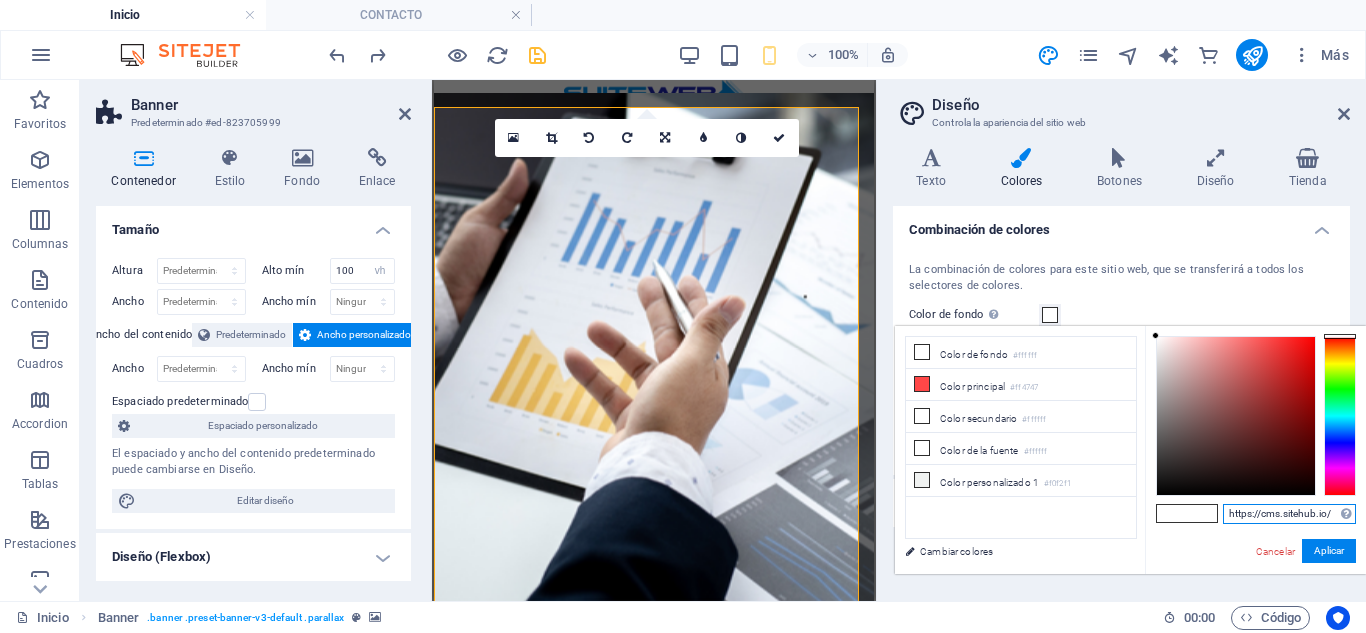 scroll, scrollTop: 0, scrollLeft: 0, axis: both 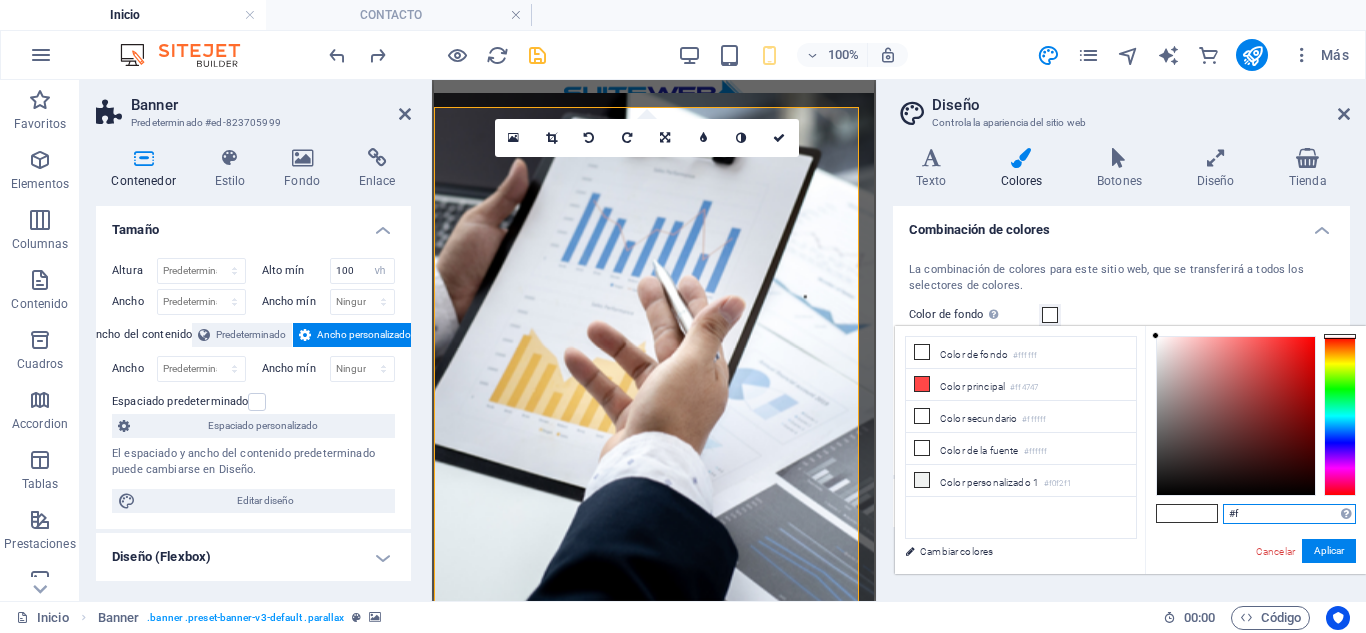 type on "#" 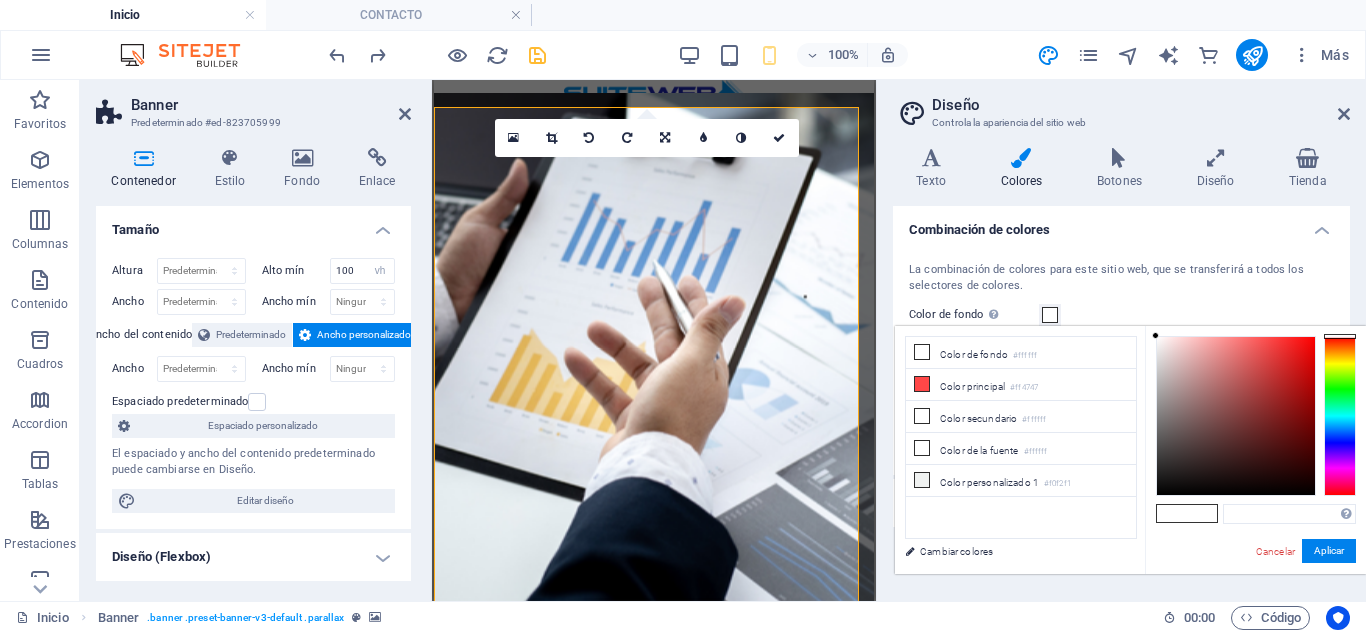 click at bounding box center [1172, 513] 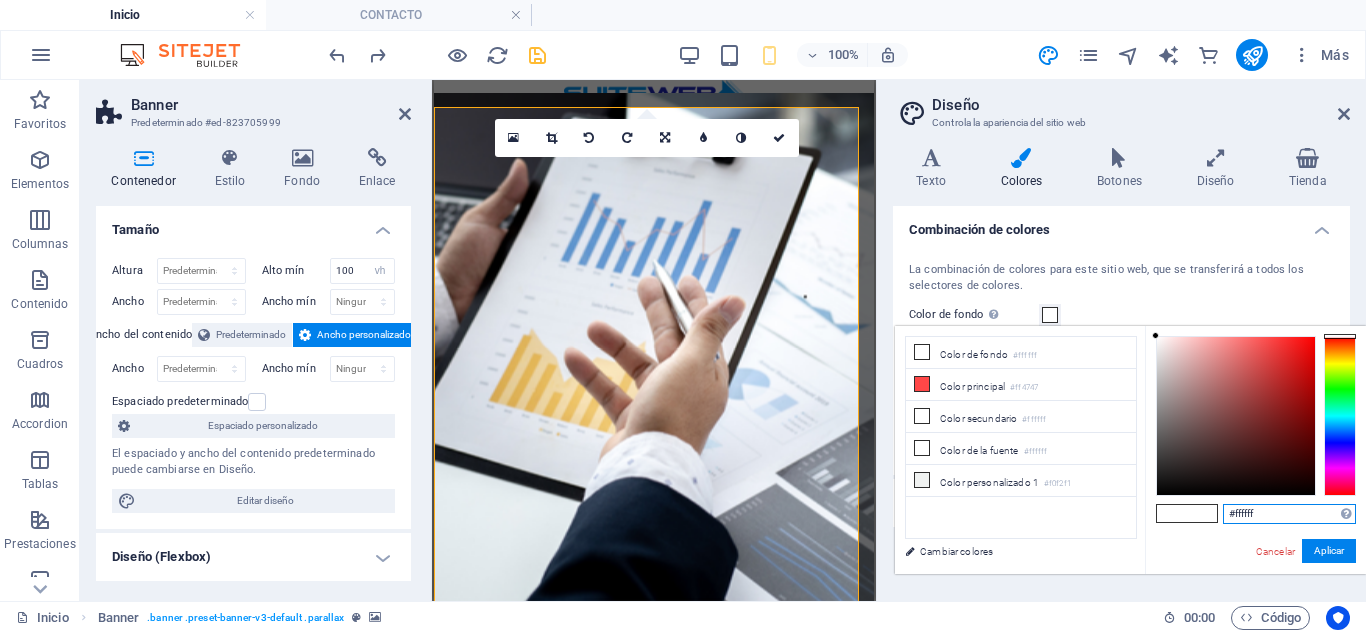 drag, startPoint x: 1284, startPoint y: 510, endPoint x: 1186, endPoint y: 512, distance: 98.02041 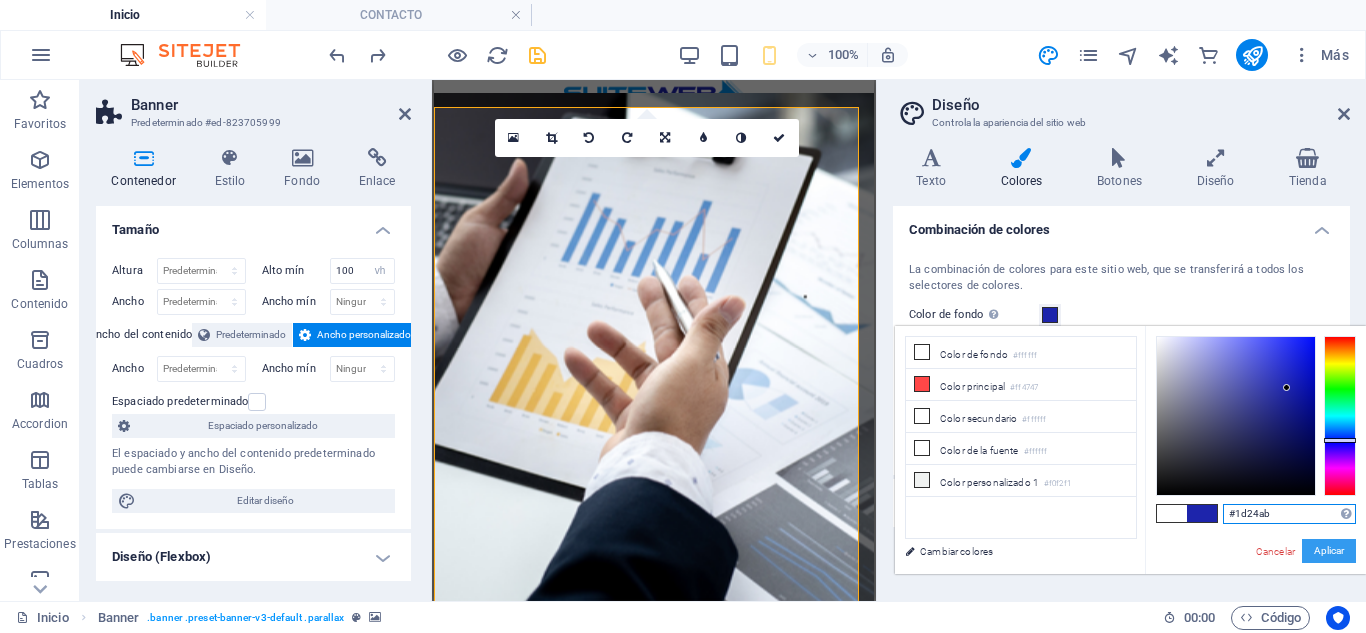 type on "#1d24ab" 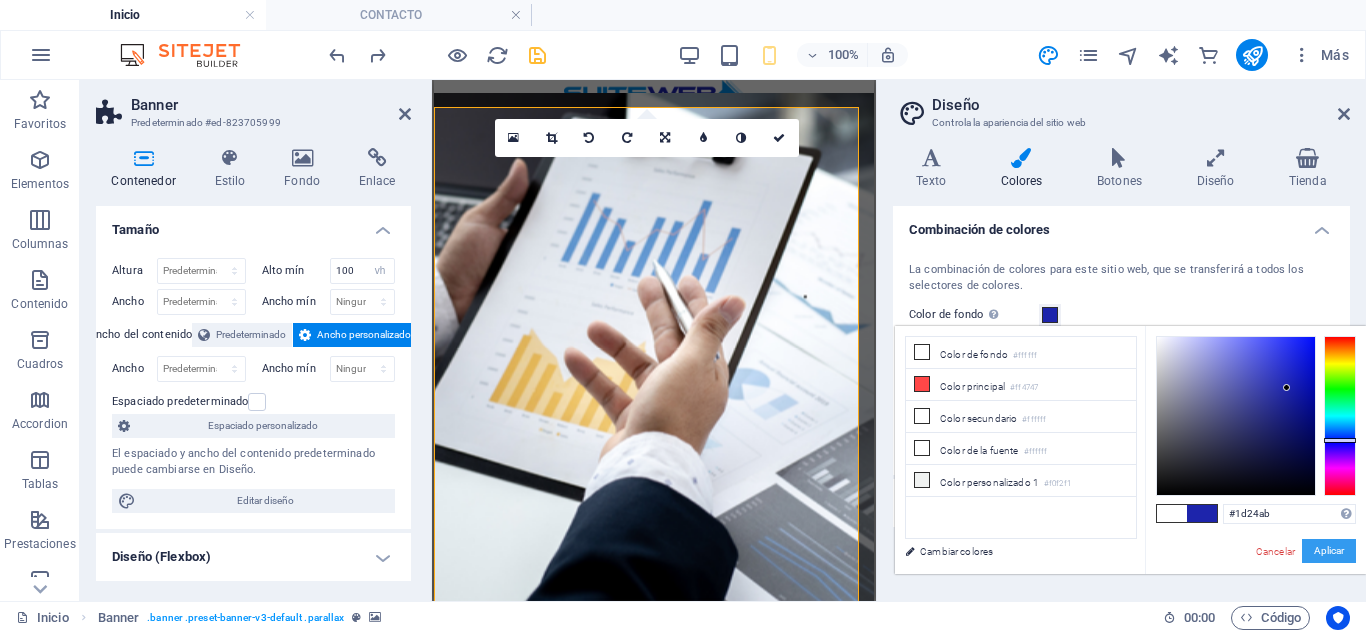click on "Aplicar" at bounding box center [1329, 551] 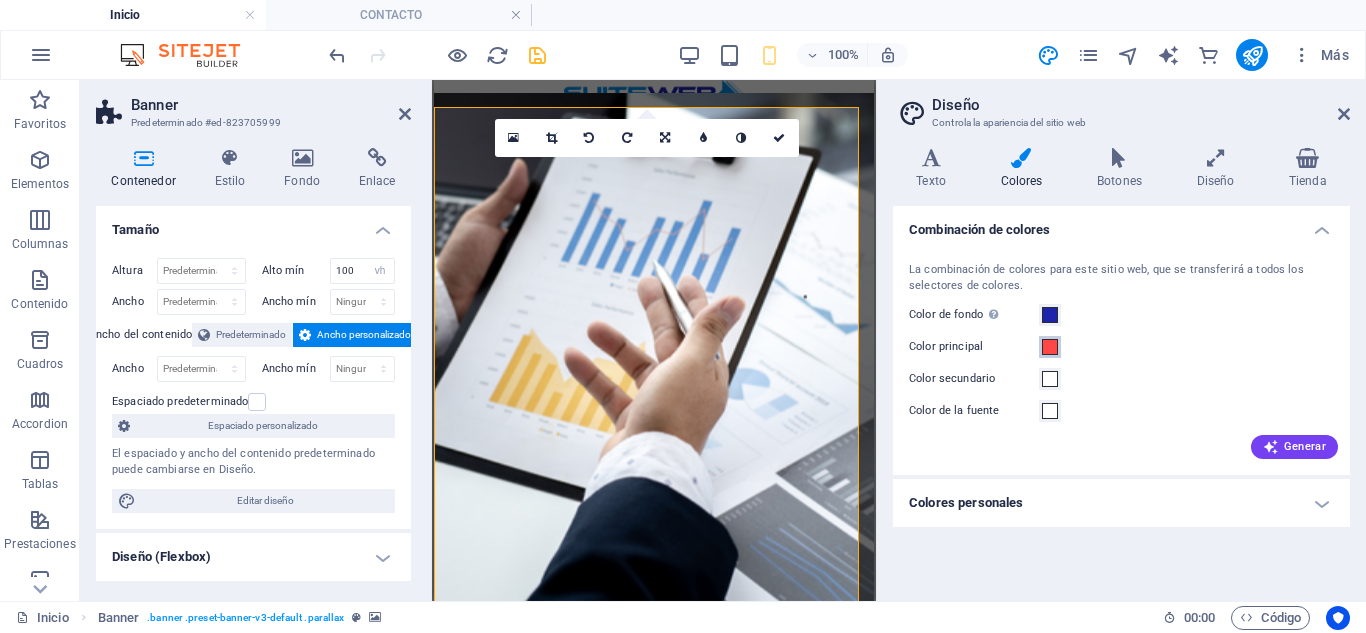click at bounding box center [1050, 347] 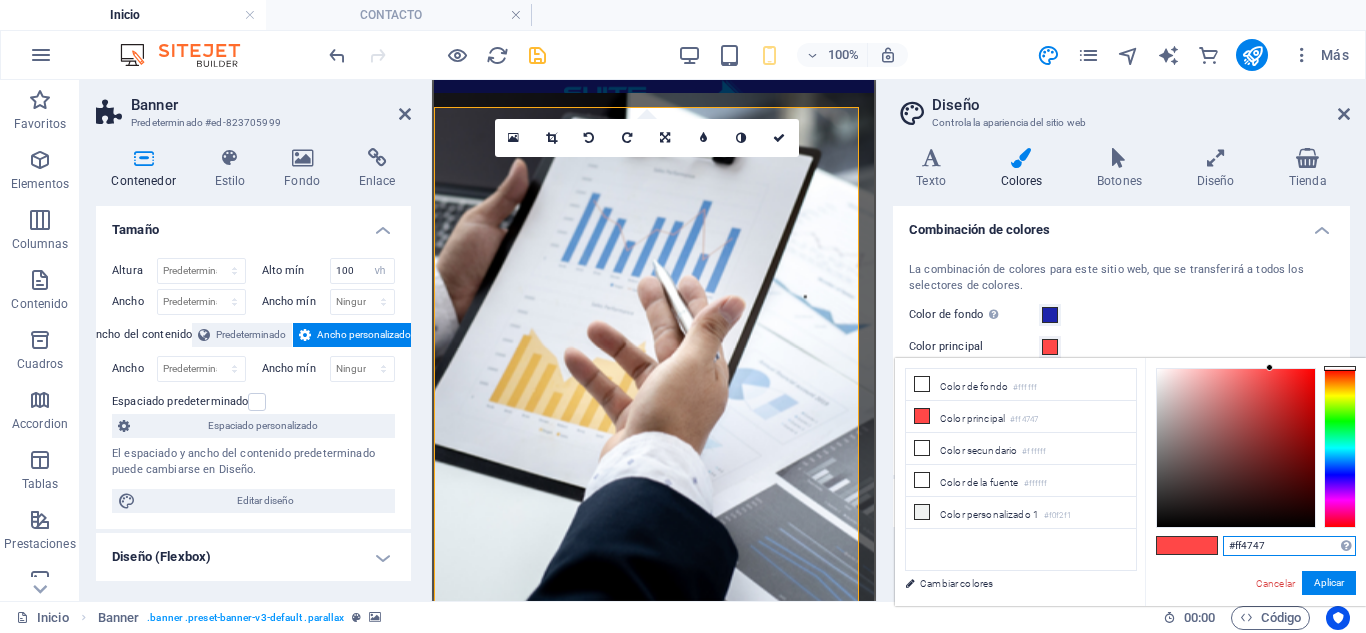 drag, startPoint x: 1274, startPoint y: 544, endPoint x: 1079, endPoint y: 534, distance: 195.25624 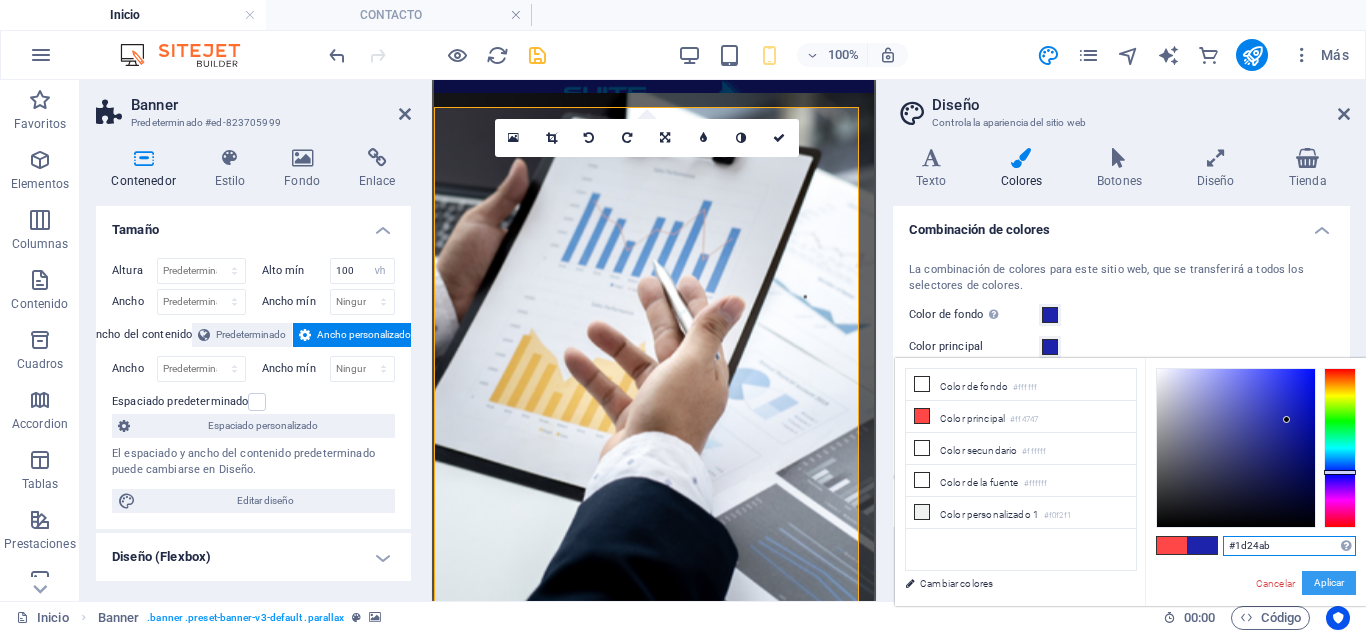 type on "#1d24ab" 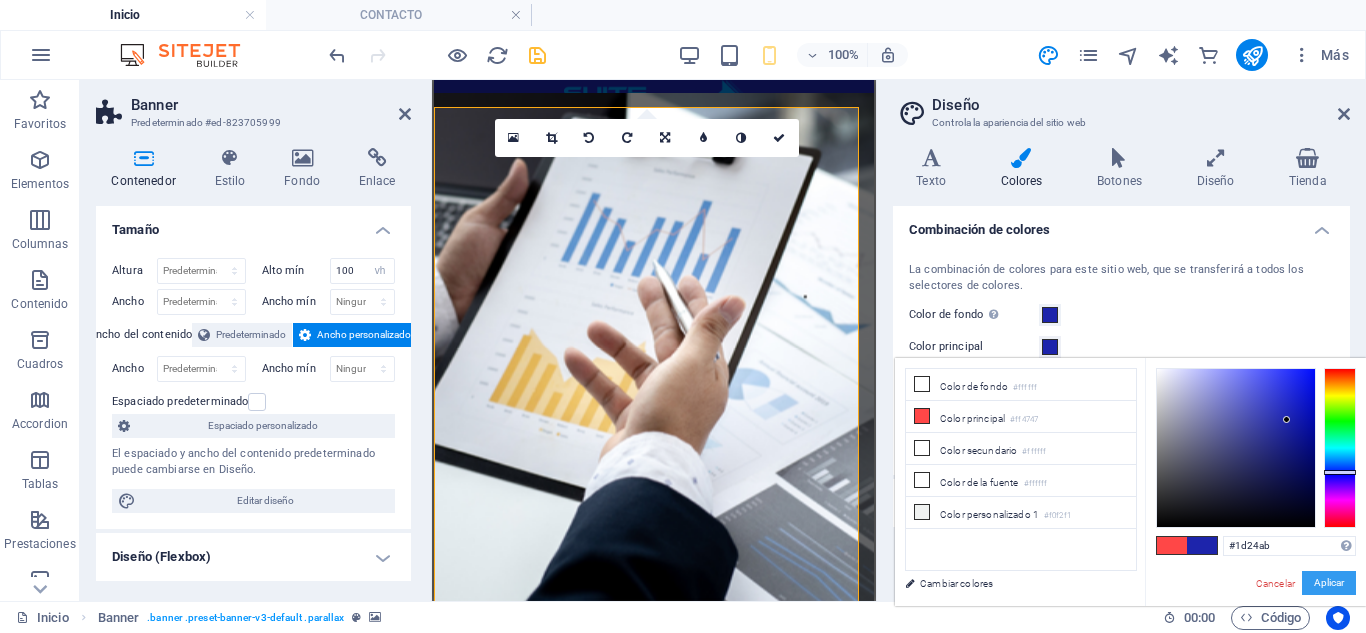 click on "Aplicar" at bounding box center [1329, 583] 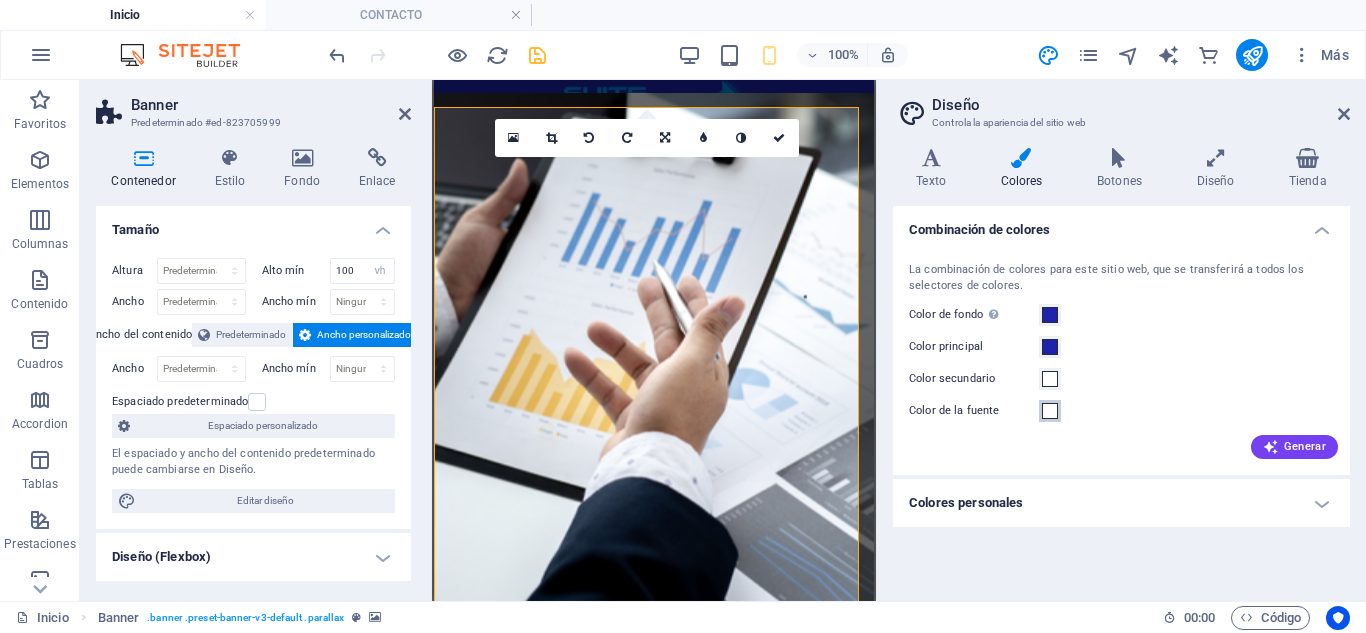 click at bounding box center (1050, 411) 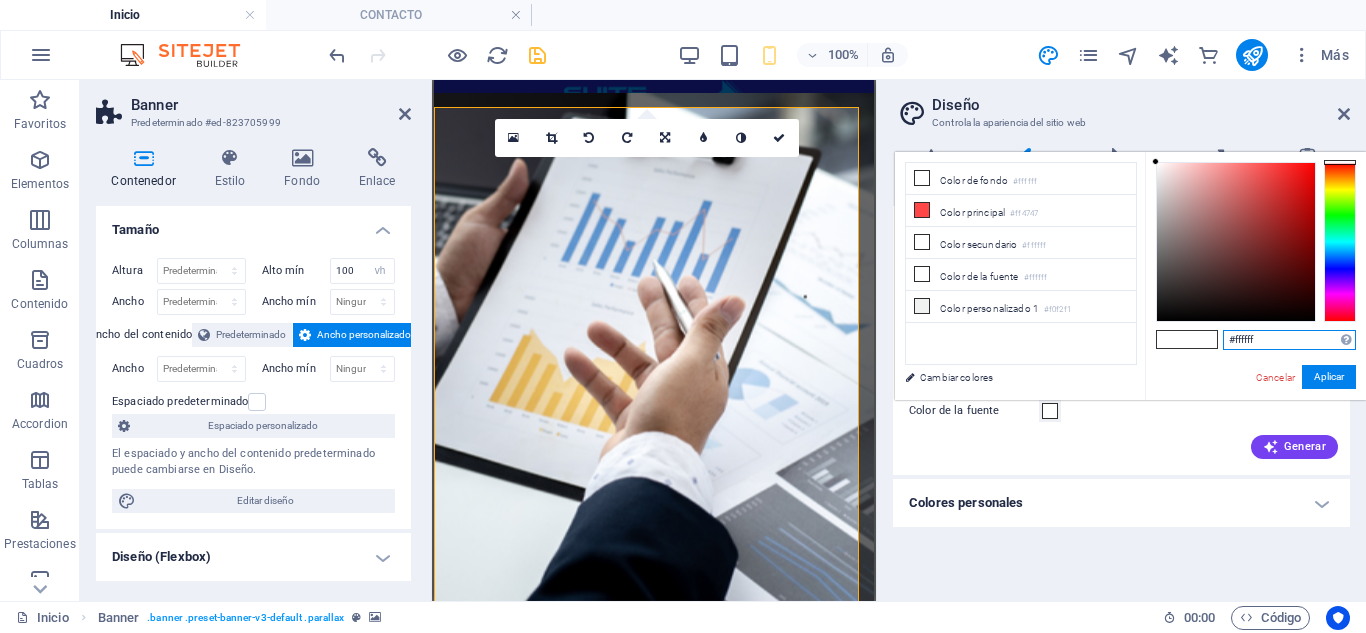 drag, startPoint x: 1295, startPoint y: 342, endPoint x: 1152, endPoint y: 344, distance: 143.01399 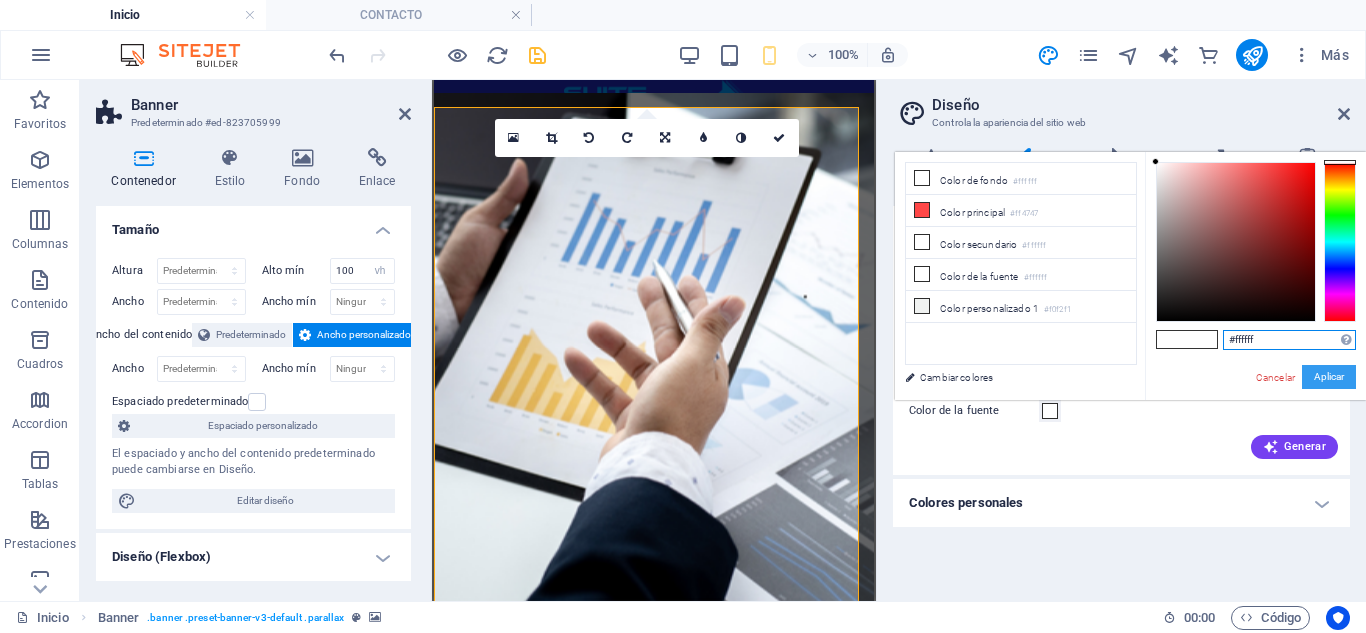 paste on "1d24ab" 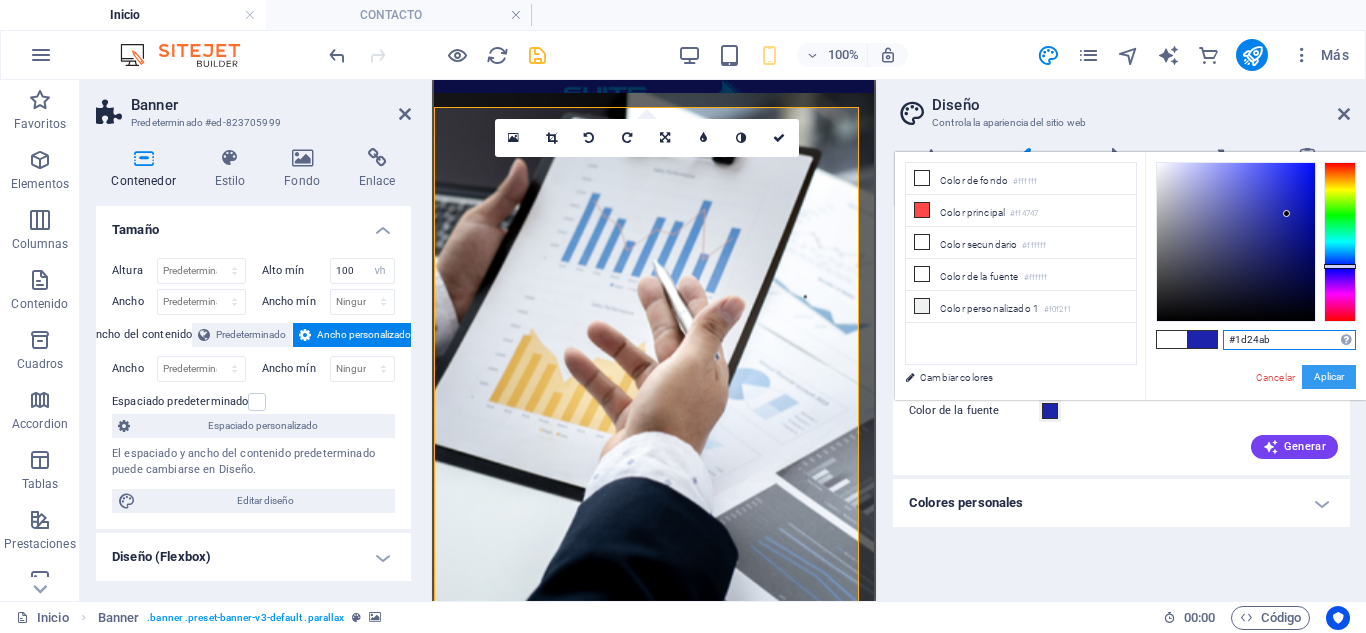 type on "#1d24ab" 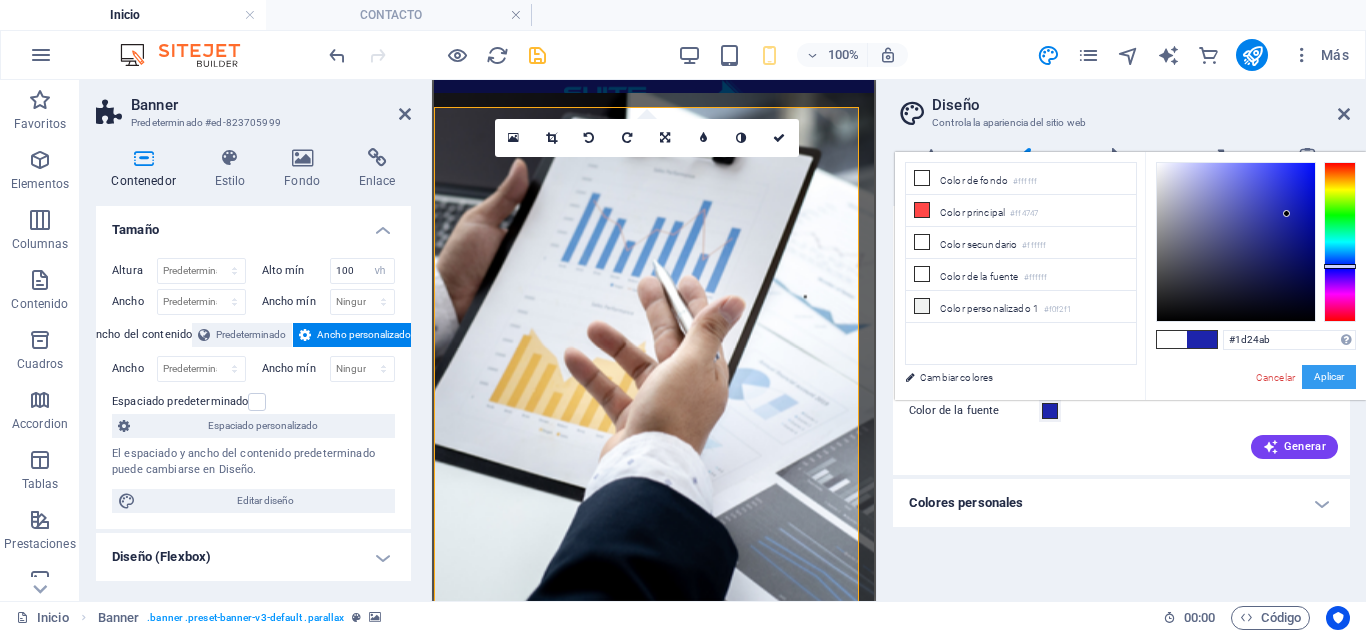 click on "Aplicar" at bounding box center [1329, 377] 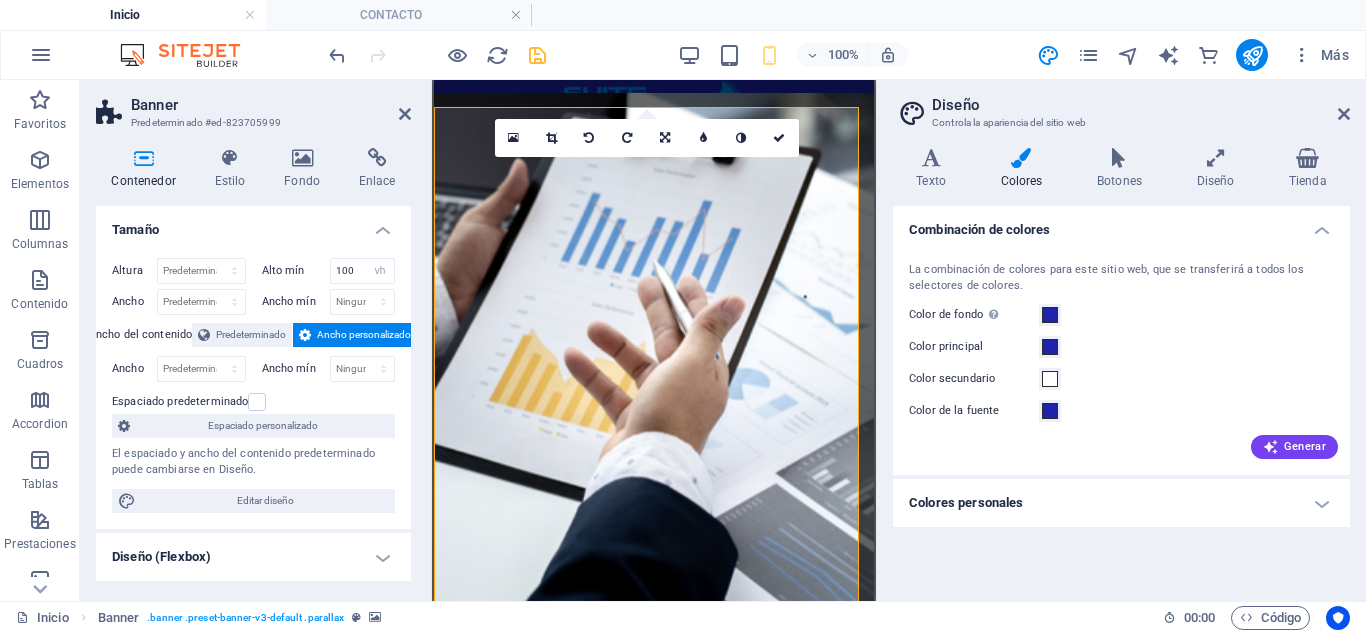 click on "Diseño Controla la apariencia del sitio web Variantes  Texto  Colores  Botones  Diseño  Tienda Texto Standard Bold Links Color de la fuente Fuente Poppins Tamaño de la fuente 0.96 rem px Alto de línea 1.5 Espesor de la fuente Para mostrar el espesor de la fuente correctamente, puede que deba activarse.  Gestionar fuentes Fino, 100 Extra delgado, 200 Delgado, 300 Normal, 400 Medio, 500 Seminegrita, 600 Negrita, 700 Extra negrita, 800 Negro, 900 Espaciado entre caracteres 0 rem px Estilo de fuente Transformación del texto Tt TT tt Alineación del texto Espesor de la fuente Para mostrar el espesor de la fuente correctamente, puede que deba activarse.  Gestionar fuentes Fino, 100 Extra delgado, 200 Delgado, 300 Normal, 400 Medio, 500 Seminegrita, 600 Negrita, 700 Extra negrita, 800 Negro, 900 Default Hover / Active Color de la fuente Color de la fuente Decoración Decoración Duración de la transición 0.3 s Función de la transición Lentitud Entrada lenta Salida lenta Entrada/salida lenta Lineal Cabeceras" at bounding box center [1121, 340] 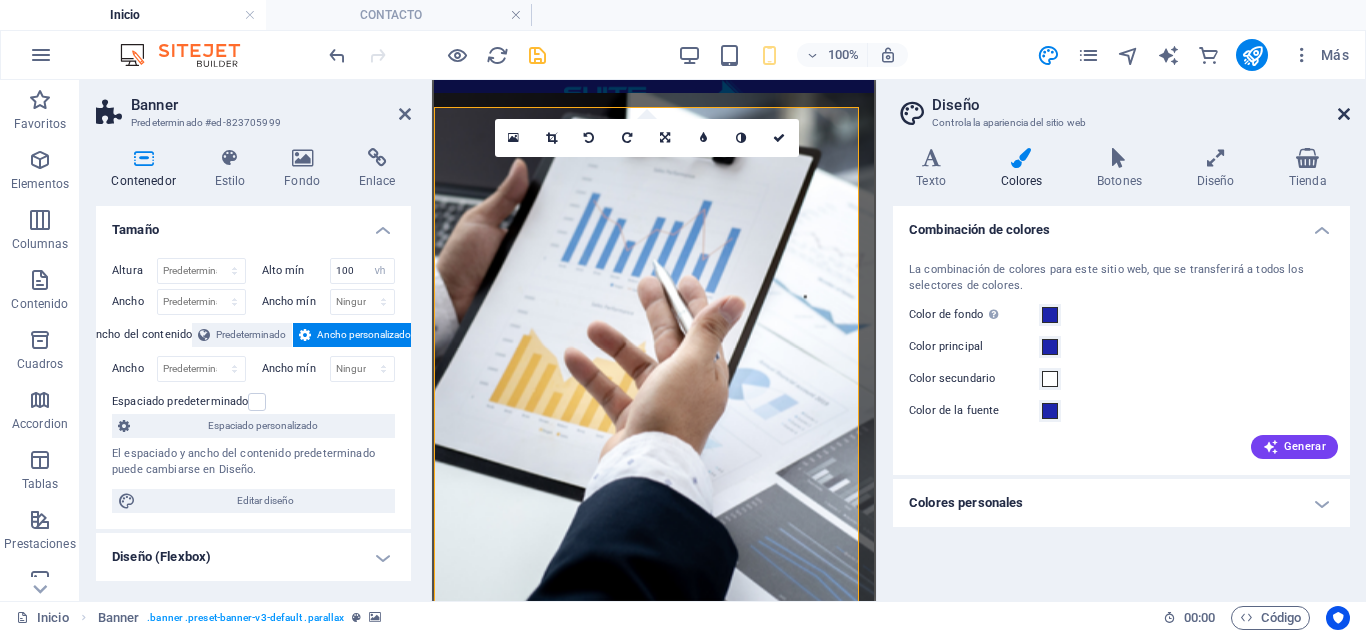 click at bounding box center [1344, 114] 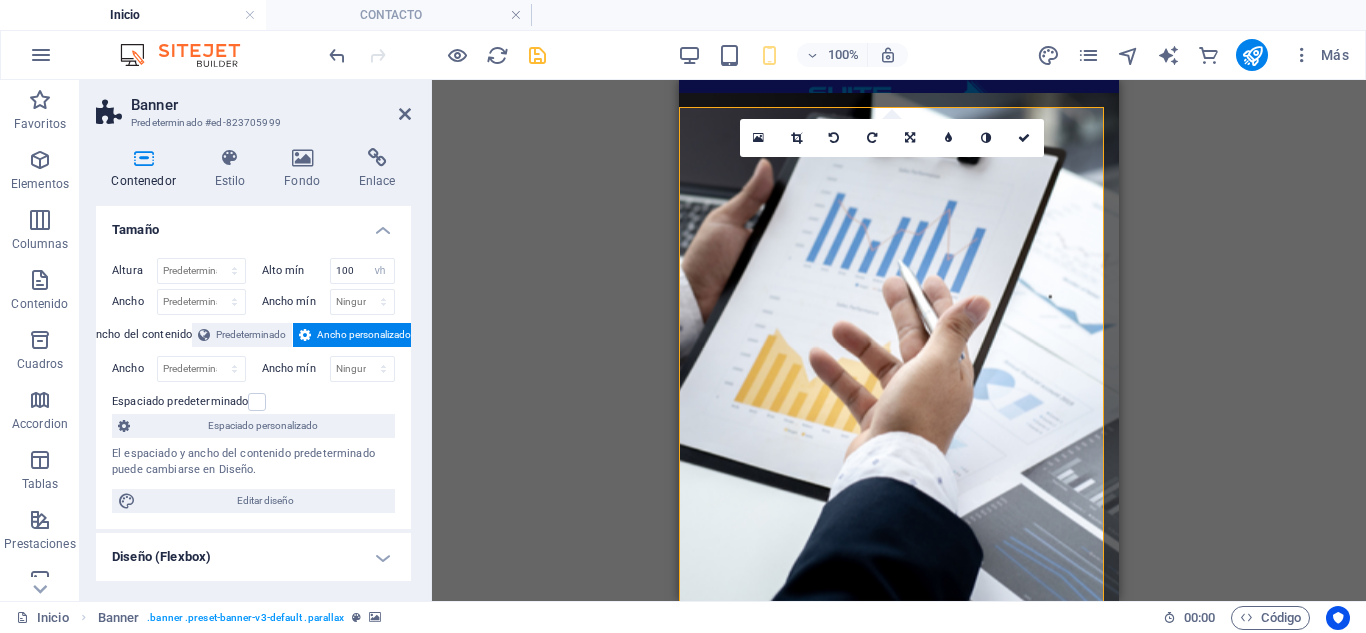 click on "Arrastra aquí para reemplazar el contenido existente. Si quieres crear un elemento nuevo, pulsa “Ctrl”.
H3   Banner   Contenedor   Separador   Botón   Separador   Cuadros   Contenedor   H3   Separador   Contenedor   HTML   Contenedor   Contenedor   Separador   Contenedor   Contenedor   Marcador   Separador   Contenedor   HTML   Contenedor   Contenedor   Separador   Contenedor   H3   Contenedor   Imagen con texto   Imagen   Imagen con texto   Contenedor   Imagen con texto   Contenedor   Imagen con texto   Imagen con texto   Texto   Imagen con texto   Imagen   Imagen con texto   Imagen con texto   Contenedor   Imagen con texto   Texto   Texto   Contenedor   H3   H3   Contenedor   Imagen con texto   Imagen con texto   Imagen   Contenedor   Texto   Imagen   H3   Banner   Referencia   Banner   Barra de menús   Contenedor   Imagen con texto   H3   Logo   Separador   Banner   Barra de menús   Barra de menús   Contenedor   HTML   Barra de menús   Barra de menús   Banner   Menú   H4" at bounding box center [899, 340] 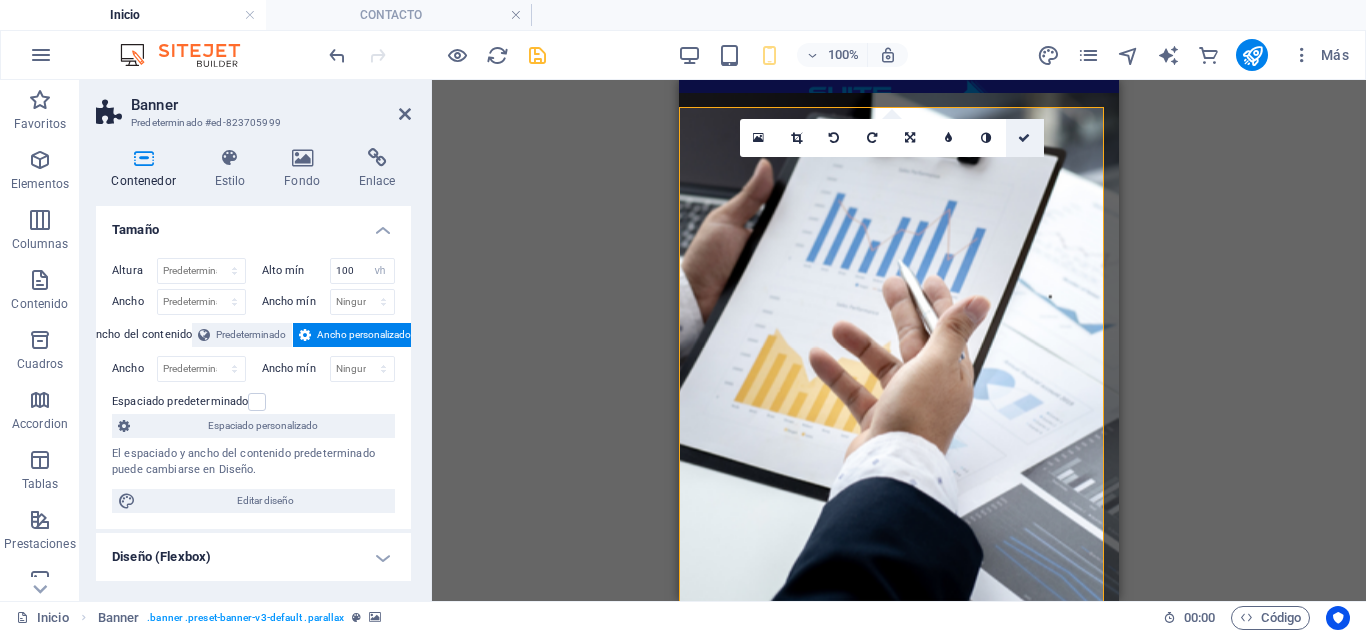 click at bounding box center (1024, 138) 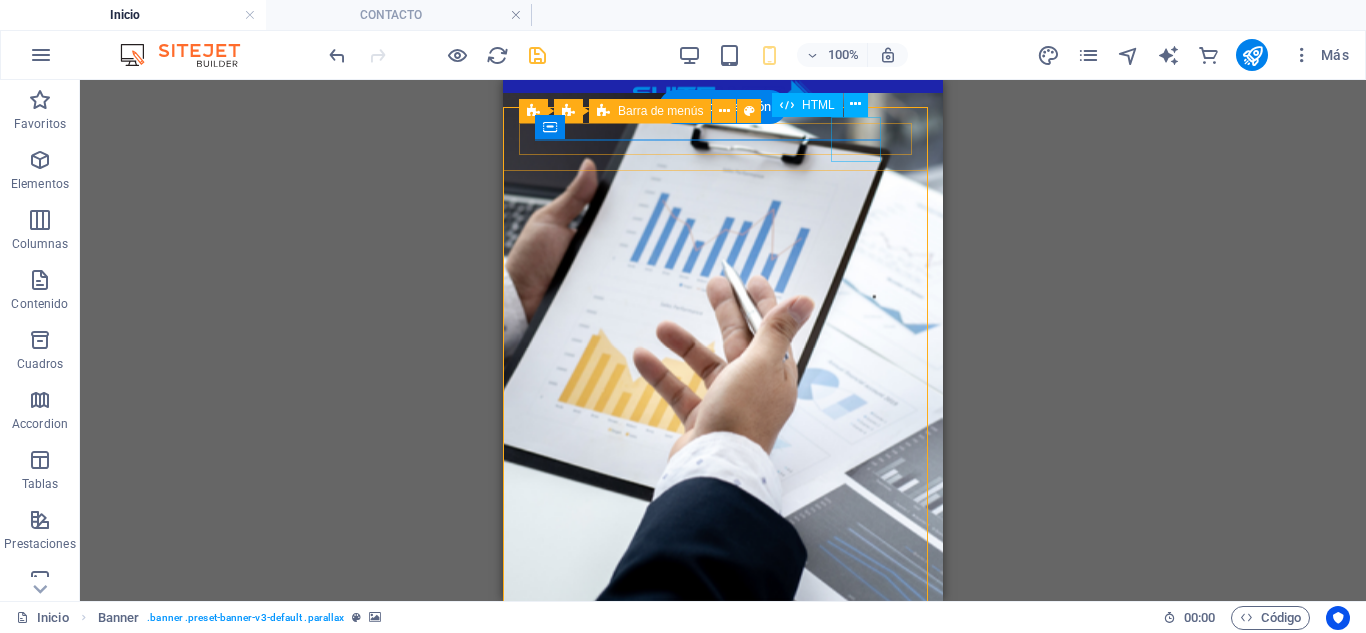 click at bounding box center [560, 746] 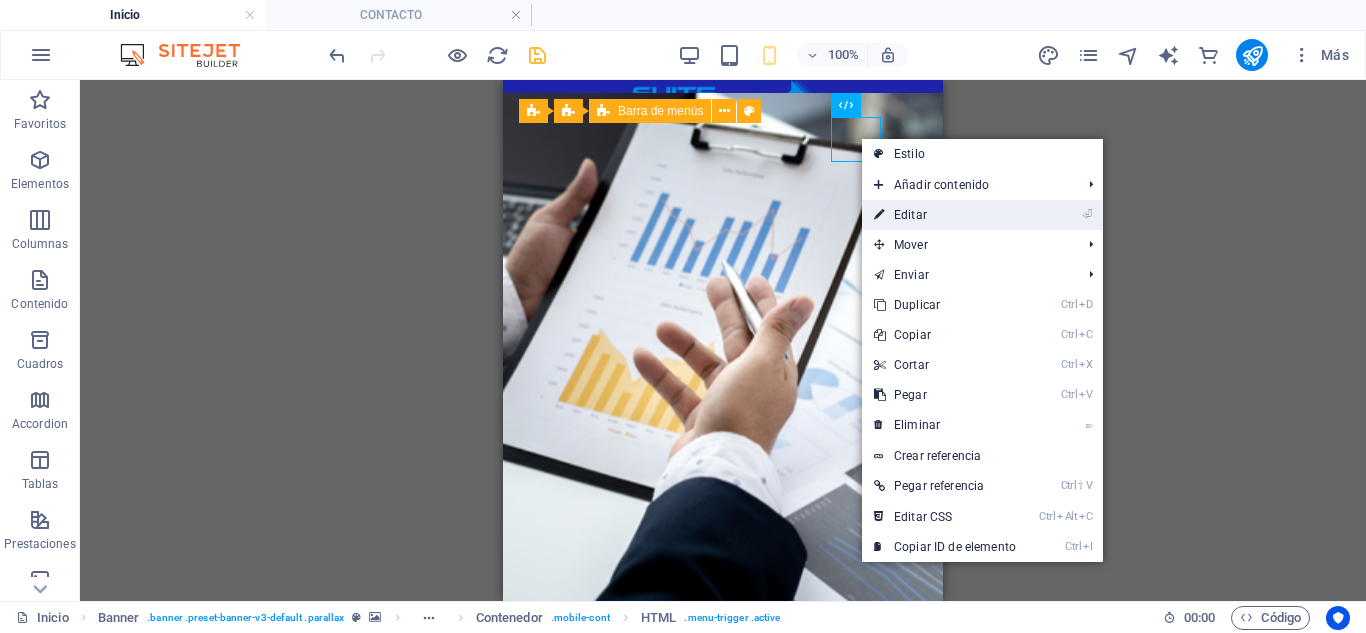 click on "⏎  Editar" at bounding box center [945, 215] 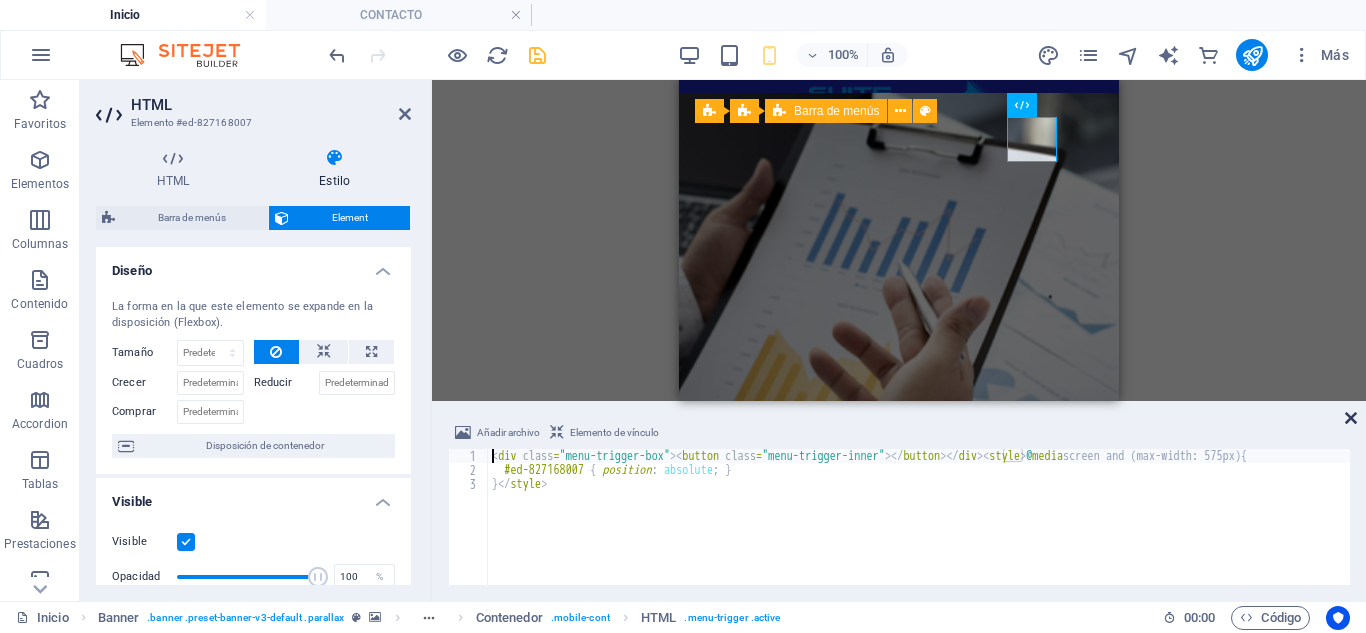 click at bounding box center [1351, 418] 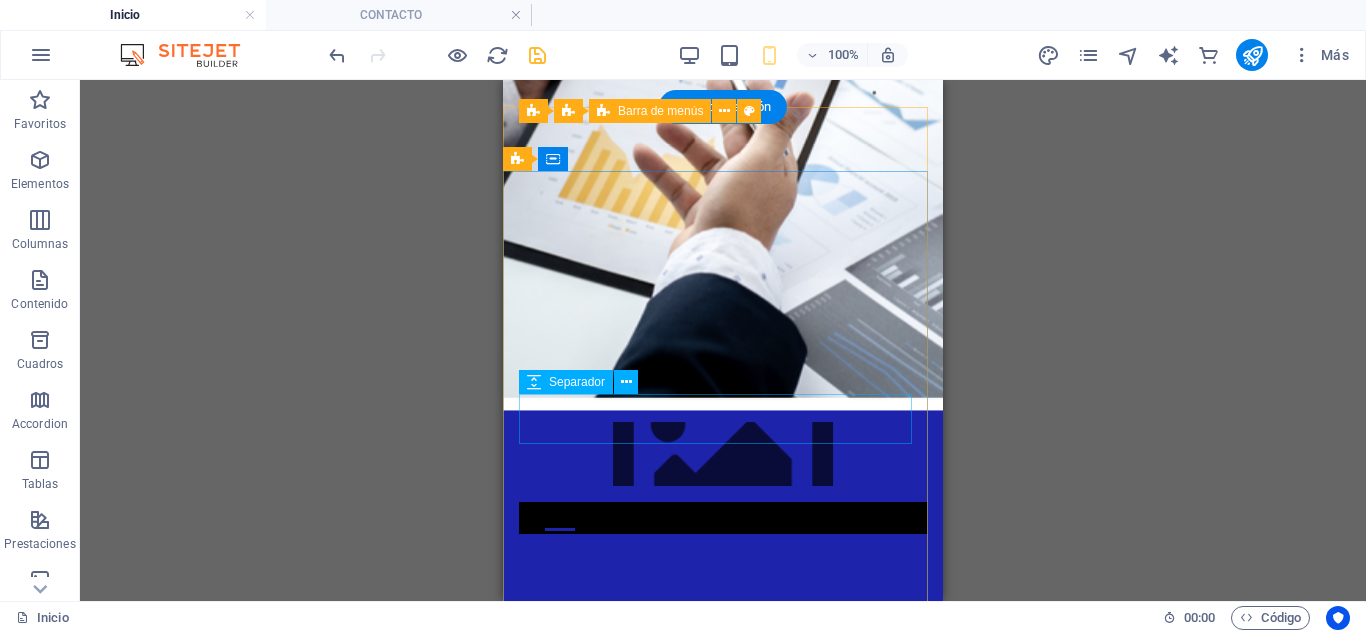 scroll, scrollTop: 0, scrollLeft: 0, axis: both 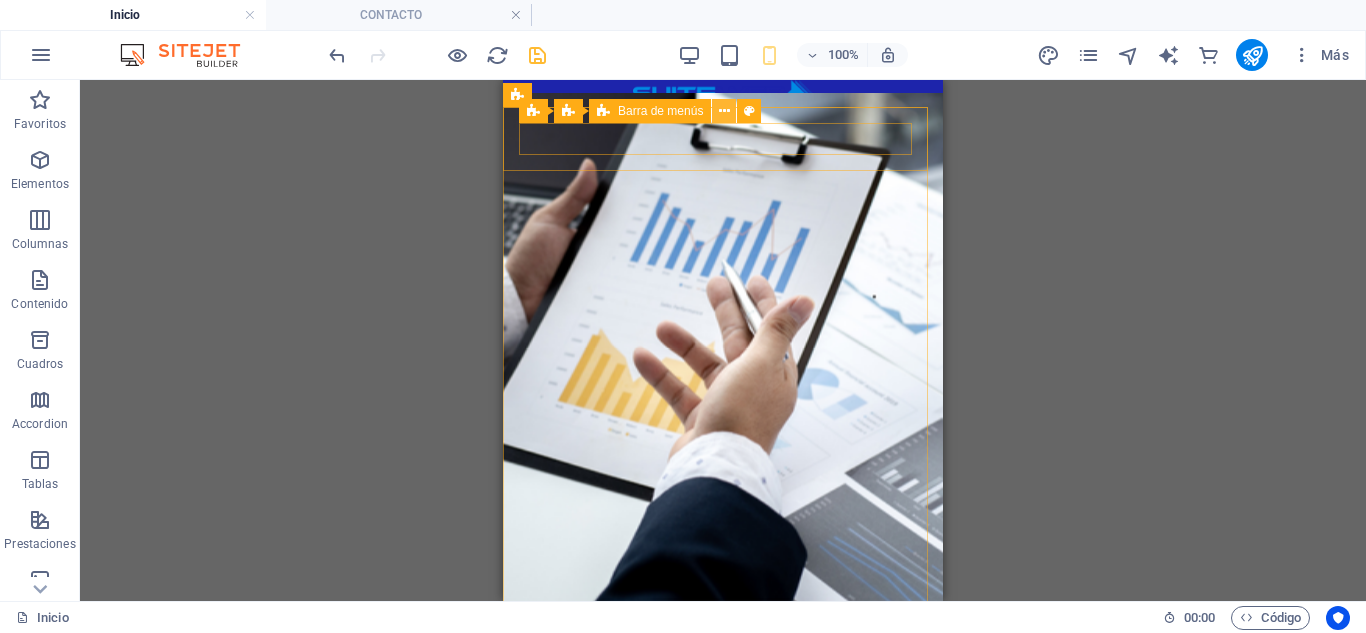 click at bounding box center [724, 111] 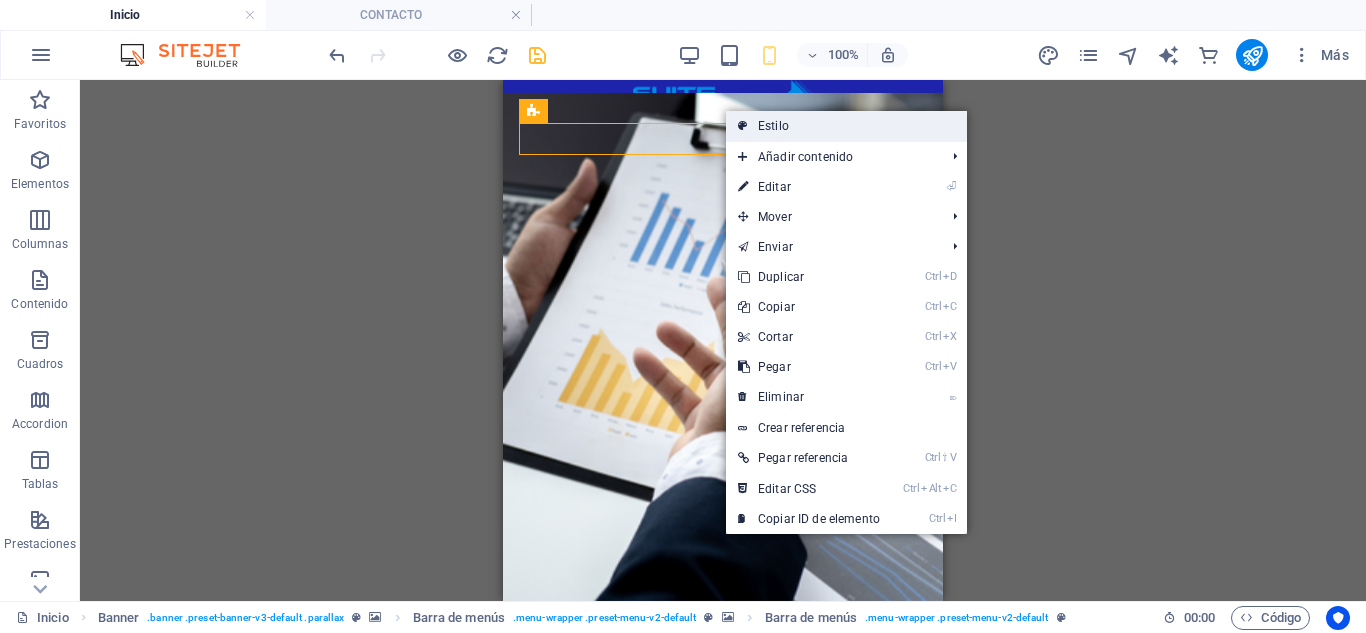 click on "Estilo" at bounding box center [846, 126] 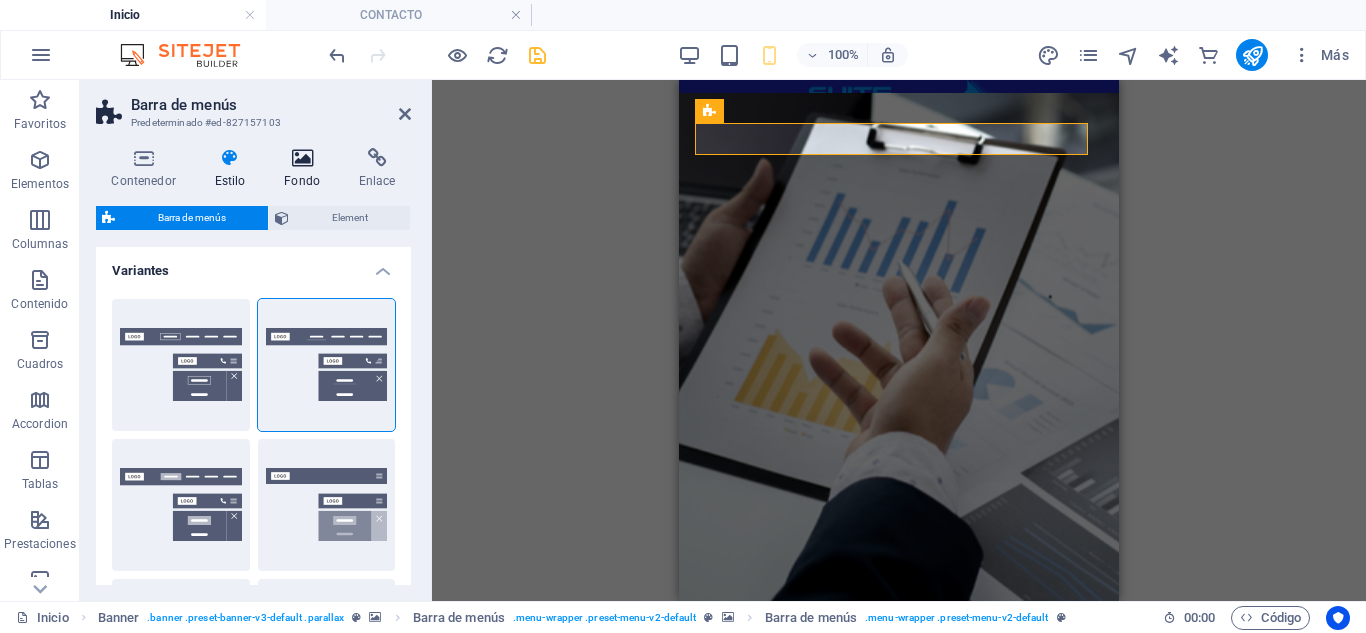 click at bounding box center [302, 158] 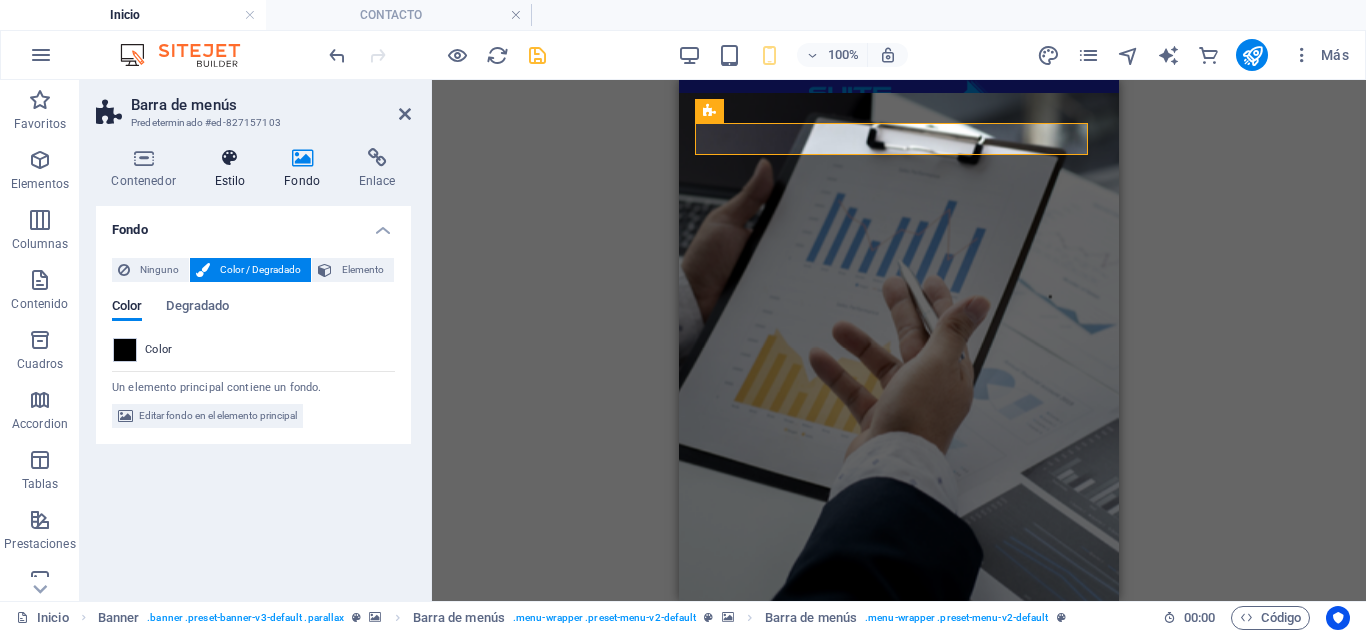 click at bounding box center [230, 158] 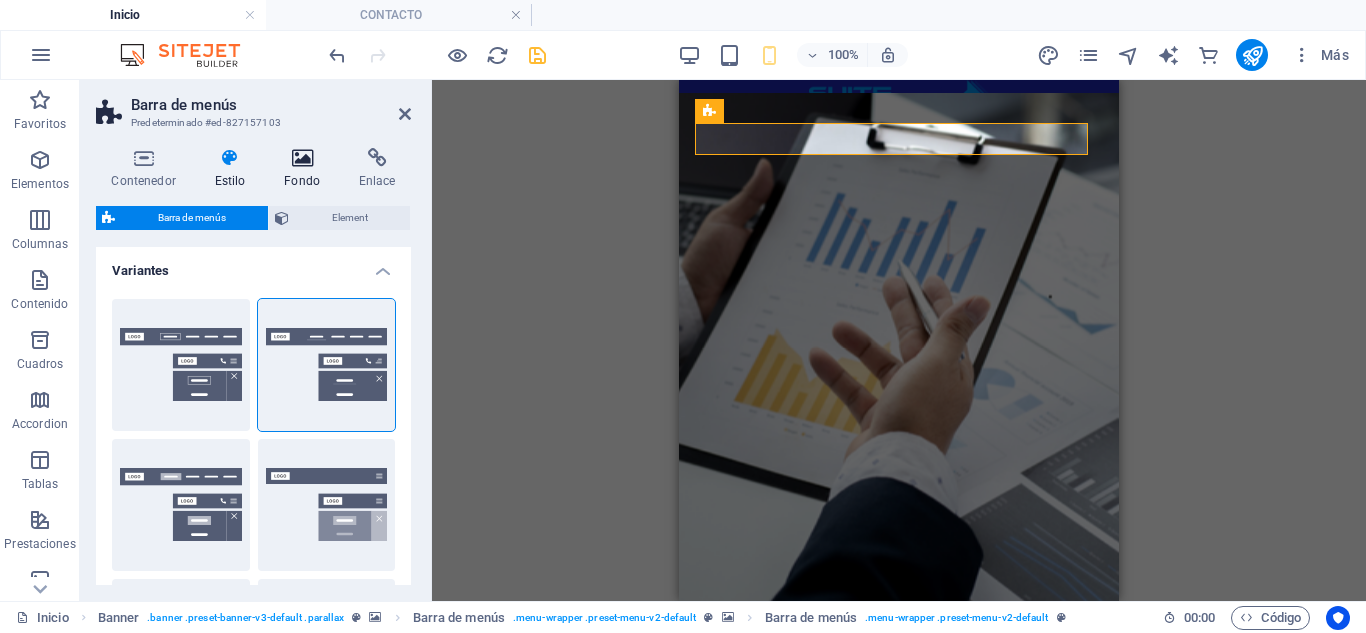 click at bounding box center (302, 158) 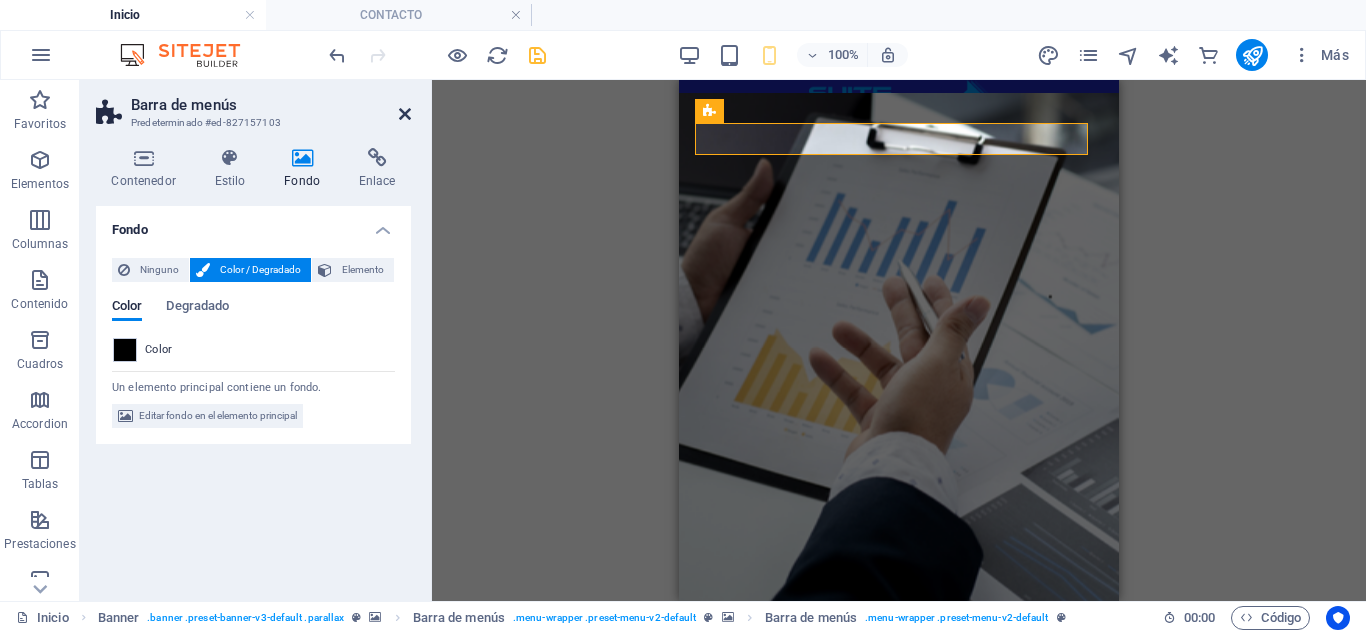 click at bounding box center (405, 114) 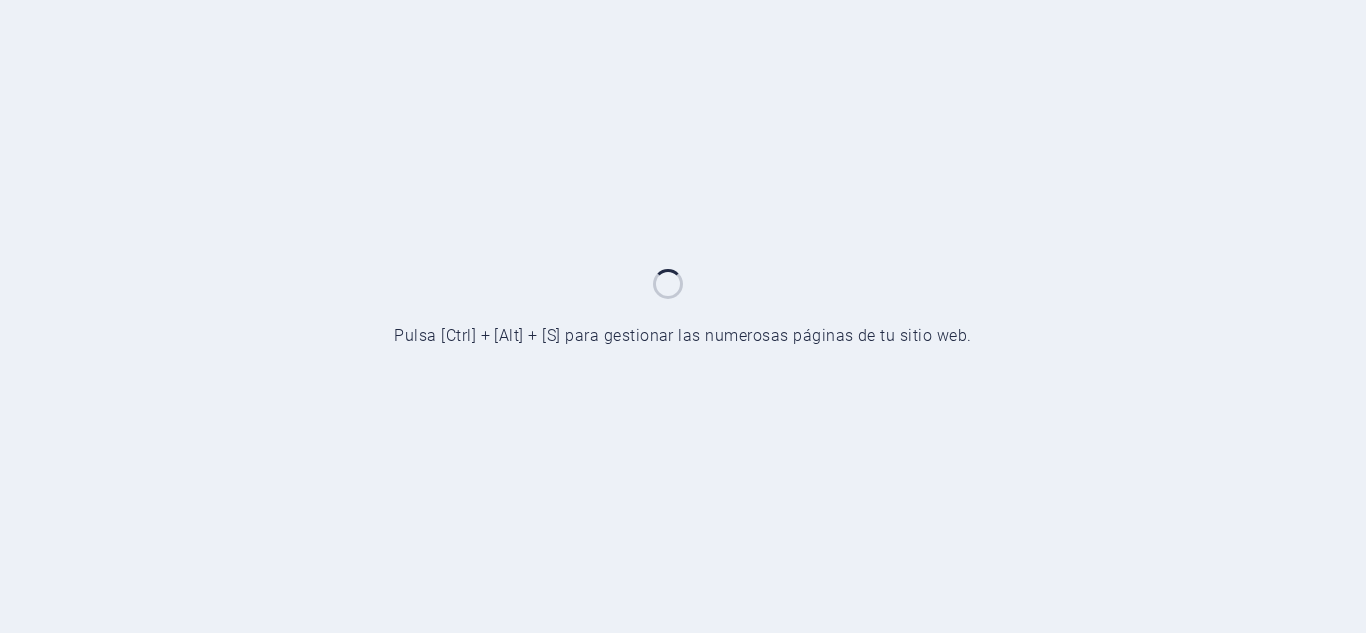 scroll, scrollTop: 0, scrollLeft: 0, axis: both 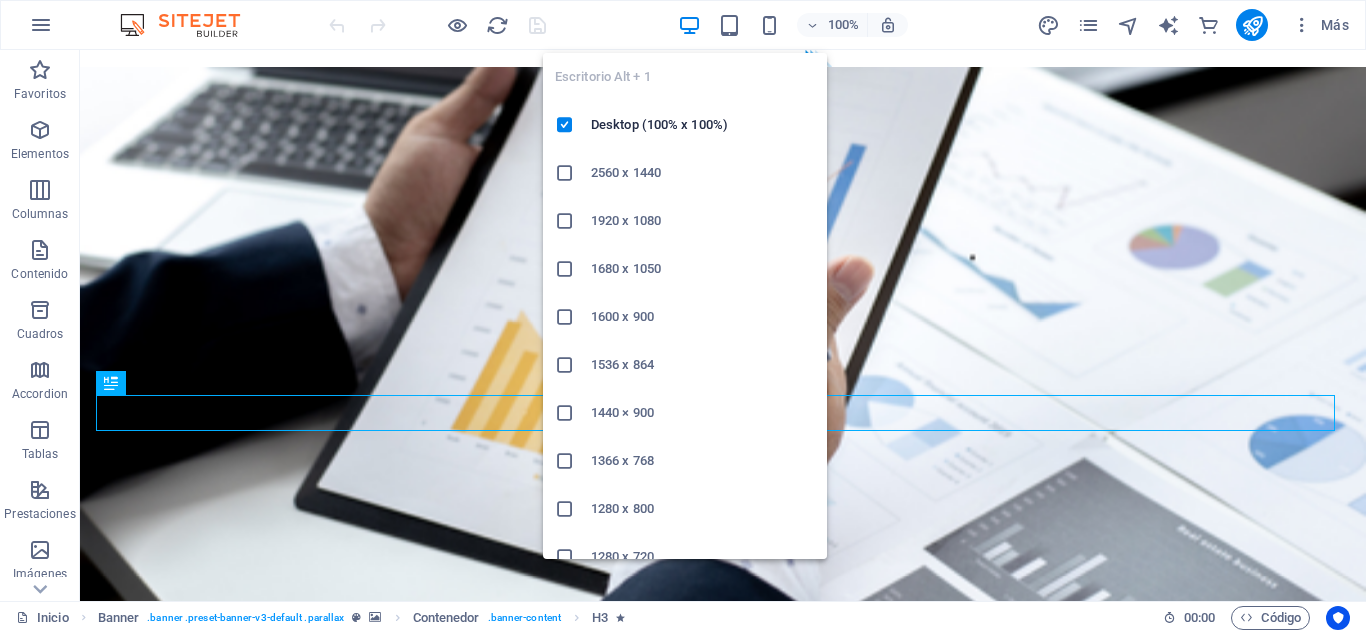 click at bounding box center [689, 25] 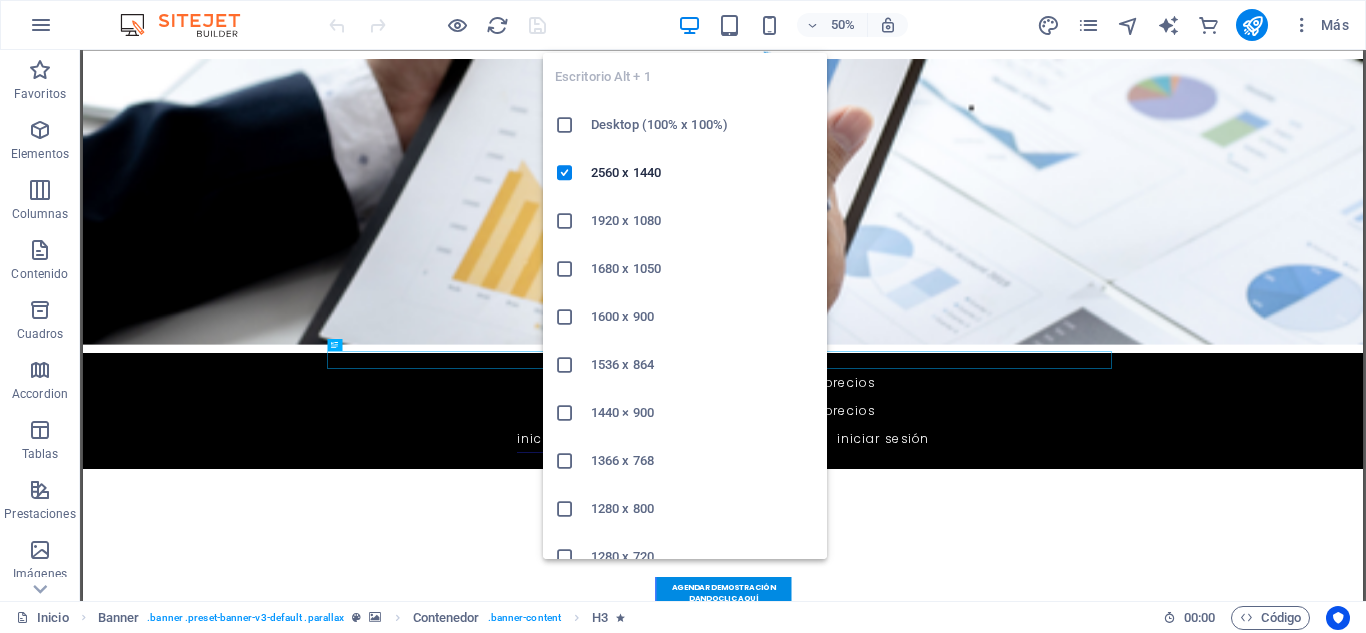 click on "Desktop (100% x 100%)" at bounding box center [703, 125] 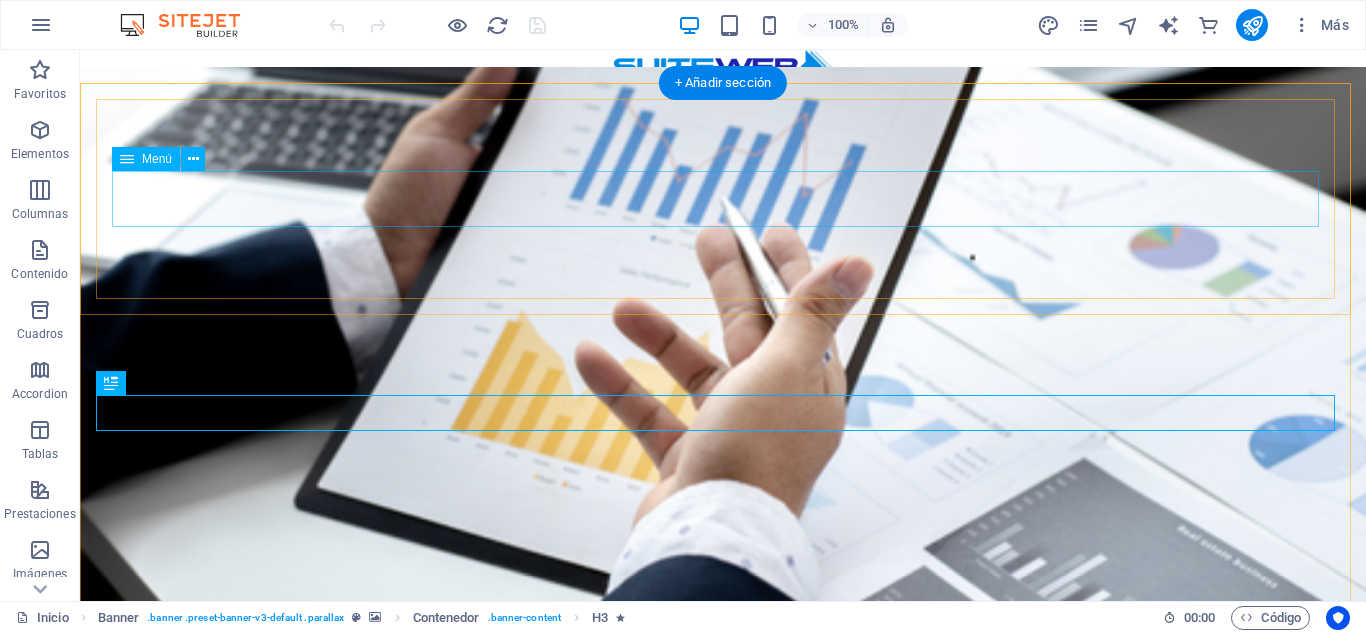 click on "Inicio Quienes somos CONTACTO PRECIOS" at bounding box center [723, 770] 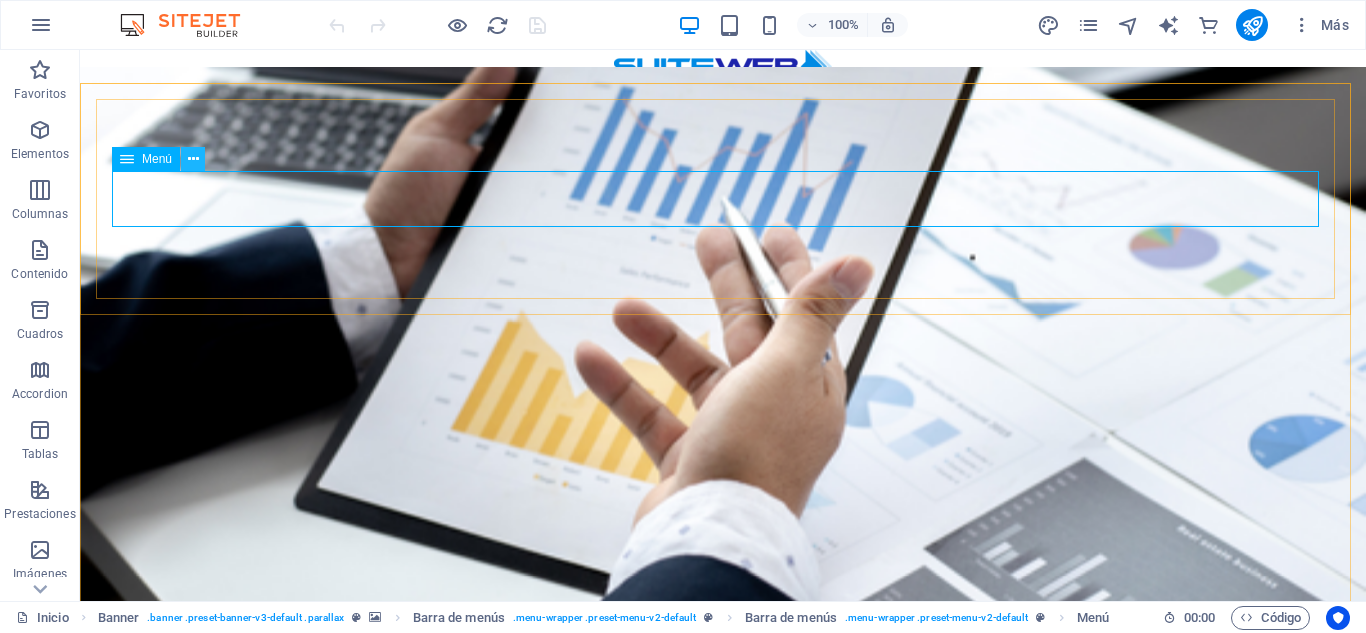click at bounding box center (193, 159) 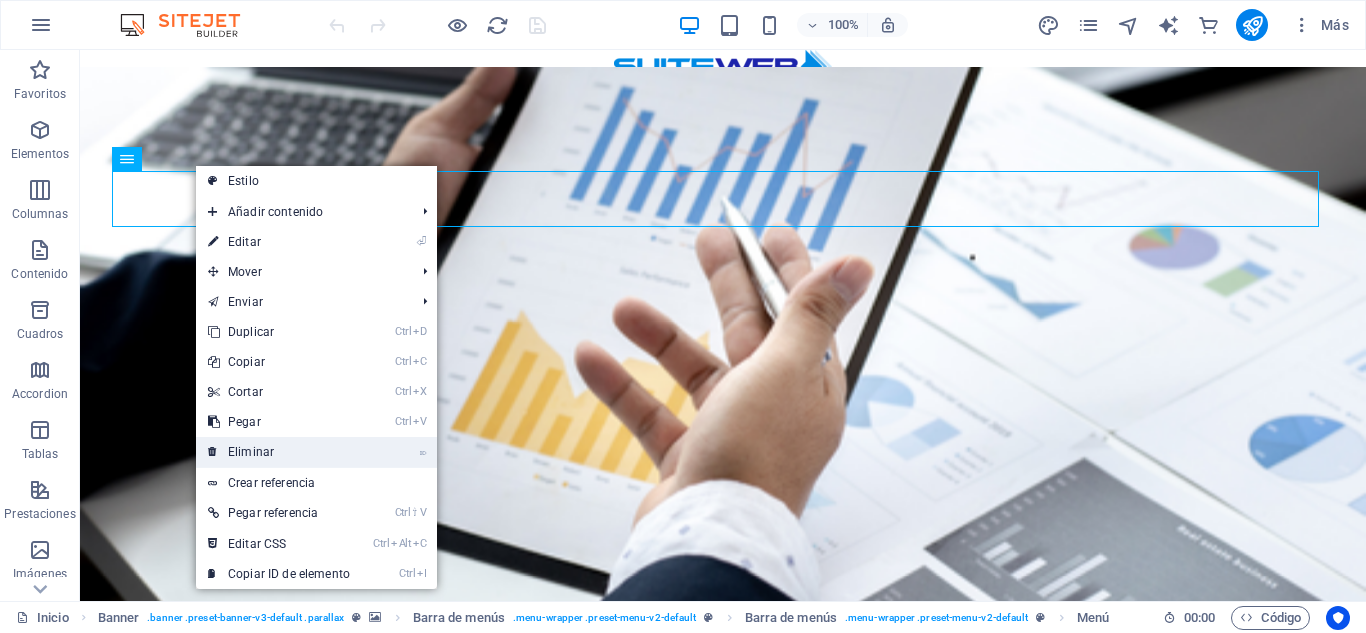click on "⌦  Eliminar" at bounding box center (279, 452) 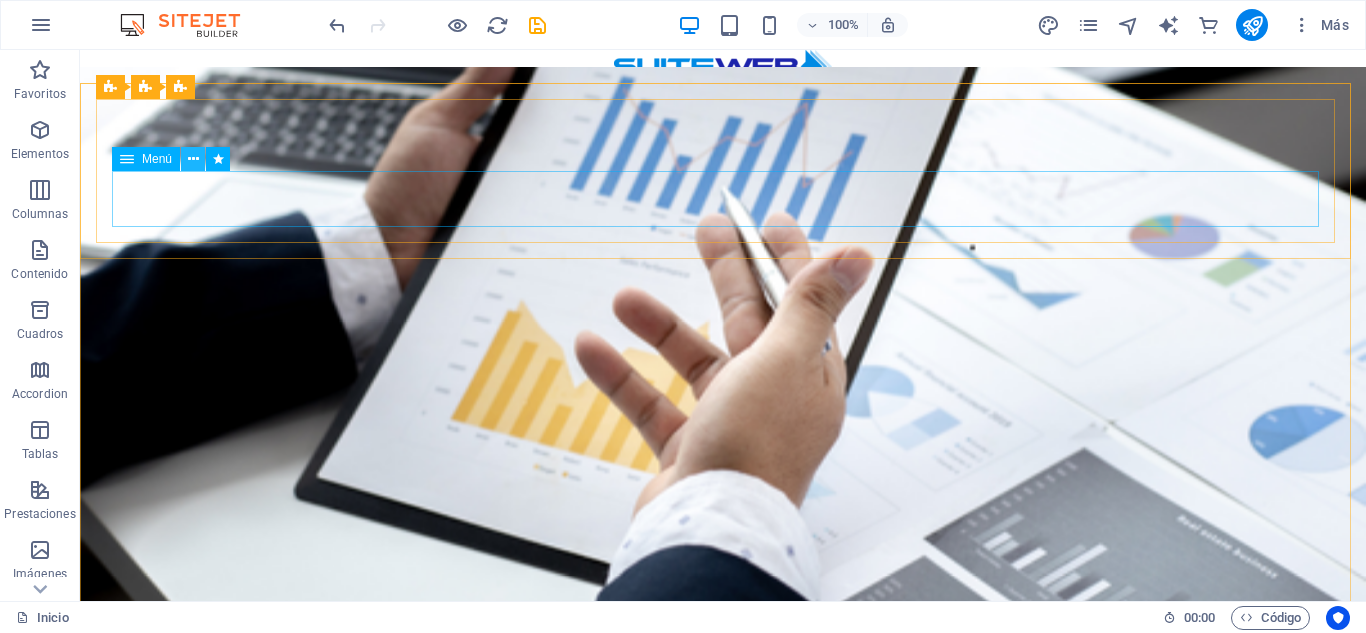 click at bounding box center (193, 159) 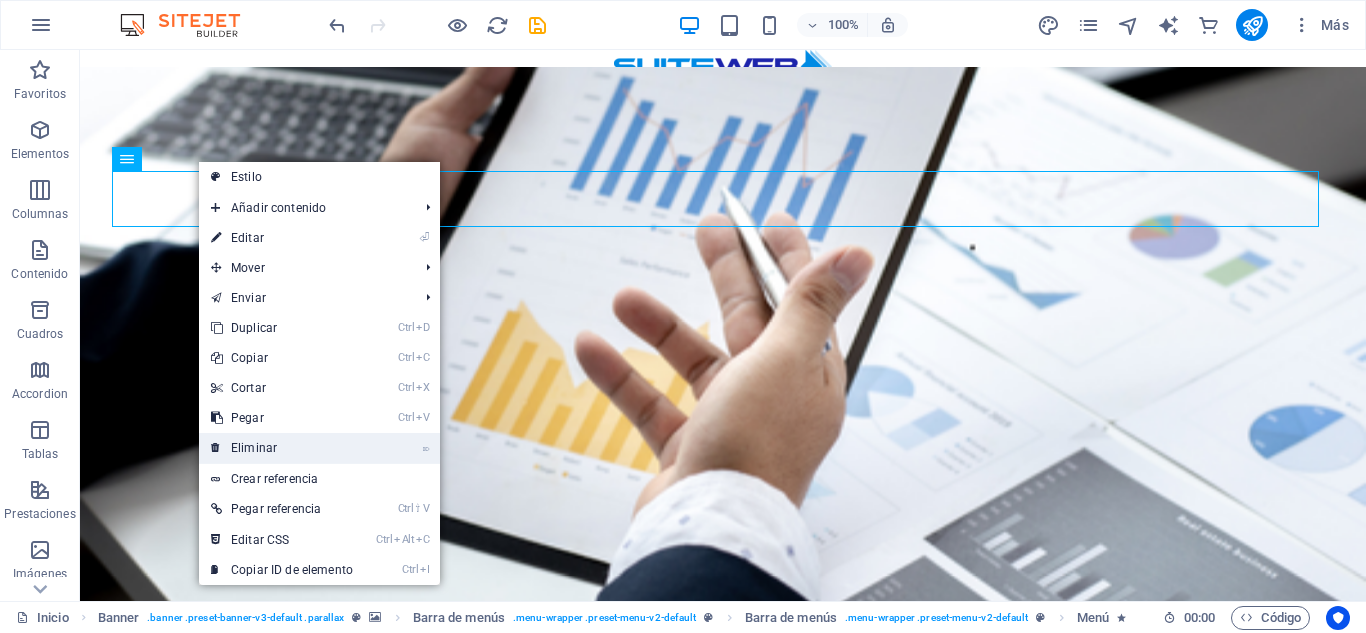 click on "⌦  Eliminar" at bounding box center (282, 448) 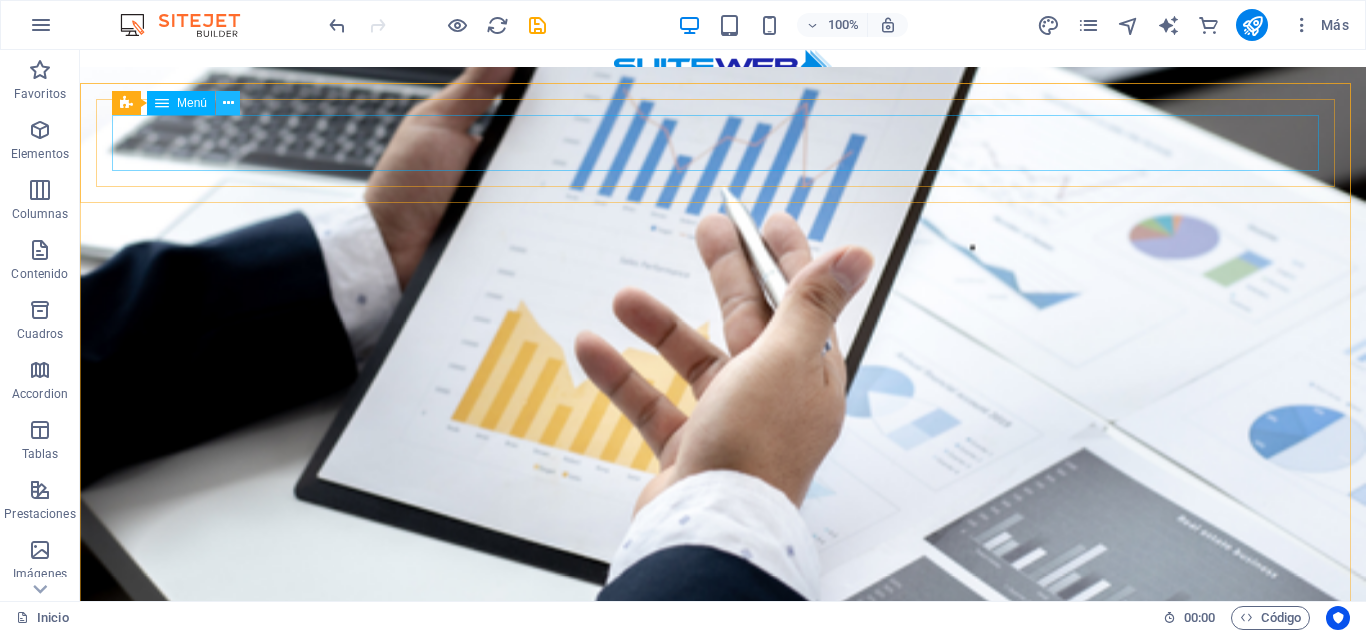 click at bounding box center [228, 103] 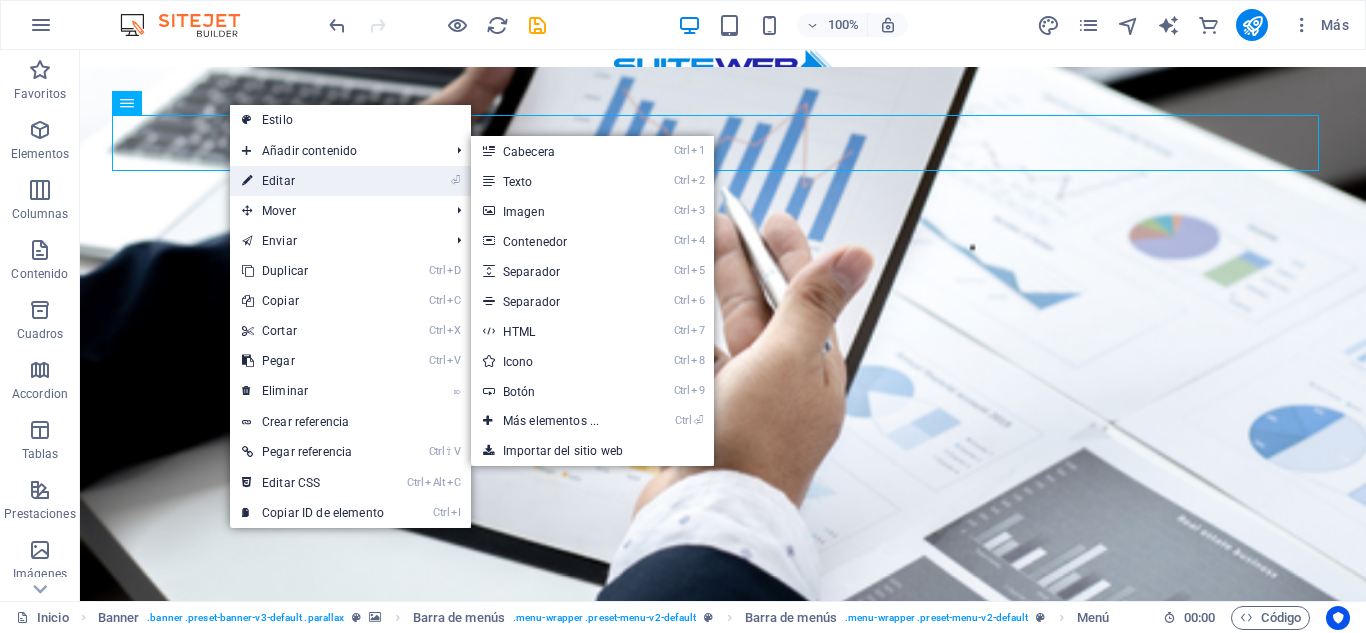 click on "⏎  Editar" at bounding box center (313, 181) 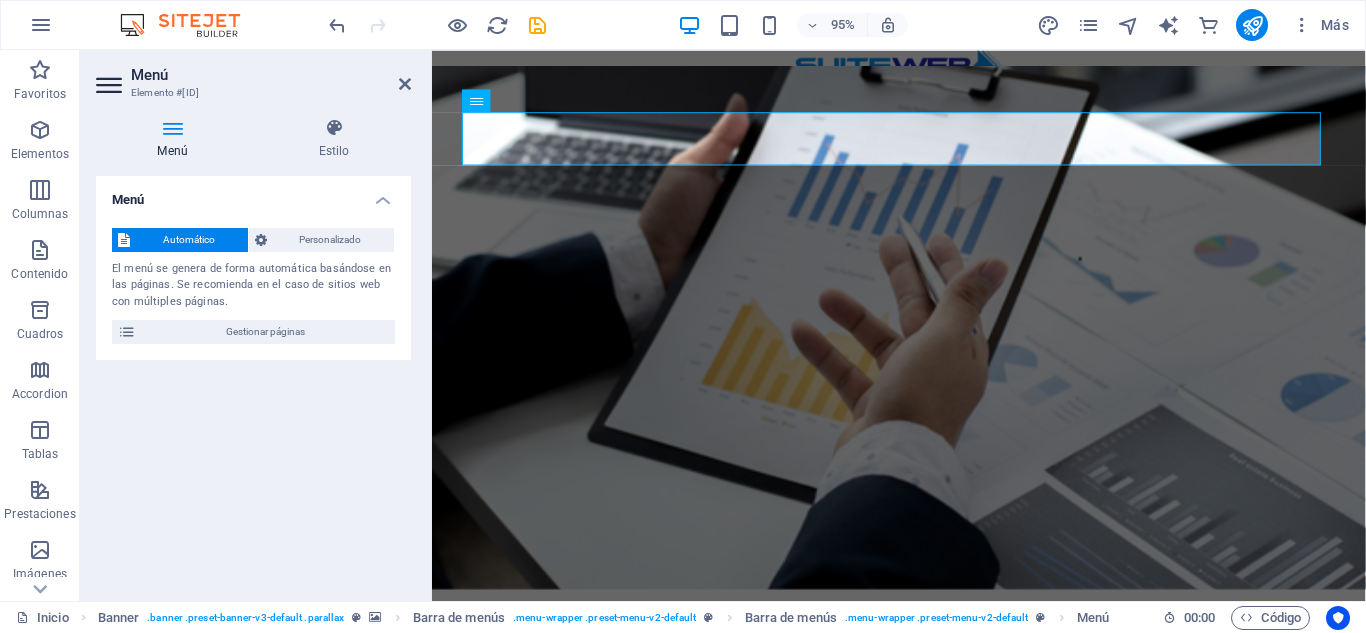click at bounding box center (172, 128) 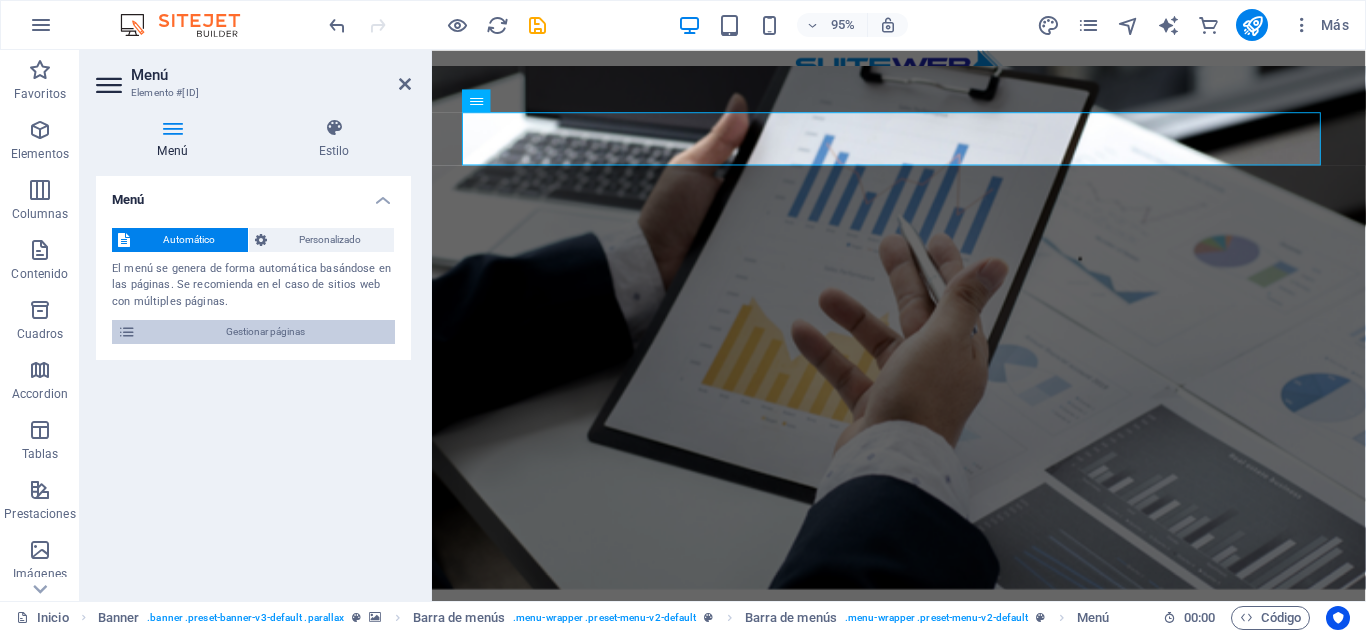 click on "Gestionar páginas" at bounding box center [265, 332] 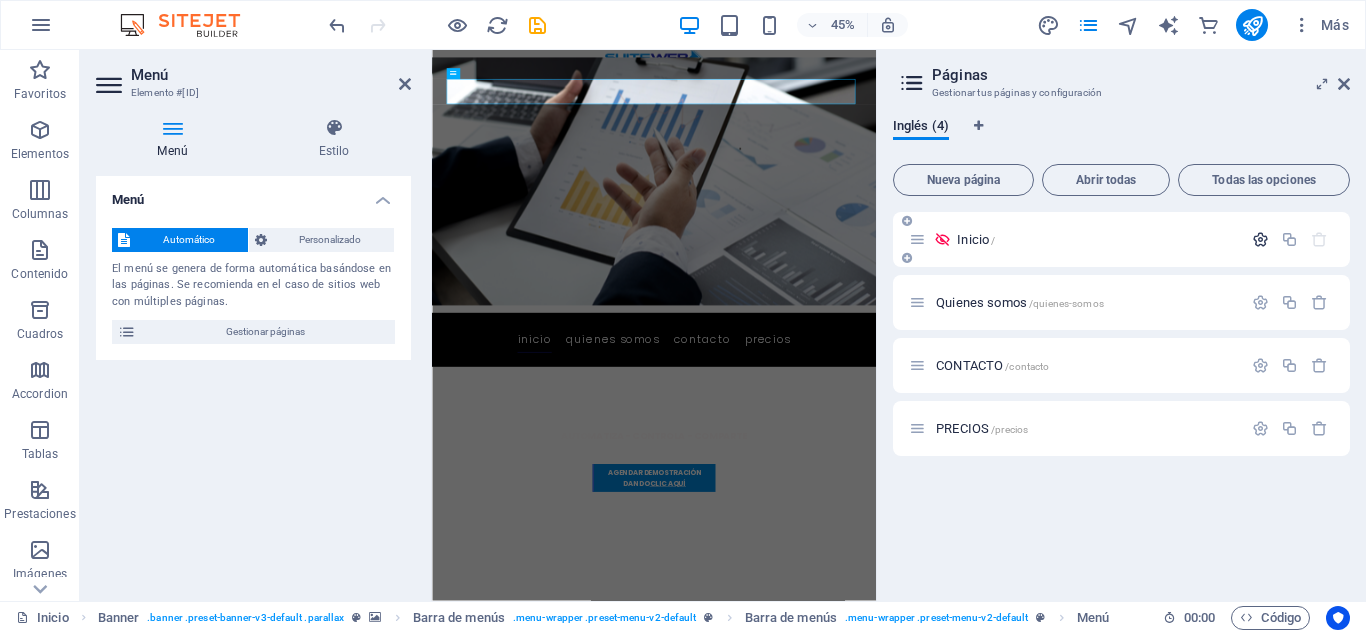 click at bounding box center [1260, 239] 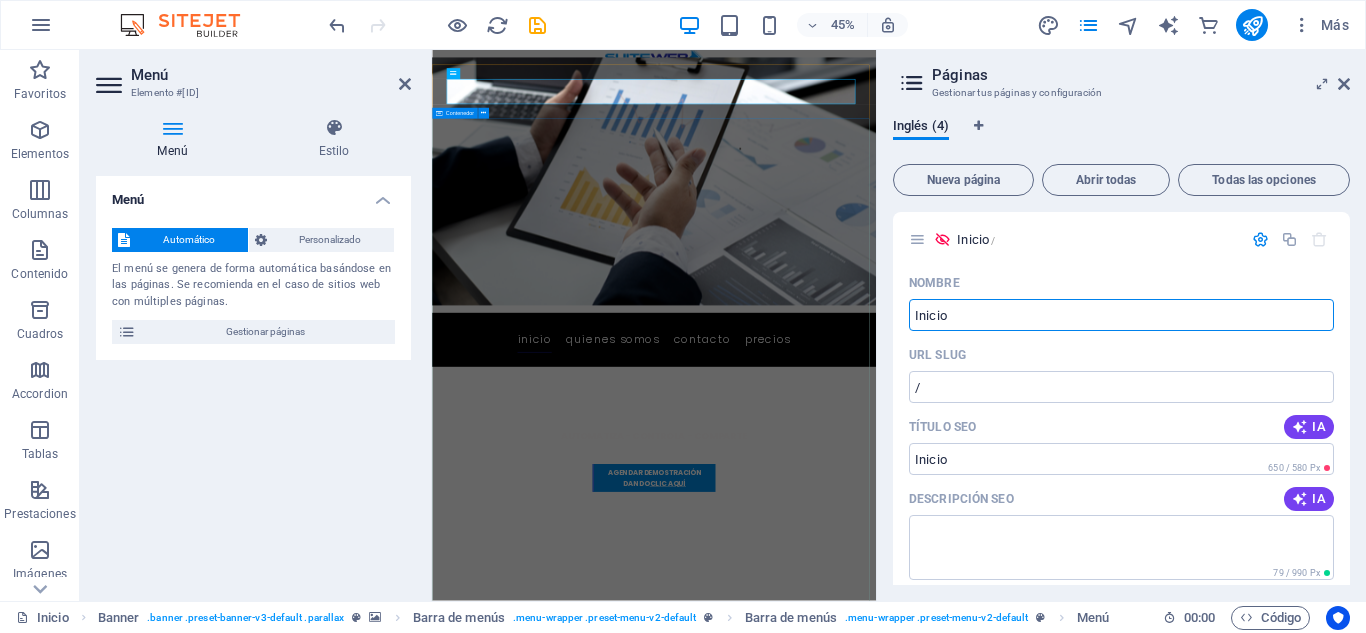 drag, startPoint x: 1476, startPoint y: 372, endPoint x: 1051, endPoint y: 632, distance: 498.22183 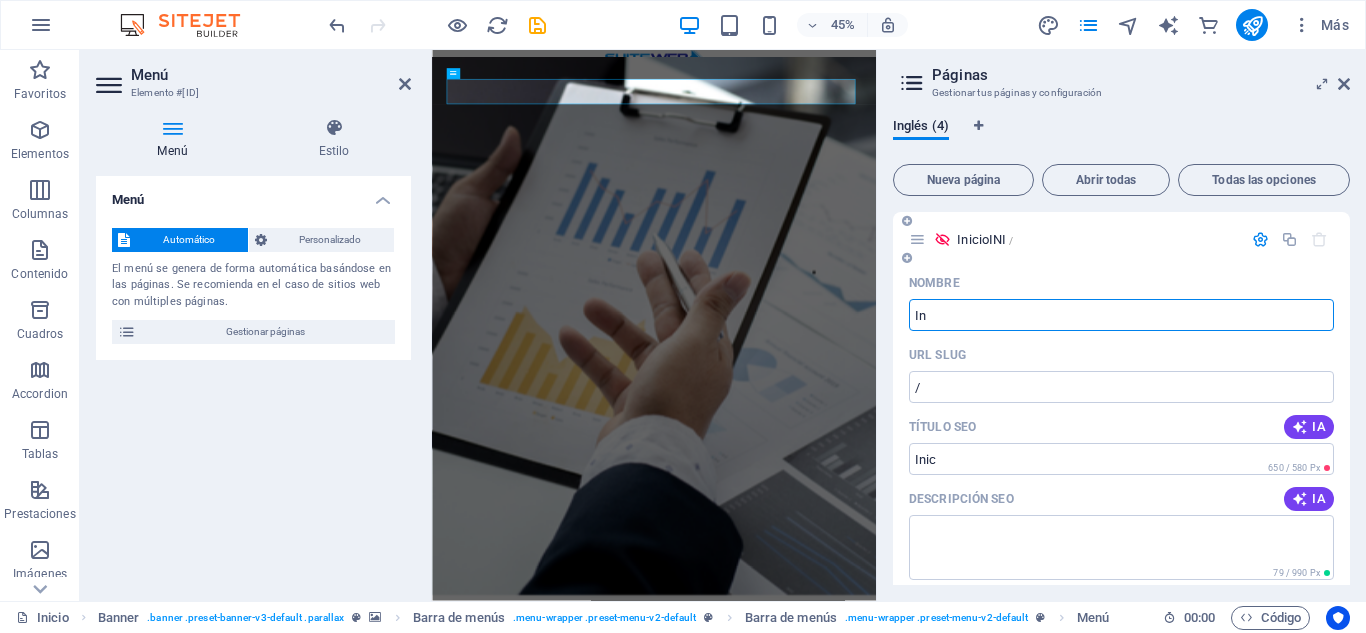 type on "I" 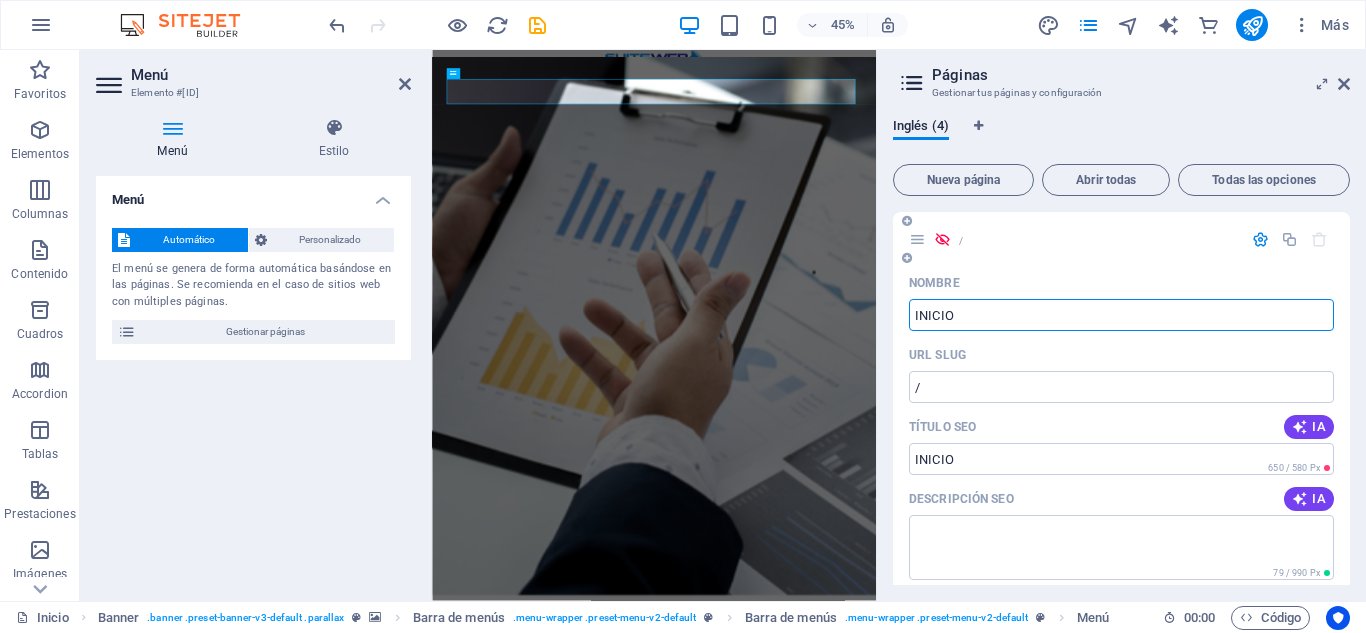 type on "INICIO" 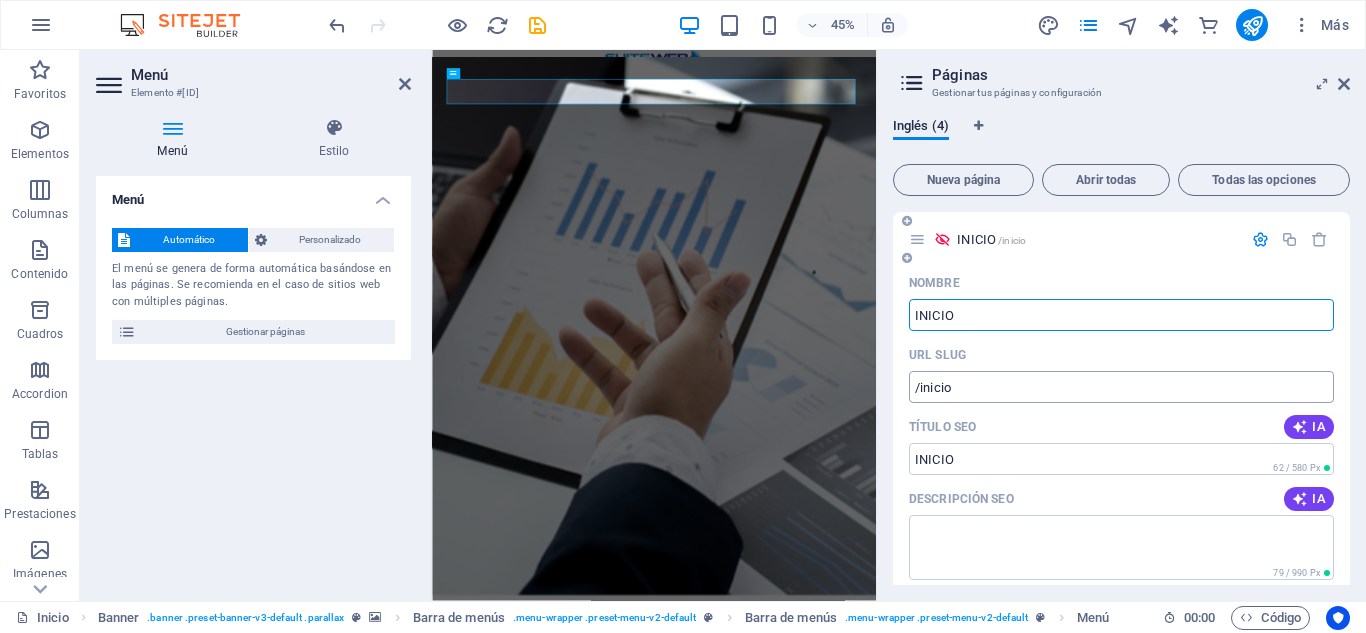 type on "INICIO" 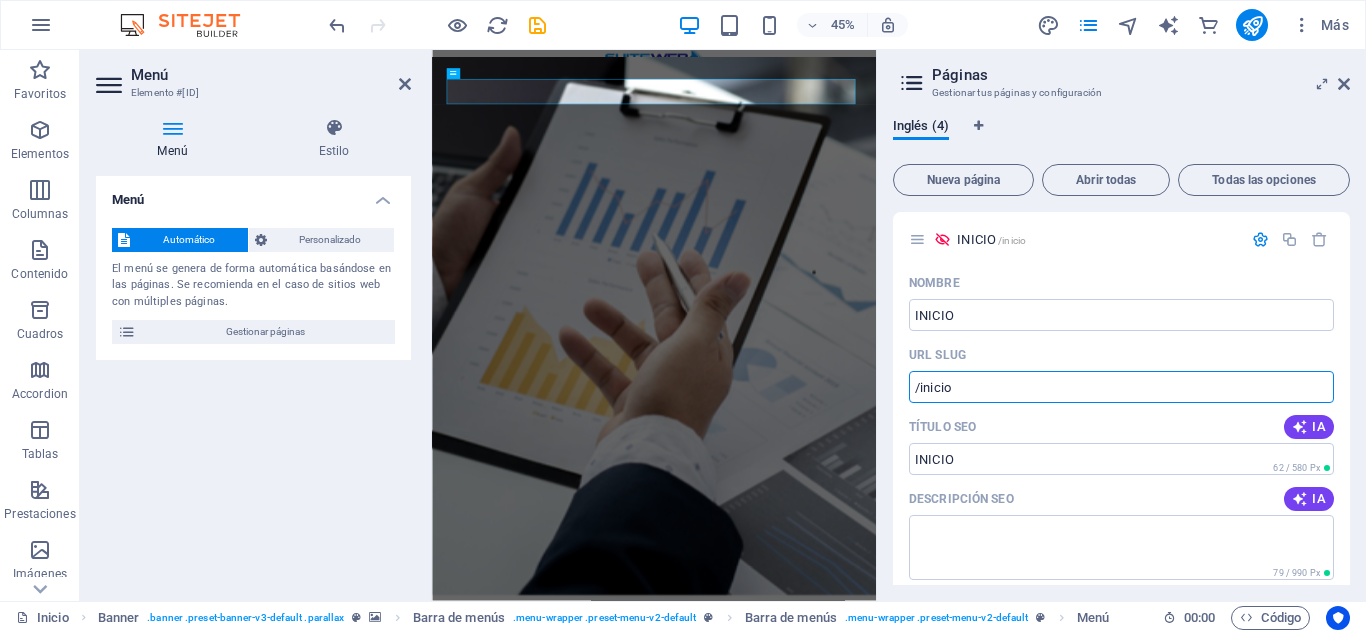 drag, startPoint x: 1007, startPoint y: 384, endPoint x: 881, endPoint y: 386, distance: 126.01587 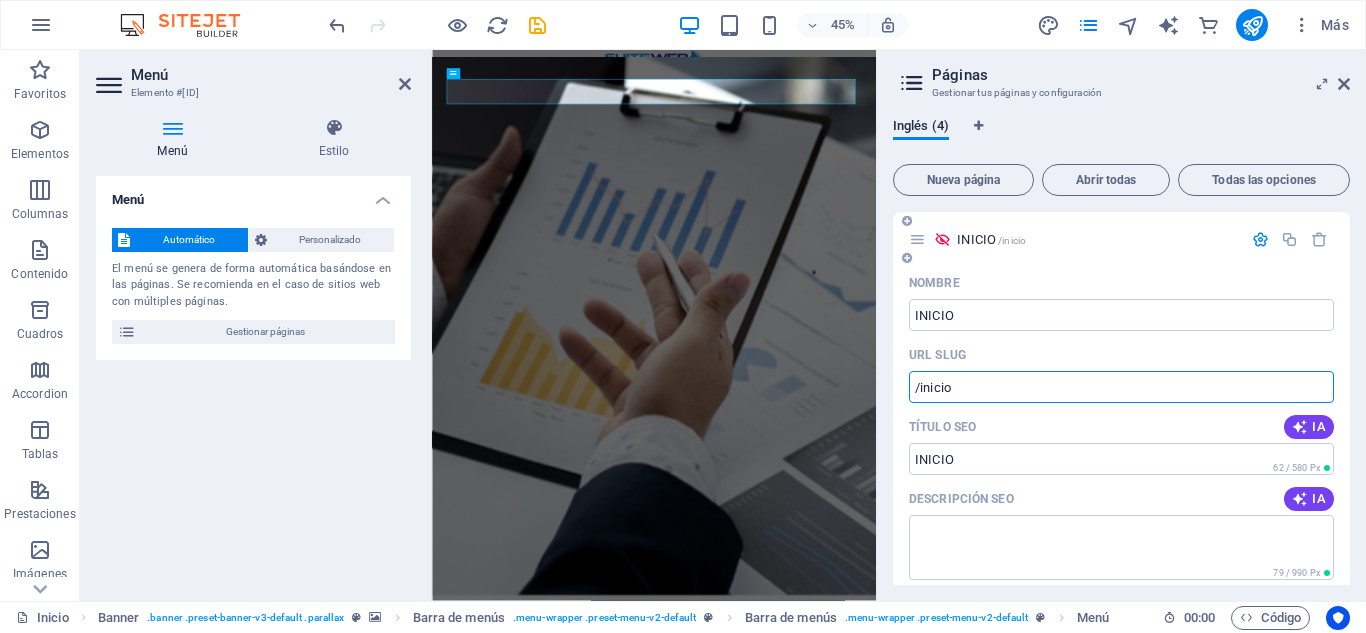 click on "/inicio" at bounding box center [1121, 387] 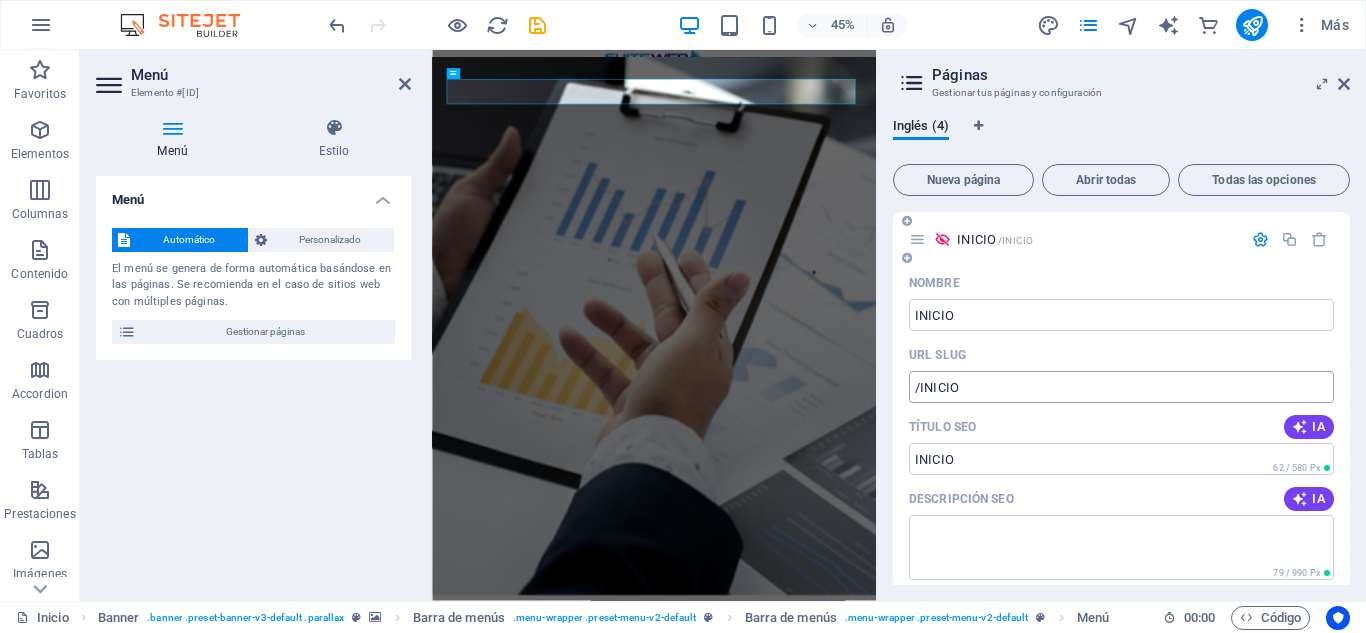 type on "/INICIO" 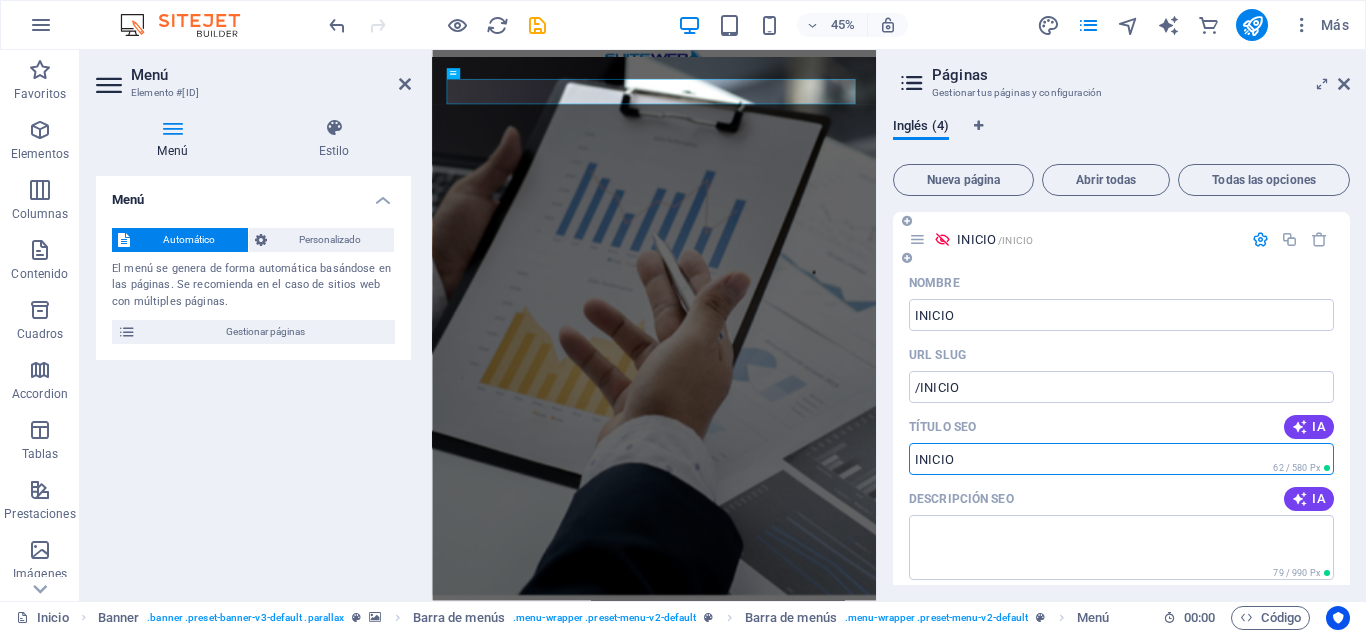 click on "INICIO" at bounding box center [1121, 459] 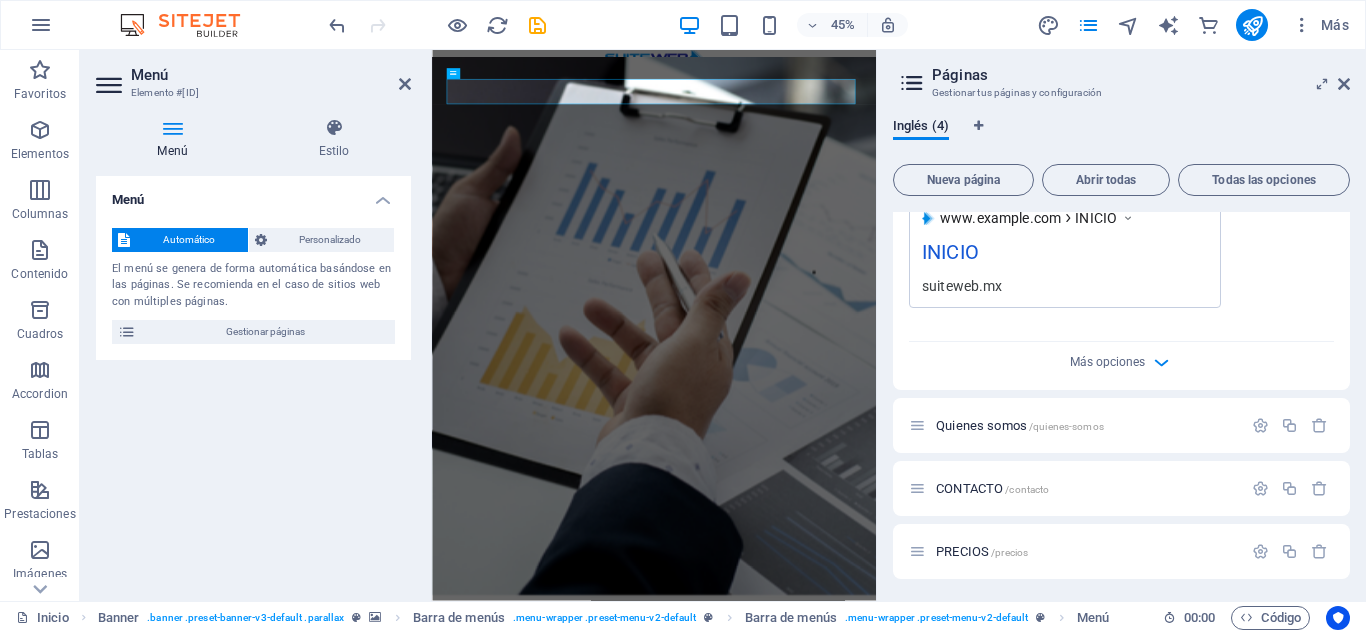 scroll, scrollTop: 624, scrollLeft: 0, axis: vertical 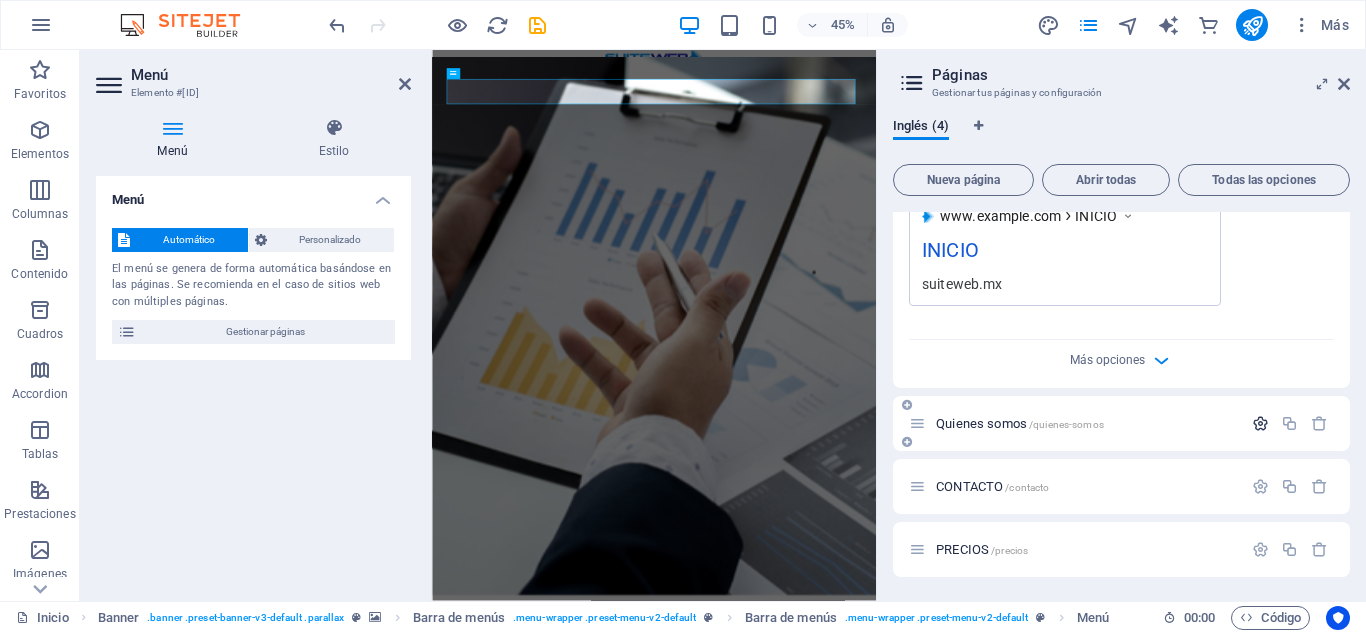 click at bounding box center [1260, 423] 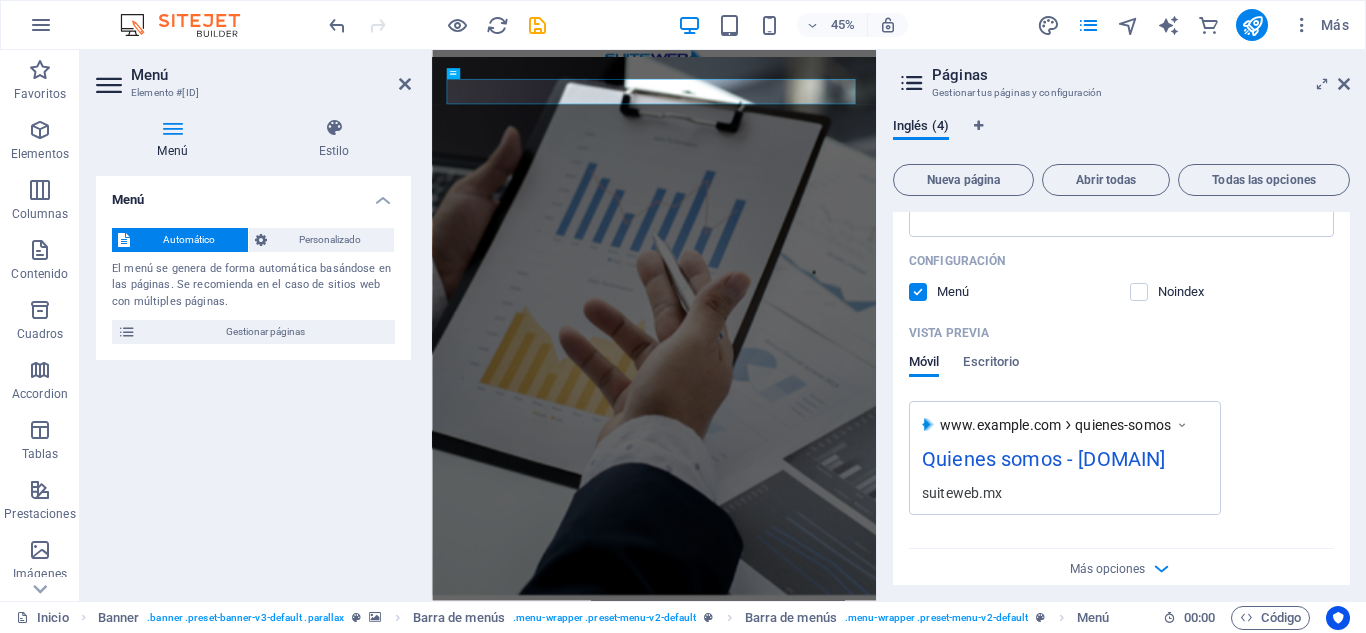 scroll, scrollTop: 1124, scrollLeft: 0, axis: vertical 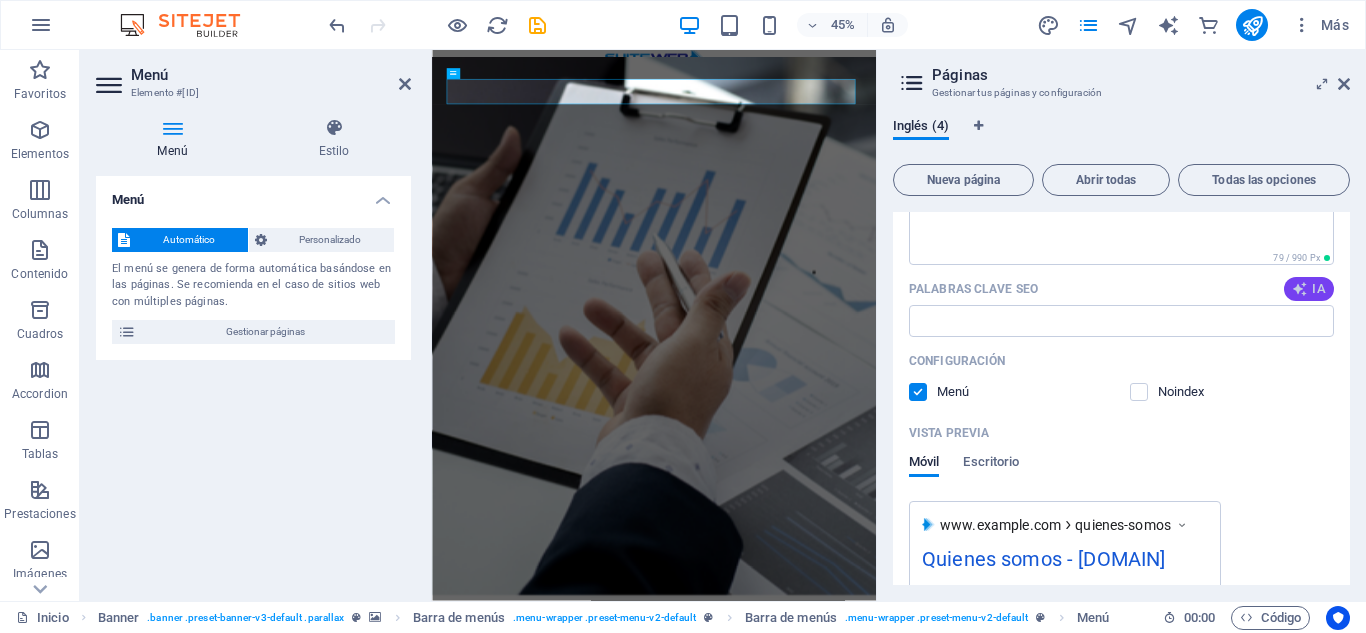 click on "IA" at bounding box center (1309, 289) 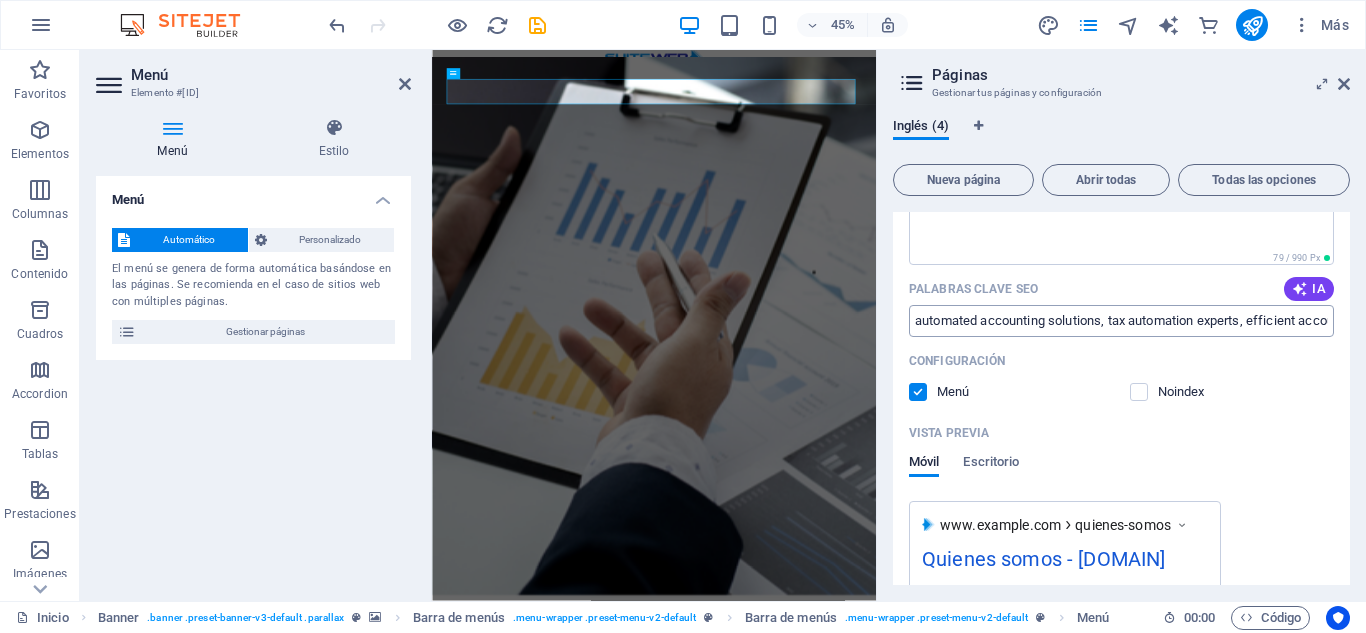 type on "automated accounting solutions, tax automation experts, efficient accounting software, trusted accounting technology, productivity for accountants, strategic workflow automation" 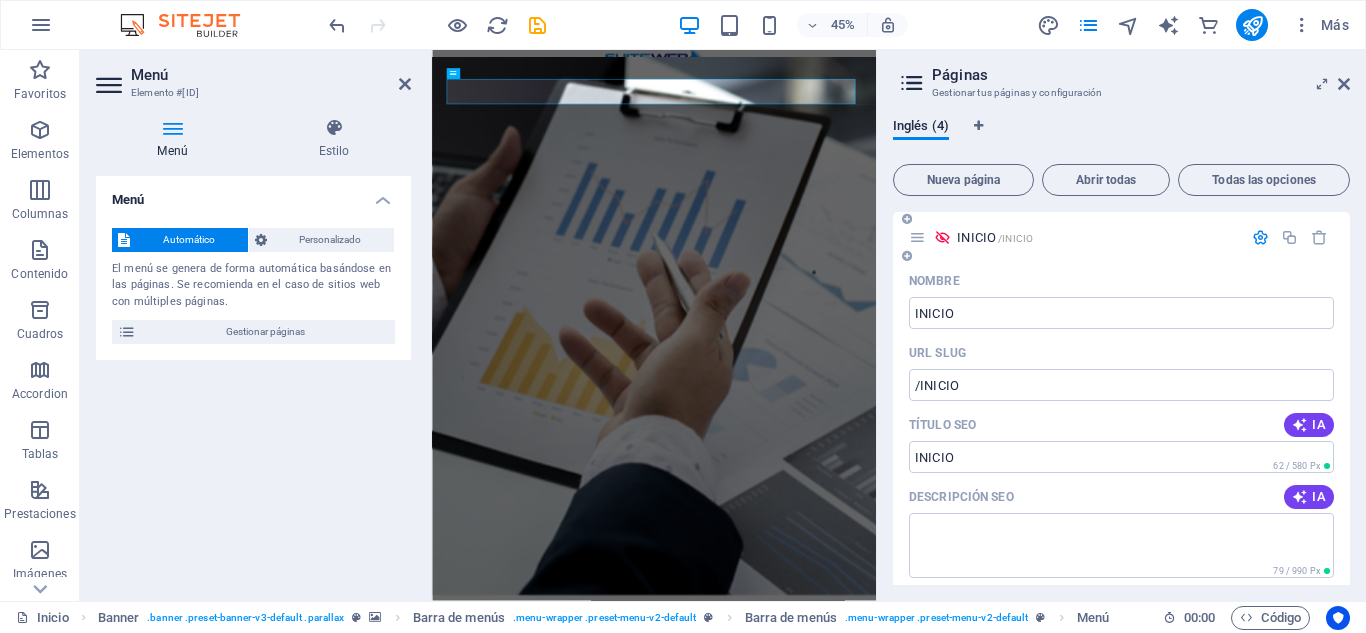 scroll, scrollTop: 0, scrollLeft: 0, axis: both 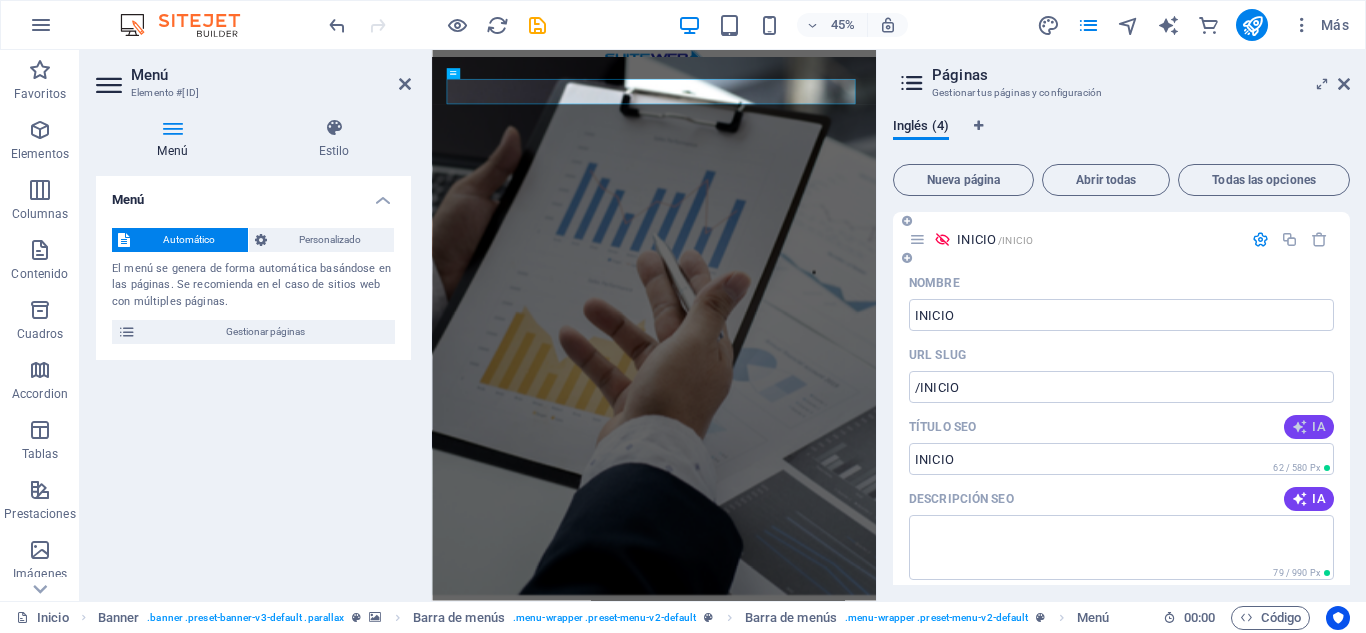 click on "IA" at bounding box center (1309, 427) 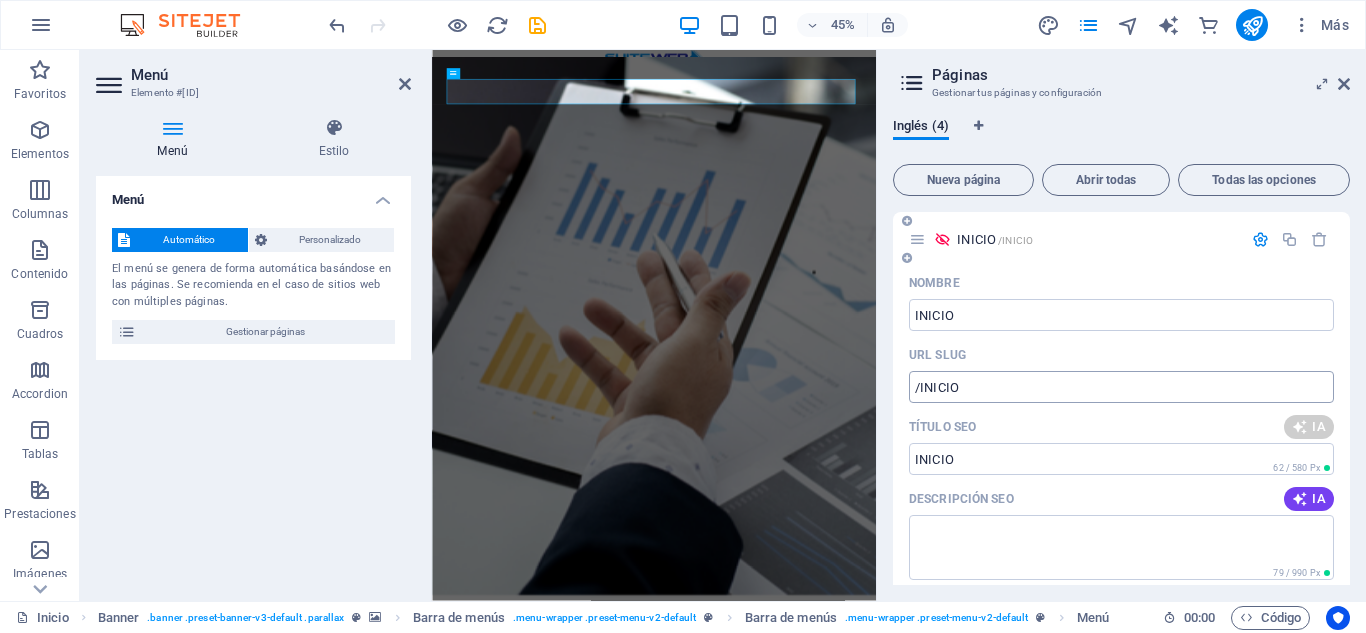type on "Automate Your Accounting Today" 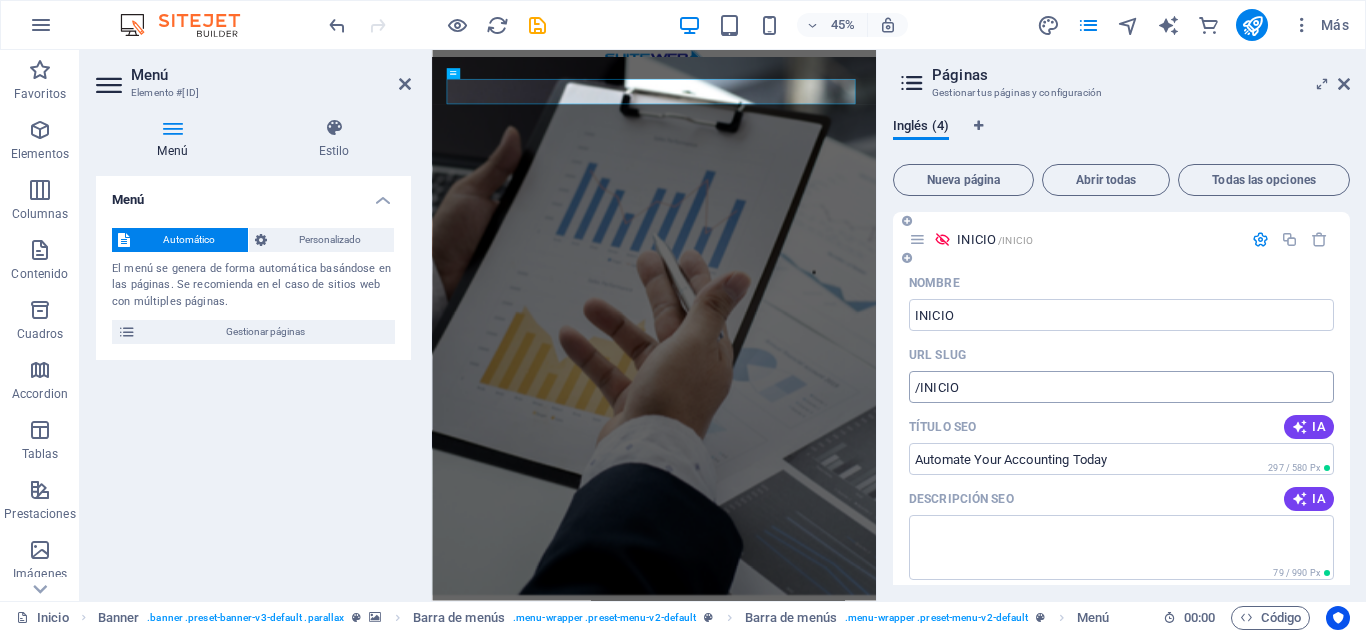 scroll, scrollTop: 100, scrollLeft: 0, axis: vertical 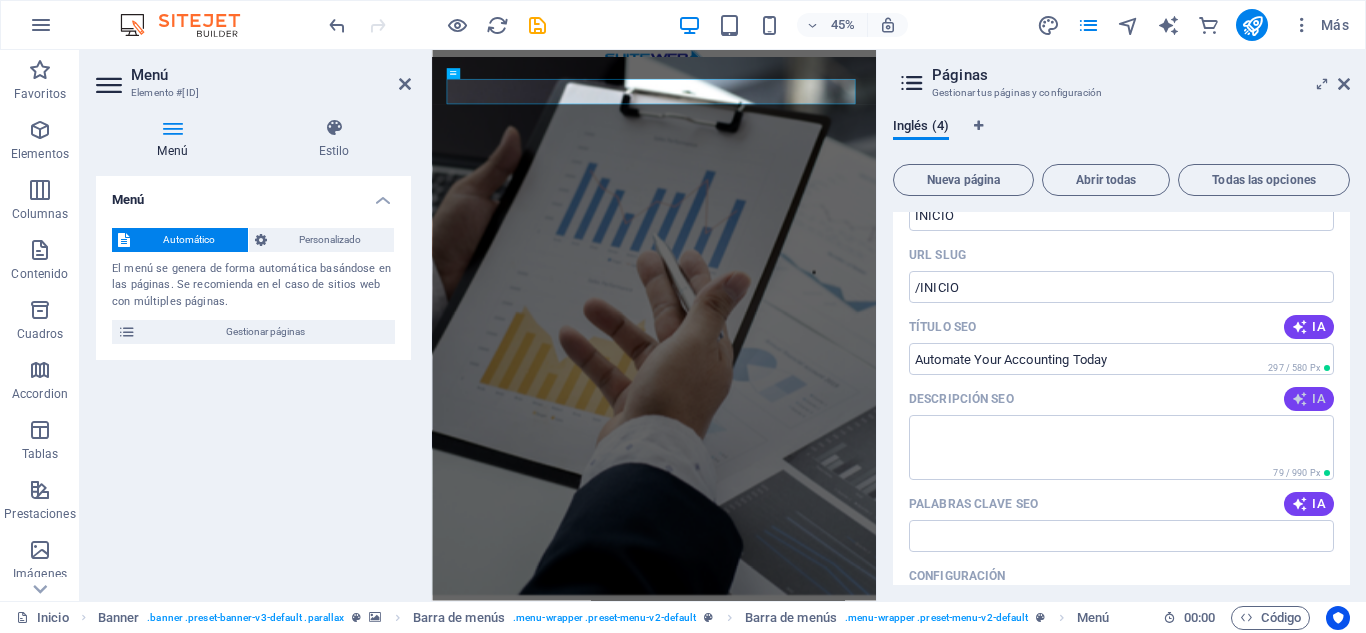 click on "IA" at bounding box center (1309, 399) 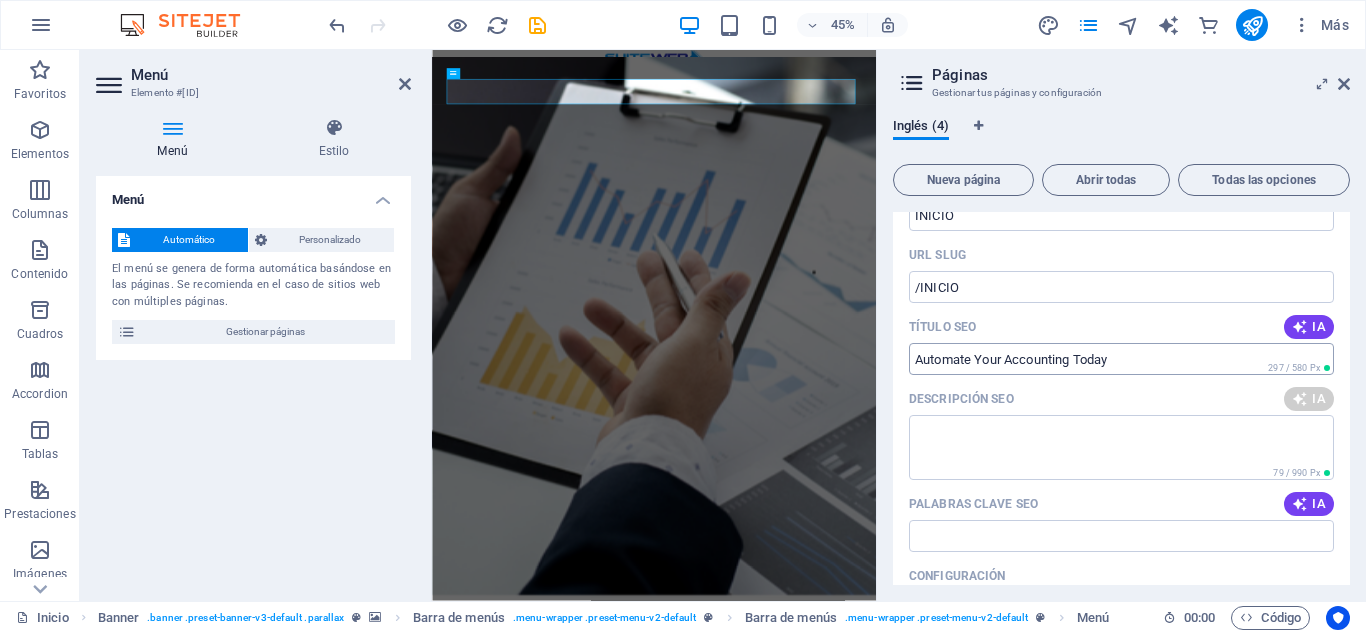type on "Automate your accounting with our intelligent system. Control finances, generate reports, and eliminate stress effortlessly!" 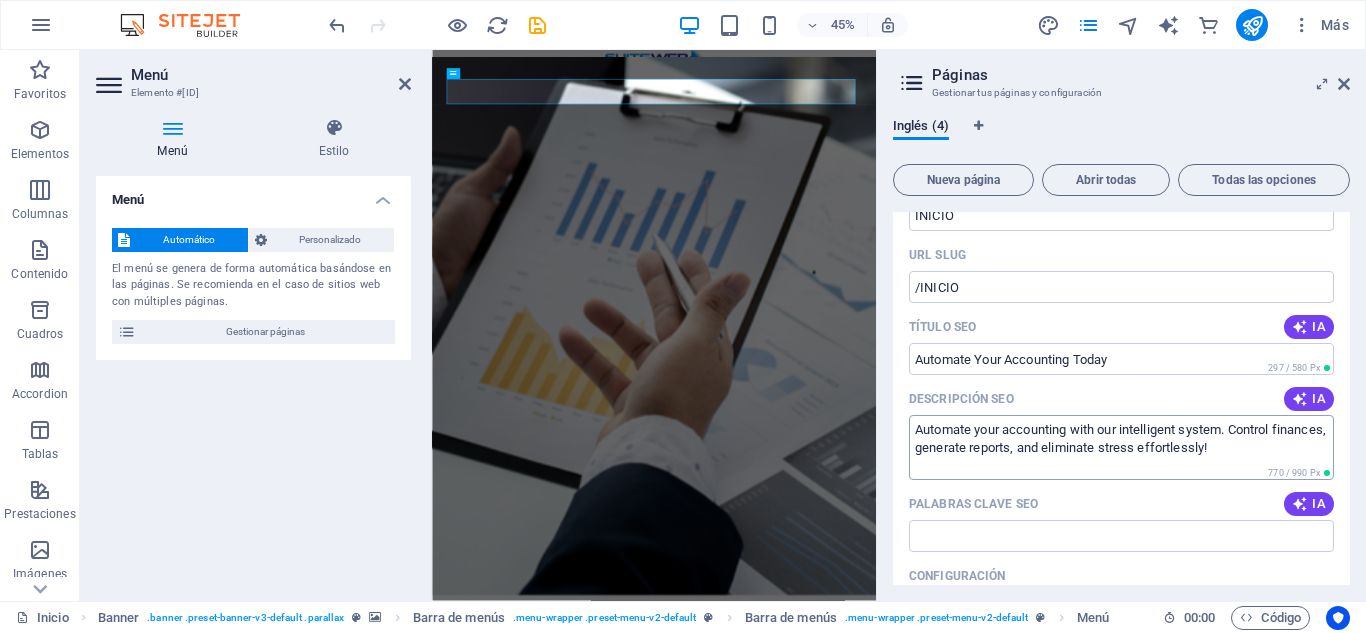 scroll, scrollTop: 200, scrollLeft: 0, axis: vertical 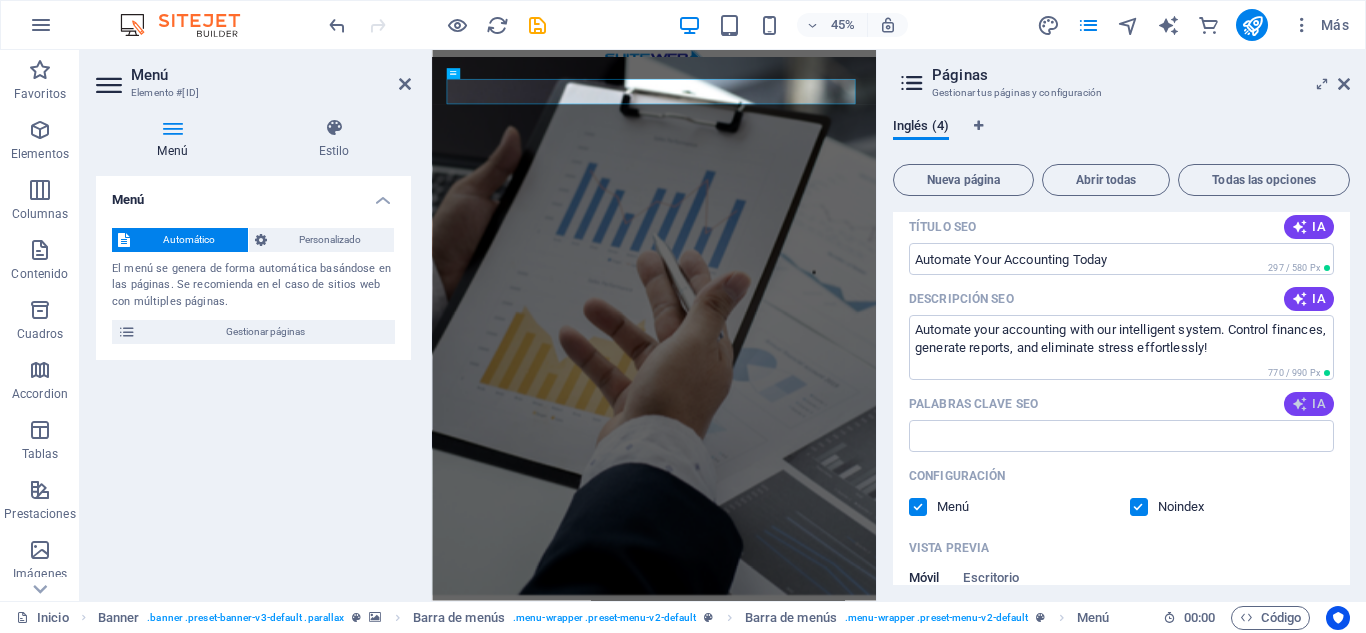click at bounding box center [1300, 404] 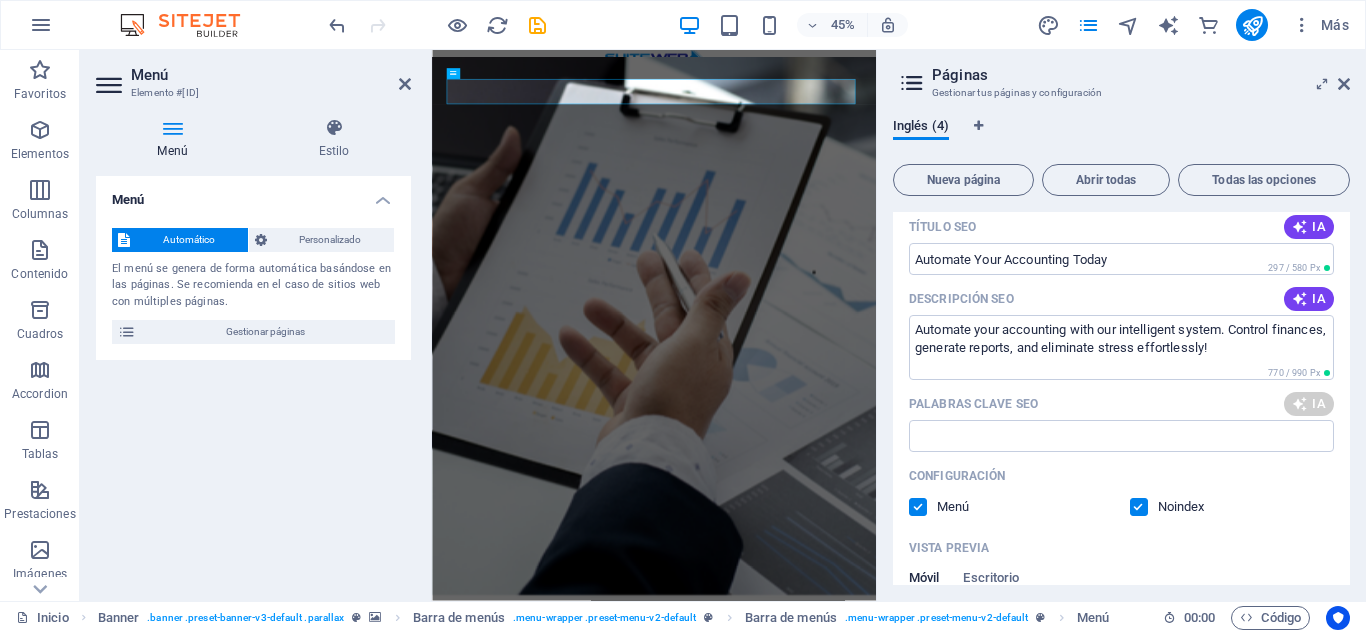 type on "accounting automation, financial management software, bank reconciliation tools, business intelligence reporting, client compliance solutions, contract management system" 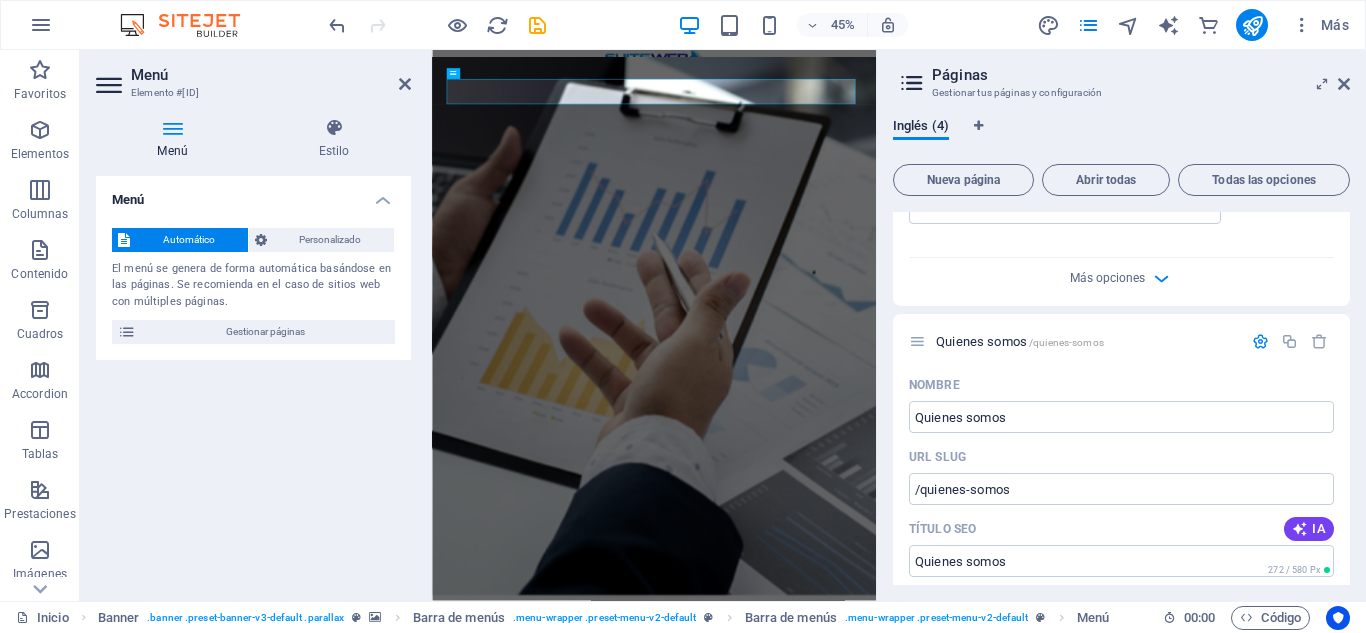 scroll, scrollTop: 900, scrollLeft: 0, axis: vertical 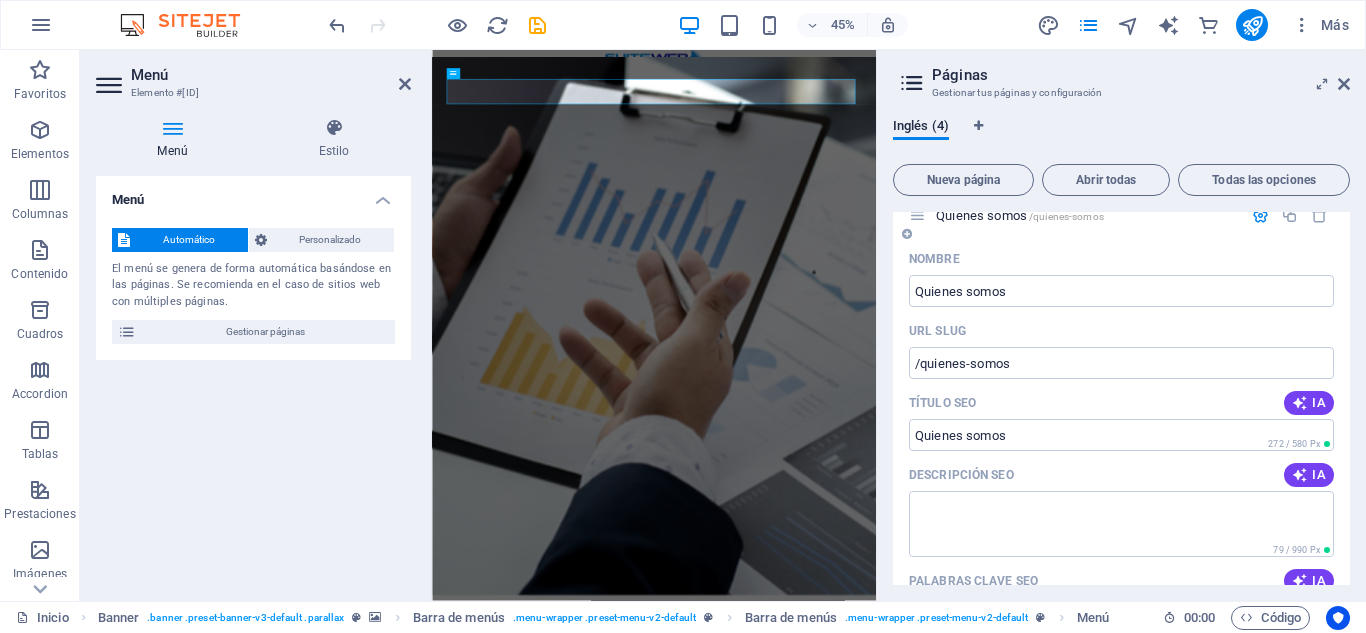 click on "IA" at bounding box center (1309, 403) 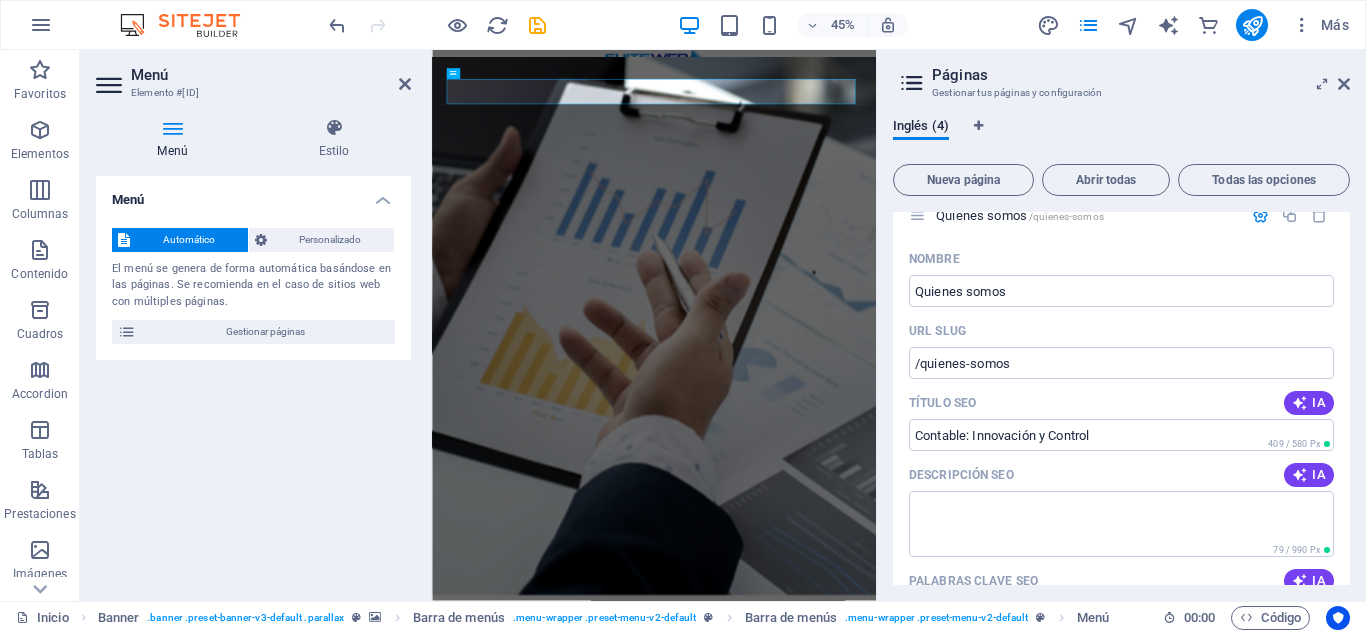 type on "Contable: Innovación y Control" 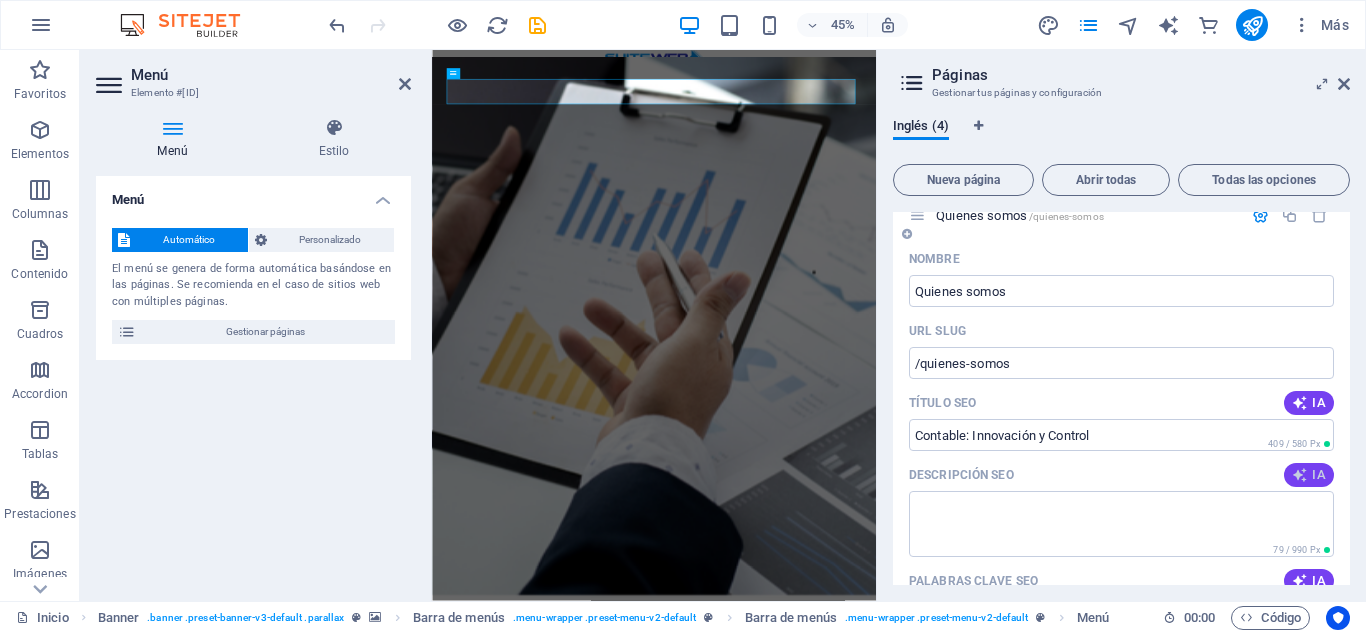 click at bounding box center [1300, 475] 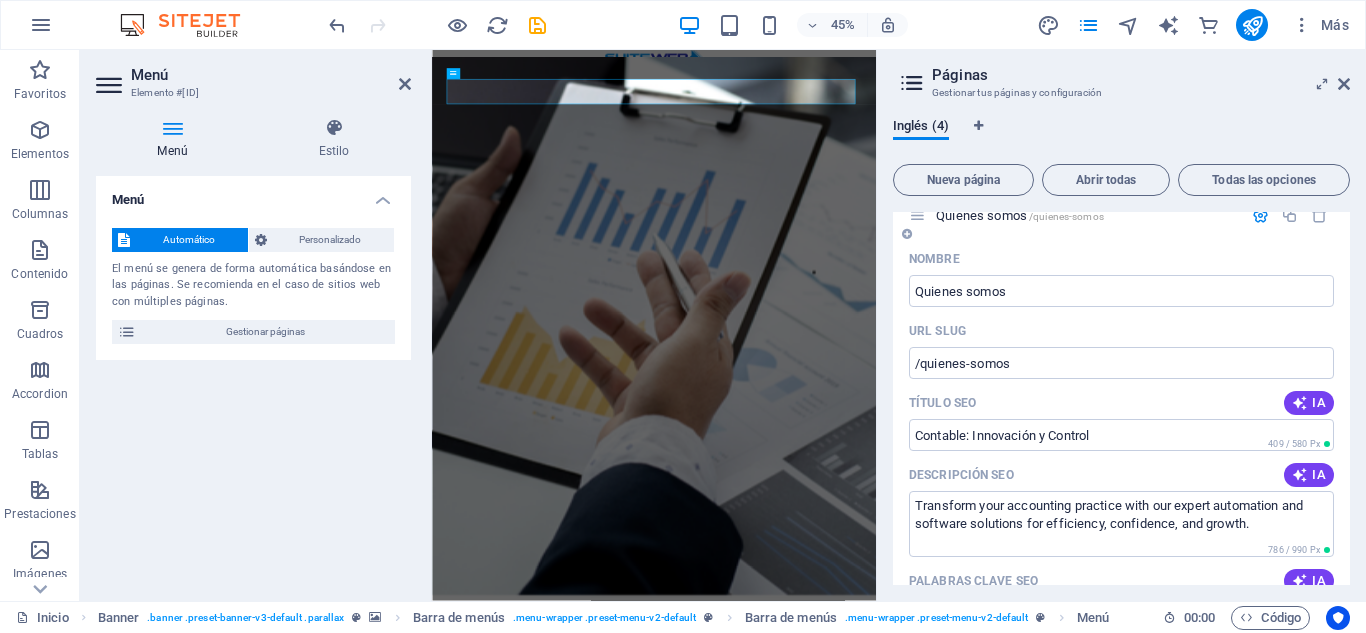type on "Transform your accounting practice with our expert automation and software solutions for efficiency, confidence, and growth." 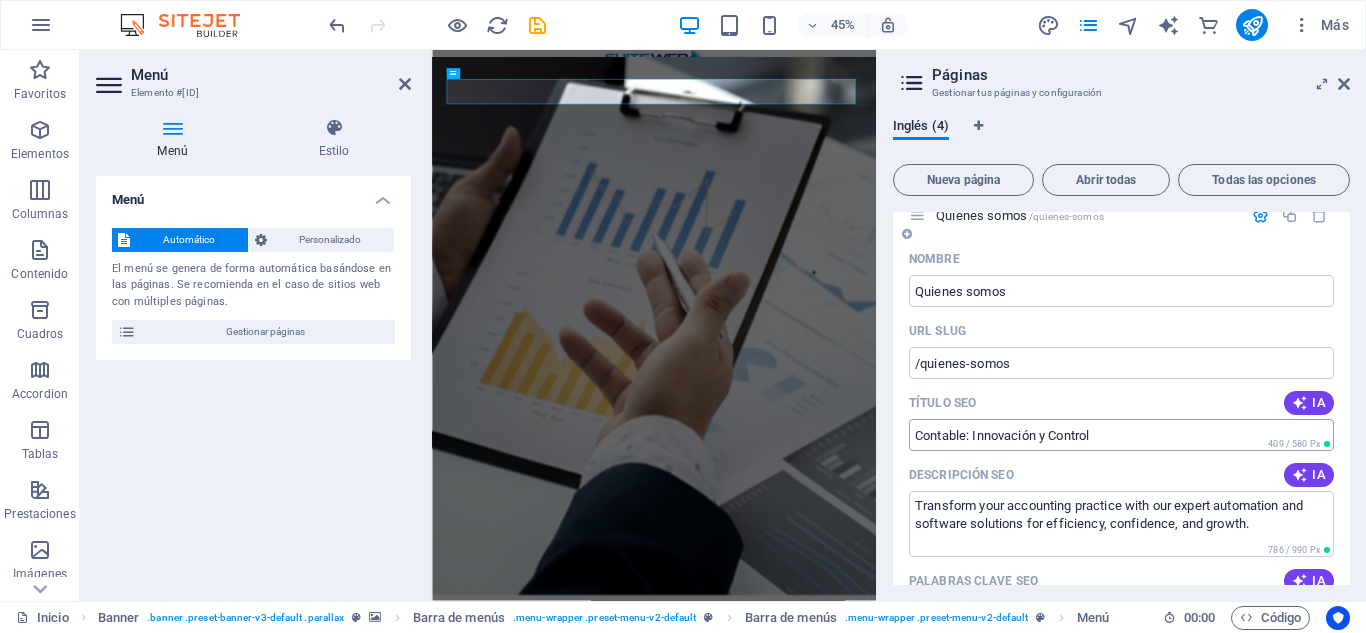 scroll, scrollTop: 1100, scrollLeft: 0, axis: vertical 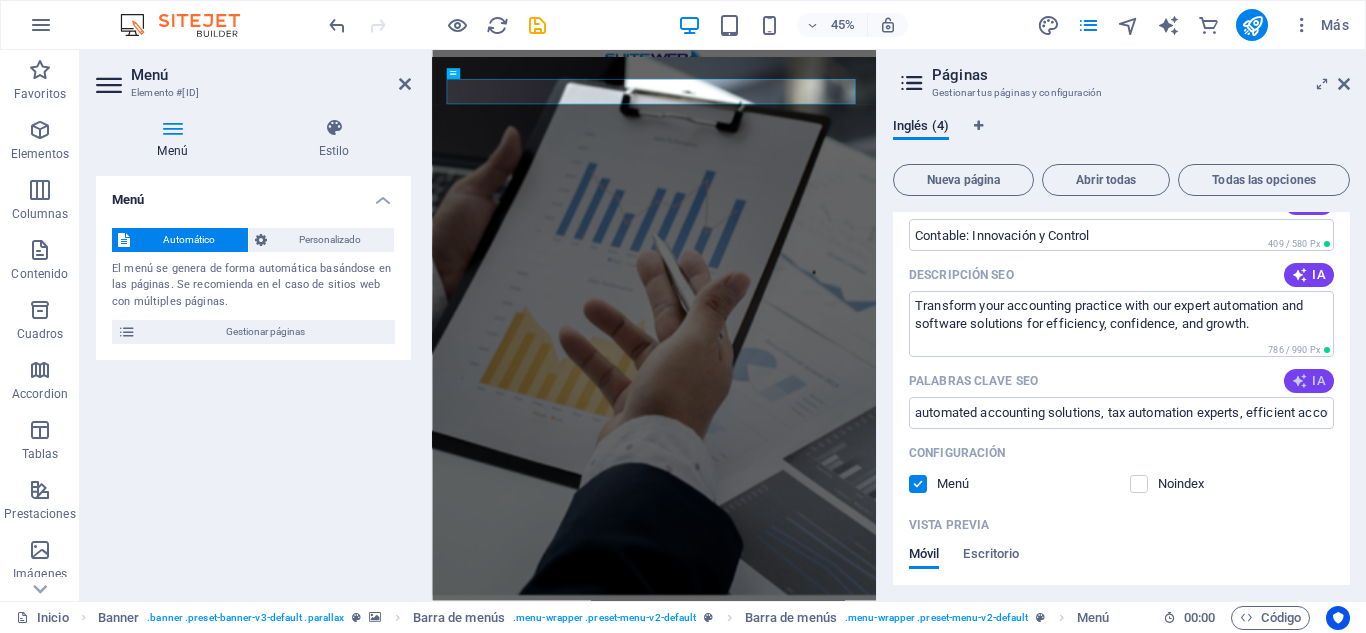 click on "IA" at bounding box center (1309, 381) 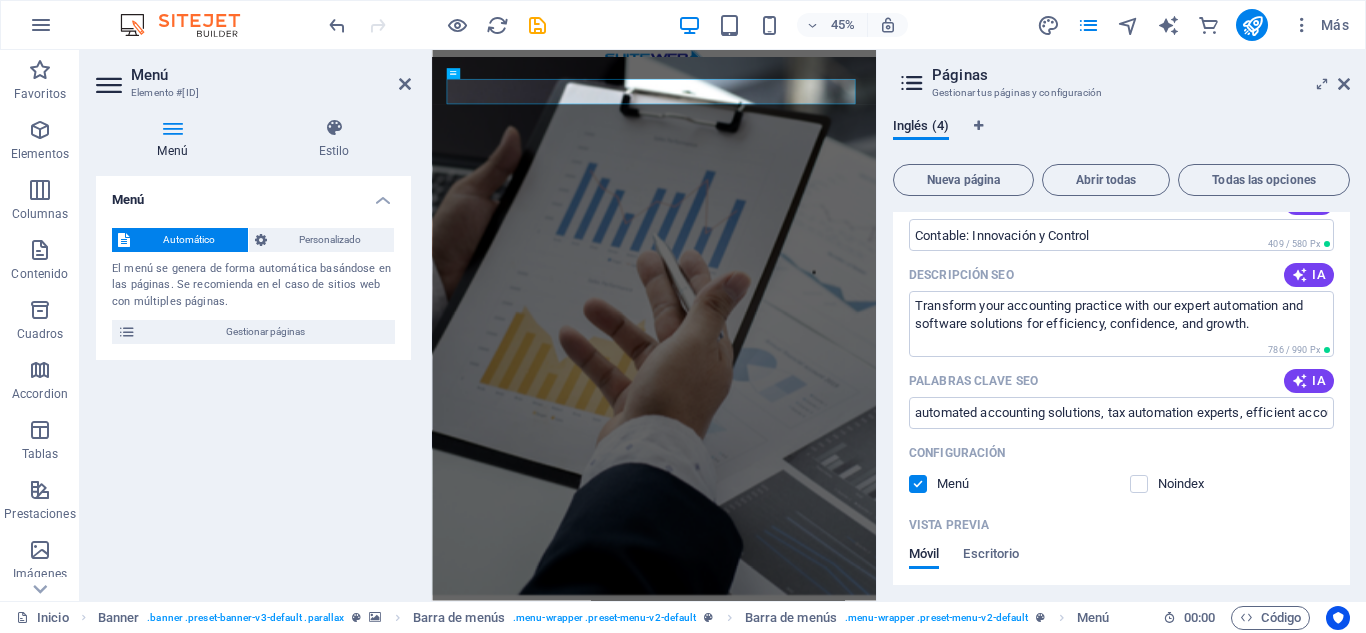 type on "accounting automation, tax software, financial productivity, user experience, strategic control, innovative accounting solutions" 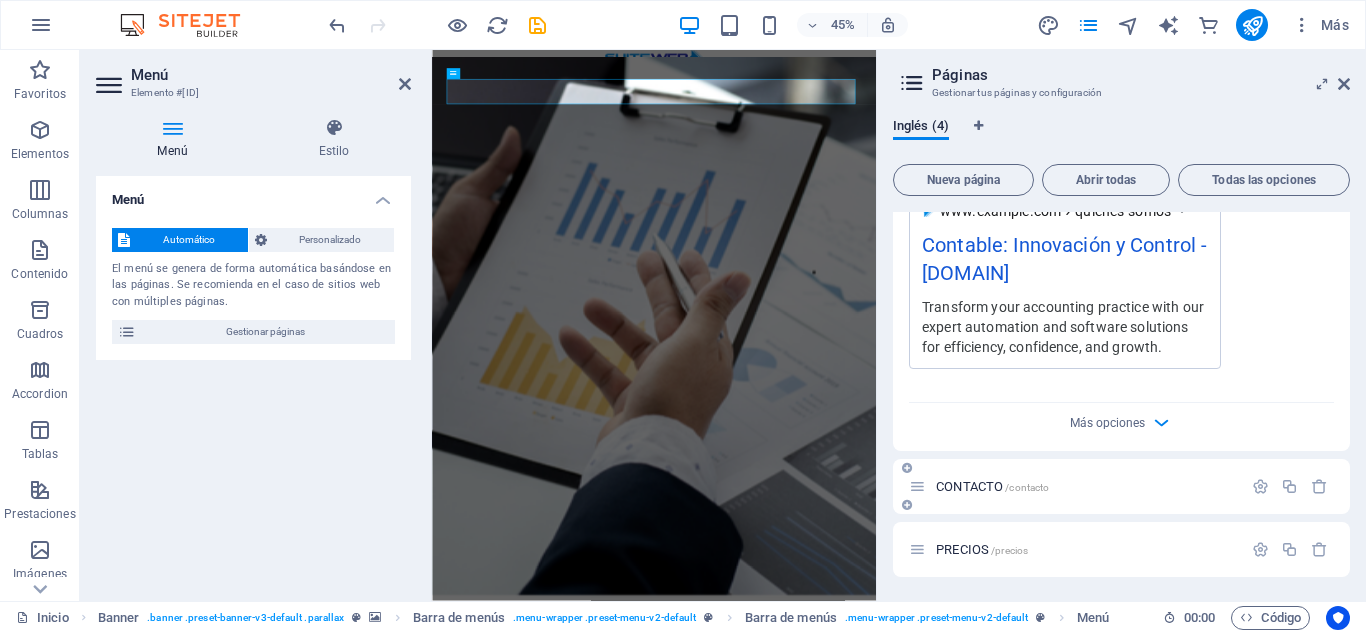 scroll, scrollTop: 1526, scrollLeft: 0, axis: vertical 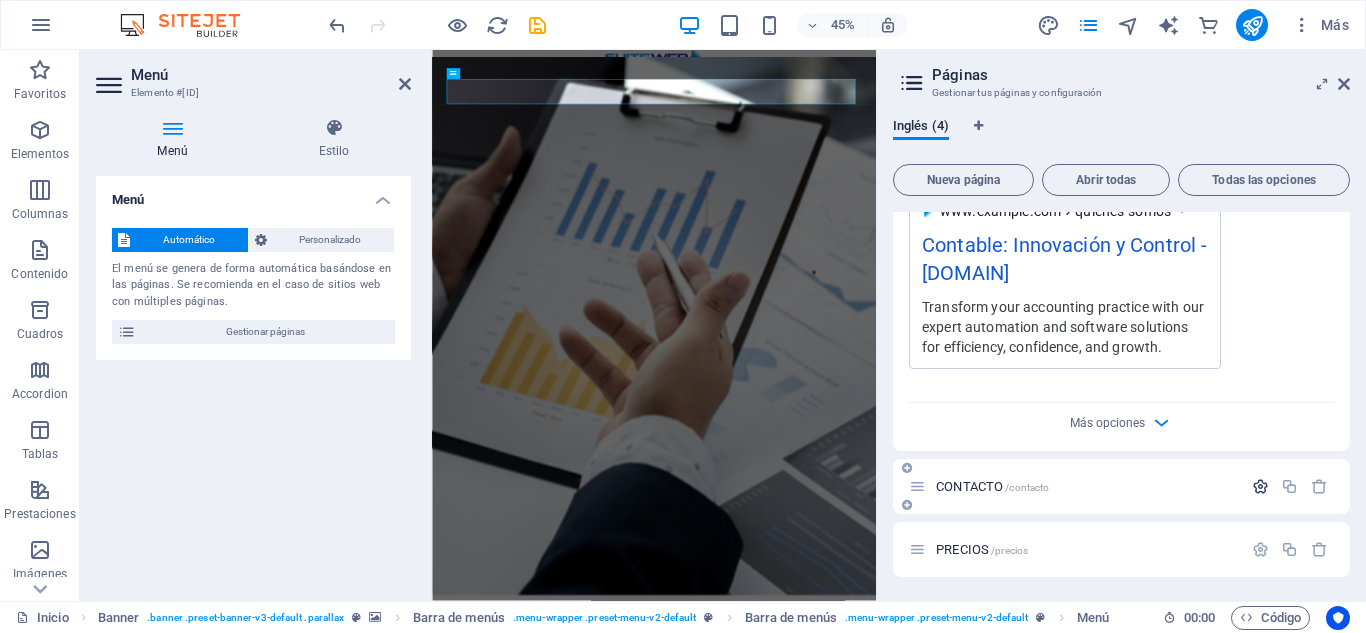 click at bounding box center (1260, 486) 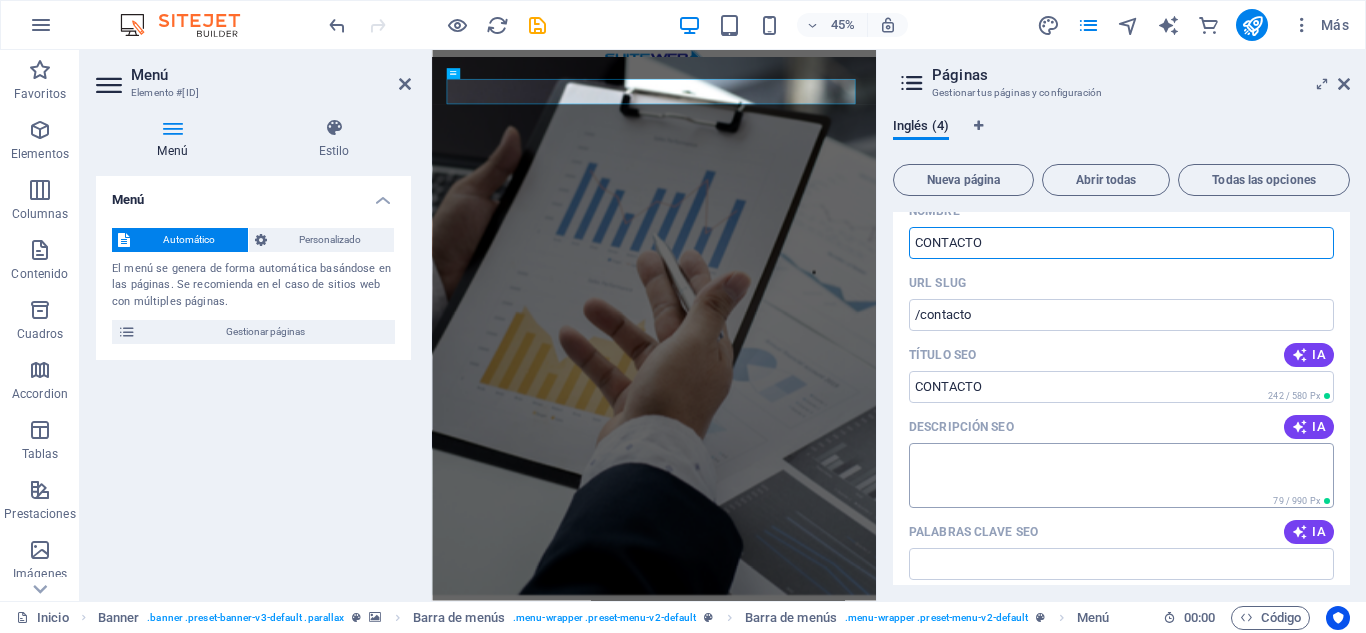 scroll, scrollTop: 1826, scrollLeft: 0, axis: vertical 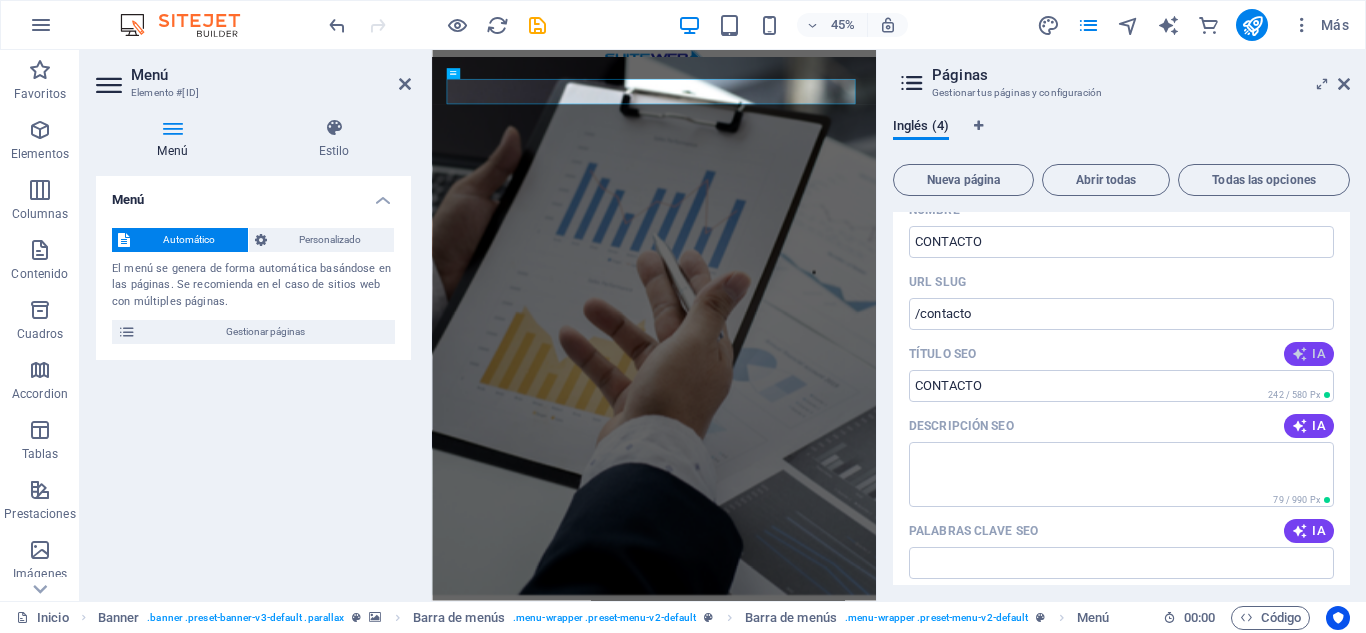 click on "IA" at bounding box center [1309, 354] 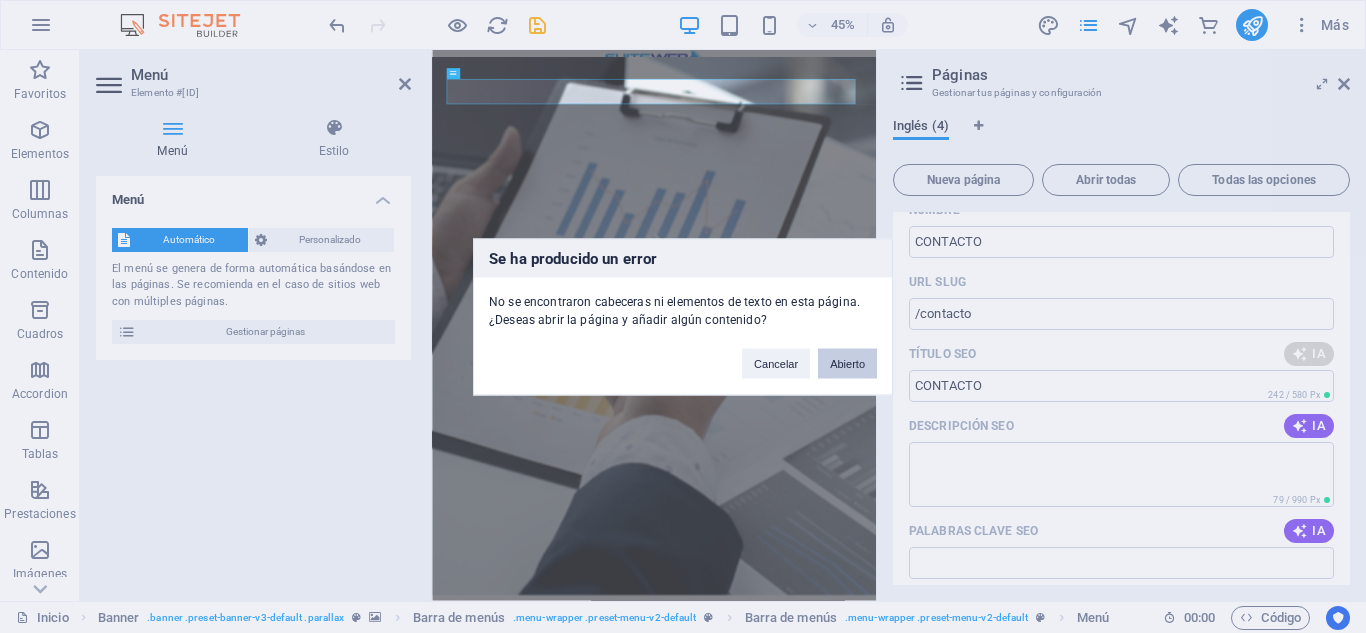 click on "Abierto" at bounding box center [847, 363] 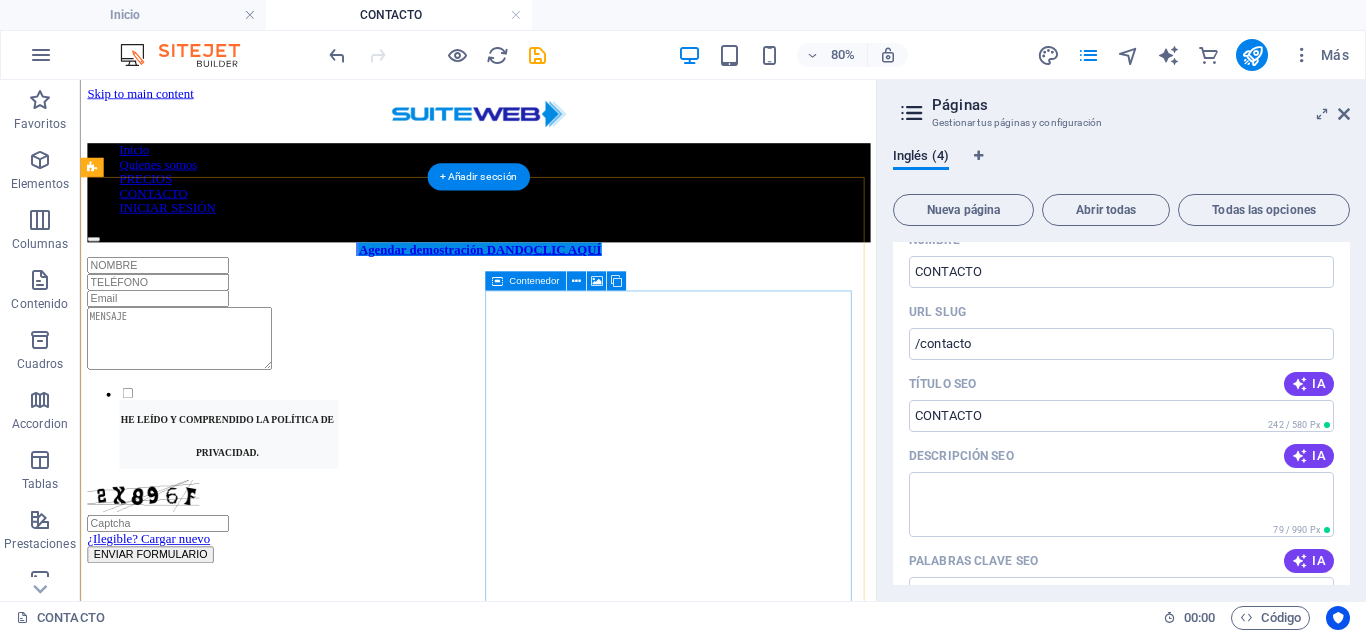 scroll, scrollTop: 0, scrollLeft: 0, axis: both 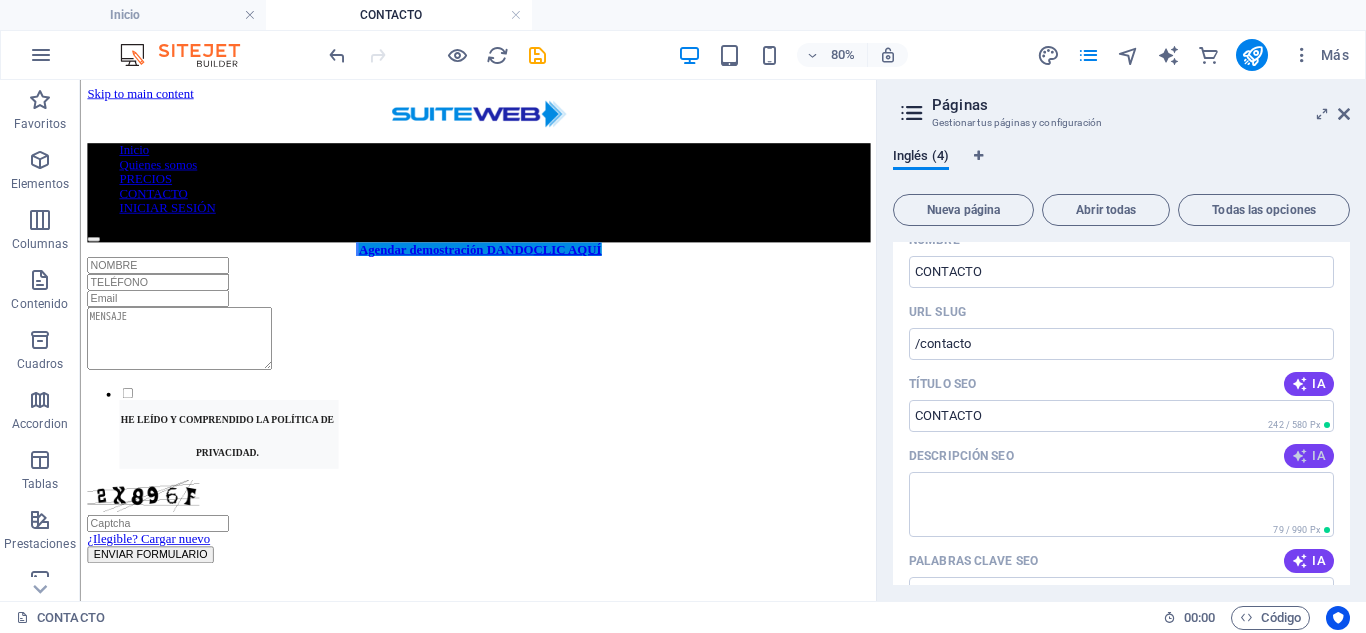click at bounding box center (1300, 456) 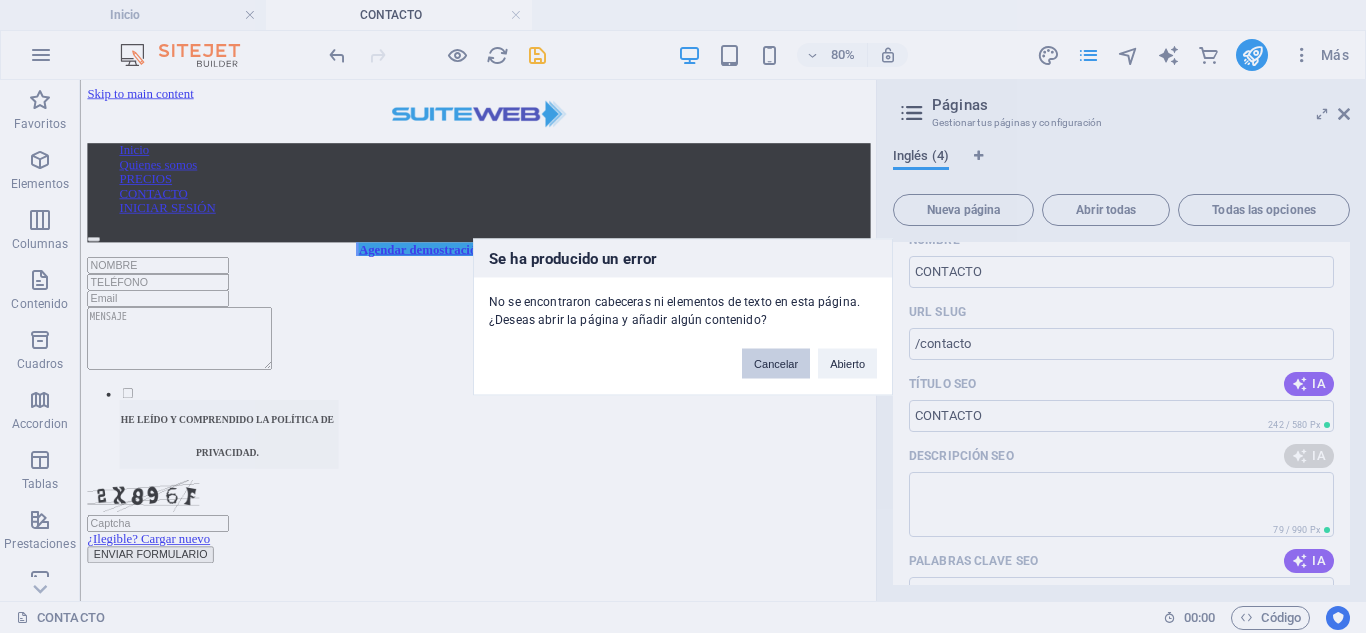 click on "Cancelar" at bounding box center [776, 363] 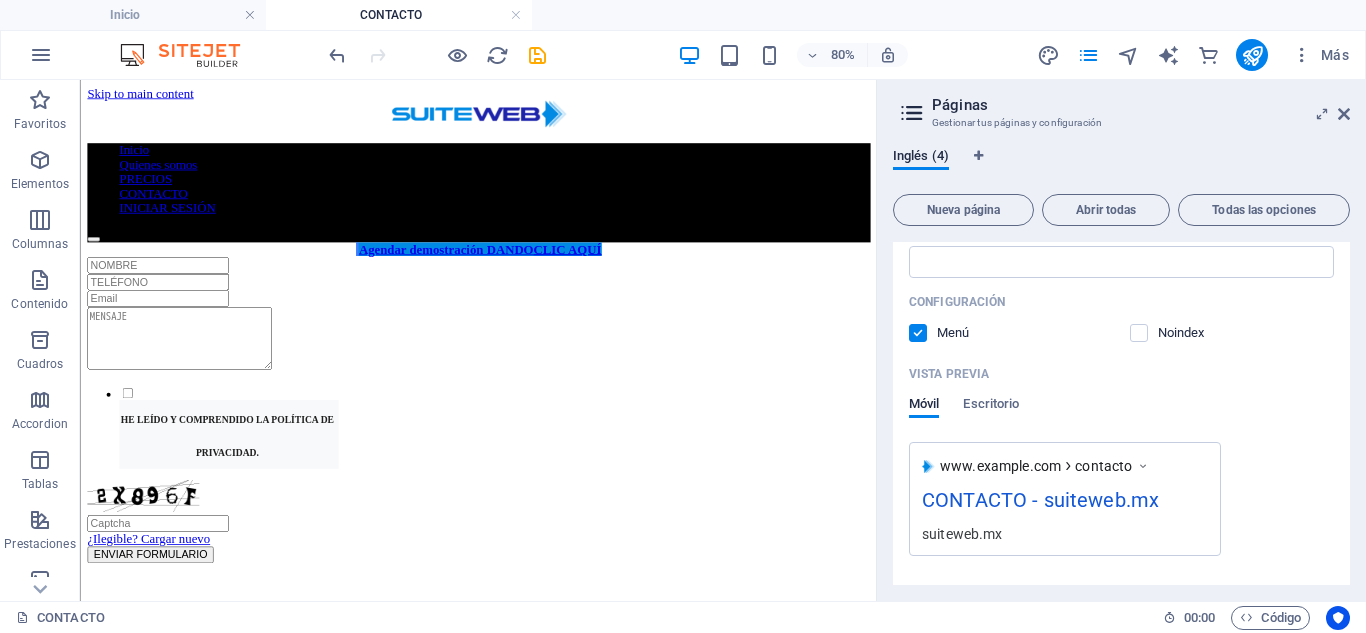 scroll, scrollTop: 2301, scrollLeft: 0, axis: vertical 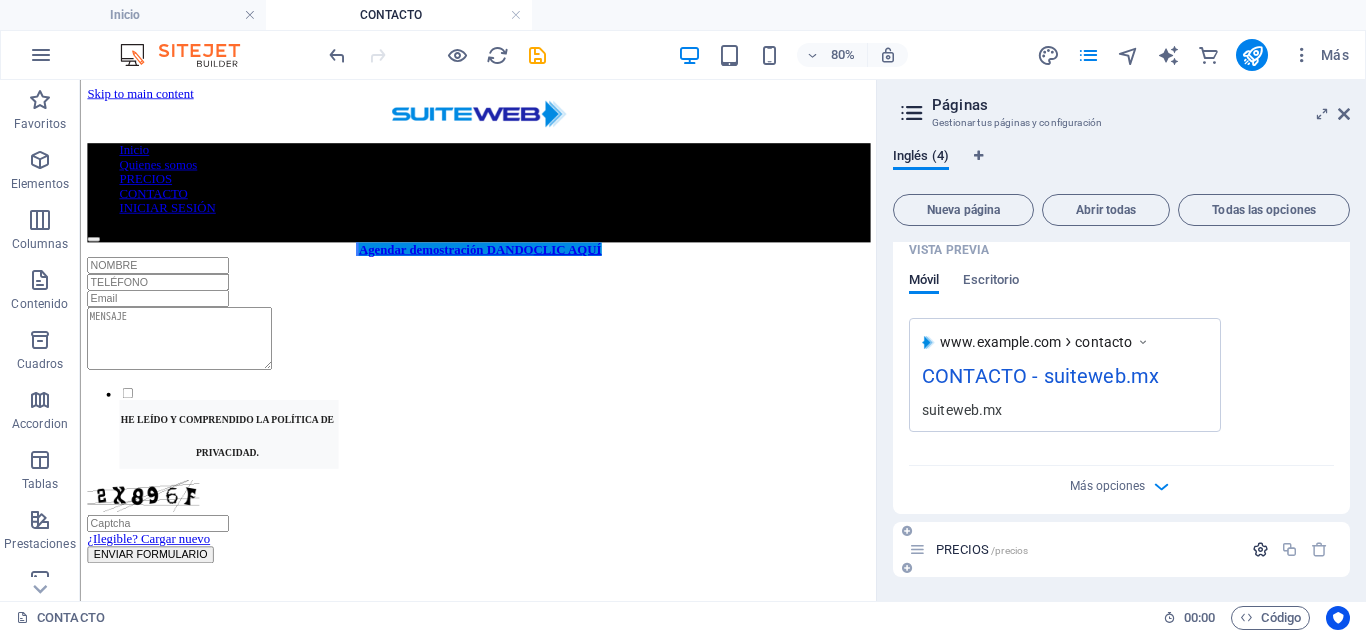 click at bounding box center [1260, 549] 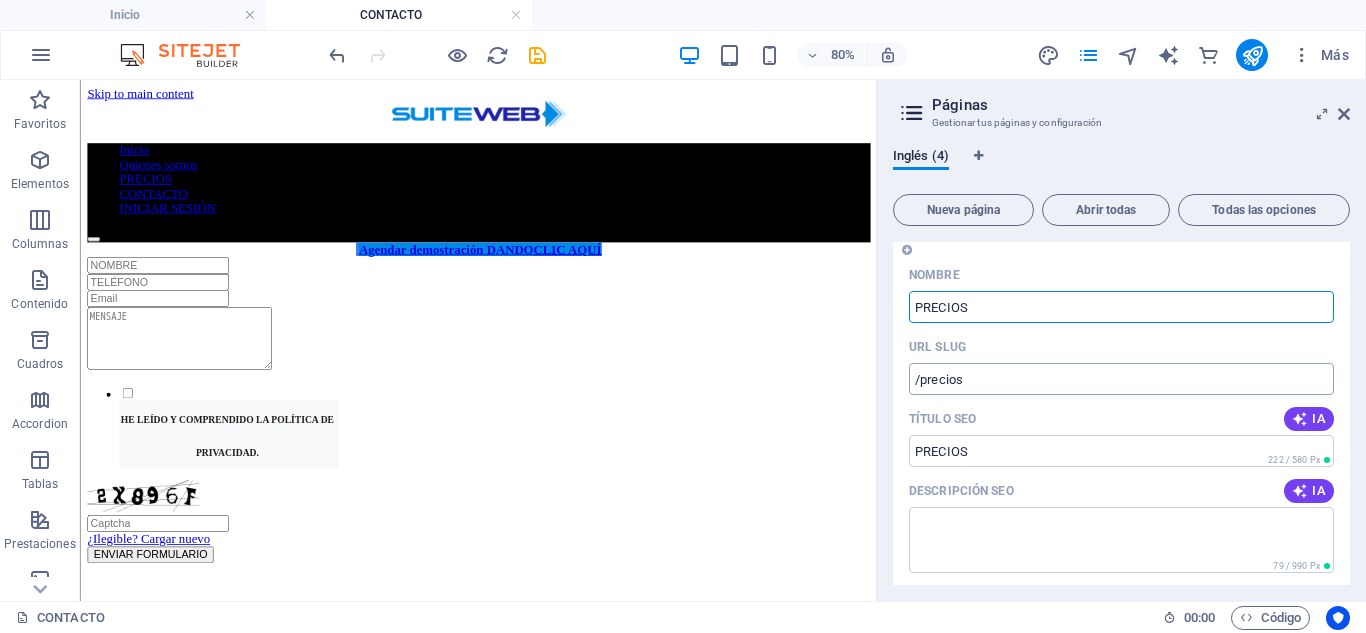 scroll, scrollTop: 2713, scrollLeft: 0, axis: vertical 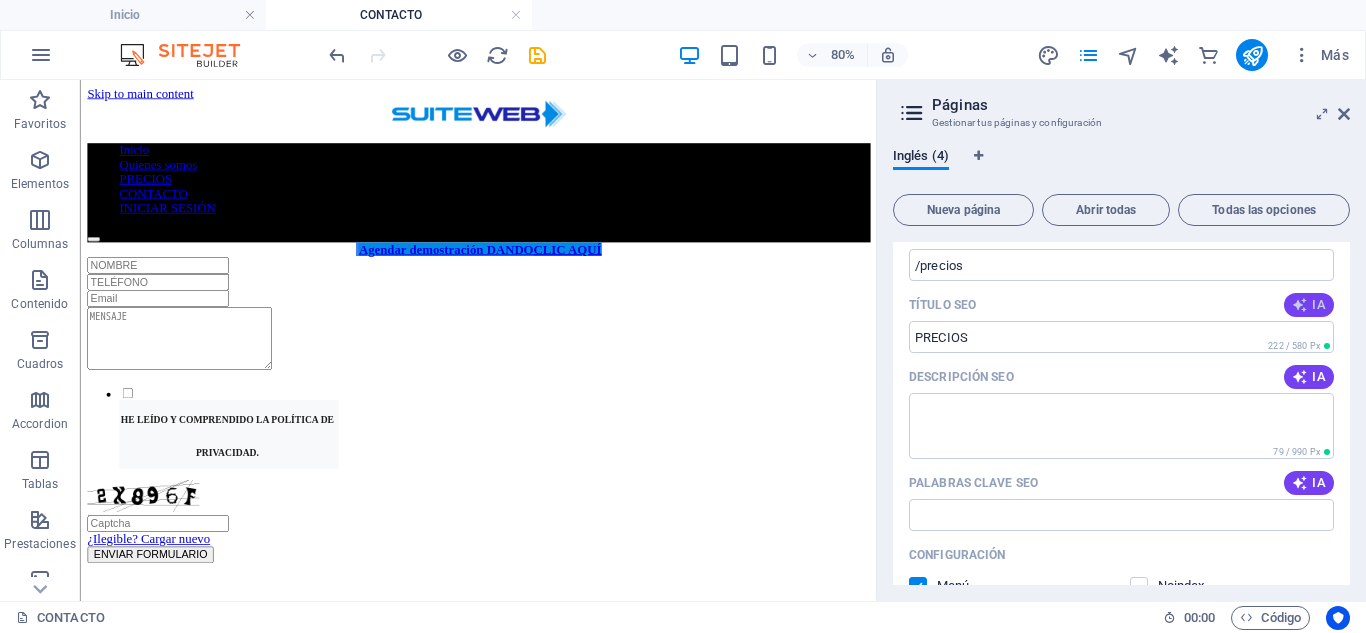 click on "IA" at bounding box center [1309, 305] 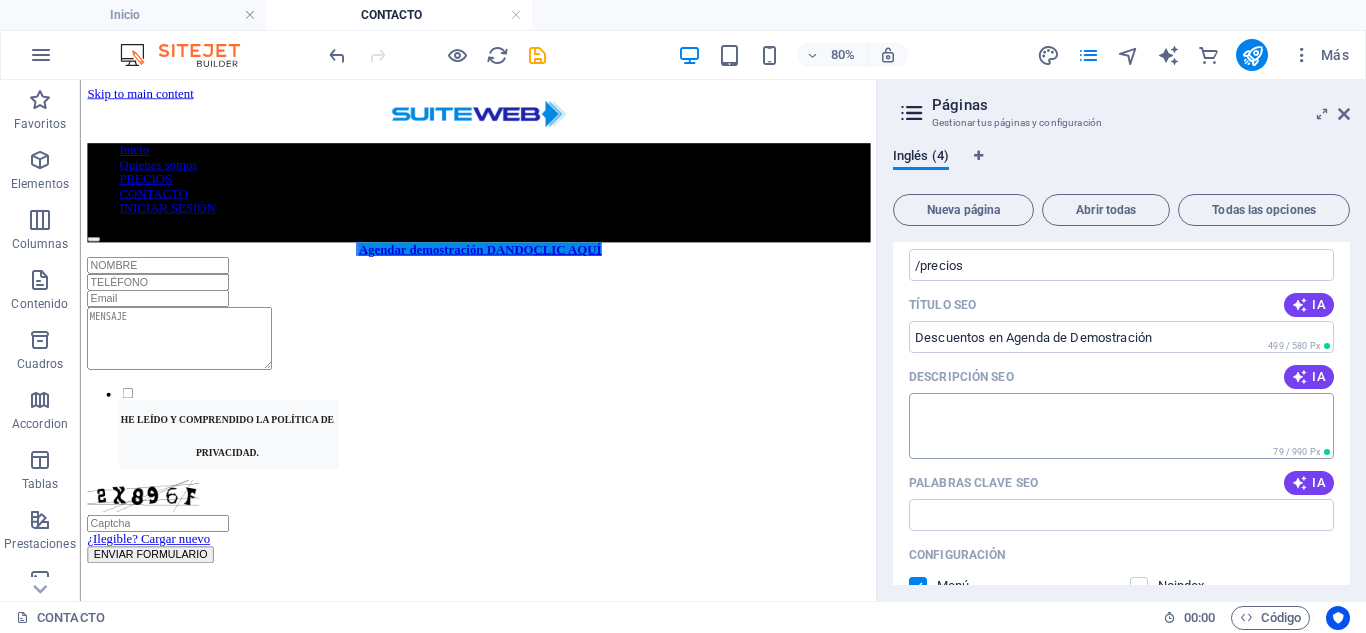 type on "Descuentos en Agenda de Demostración" 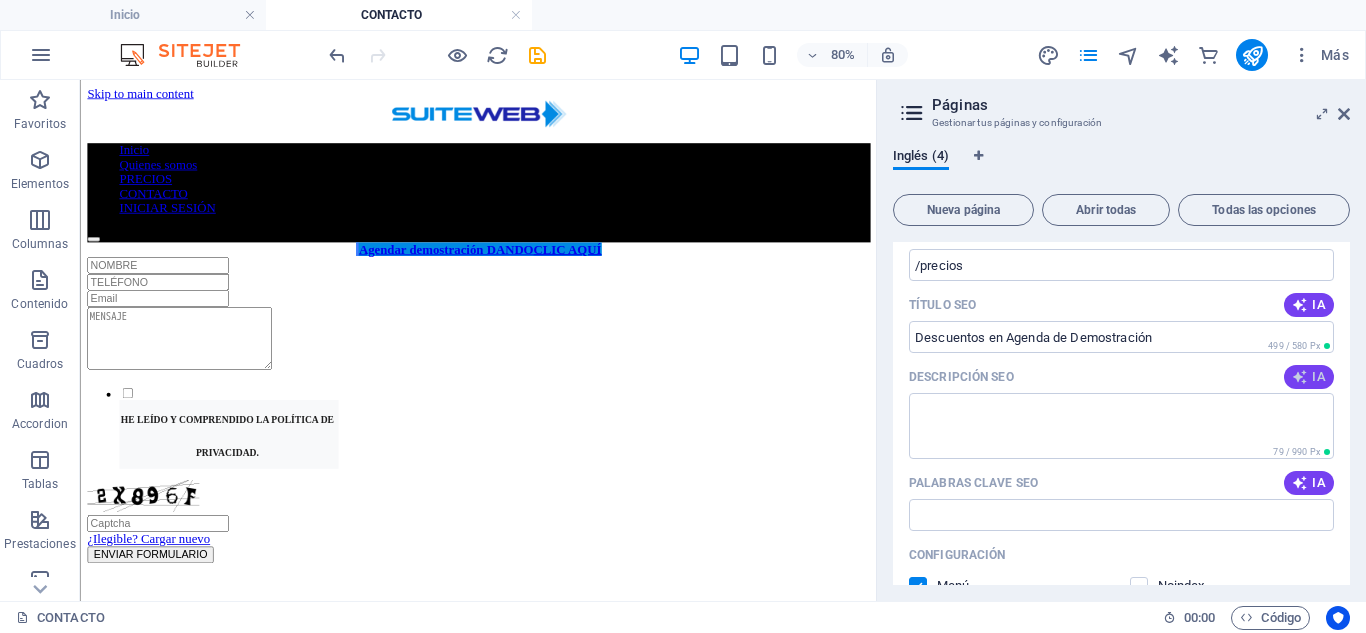 click at bounding box center [1300, 377] 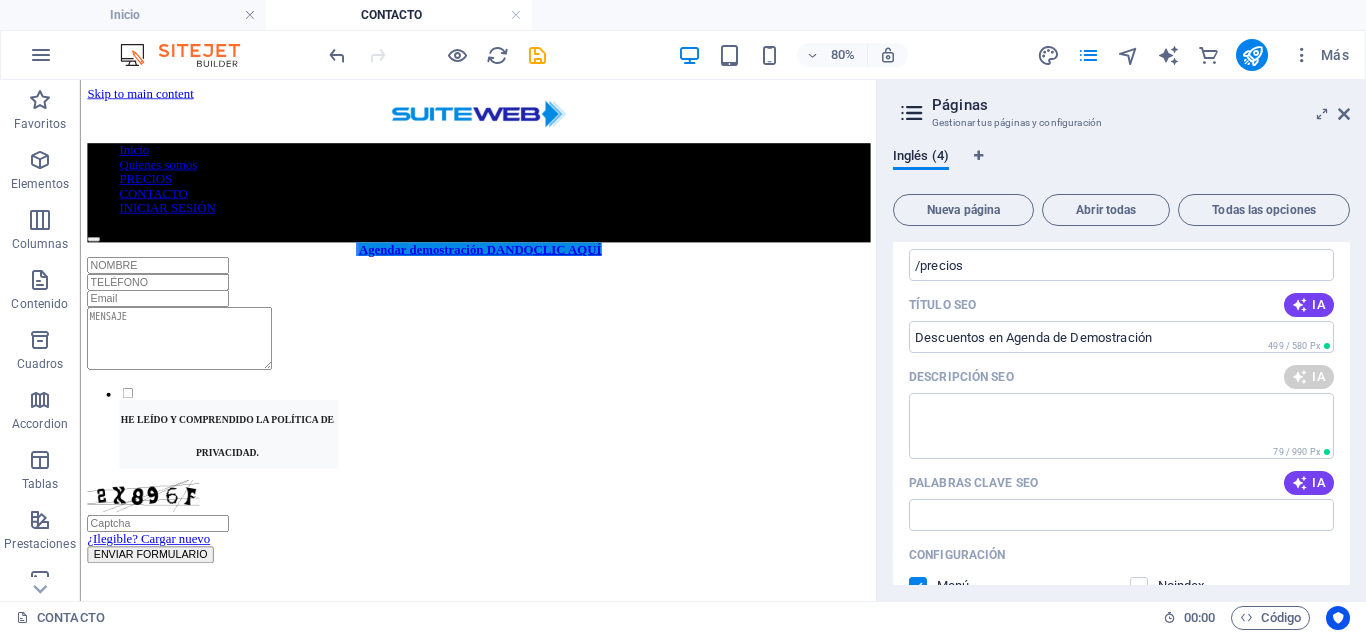 type on "Discover our launch promotion: Book a demo! Enjoy 20% off on quarterly, semiannual, and annual plans for a perfect fit." 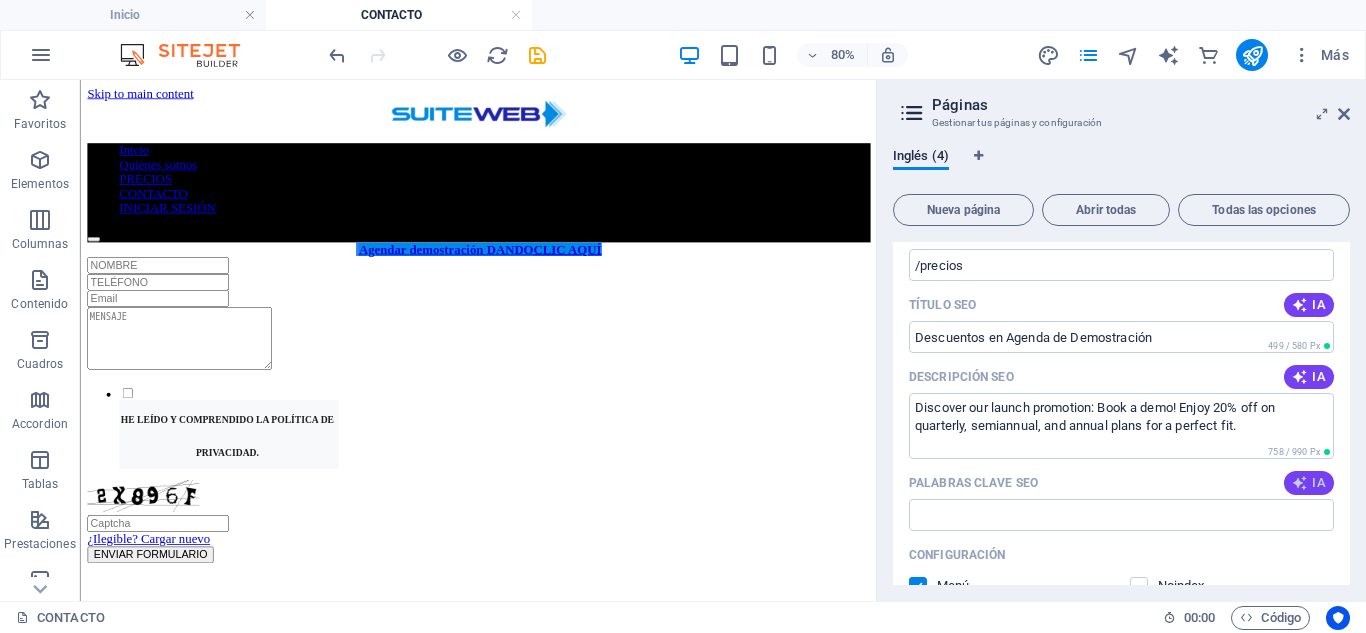 click on "IA" at bounding box center [1309, 483] 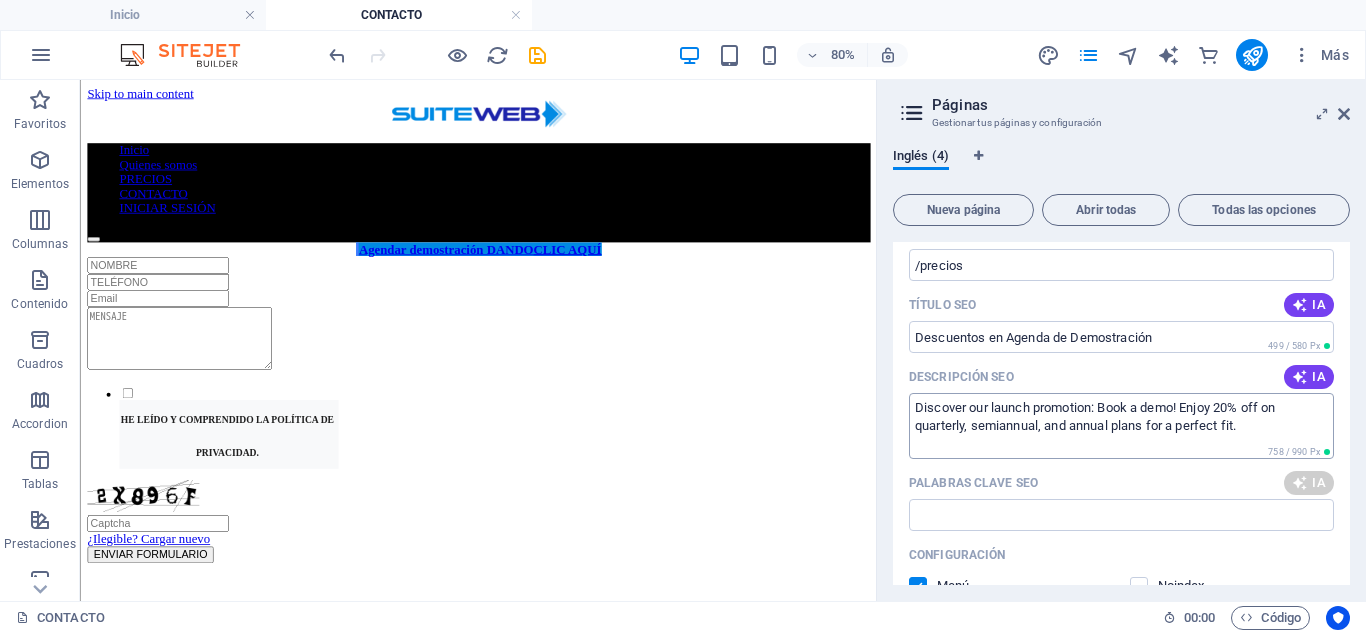 scroll, scrollTop: 2779, scrollLeft: 0, axis: vertical 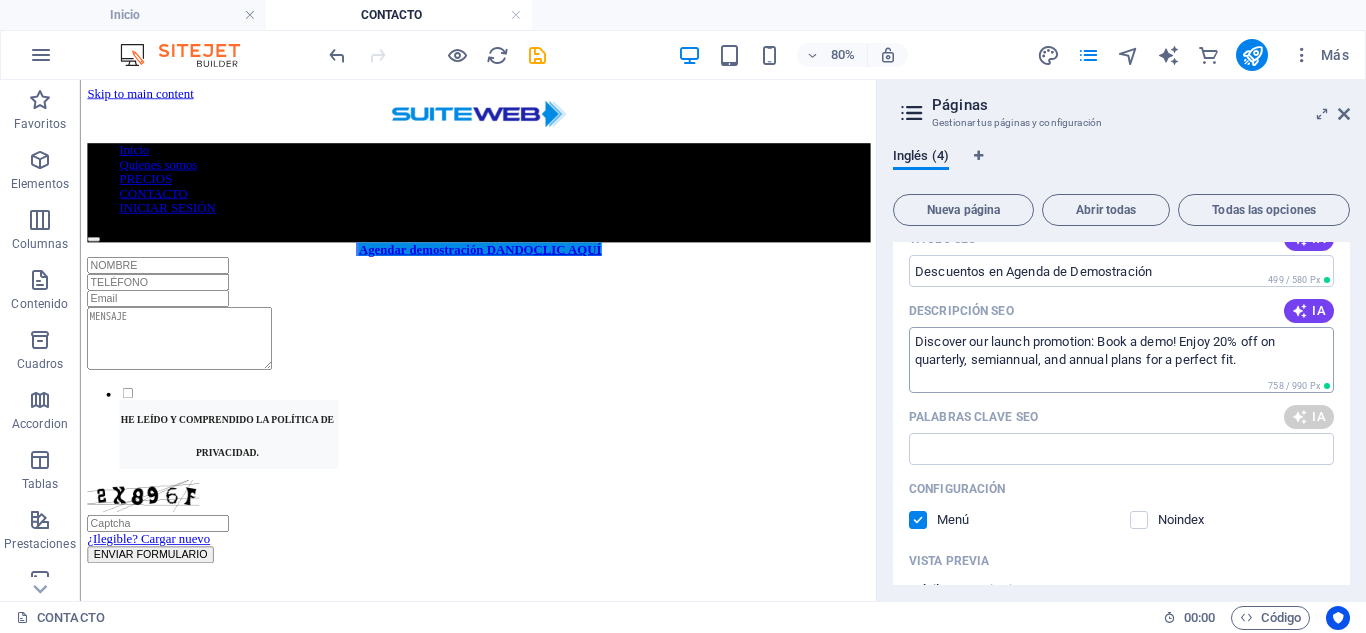 type on "promoción lanzamiento, demostración agenda, precios trimestrales, descuento semestral, plan anual despachos, ahorro professional" 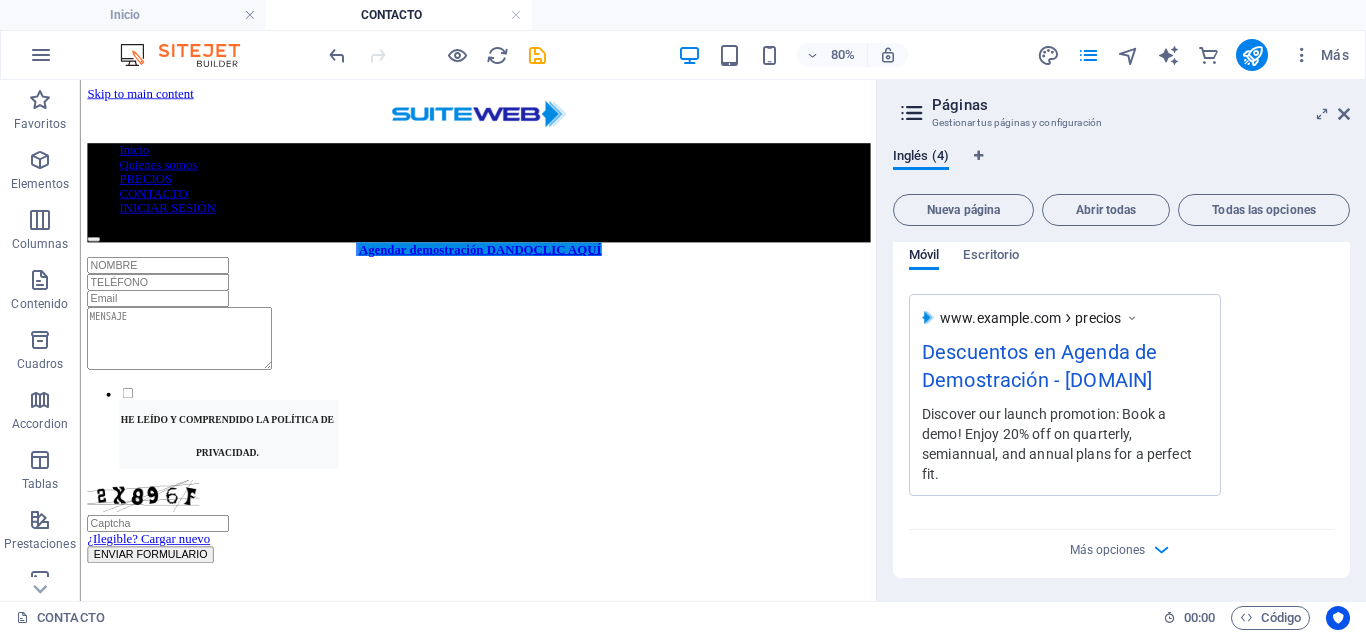 scroll, scrollTop: 3135, scrollLeft: 0, axis: vertical 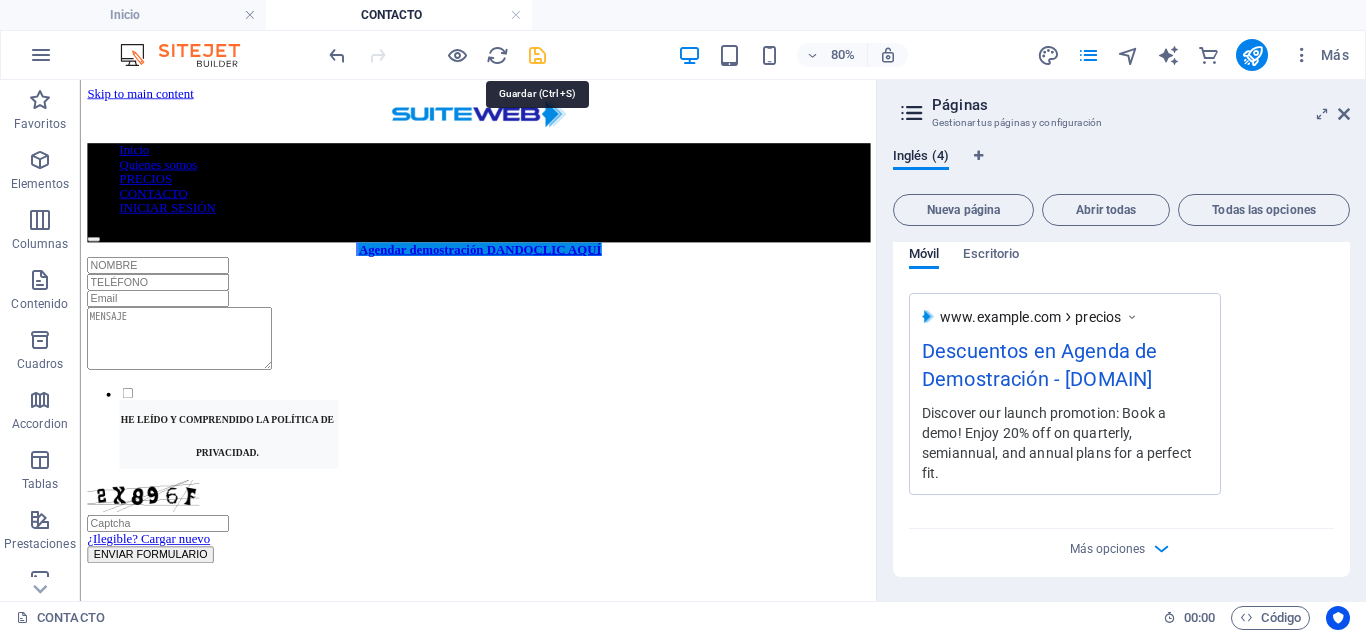 click at bounding box center [537, 55] 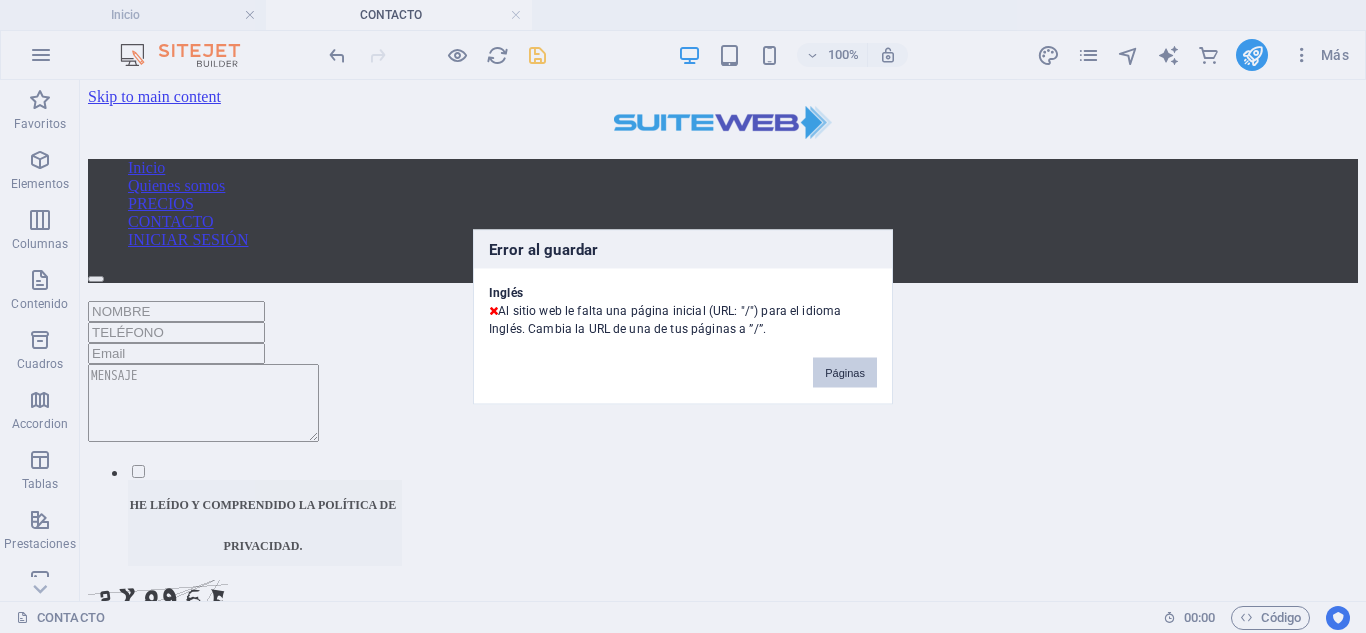 click on "Páginas" at bounding box center [845, 372] 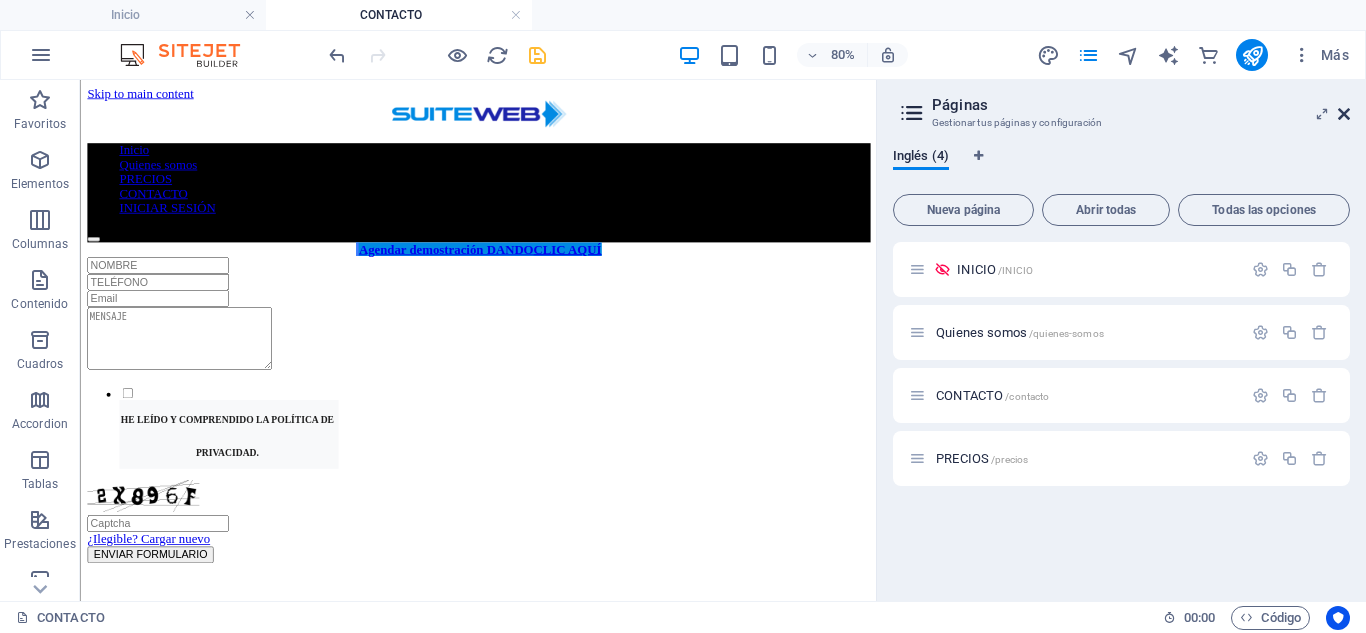 click at bounding box center [1344, 114] 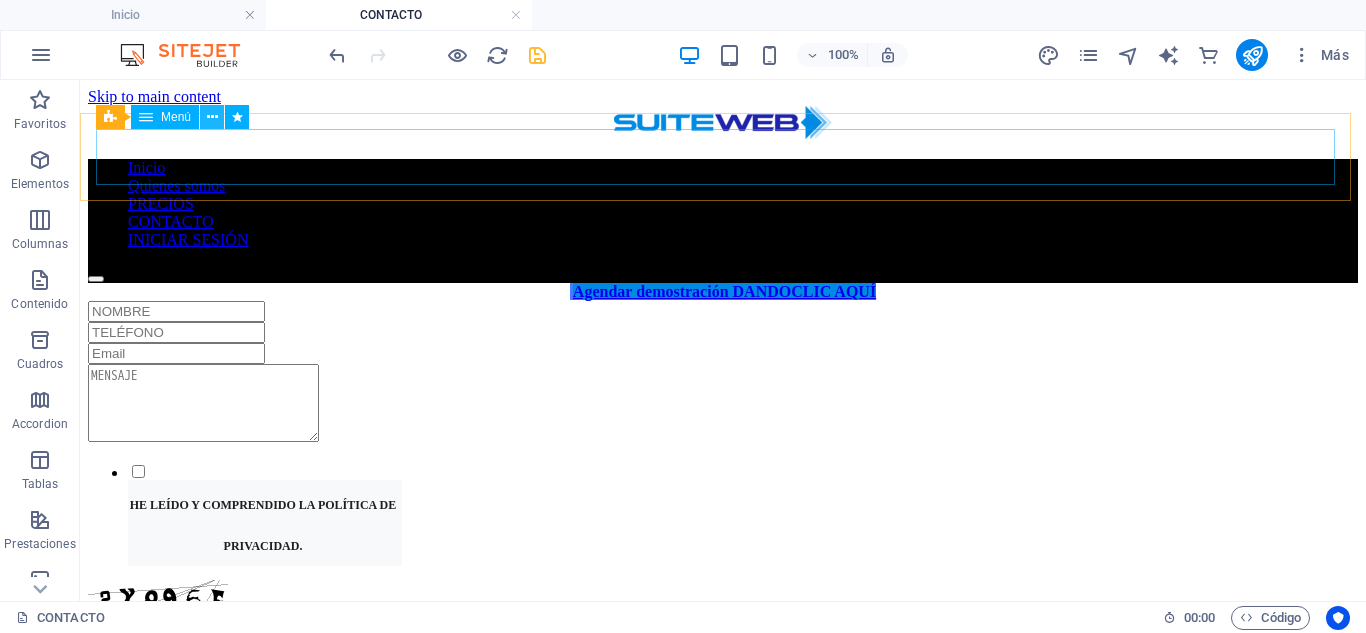 click at bounding box center (212, 117) 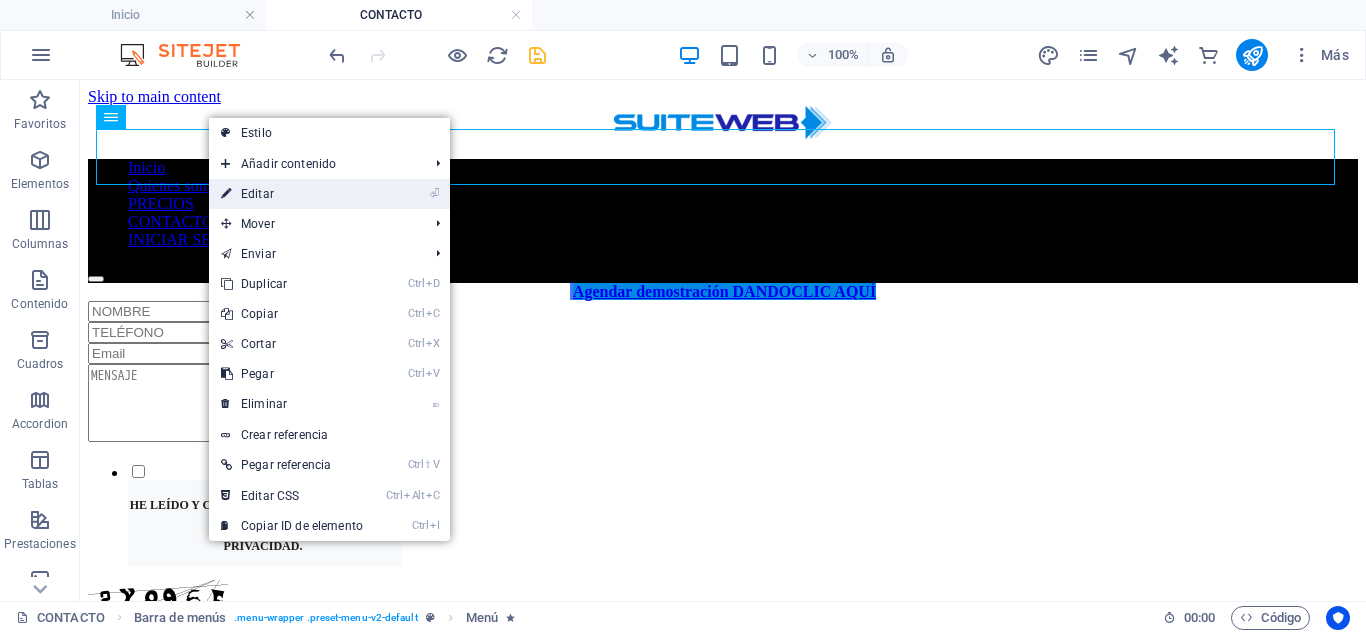 click on "⏎  Editar" at bounding box center [292, 194] 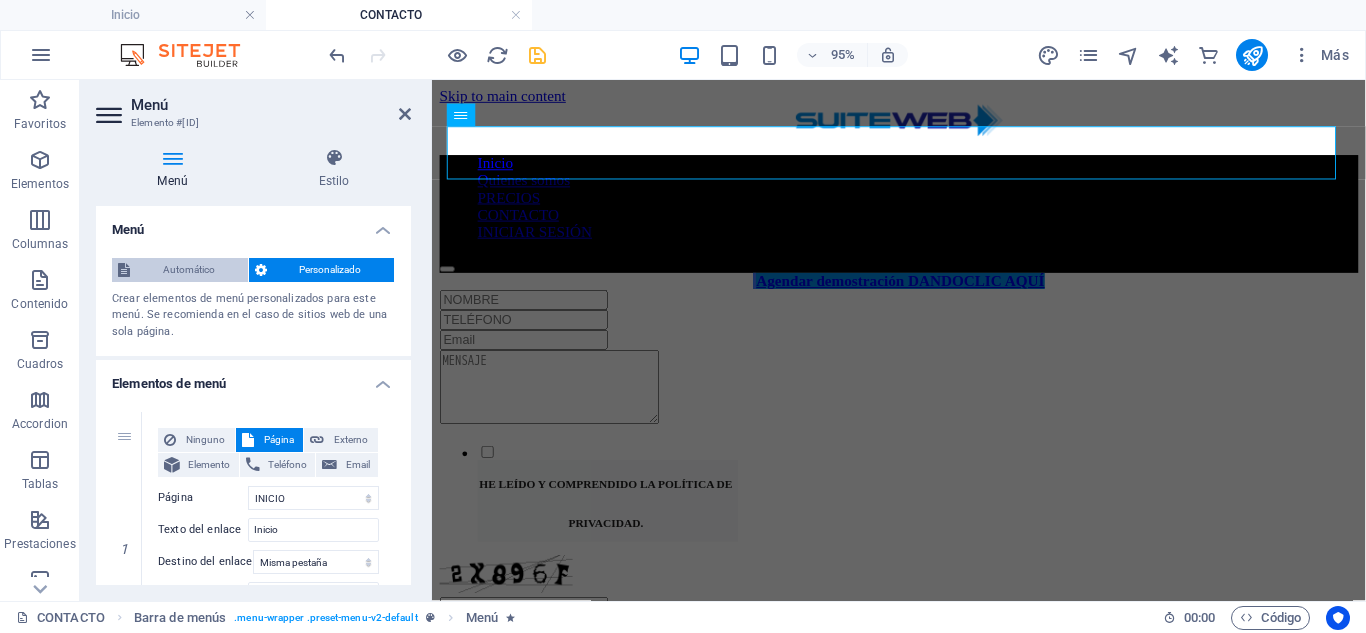 click on "Automático" at bounding box center (189, 270) 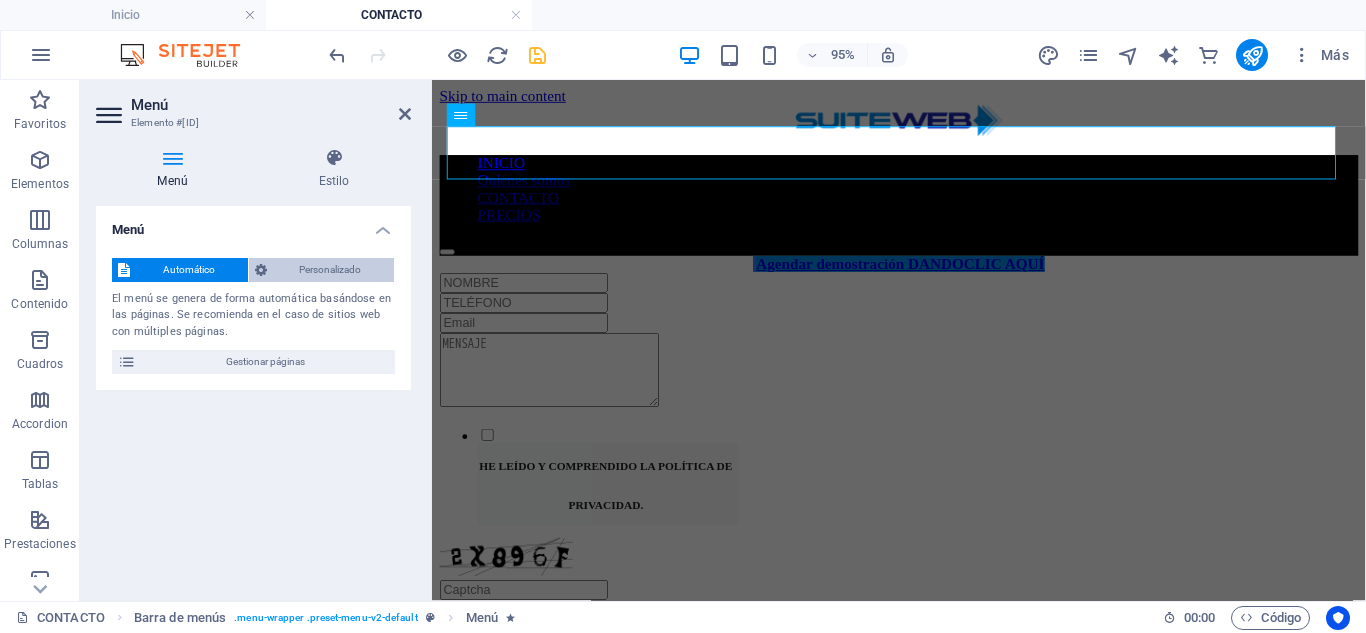 click on "Personalizado" at bounding box center (331, 270) 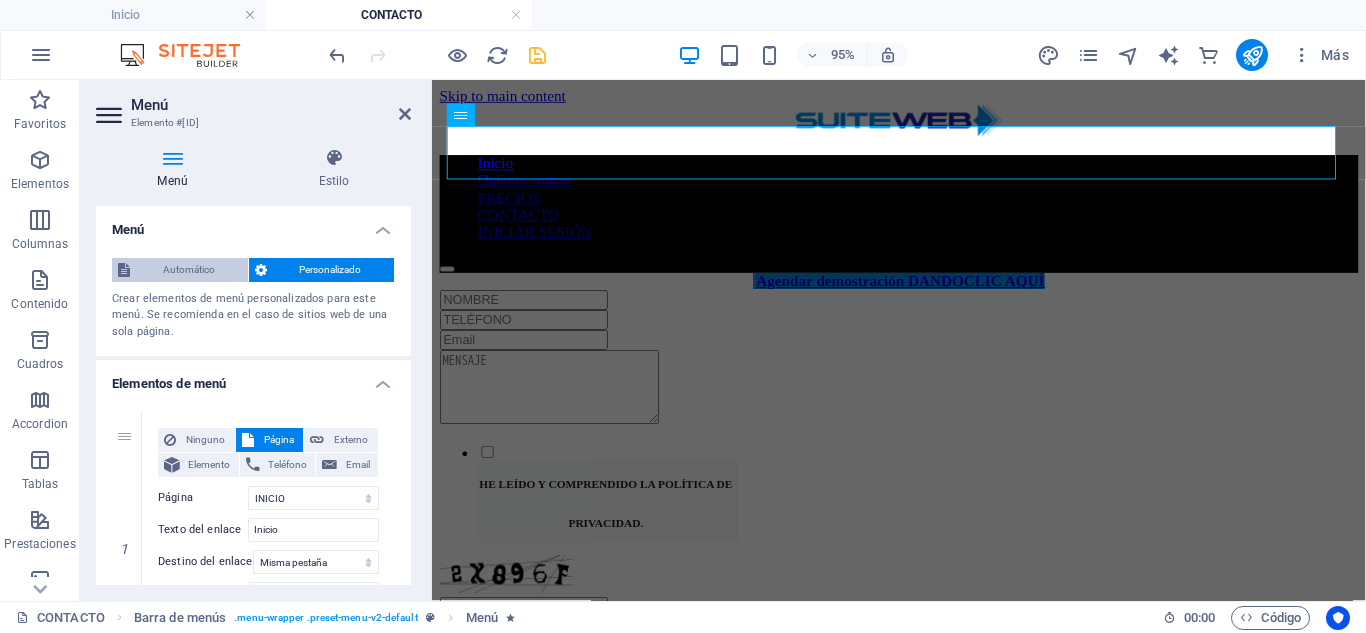 click on "Automático" at bounding box center [189, 270] 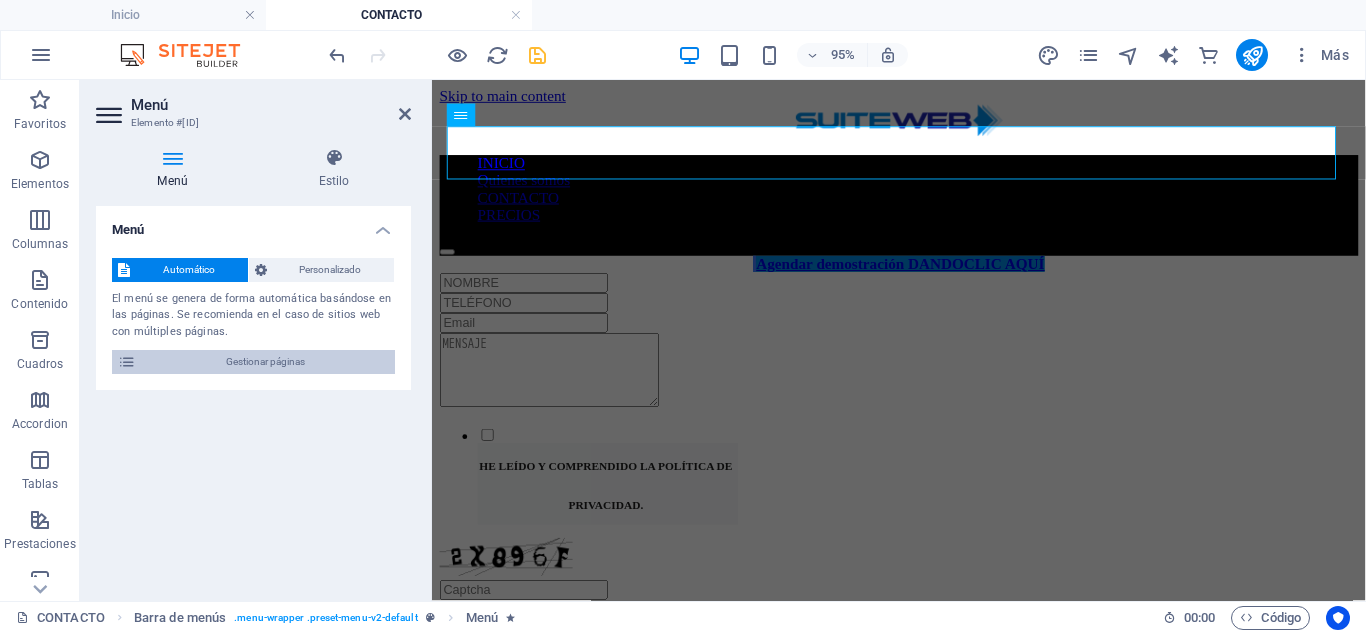 click on "Gestionar páginas" at bounding box center [265, 362] 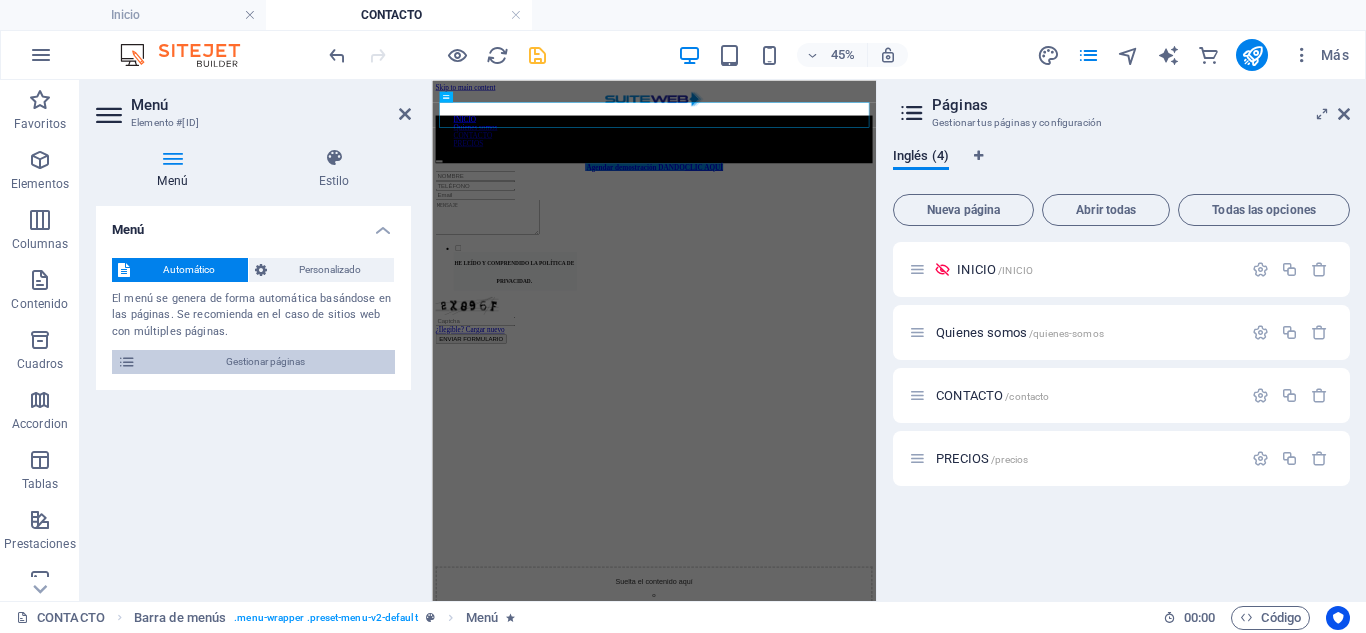 click on "Gestionar páginas" at bounding box center (265, 362) 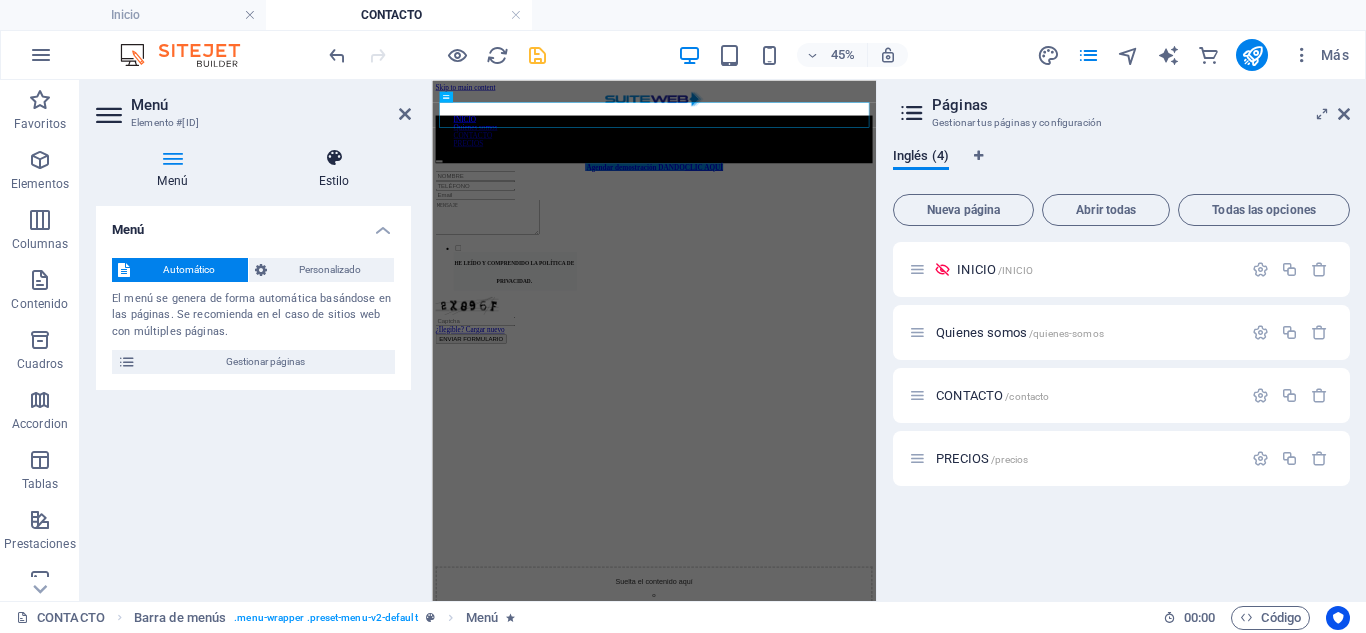 click at bounding box center [334, 158] 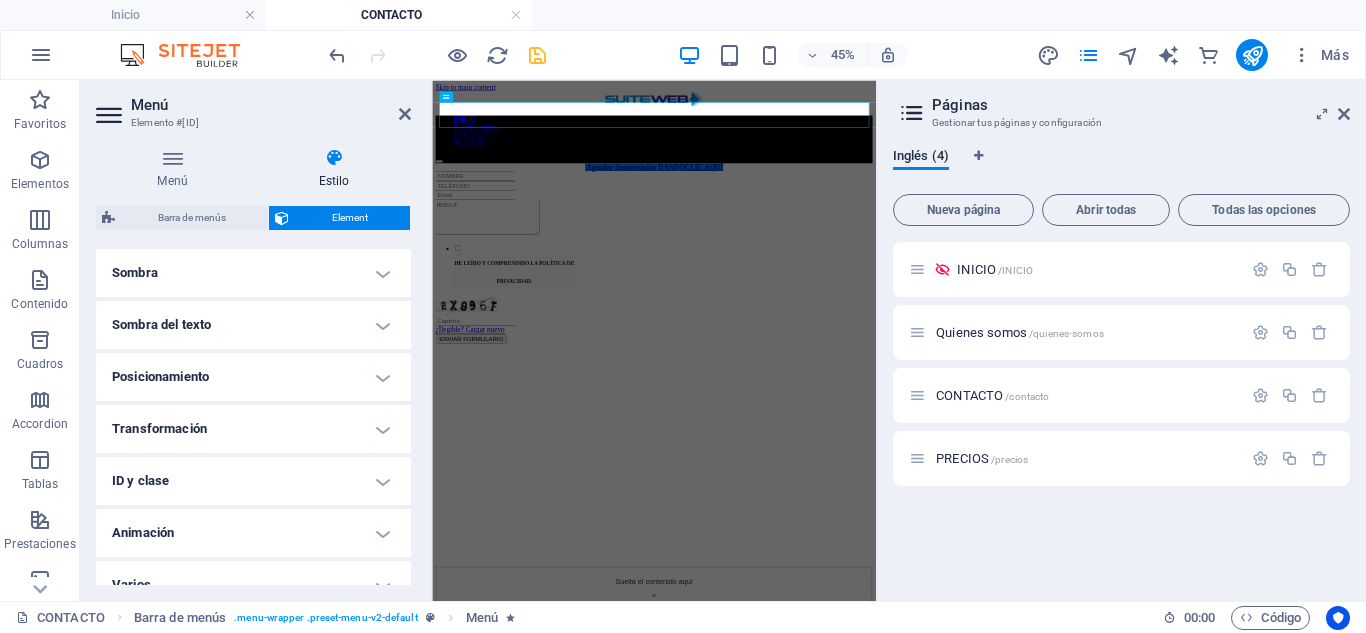 scroll, scrollTop: 524, scrollLeft: 0, axis: vertical 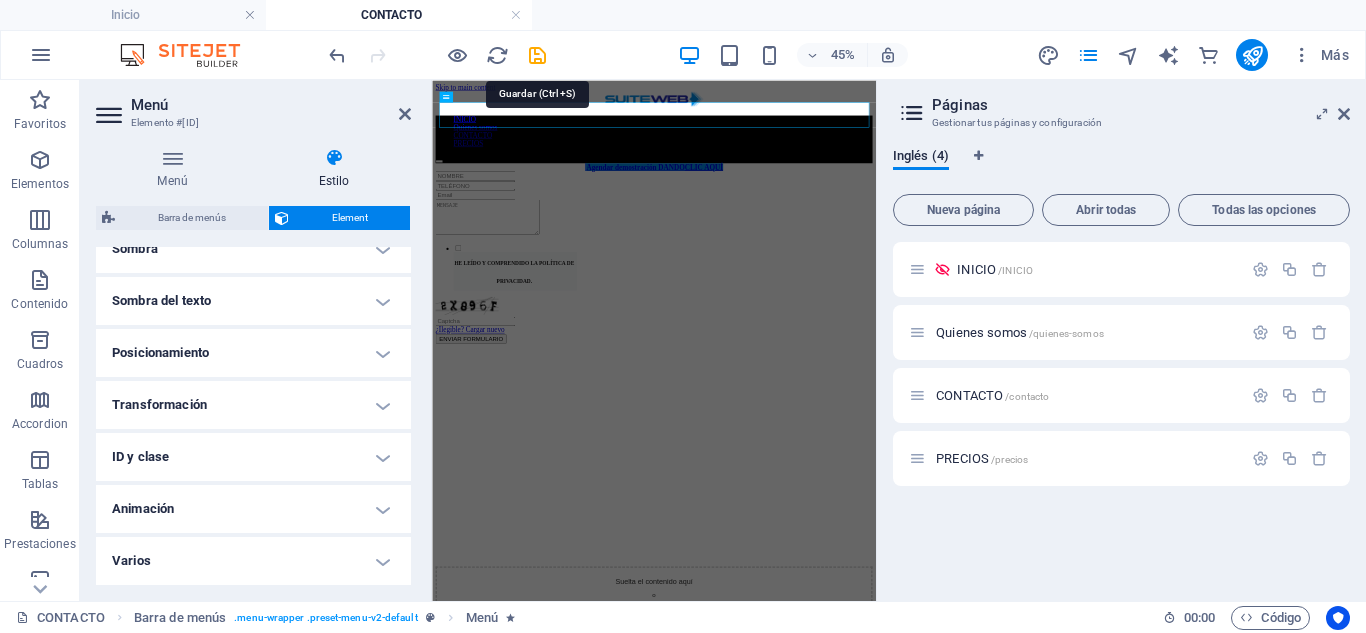 click at bounding box center [537, 55] 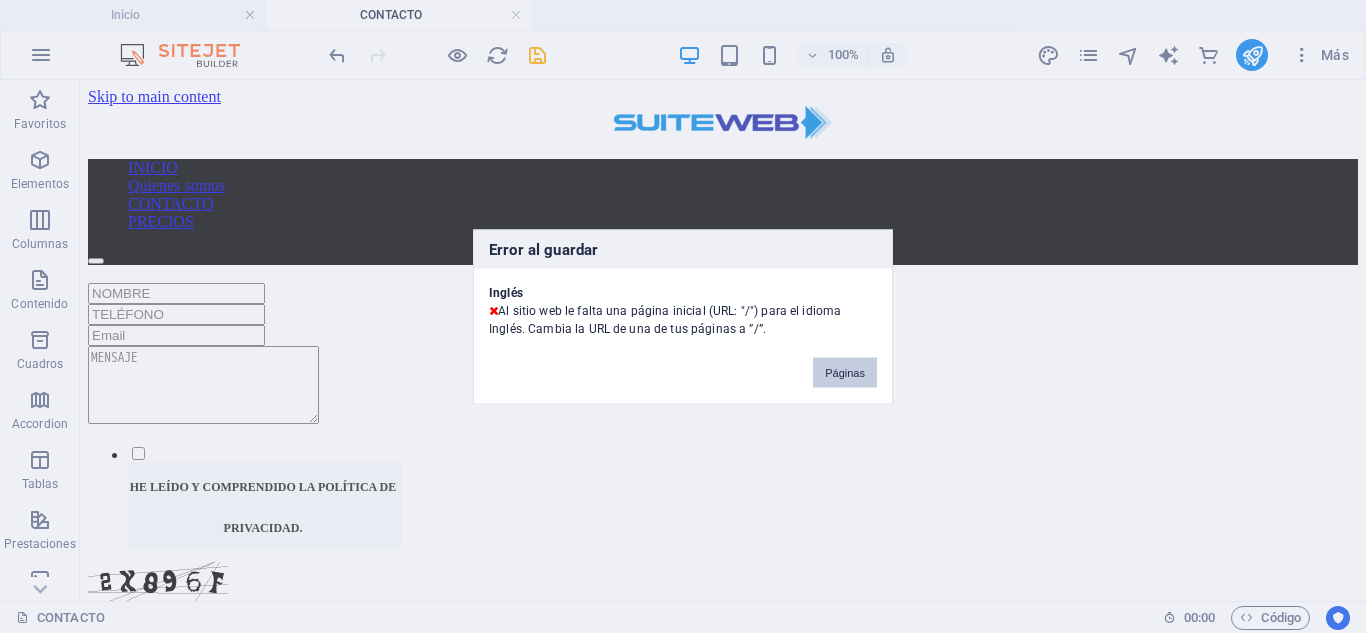drag, startPoint x: 842, startPoint y: 370, endPoint x: 628, endPoint y: 317, distance: 220.46542 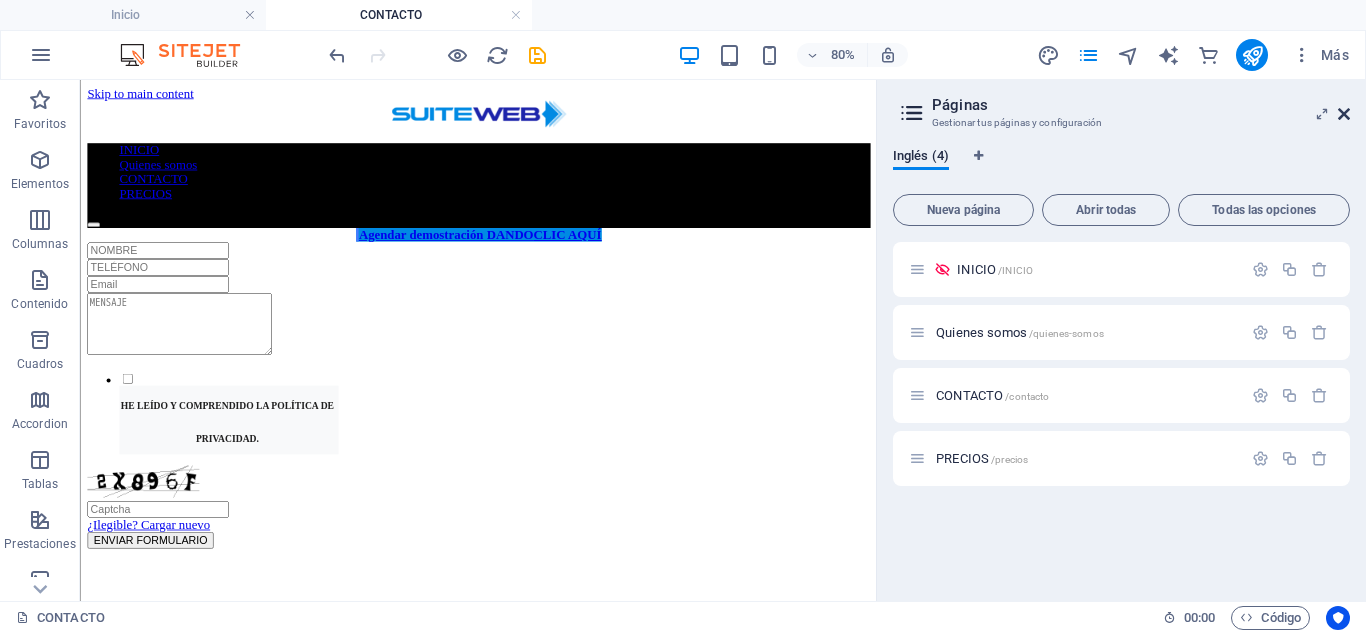 click at bounding box center (1344, 114) 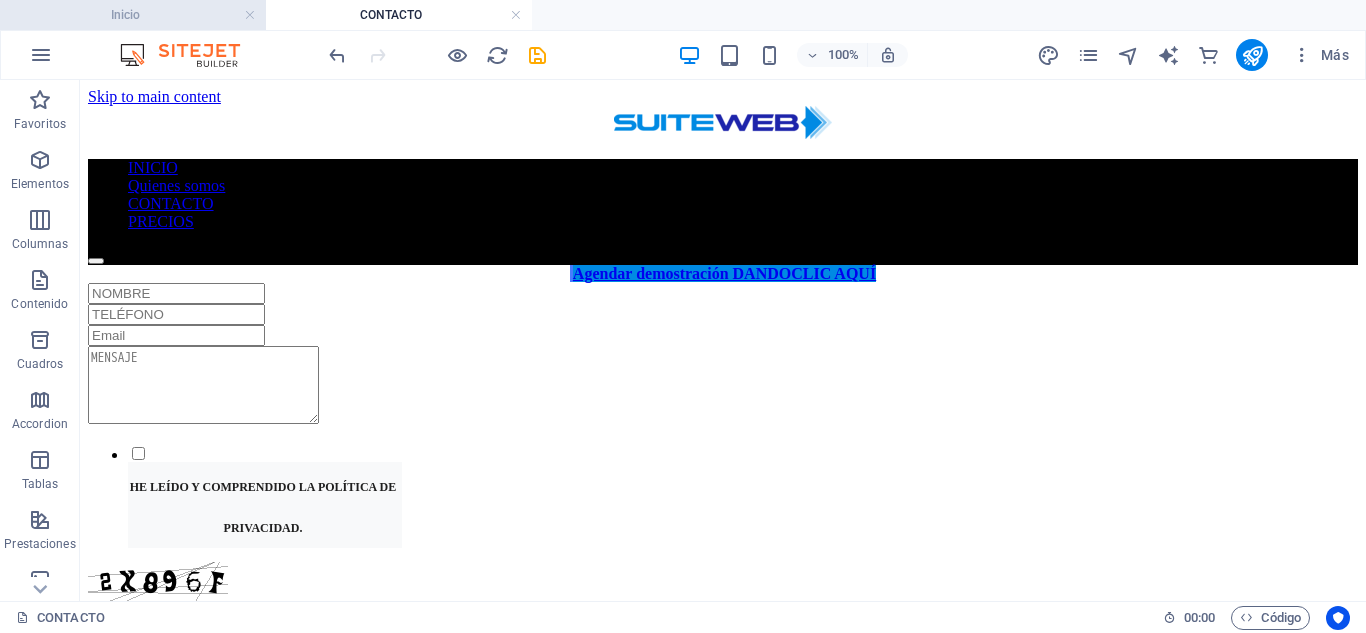 click on "Inicio" at bounding box center [133, 15] 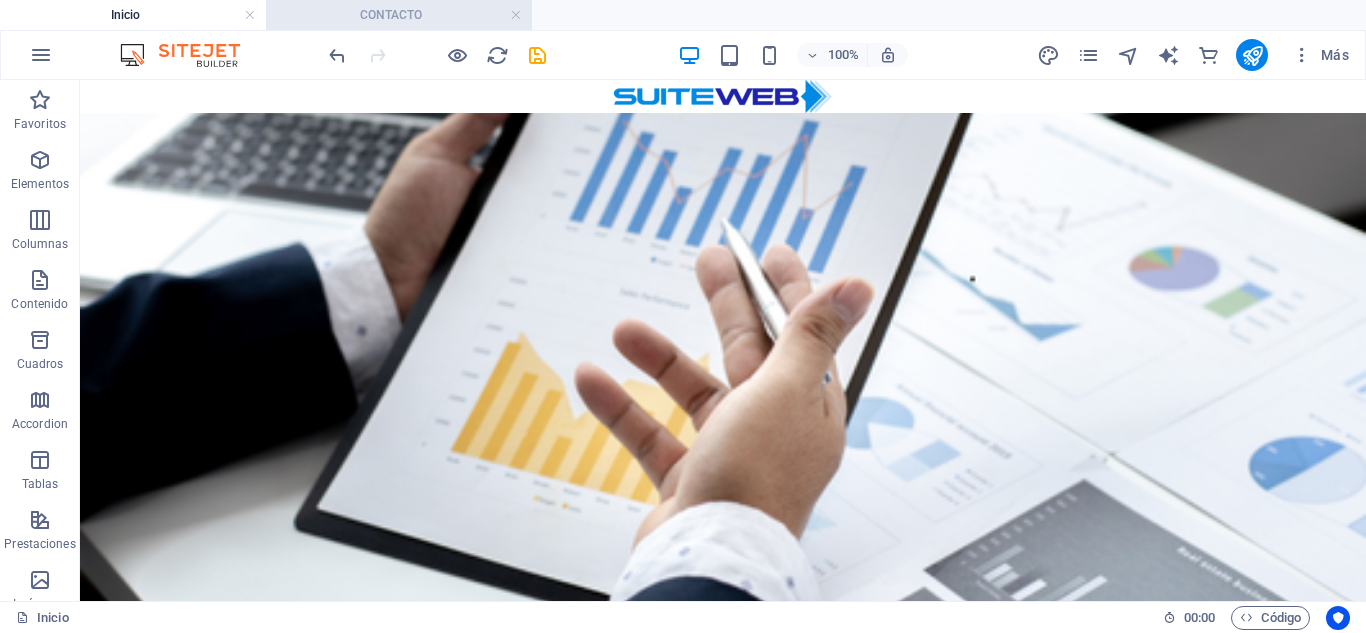 click on "CONTACTO" at bounding box center (399, 15) 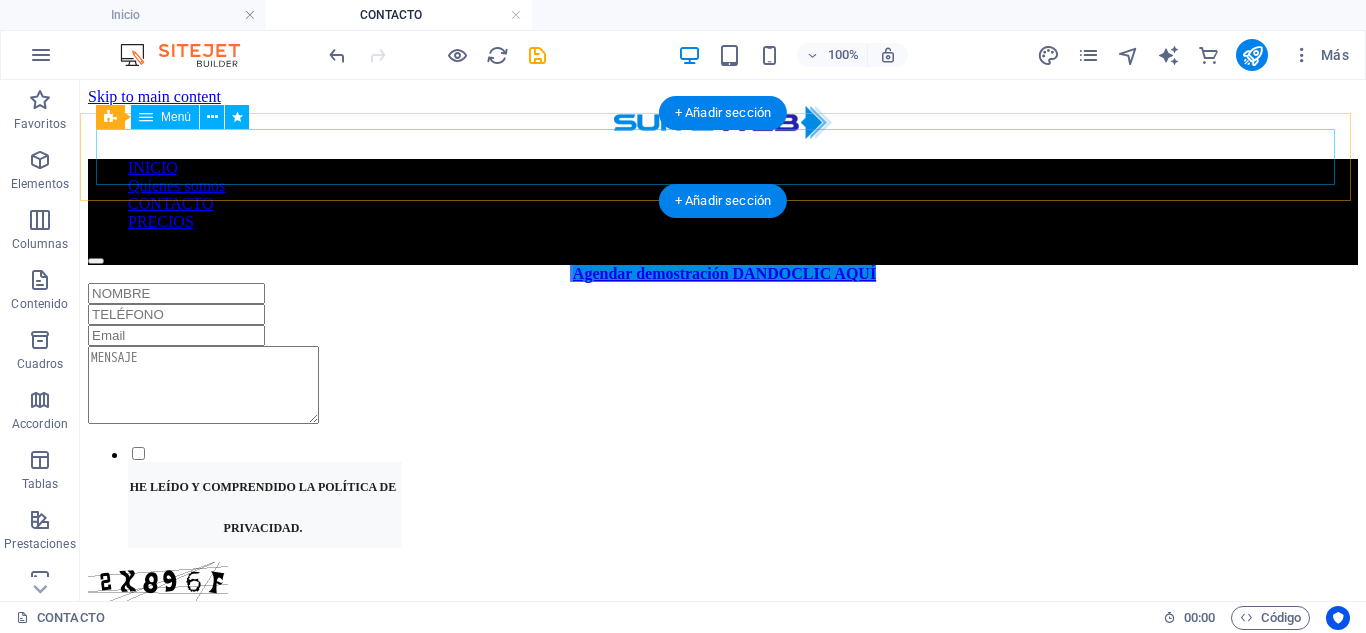 click on "INICIO Quienes somos CONTACTO PRECIOS" at bounding box center (723, 195) 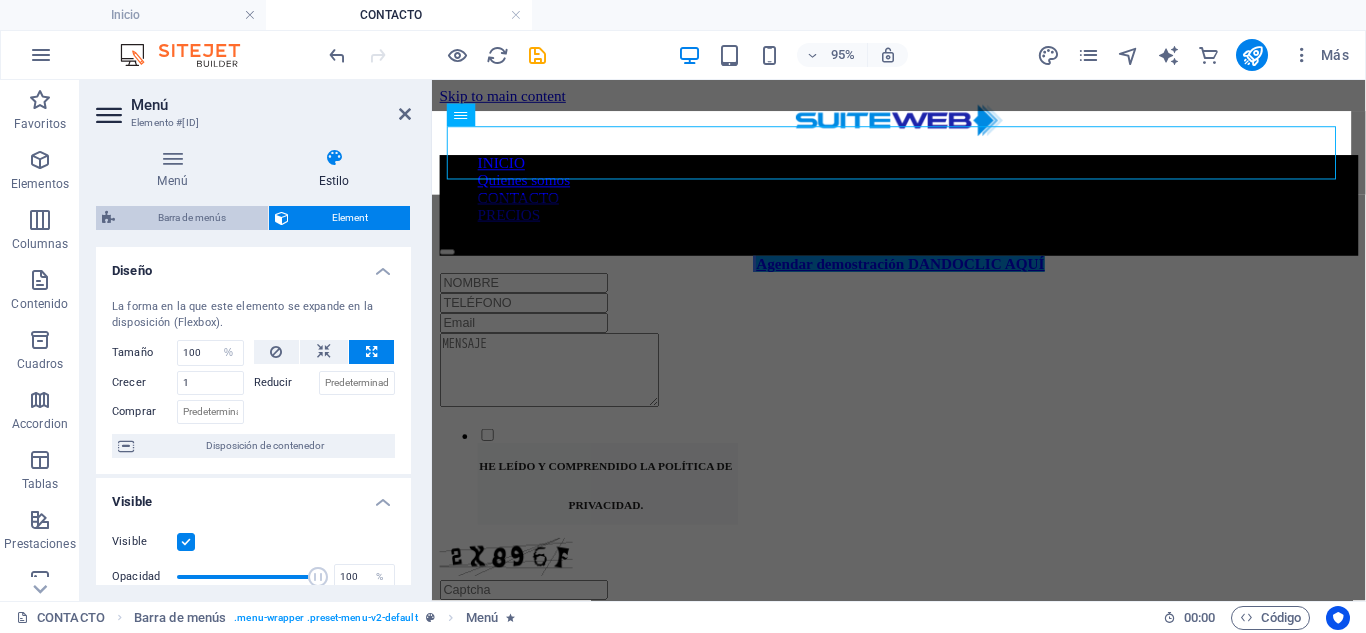 click on "Barra de menús" at bounding box center [191, 218] 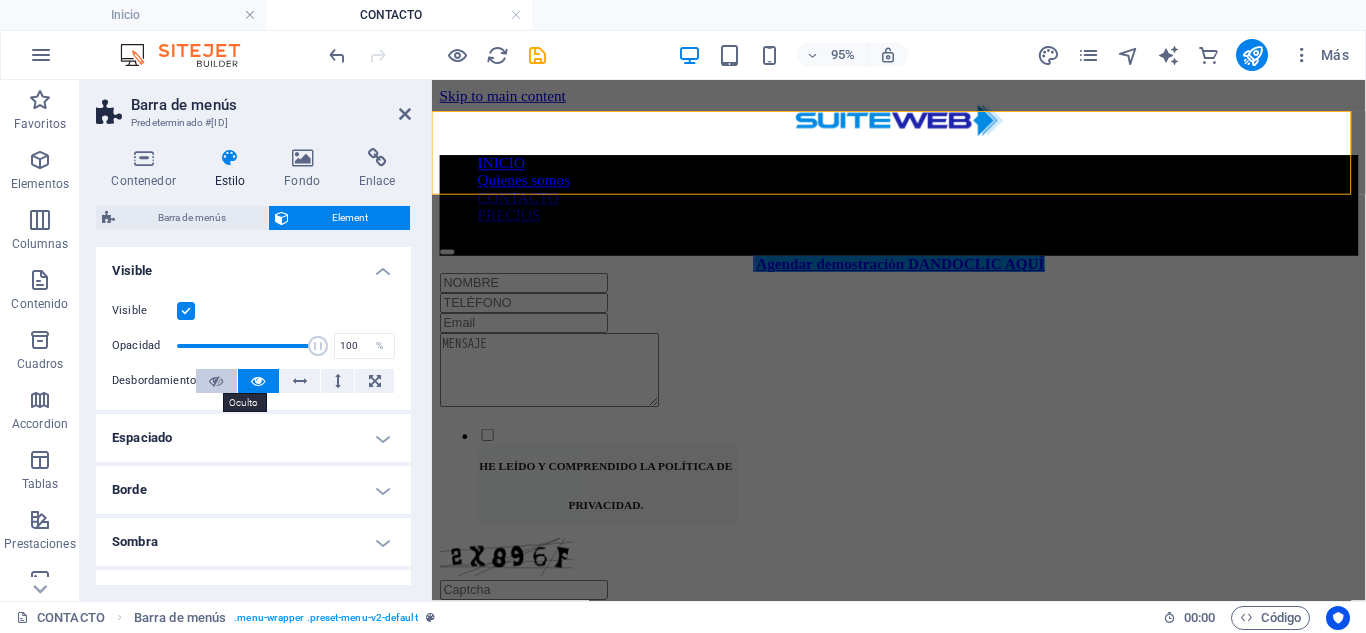 click at bounding box center (216, 381) 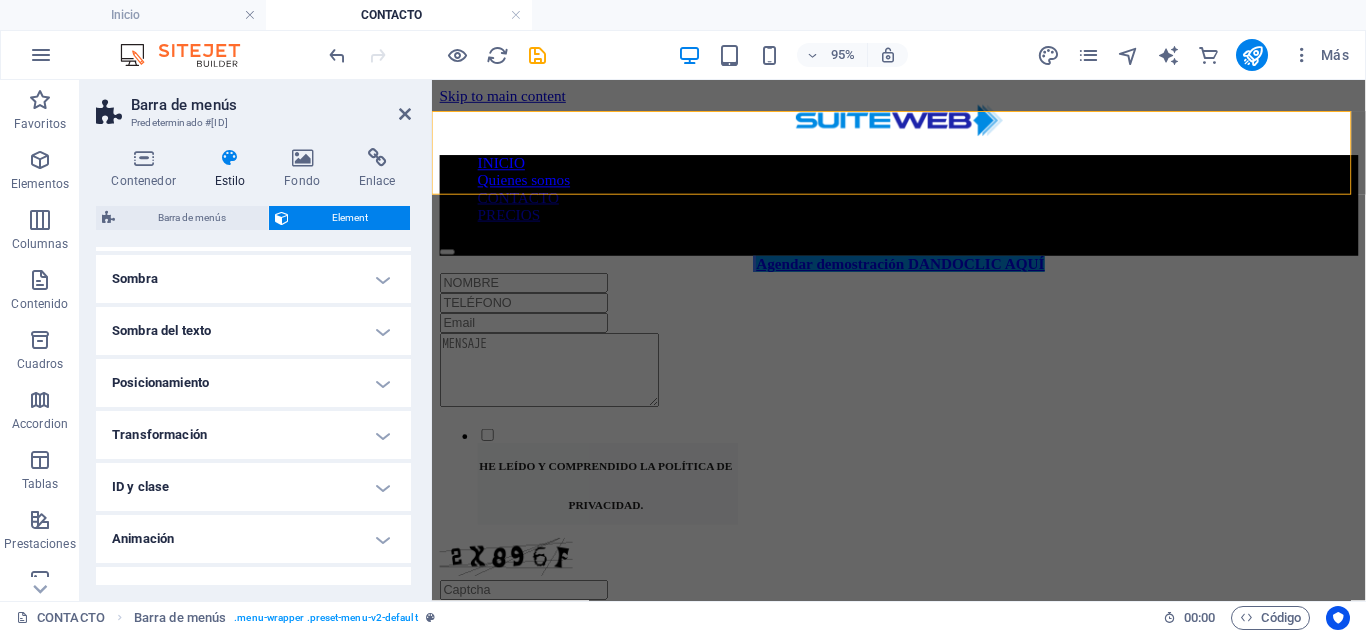 scroll, scrollTop: 293, scrollLeft: 0, axis: vertical 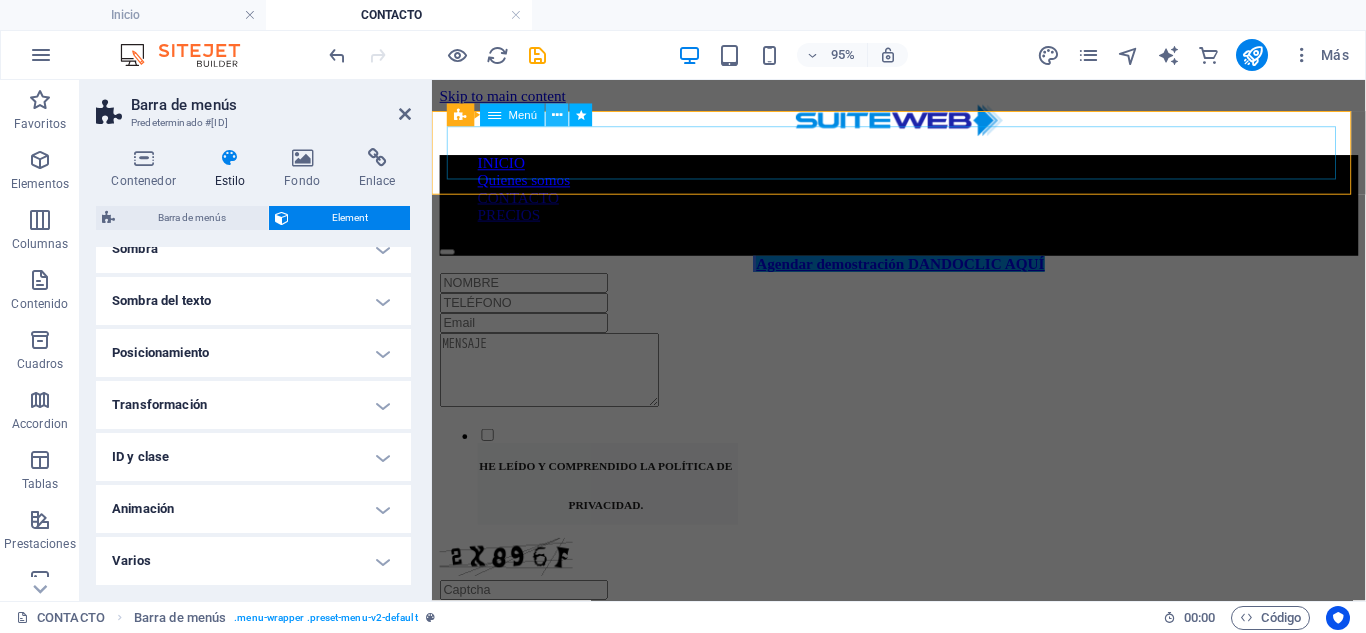 click at bounding box center [557, 115] 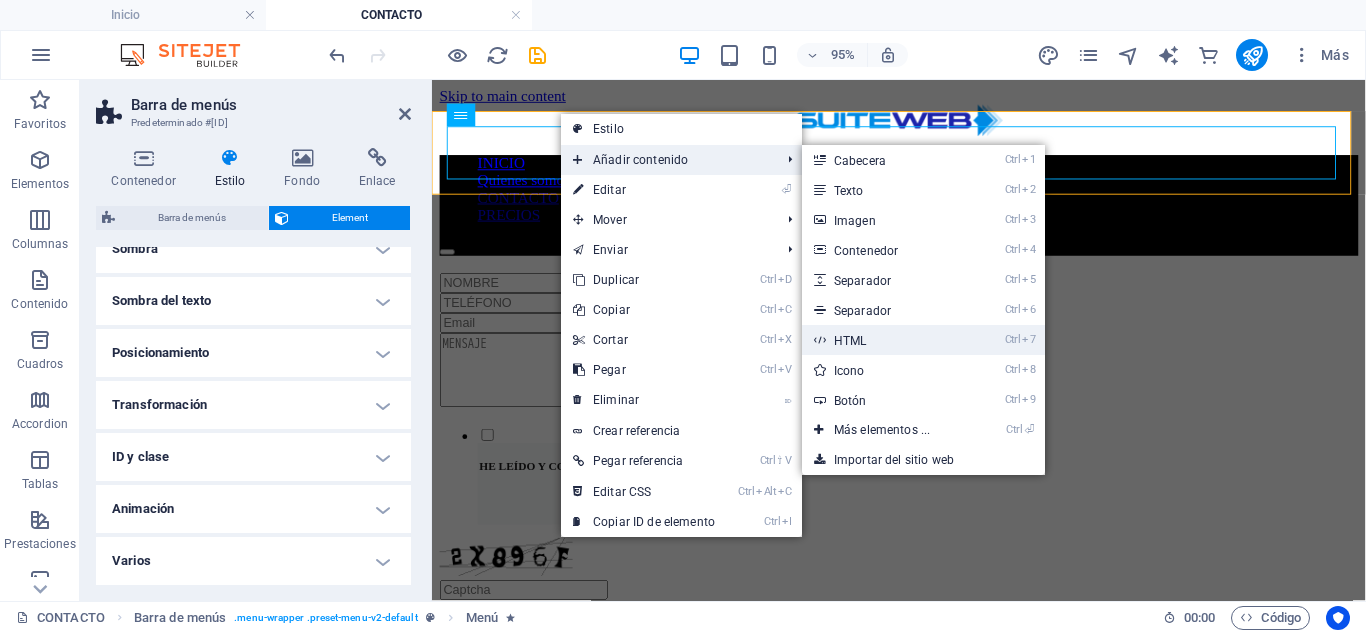 click on "Ctrl 7  HTML" at bounding box center (886, 340) 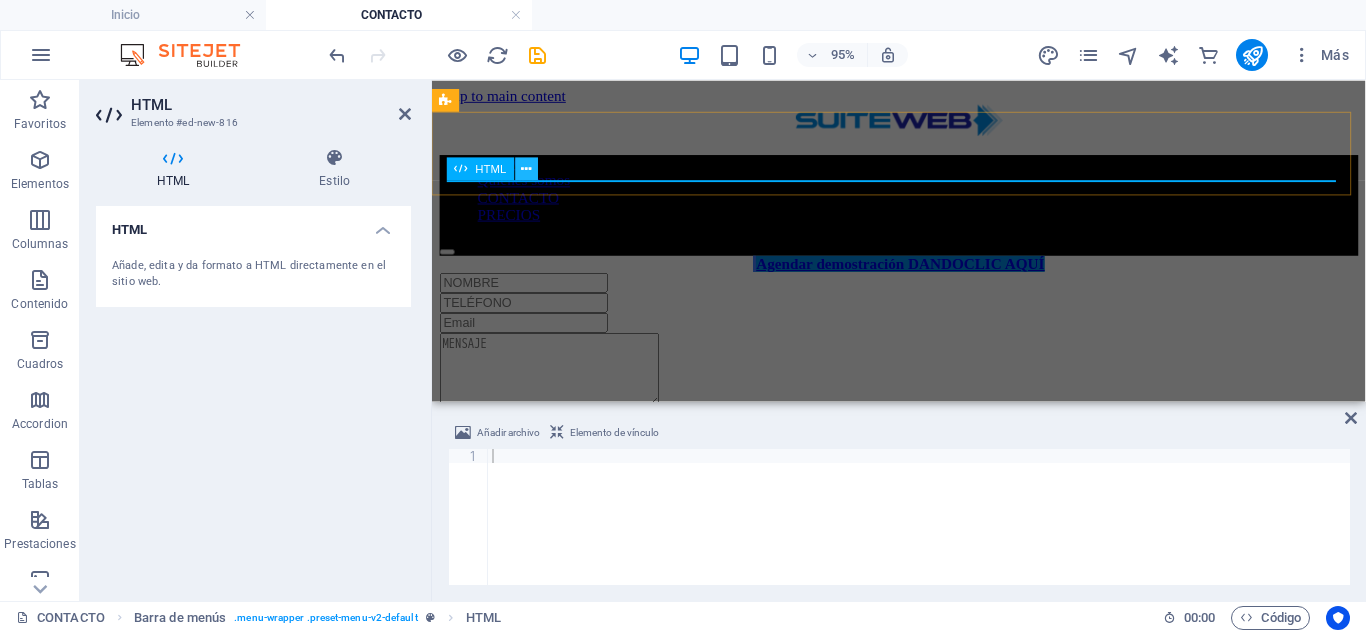 click at bounding box center [526, 168] 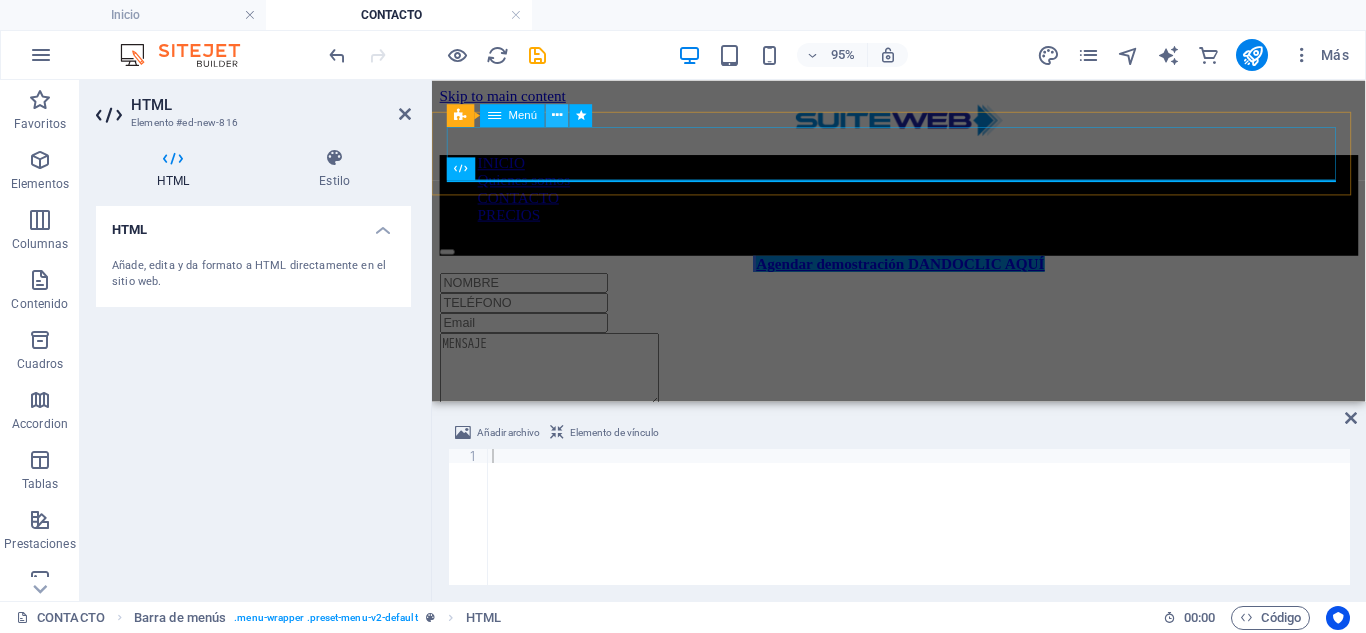 click at bounding box center [557, 115] 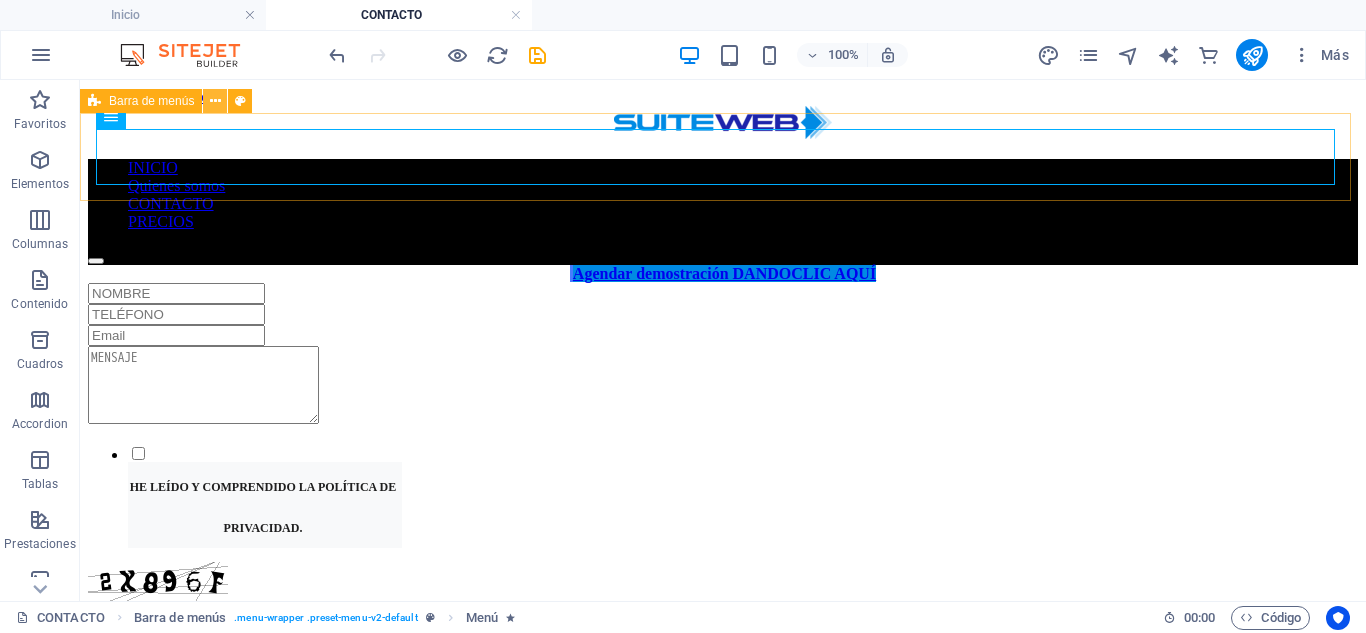 click at bounding box center (215, 101) 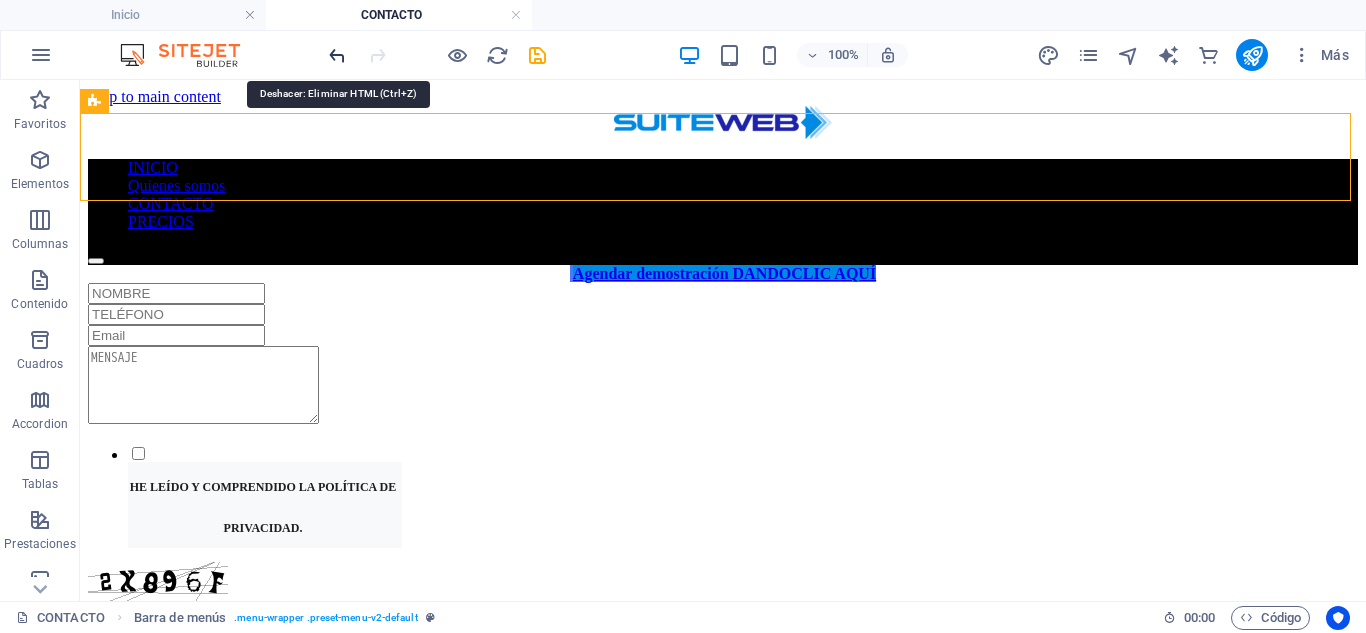 click at bounding box center [337, 55] 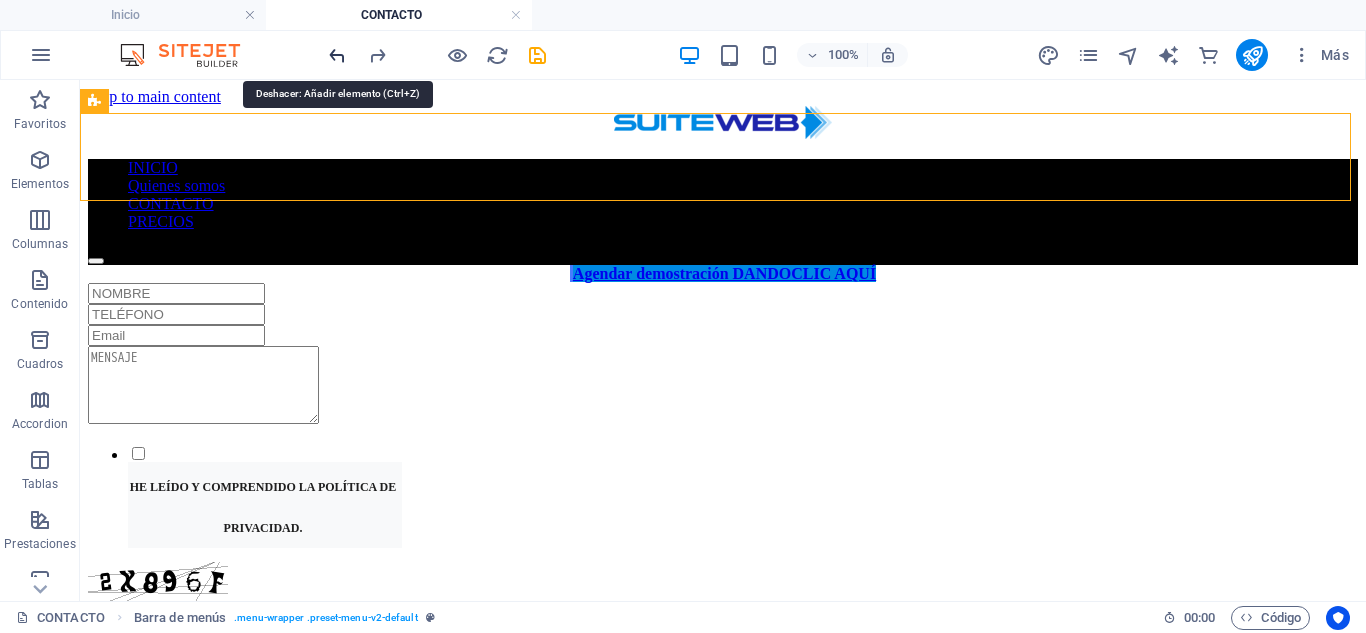 click at bounding box center (337, 55) 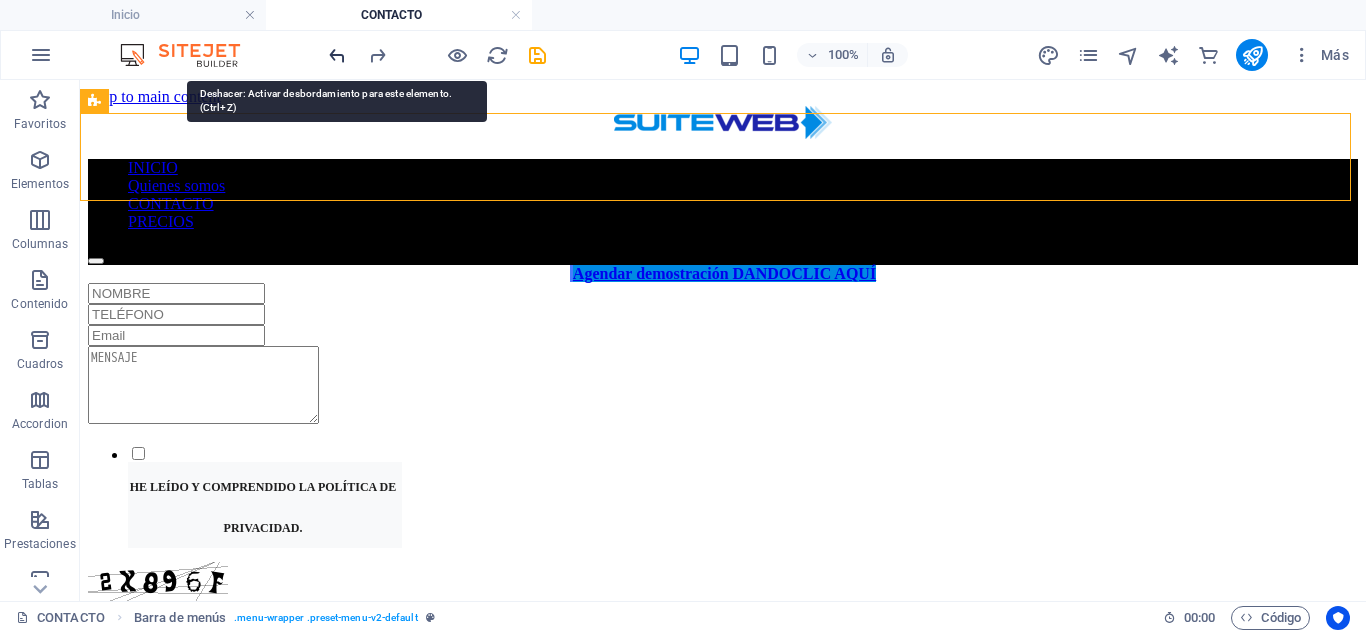 click at bounding box center (337, 55) 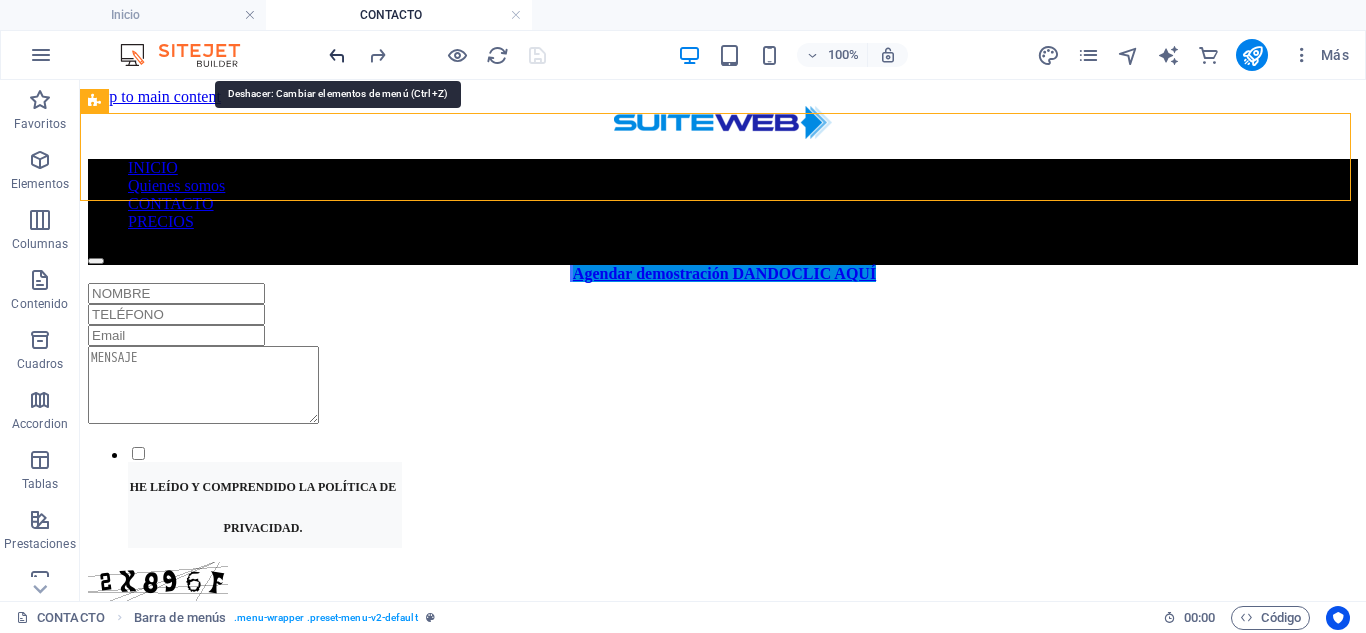 click at bounding box center (337, 55) 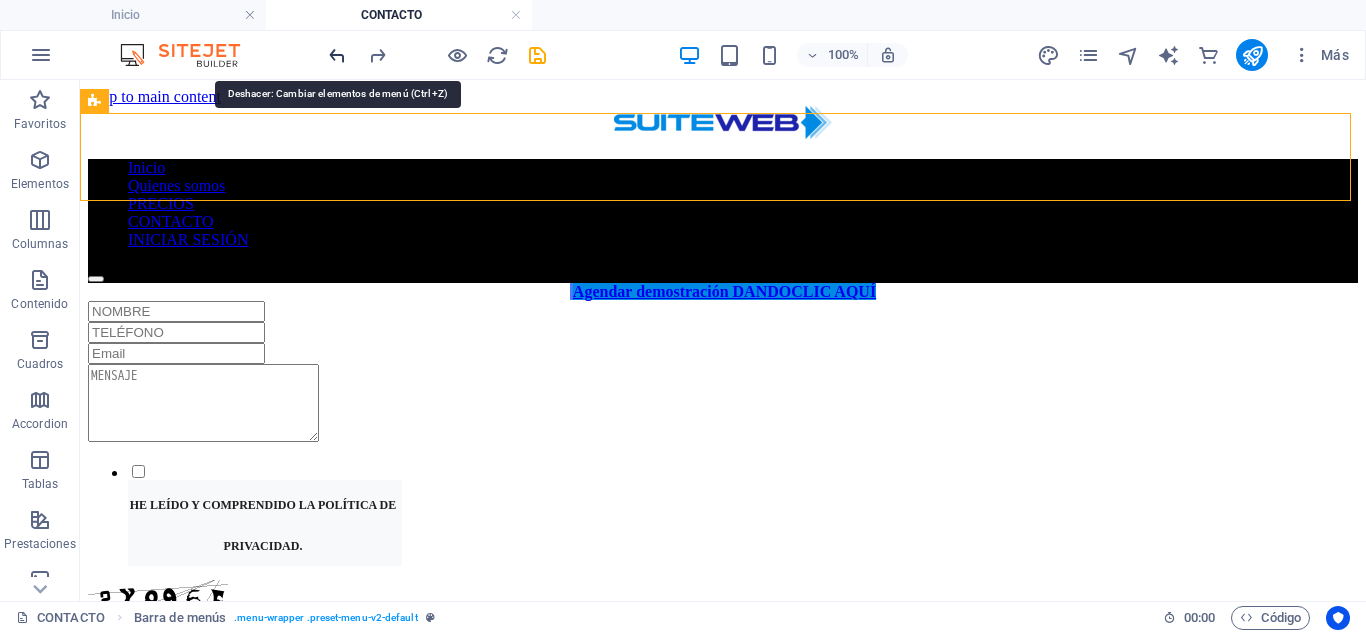 click at bounding box center [337, 55] 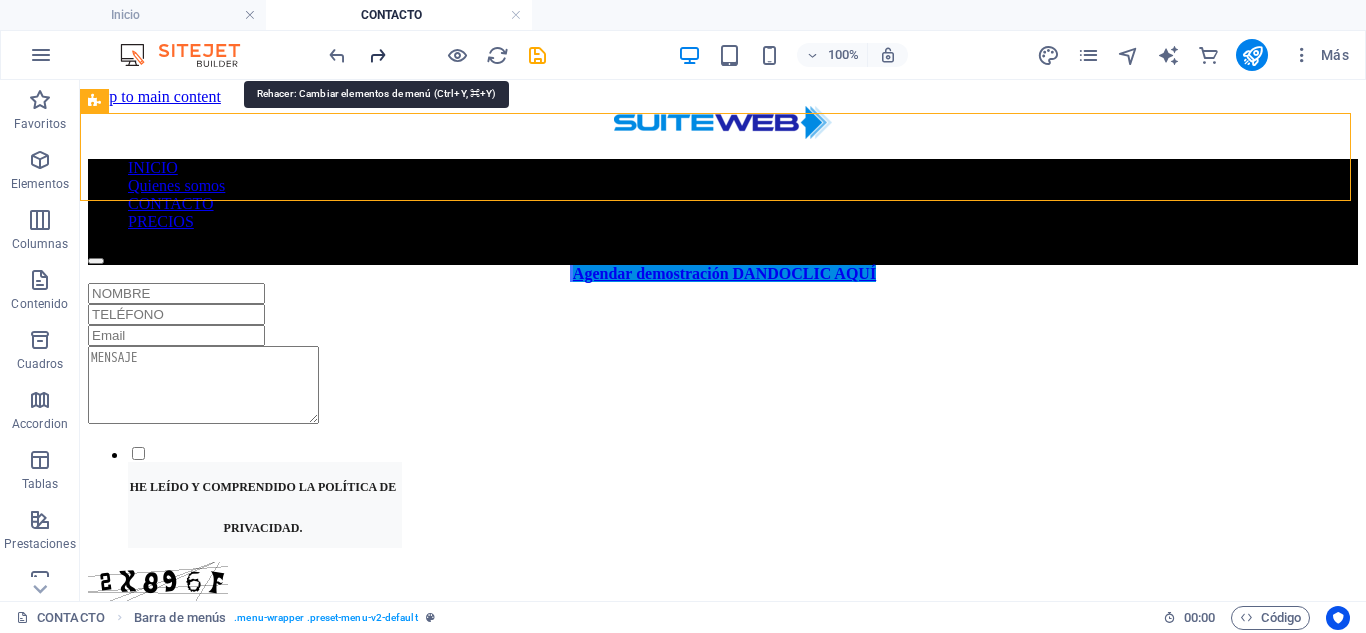 click at bounding box center [377, 55] 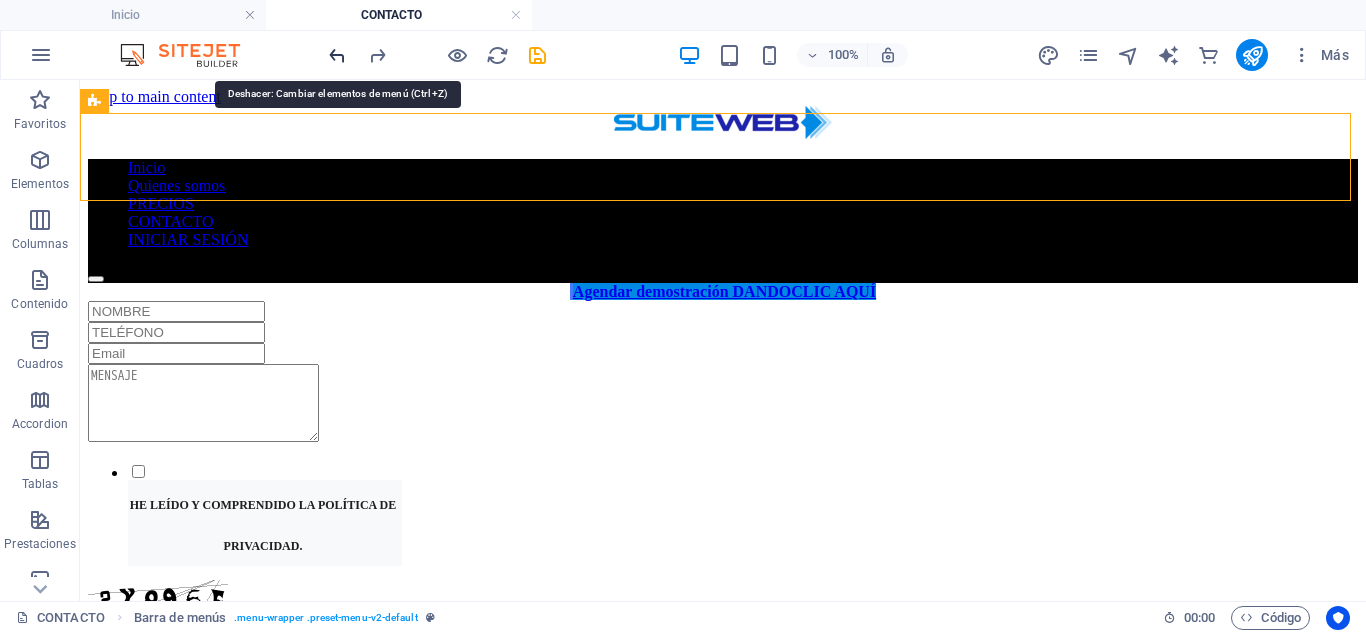 click at bounding box center (337, 55) 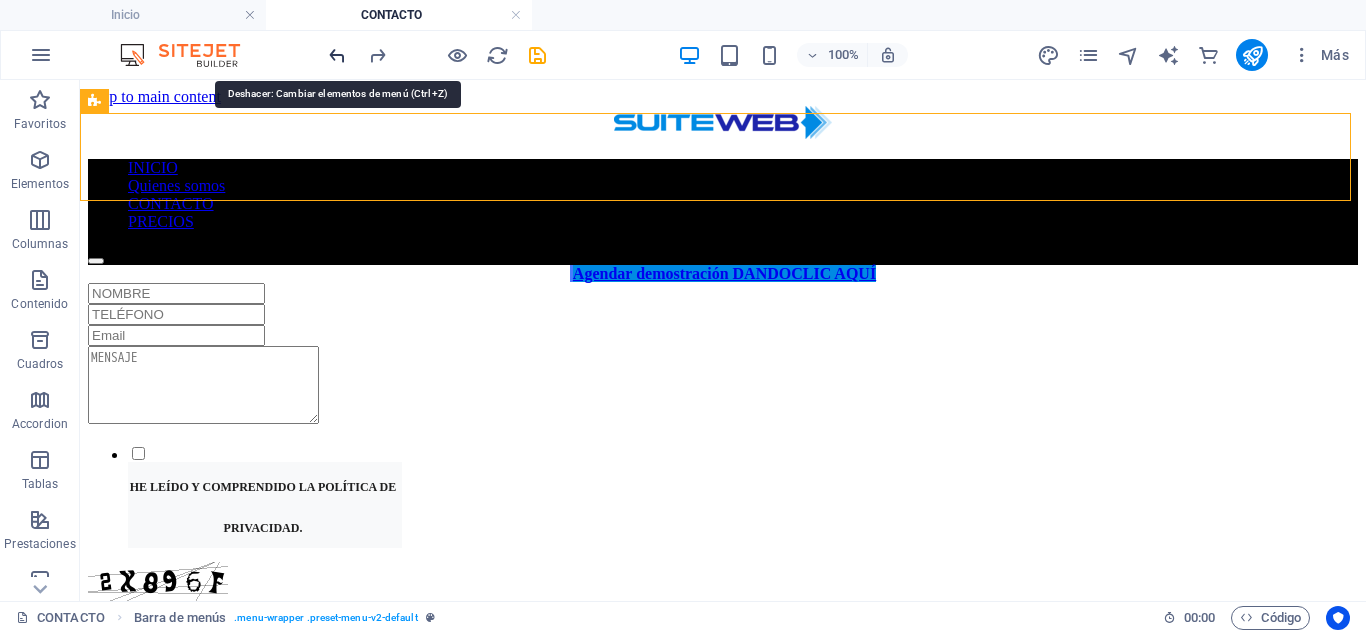 click at bounding box center [337, 55] 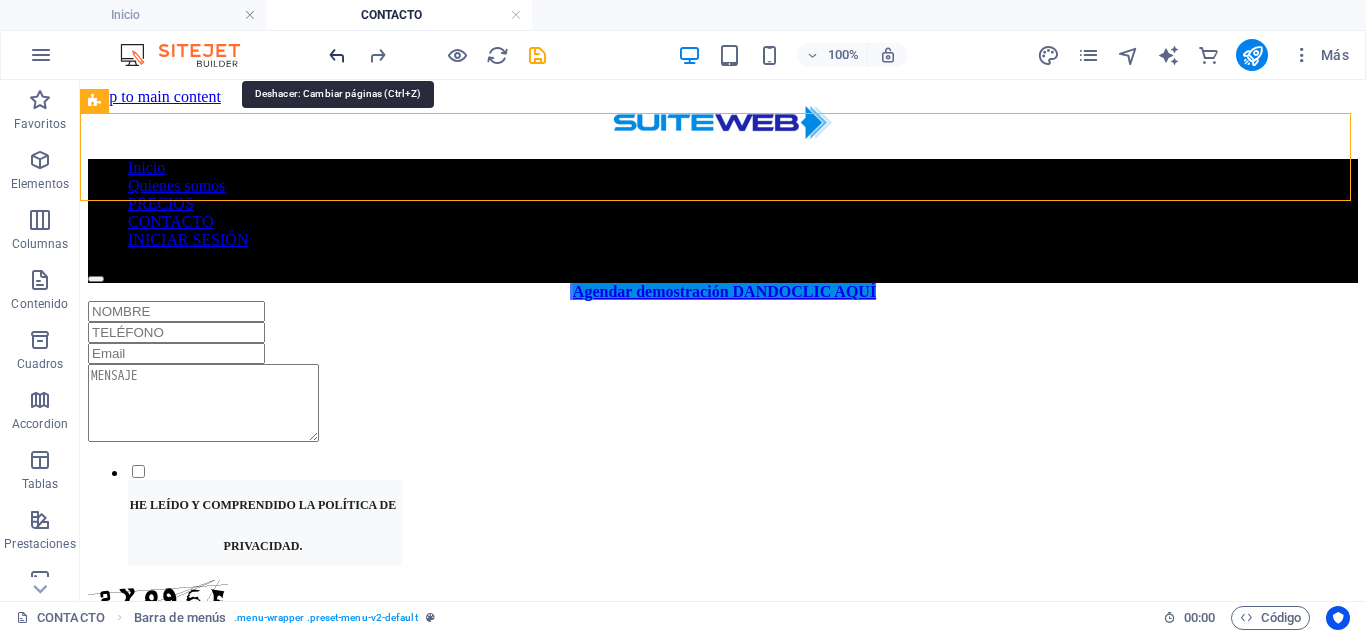 click at bounding box center [337, 55] 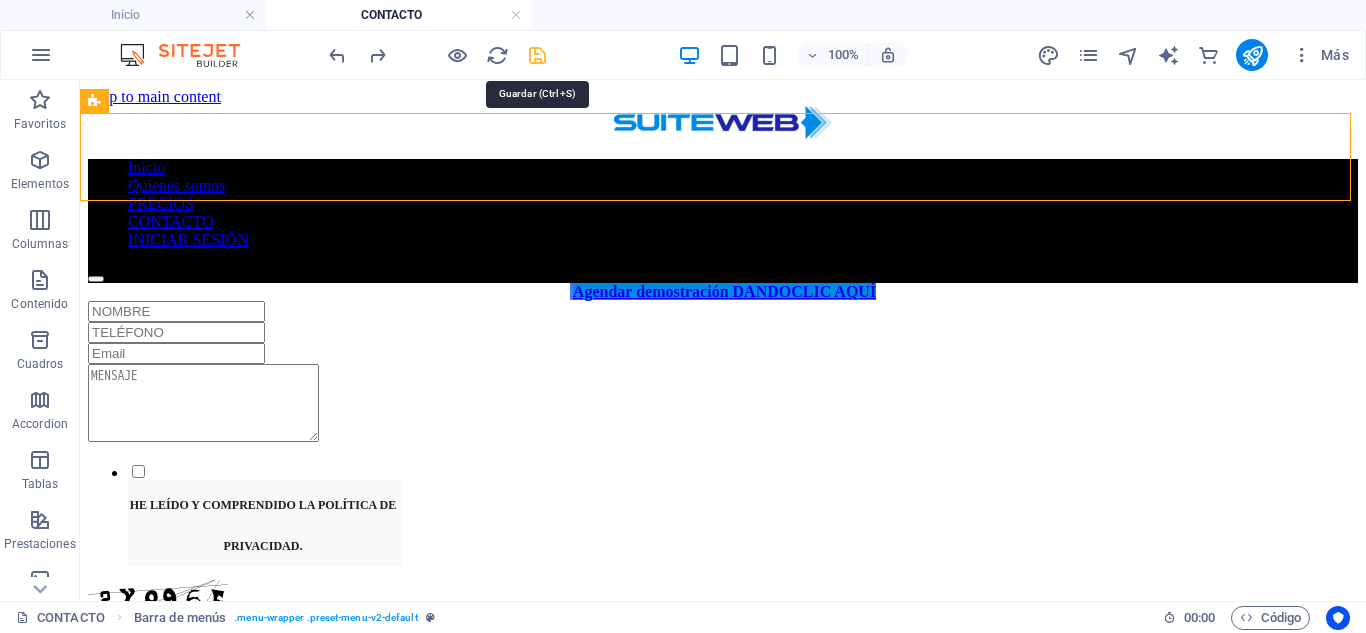 click at bounding box center (537, 55) 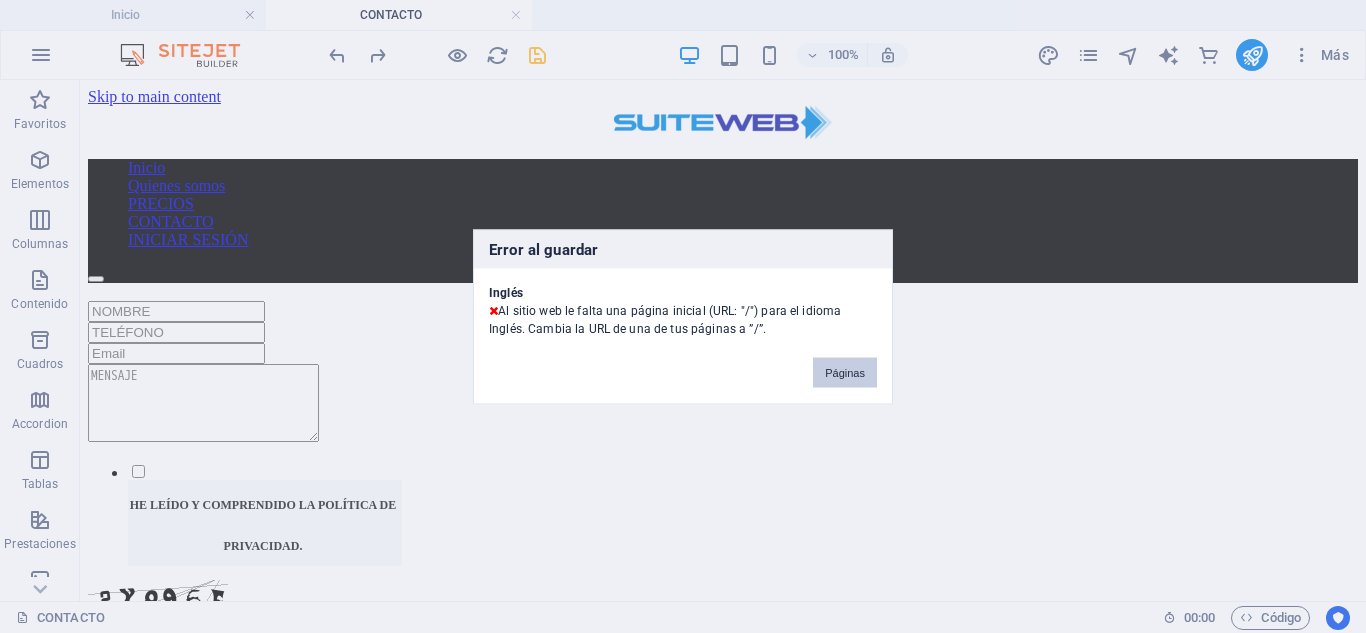 click on "Páginas" at bounding box center [845, 372] 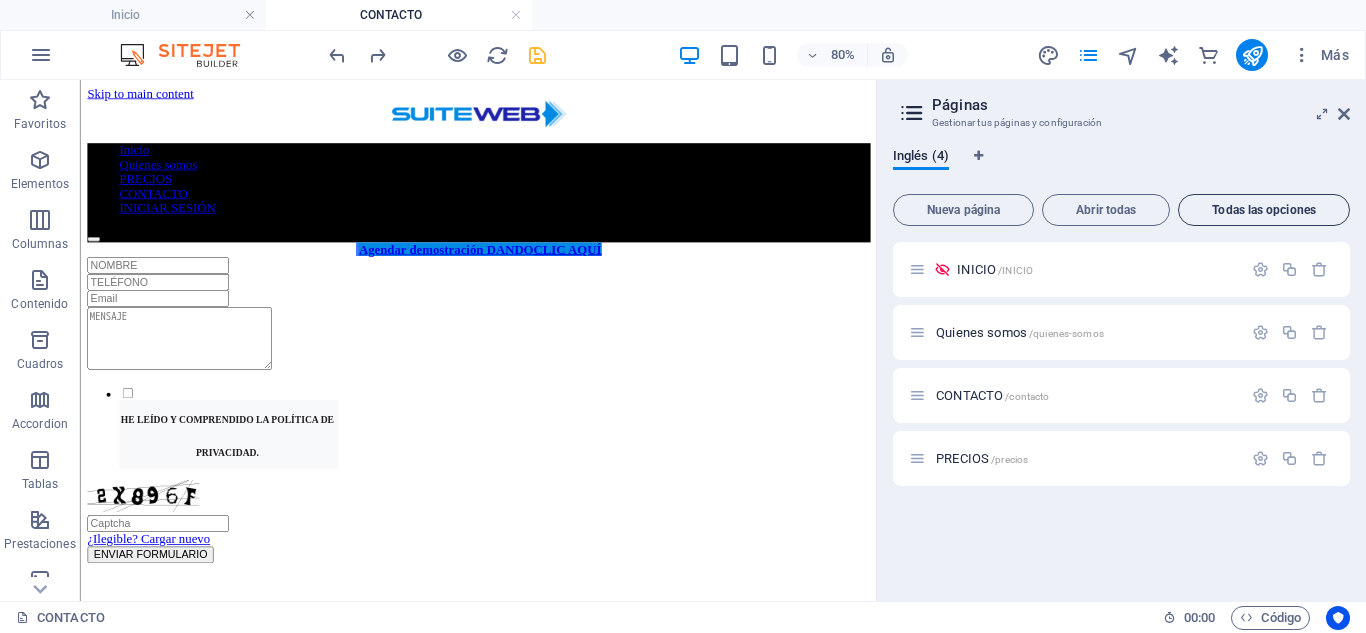 click on "Todas las opciones" at bounding box center (1264, 210) 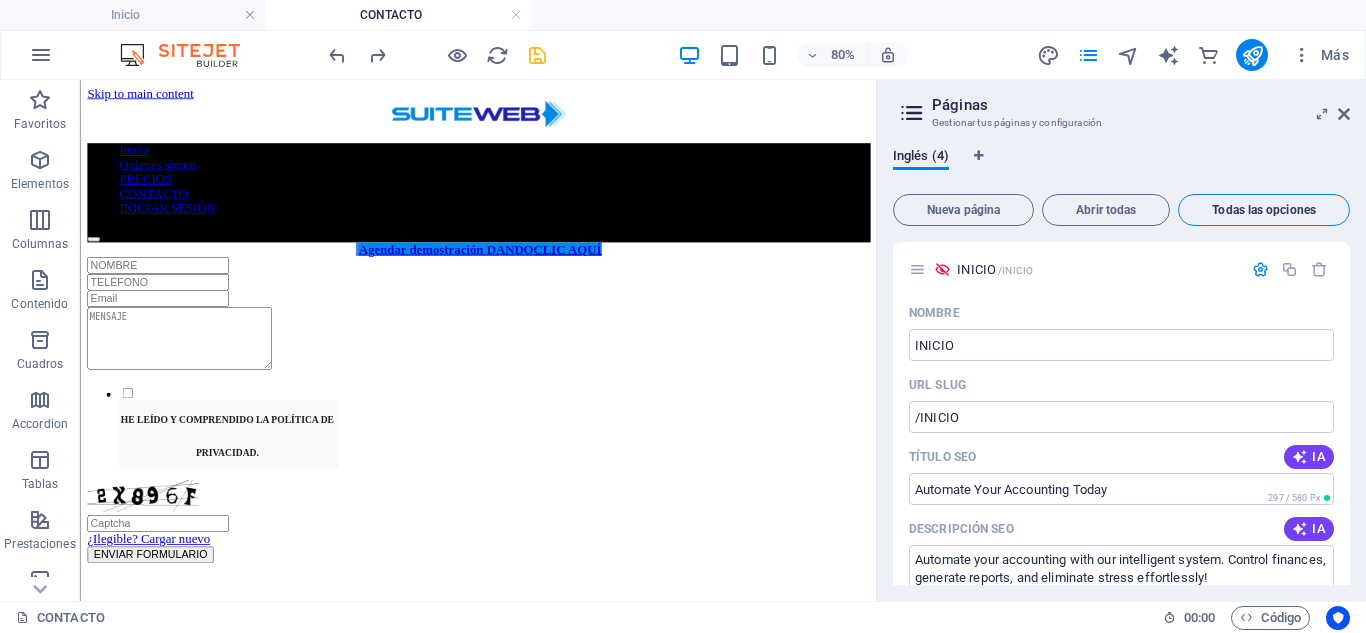 scroll, scrollTop: 2513, scrollLeft: 0, axis: vertical 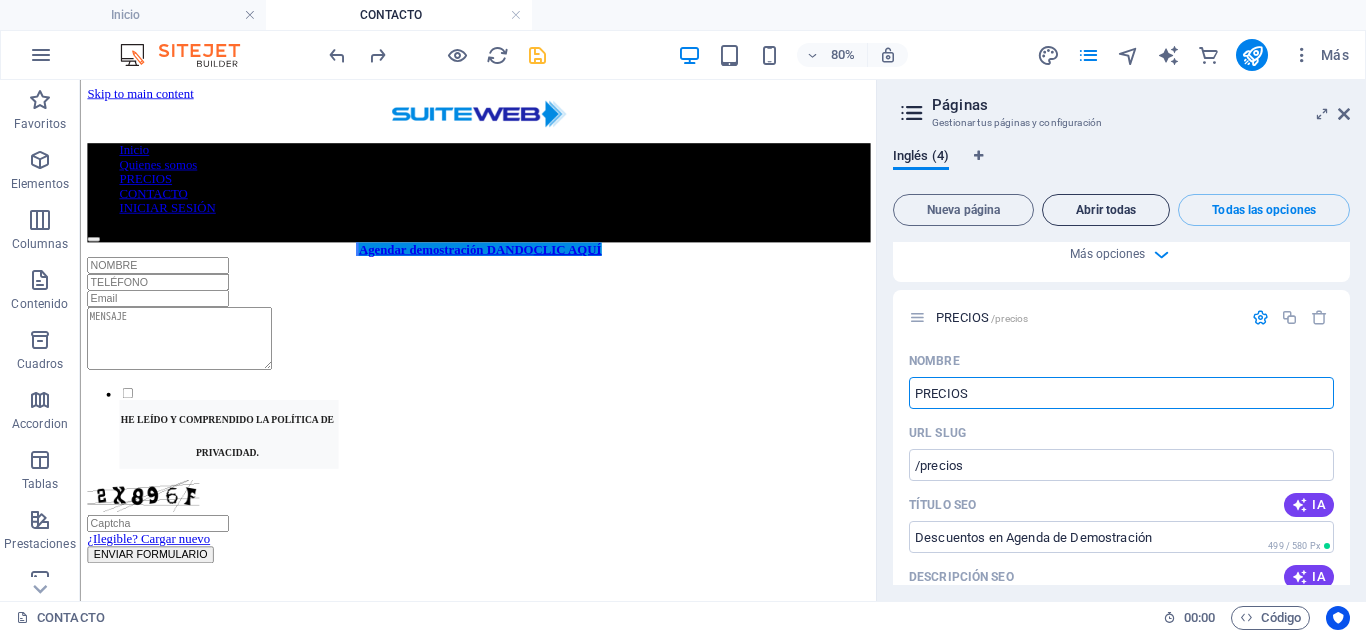 click on "Abrir todas" at bounding box center [1106, 210] 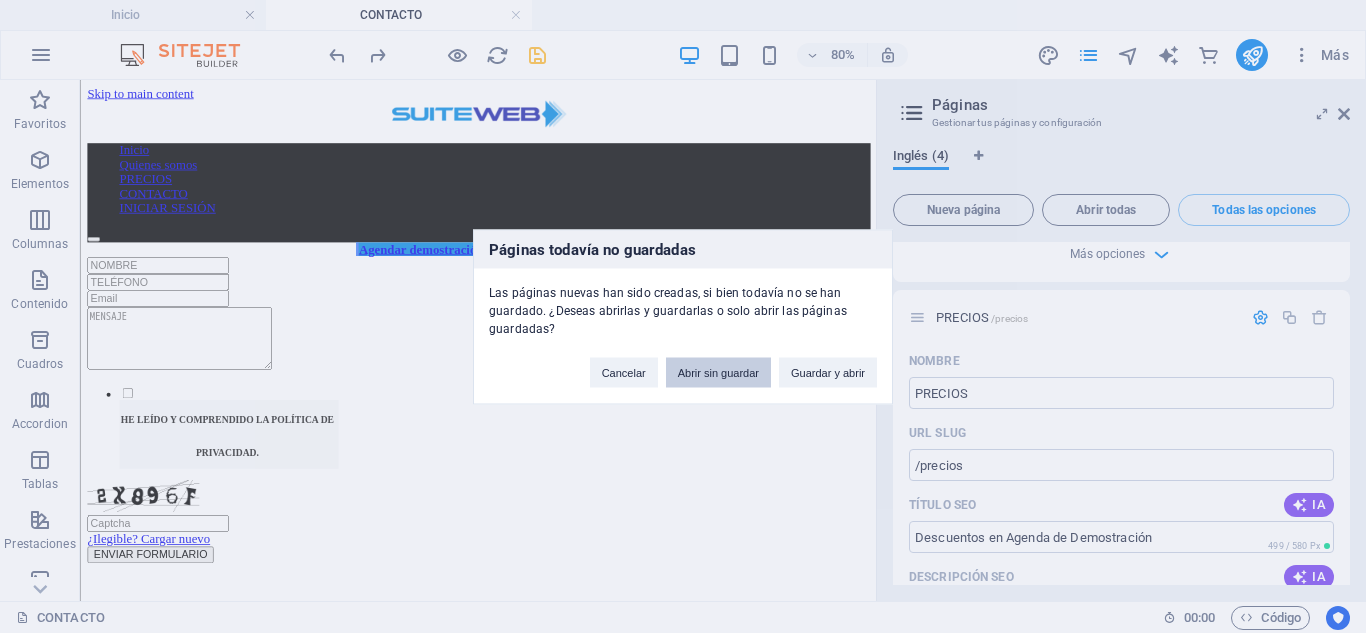 click on "Abrir sin guardar" at bounding box center (718, 372) 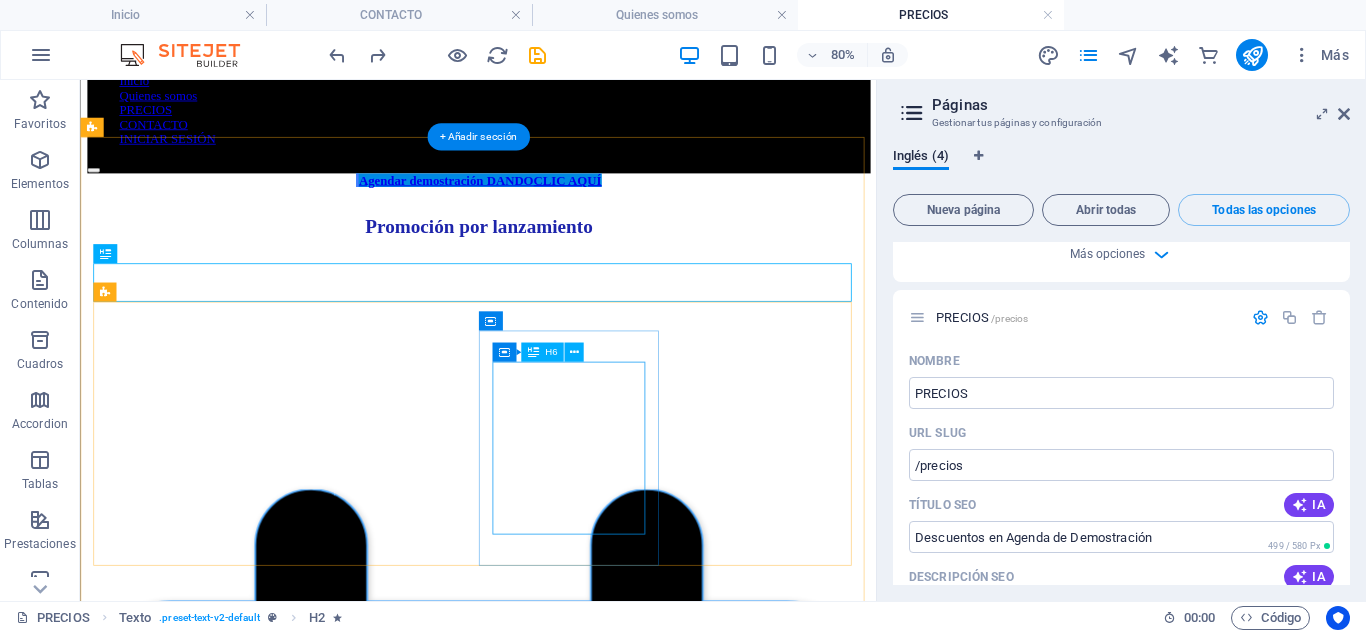 scroll, scrollTop: 0, scrollLeft: 0, axis: both 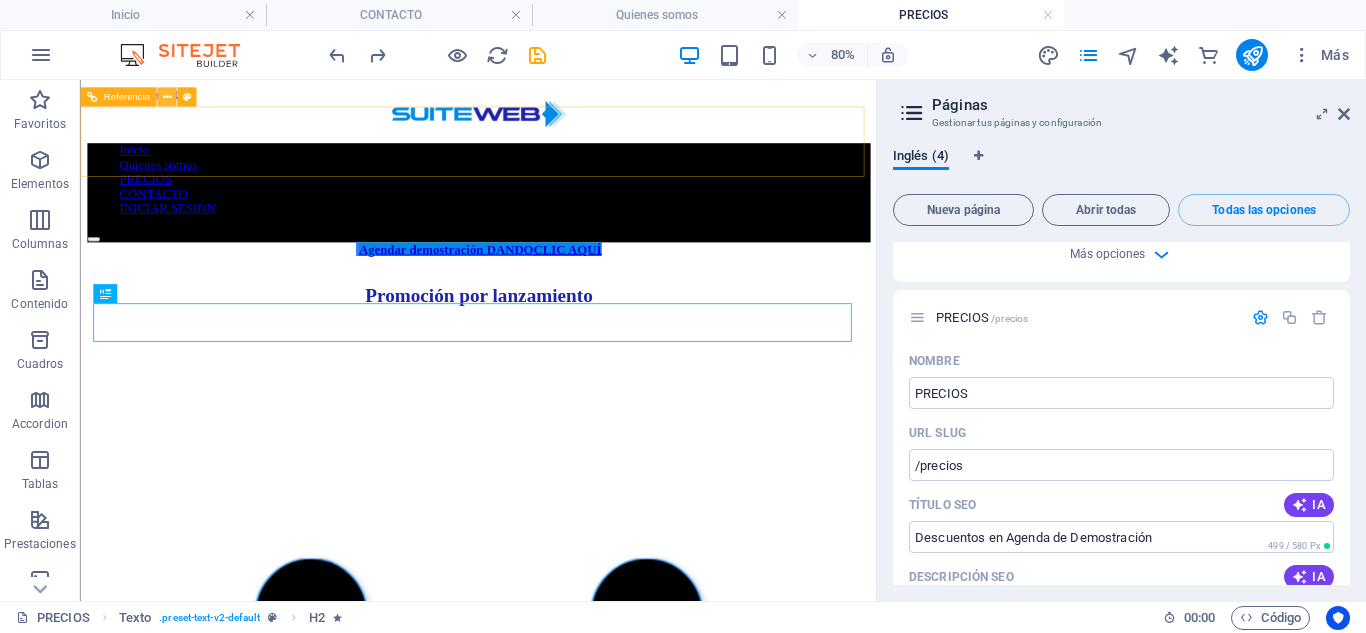 click at bounding box center (166, 96) 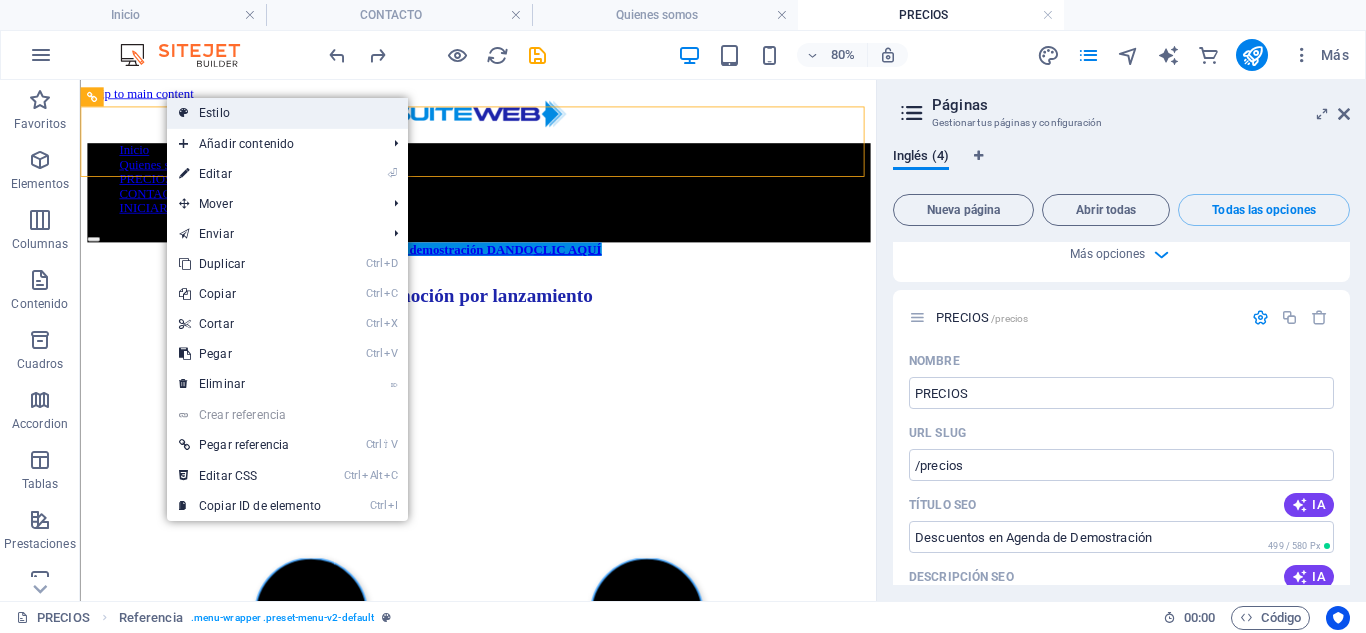 click on "Estilo" at bounding box center (287, 113) 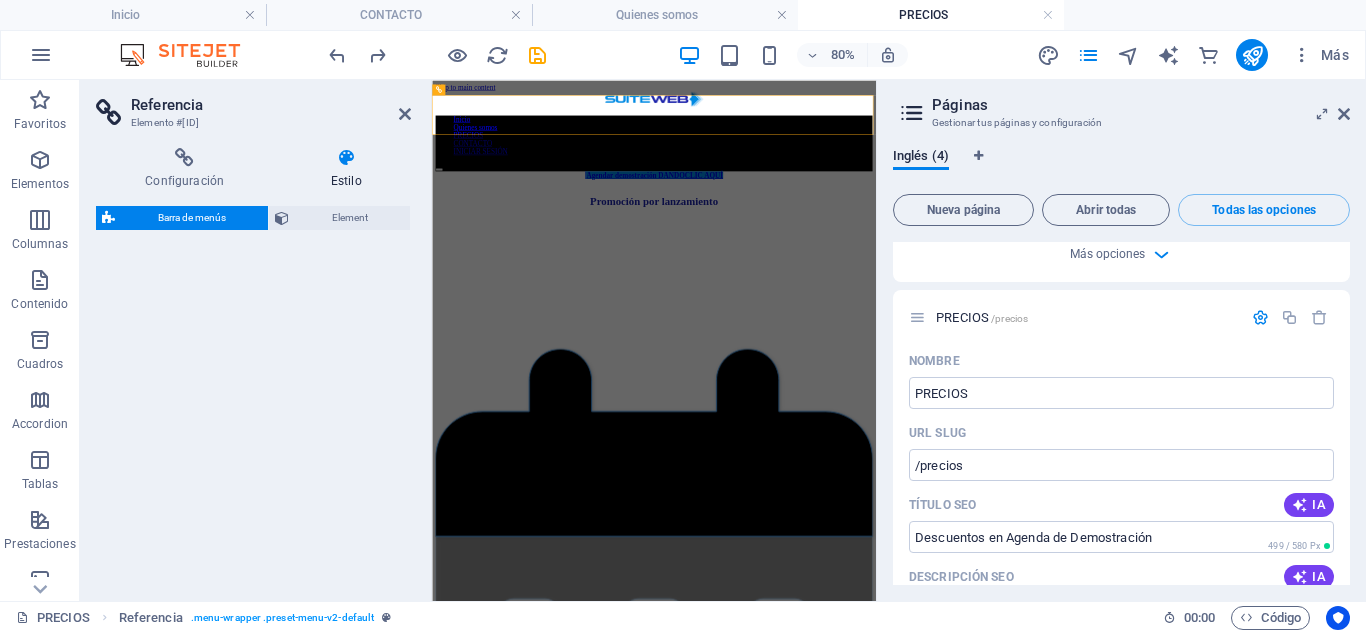 select on "rem" 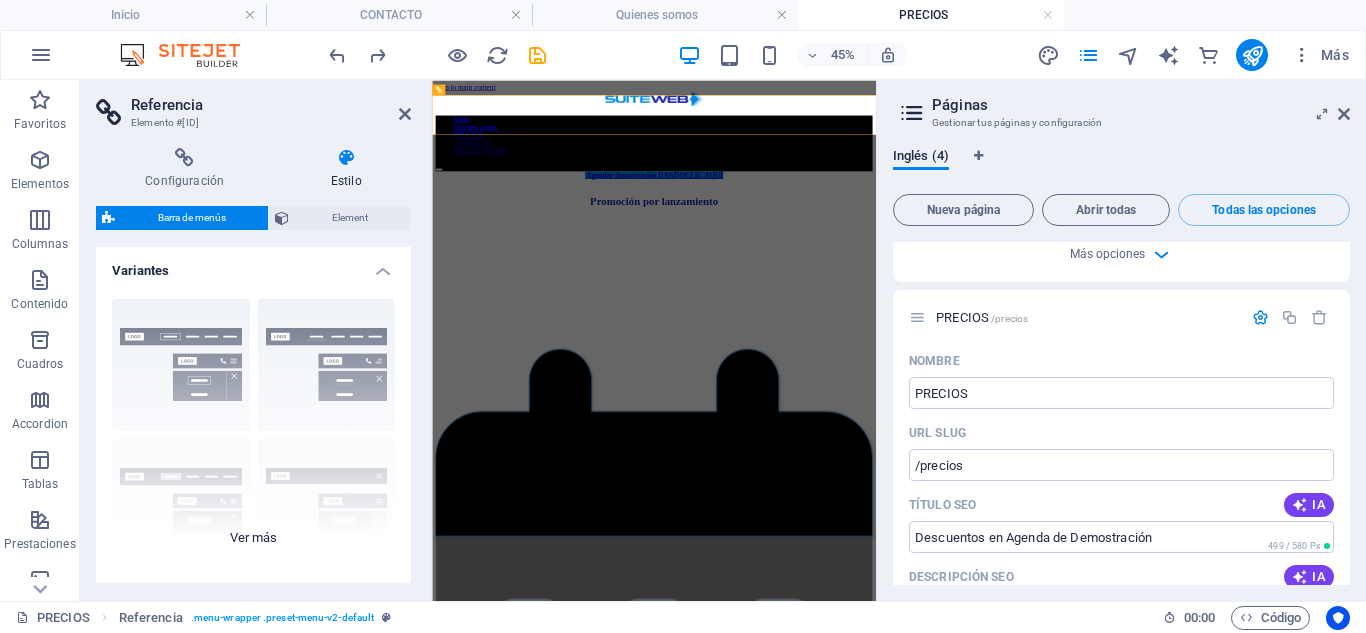 click on "Borde Centrado Predeterminado Fijo Loki Desencadenador Ancho XXL" at bounding box center (253, 433) 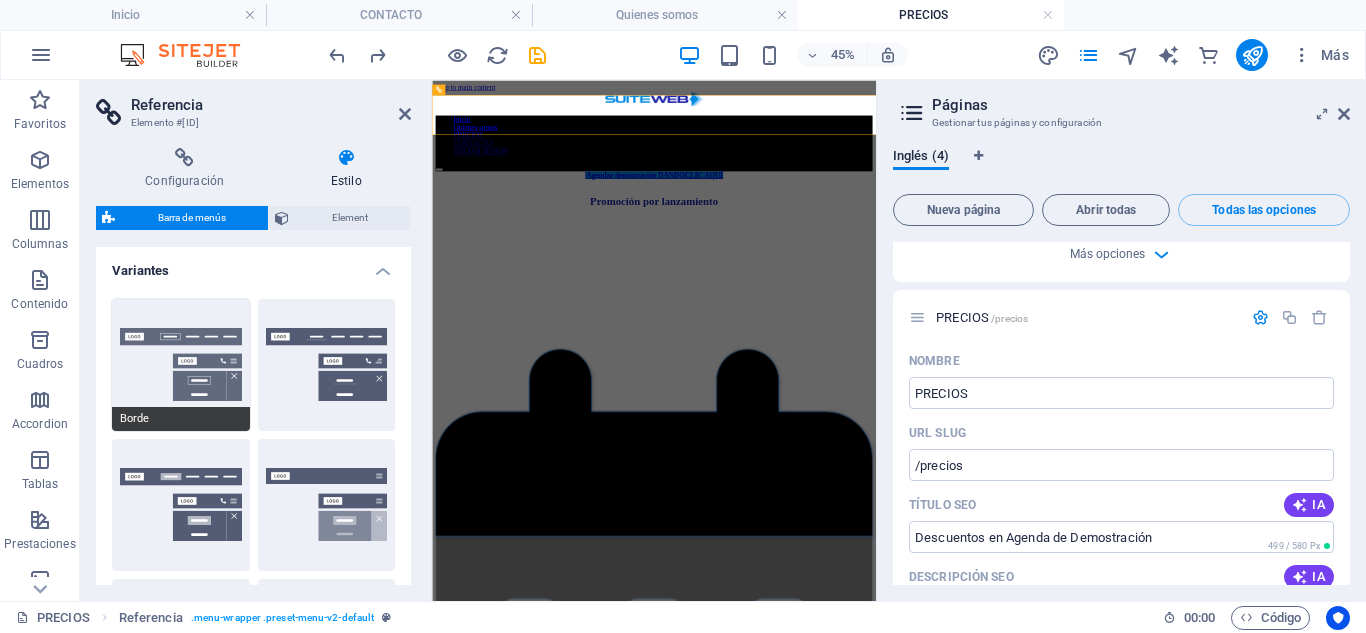 click on "Borde" at bounding box center [181, 365] 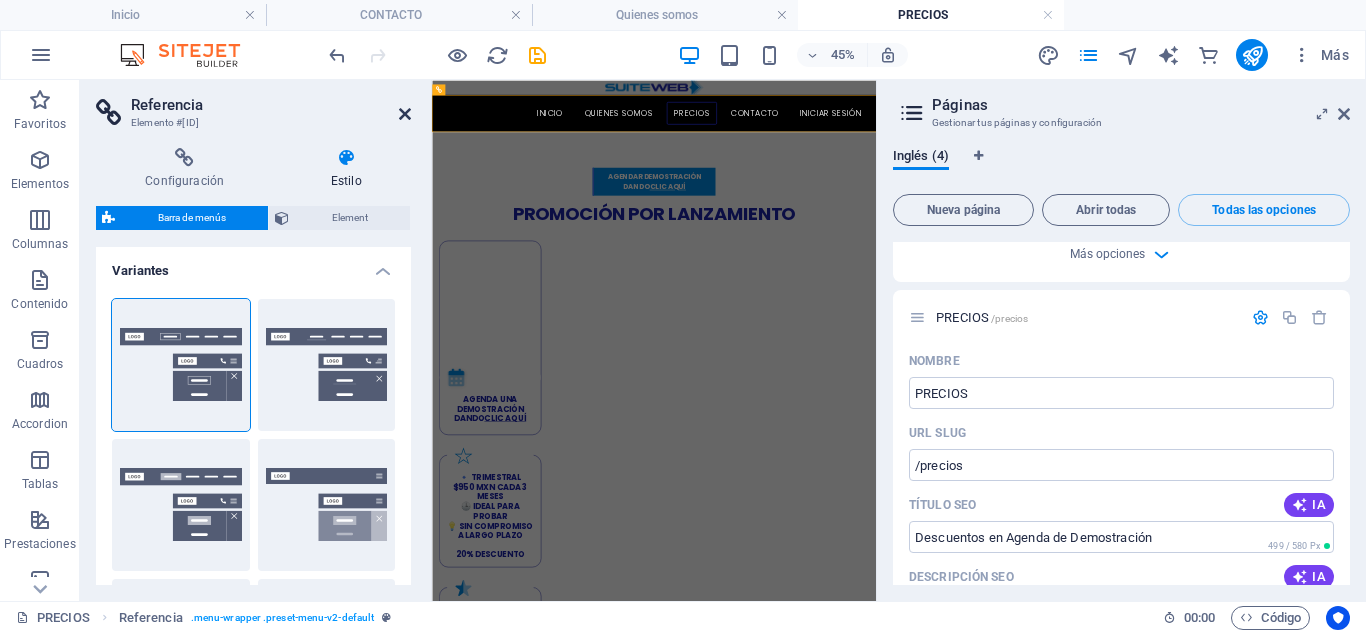 click at bounding box center [405, 114] 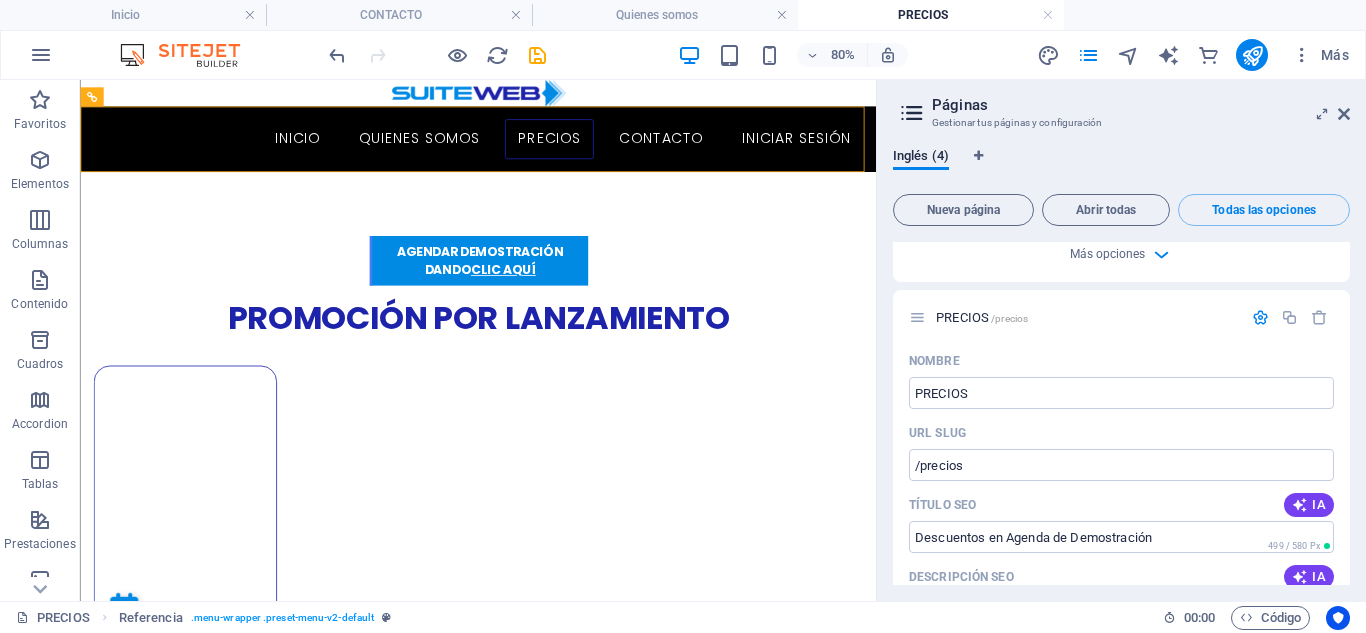 click on "Páginas Gestionar tus páginas y configuración Inglés (4) Nueva página Abrir todas Todas las opciones INICIO /INICIO Nombre INICIO ​ URL SLUG /INICIO ​ Título SEO IA Automate Your Accounting Today ​ 297 / 580 Px Descripción SEO IA Automate your accounting with our intelligent system. Control finances, generate reports, and eliminate stress effortlessly! ​ 770 / 990 Px Palabras clave SEO IA accounting automation, financial management software, bank reconciliation tools, business intelligence reporting, client compliance solutions, contract management system ​ Configuración Menú Noindex Vista previa Móvil Escritorio www.example.com INICIO Automate Your Accounting Today Automate your accounting with our intelligent system. Control finances, generate reports, and eliminate stress effortlessly! Etiquetas meta ​ Vista previa de imagen (Open Graph) Arrastra archivos aquí, haz clic para escoger archivos o selecciona alguno de tus archivos o consulta el catálogo gratuito de fotos y vídeos ​" at bounding box center [1121, 340] 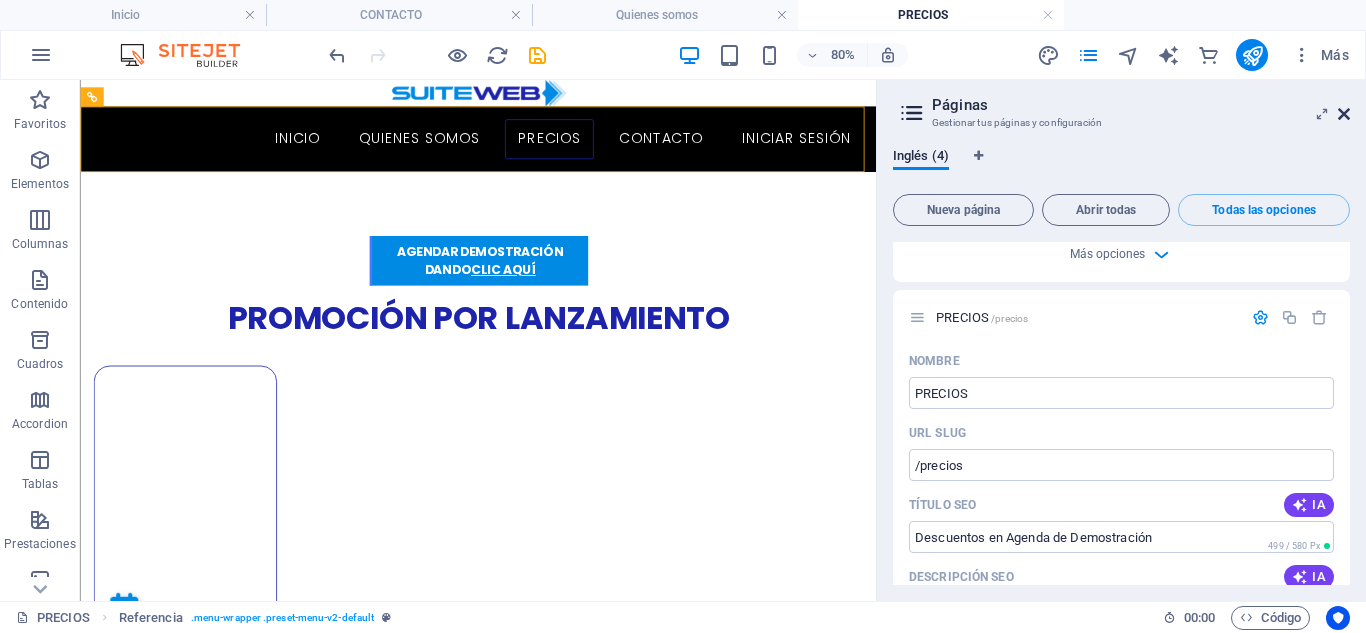 click at bounding box center (1344, 114) 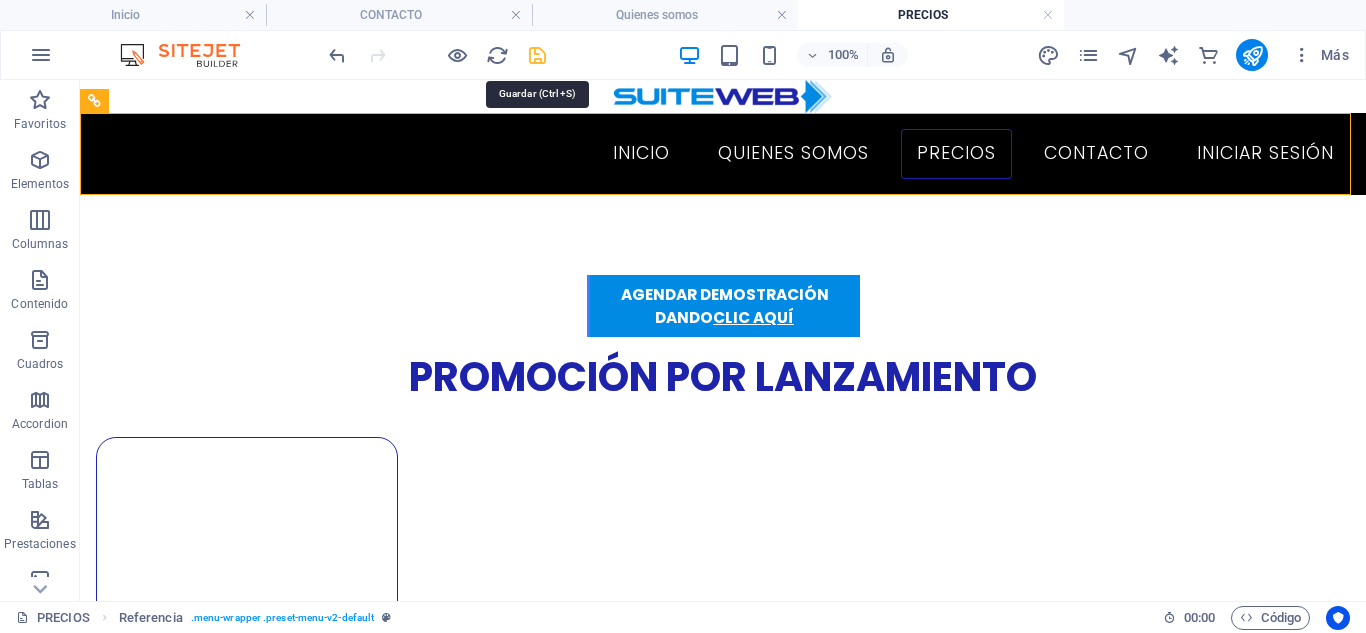 click at bounding box center (537, 55) 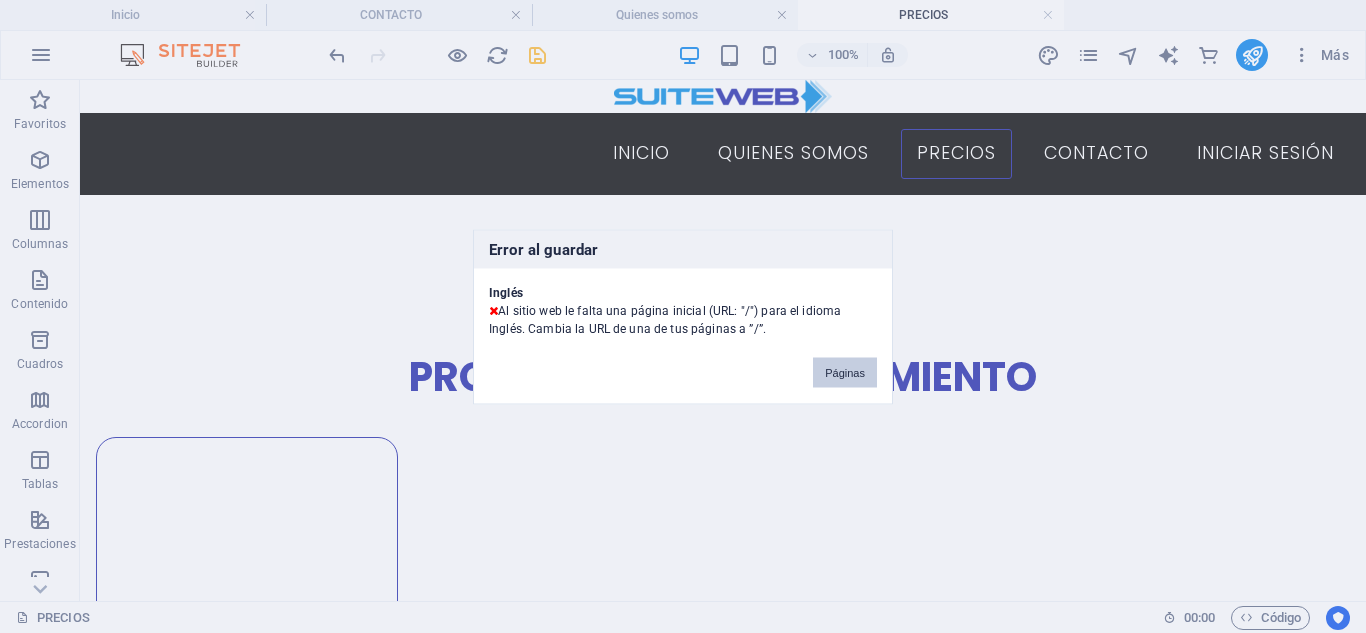 click on "Páginas" at bounding box center (845, 372) 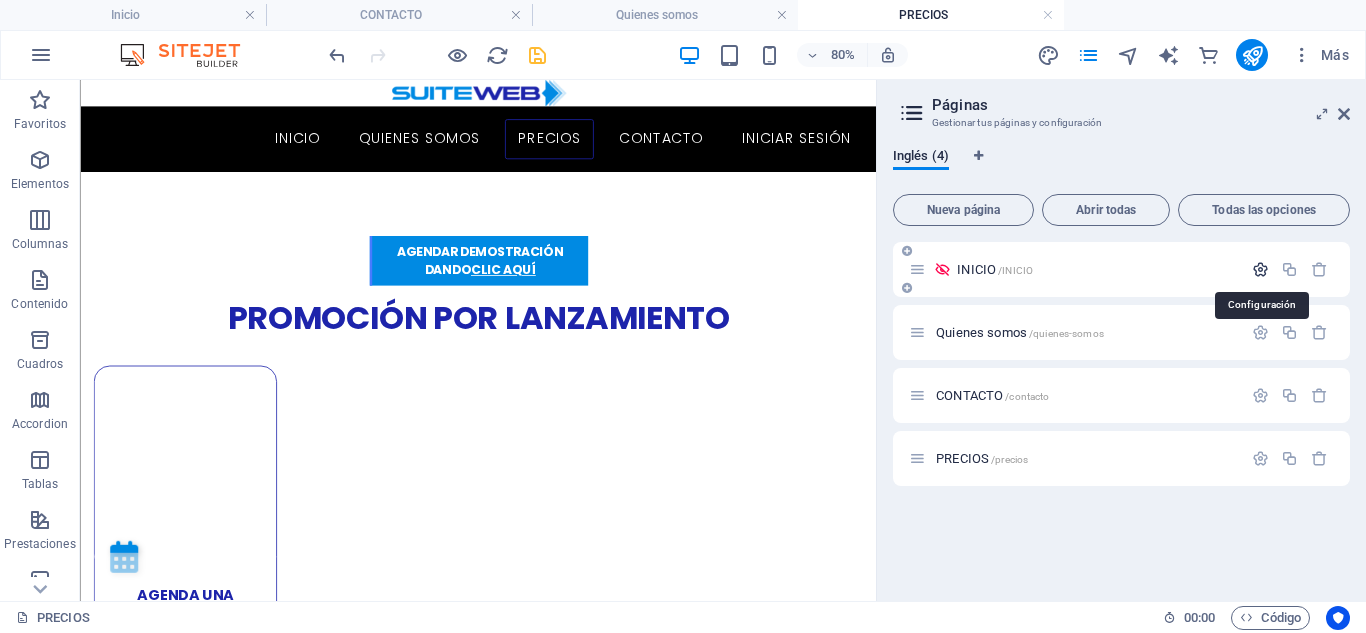 click at bounding box center (1260, 269) 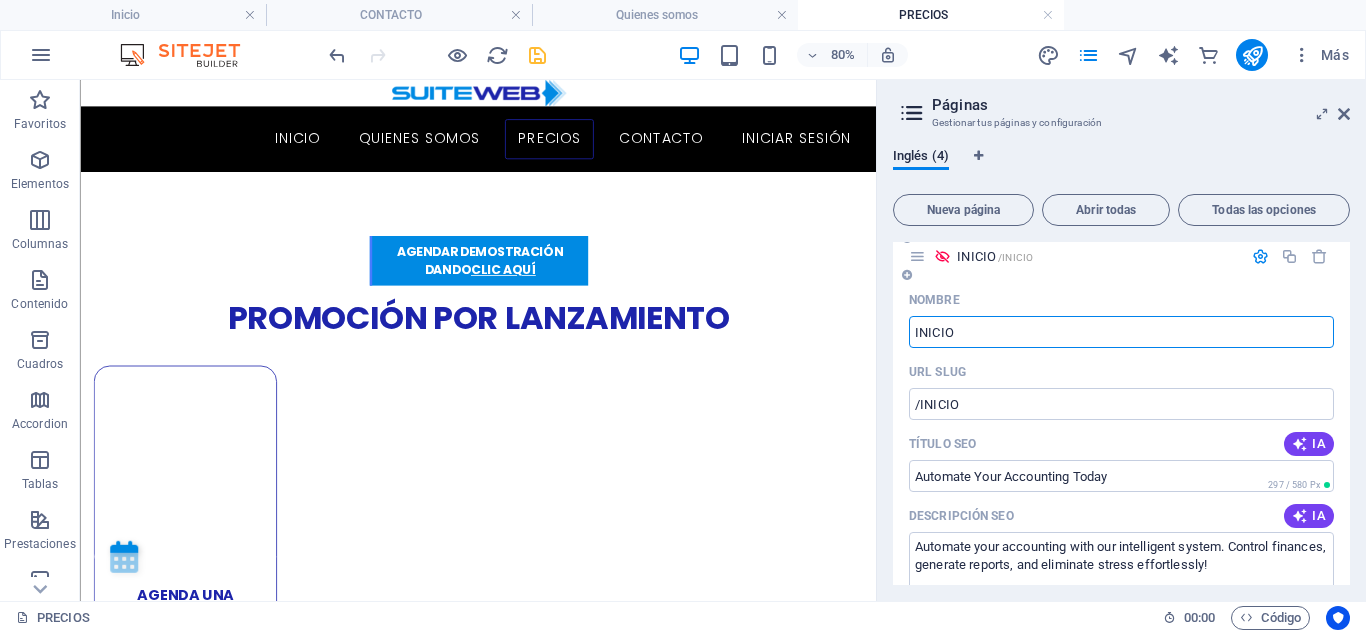 scroll, scrollTop: 0, scrollLeft: 0, axis: both 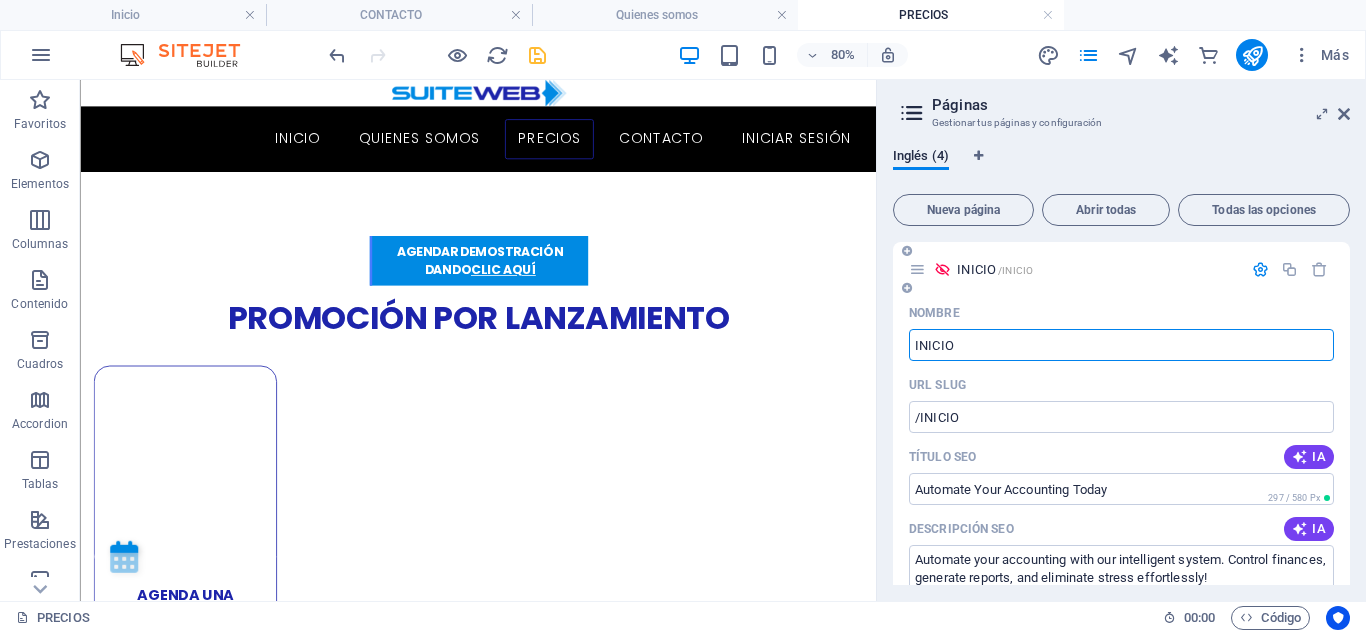 click at bounding box center (942, 269) 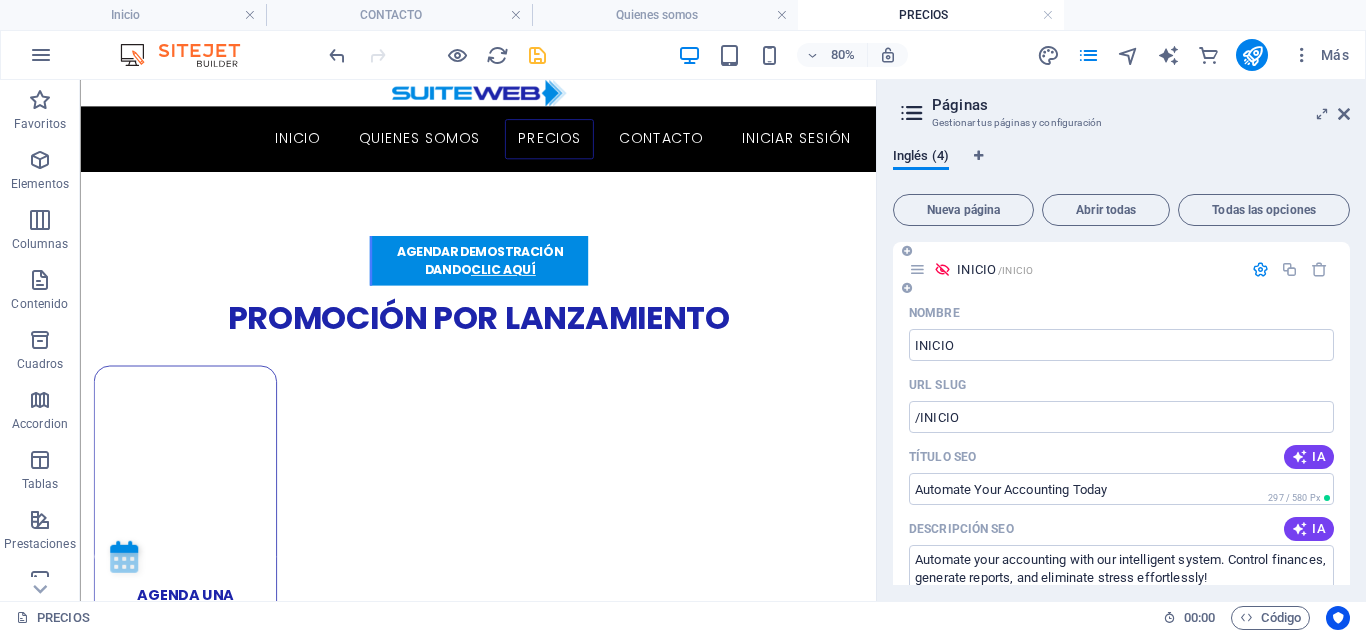 click at bounding box center [942, 269] 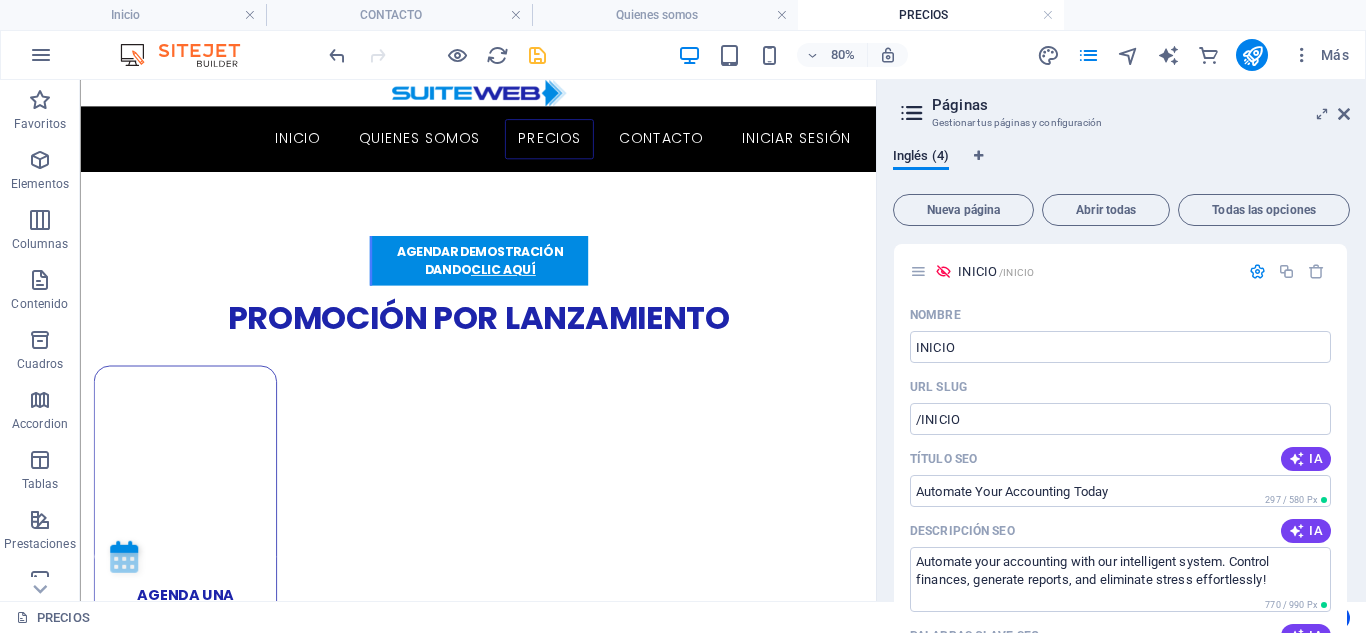 drag, startPoint x: 917, startPoint y: 268, endPoint x: 934, endPoint y: 271, distance: 17.262676 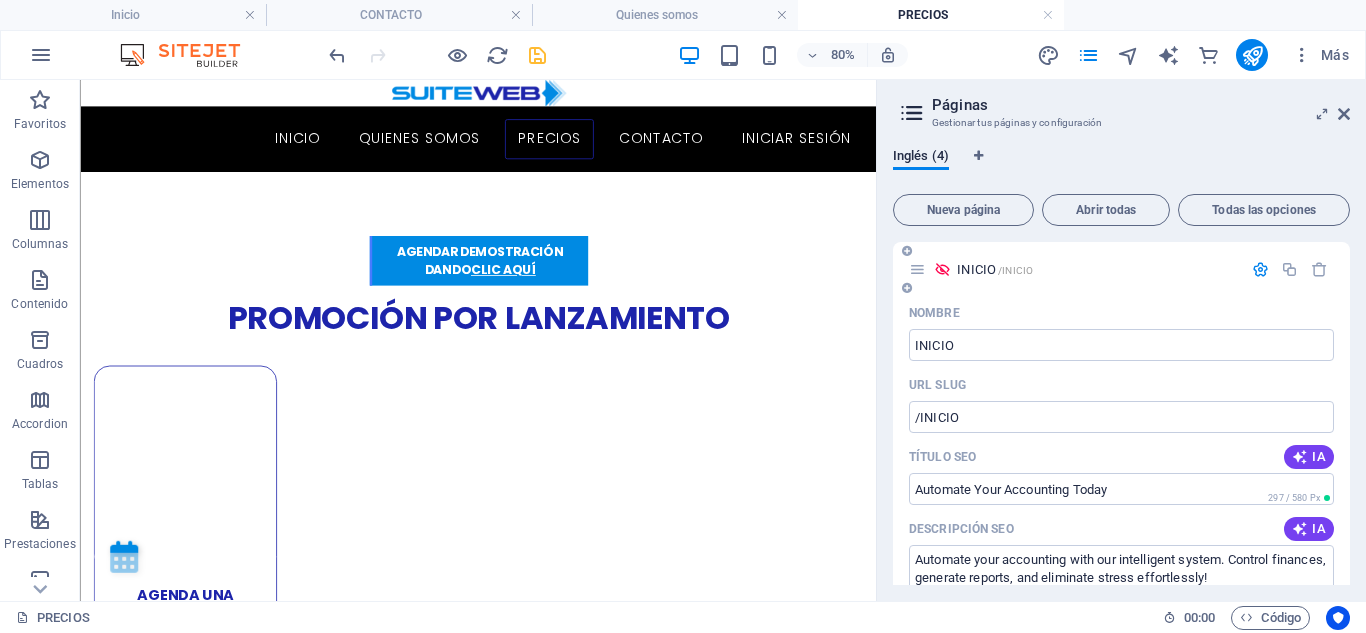 click on "INICIO /INICIO" at bounding box center (995, 269) 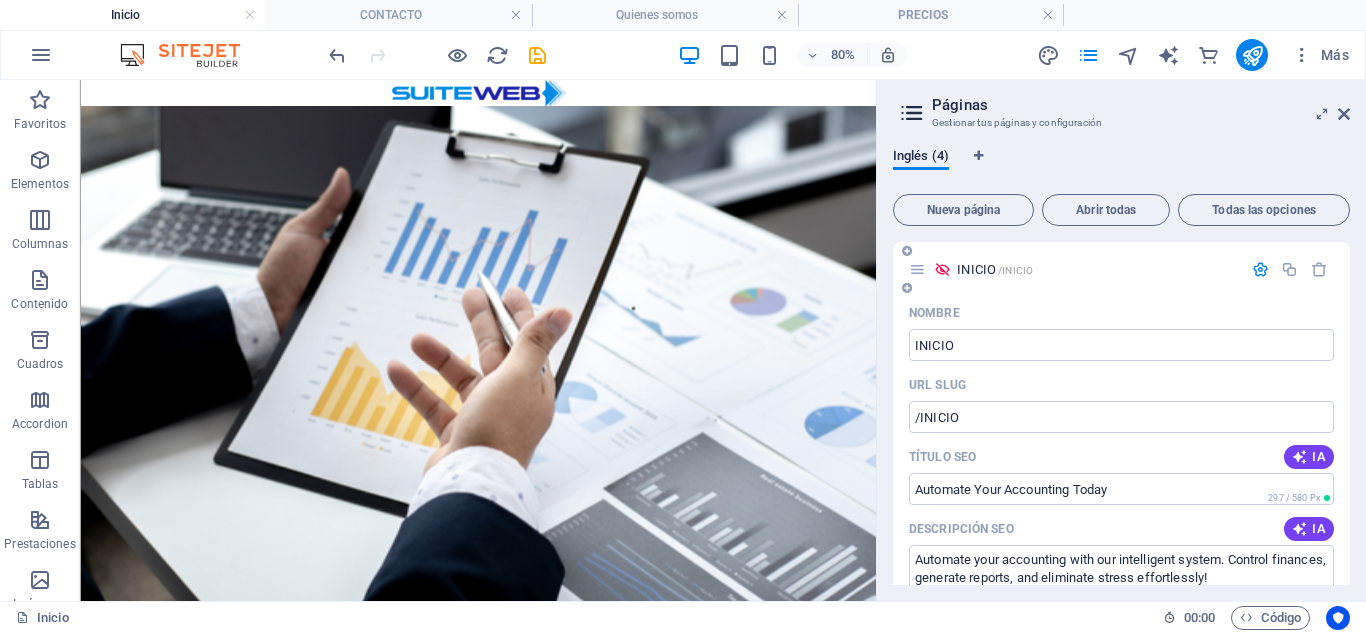 click at bounding box center (1260, 269) 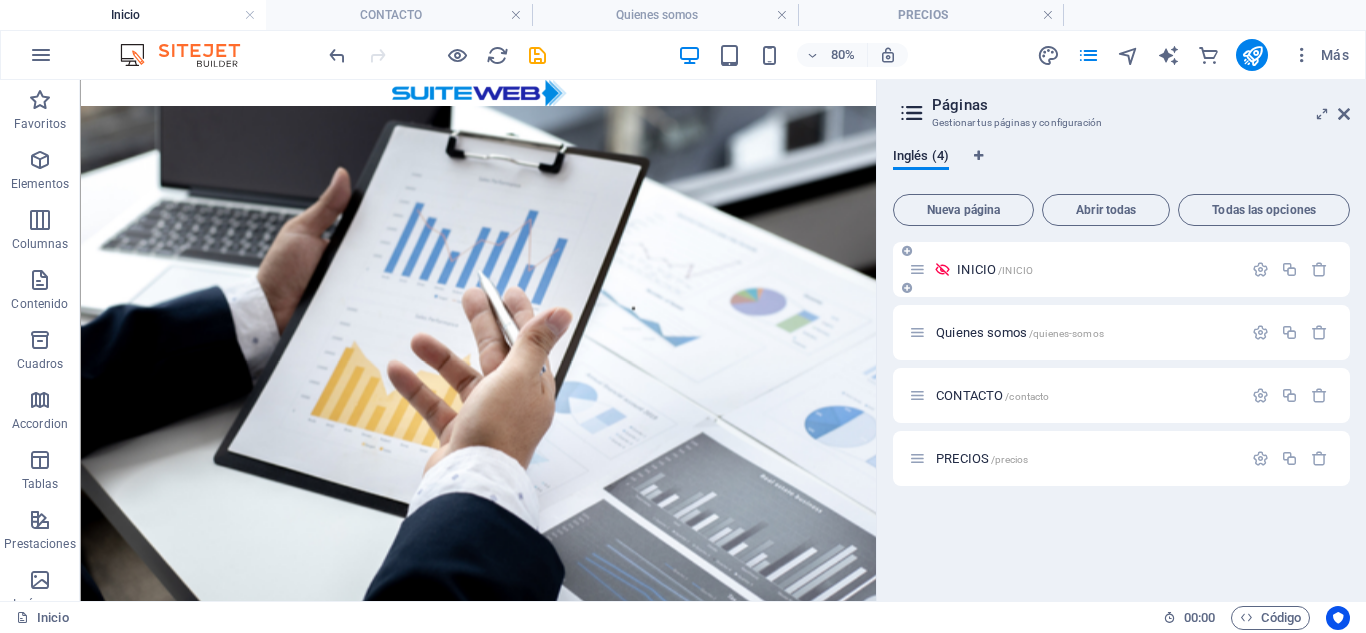click at bounding box center (942, 269) 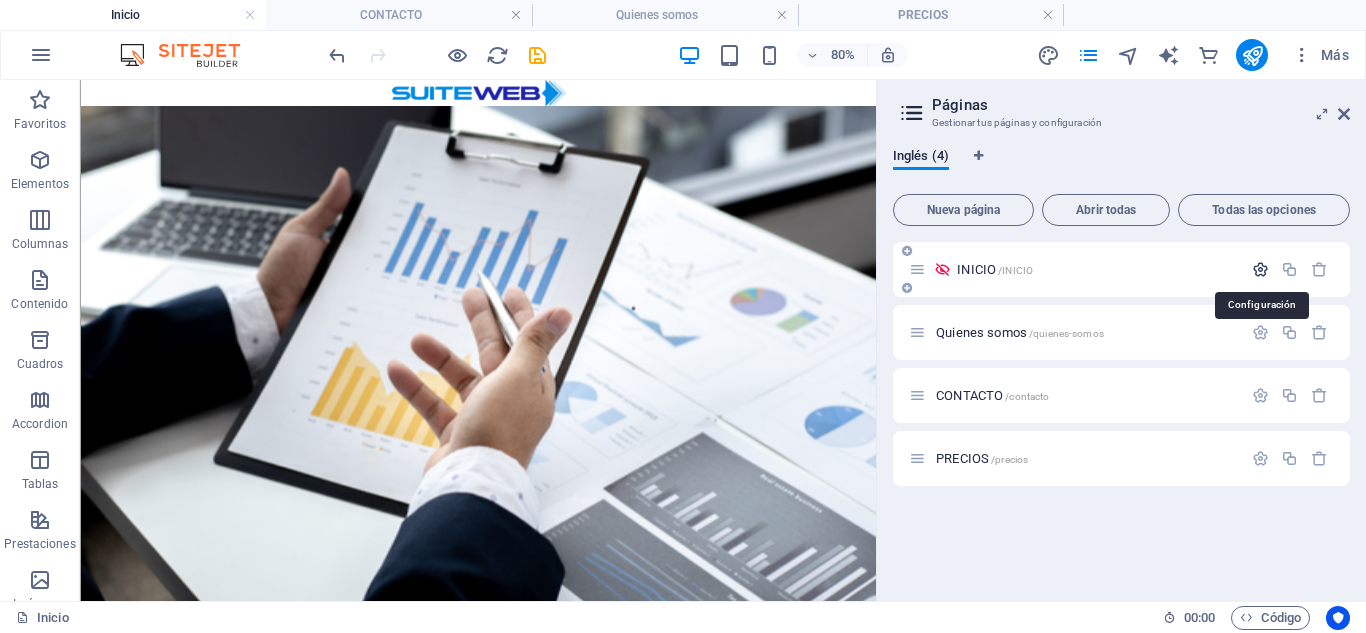 click at bounding box center (1260, 269) 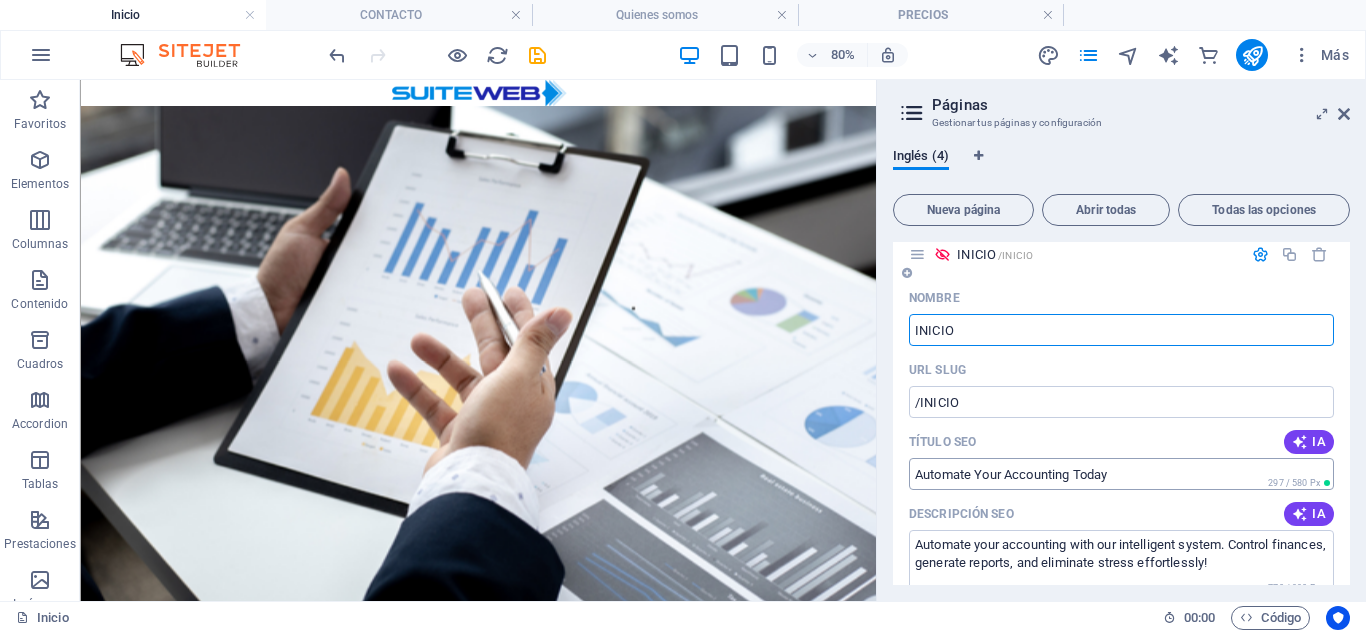 scroll, scrollTop: 0, scrollLeft: 0, axis: both 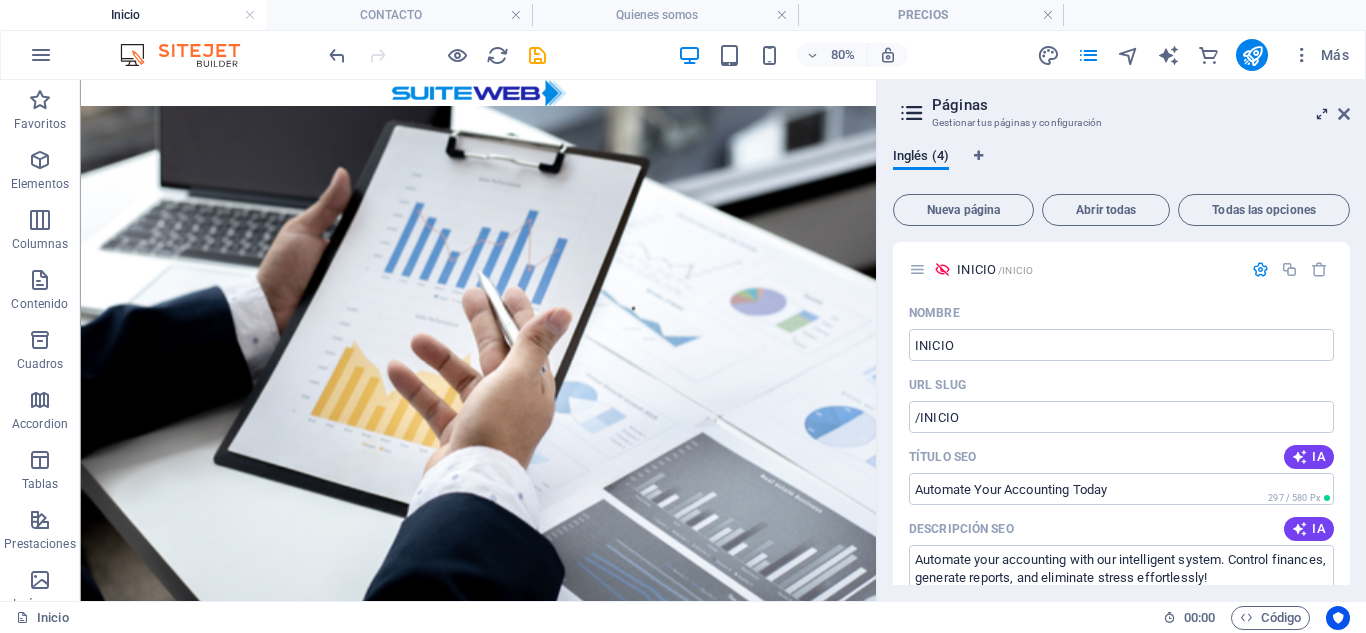 click at bounding box center [1322, 114] 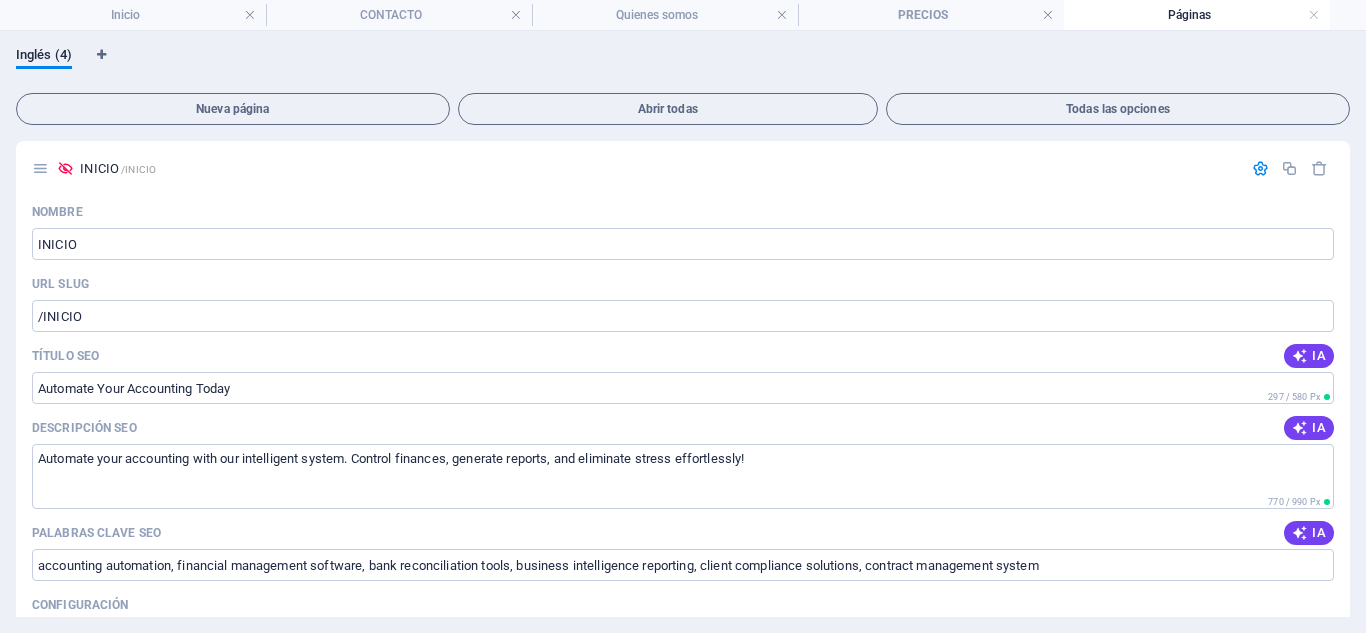click on "Páginas" at bounding box center (1197, 15) 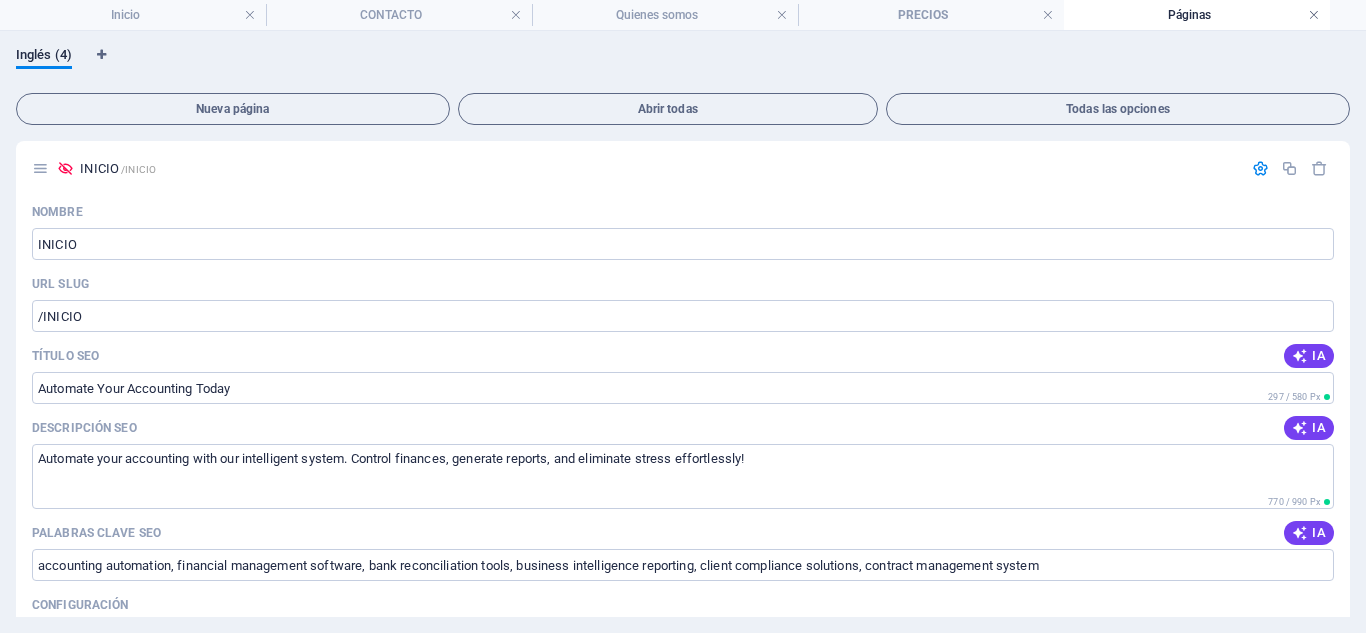 click at bounding box center (1314, 15) 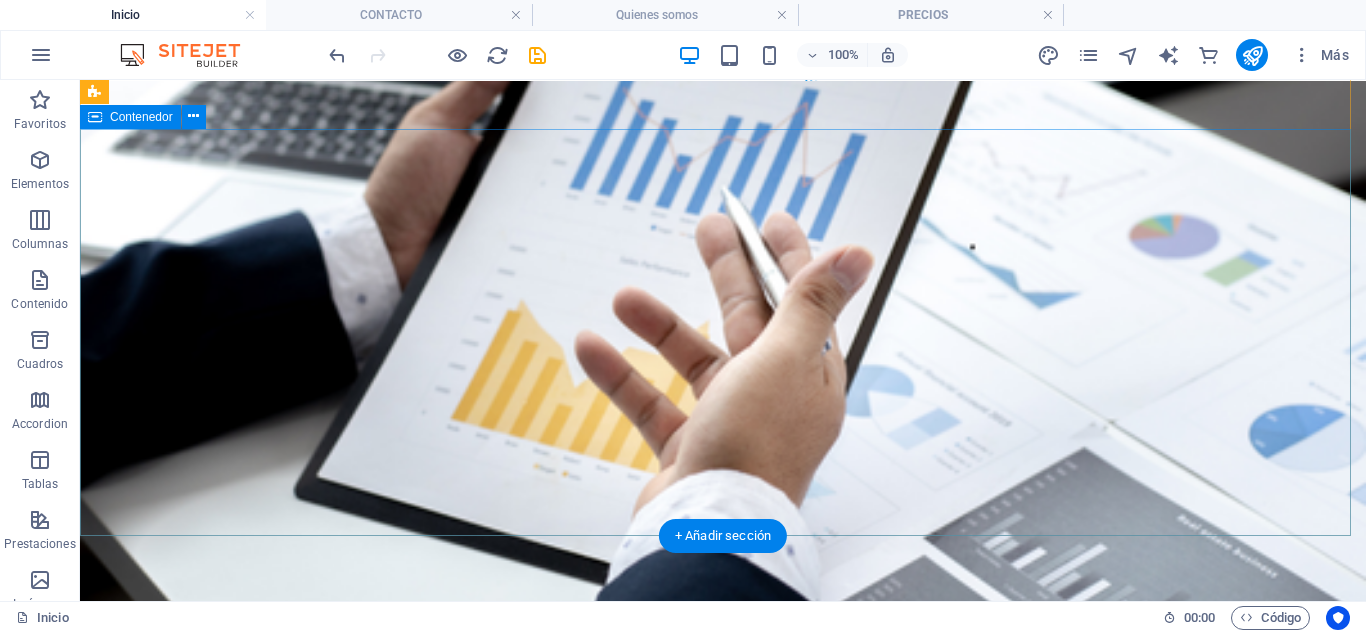 scroll, scrollTop: 0, scrollLeft: 0, axis: both 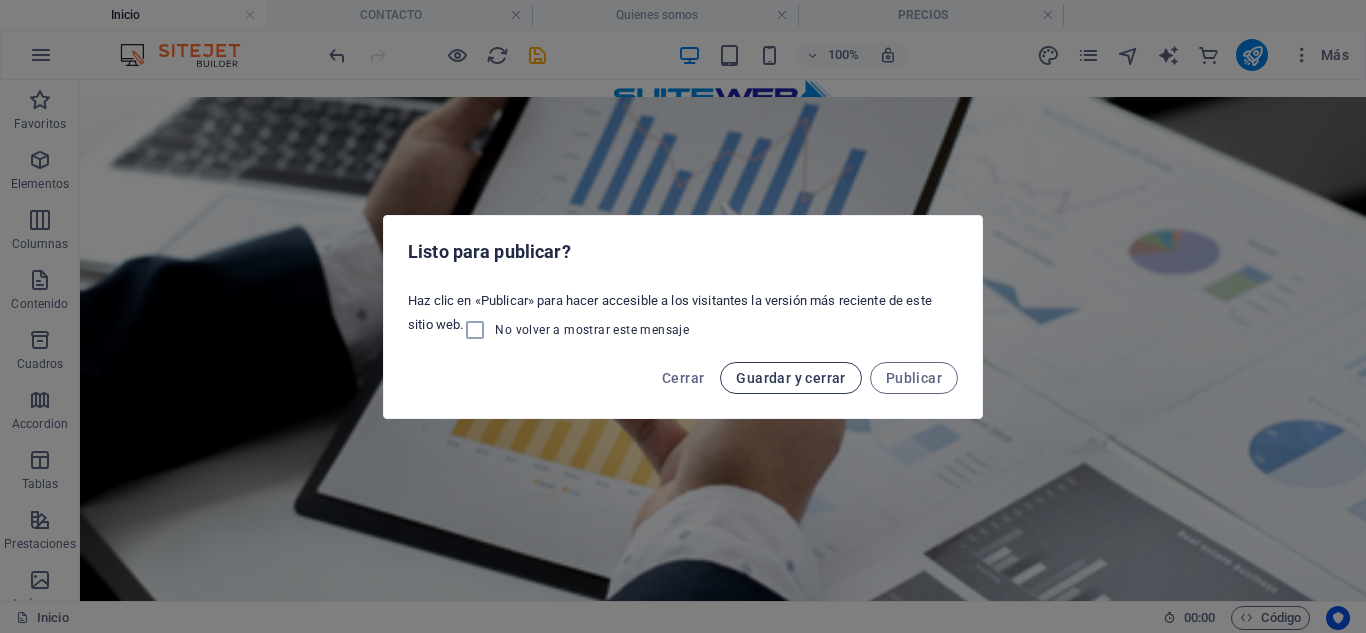 click on "Guardar y cerrar" at bounding box center [790, 378] 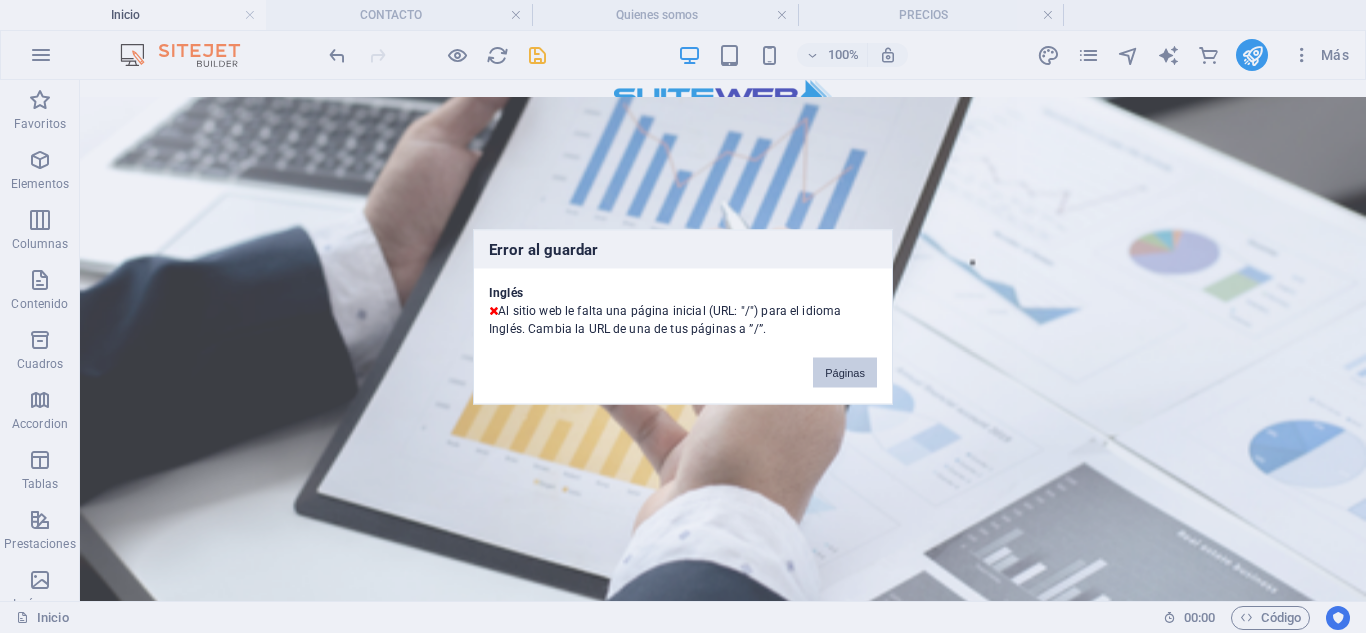 click on "Páginas" at bounding box center (845, 372) 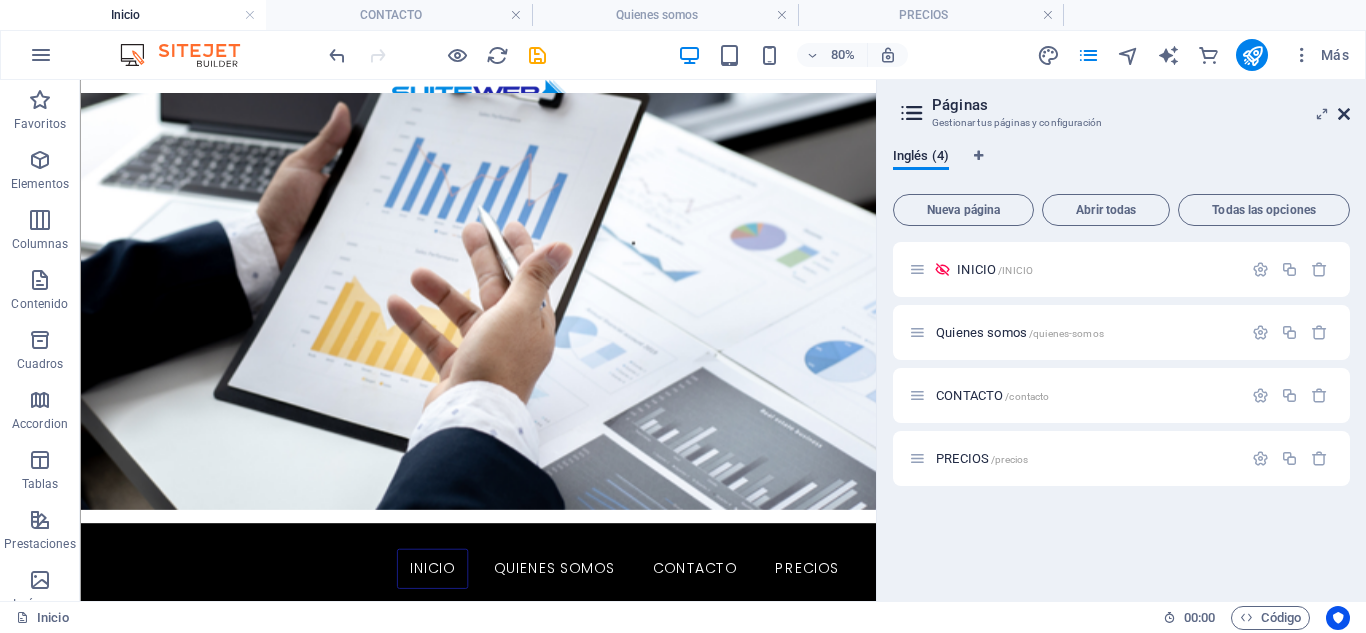 click at bounding box center (1344, 114) 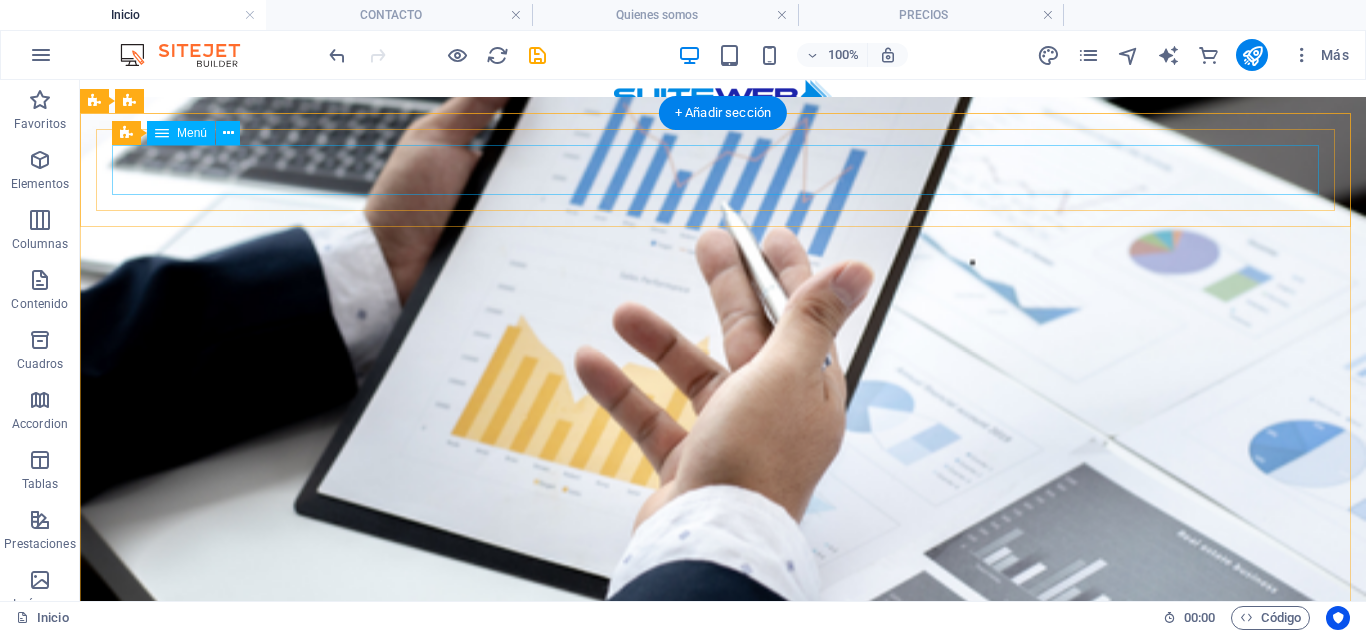click on "INICIO Quienes somos CONTACTO PRECIOS" at bounding box center (723, 691) 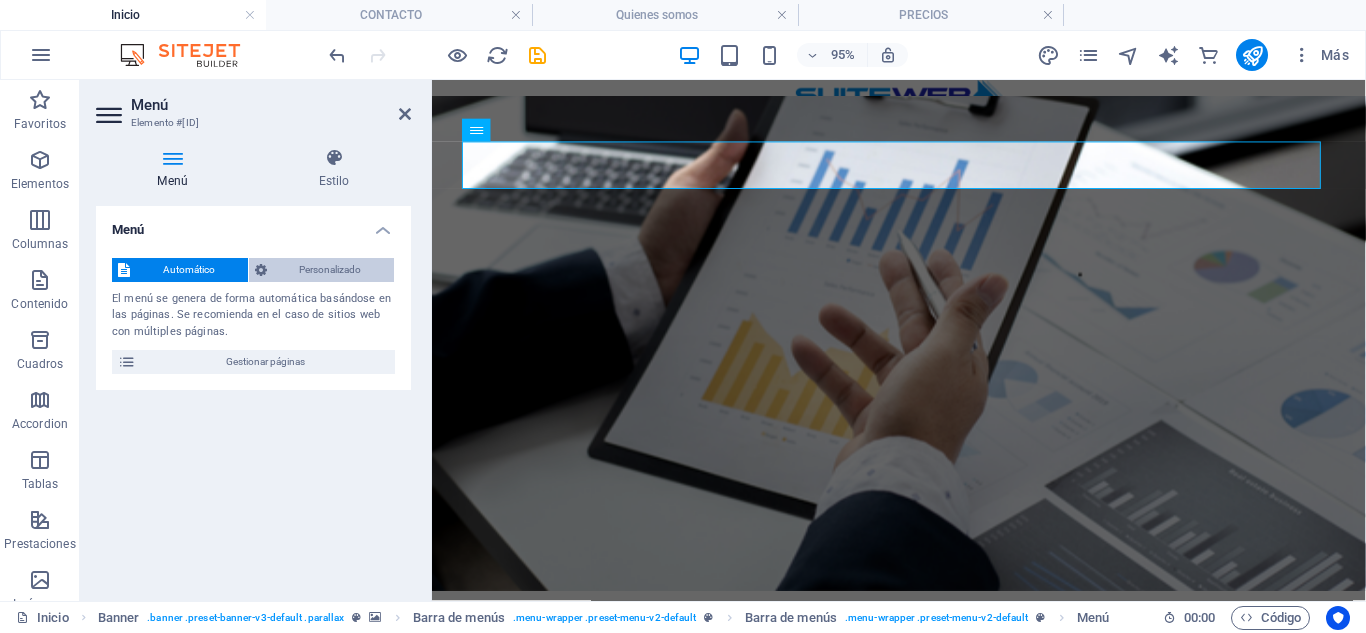 click on "Personalizado" at bounding box center (331, 270) 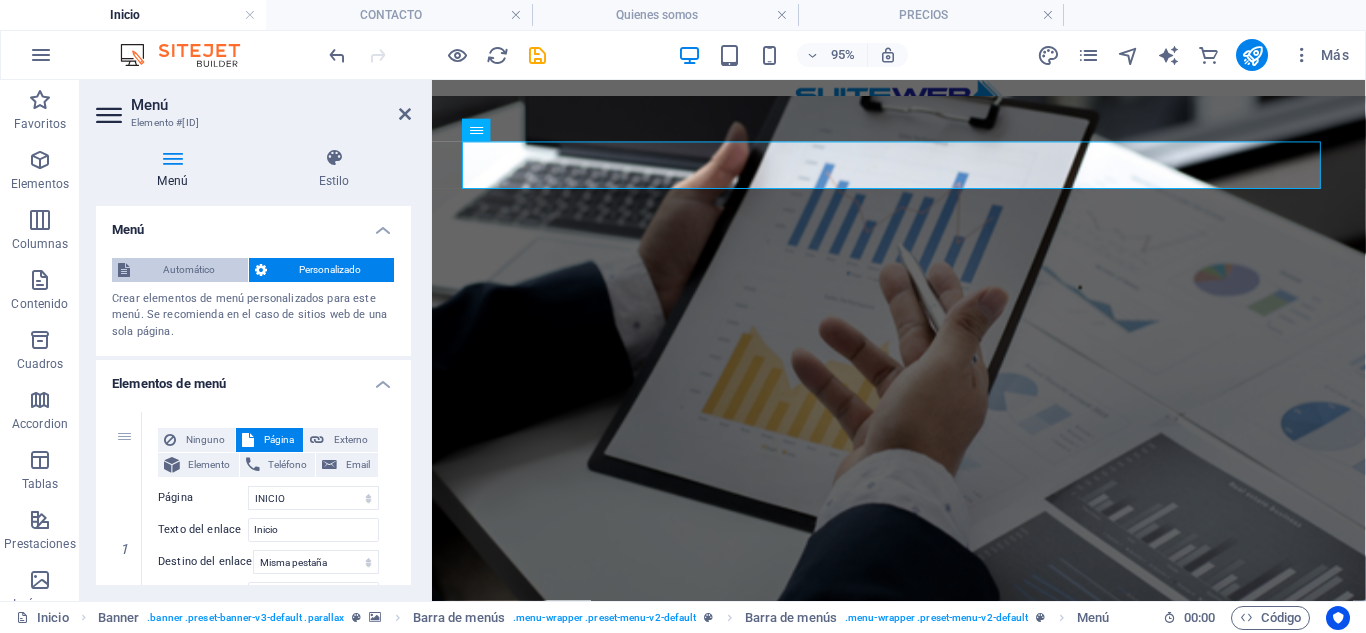 click on "Automático" at bounding box center [189, 270] 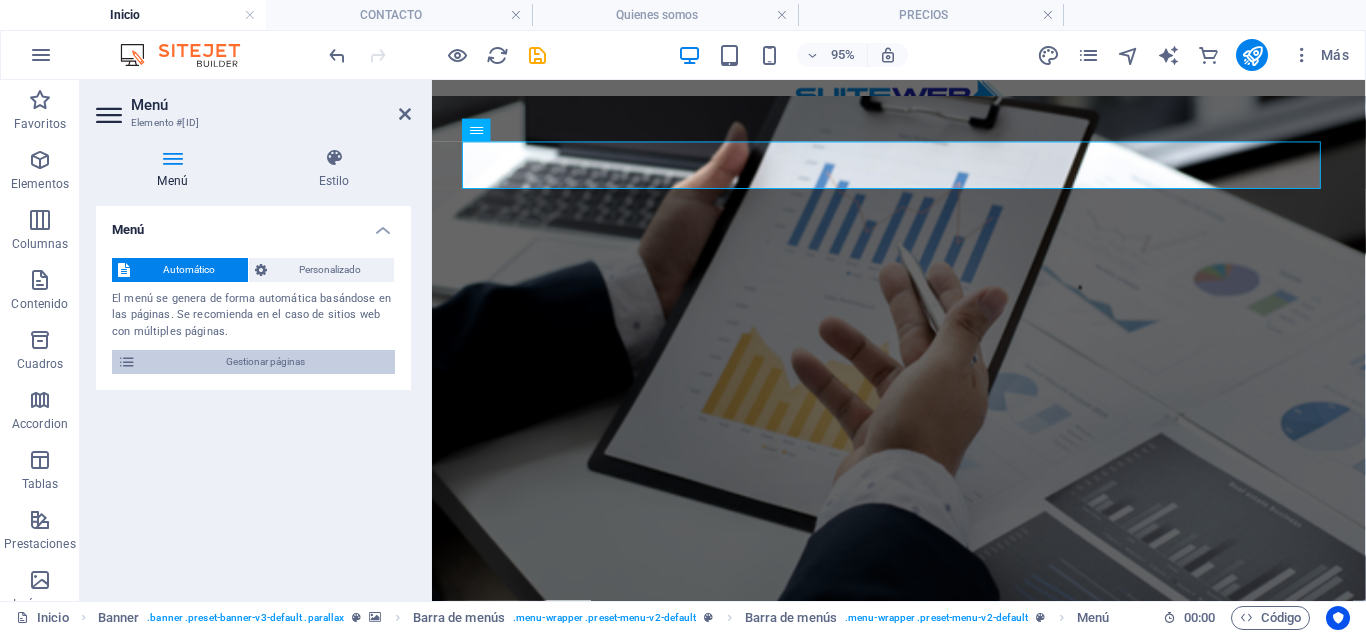 click on "Gestionar páginas" at bounding box center [265, 362] 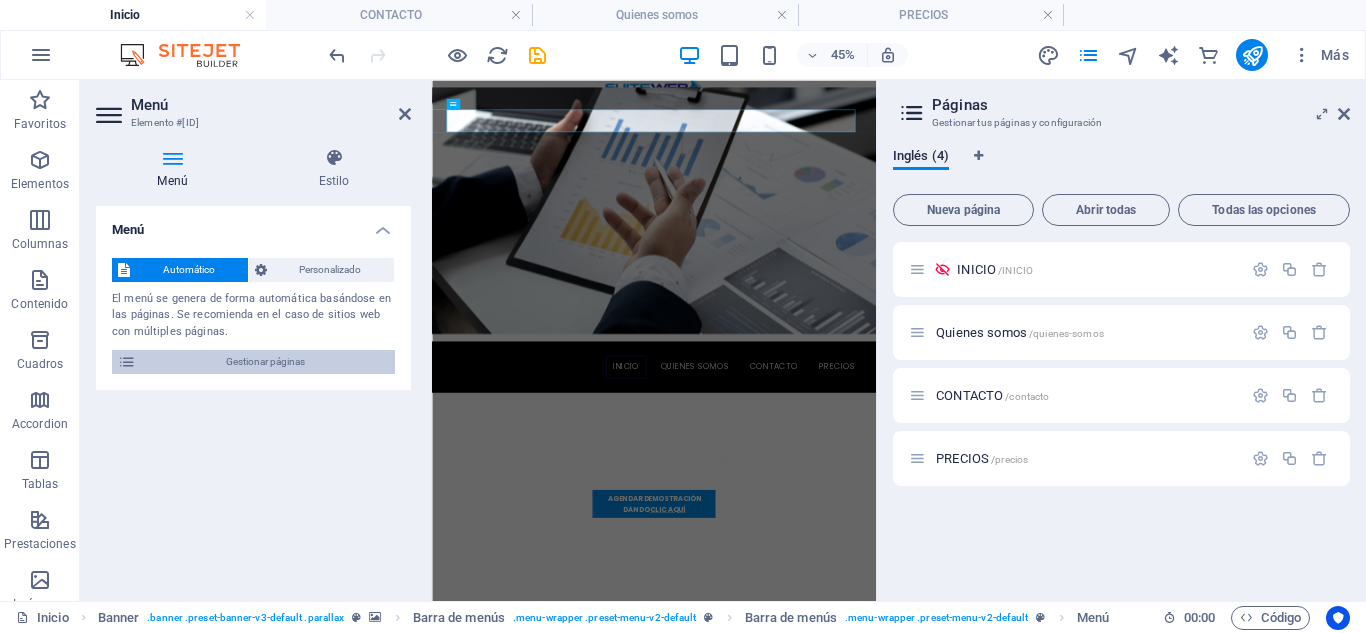 click on "Gestionar páginas" at bounding box center [265, 362] 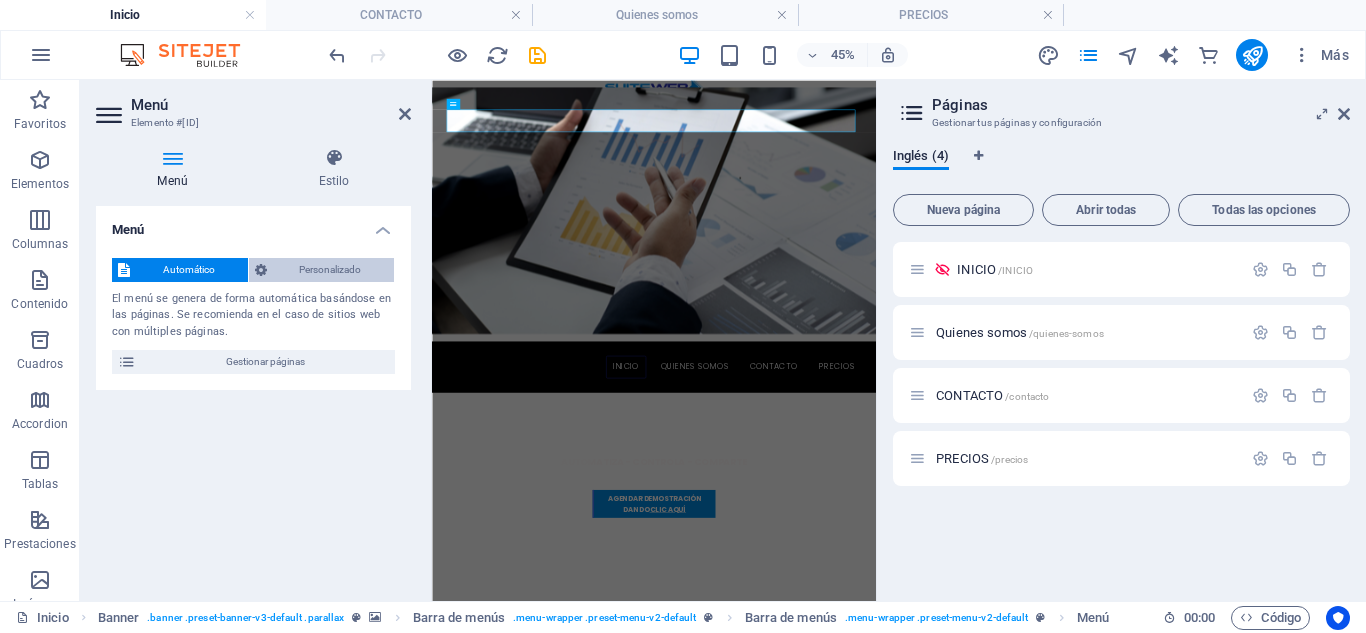 click on "Personalizado" at bounding box center [331, 270] 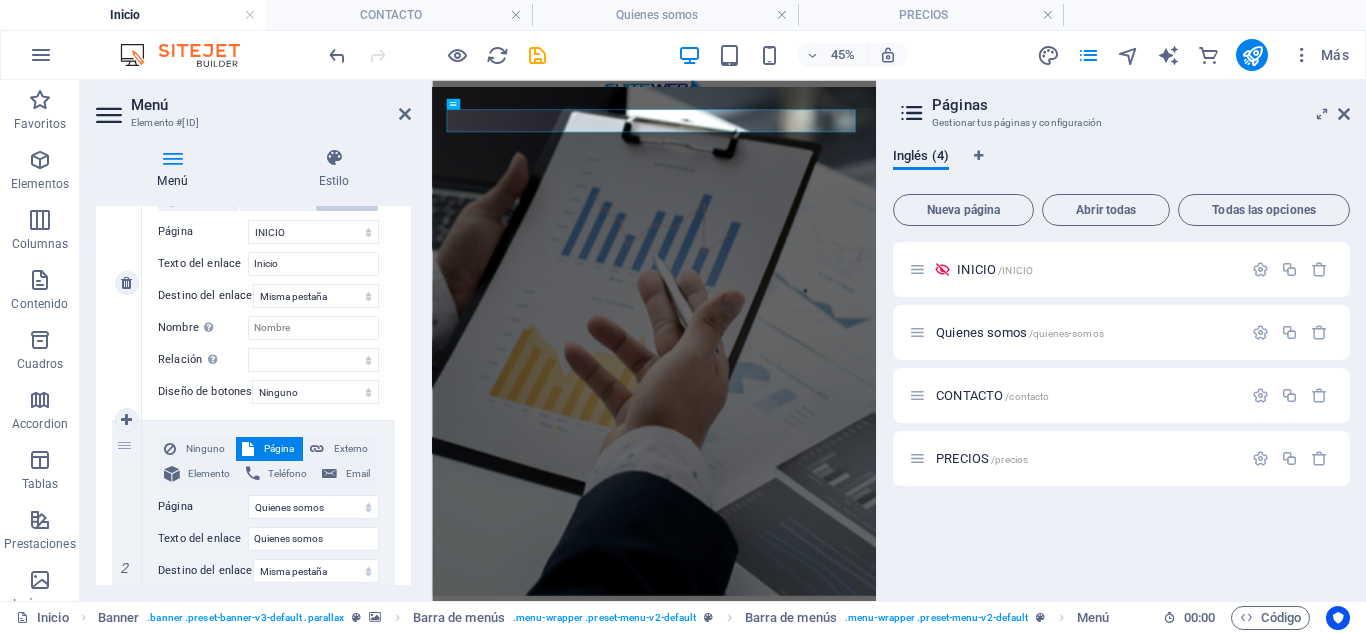 scroll, scrollTop: 0, scrollLeft: 0, axis: both 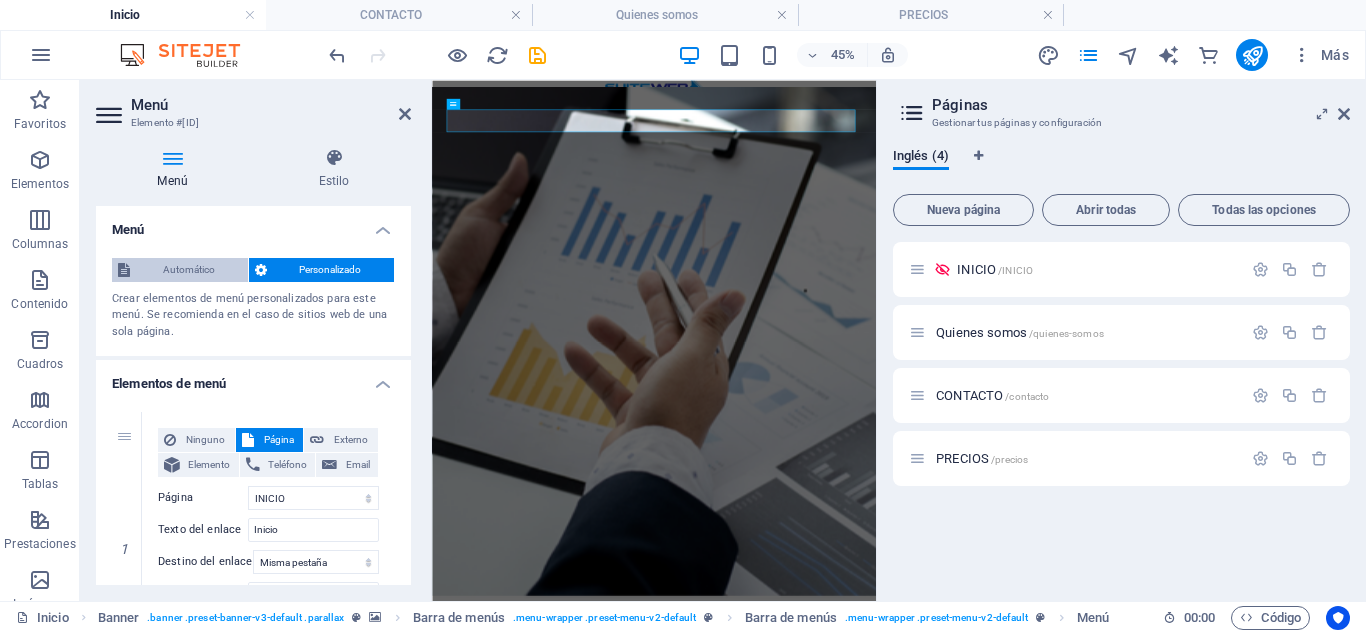 click on "Automático" at bounding box center [189, 270] 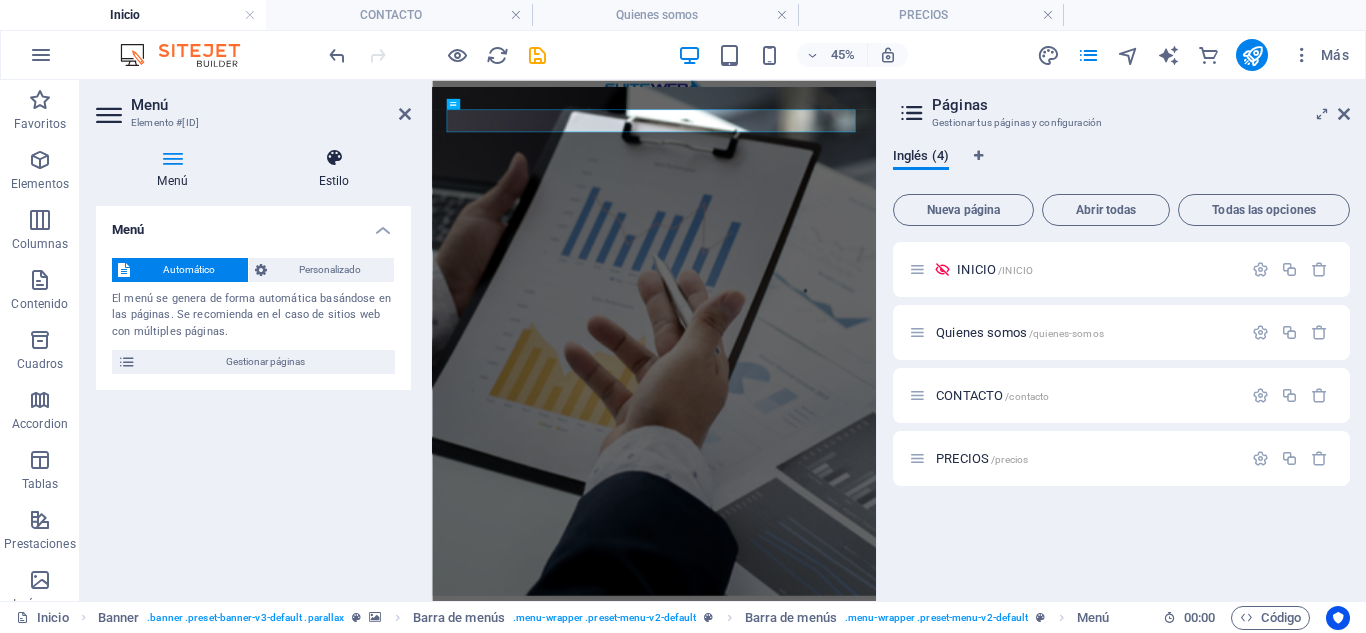 click at bounding box center (334, 158) 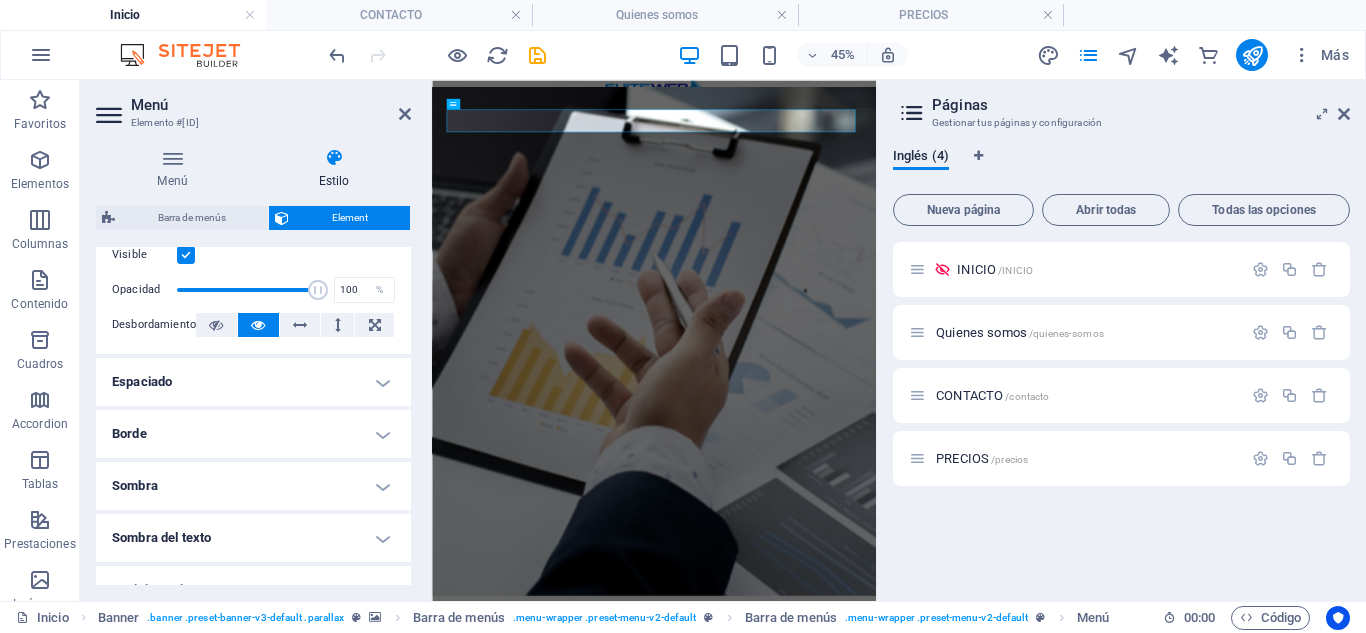 scroll, scrollTop: 24, scrollLeft: 0, axis: vertical 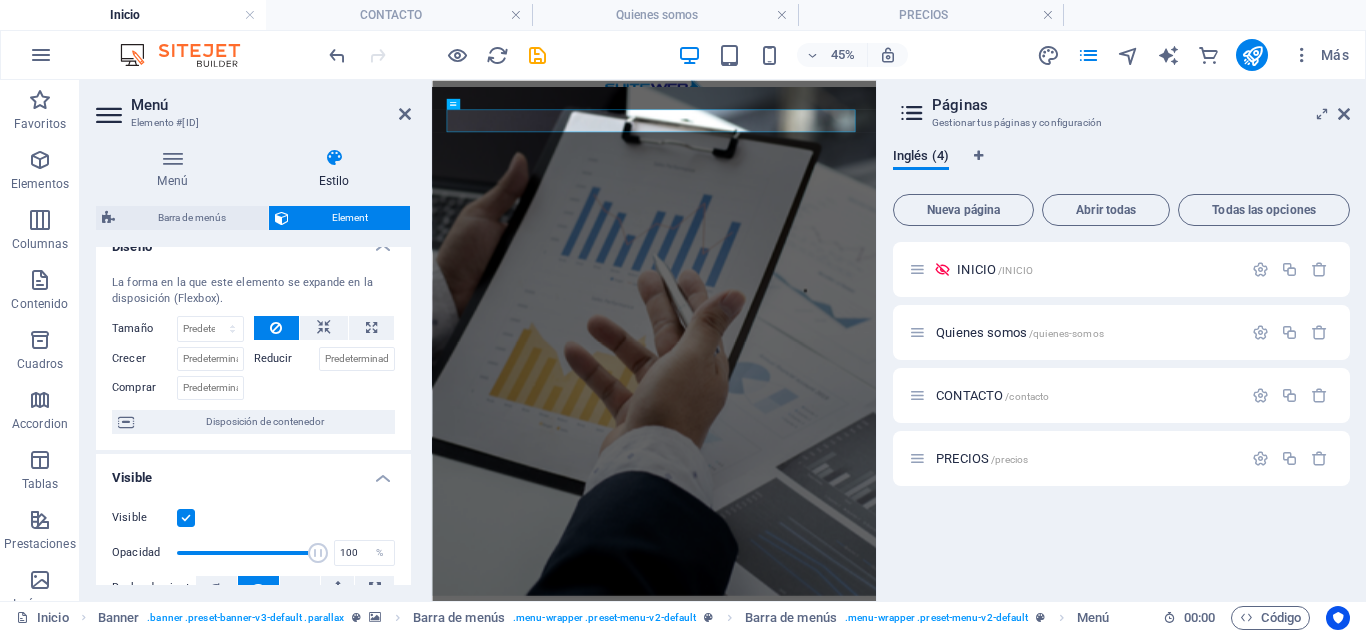 click at bounding box center [111, 115] 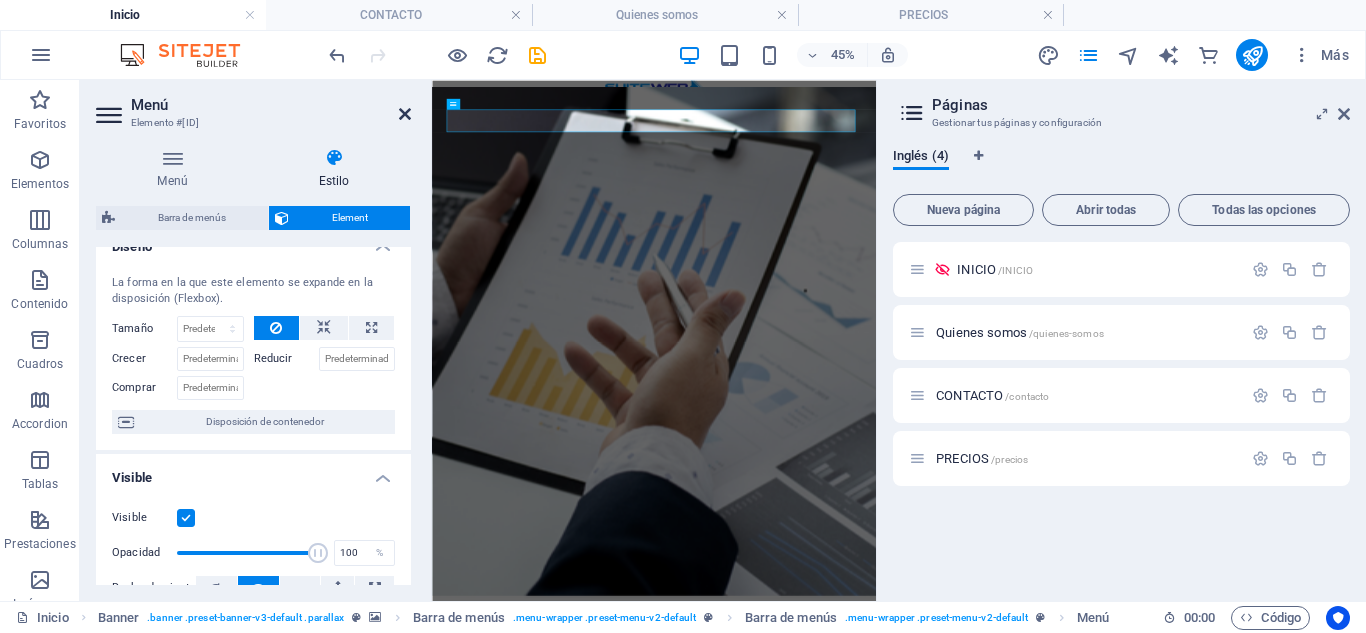 click at bounding box center [405, 114] 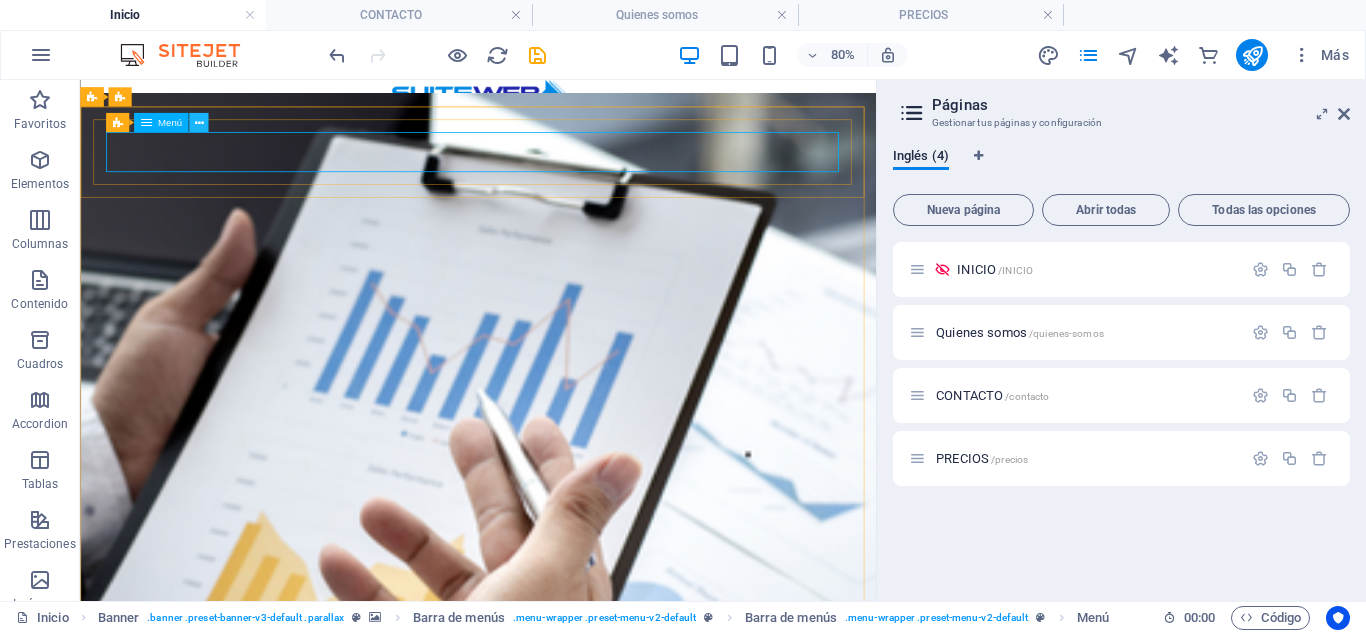 click at bounding box center (198, 122) 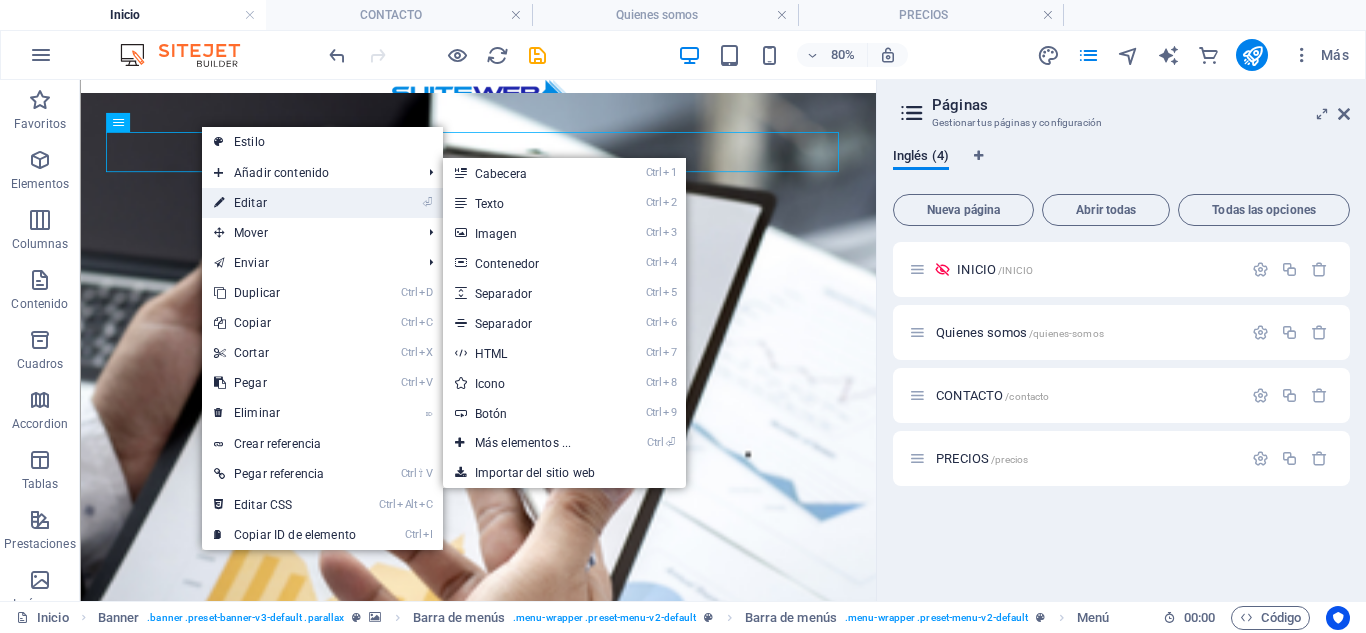click on "⏎  Editar" at bounding box center [285, 203] 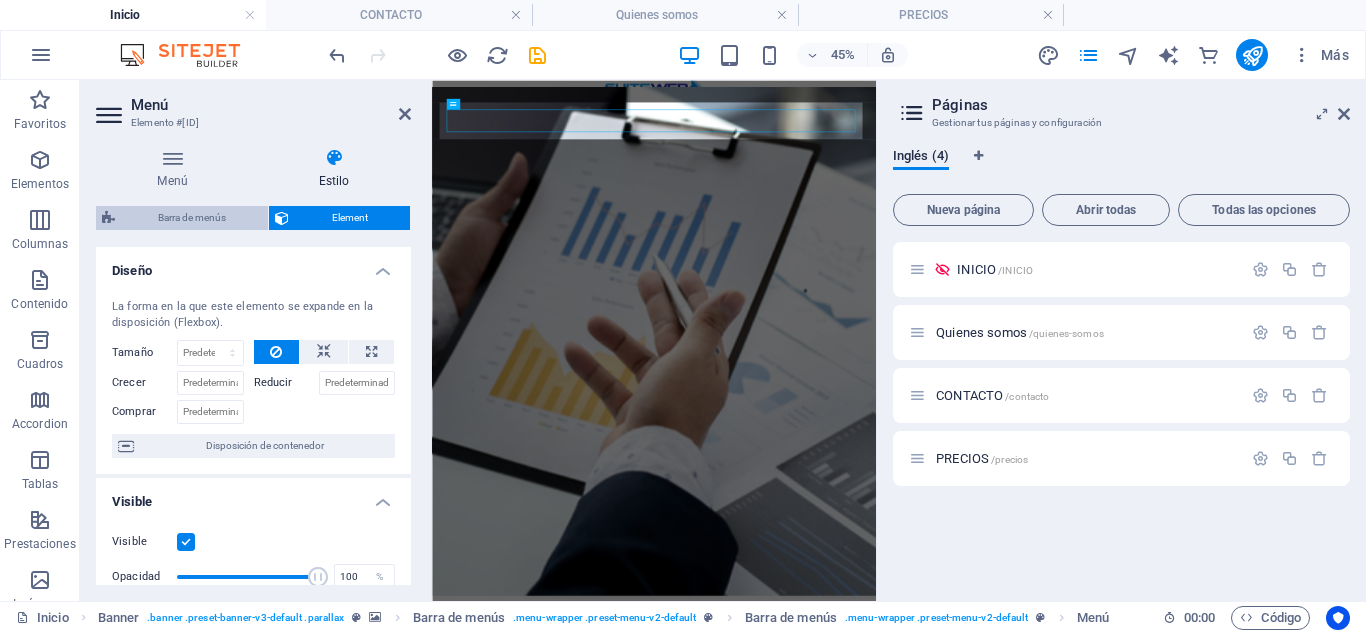 click on "Barra de menús" at bounding box center [191, 218] 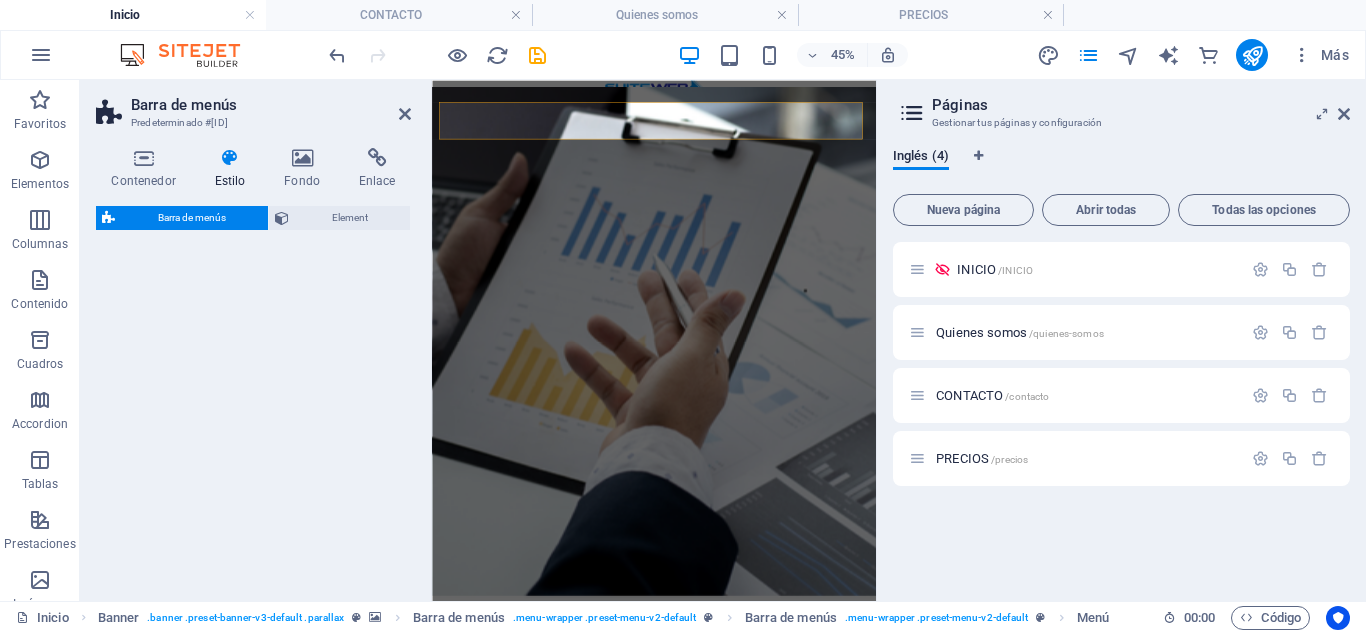 select on "rem" 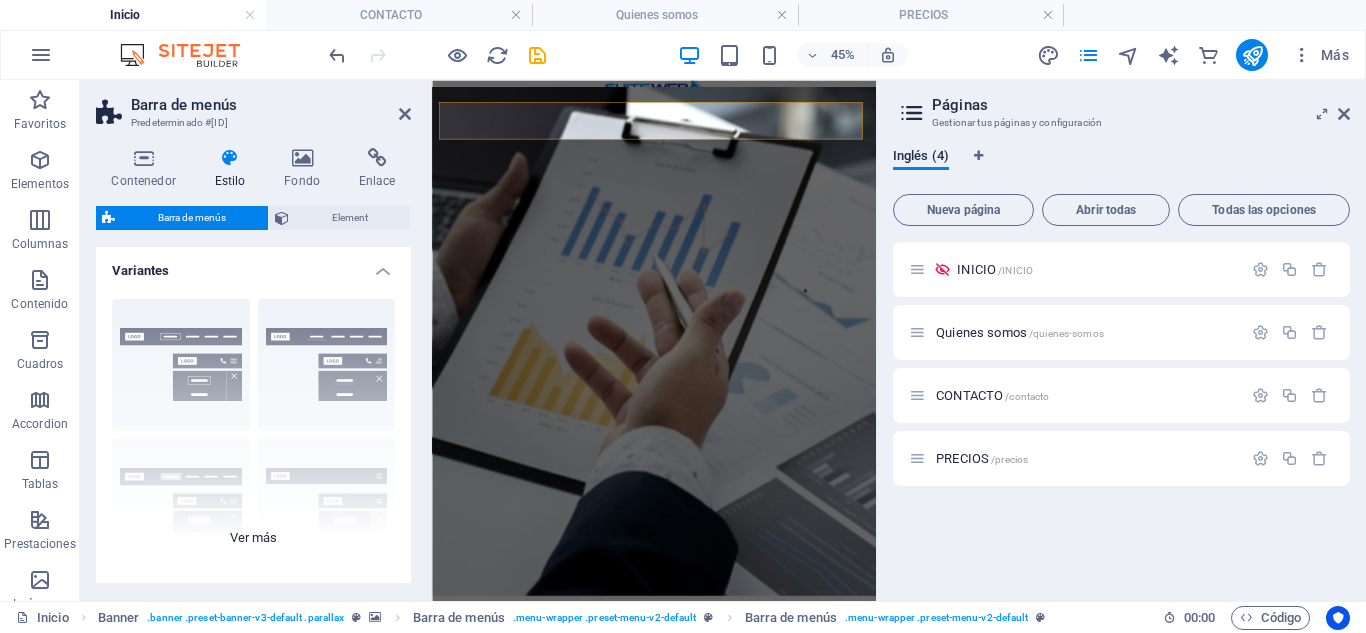 click on "Borde Centrado Predeterminado Fijo Loki Desencadenador Ancho XXL" at bounding box center (253, 433) 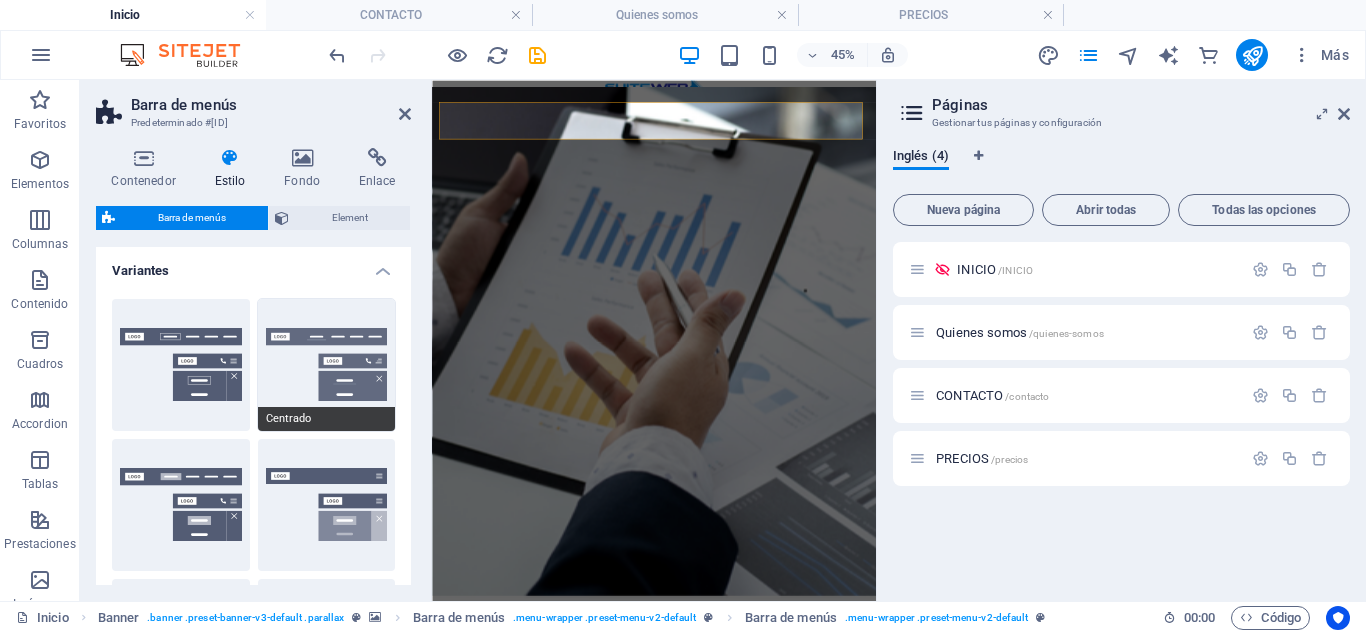 click on "Centrado" at bounding box center (327, 365) 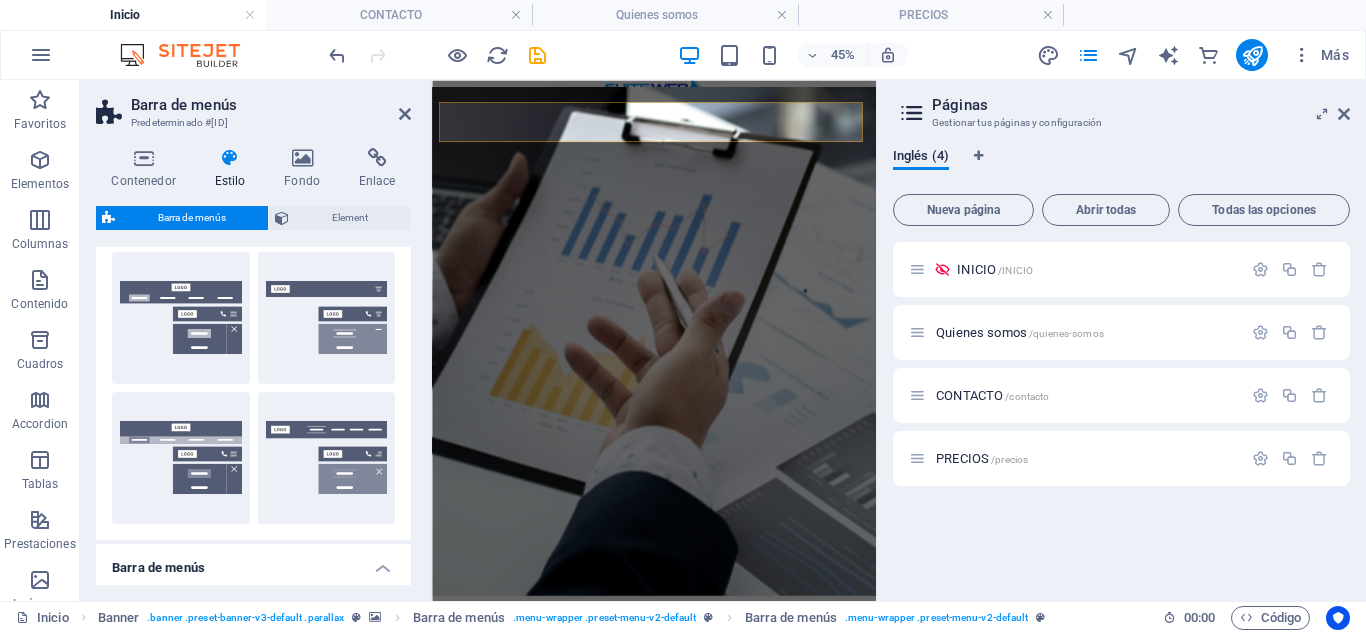 scroll, scrollTop: 300, scrollLeft: 0, axis: vertical 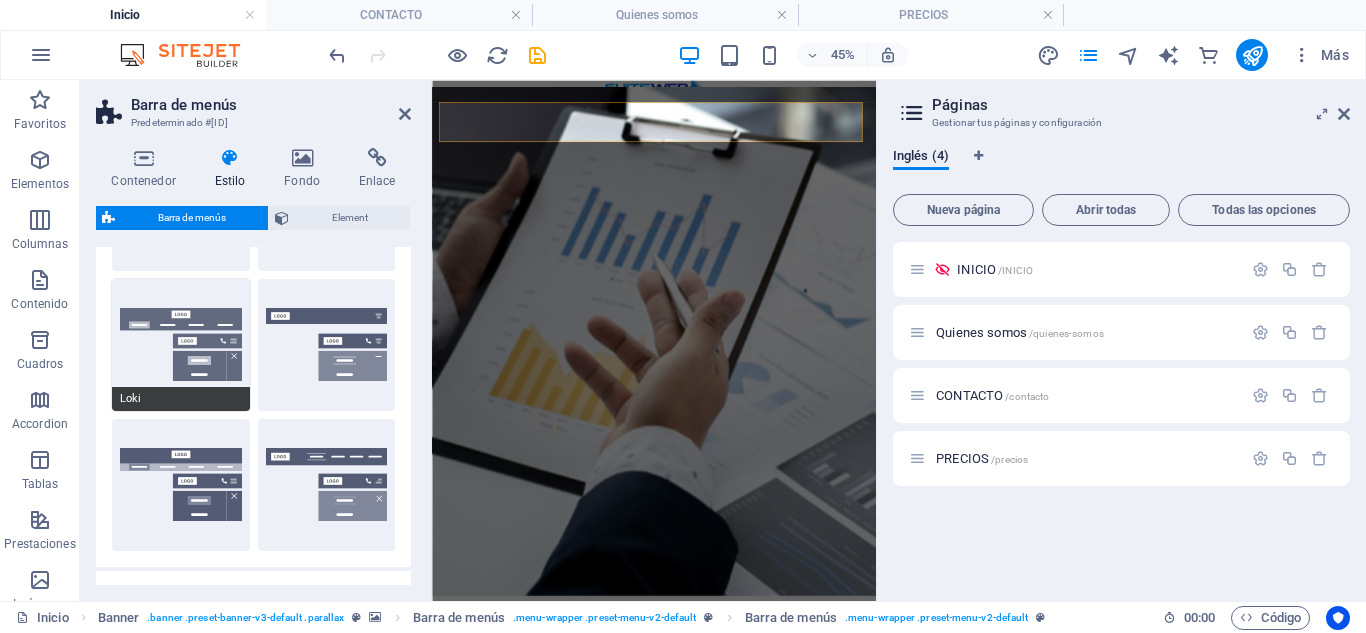 click on "Loki" at bounding box center [181, 345] 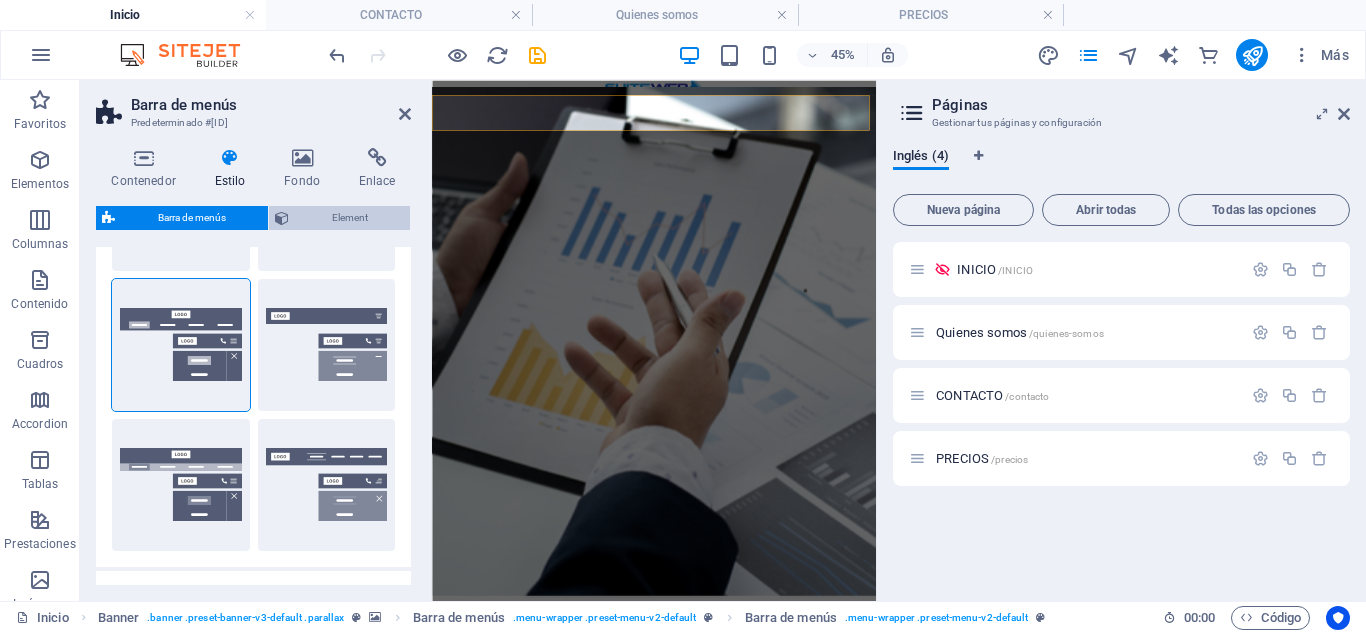 click on "Element" at bounding box center [349, 218] 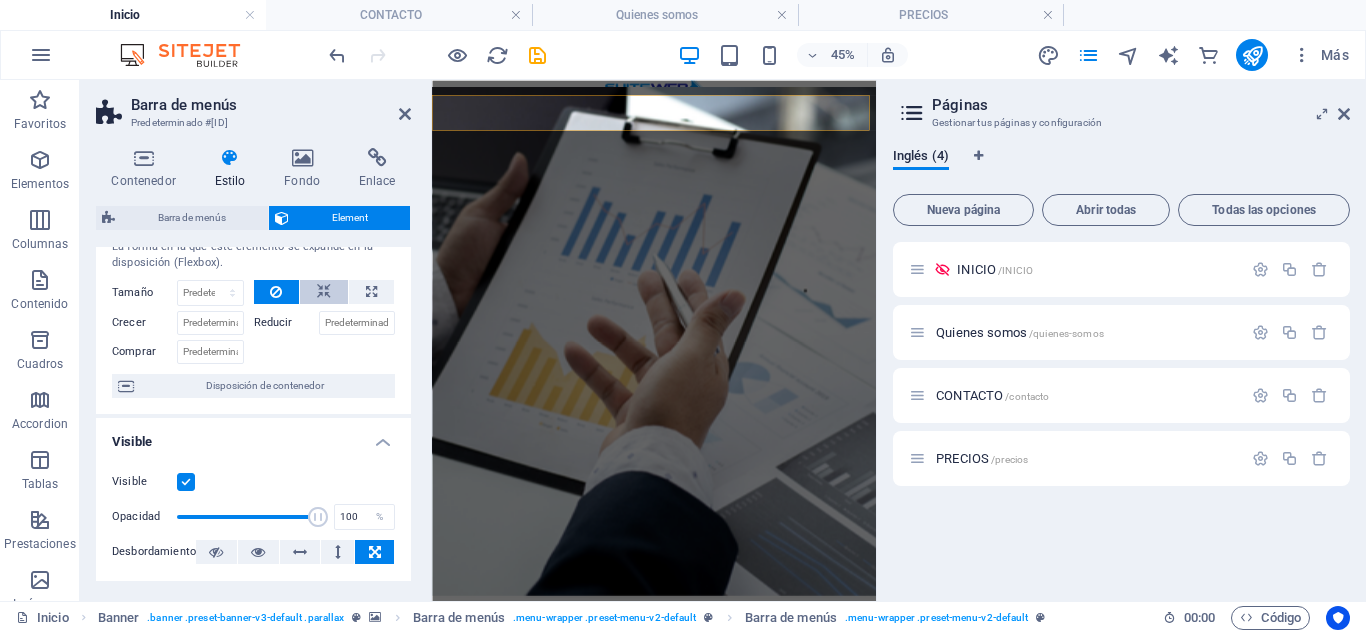 scroll, scrollTop: 0, scrollLeft: 0, axis: both 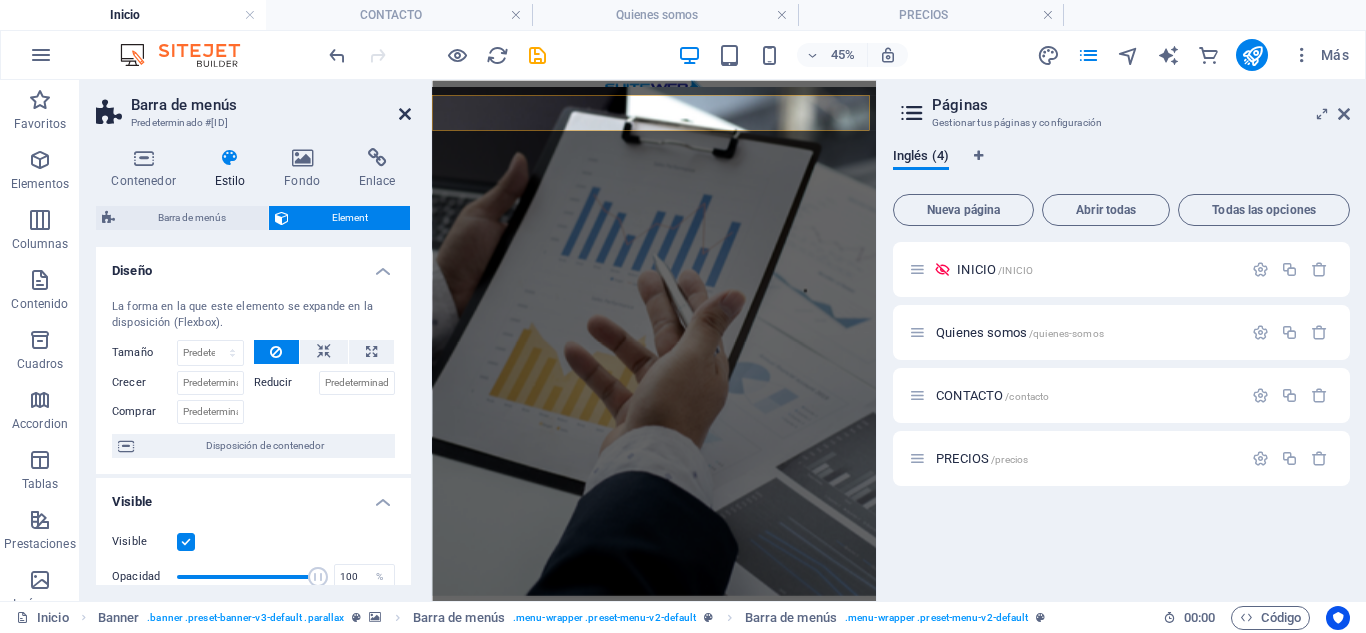 click at bounding box center (405, 114) 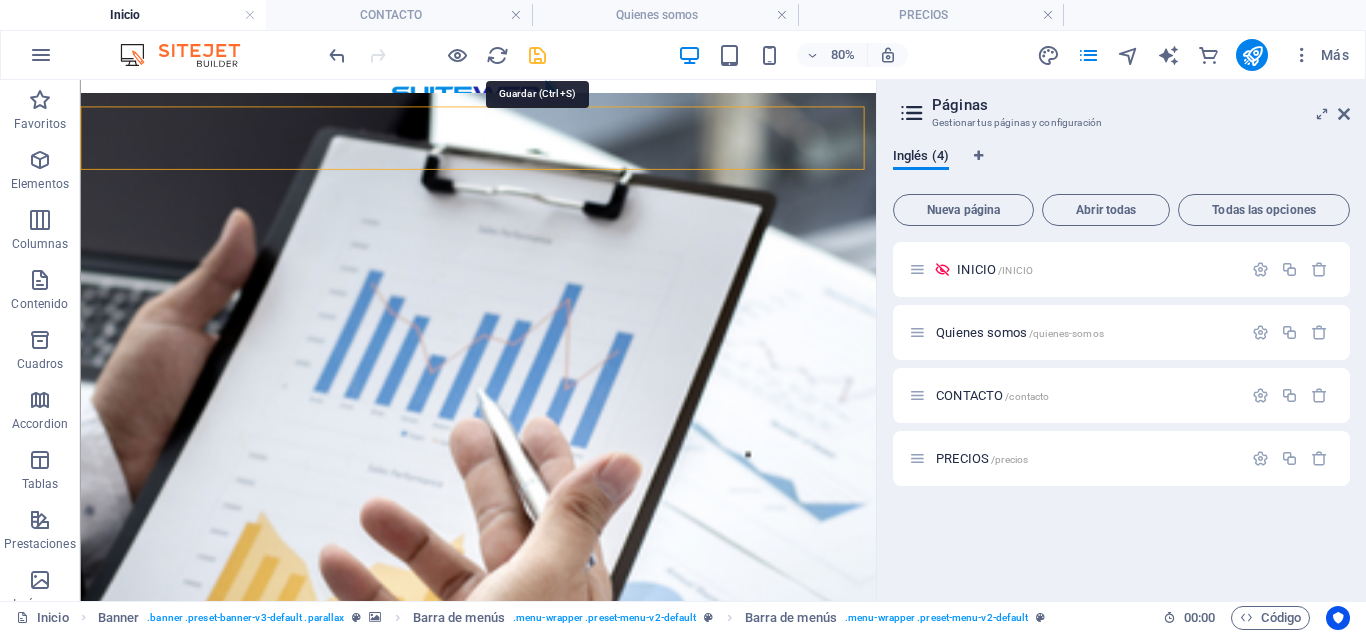 click at bounding box center (537, 55) 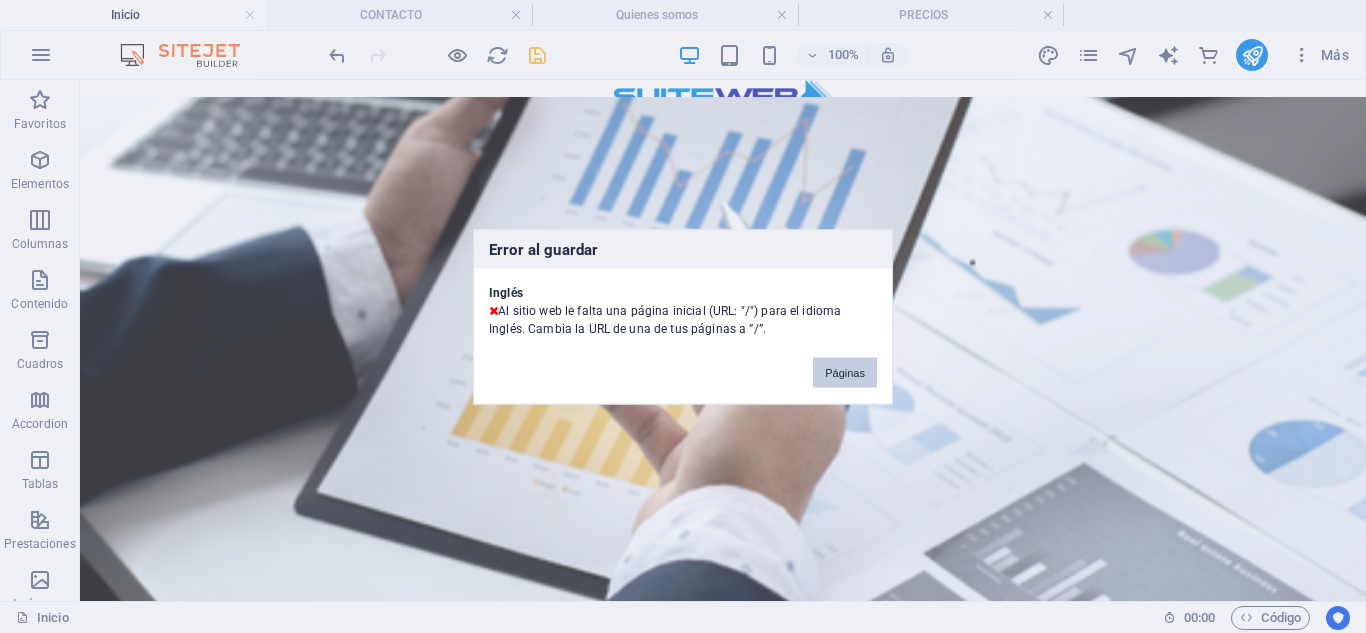 click on "Páginas" at bounding box center (845, 372) 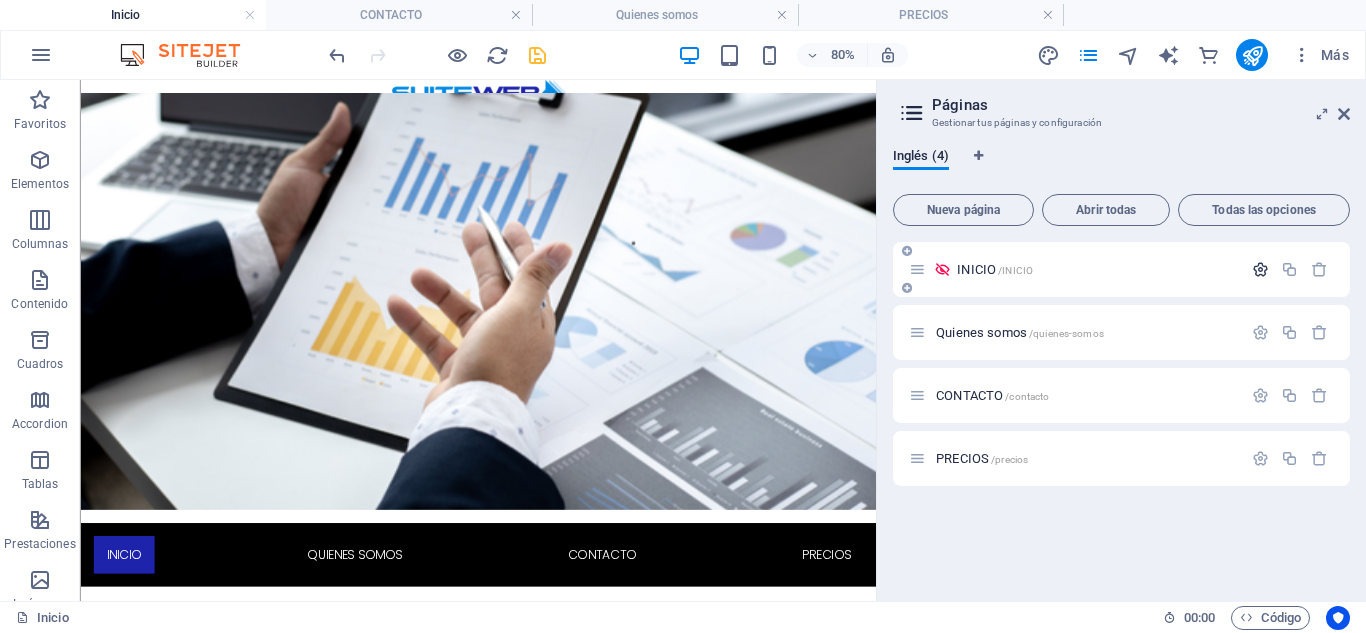 click at bounding box center [1260, 269] 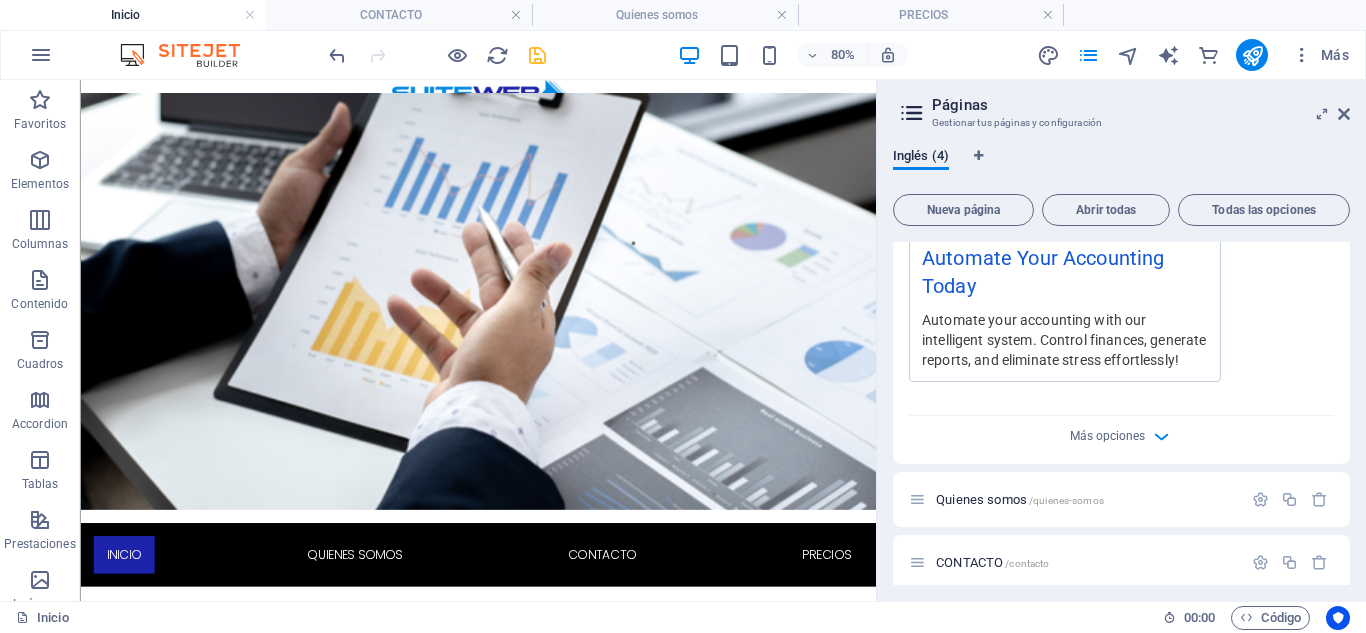 scroll, scrollTop: 700, scrollLeft: 0, axis: vertical 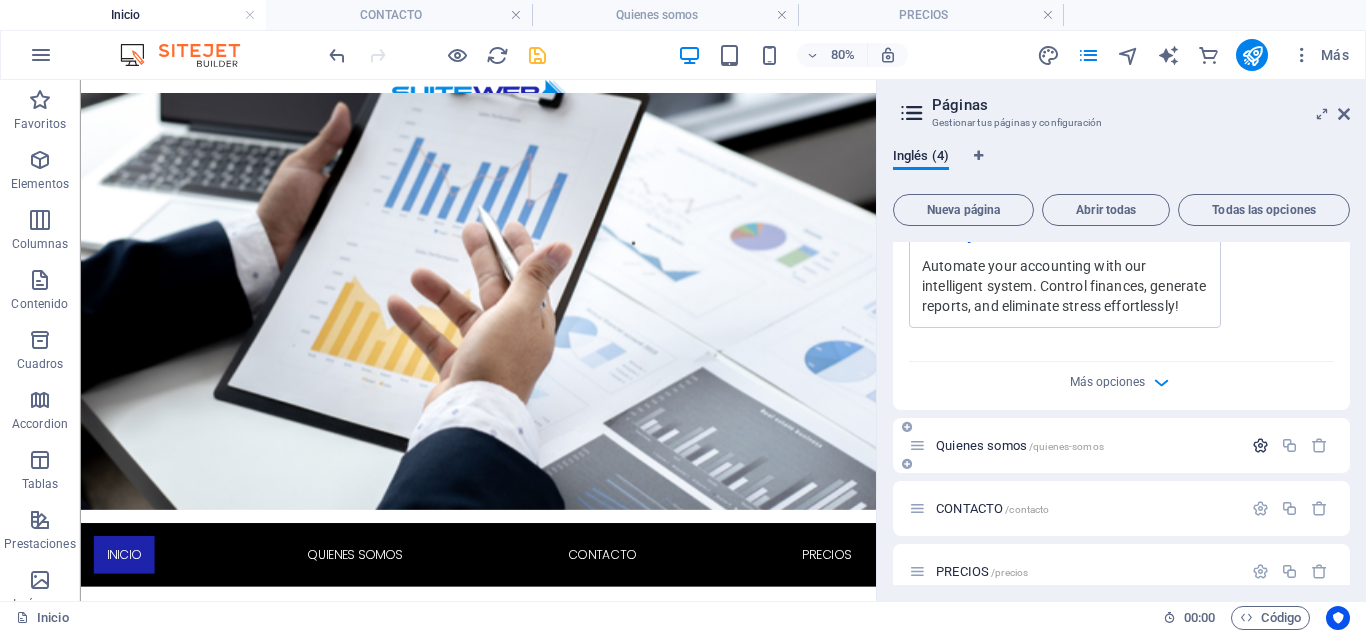 click at bounding box center [1260, 445] 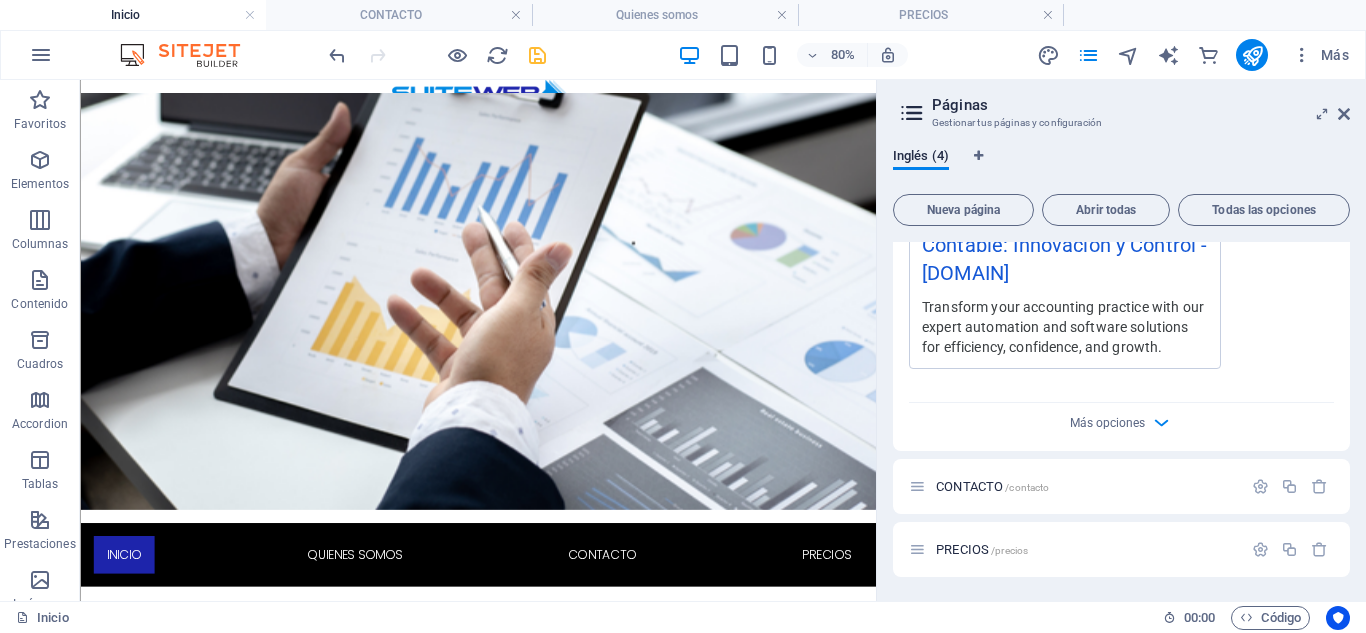 scroll, scrollTop: 1556, scrollLeft: 0, axis: vertical 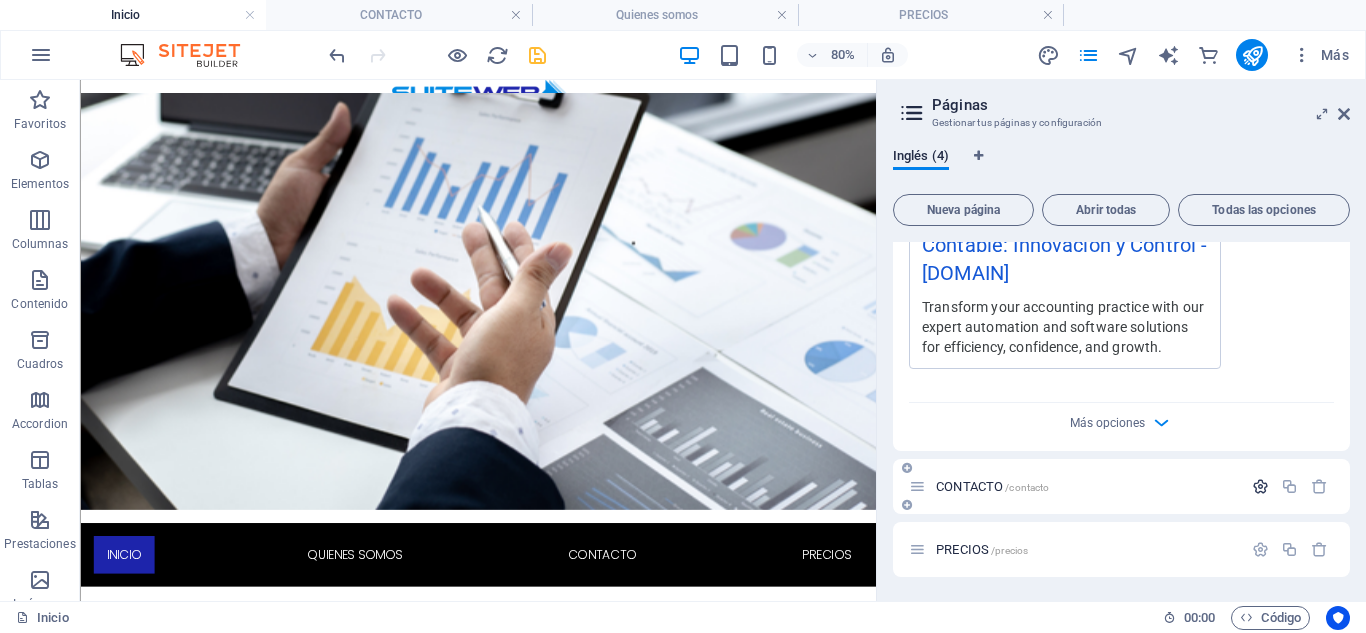 click at bounding box center (1260, 486) 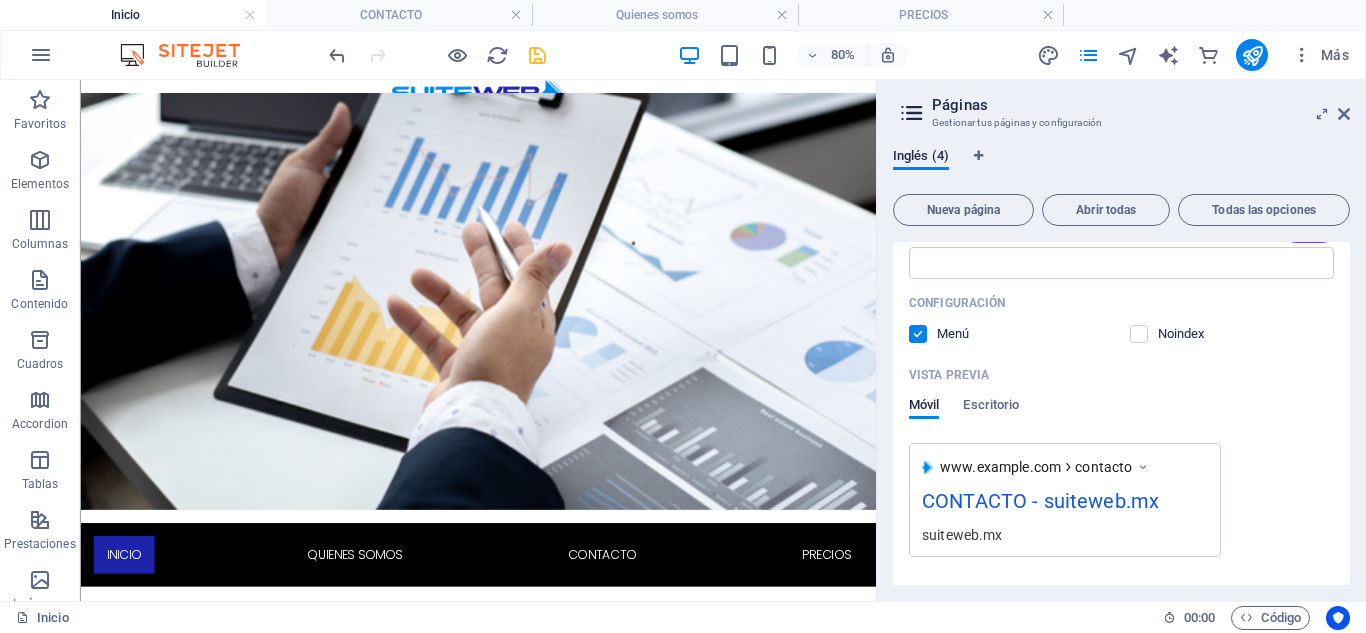 scroll, scrollTop: 2301, scrollLeft: 0, axis: vertical 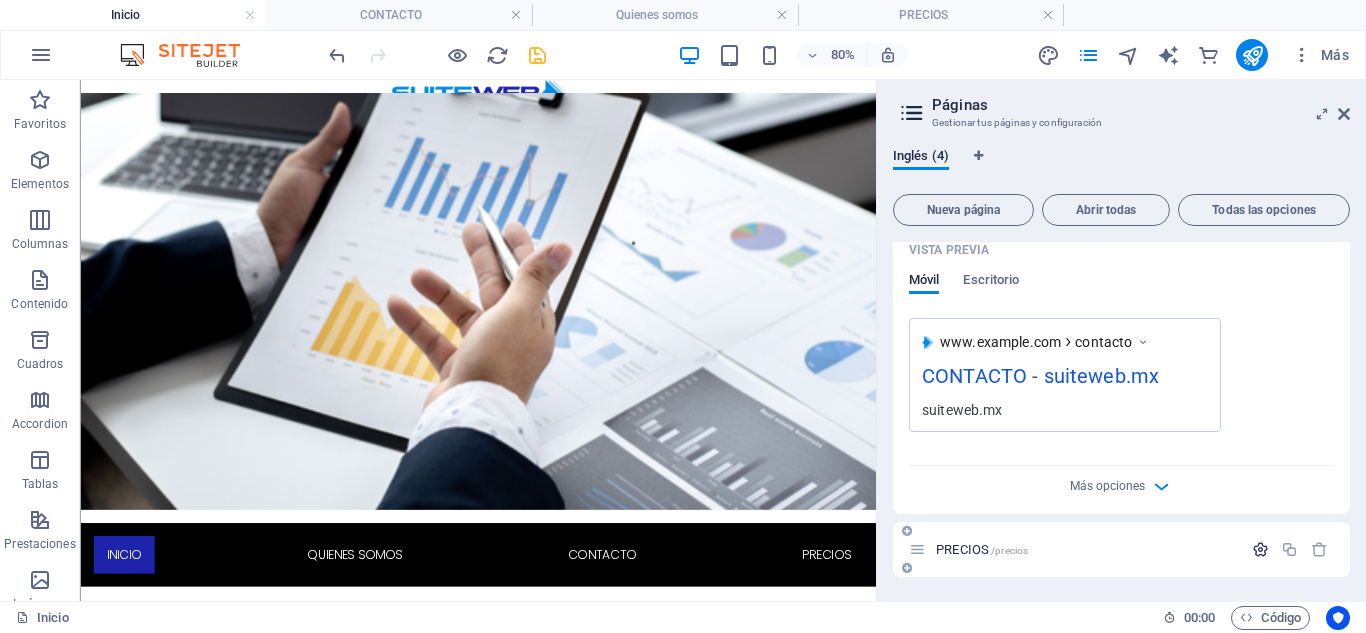 click at bounding box center [1260, 549] 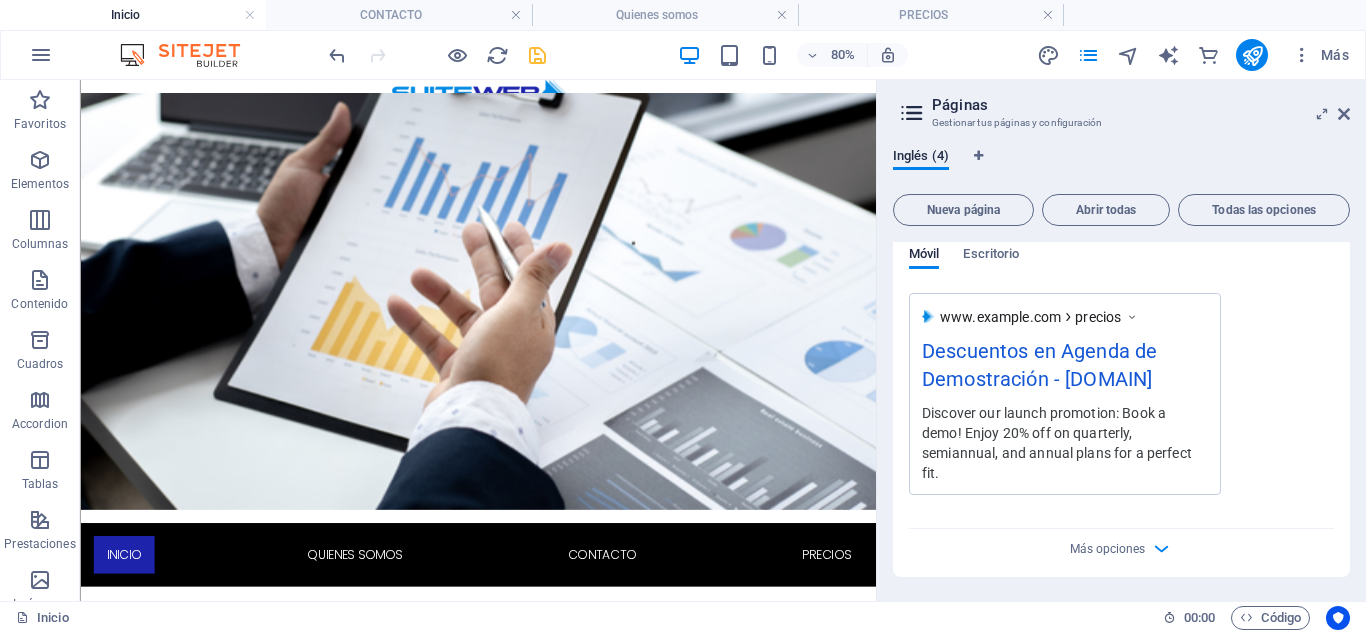 scroll, scrollTop: 3135, scrollLeft: 0, axis: vertical 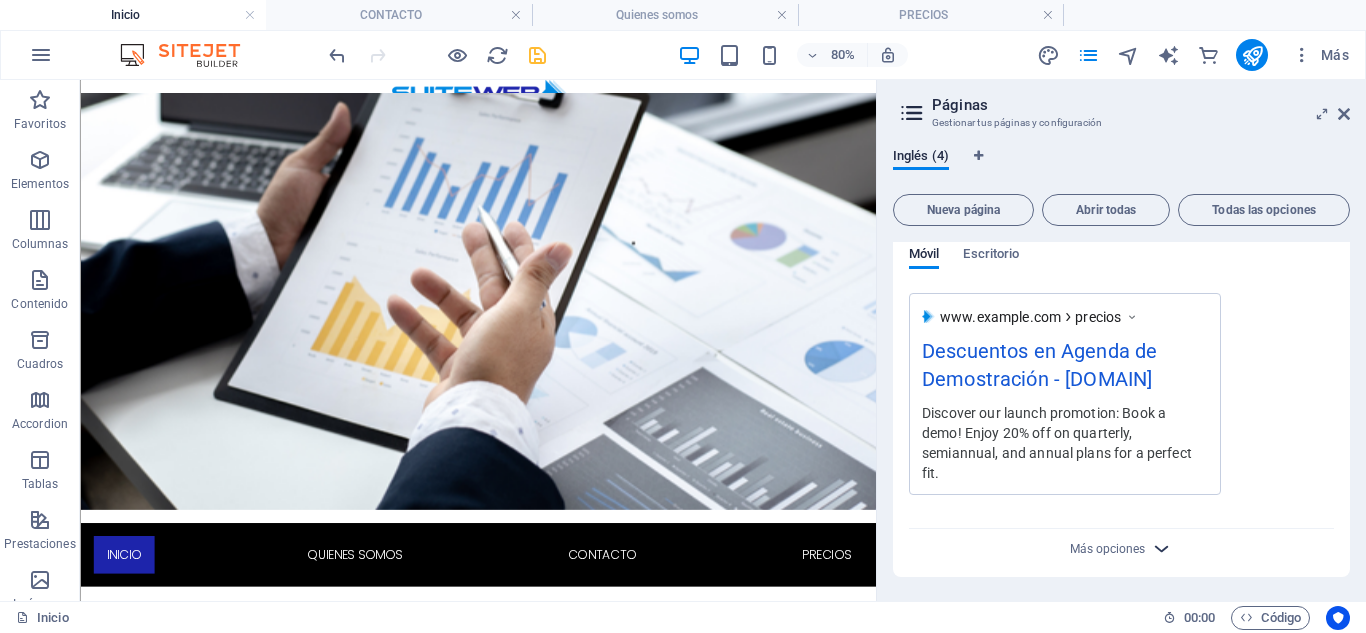 click at bounding box center [1161, 548] 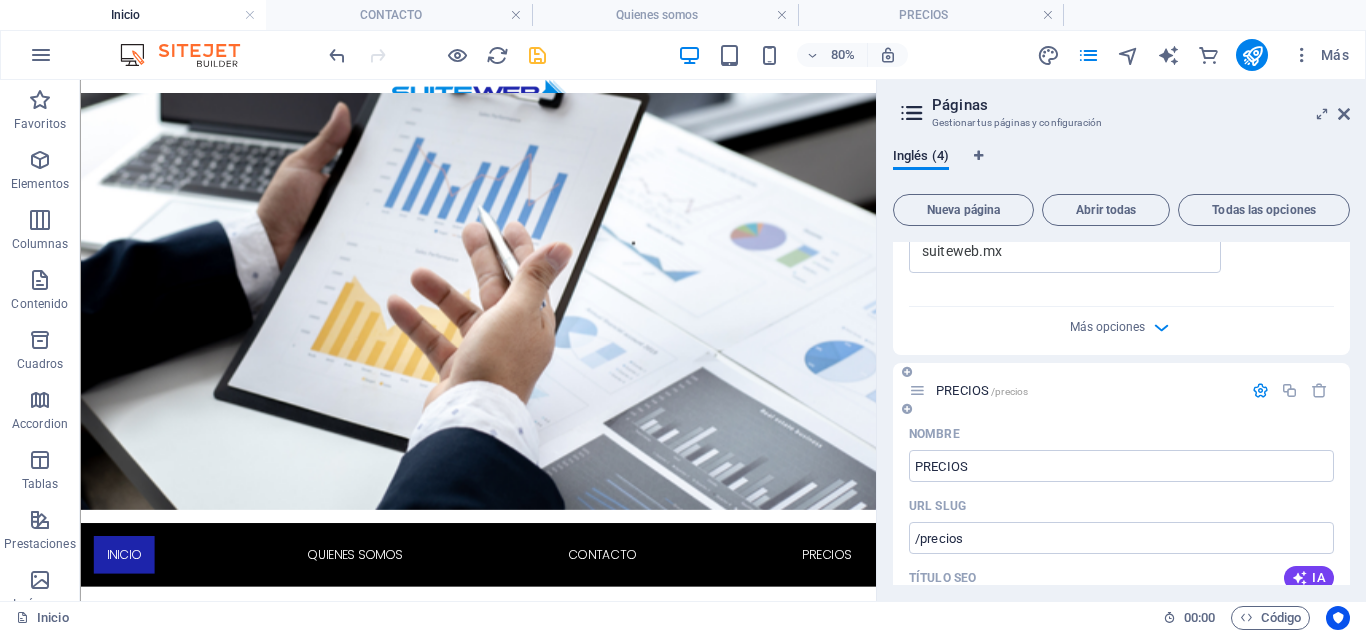 scroll, scrollTop: 2540, scrollLeft: 0, axis: vertical 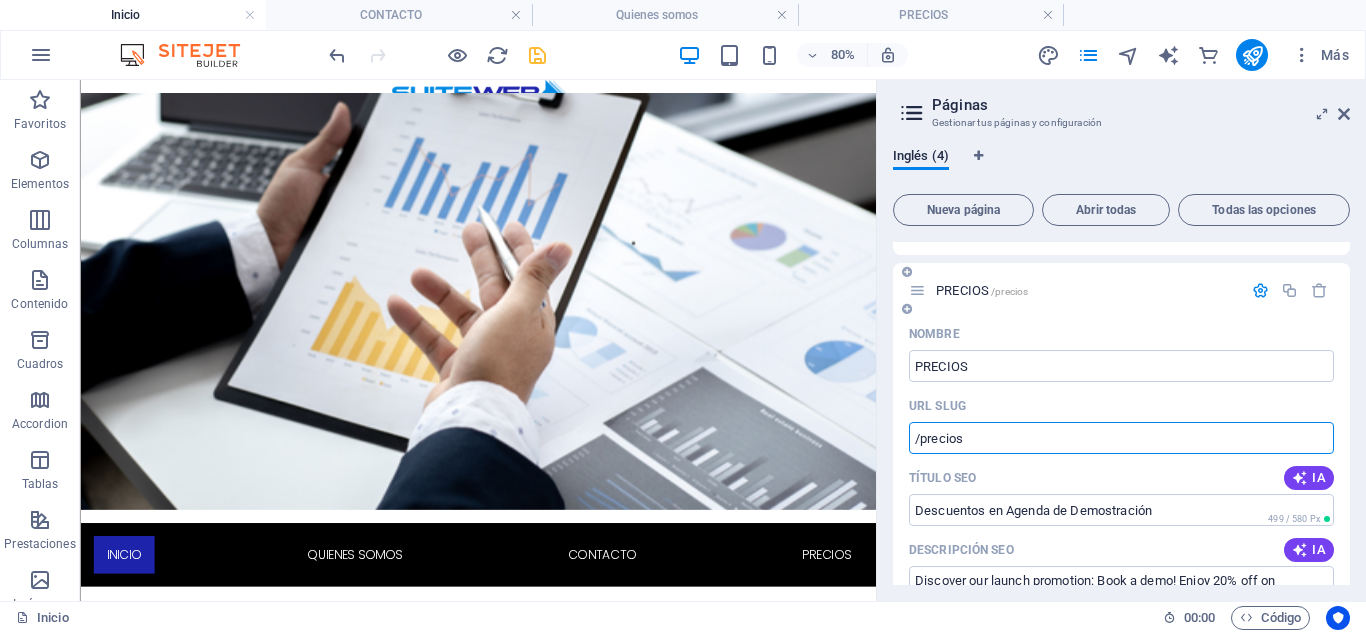 click on "/precios" at bounding box center (1121, 438) 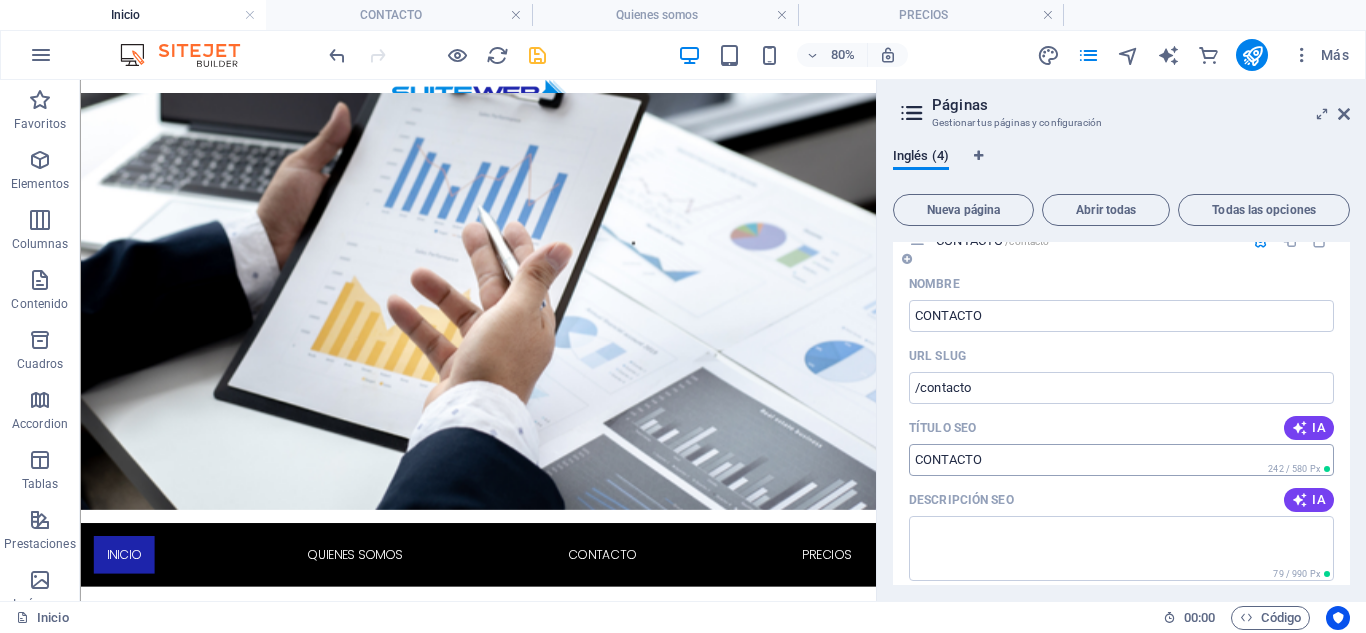 scroll, scrollTop: 1740, scrollLeft: 0, axis: vertical 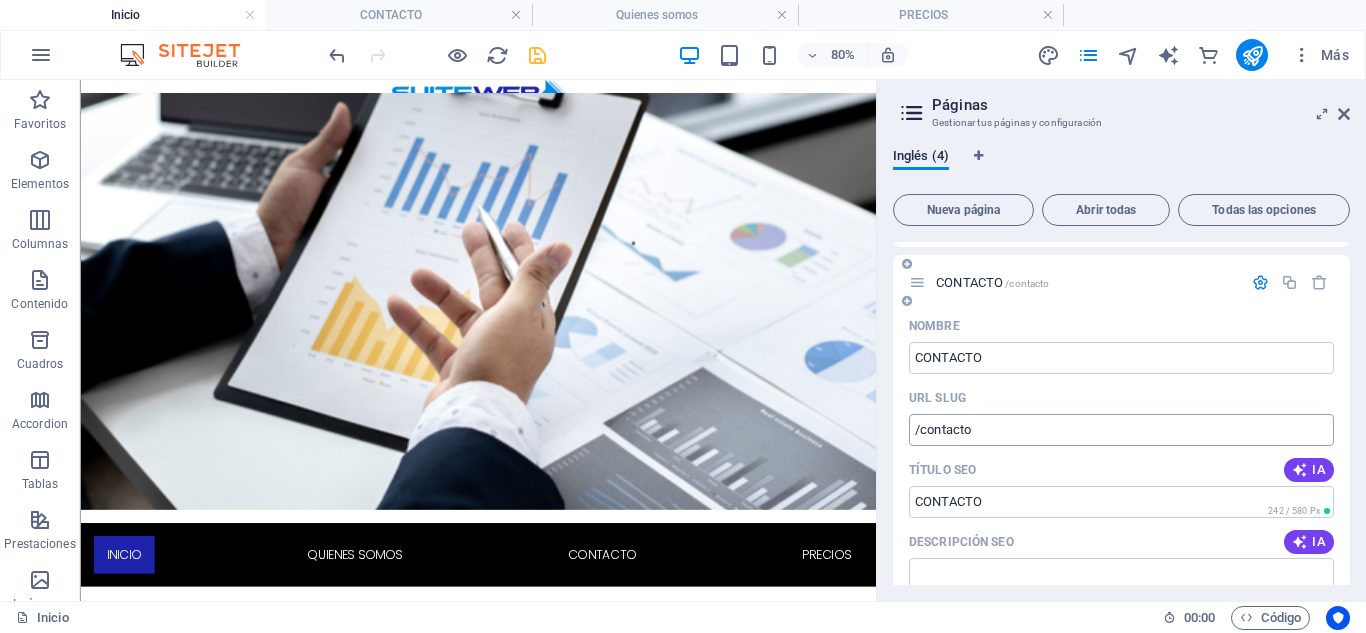 click on "/contacto" at bounding box center [1121, 430] 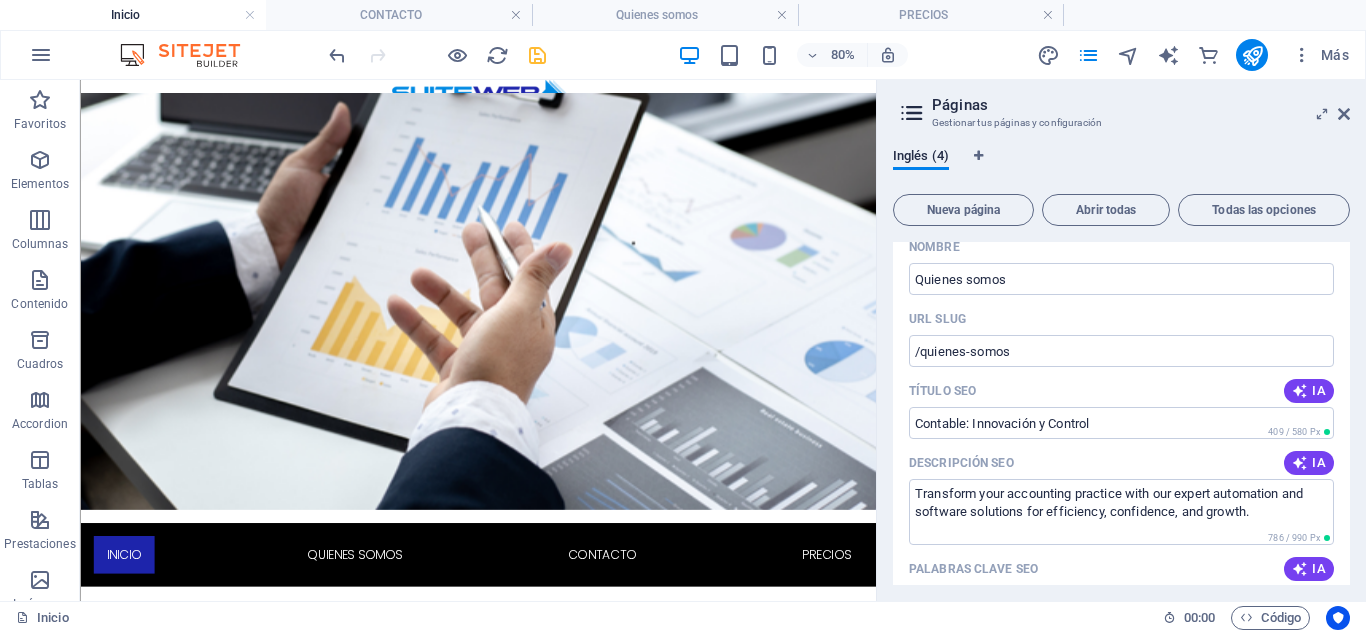 scroll, scrollTop: 940, scrollLeft: 0, axis: vertical 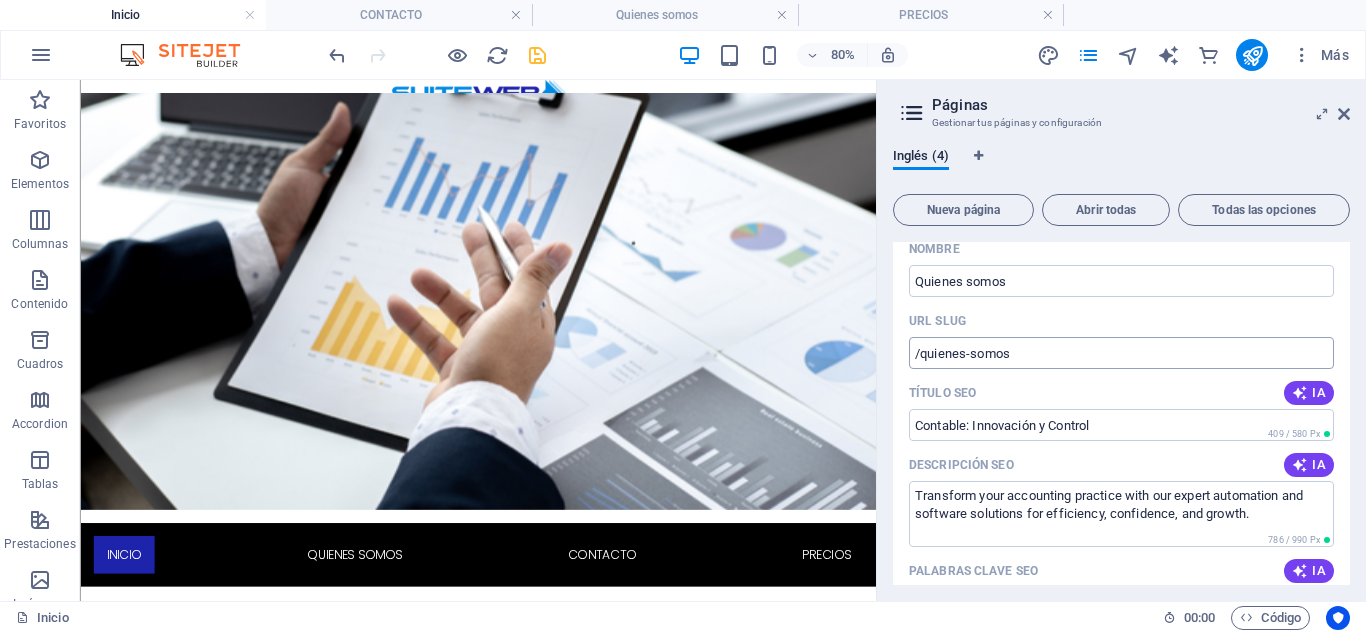 click on "/quienes-somos" at bounding box center [1121, 353] 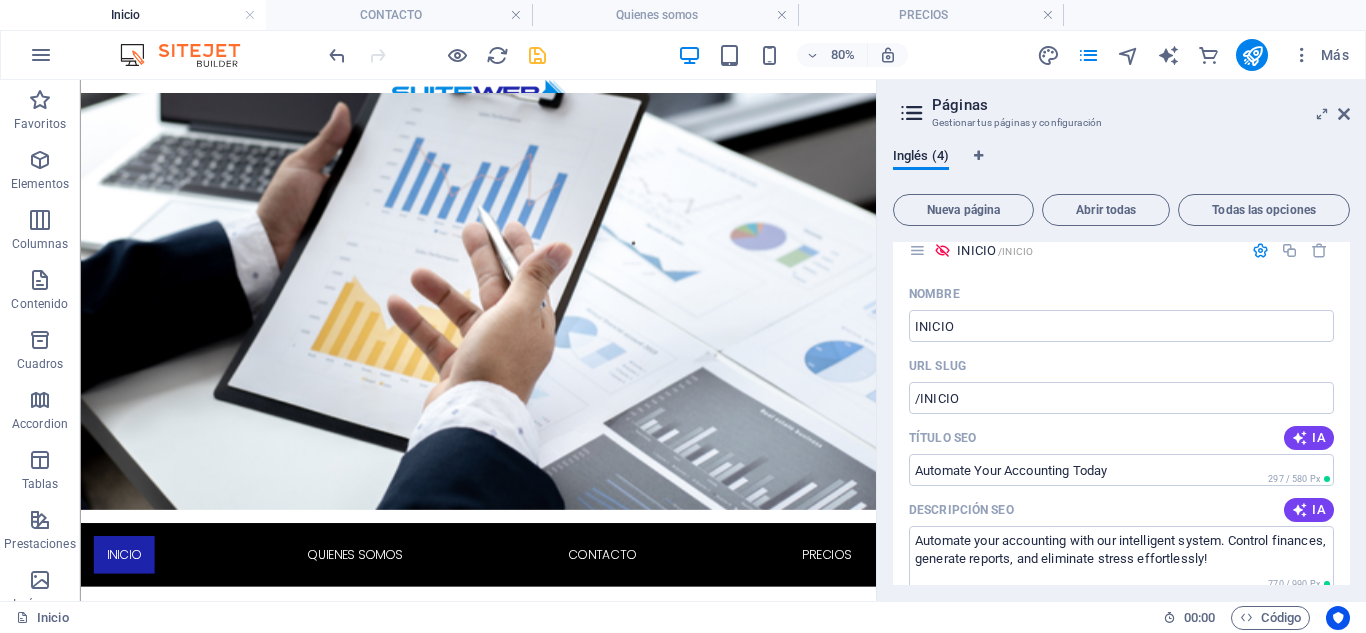 scroll, scrollTop: 0, scrollLeft: 0, axis: both 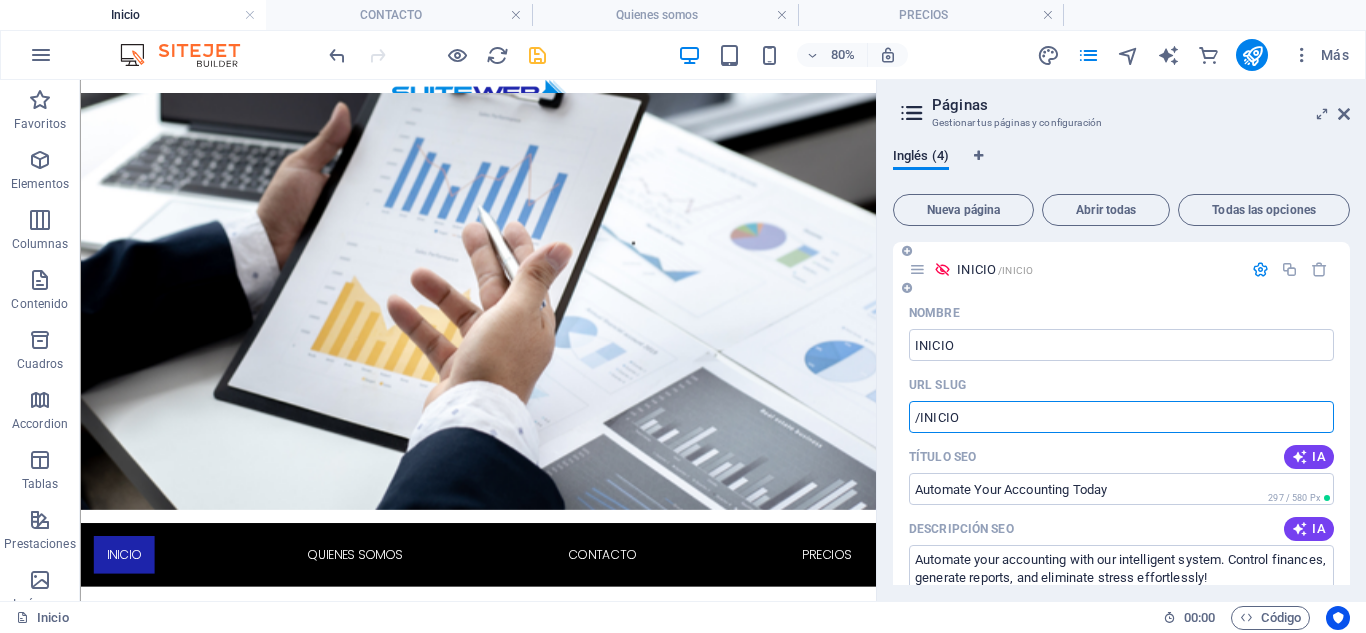 click on "/INICIO" at bounding box center [1121, 417] 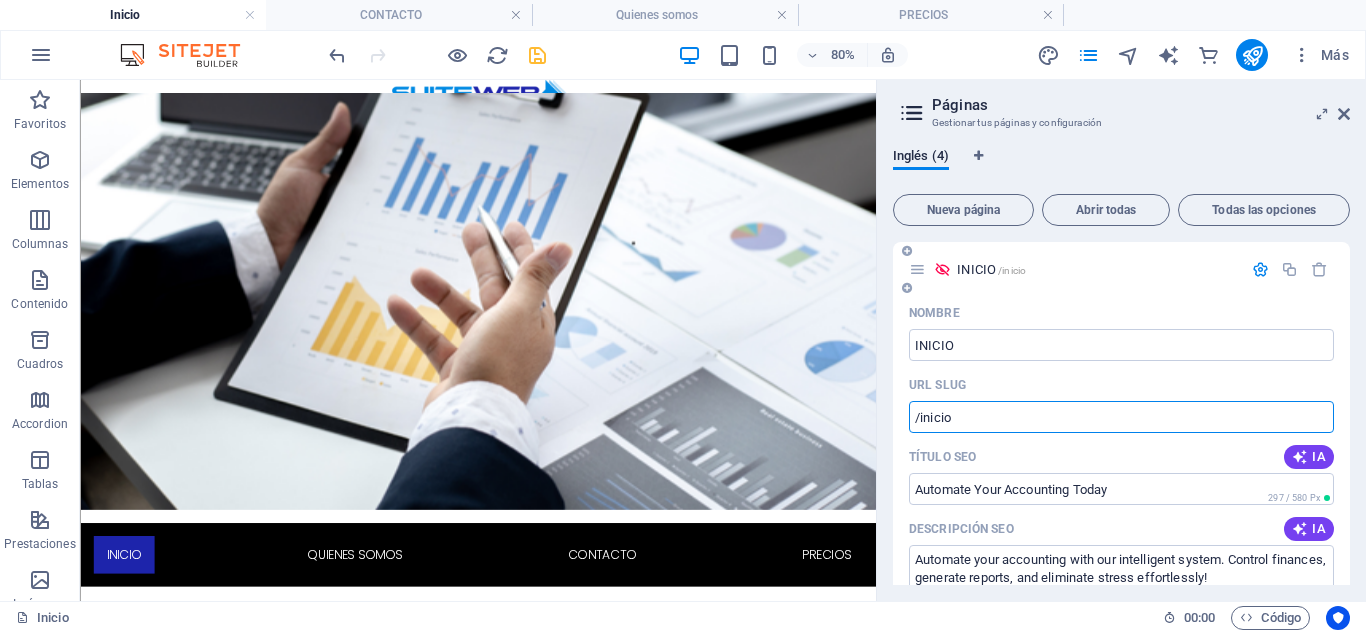 type on "/inicio" 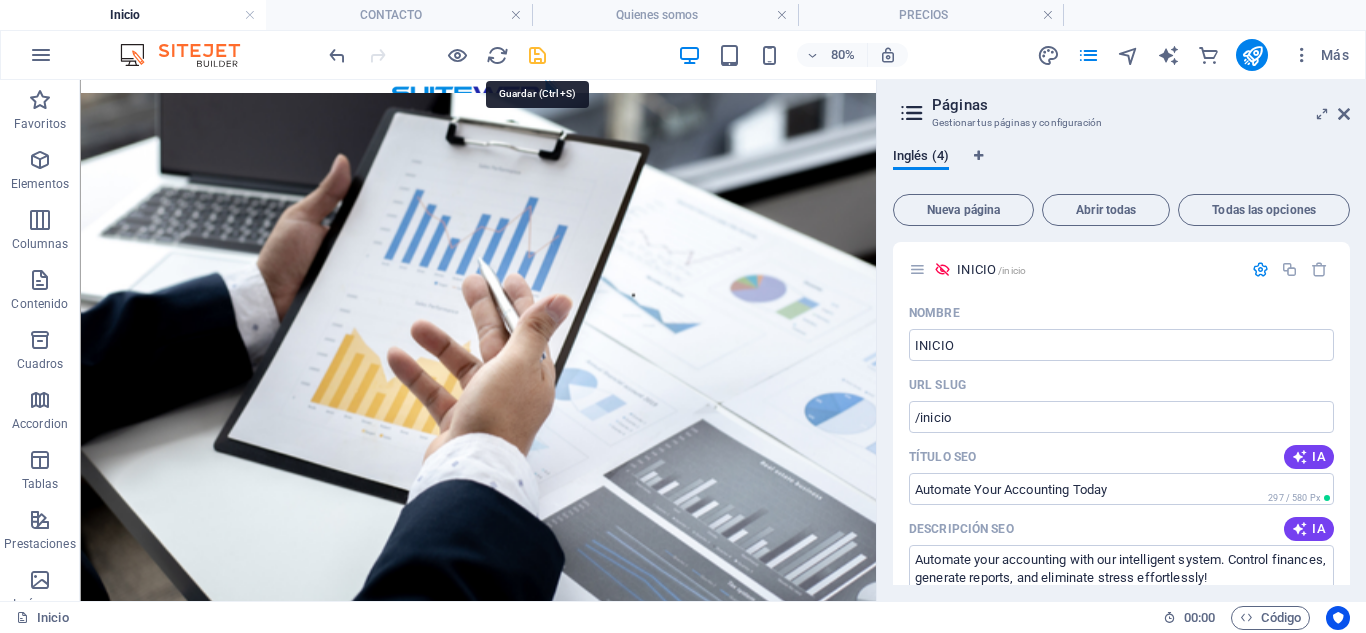 click at bounding box center (537, 55) 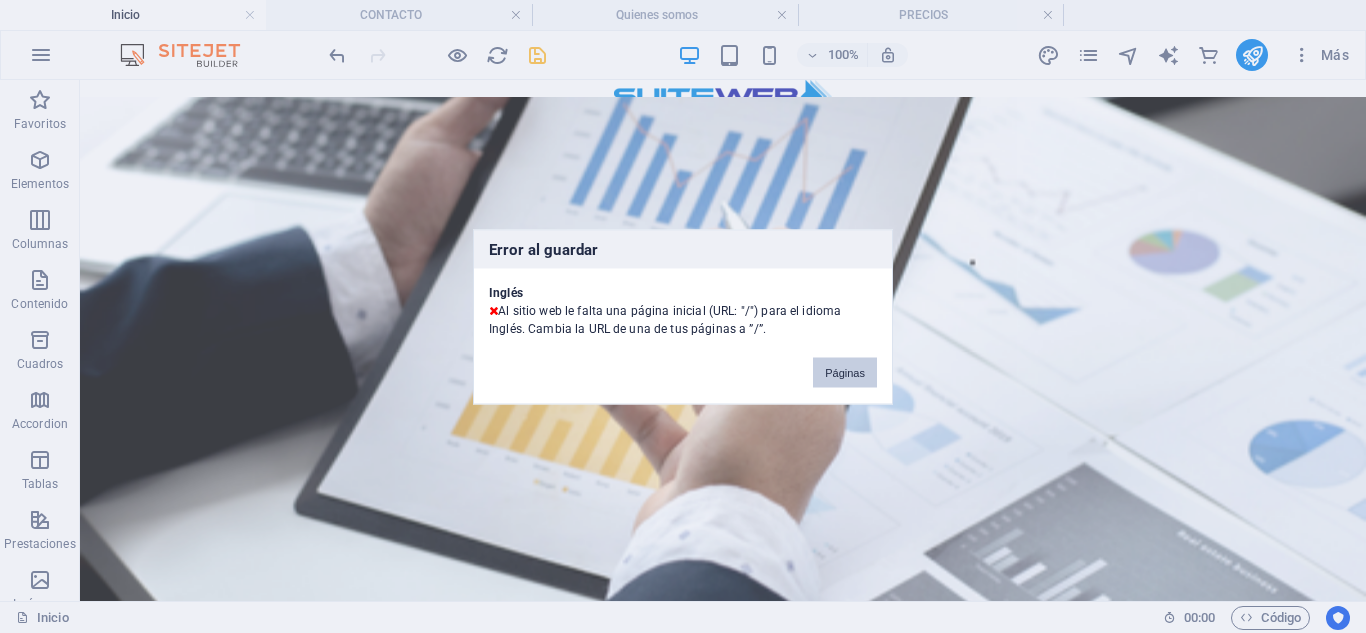 click on "Páginas" at bounding box center [845, 372] 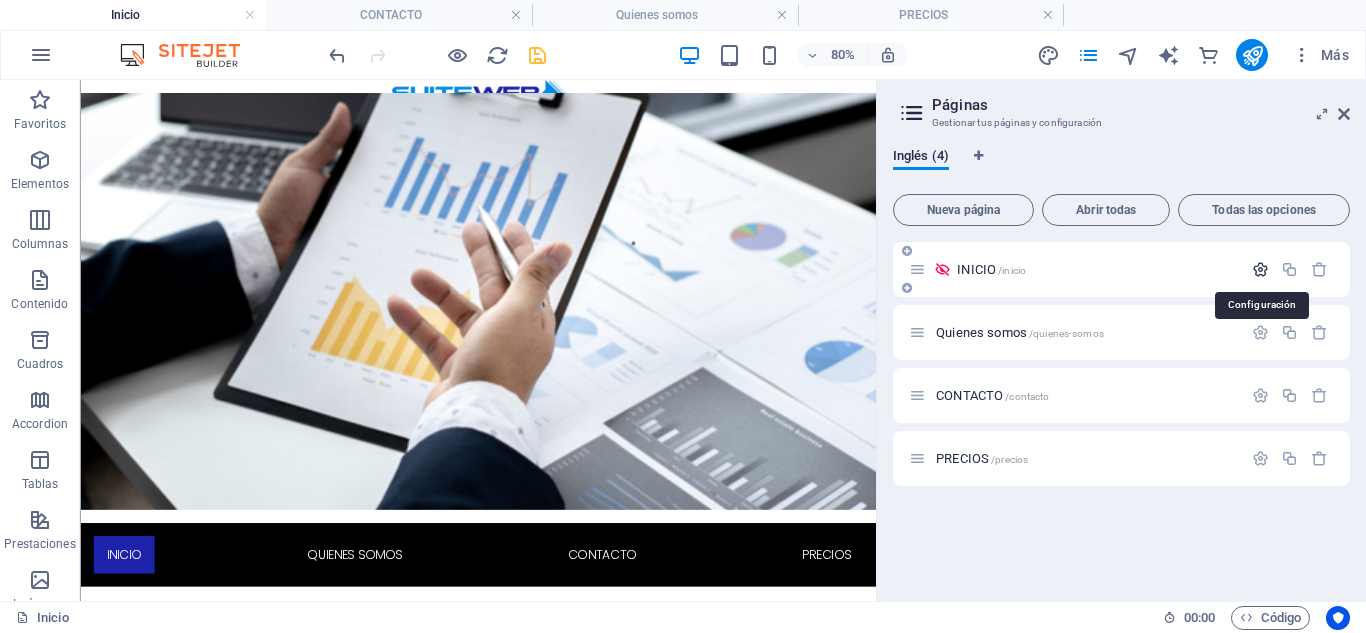 click at bounding box center (1260, 269) 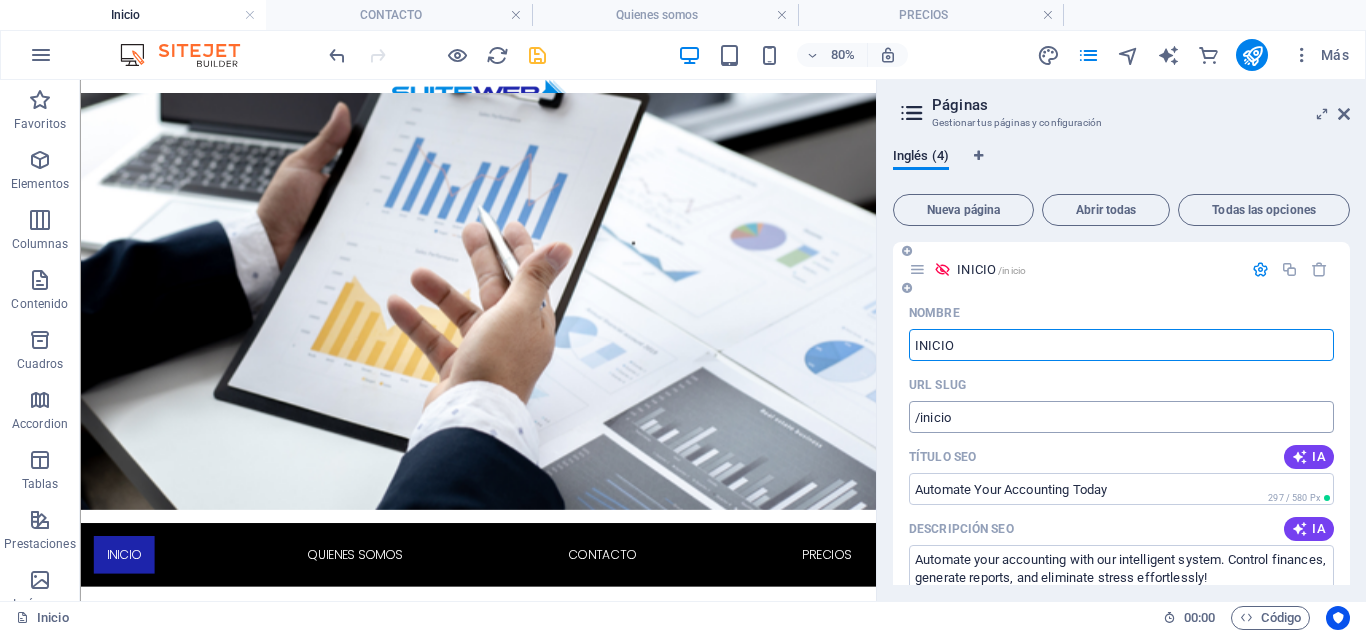 click on "/inicio" at bounding box center (1121, 417) 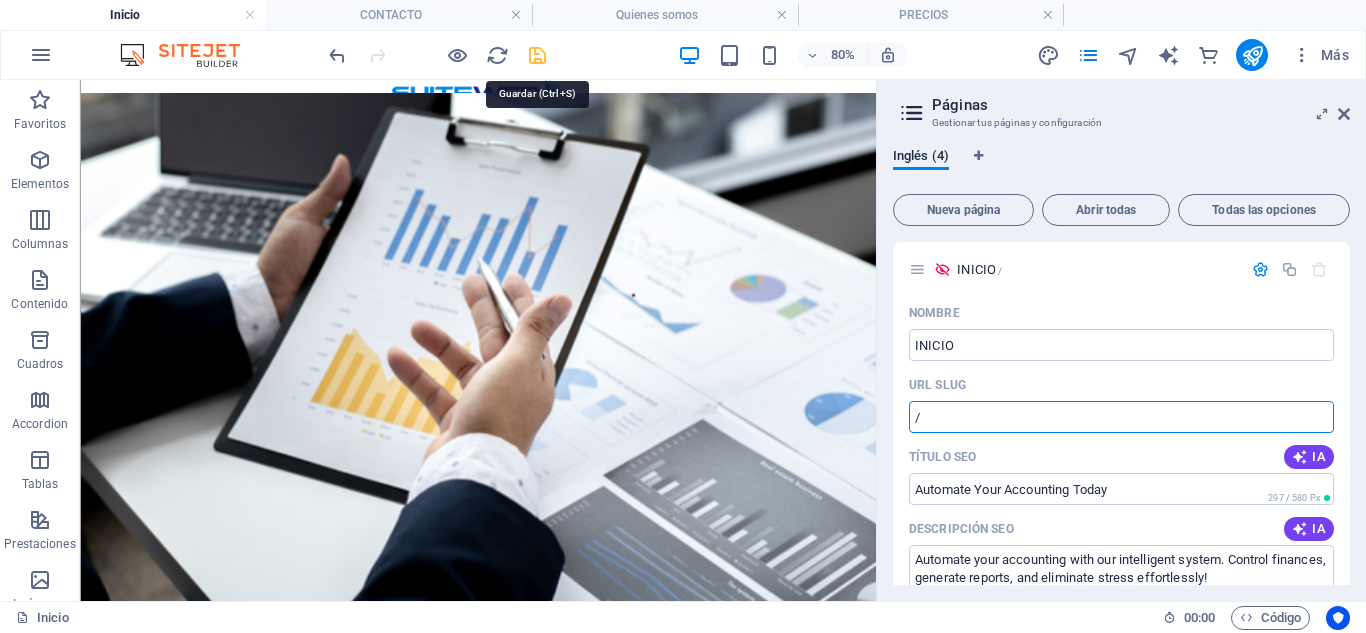 type on "/" 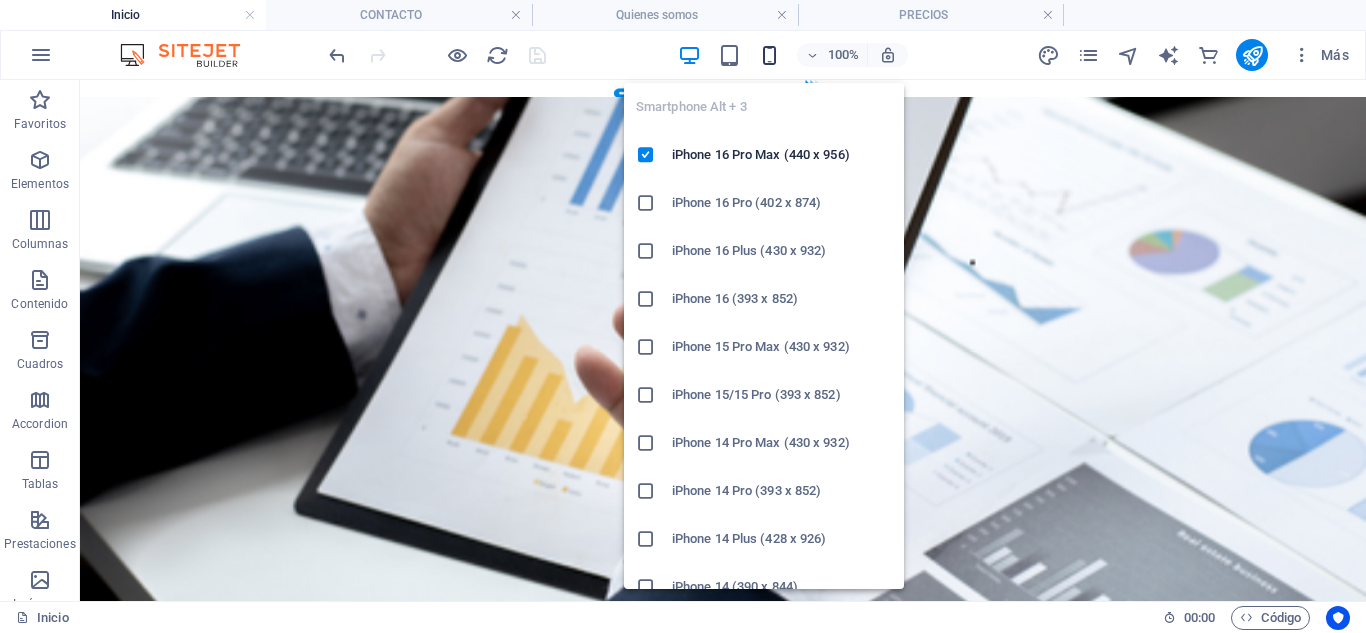 click at bounding box center (769, 55) 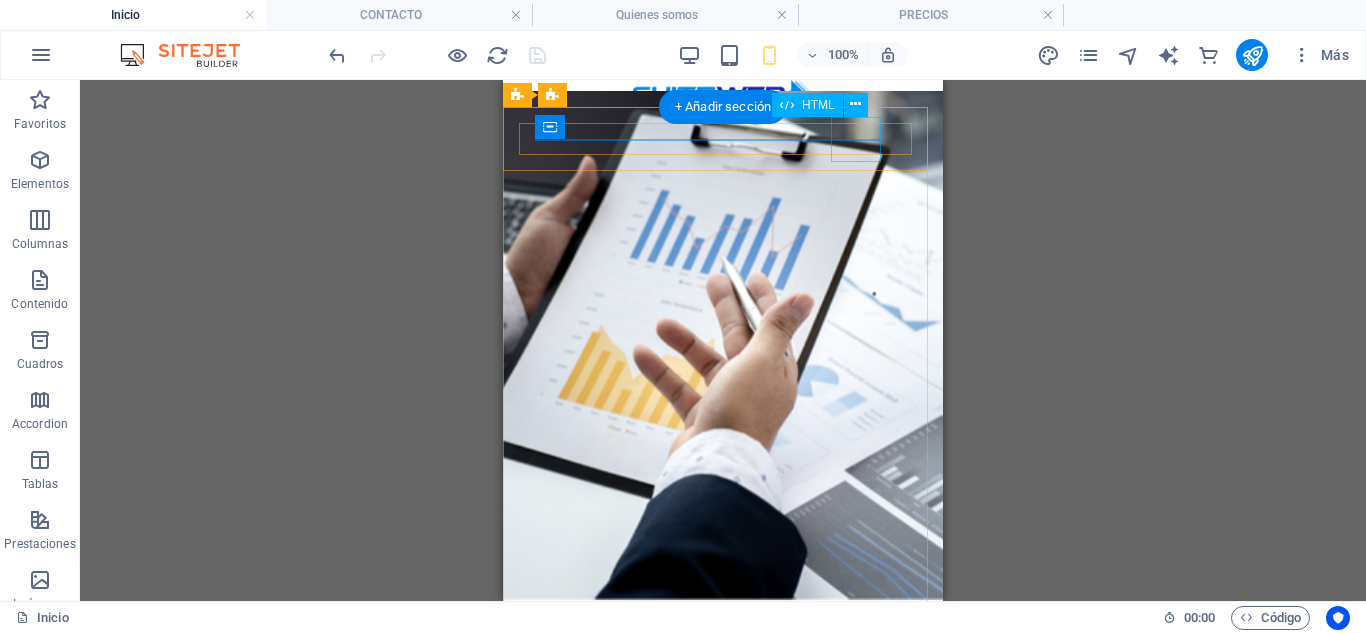 click at bounding box center (560, 682) 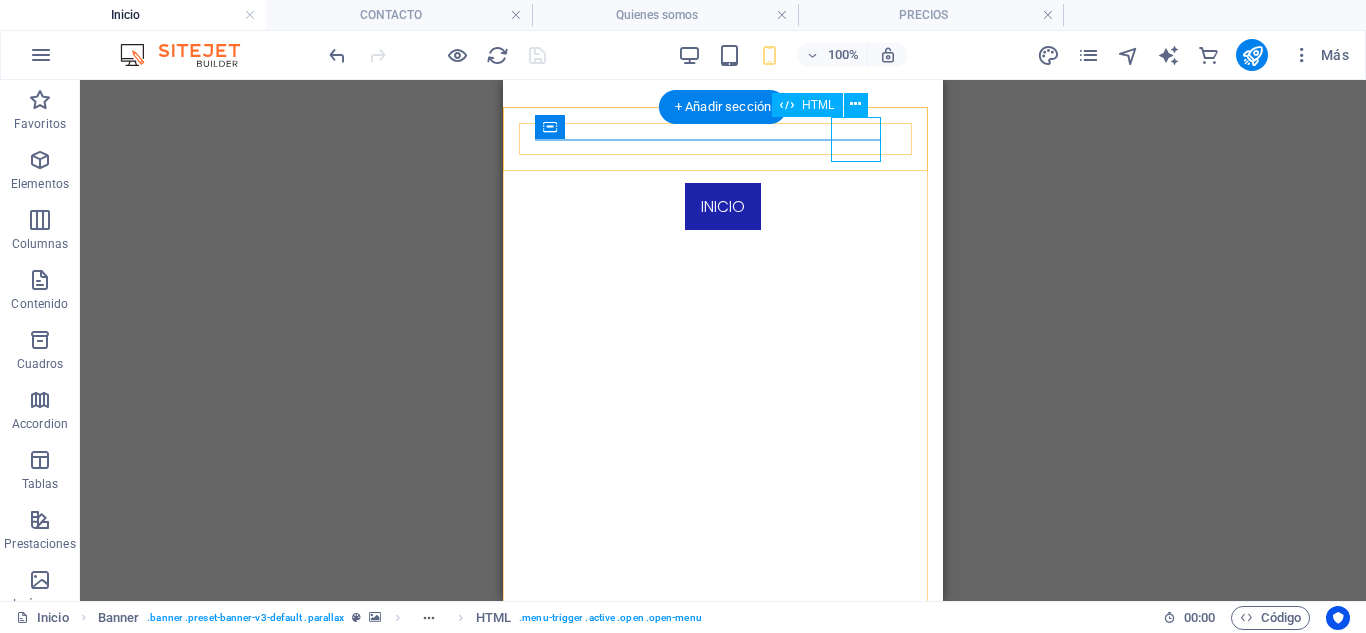 click at bounding box center (560, 682) 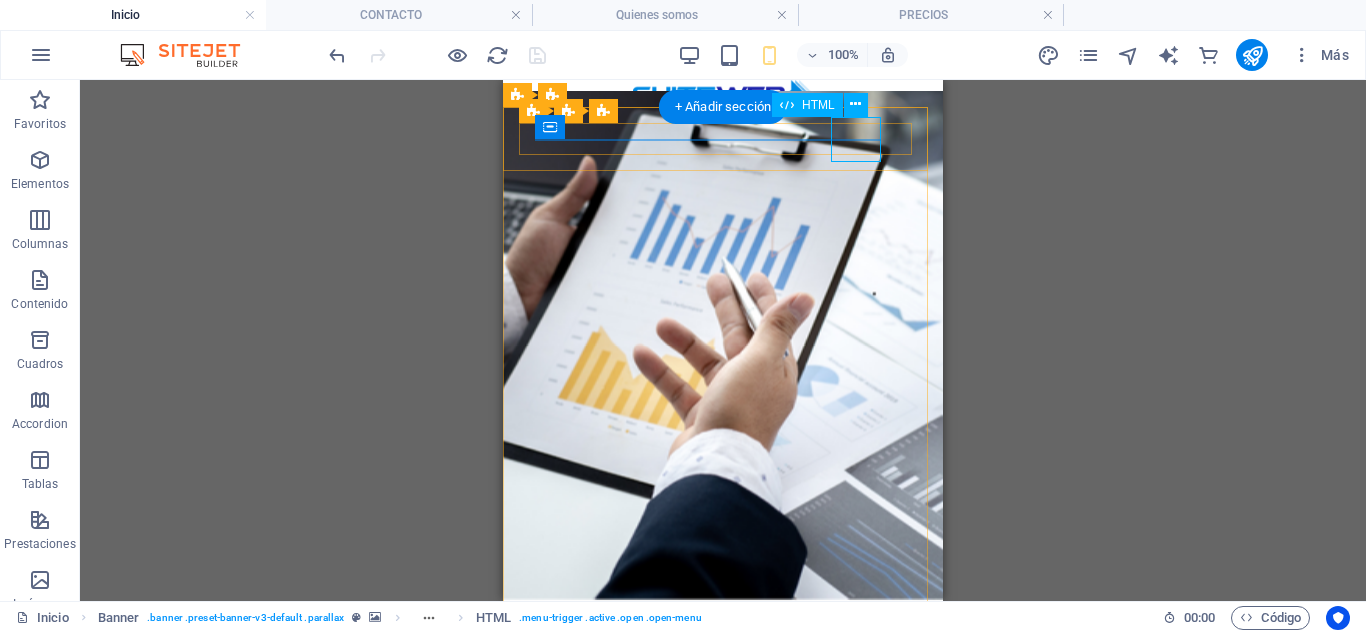 click at bounding box center (560, 682) 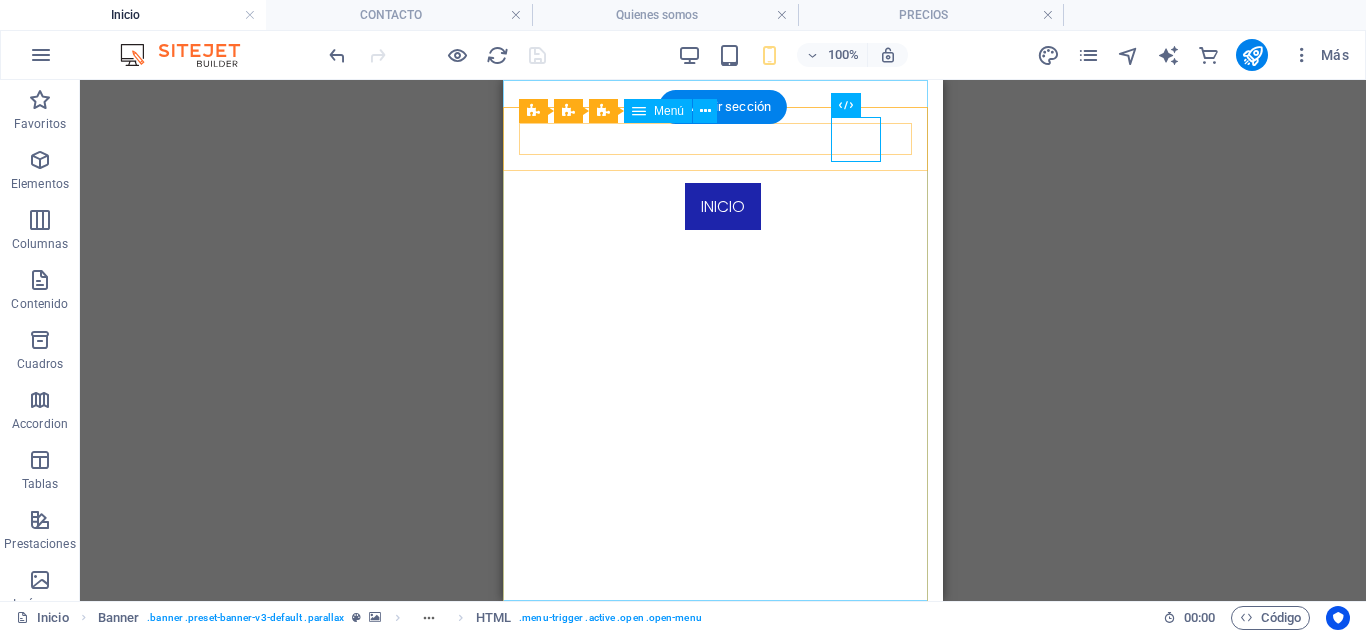 click on "INICIO Quienes somos CONTACTO PRECIOS" at bounding box center [723, 340] 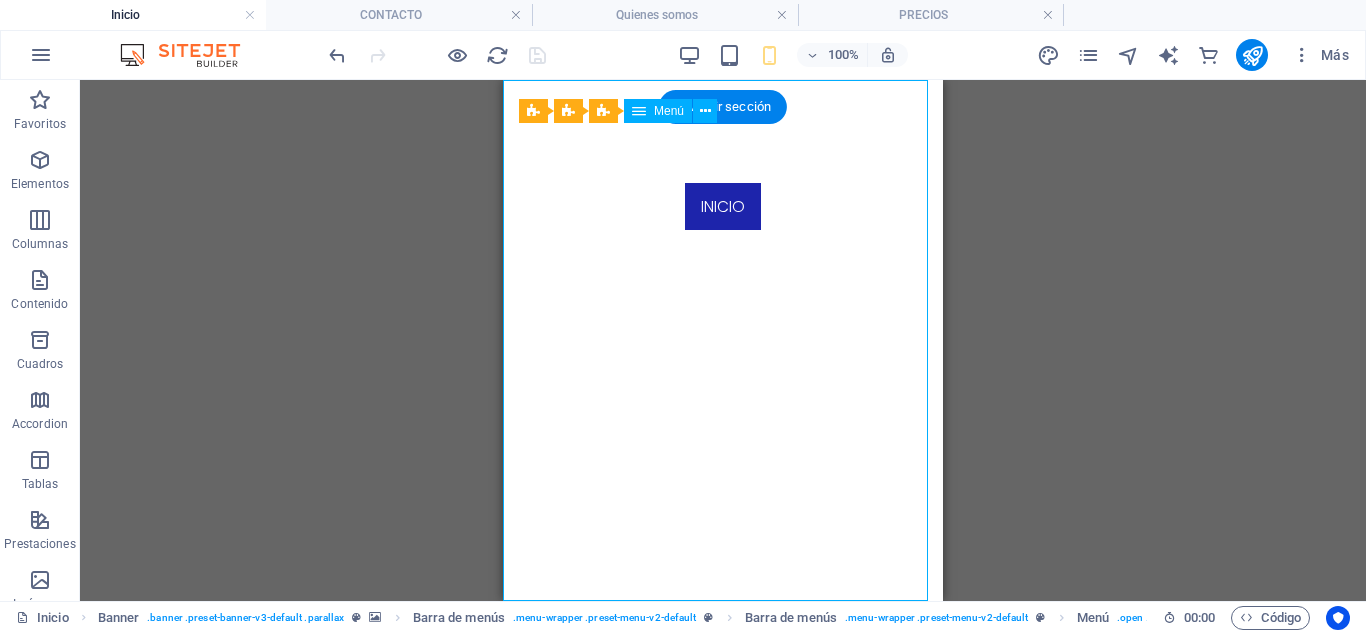 click on "INICIO Quienes somos CONTACTO PRECIOS" at bounding box center [723, 340] 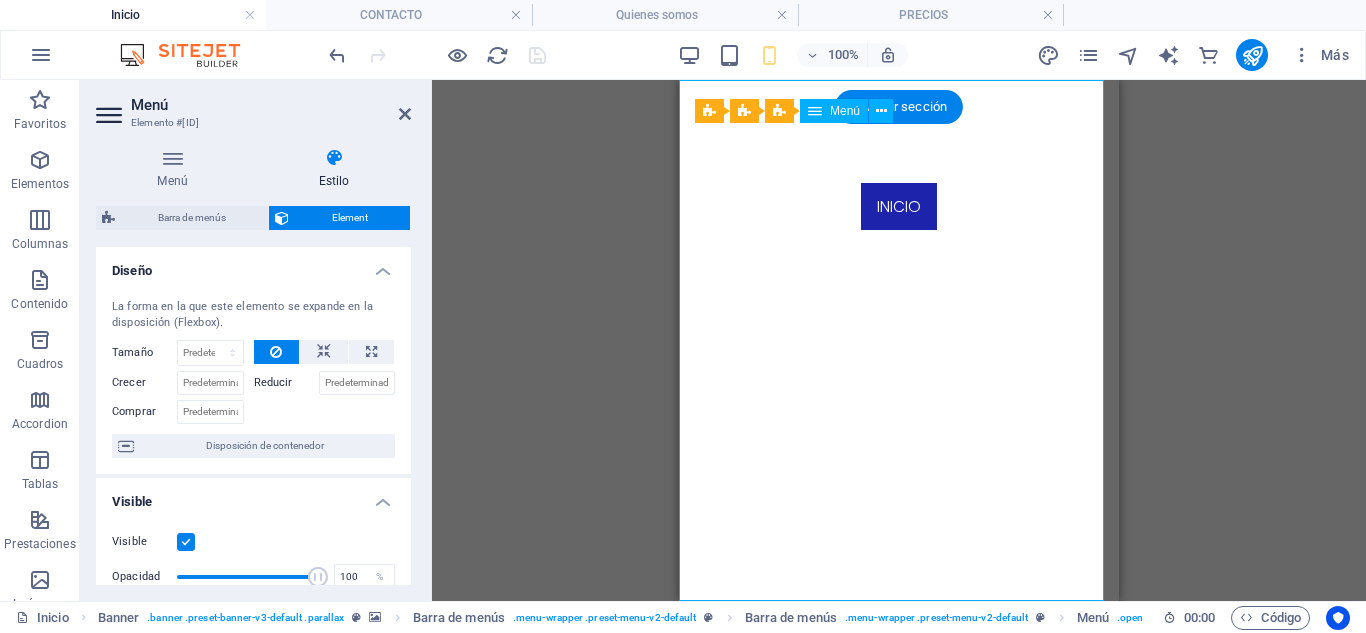 type on "100" 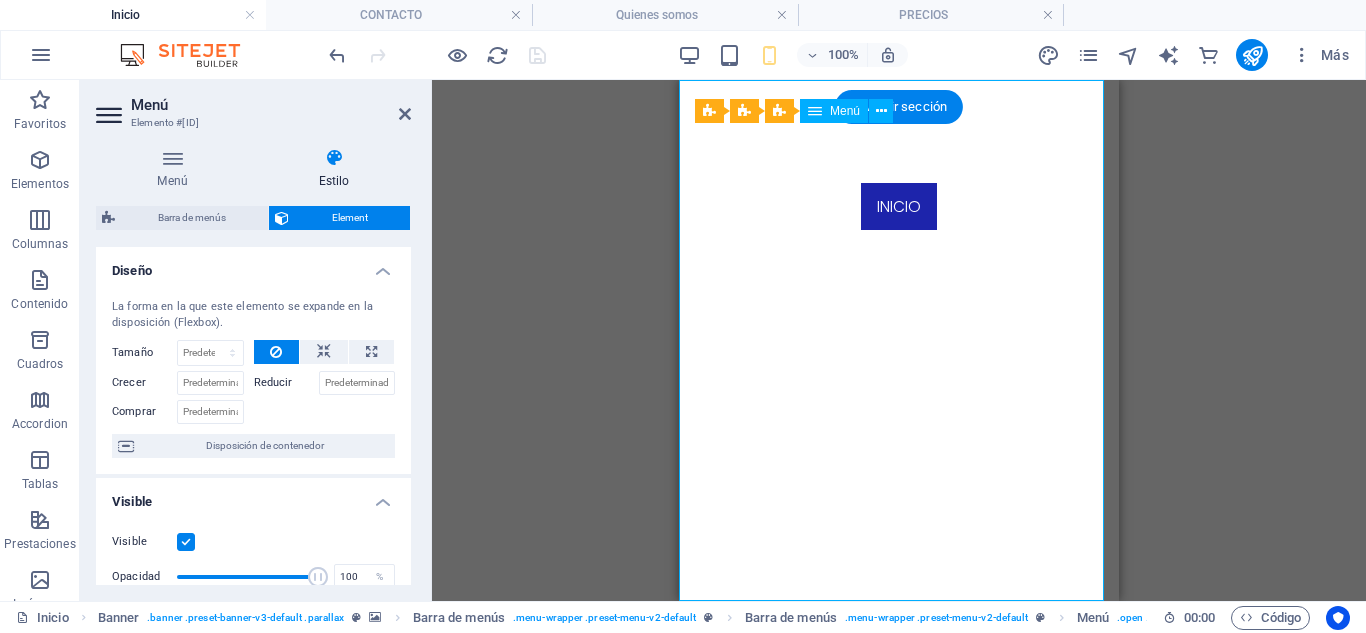 select on "%" 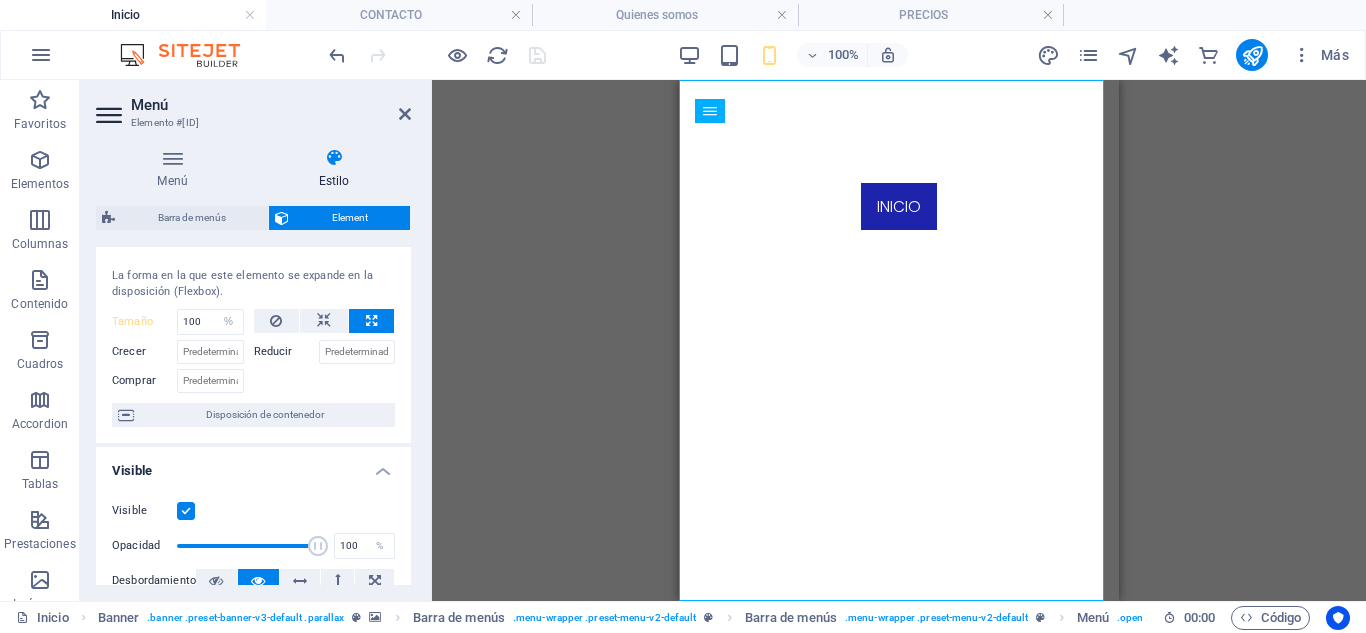 scroll, scrollTop: 24, scrollLeft: 0, axis: vertical 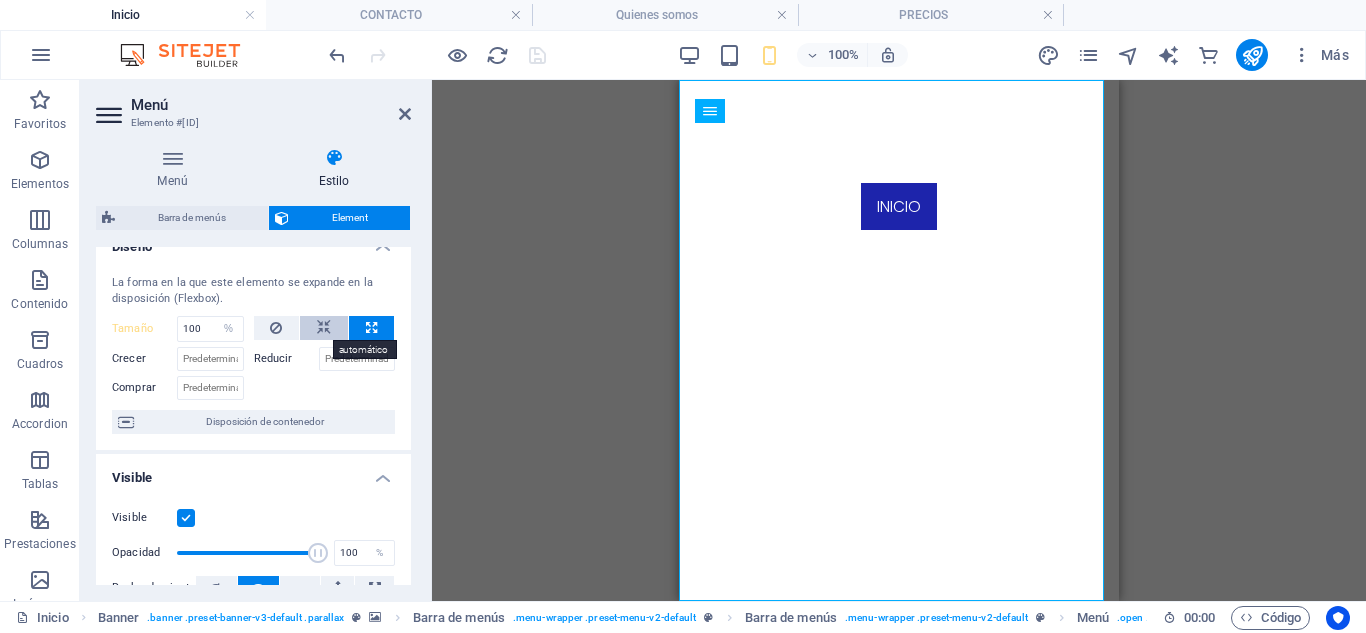 click at bounding box center [324, 328] 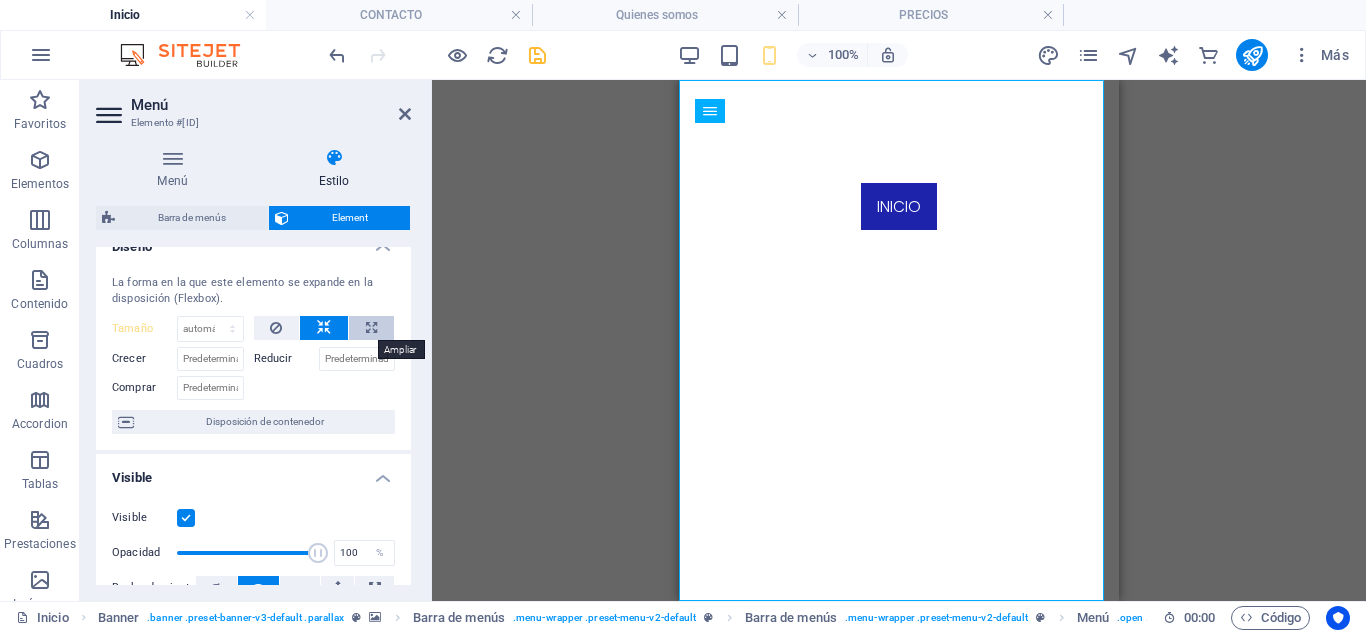 click at bounding box center (371, 328) 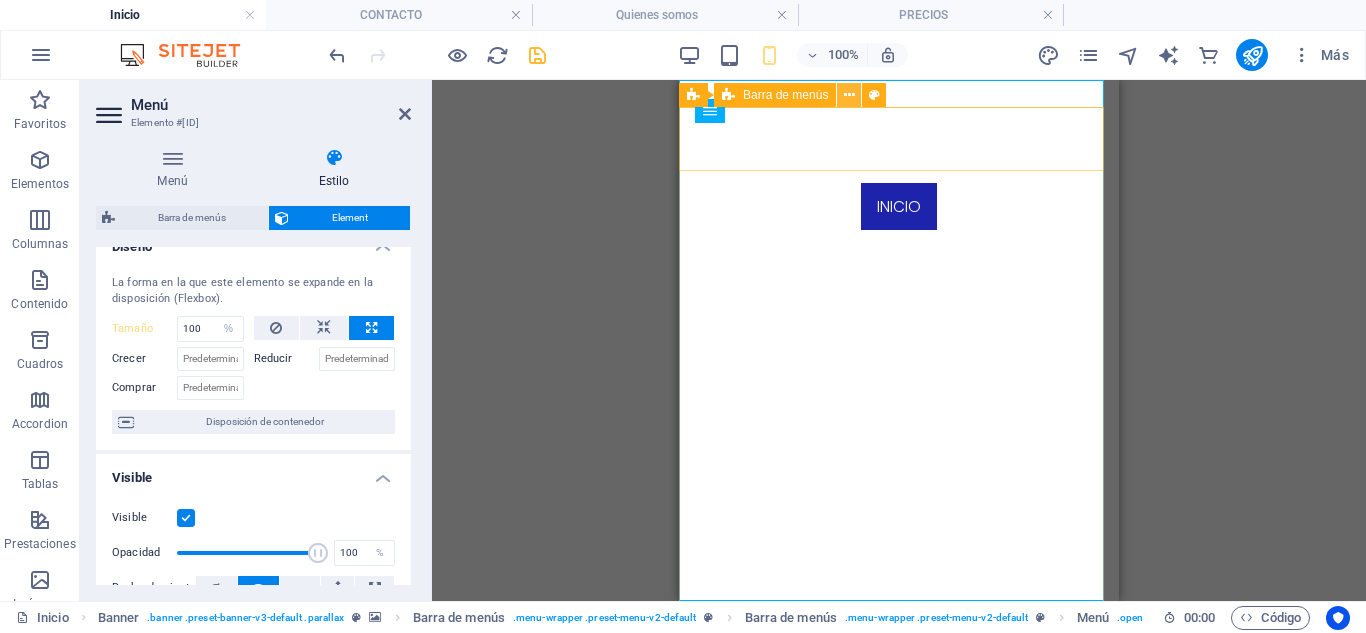 click at bounding box center (849, 95) 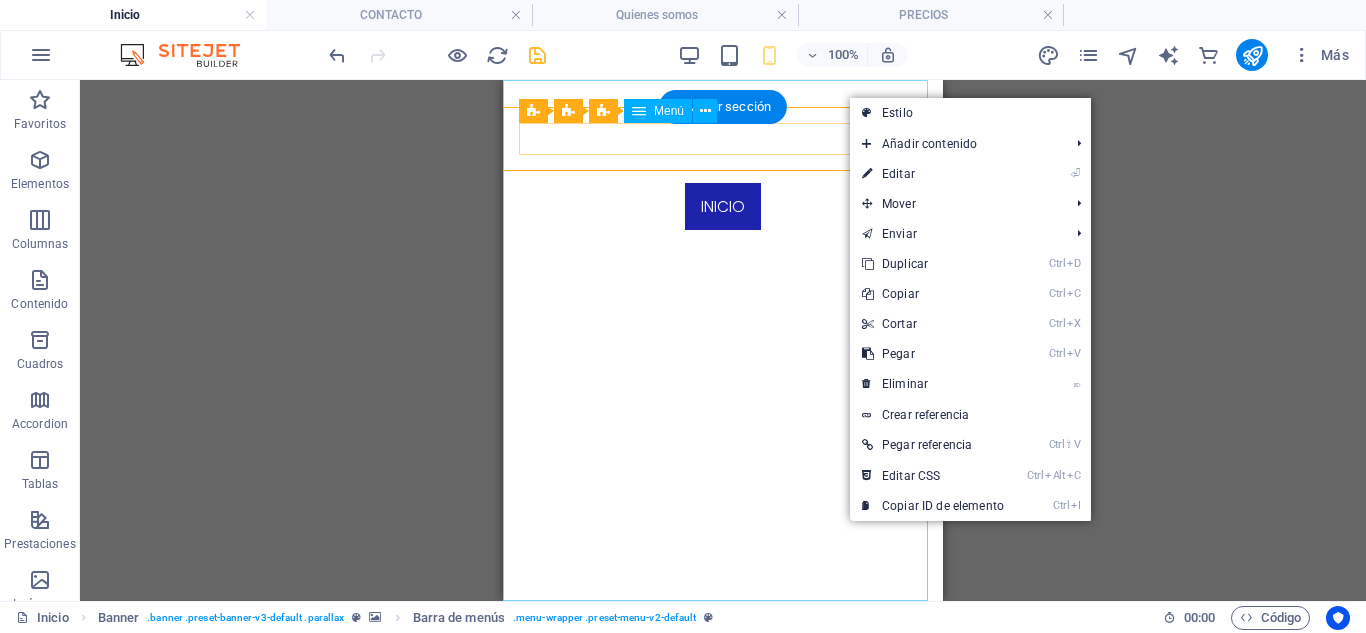 click on "INICIO Quienes somos CONTACTO PRECIOS" at bounding box center (723, 340) 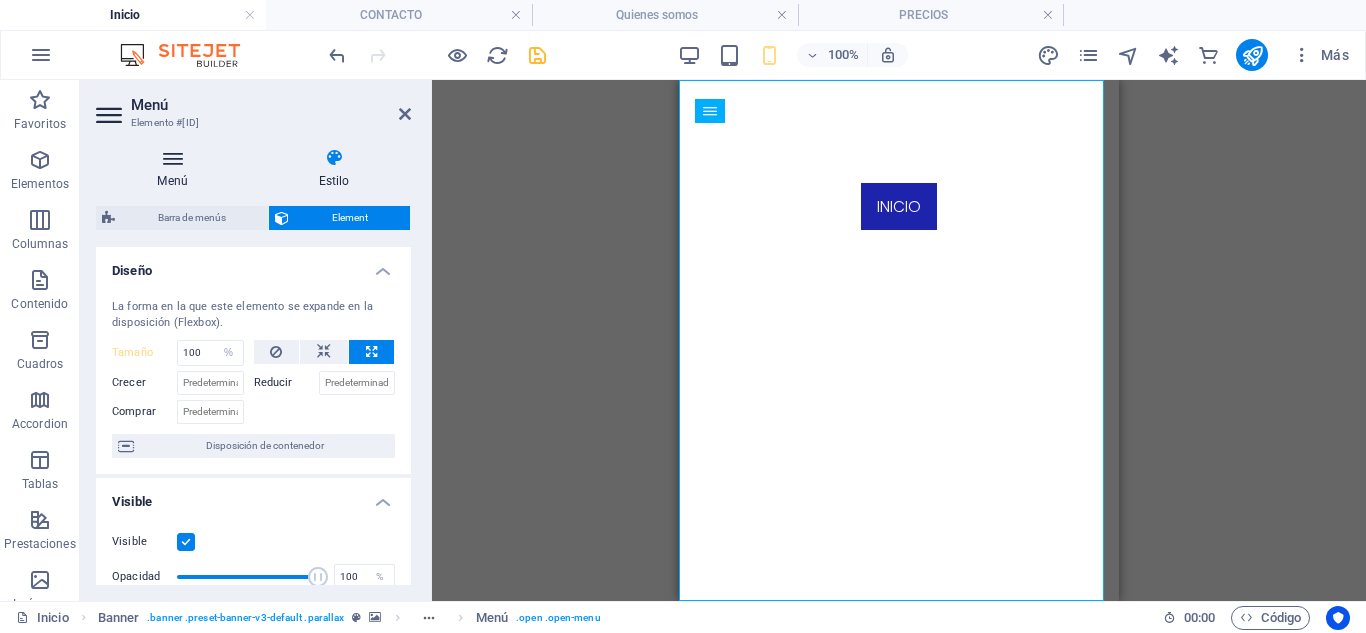 click on "Menú" at bounding box center (176, 169) 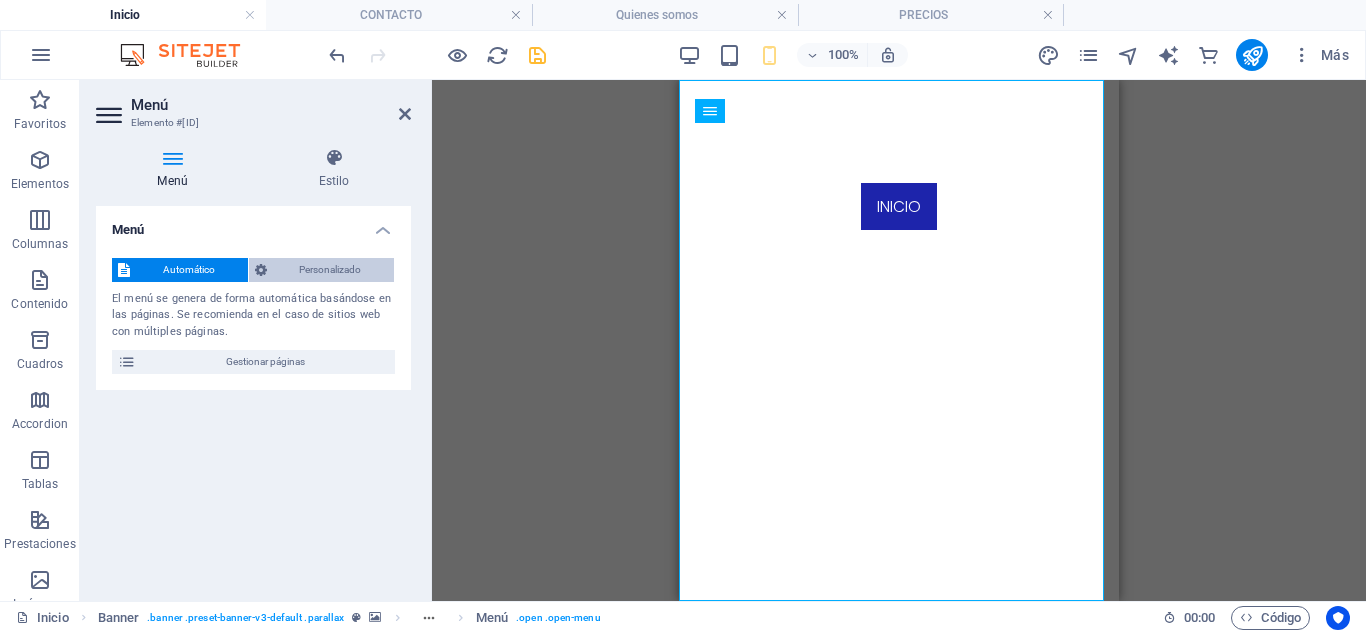 click on "Personalizado" at bounding box center [331, 270] 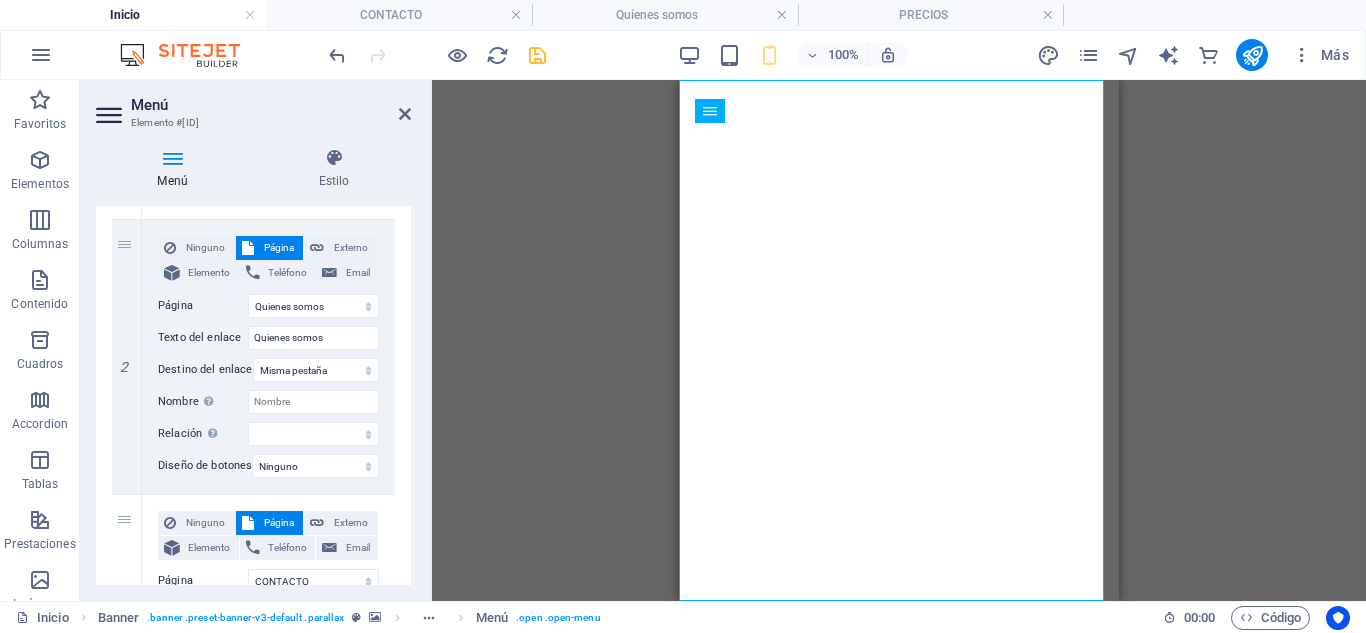 scroll, scrollTop: 500, scrollLeft: 0, axis: vertical 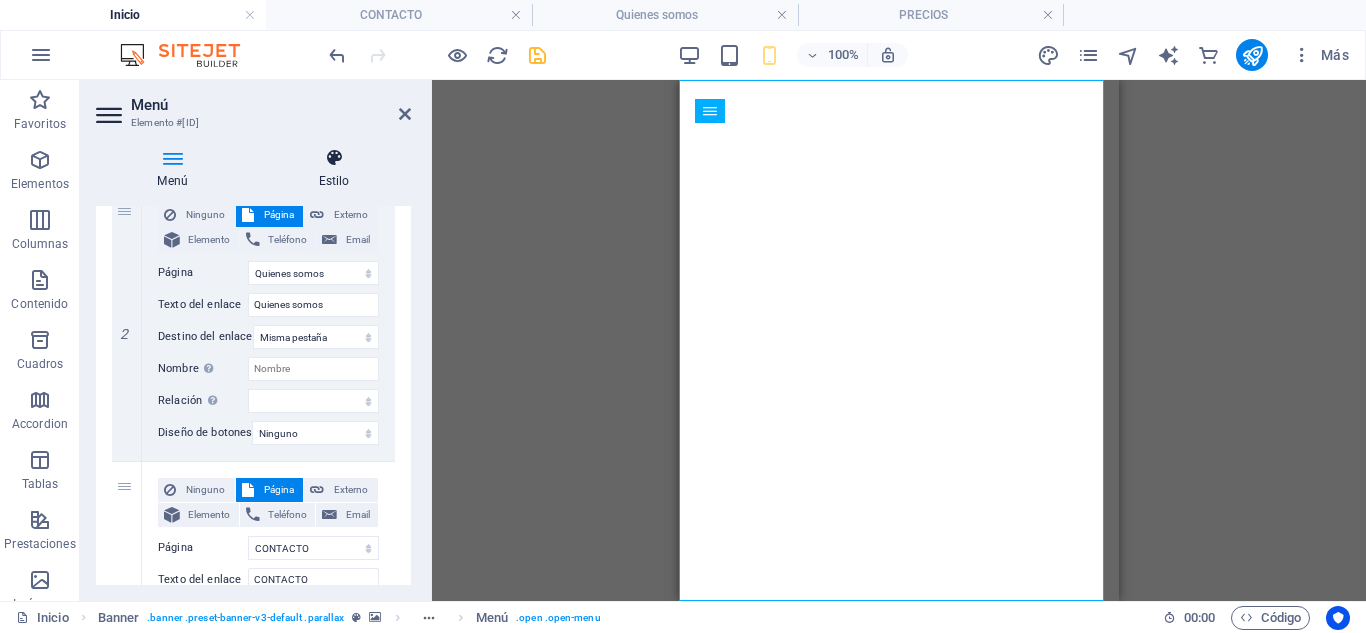 click on "Estilo" at bounding box center [334, 169] 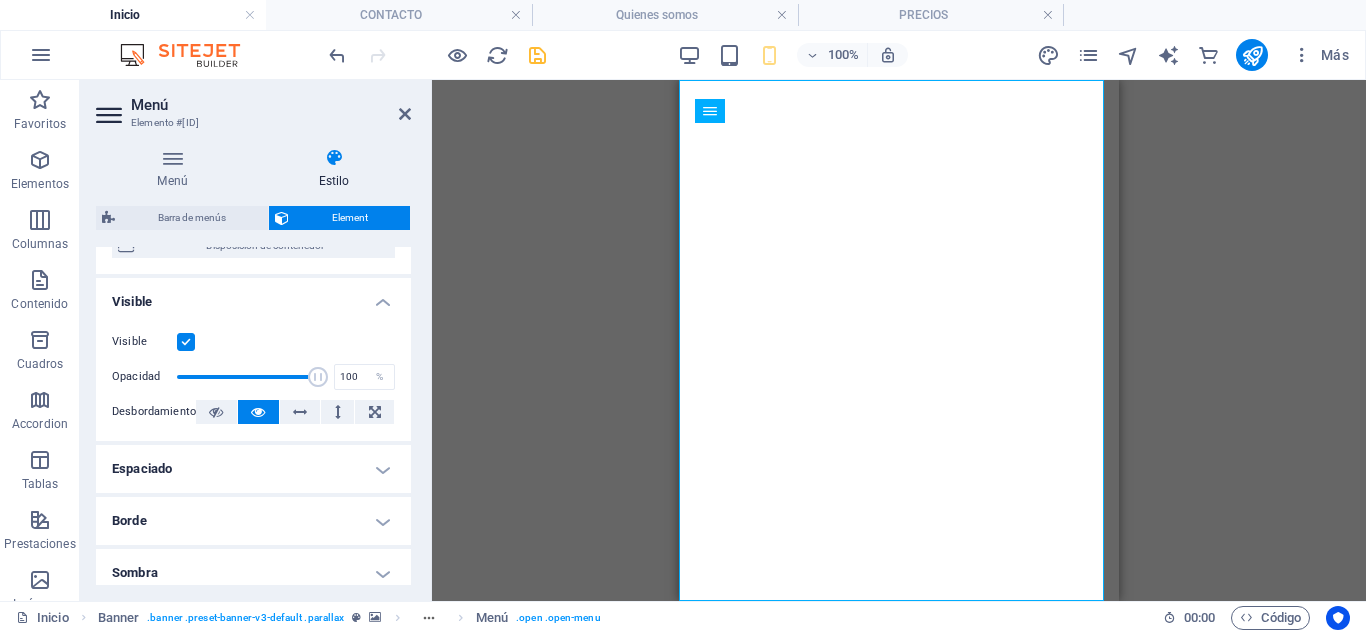 scroll, scrollTop: 300, scrollLeft: 0, axis: vertical 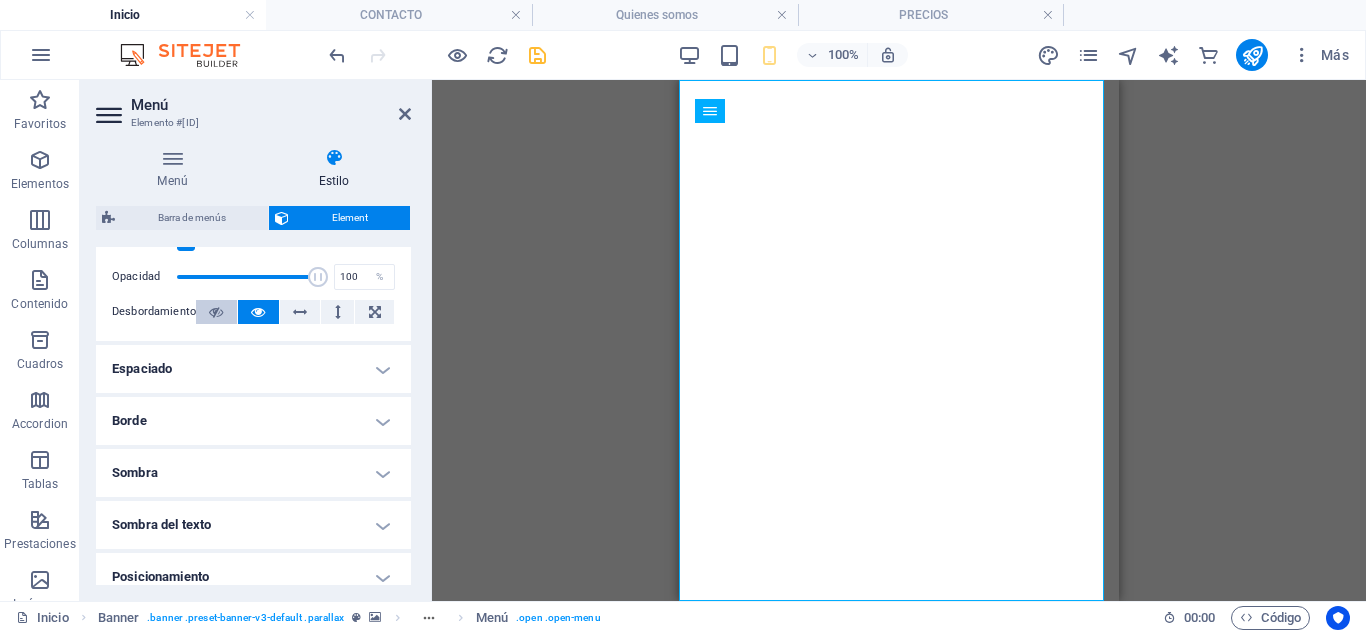 click at bounding box center (216, 312) 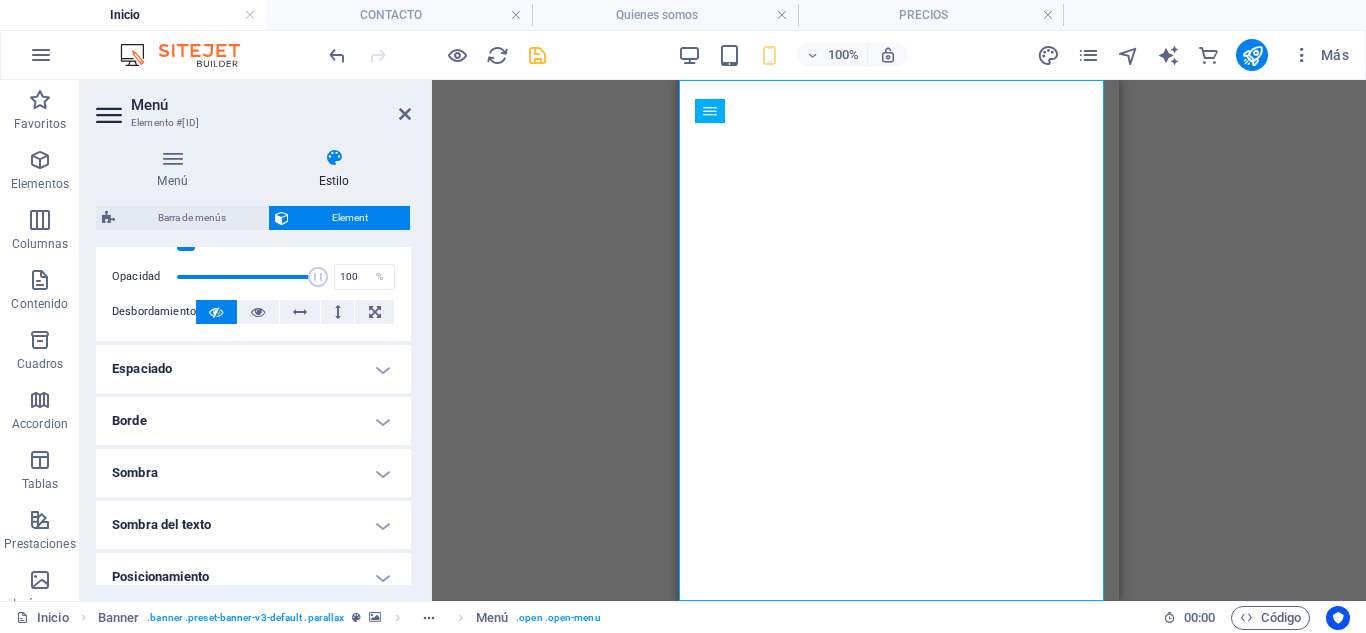 scroll, scrollTop: 400, scrollLeft: 0, axis: vertical 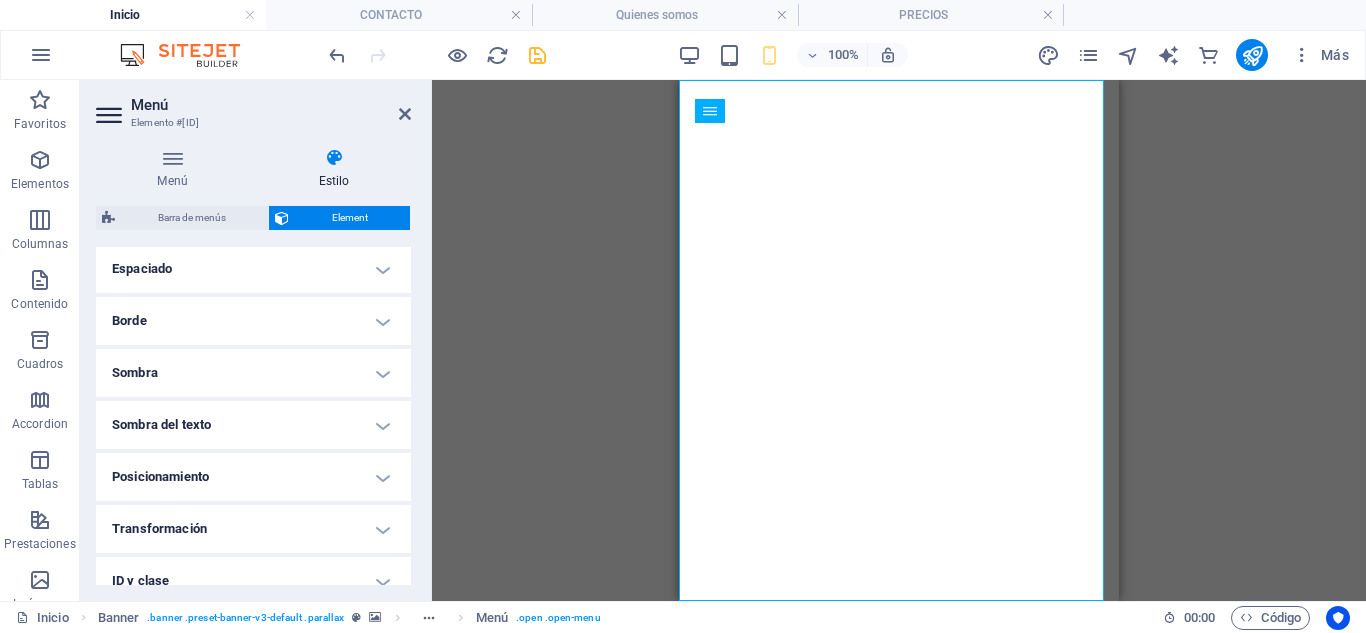 click on "Espaciado" at bounding box center (253, 269) 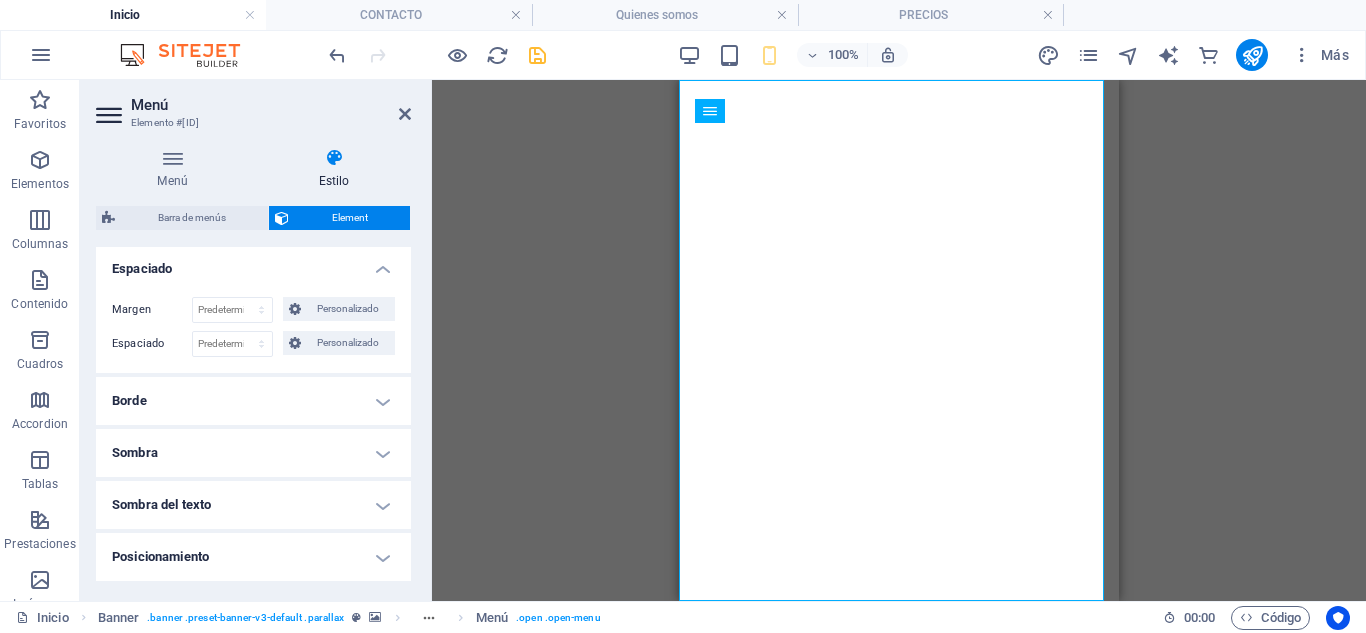 click on "Espaciado" at bounding box center (253, 263) 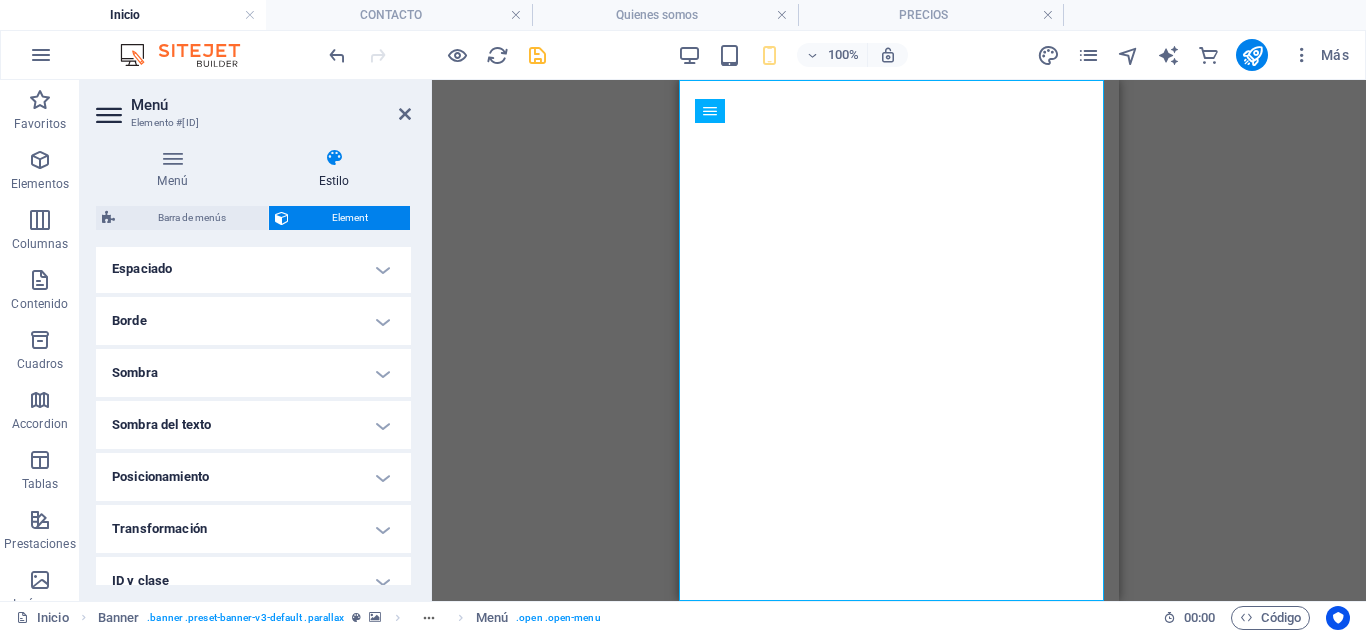 click on "Borde" at bounding box center [253, 321] 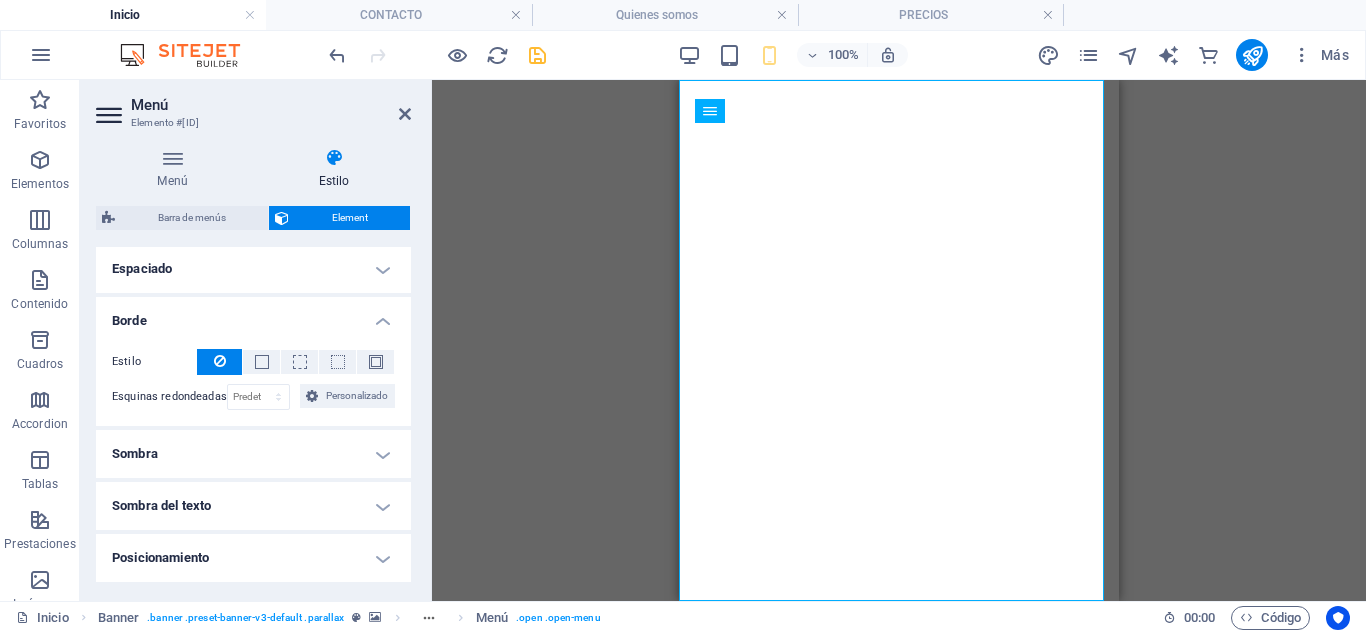 click on "Borde" at bounding box center (253, 315) 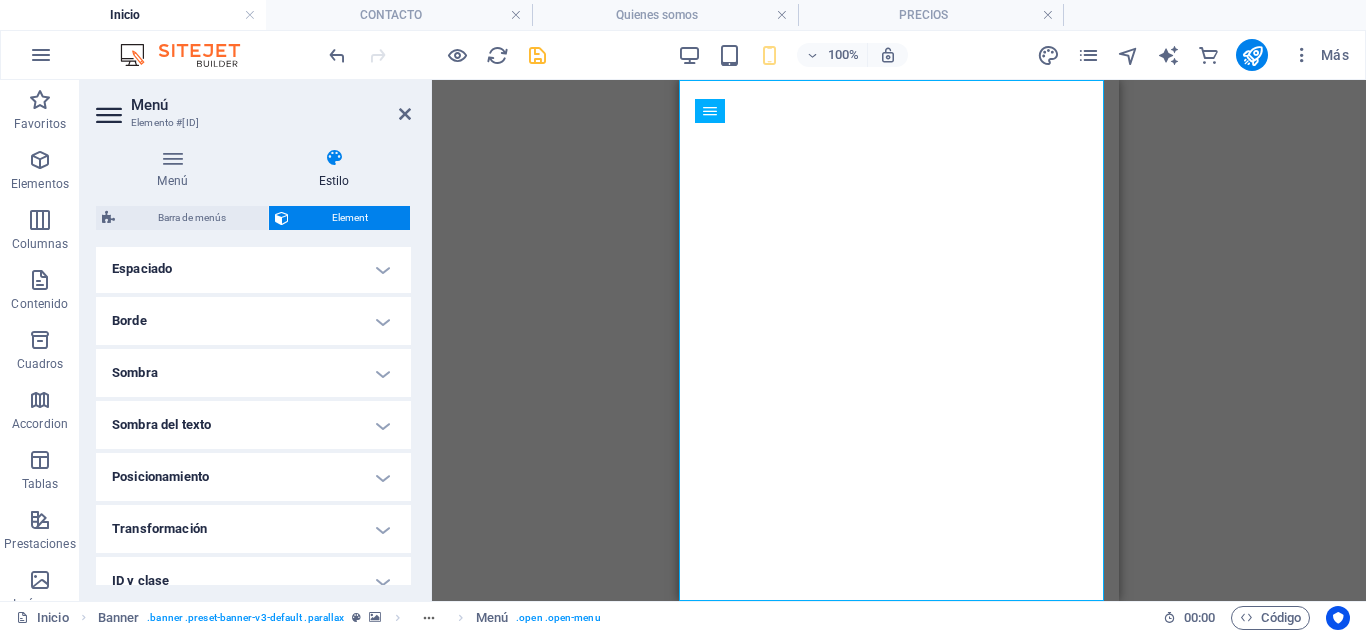 click on "Sombra" at bounding box center (253, 373) 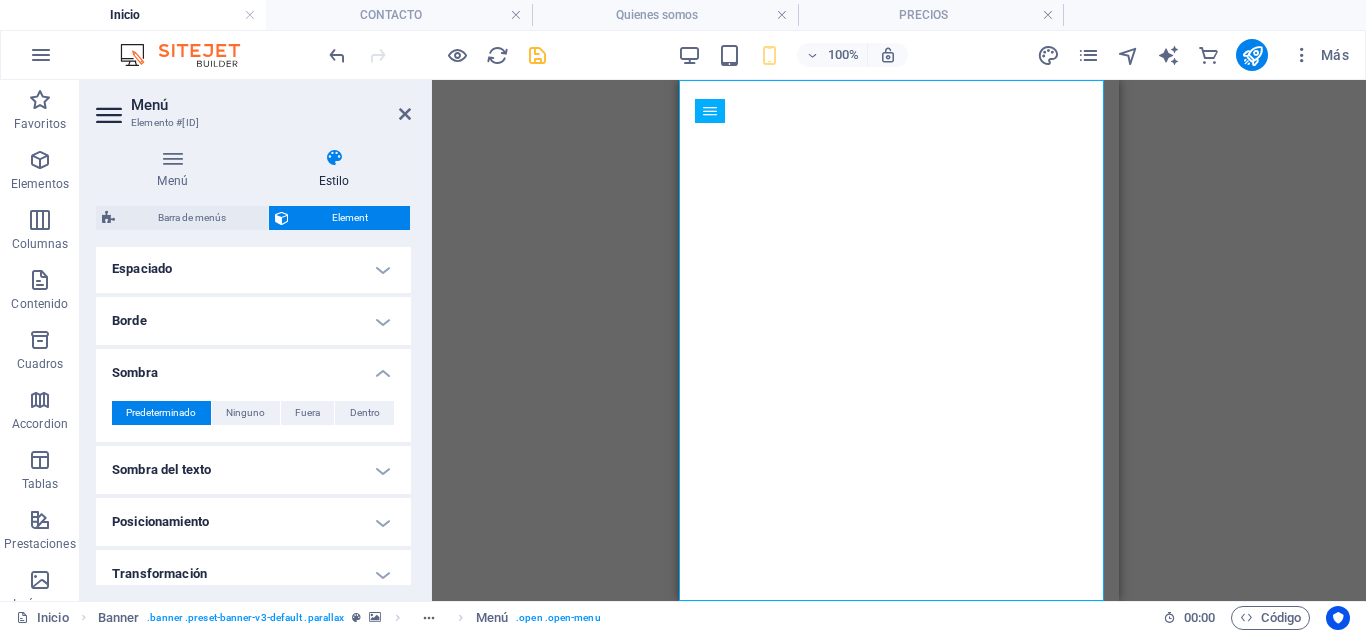 click on "Sombra" at bounding box center (253, 367) 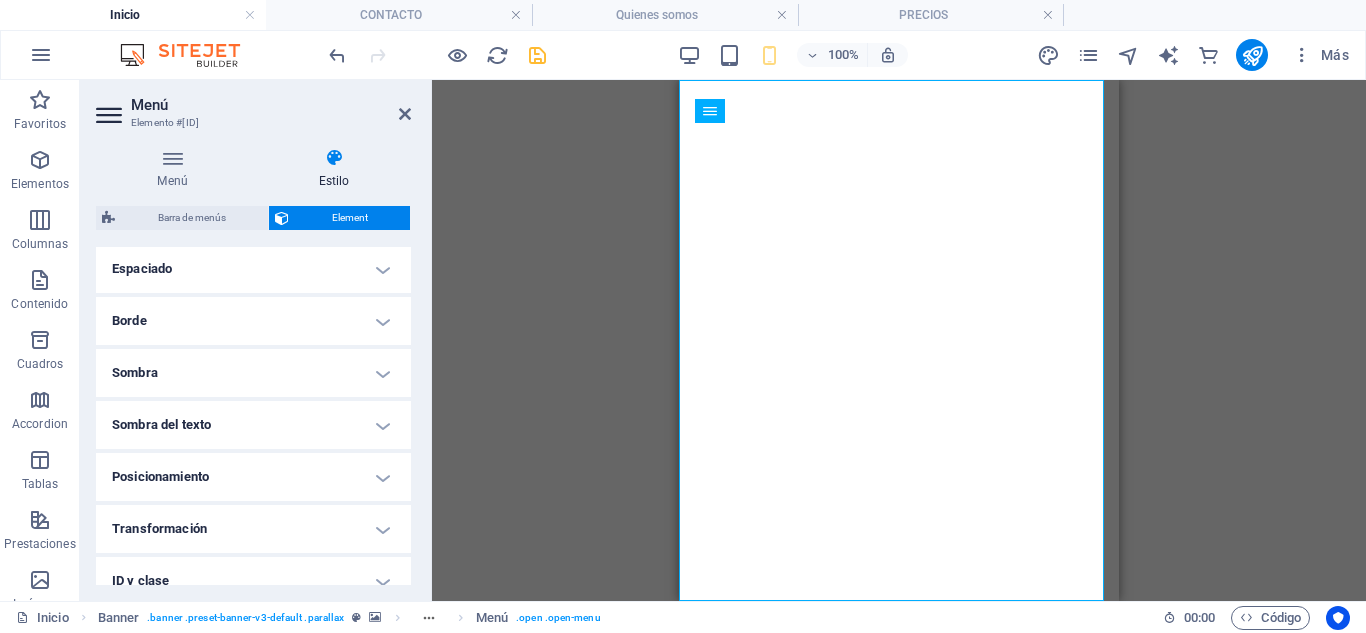 scroll, scrollTop: 500, scrollLeft: 0, axis: vertical 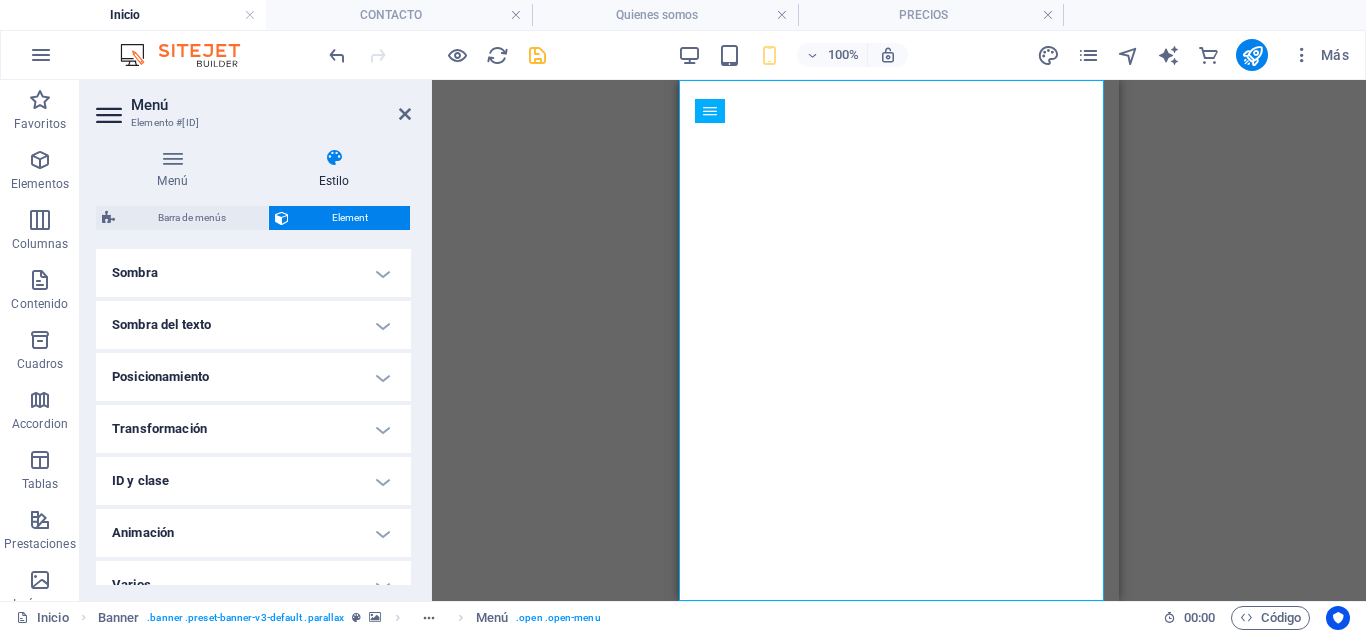 click on "Posicionamiento" at bounding box center (253, 377) 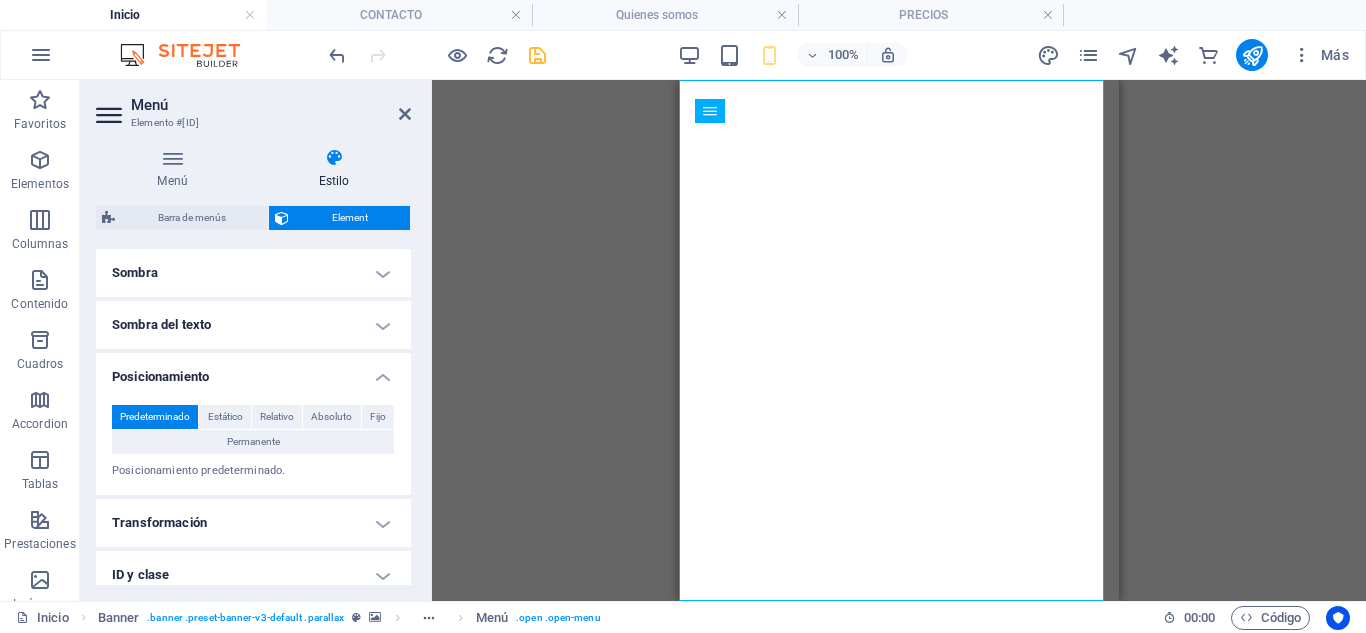 click on "Posicionamiento" at bounding box center (253, 371) 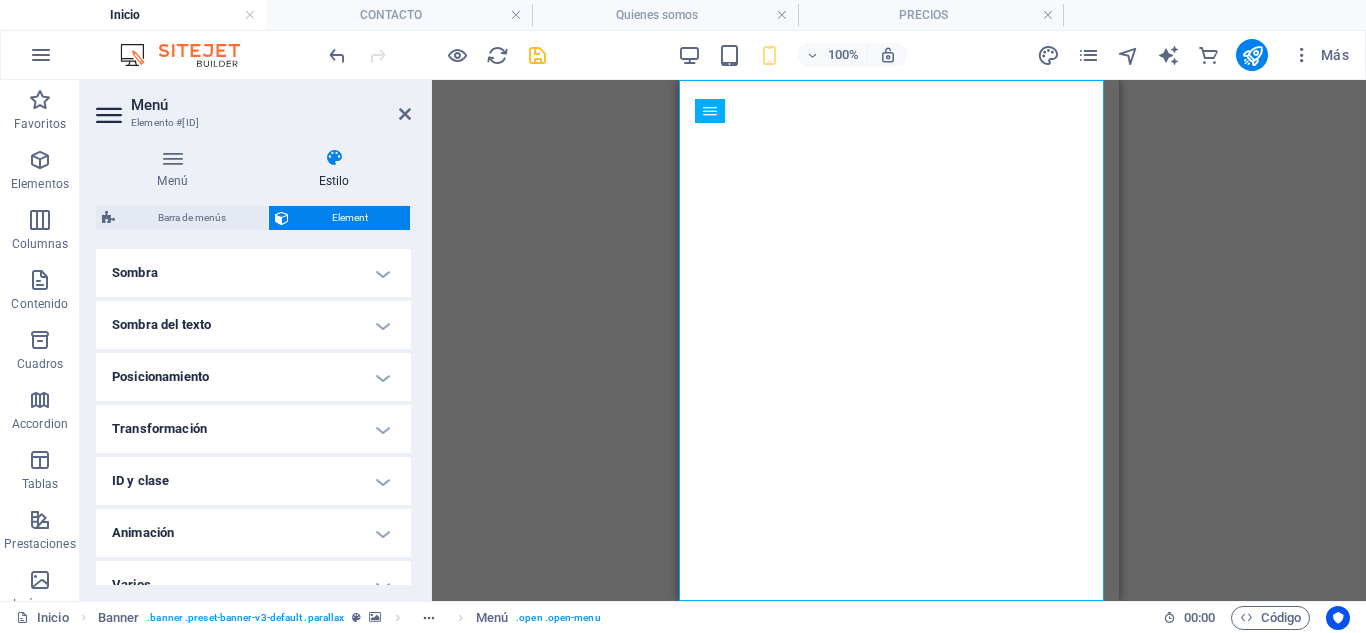 scroll, scrollTop: 524, scrollLeft: 0, axis: vertical 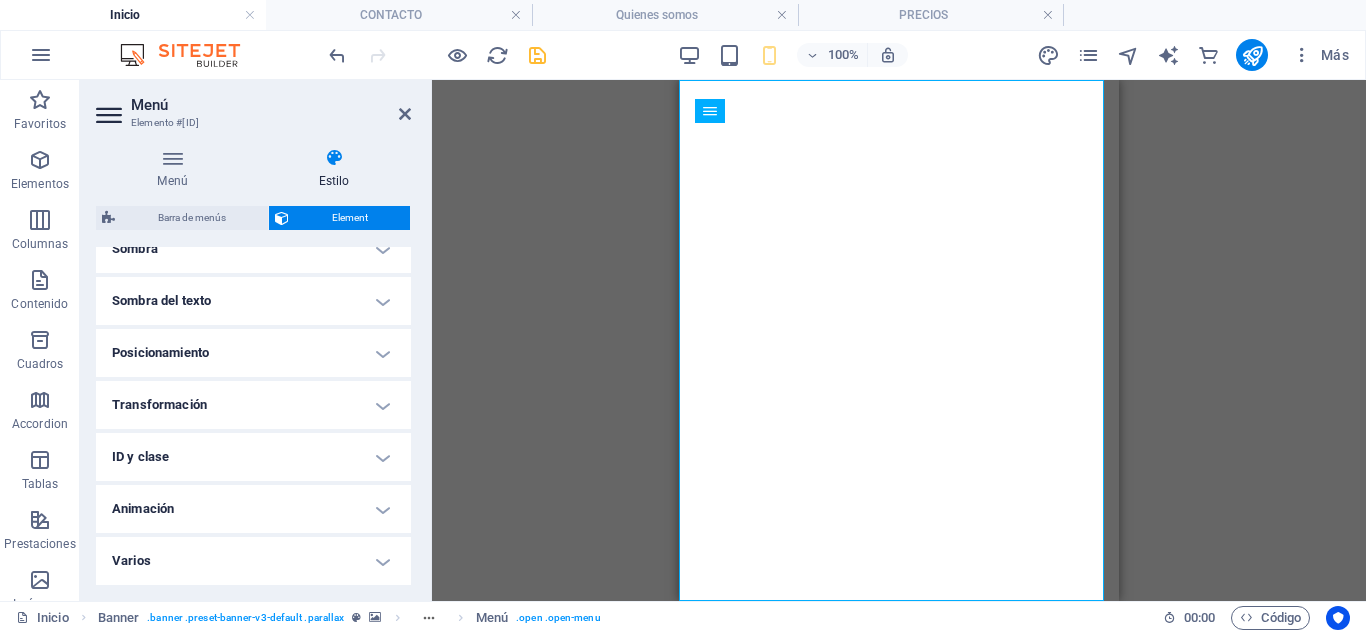 click on "Varios" at bounding box center (253, 561) 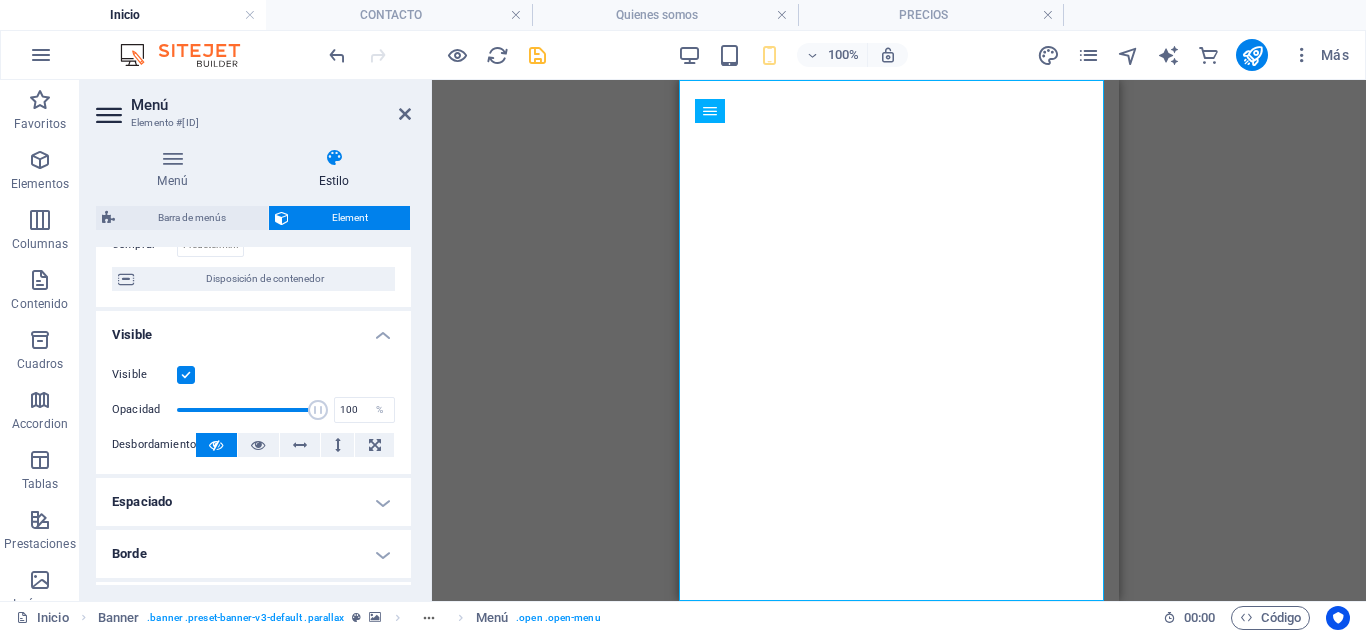 scroll, scrollTop: 0, scrollLeft: 0, axis: both 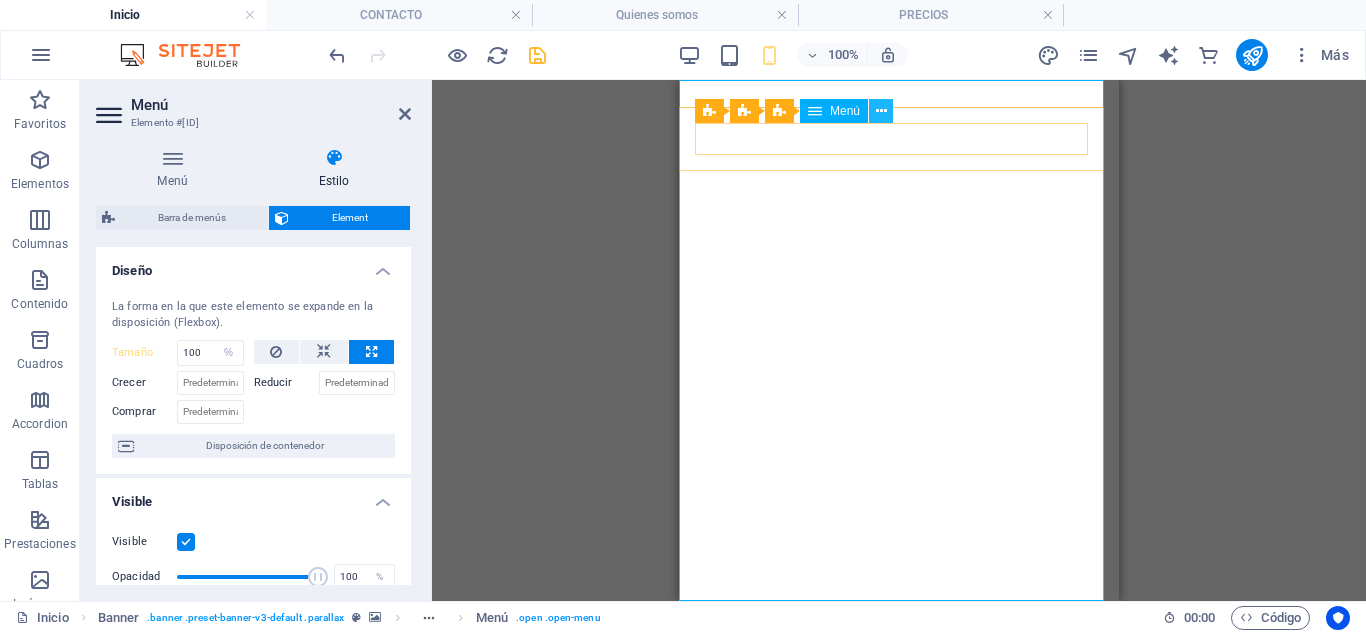 click at bounding box center [881, 111] 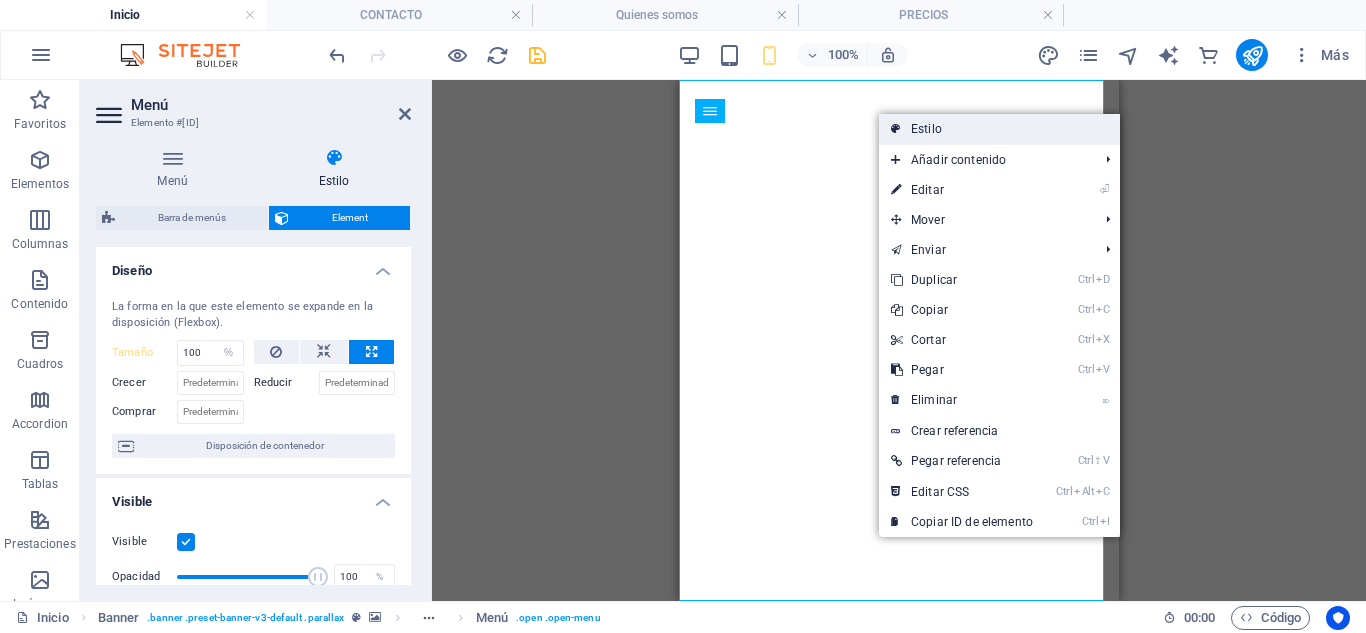 click on "Estilo" at bounding box center [999, 129] 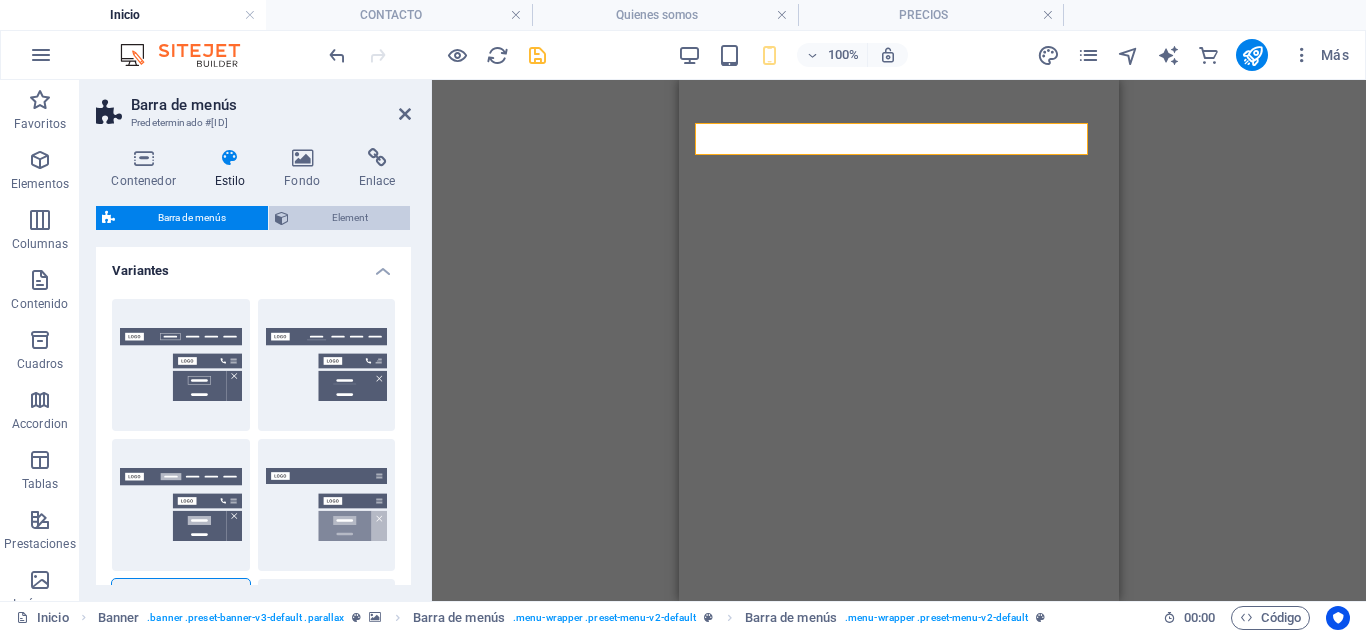 click on "Element" at bounding box center (349, 218) 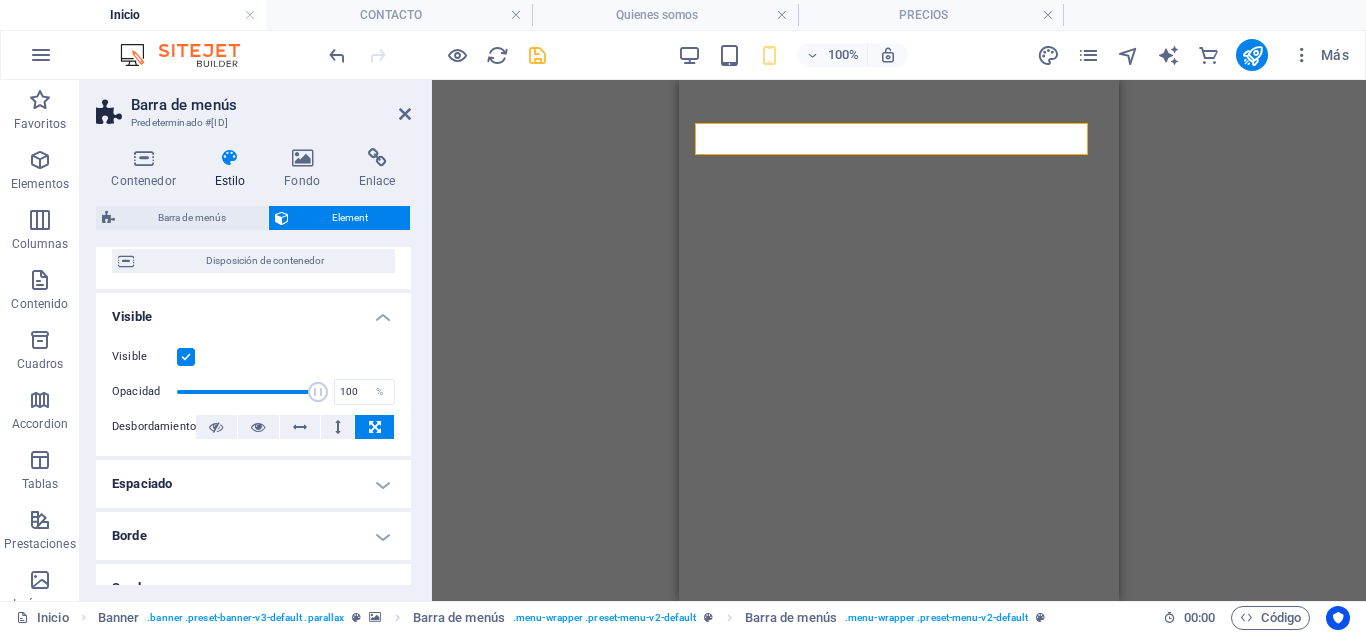 scroll, scrollTop: 0, scrollLeft: 0, axis: both 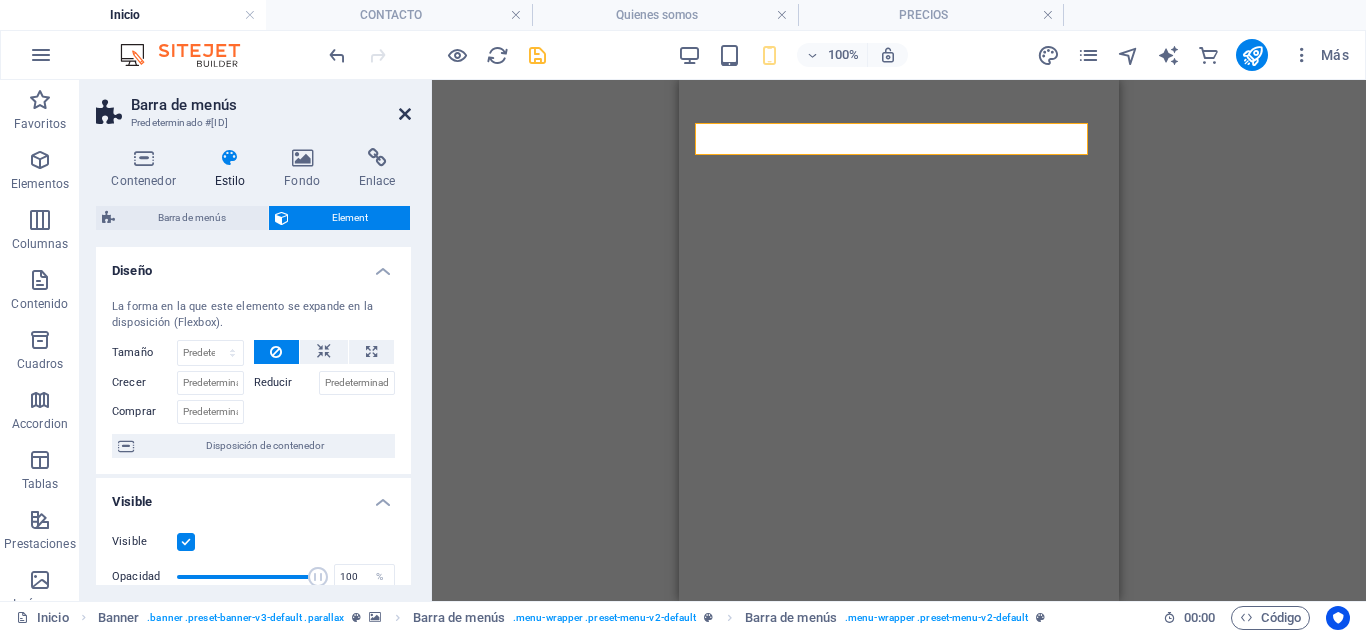 click at bounding box center (405, 114) 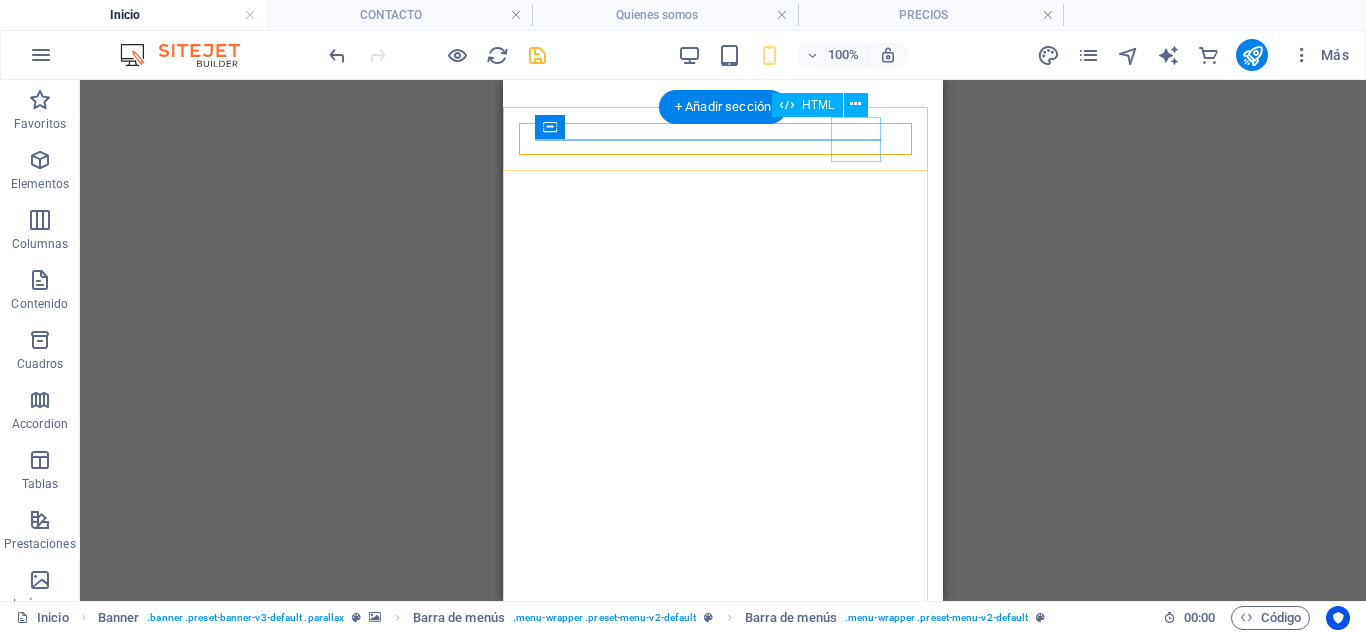 click at bounding box center [560, 682] 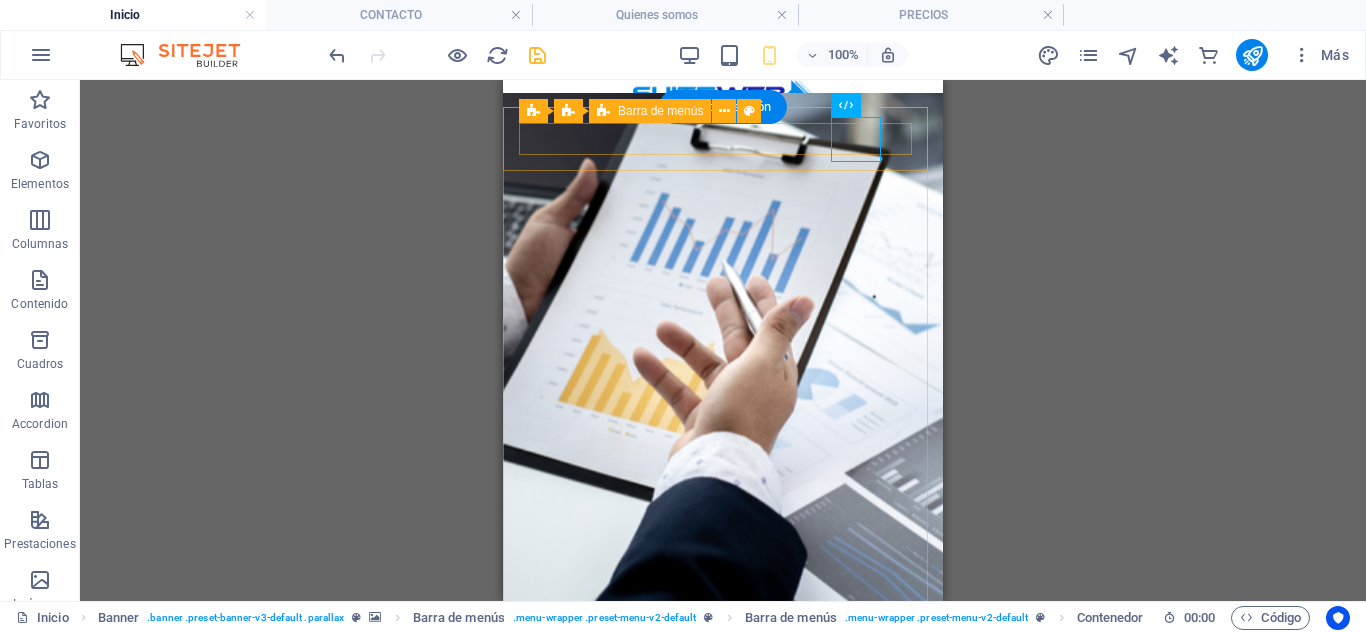 click on "Inicio Quienes somos CONTACTO PRECIOS" at bounding box center (723, 660) 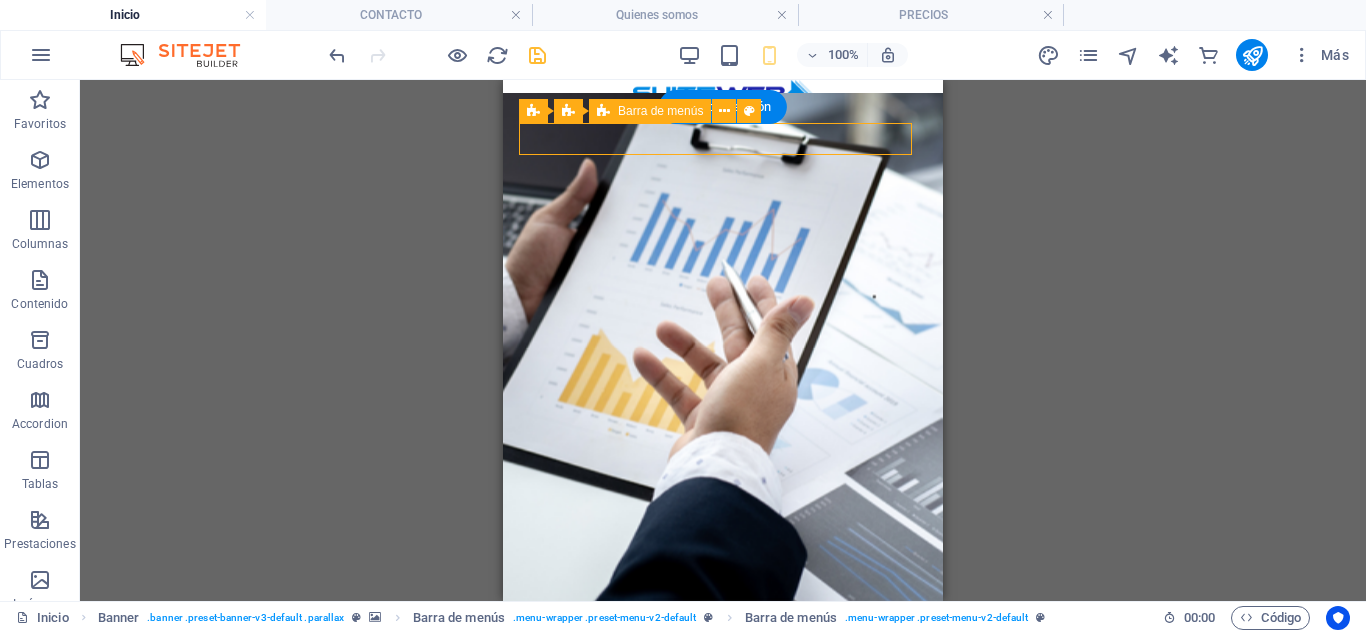 click on "Inicio Quienes somos CONTACTO PRECIOS" at bounding box center (723, 660) 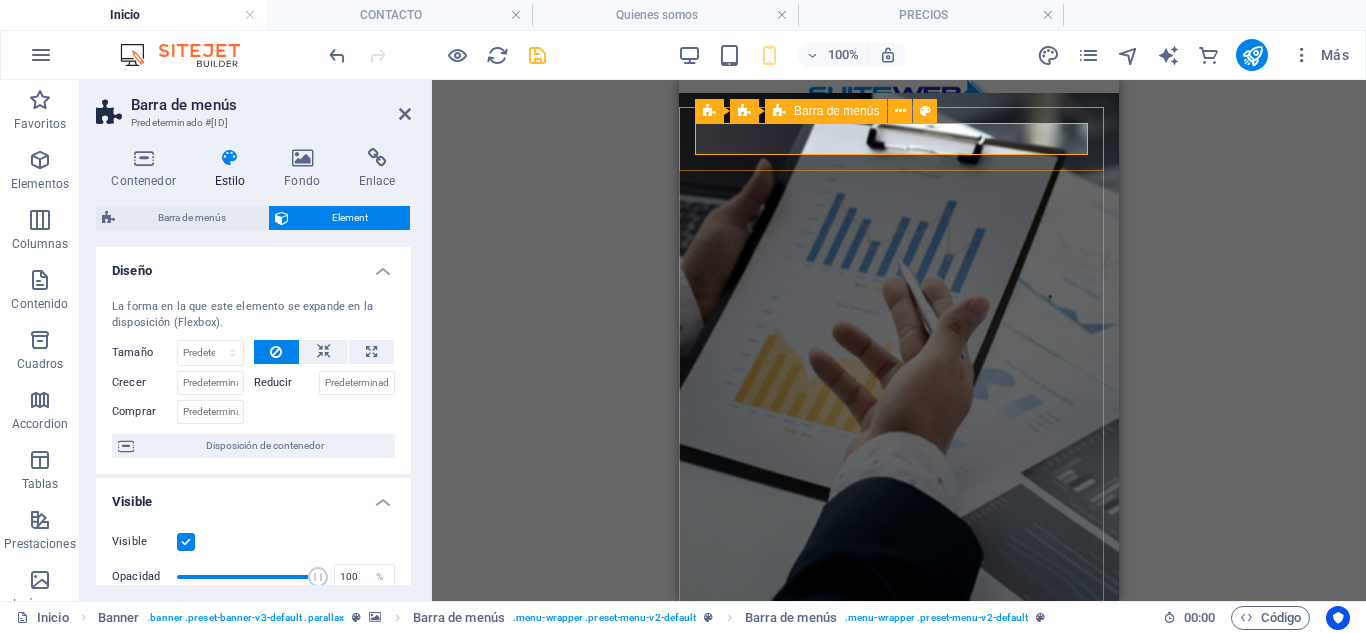 click on "Inicio Quienes somos CONTACTO PRECIOS" at bounding box center (899, 660) 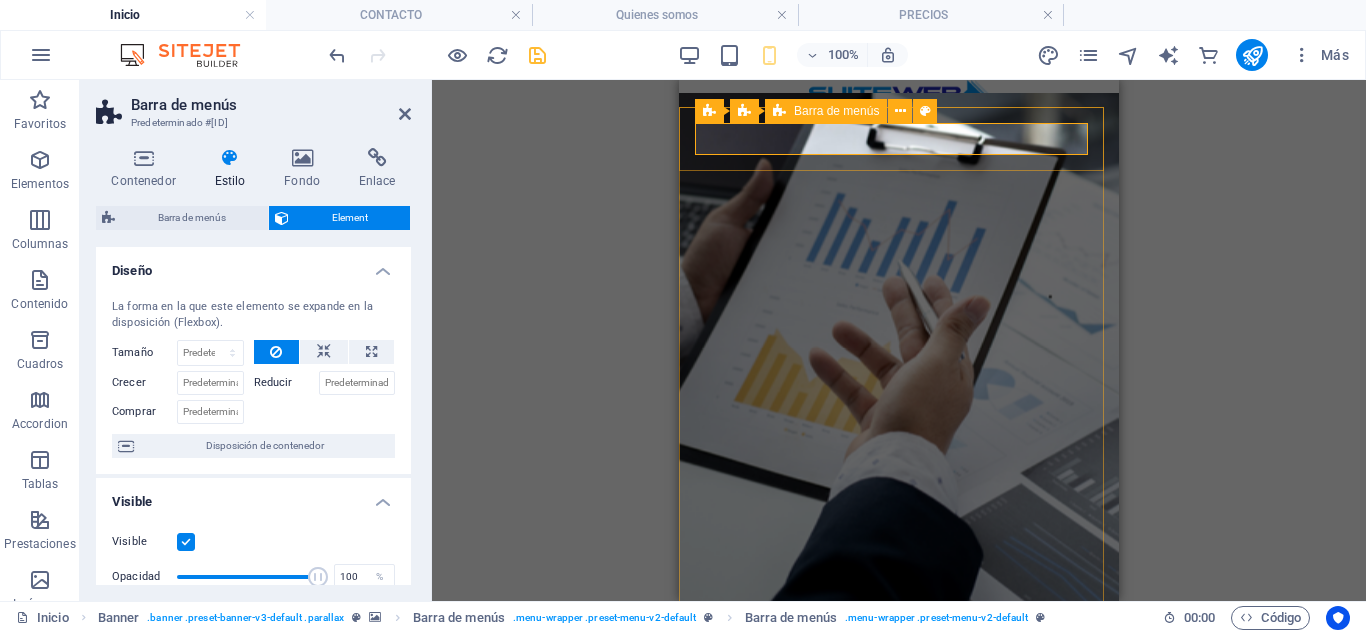 click on "Inicio Quienes somos CONTACTO PRECIOS" at bounding box center (899, 660) 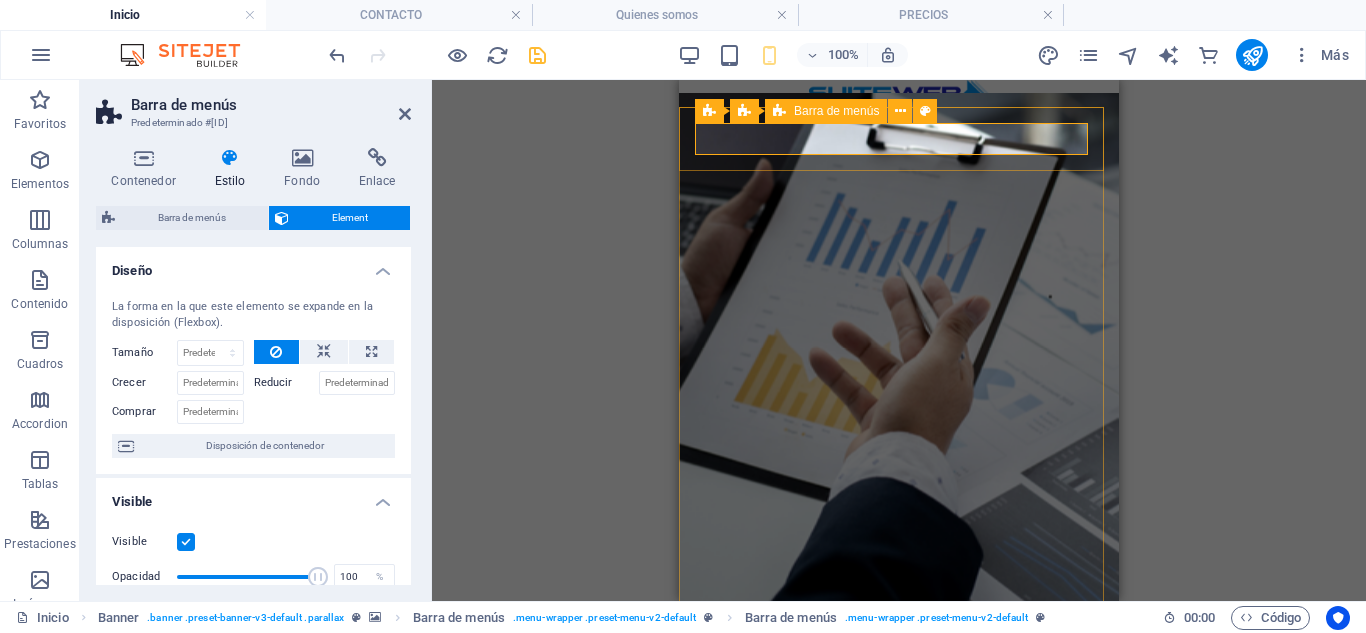 click on "Inicio Quienes somos CONTACTO PRECIOS" at bounding box center [899, 660] 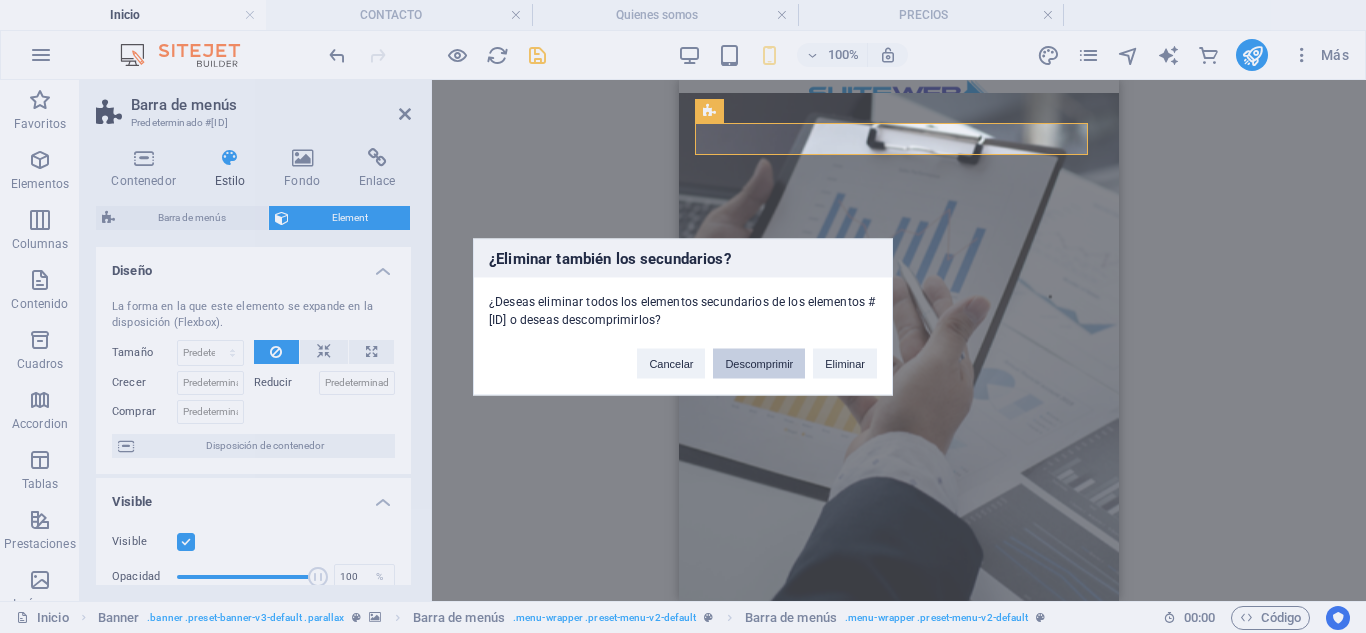 click on "Descomprimir" at bounding box center (759, 363) 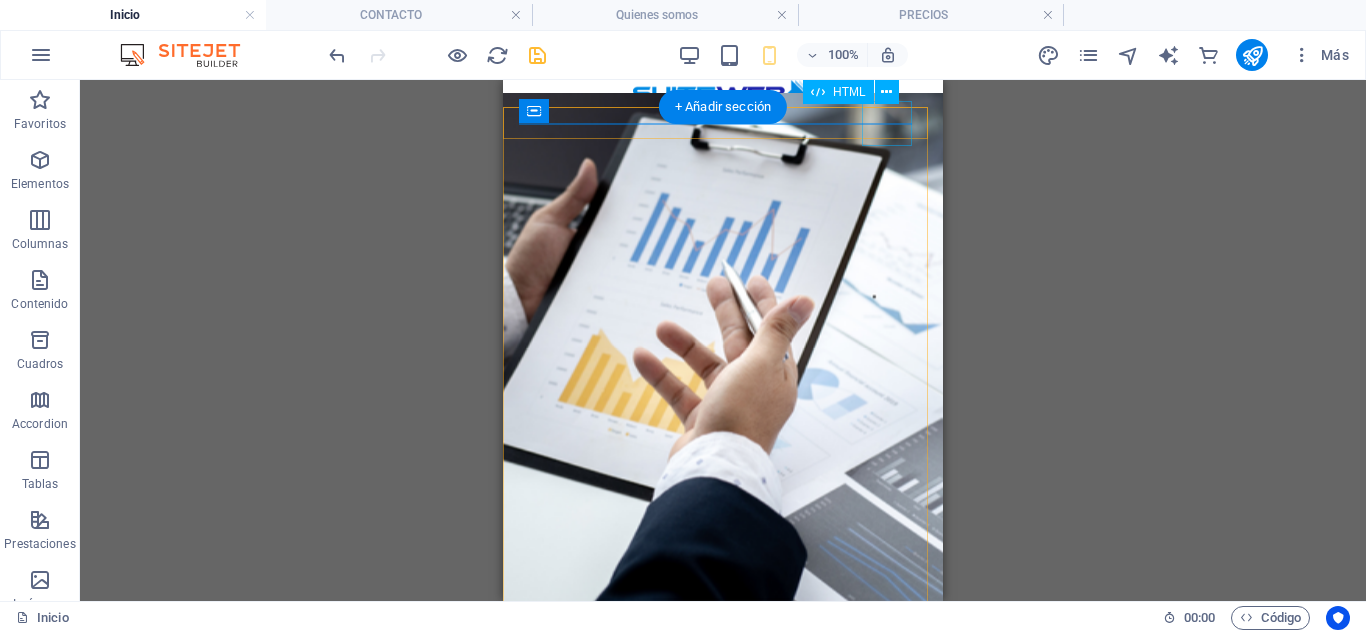 click at bounding box center (544, 666) 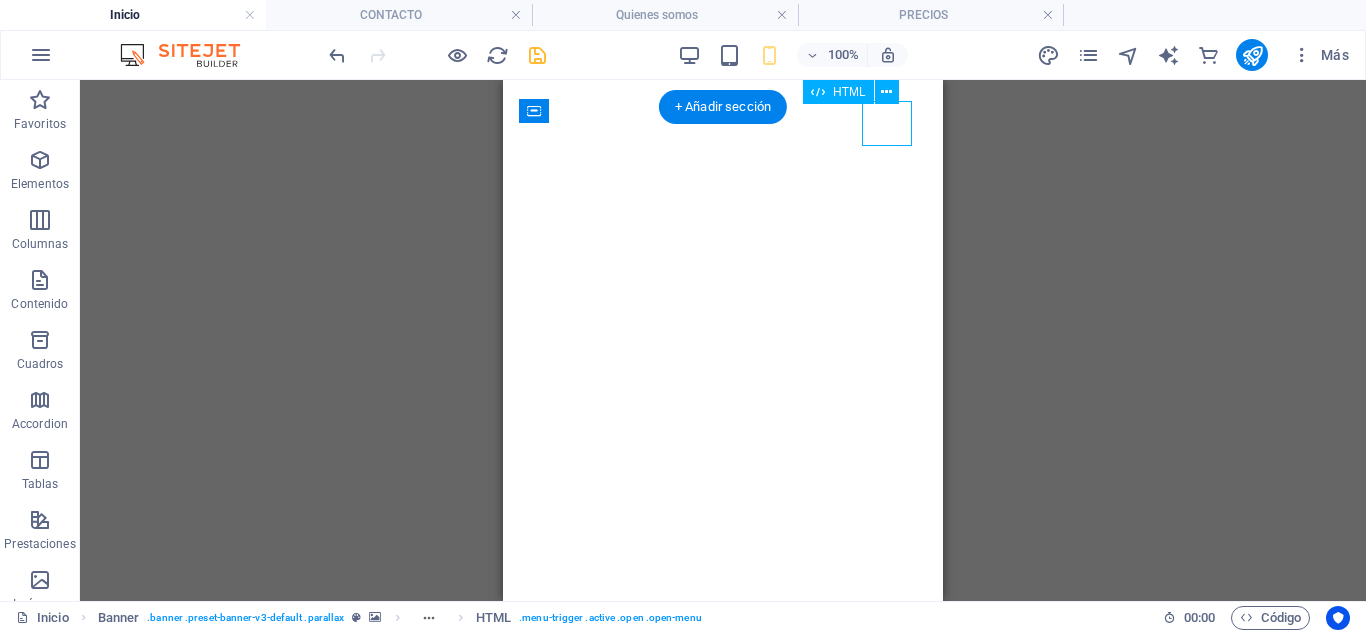 click at bounding box center (544, 666) 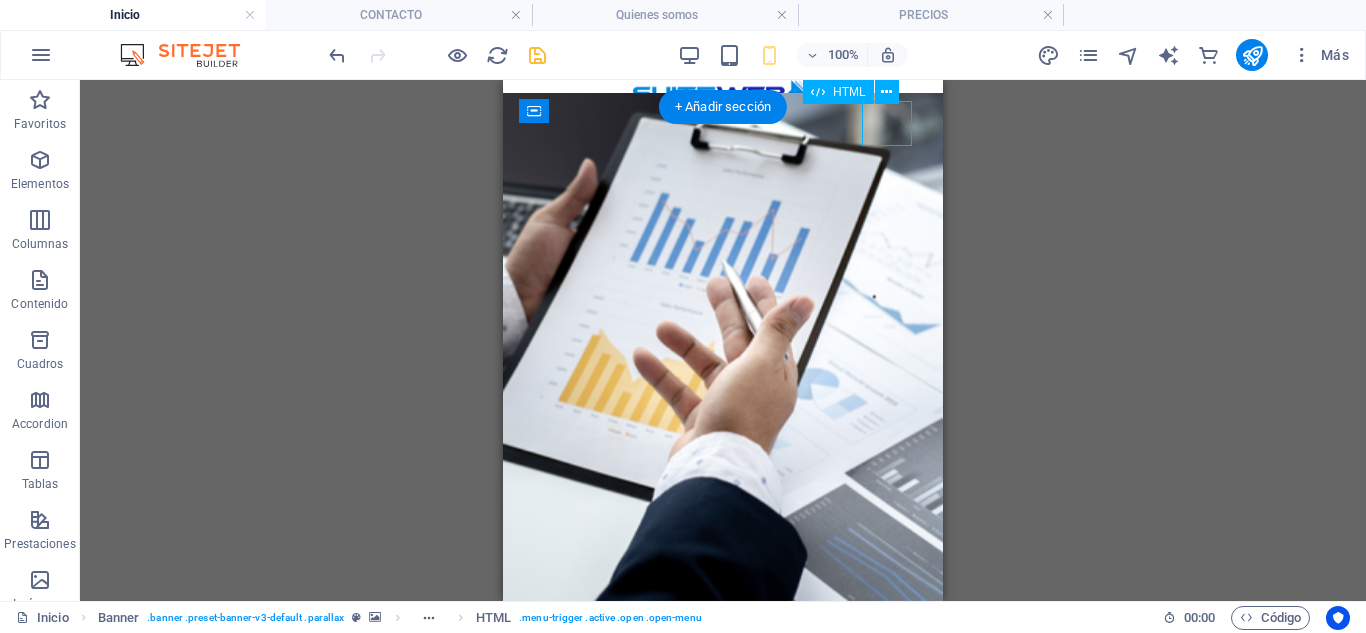 click at bounding box center (544, 666) 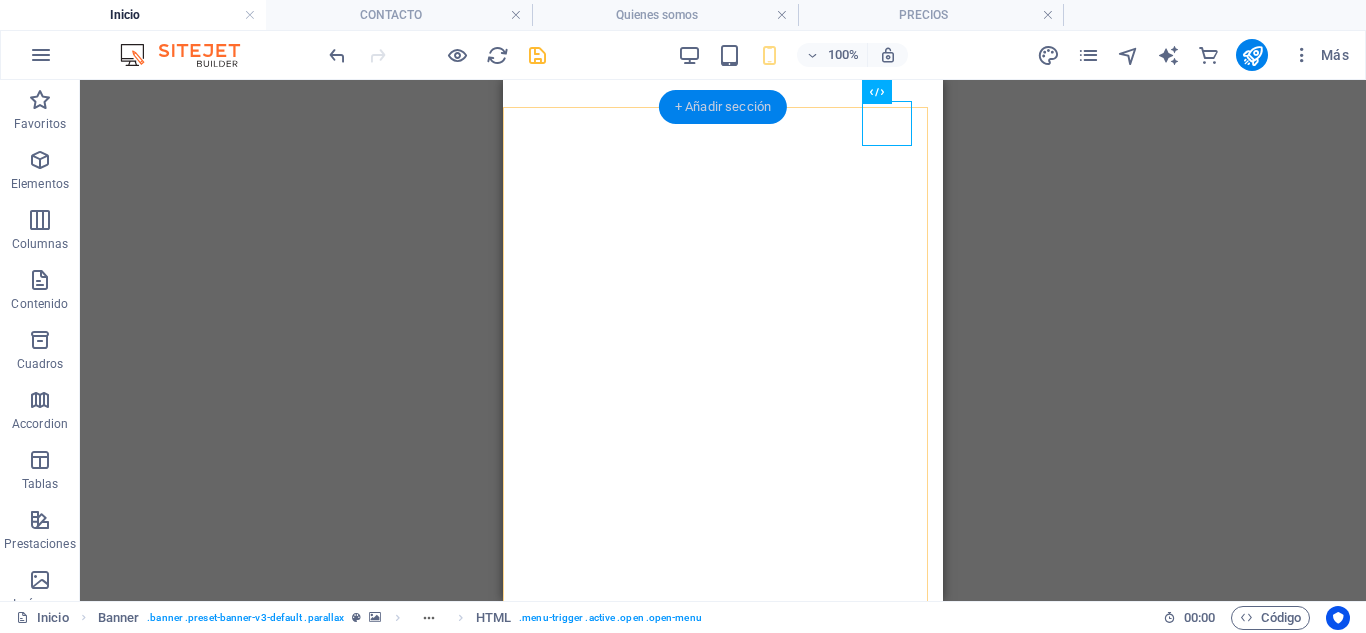 click on "+ Añadir sección" at bounding box center [723, 107] 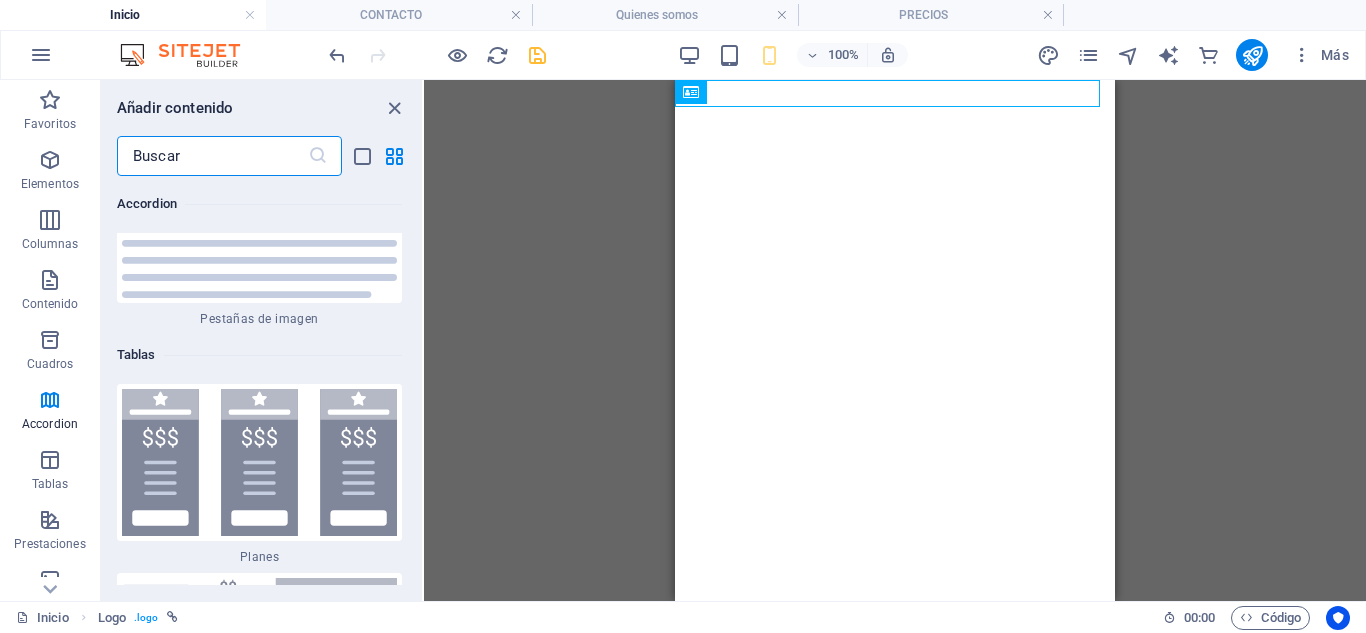 scroll, scrollTop: 13408, scrollLeft: 0, axis: vertical 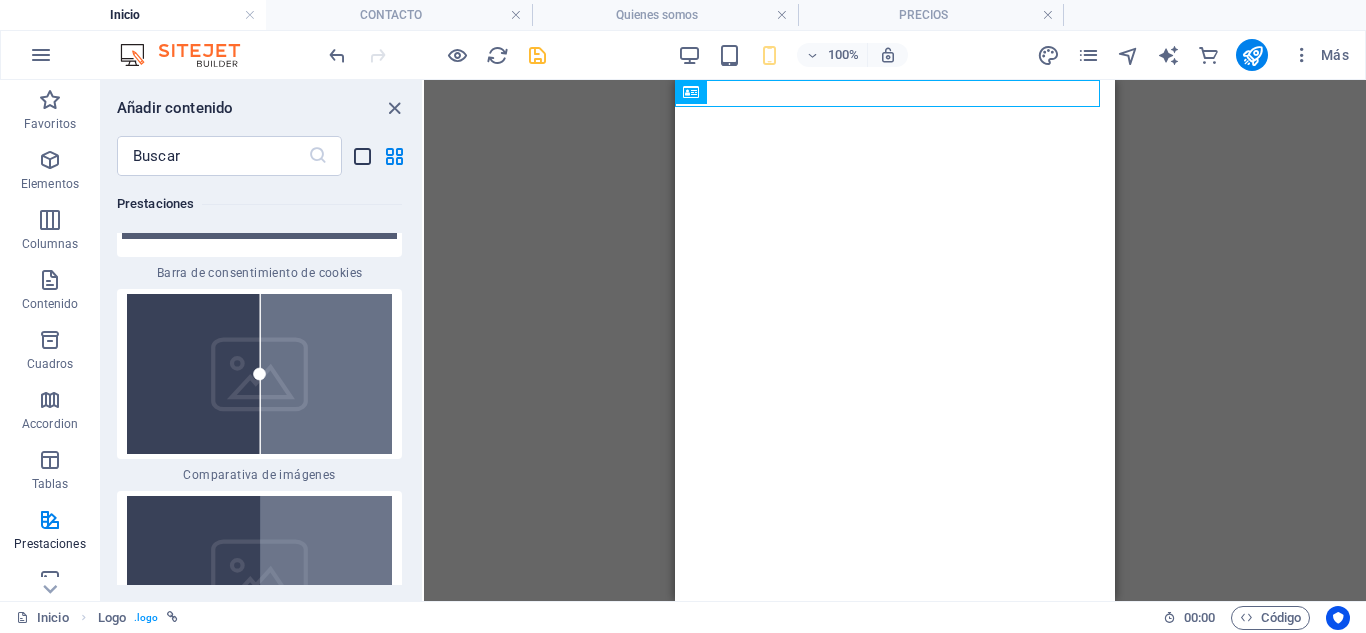 click at bounding box center (362, 156) 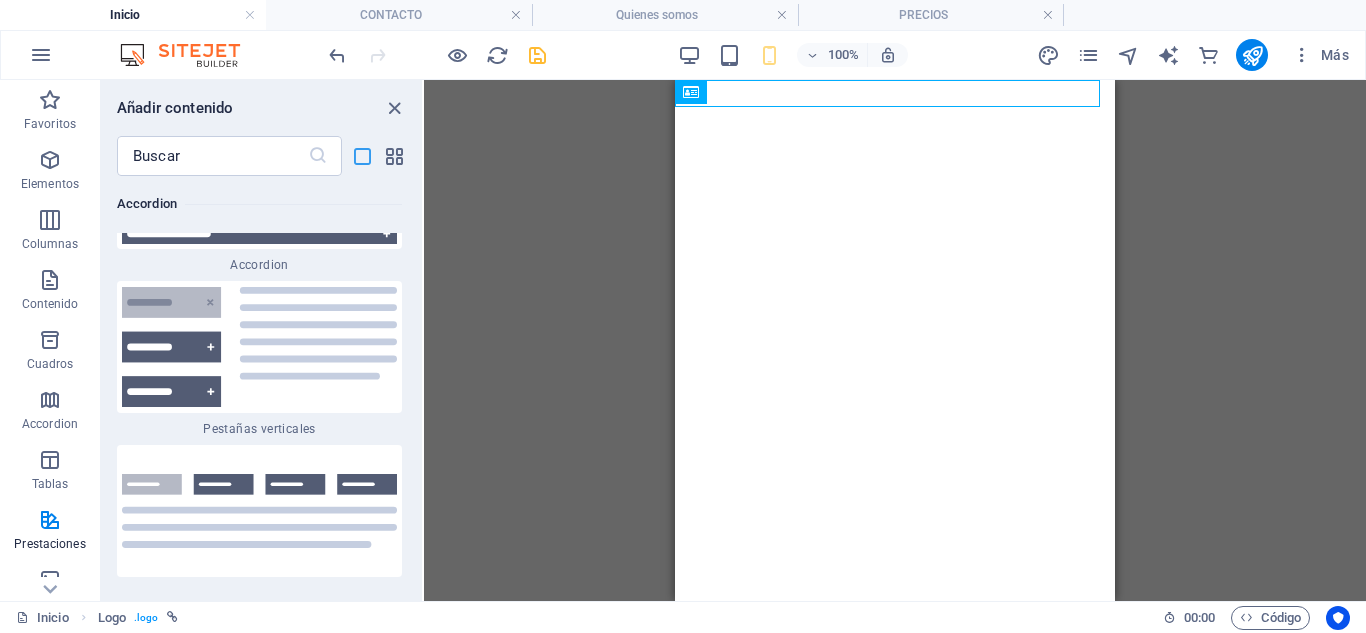 scroll, scrollTop: 19480, scrollLeft: 0, axis: vertical 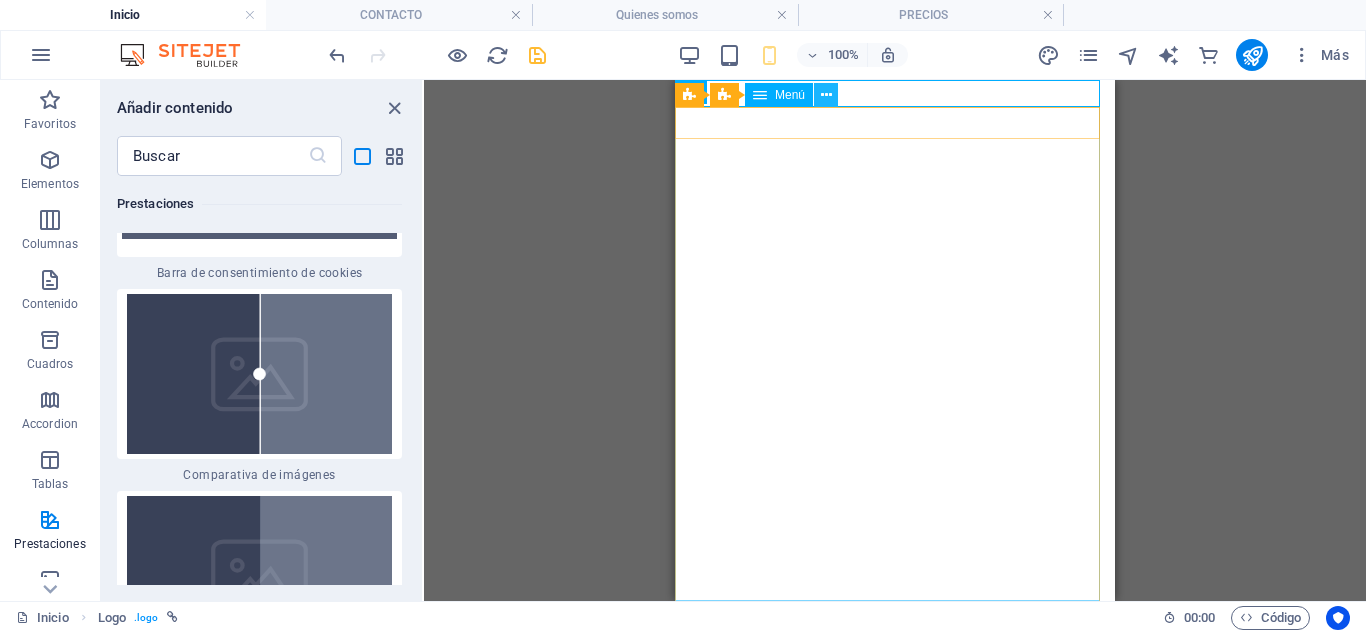 click at bounding box center [826, 95] 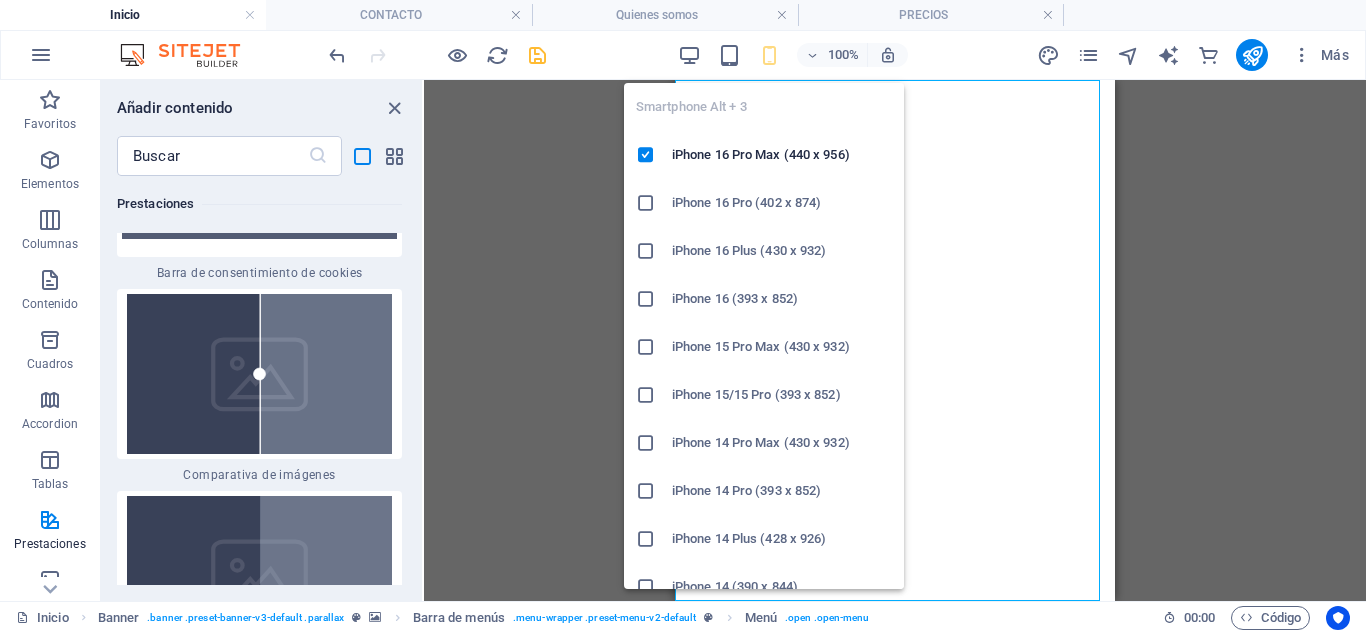click at bounding box center (769, 55) 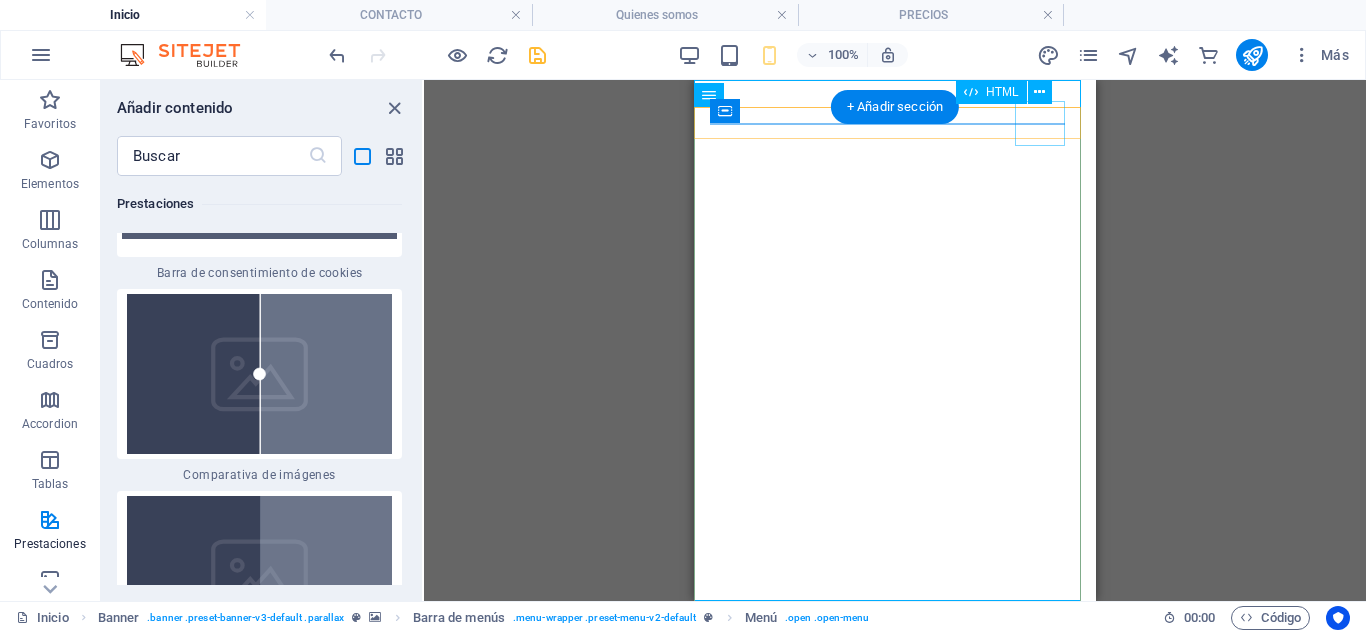 click at bounding box center (735, 666) 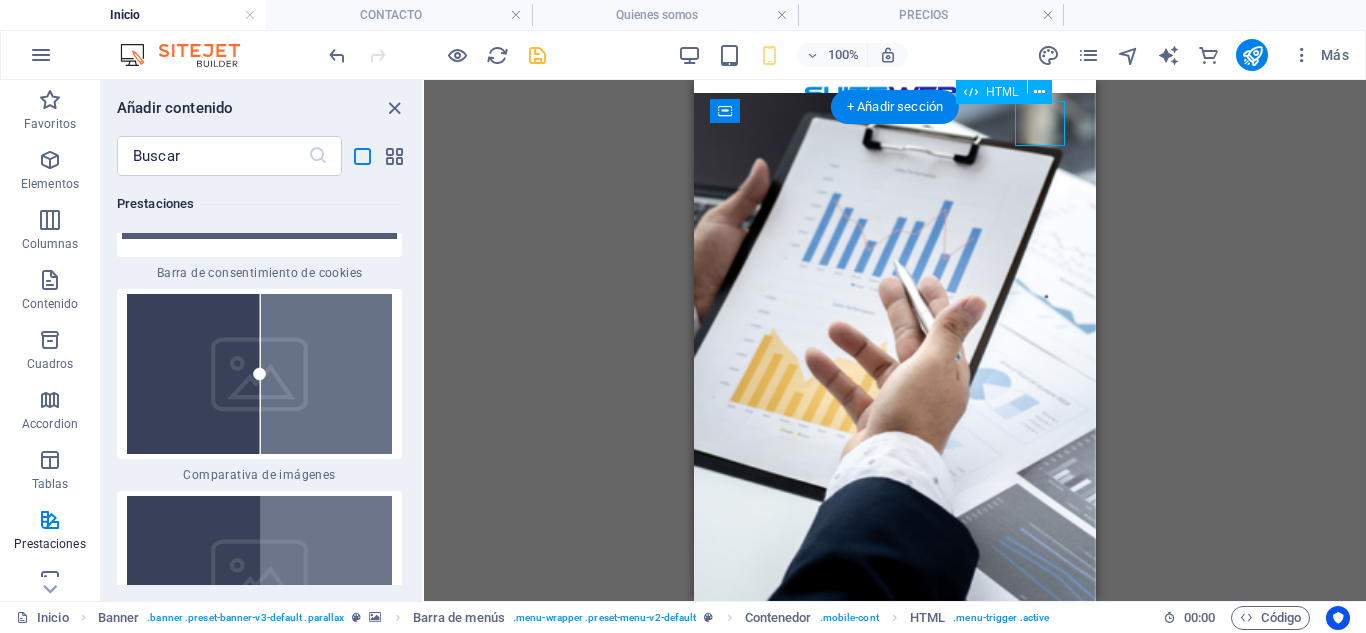 click at bounding box center (735, 666) 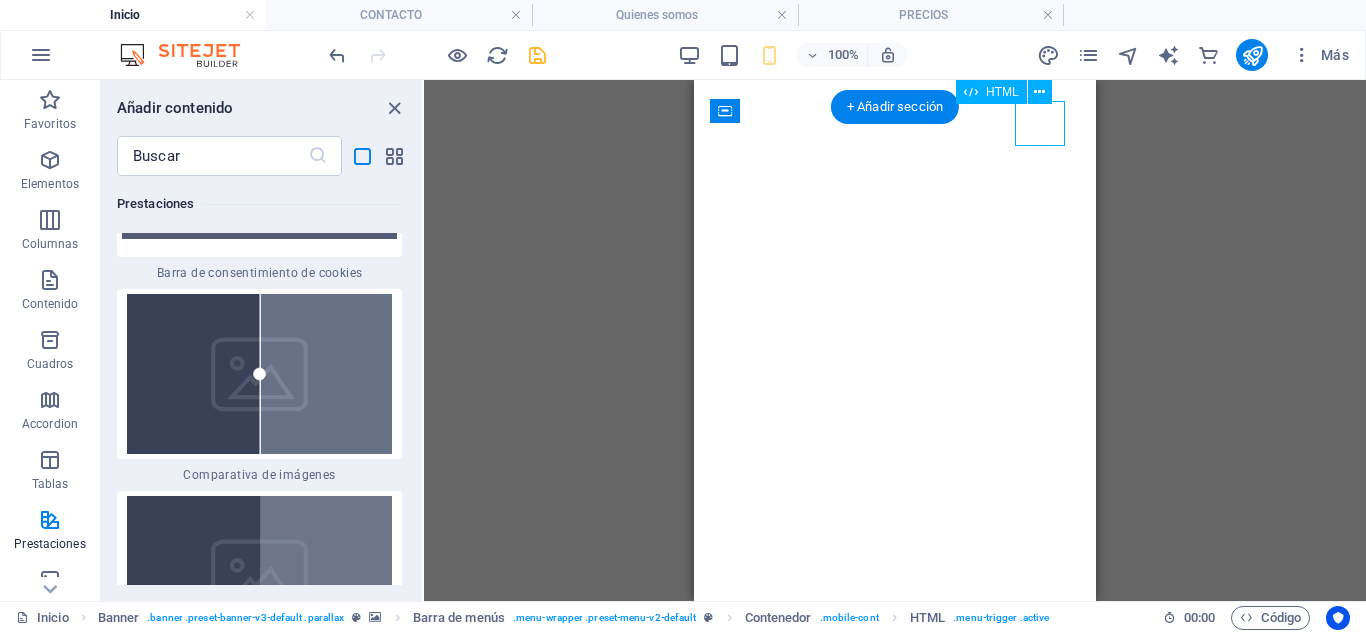 click at bounding box center [735, 666] 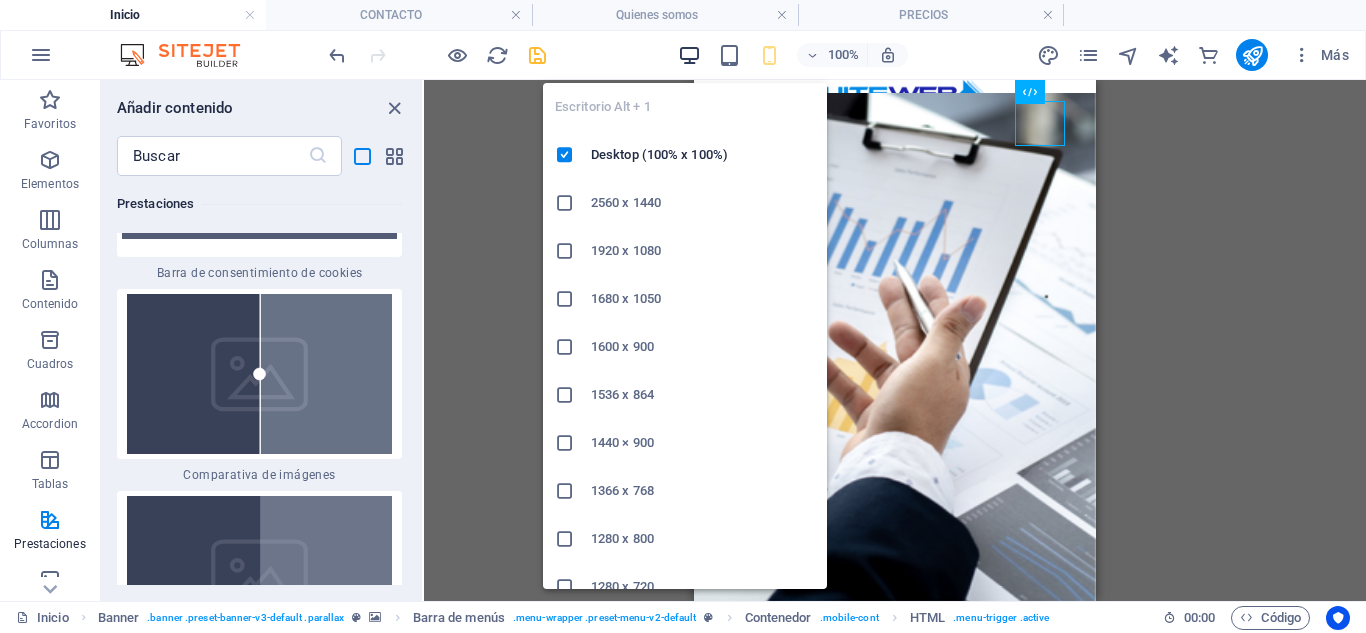 click at bounding box center (689, 55) 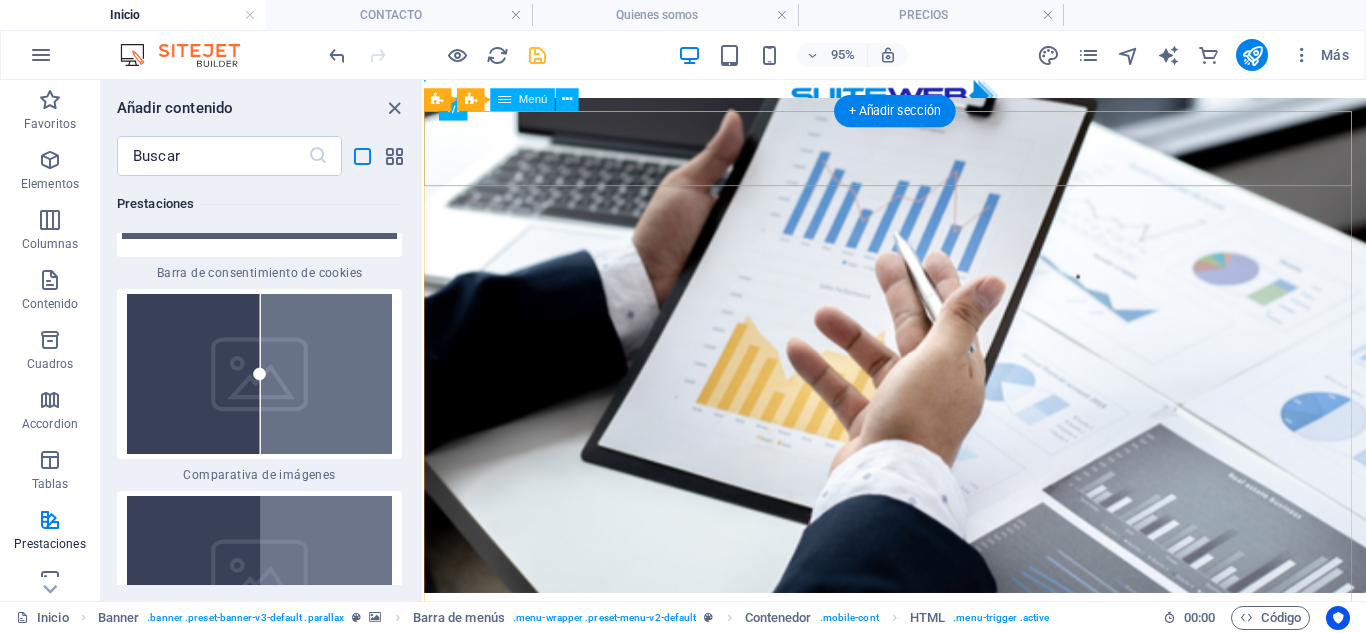 click on "Inicio Quienes somos CONTACTO PRECIOS" at bounding box center [920, 673] 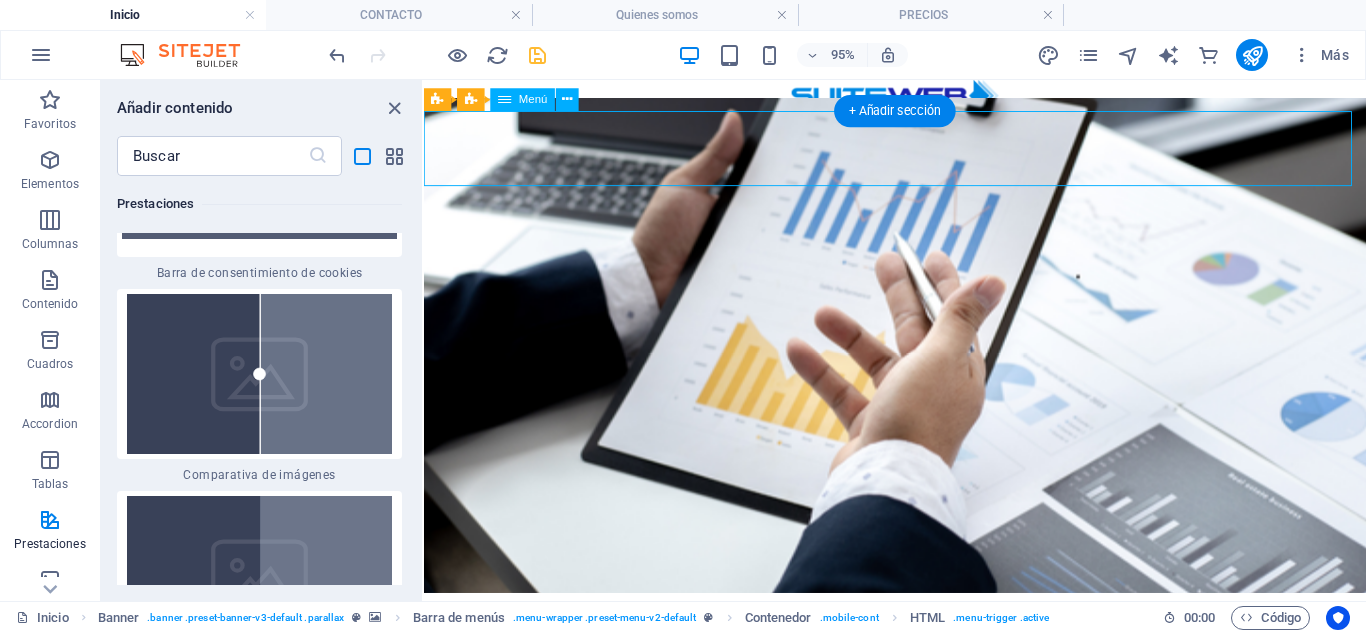 click on "Inicio Quienes somos CONTACTO PRECIOS" at bounding box center (920, 673) 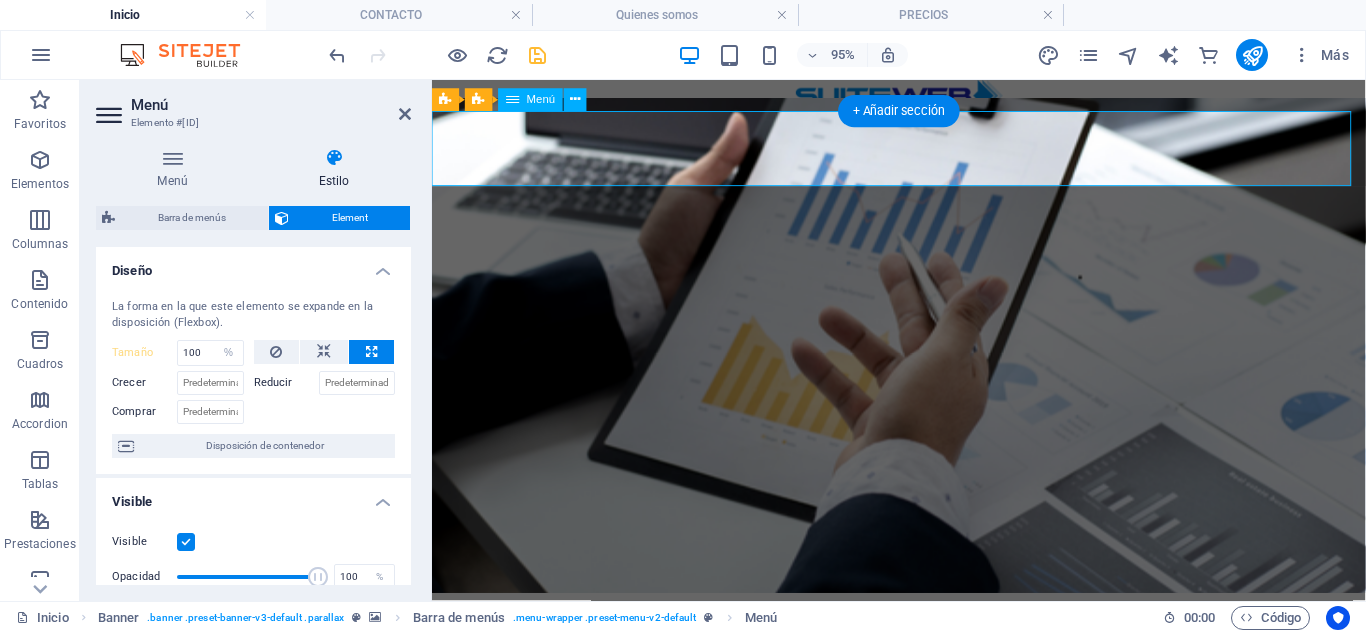 type 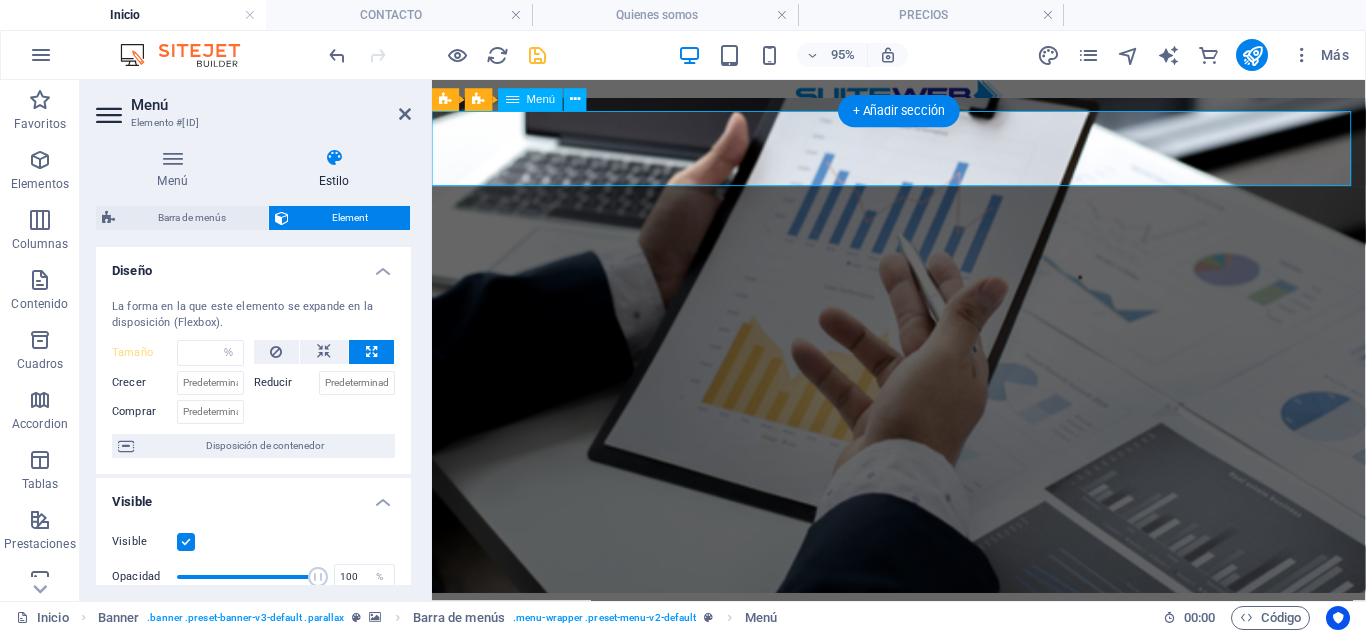 select on "DISABLED_OPTION_VALUE" 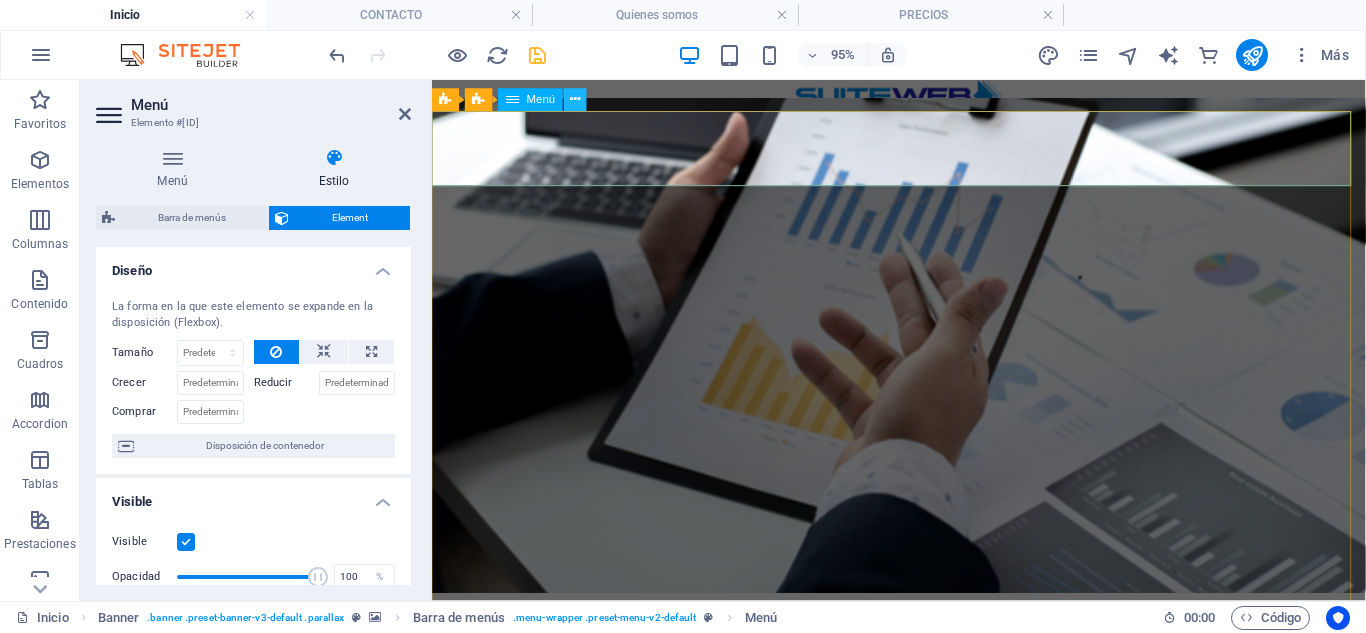 click at bounding box center (575, 100) 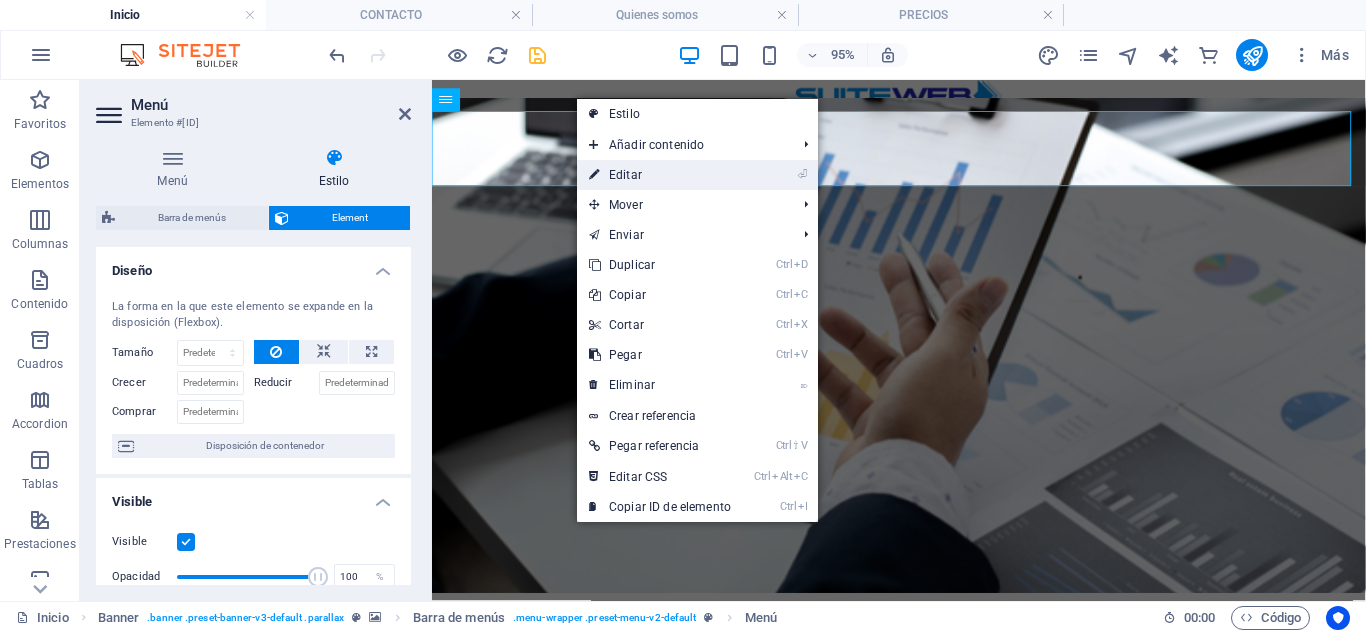 click on "⏎  Editar" at bounding box center (660, 175) 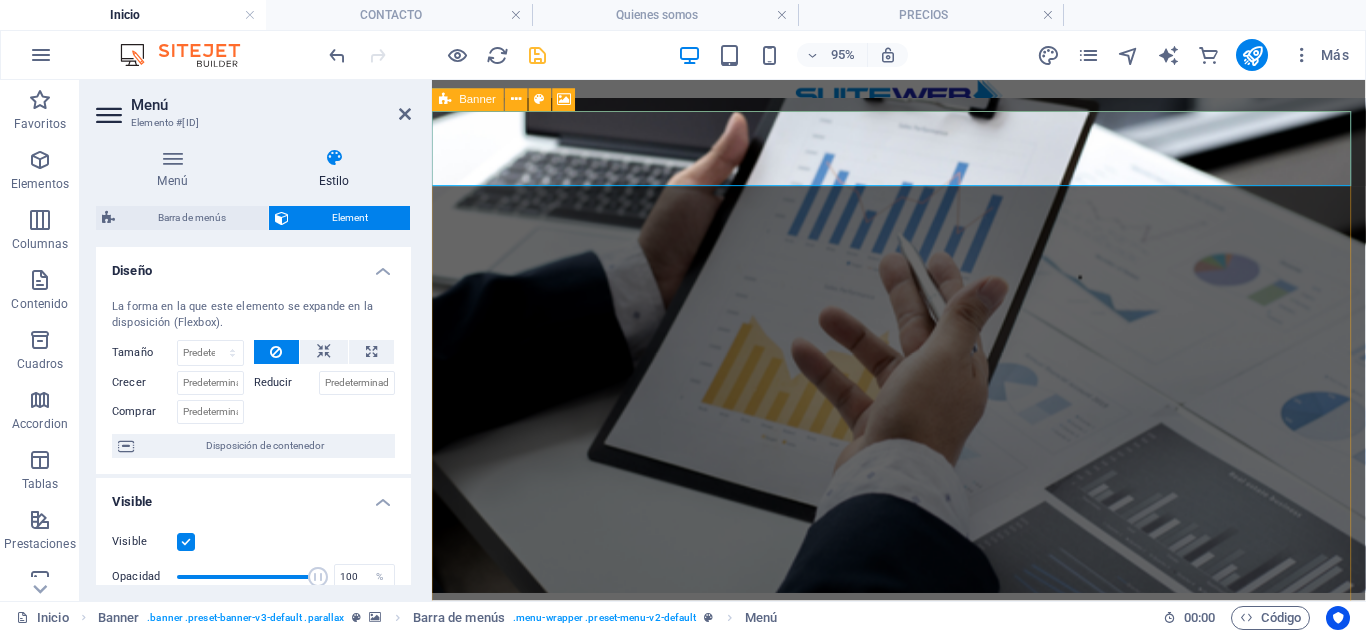 click at bounding box center (446, 100) 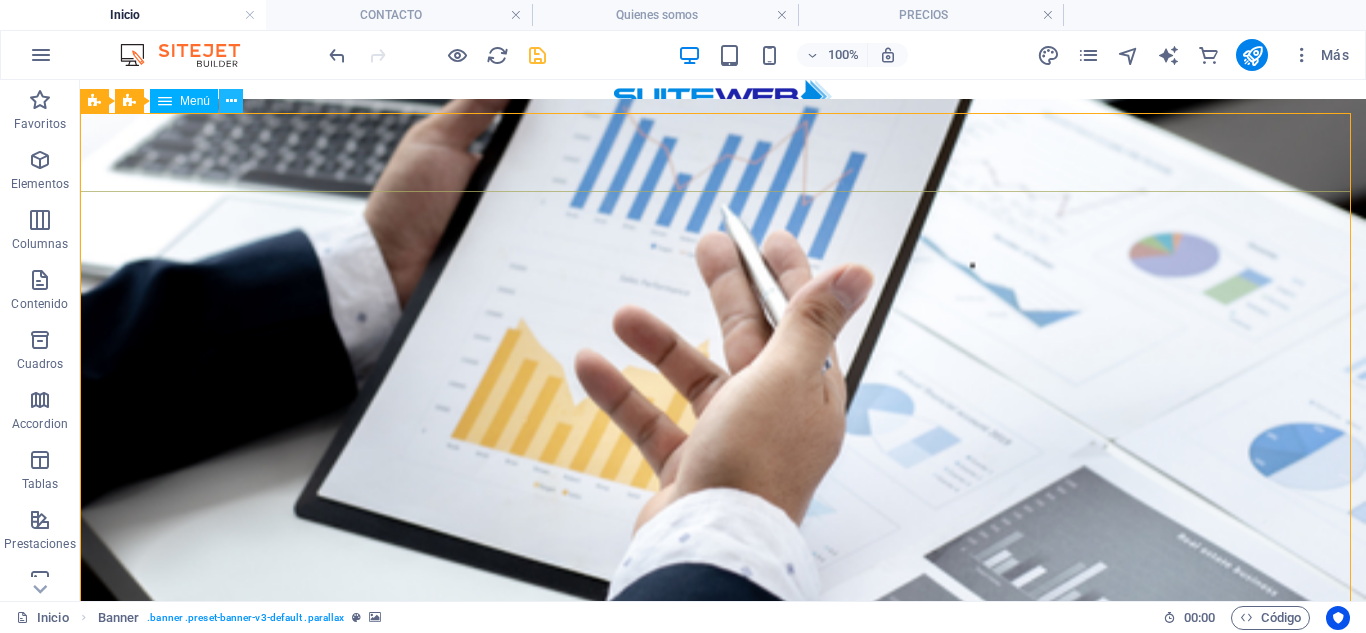 click at bounding box center (231, 101) 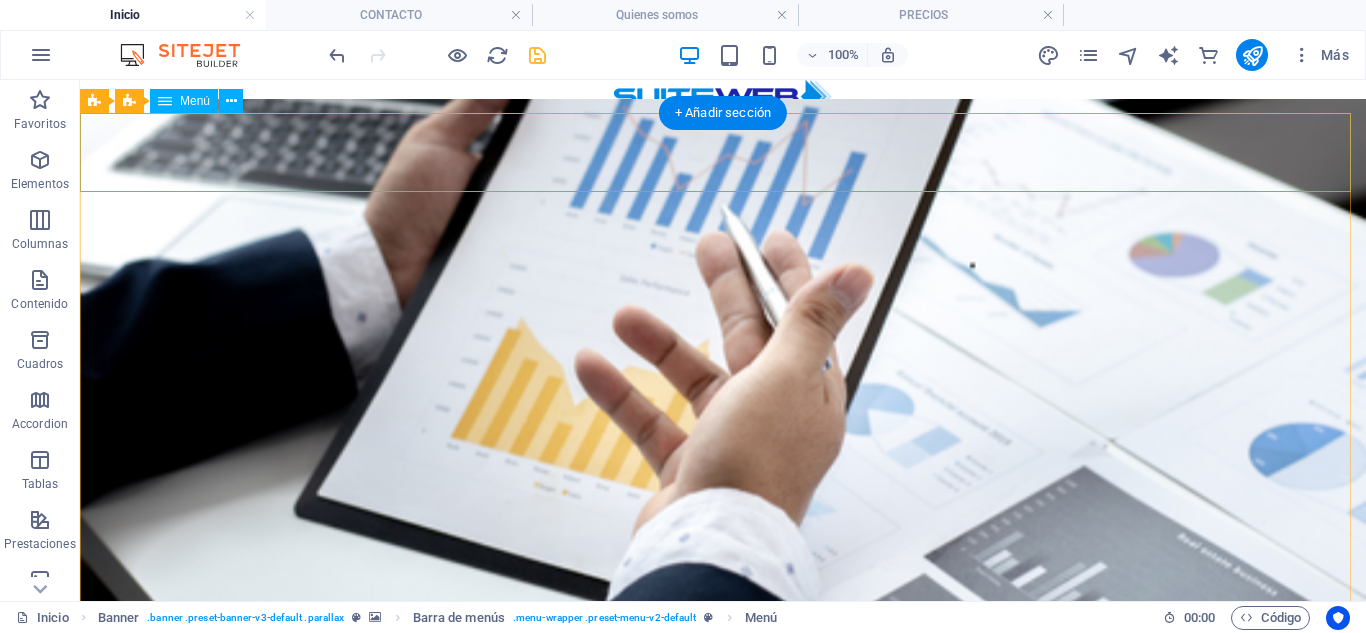 click on "Inicio Quienes somos CONTACTO PRECIOS" at bounding box center [723, 673] 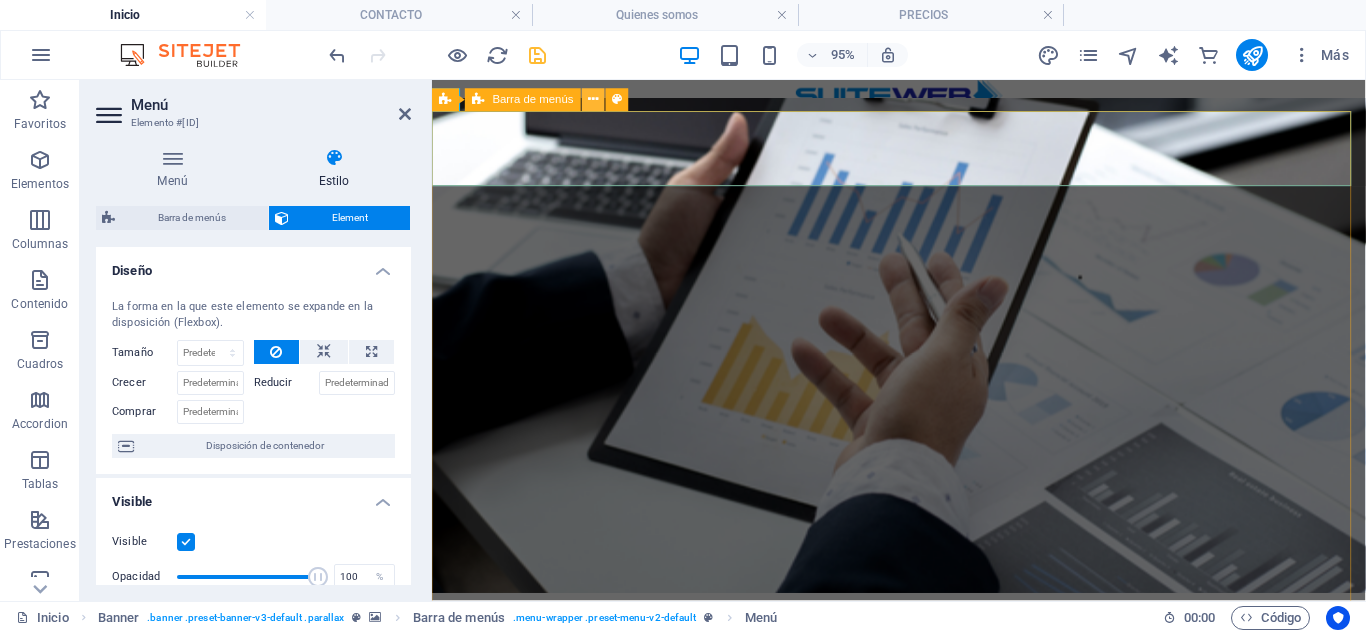 click at bounding box center [594, 100] 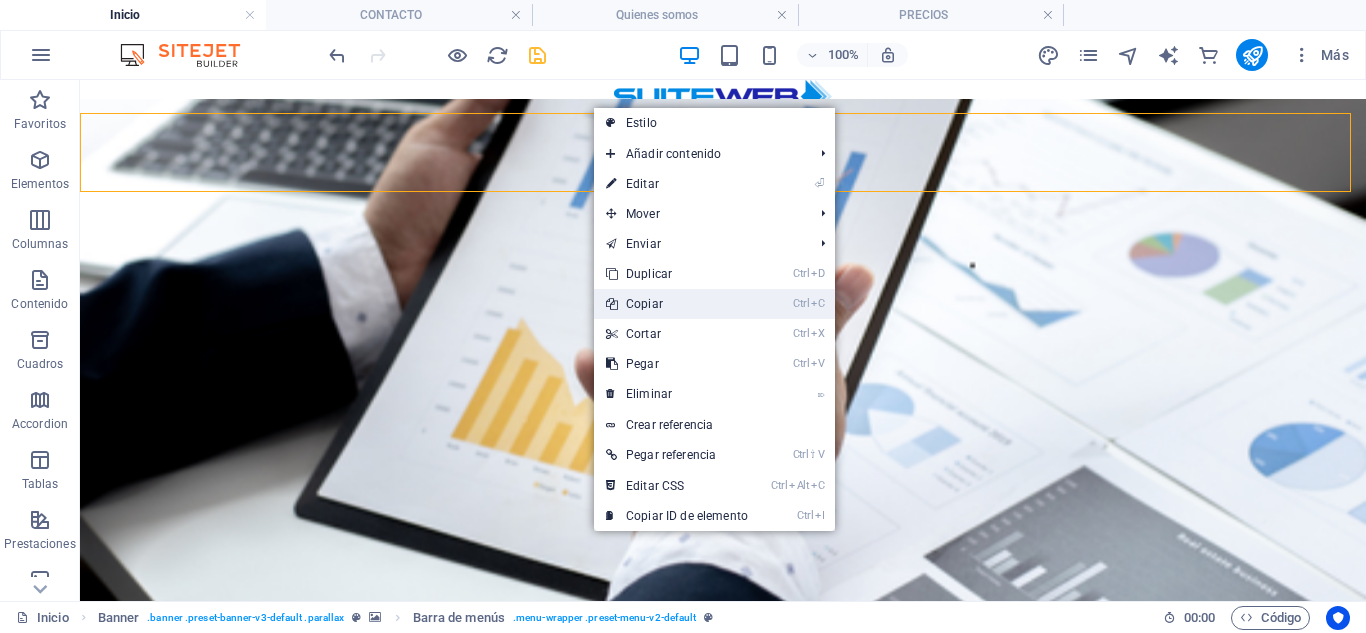click on "Ctrl C  Copiar" at bounding box center [677, 304] 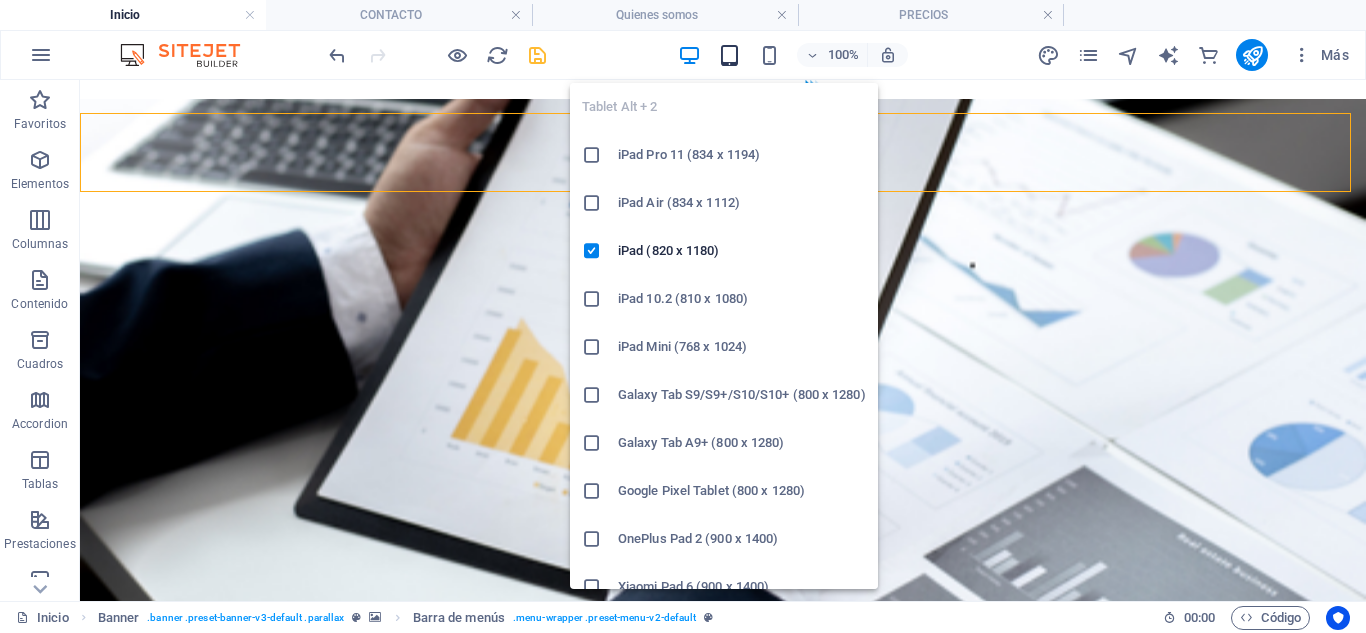 click at bounding box center (729, 55) 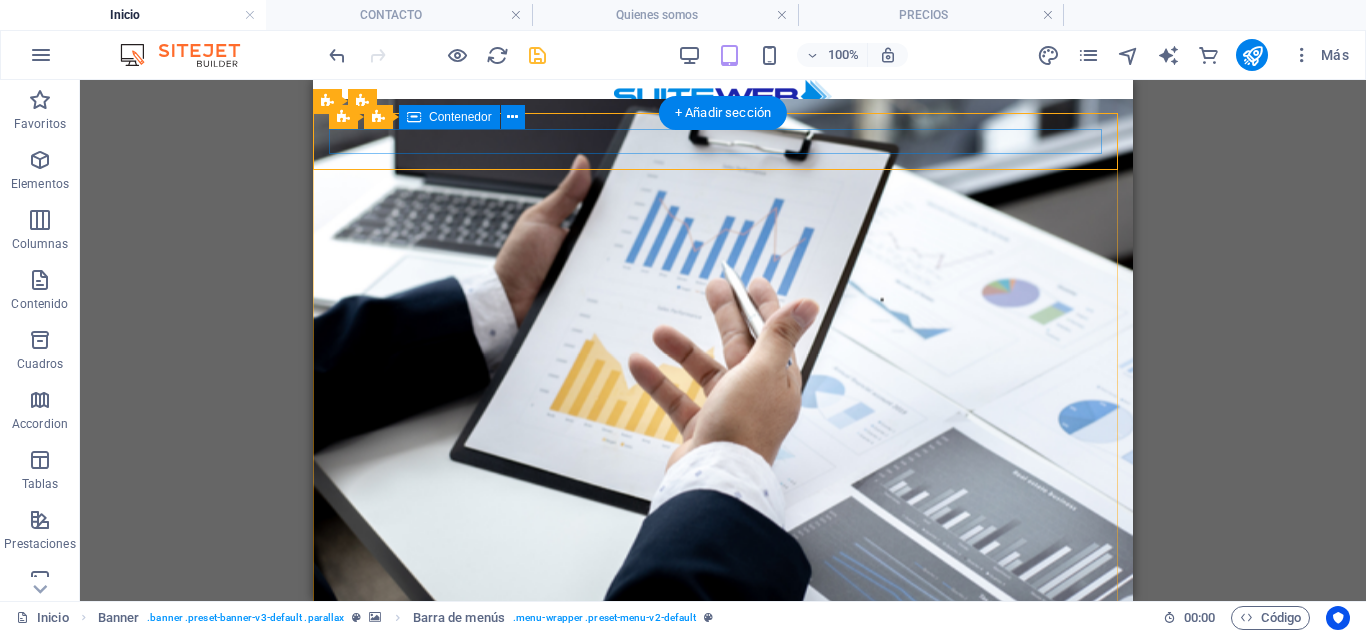 click at bounding box center (723, 662) 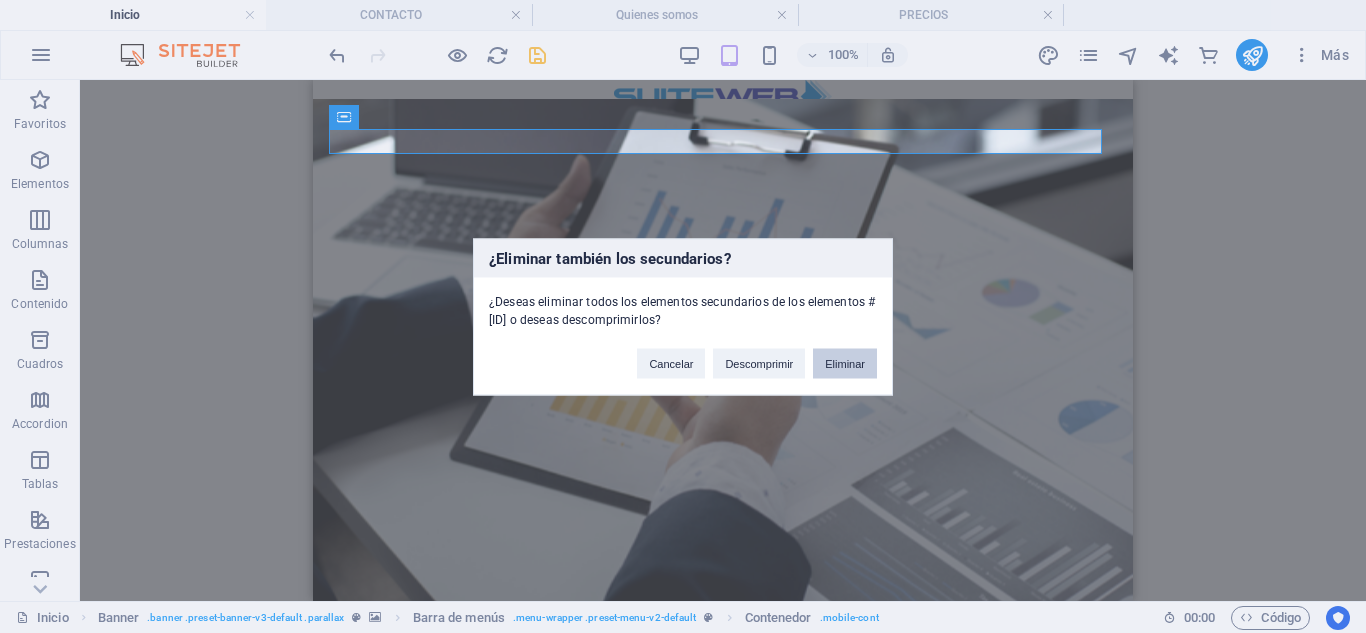 click on "Eliminar" at bounding box center [845, 363] 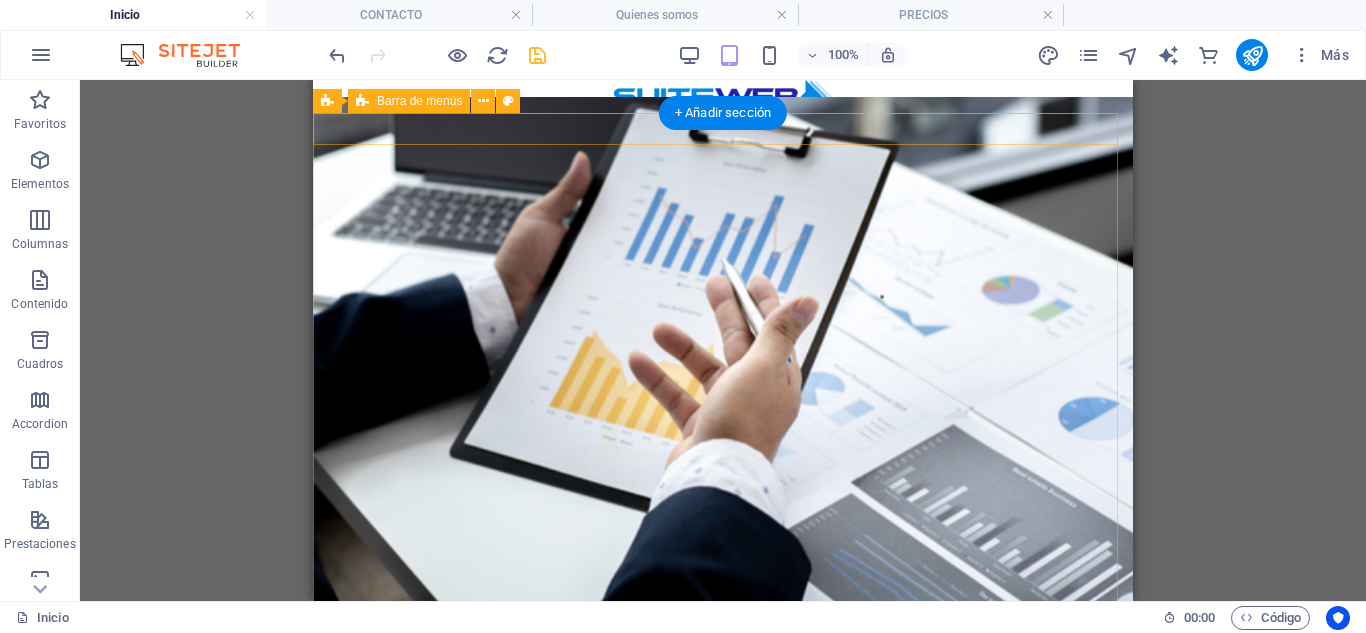 click on "Inicio Quienes somos CONTACTO PRECIOS" at bounding box center (723, 650) 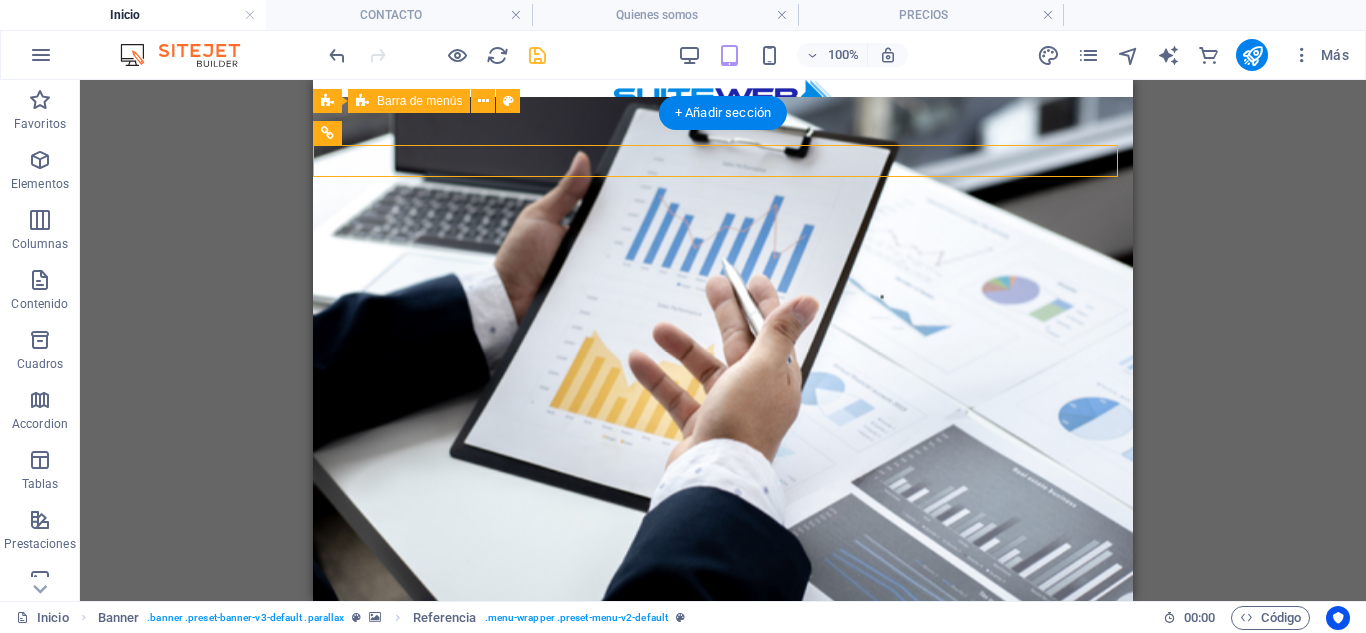 click on "Inicio Quienes somos CONTACTO PRECIOS" at bounding box center (723, 650) 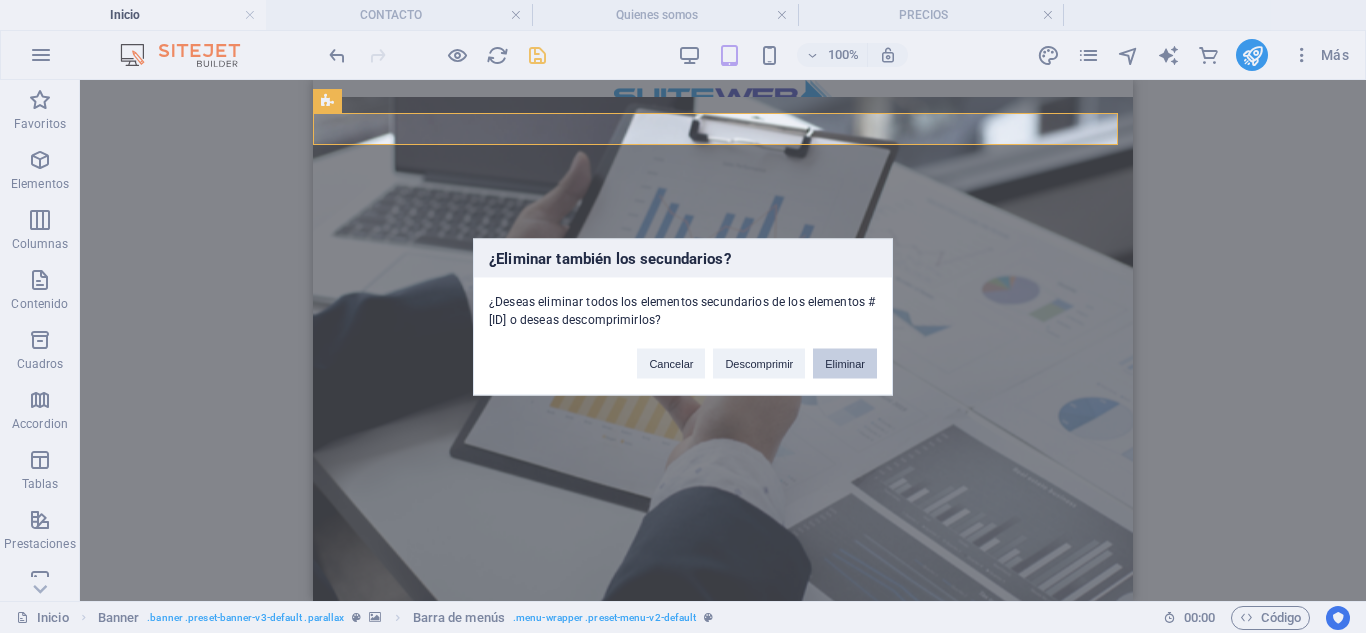 click on "Eliminar" at bounding box center (845, 363) 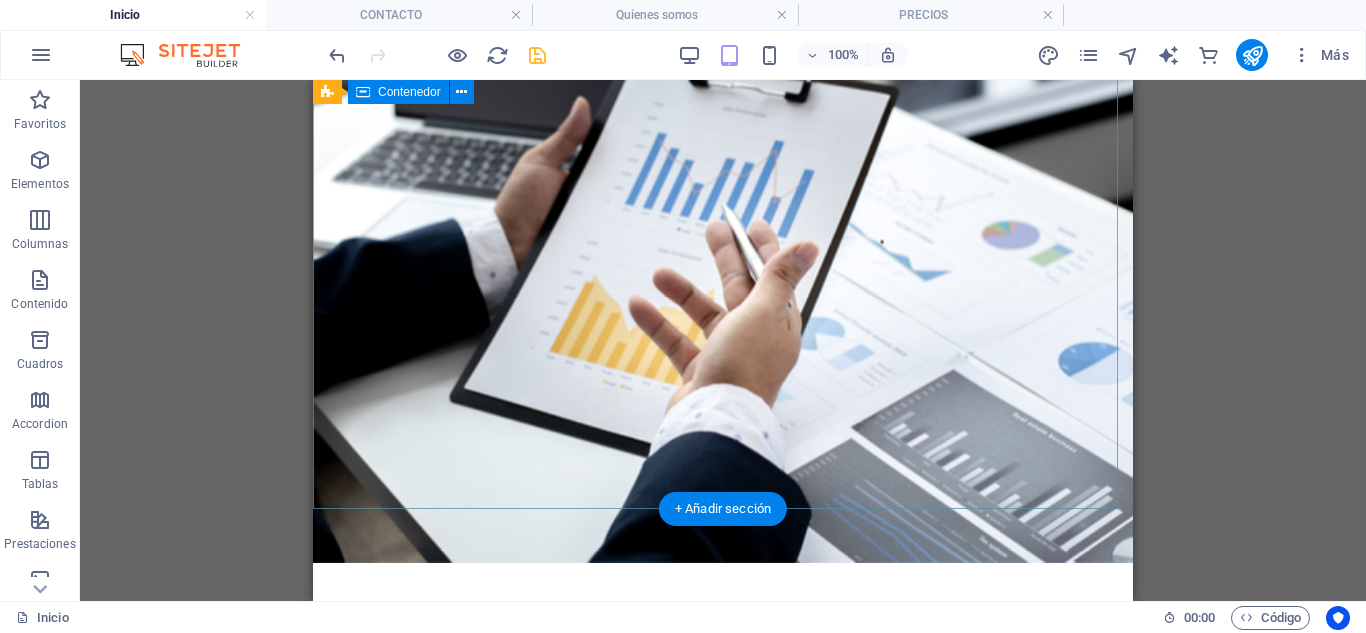 scroll, scrollTop: 0, scrollLeft: 0, axis: both 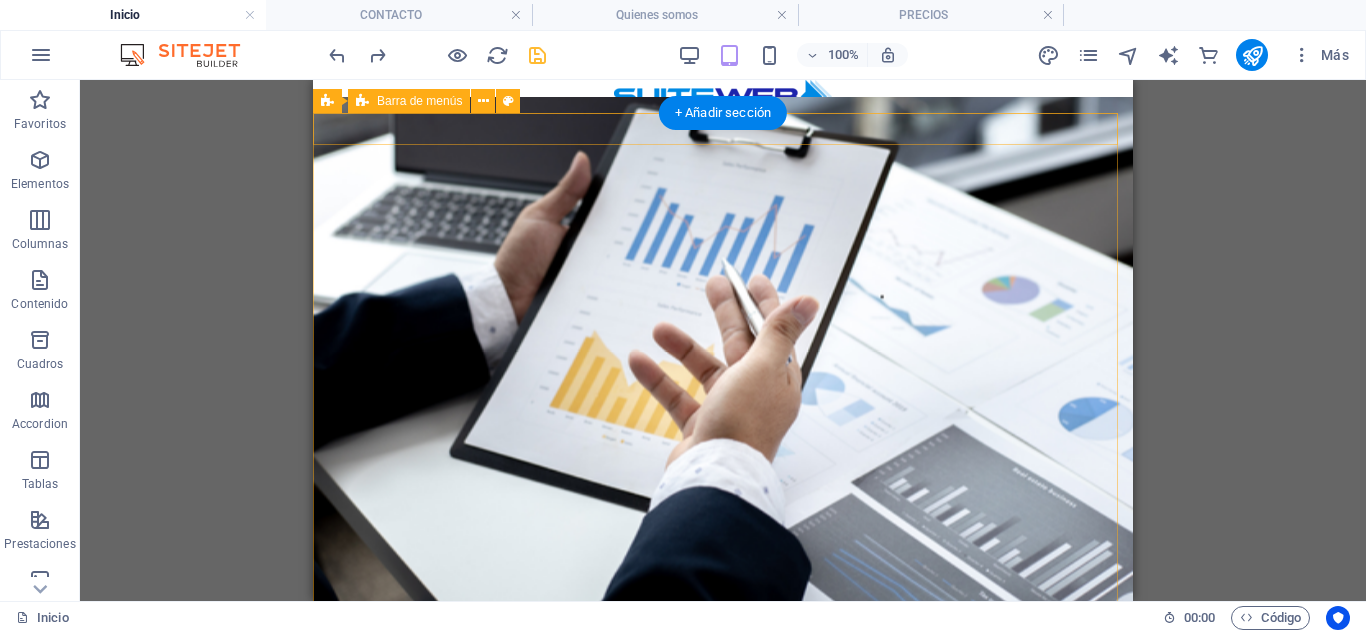 click on "Inicio Quienes somos CONTACTO PRECIOS" at bounding box center [723, 650] 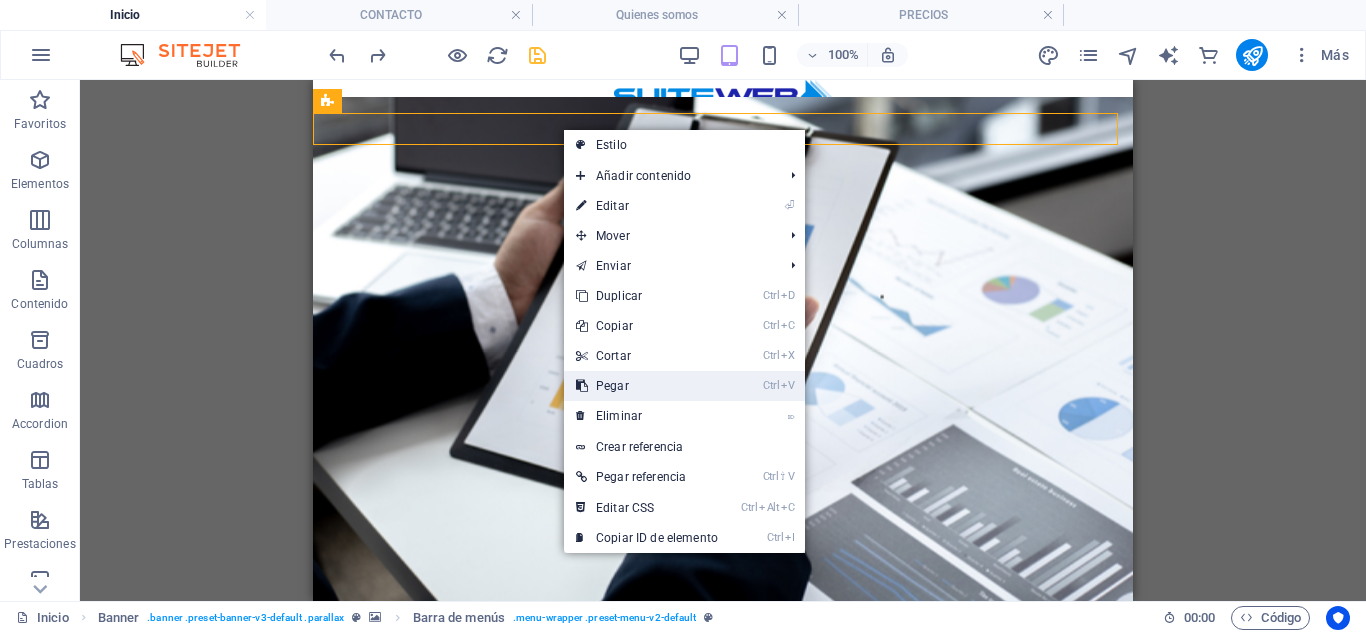 click on "Ctrl V  Pegar" at bounding box center (647, 386) 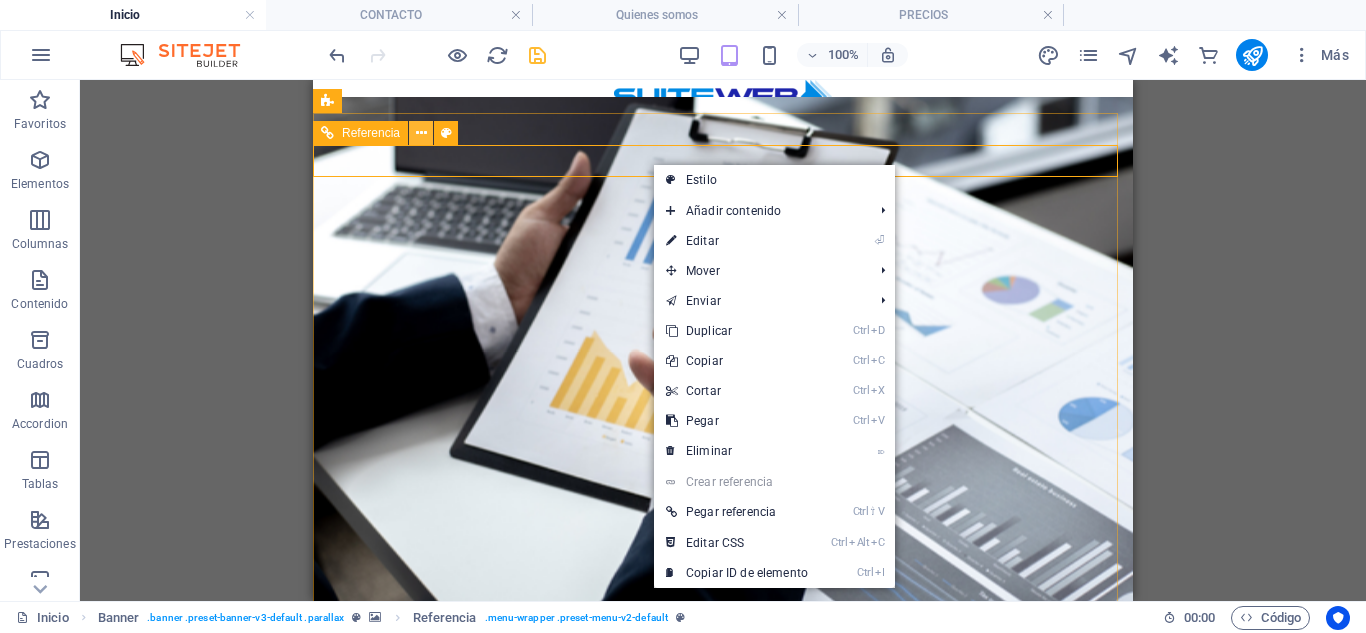 click at bounding box center (421, 133) 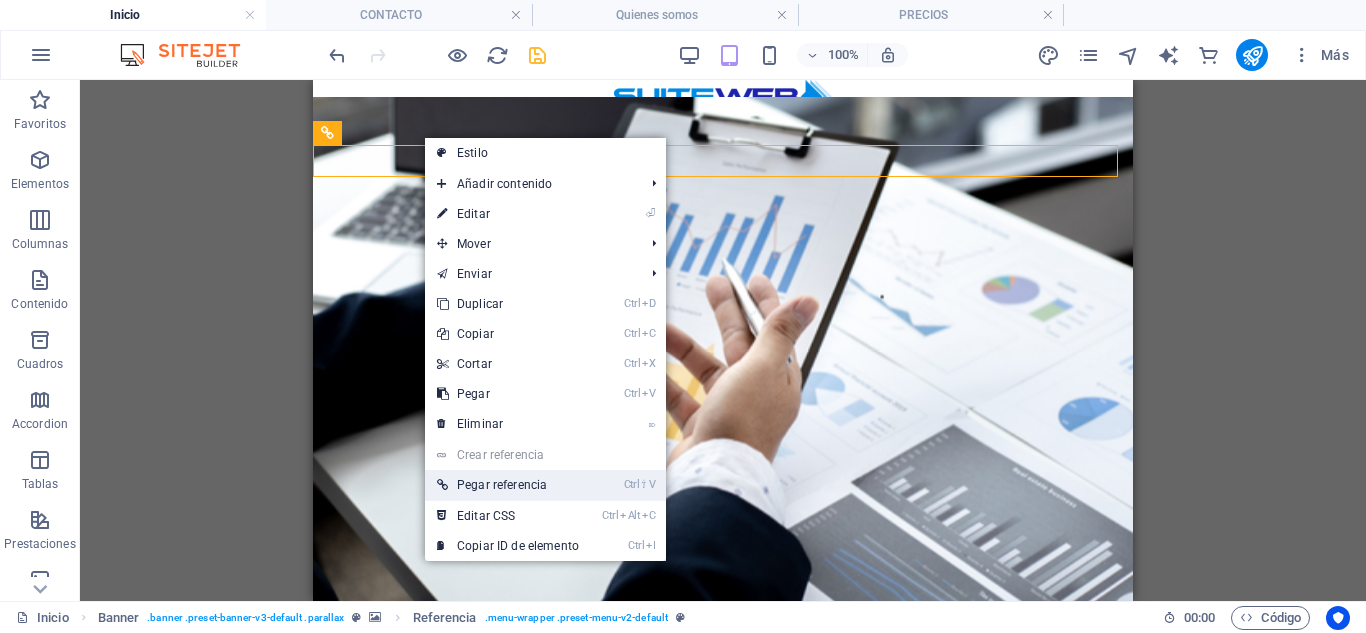 click on "Ctrl ⇧ V  Pegar referencia" at bounding box center [508, 485] 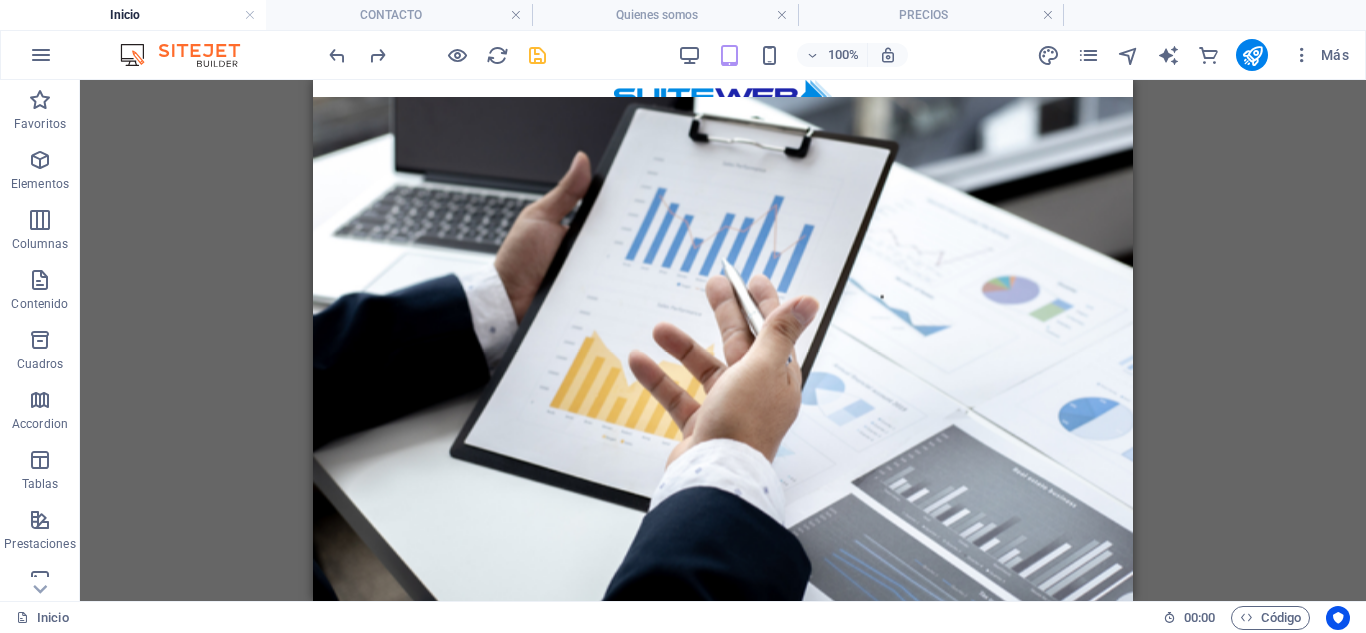 click on "H3   Banner   Contenedor   Logo   Banner   Menú   Banner   Barra de menús   Banner   Barra de menús   Menú   Menú   Separador   H4   Separador   HTML   Barra de menús   Banner   Contenedor   Referencia   Referencia   Referencia" at bounding box center (723, 340) 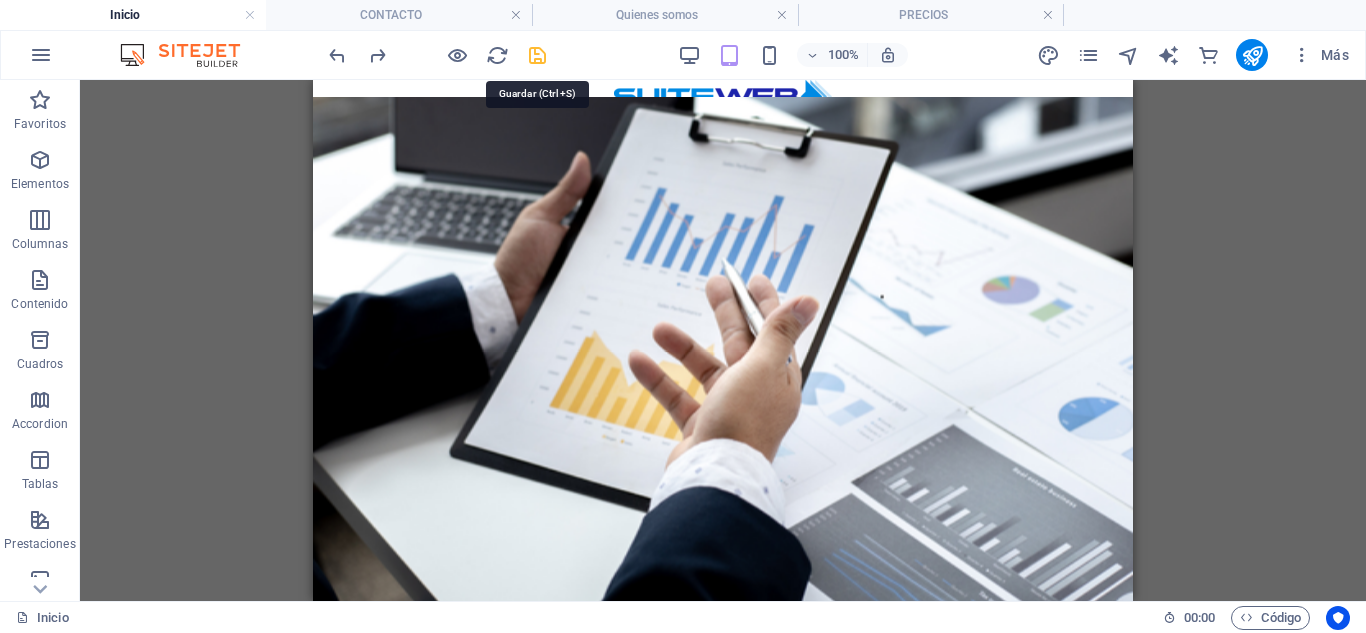 click at bounding box center (537, 55) 